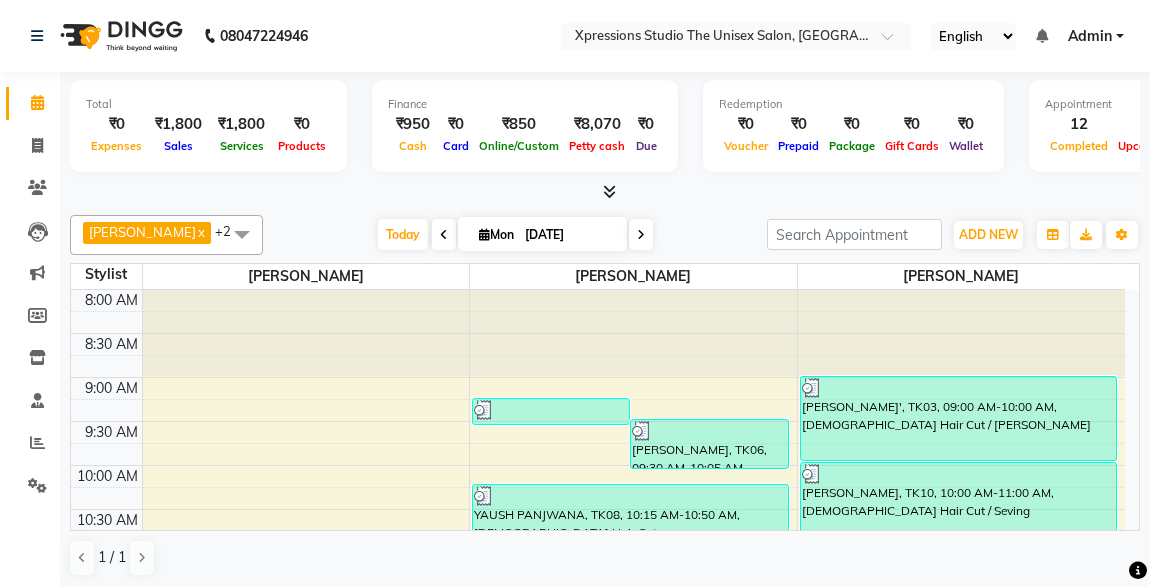scroll, scrollTop: 0, scrollLeft: 0, axis: both 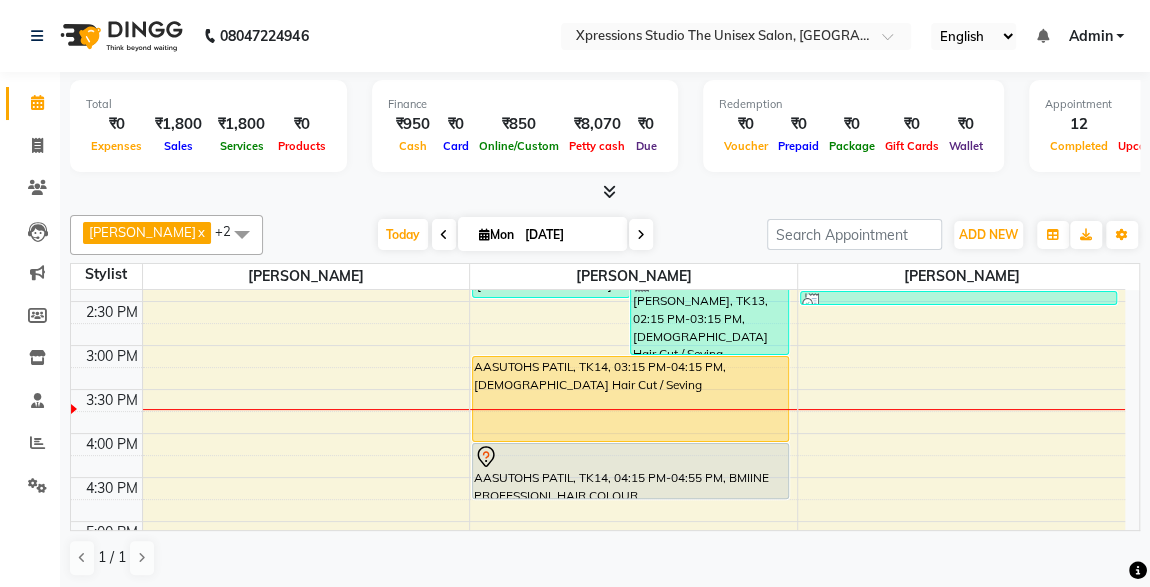 click on "AASUTOHS PATIL, TK14, 04:15 PM-04:55 PM, BMIINE PROFESSIONL HAIR COLOUR" at bounding box center (630, 471) 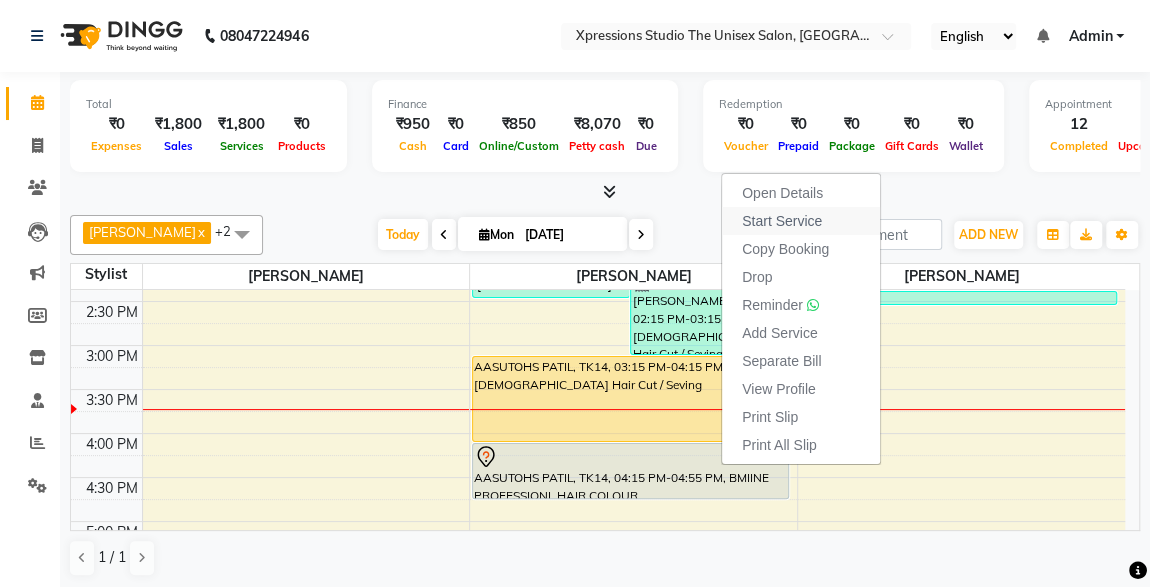 click on "Start Service" at bounding box center [782, 221] 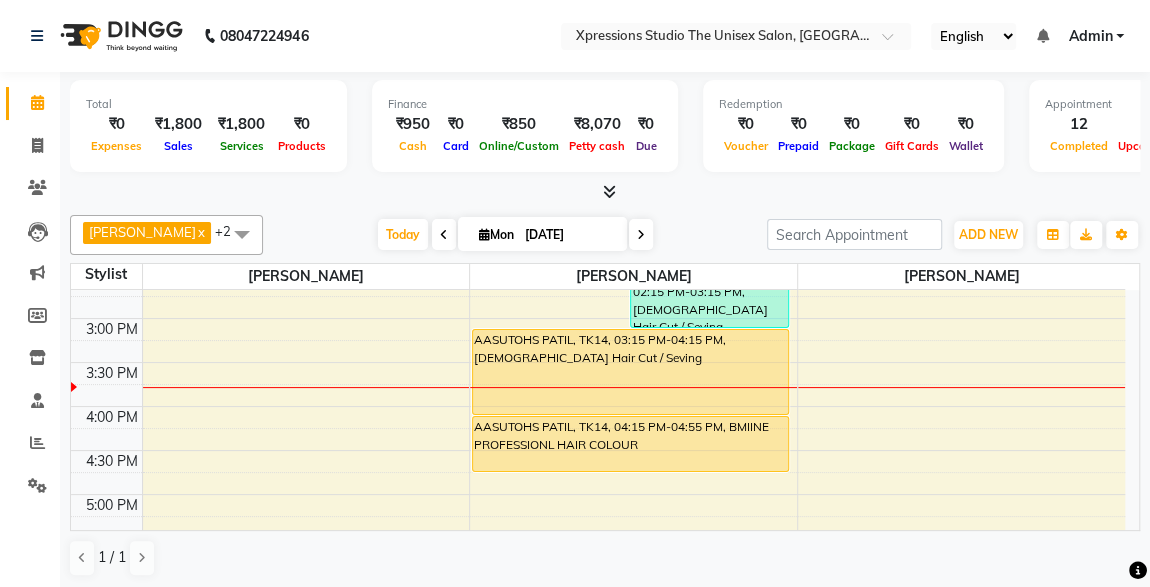 scroll, scrollTop: 583, scrollLeft: 0, axis: vertical 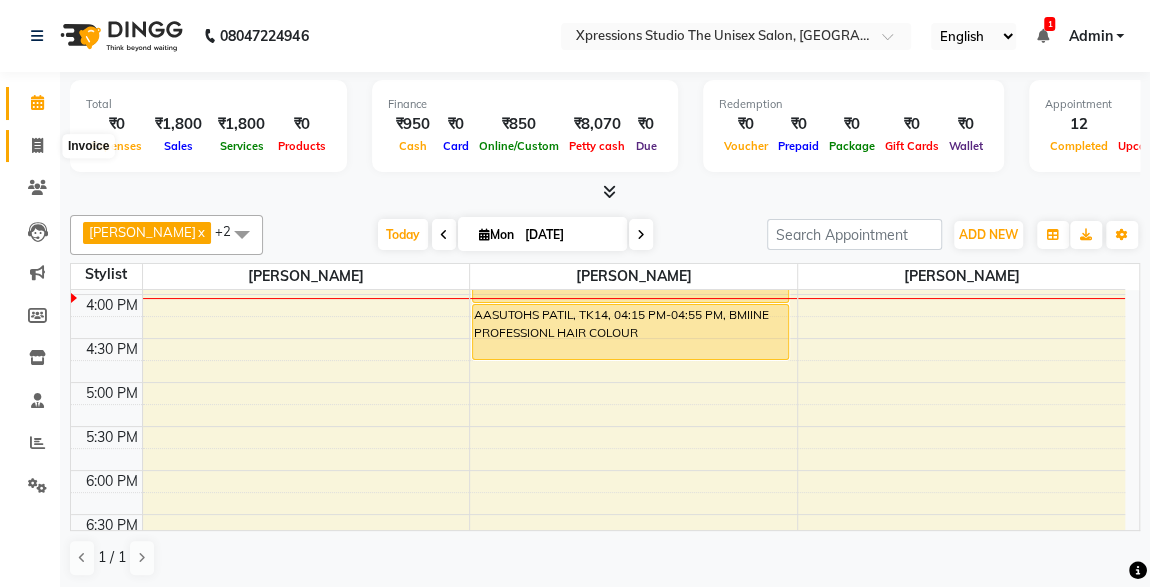 click 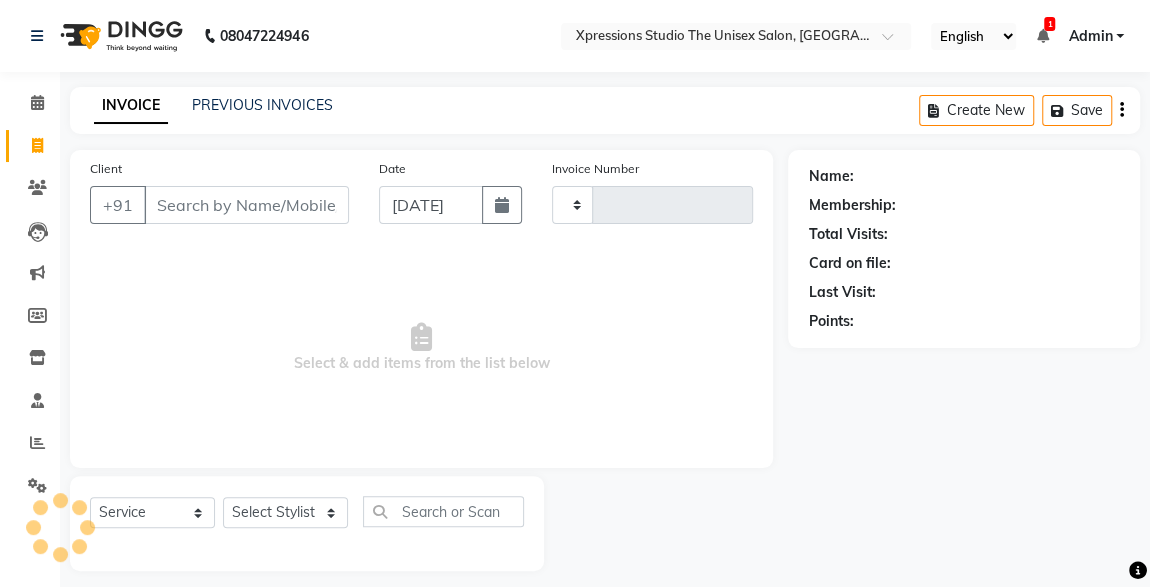 type on "3189" 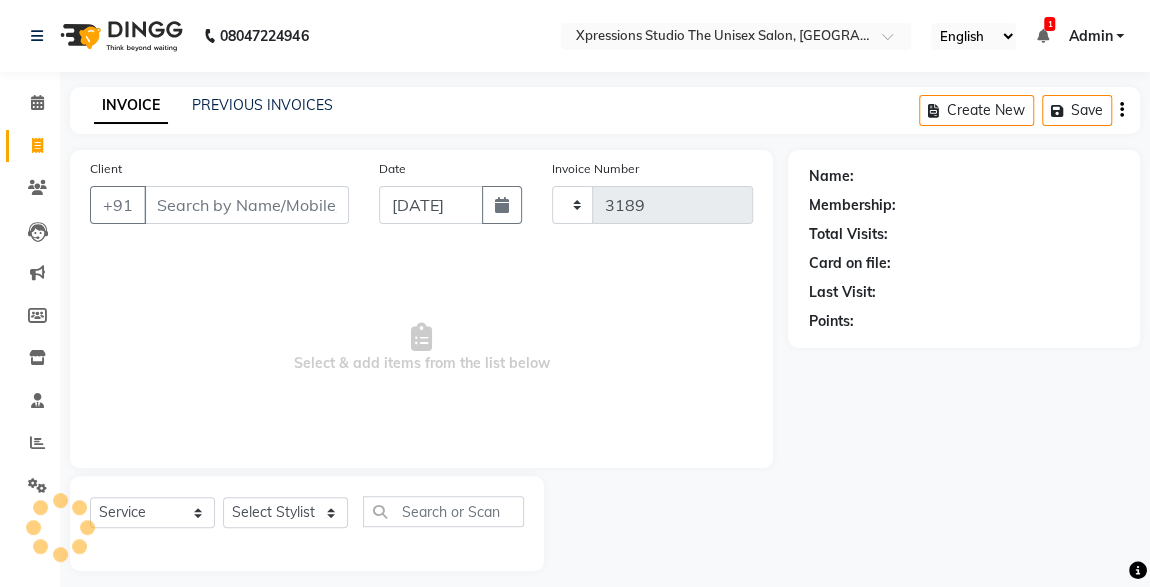 select on "7003" 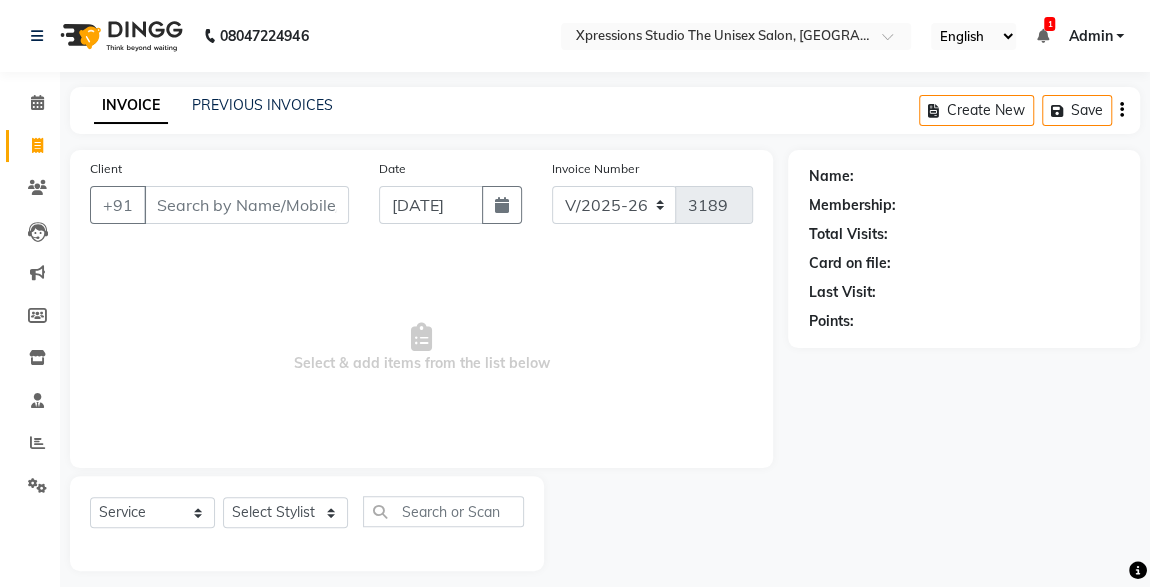 click on "Client" at bounding box center (246, 205) 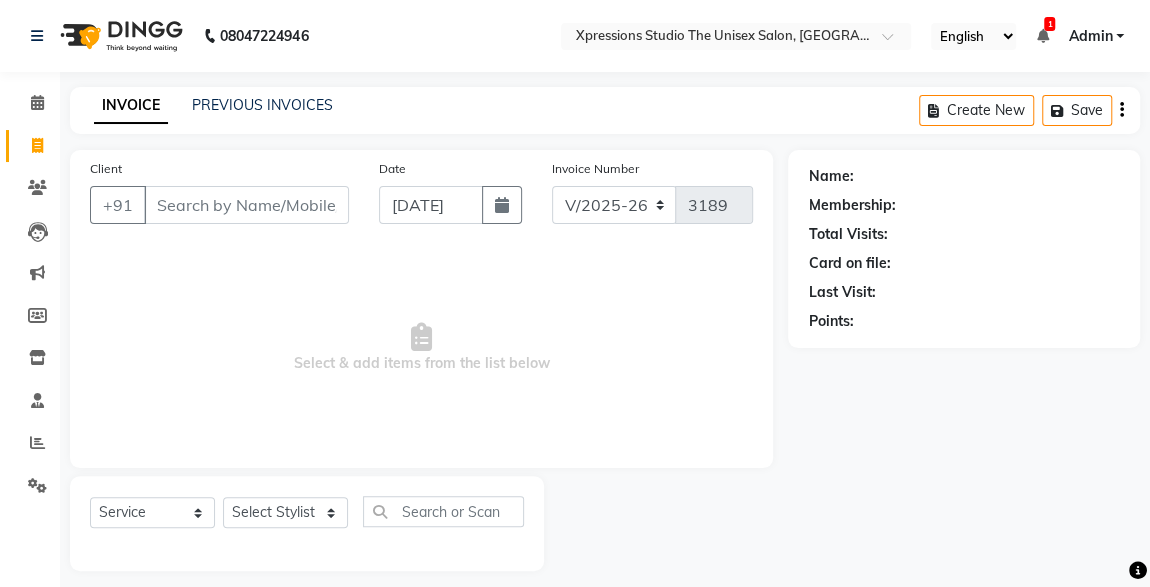 click on "Client" at bounding box center (246, 205) 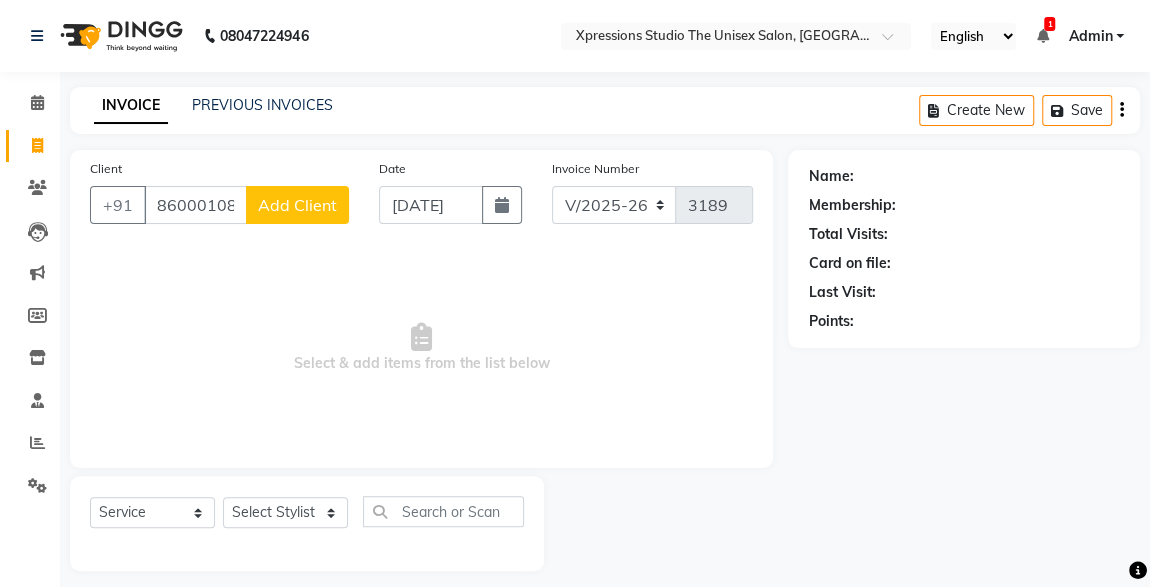 type on "8600010837" 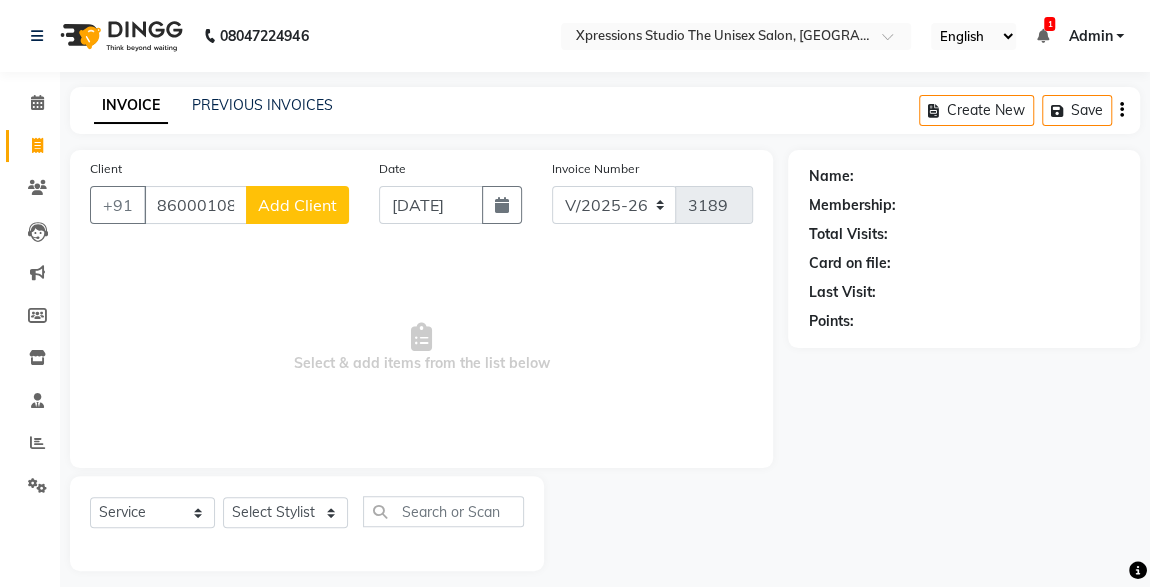click on "Add Client" 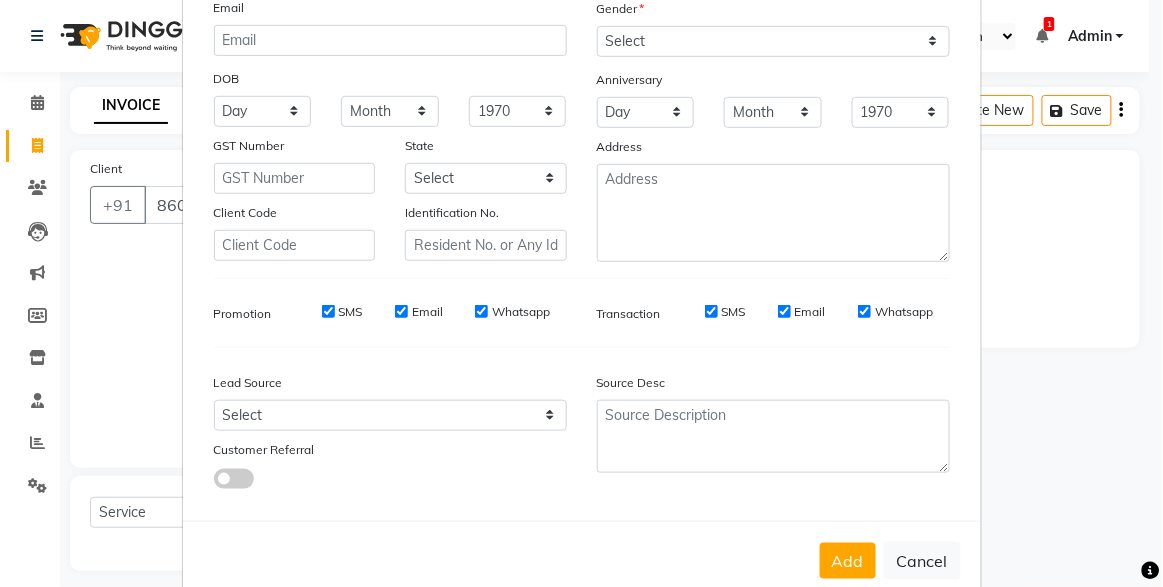 scroll, scrollTop: 255, scrollLeft: 0, axis: vertical 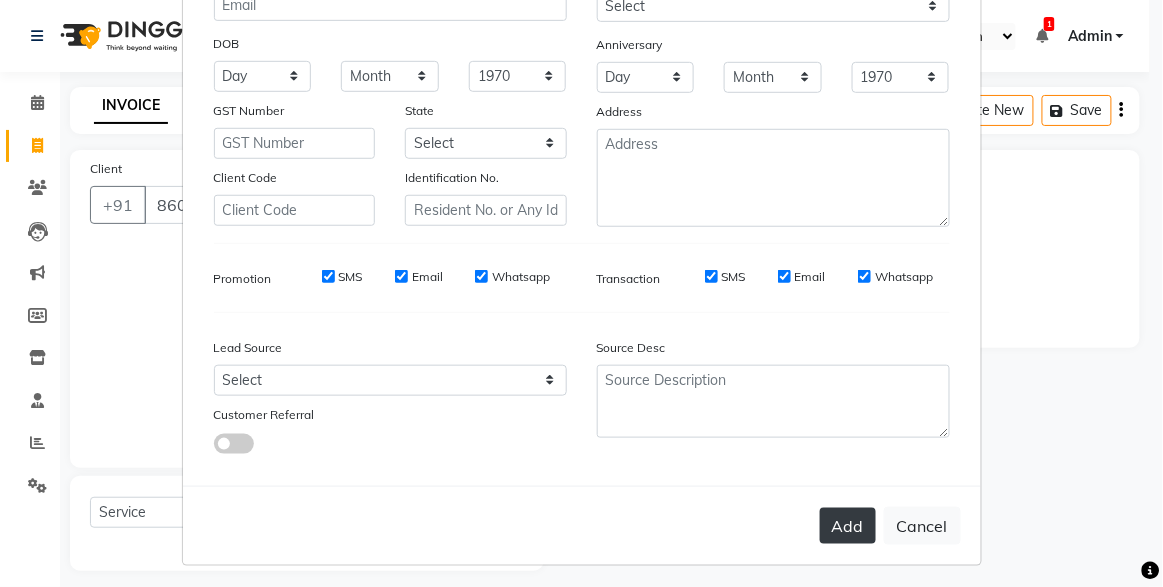 click on "Add" at bounding box center [848, 526] 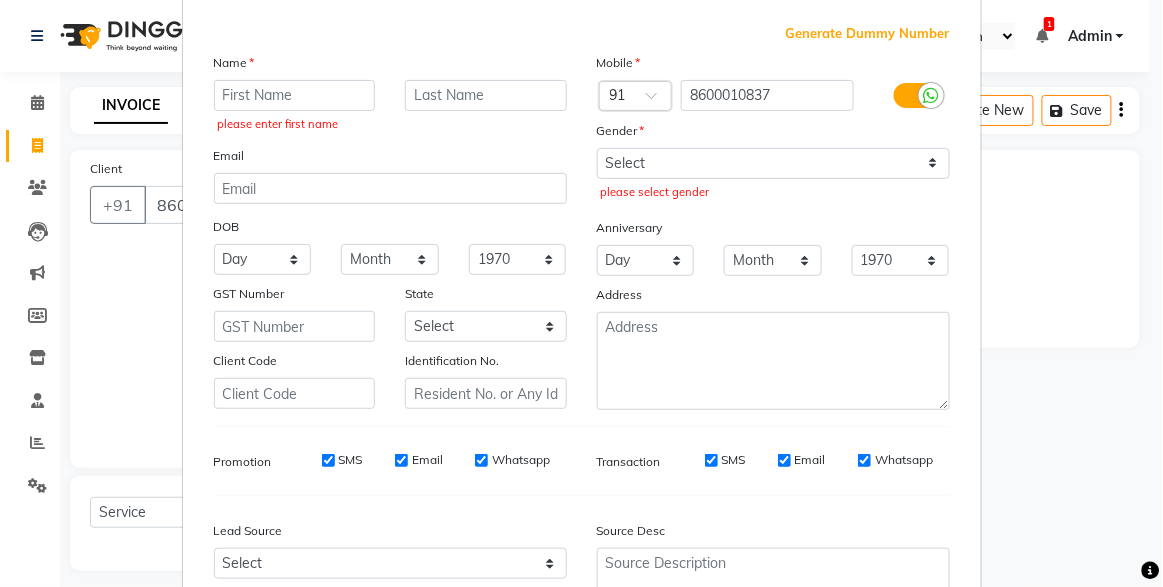 scroll, scrollTop: 0, scrollLeft: 0, axis: both 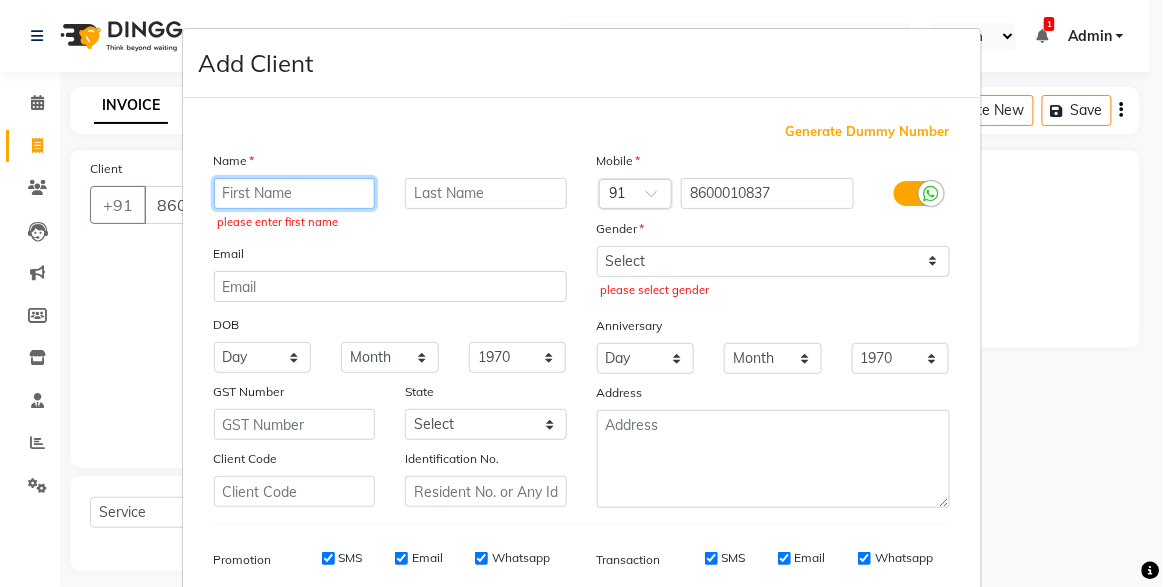 click at bounding box center [295, 193] 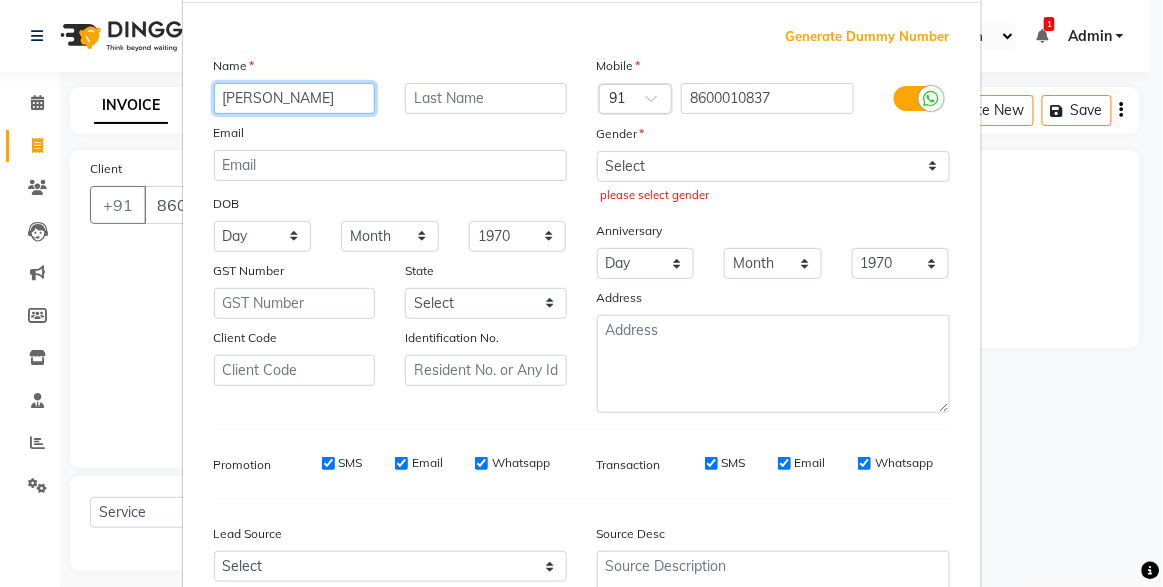 scroll, scrollTop: 75, scrollLeft: 0, axis: vertical 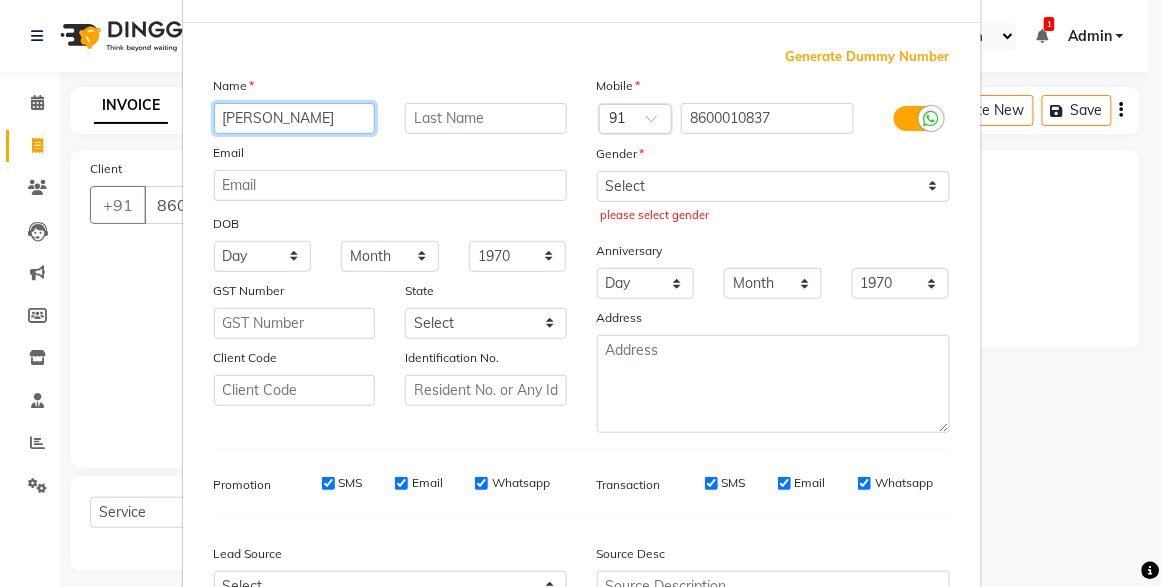 type on "[PERSON_NAME]" 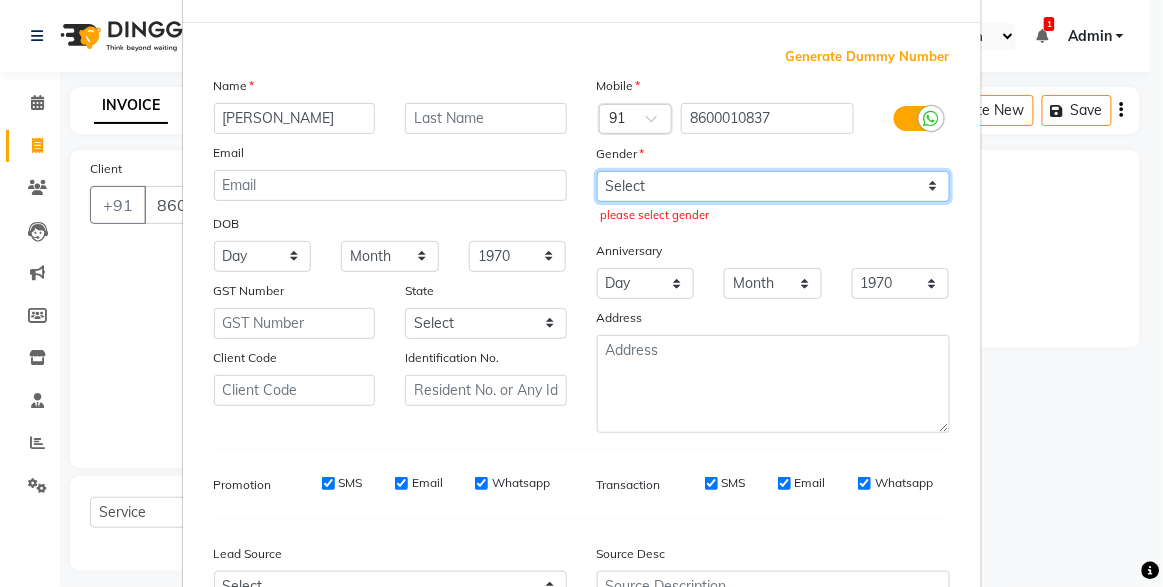 click on "Select [DEMOGRAPHIC_DATA] [DEMOGRAPHIC_DATA] Other Prefer Not To Say" at bounding box center (773, 186) 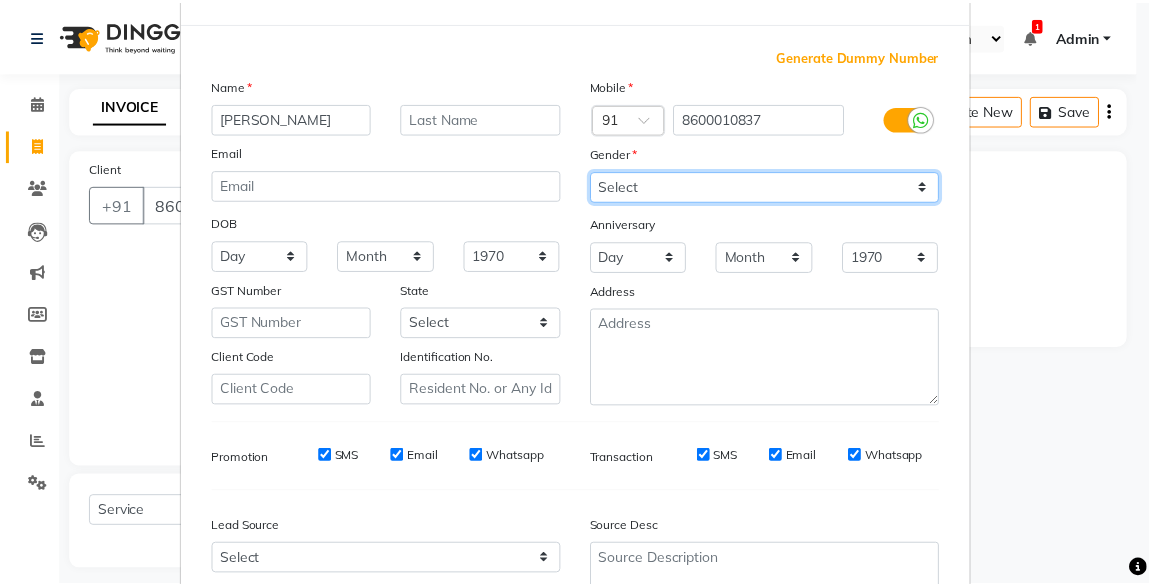 scroll, scrollTop: 255, scrollLeft: 0, axis: vertical 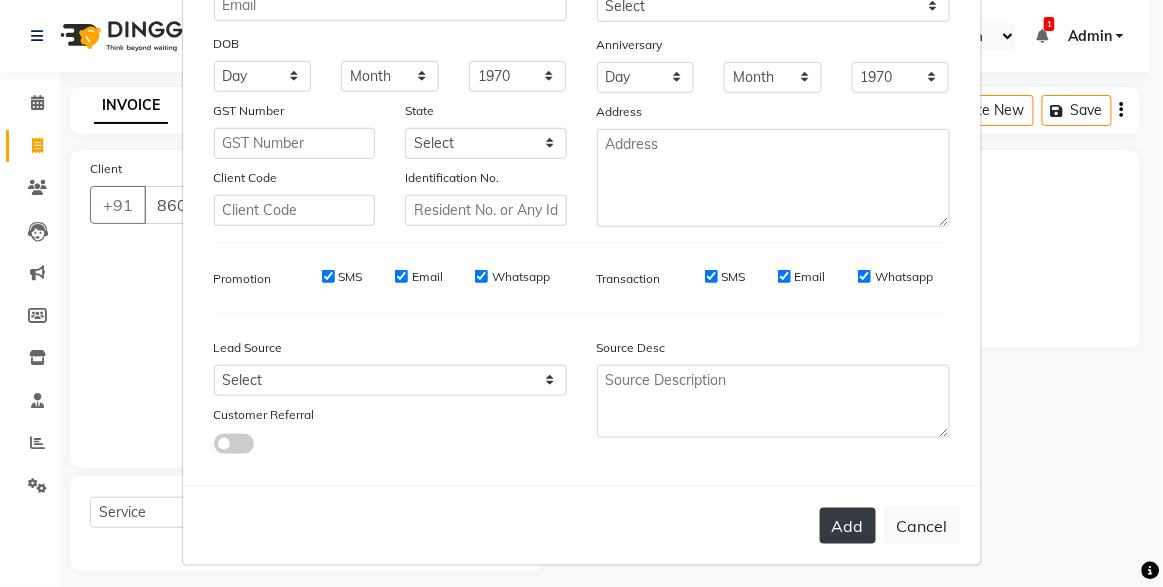 click on "Add" at bounding box center (848, 526) 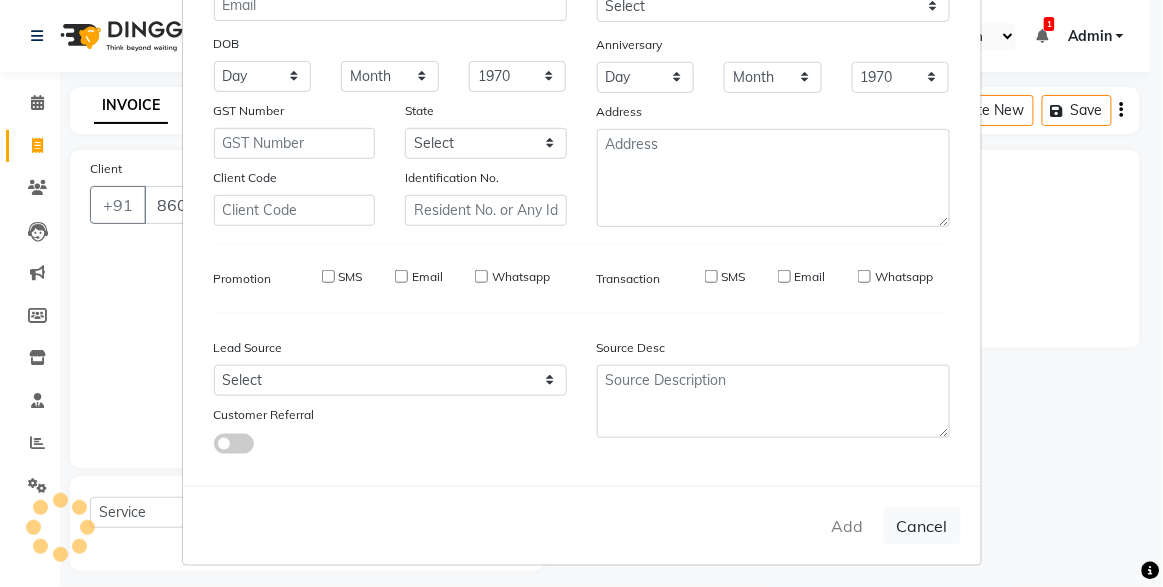 type 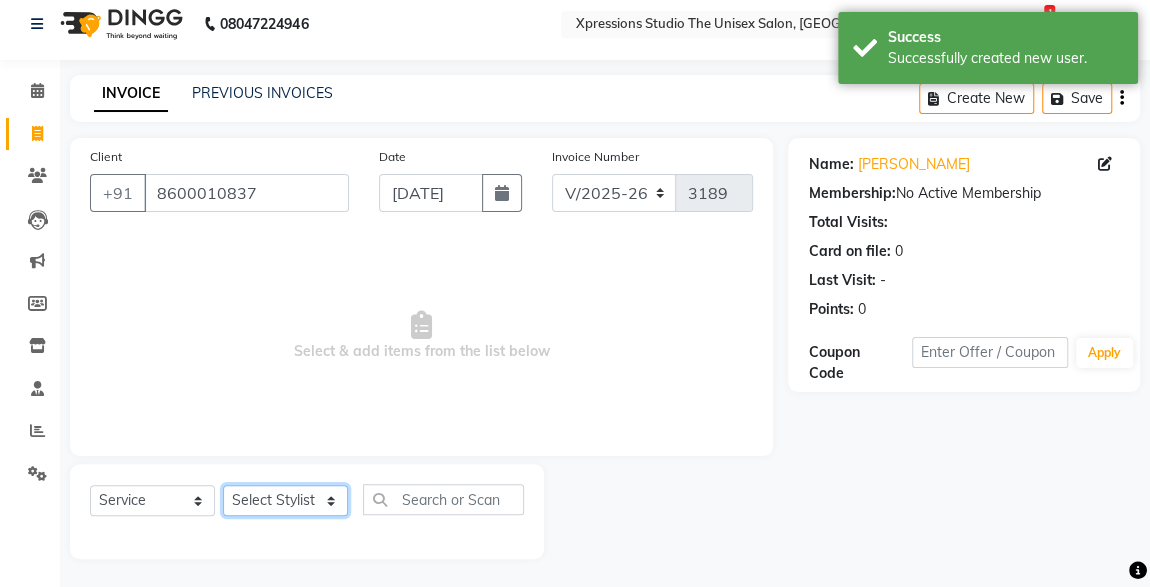 click on "Select Stylist ADESH RAUT ROHAN BABHULKAR ROSHAN TANDULKAR" 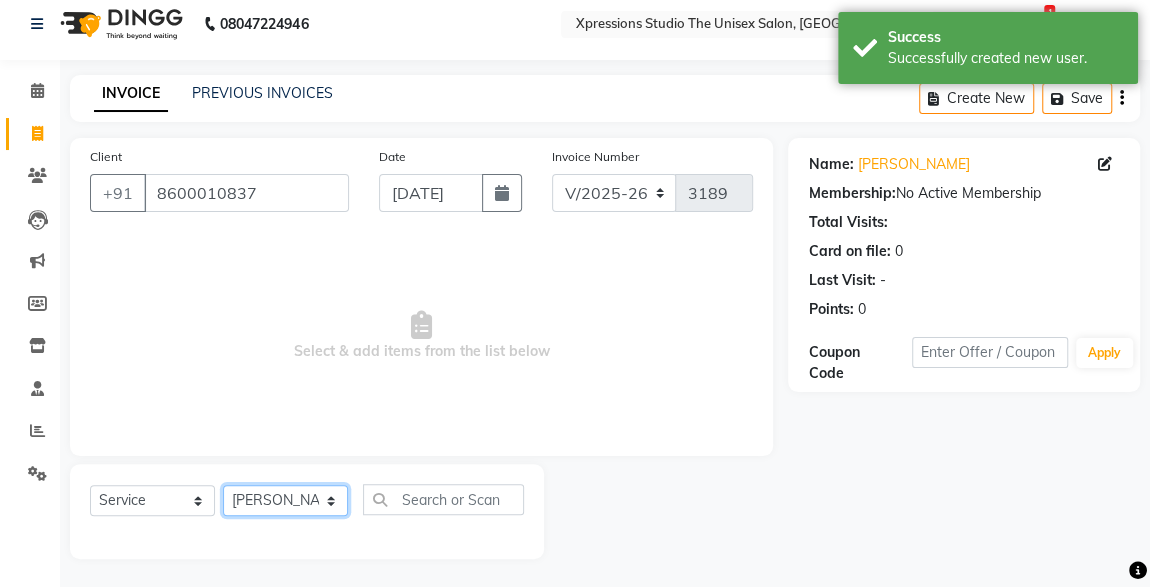 click on "Select Stylist ADESH RAUT ROHAN BABHULKAR ROSHAN TANDULKAR" 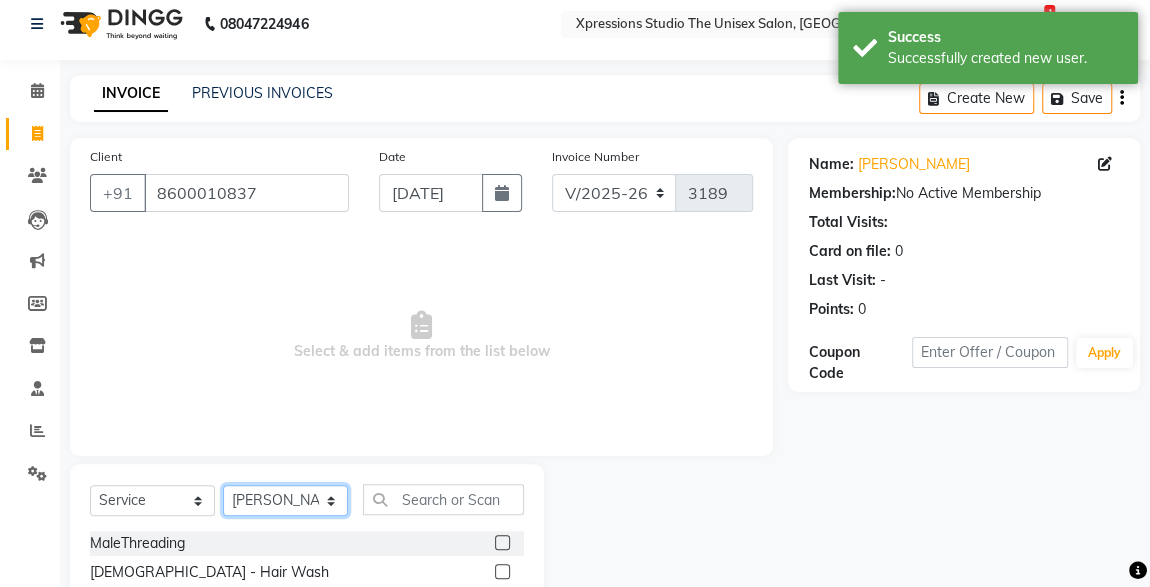 scroll, scrollTop: 212, scrollLeft: 0, axis: vertical 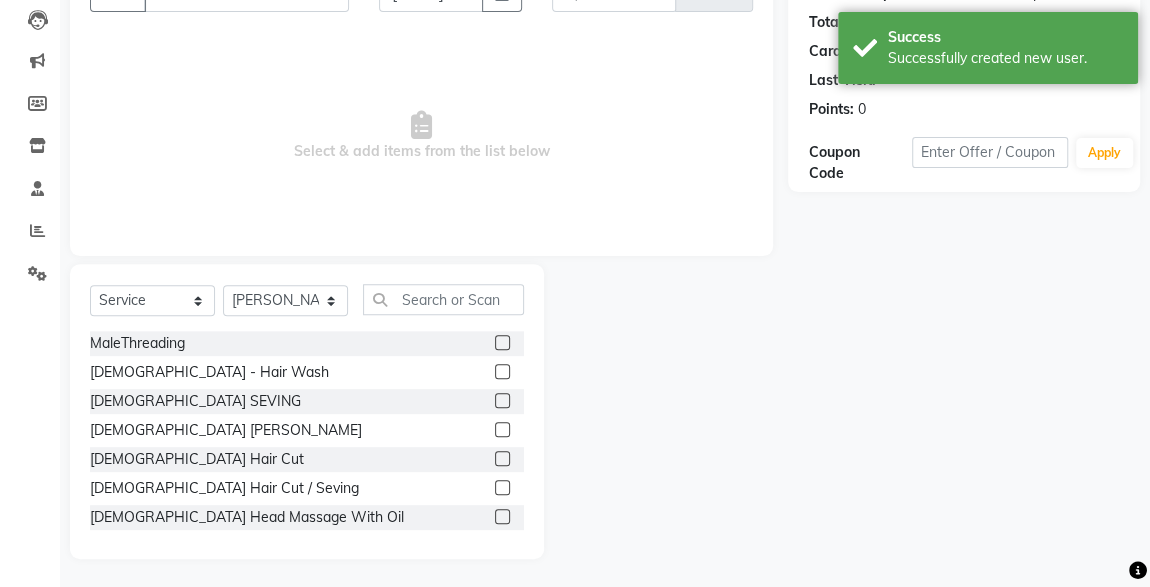 click 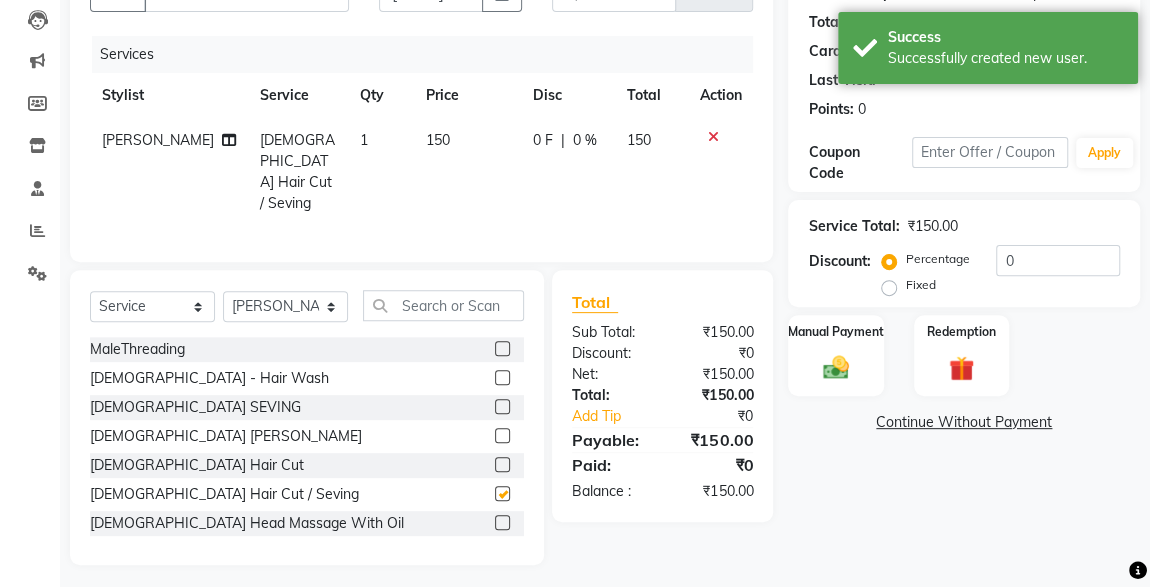 checkbox on "false" 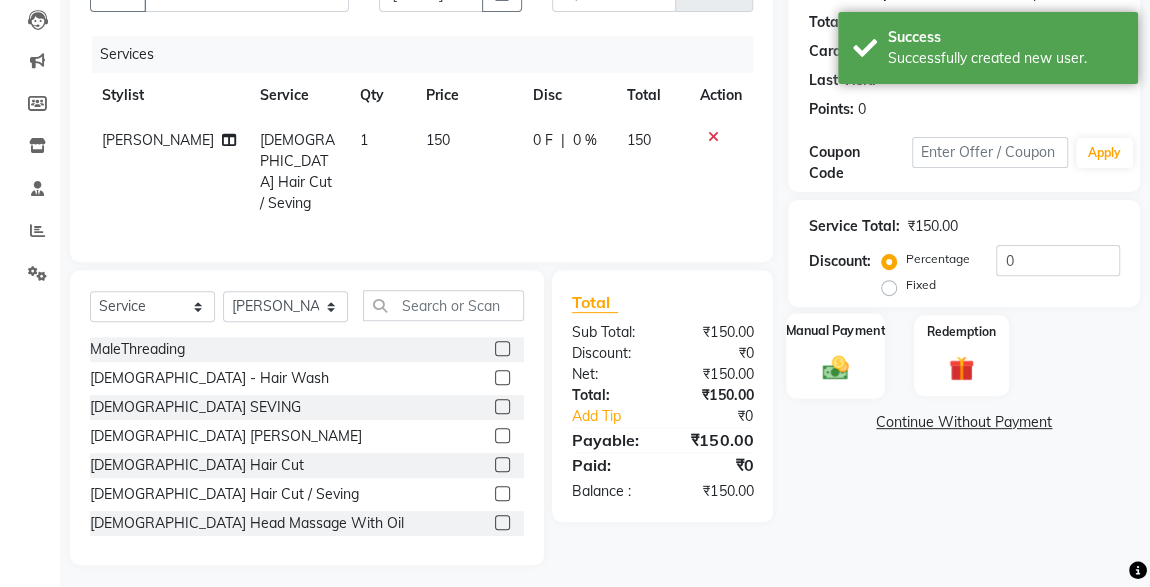 click on "Manual Payment" 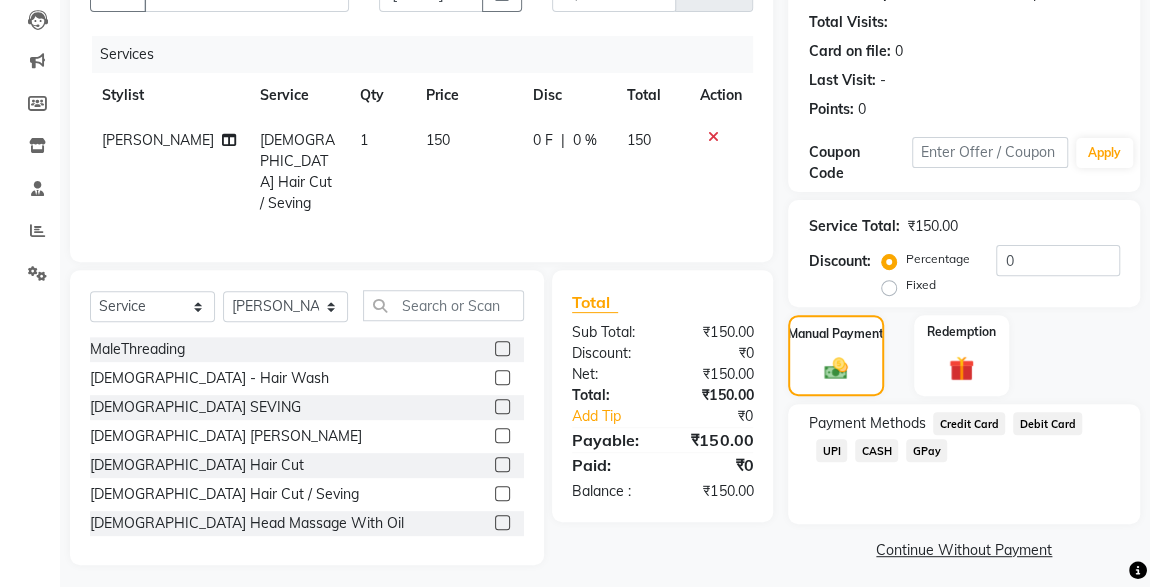 click on "CASH" 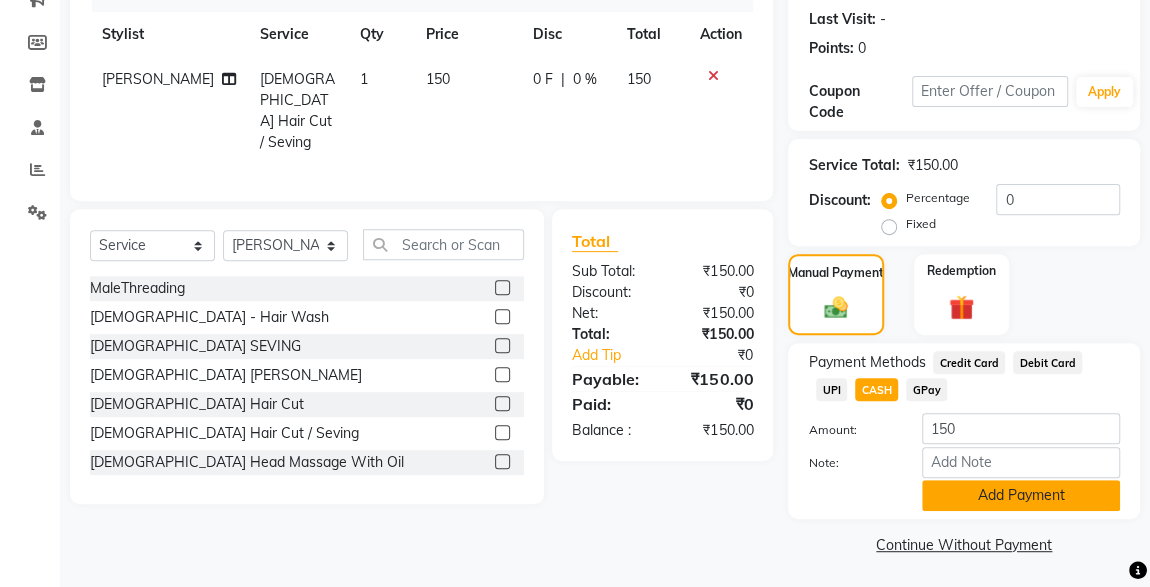 click on "Add Payment" 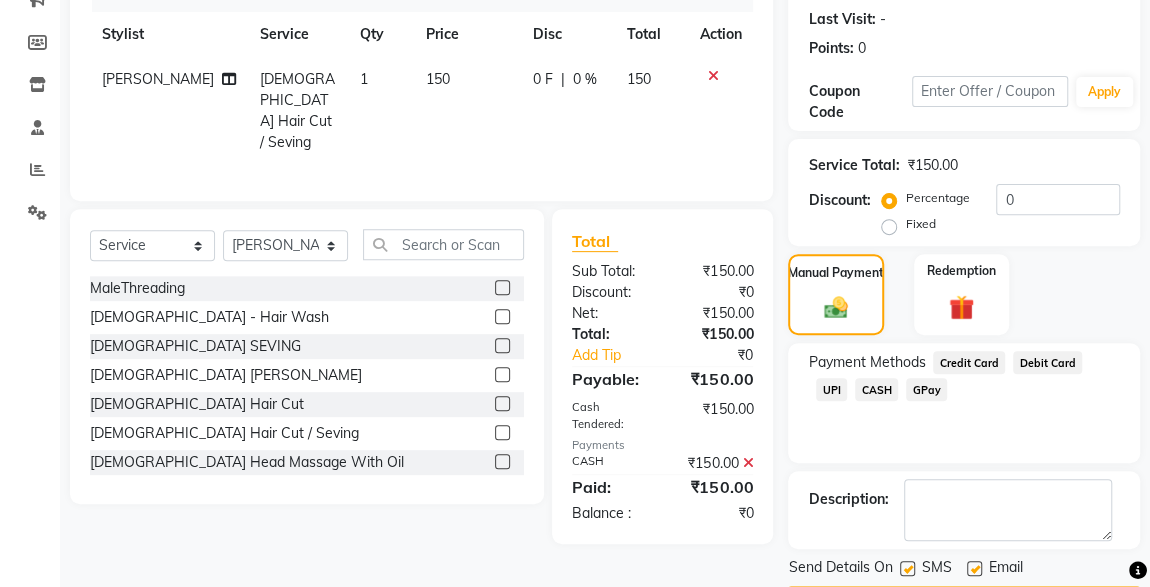 scroll, scrollTop: 330, scrollLeft: 0, axis: vertical 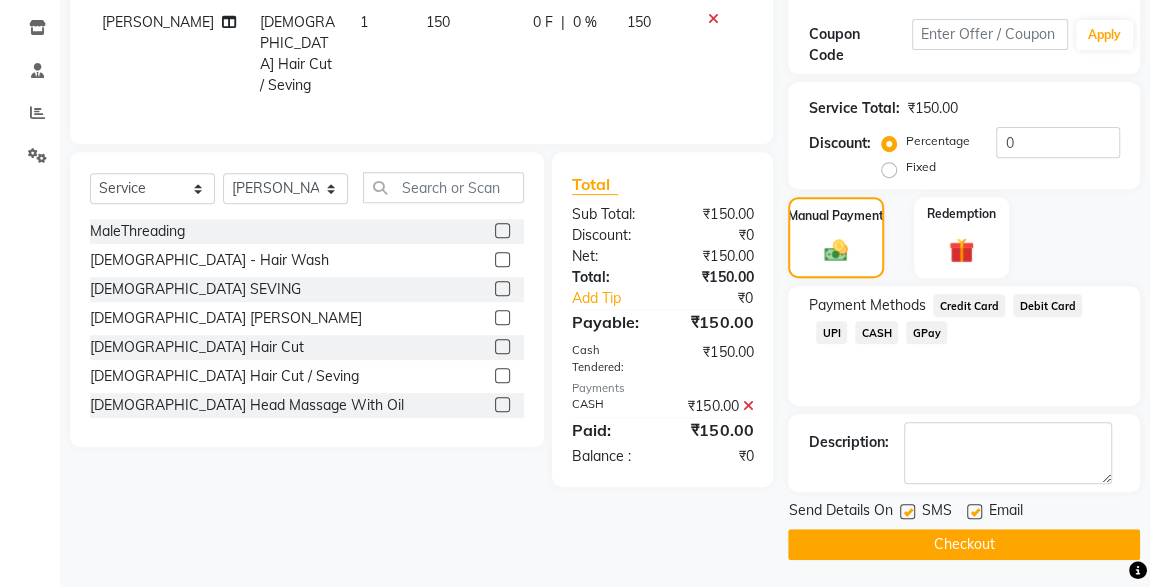 click 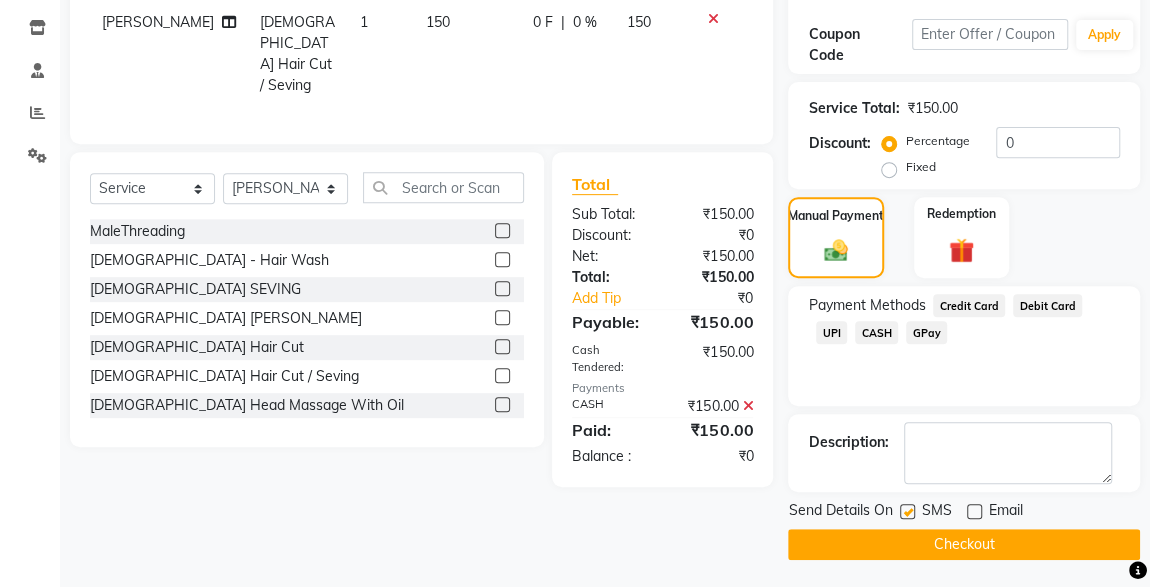 click on "Checkout" 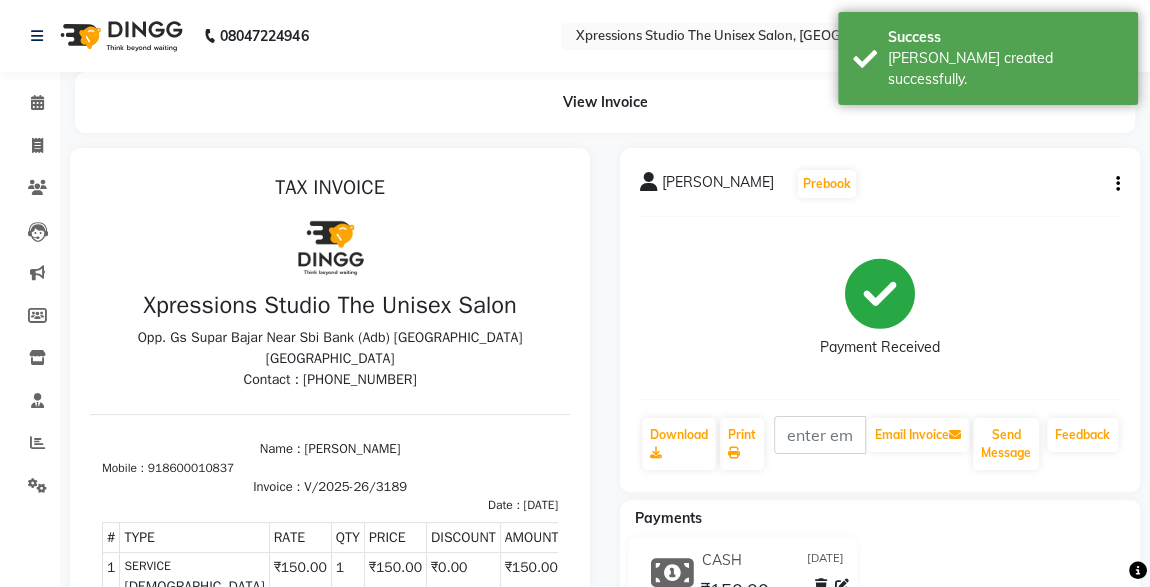scroll, scrollTop: 0, scrollLeft: 0, axis: both 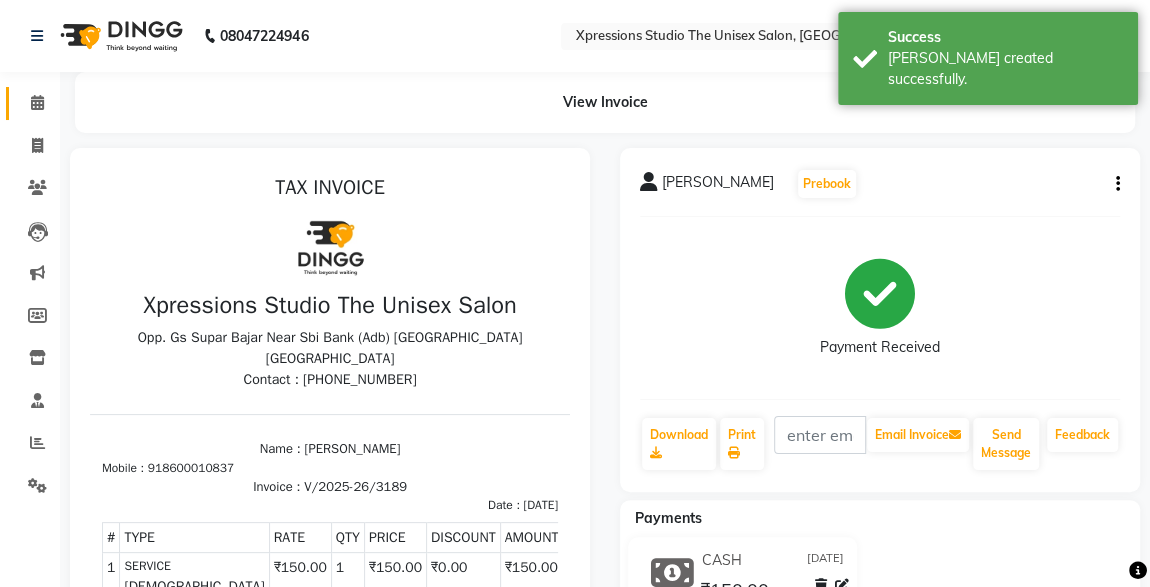 click 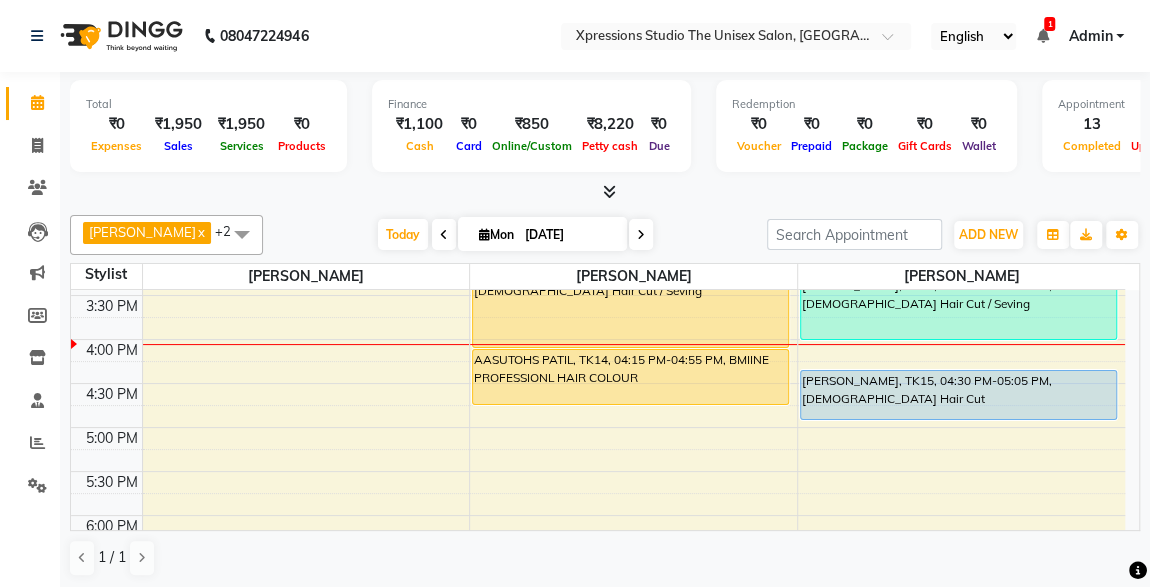 scroll, scrollTop: 703, scrollLeft: 0, axis: vertical 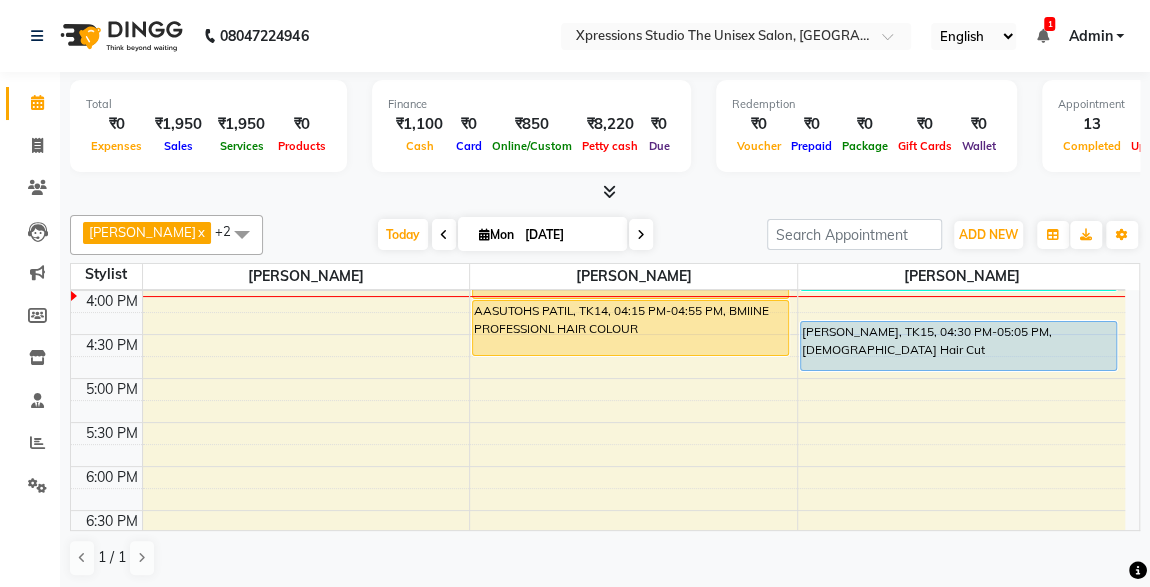 click on "[PERSON_NAME], TK15, 04:30 PM-05:05 PM, [DEMOGRAPHIC_DATA] Hair Cut" at bounding box center (958, 346) 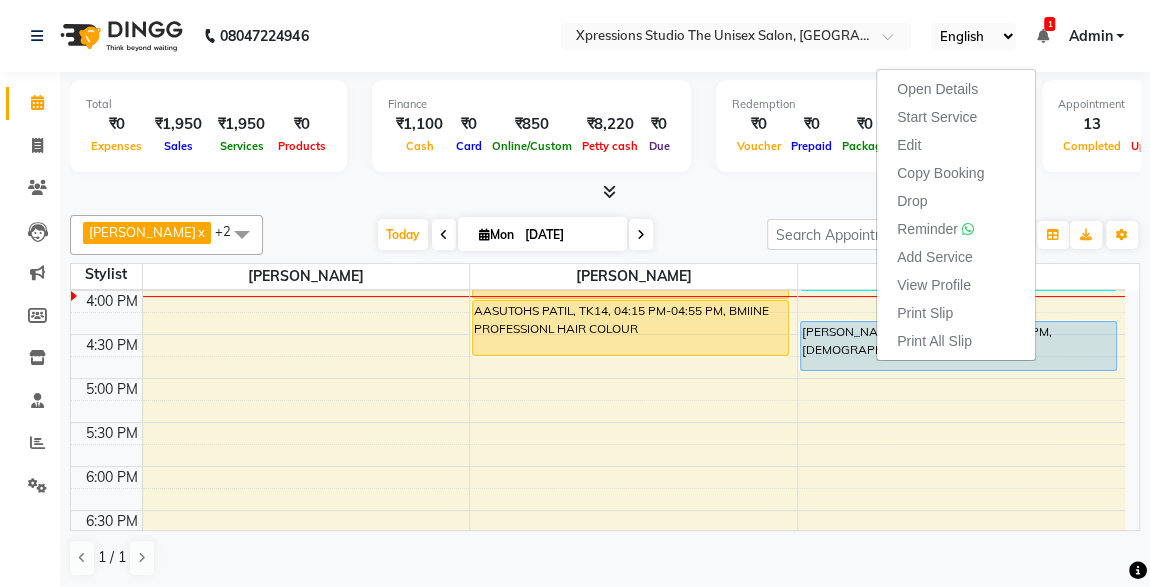 click on "[PERSON_NAME], TK15, 04:30 PM-05:05 PM, [DEMOGRAPHIC_DATA] Hair Cut" at bounding box center [958, 346] 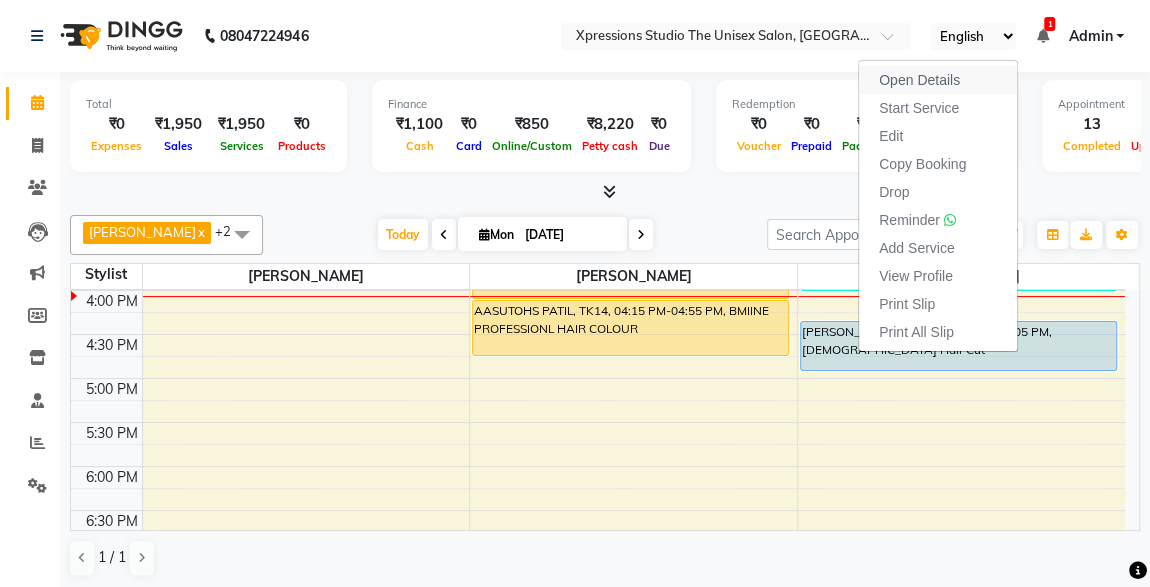 click on "Open Details" at bounding box center (938, 80) 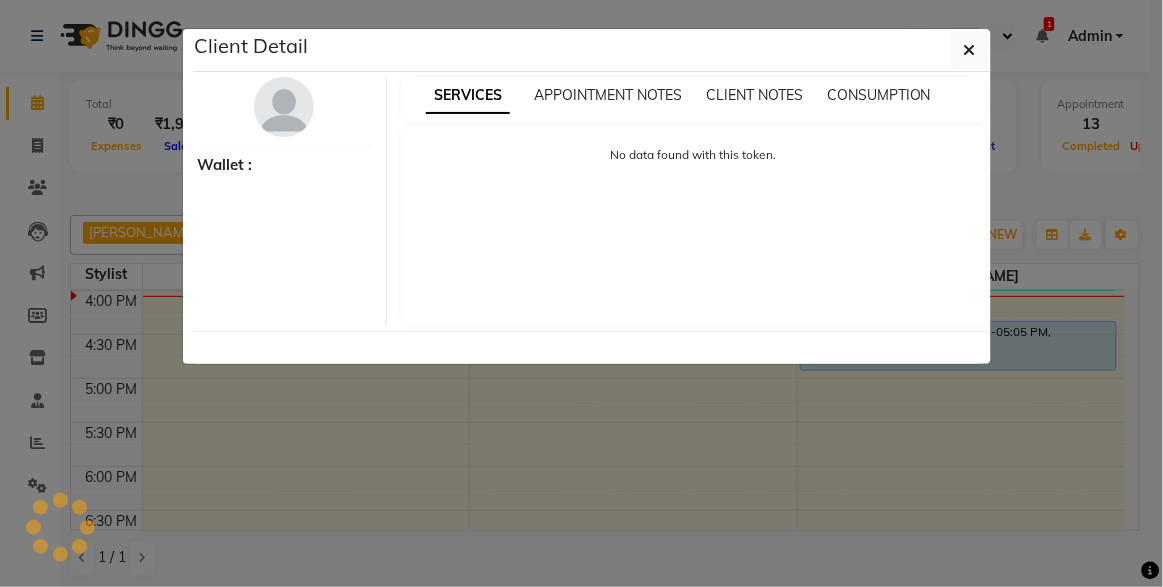 select on "5" 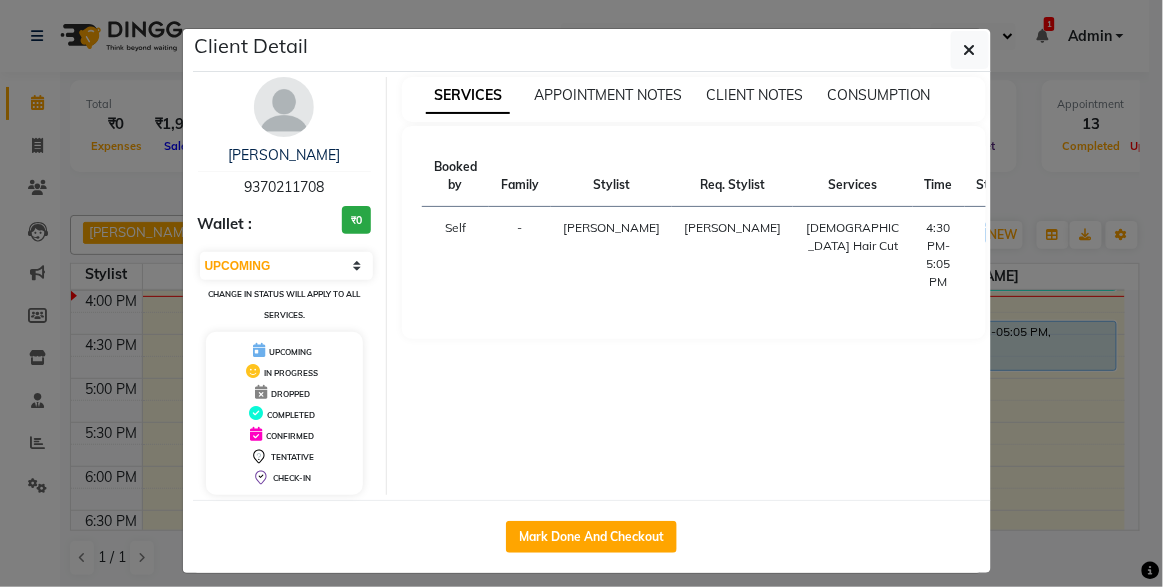 click at bounding box center (284, 107) 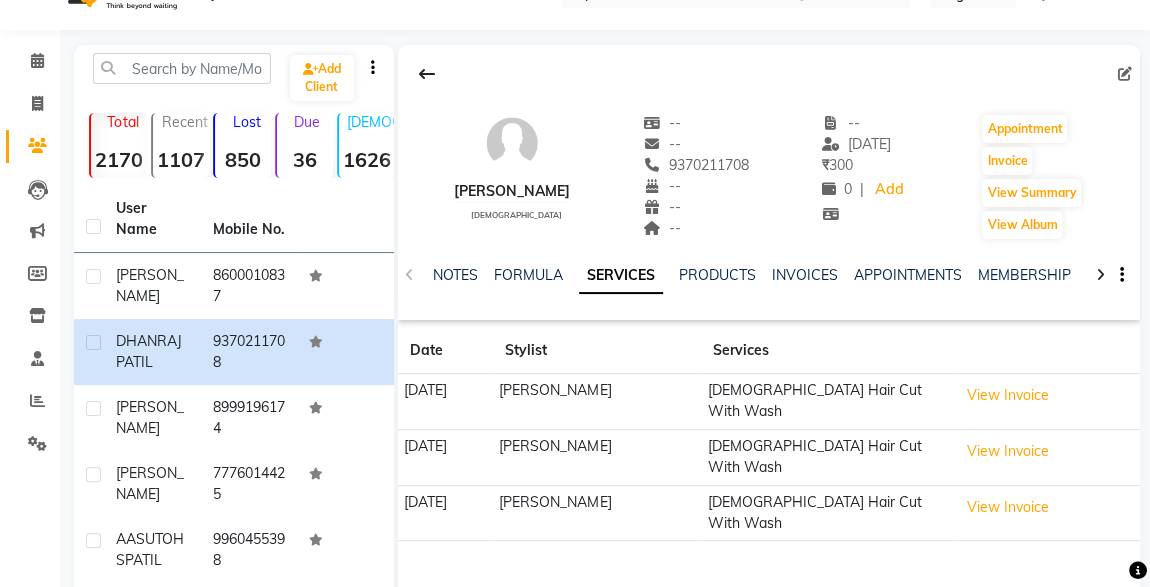 scroll, scrollTop: 0, scrollLeft: 0, axis: both 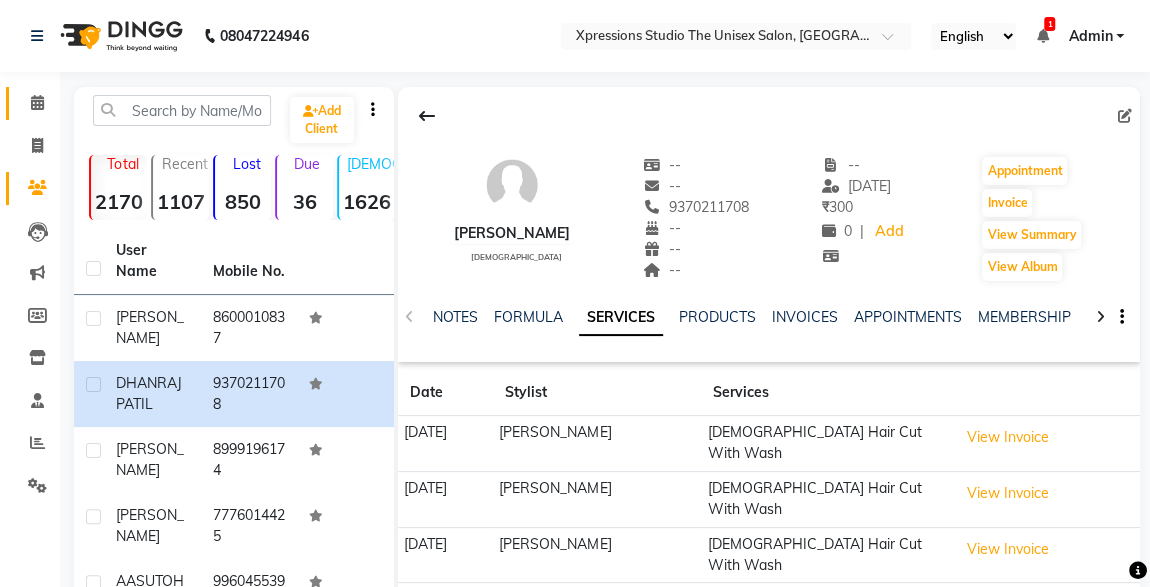 click 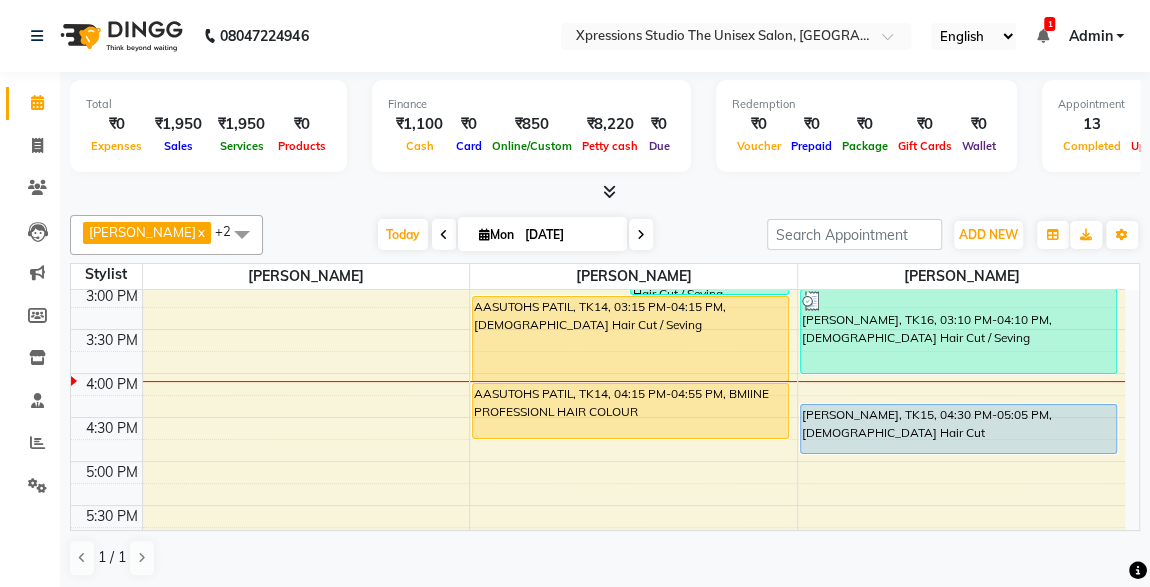 scroll, scrollTop: 624, scrollLeft: 0, axis: vertical 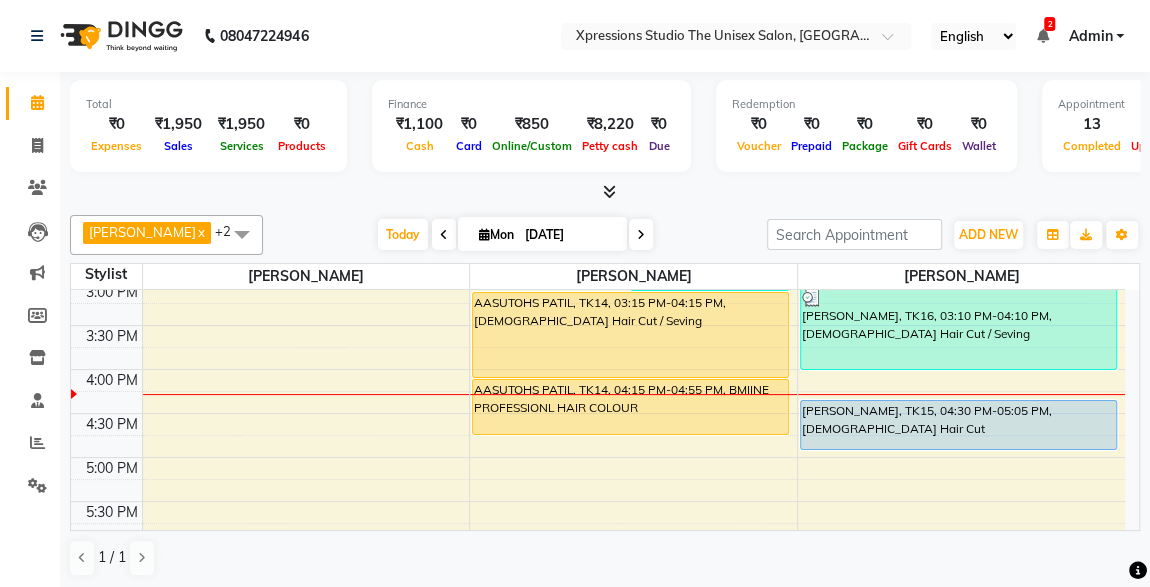 click on "2" at bounding box center [1049, 24] 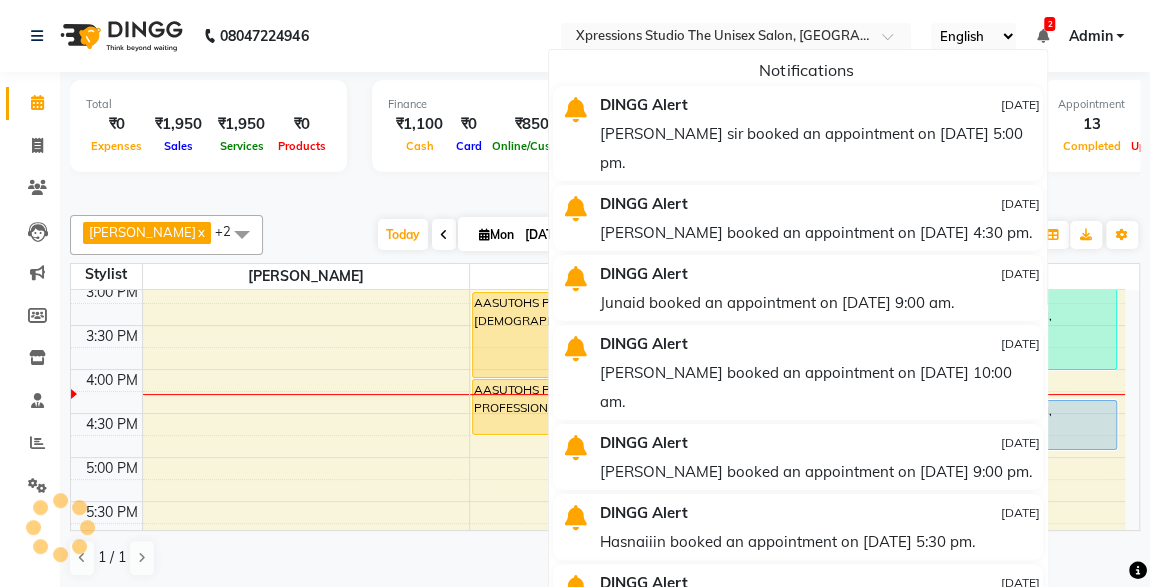 click on "English ENGLISH Español العربية मराठी हिंदी ગુજરાતી தமிழ் 中文 2 Notifications  DINGG Alert   14-07-2025   gaurav patil sir booked an appointment on 14-07-2025 at 5:00 pm.   DINGG Alert   14-07-2025   DHANRAJ booked an appointment on 14-07-2025 at 4:30 pm.   DINGG Alert   13-07-2025   Junaid booked an appointment on 14-07-2025 at 9:00 am.   DINGG Alert   13-07-2025   PIYUSH SARAF booked an appointment on 14-07-2025 at 10:00 am.   DINGG Alert   13-07-2025   KATKI booked an appointment on 13-07-2025 at 9:00 pm.   DINGG Alert   13-07-2025   Hasnaiiin booked an appointment on 13-07-2025 at 5:30 pm.   DINGG Alert   13-07-2025   SAKET CHANCHETI booked an appointment on 13-07-2025 at 3:30 pm.   DINGG Alert   13-07-2025   Hriday booked an appointment on 13-07-2025 at 12:30 pm.   DINGG Alert   13-07-2025   SARTHAK RAJDEV booked an appointment on 13-07-2025 at 2:45 pm.   DINGG Alert   13-07-2025   roshan motalkar booked an appointment on 13-07-2025 at 3:30 pm." at bounding box center [736, 36] 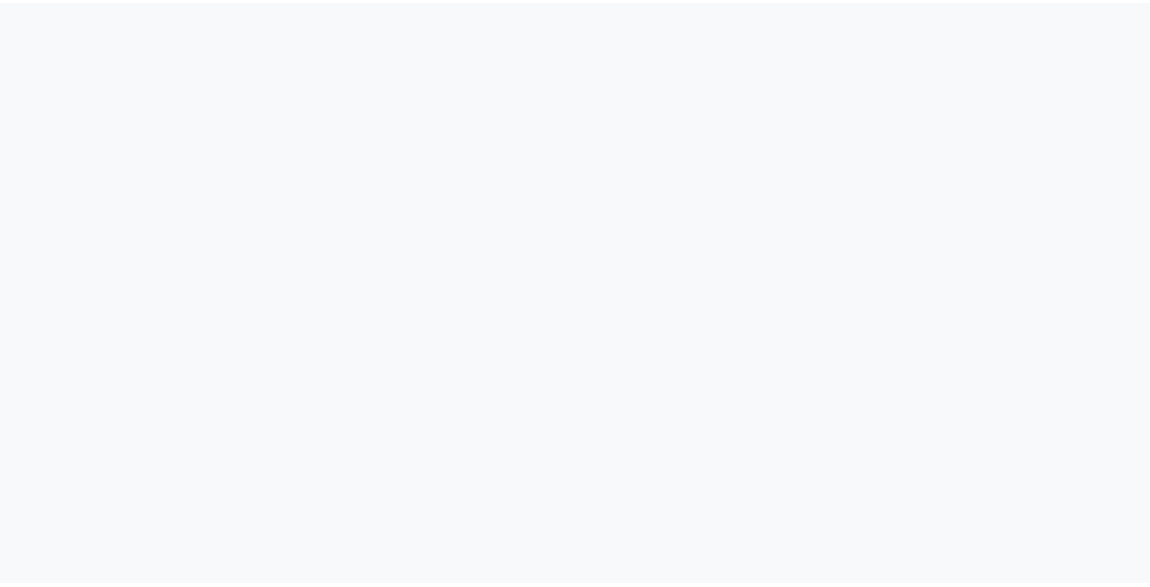 scroll, scrollTop: 0, scrollLeft: 0, axis: both 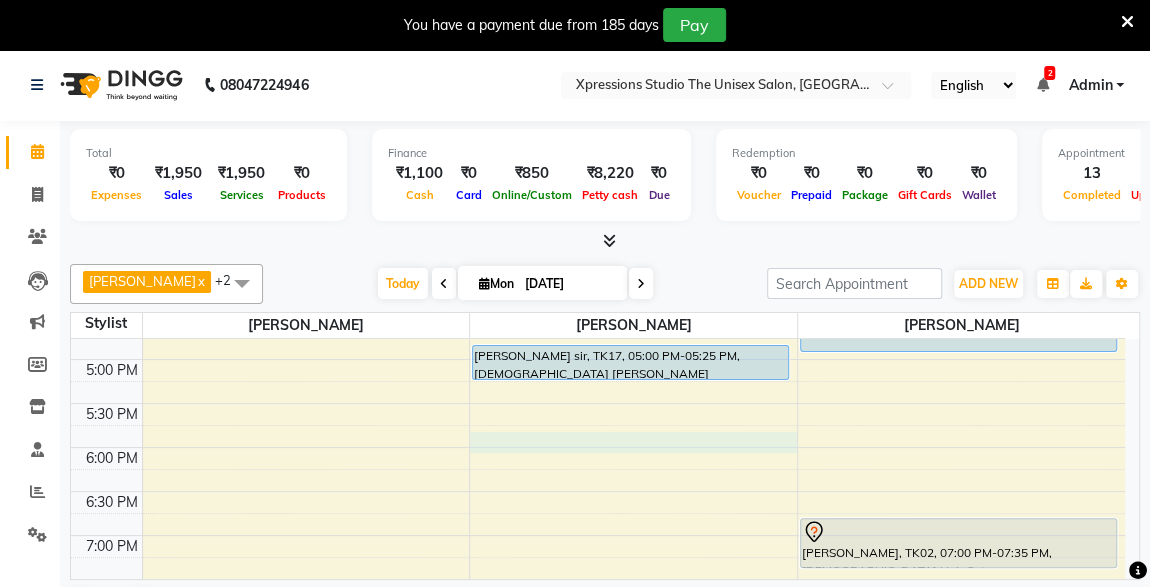 click on "8:00 AM 8:30 AM 9:00 AM 9:30 AM 10:00 AM 10:30 AM 11:00 AM 11:30 AM 12:00 PM 12:30 PM 1:00 PM 1:30 PM 2:00 PM 2:30 PM 3:00 PM 3:30 PM 4:00 PM 4:30 PM 5:00 PM 5:30 PM 6:00 PM 6:30 PM 7:00 PM 7:30 PM 8:00 PM 8:30 PM 9:00 PM 9:30 PM 10:00 PM 10:30 PM     Ajaysing w, TK04, 09:15 AM-09:35 AM, Male SEVING      OM SHIRSAT, TK06, 09:30 AM-10:05 AM, Male Hair Cut      PIYUSH SARAF, TK01, 01:15 PM-02:35 PM, Male Hair Cut / Beard ,Male Head Massage With Oil     AASHISH INGALE, TK13, 02:15 PM-03:15 PM, Male Hair Cut / Seving     YAUSH PANJWANA, TK08, 10:15 AM-10:50 AM, Male Hair Cut      MANAS MUNJALA, TK09, 11:00 AM-12:25 PM, Male Hair Cut / Beard ,Massage - Vlcc Massage    AASUTOHS PATIL, TK14, 03:15 PM-04:15 PM, Male Hair Cut / Seving    AASUTOHS PATIL, TK14, 04:15 PM-04:55 PM, BMIINE PROFESSIONL HAIR COLOUR    gaurav patil sir, TK17, 05:00 PM-05:25 PM, Male  Beard     TUSHAR KOLTE, TK11, 11:25 AM-11:45 AM, Male SEVING      RUSHIKESH BORADE, TK05, 11:30 AM-12:30 PM, Male Hair Cut / Seving" at bounding box center (598, 227) 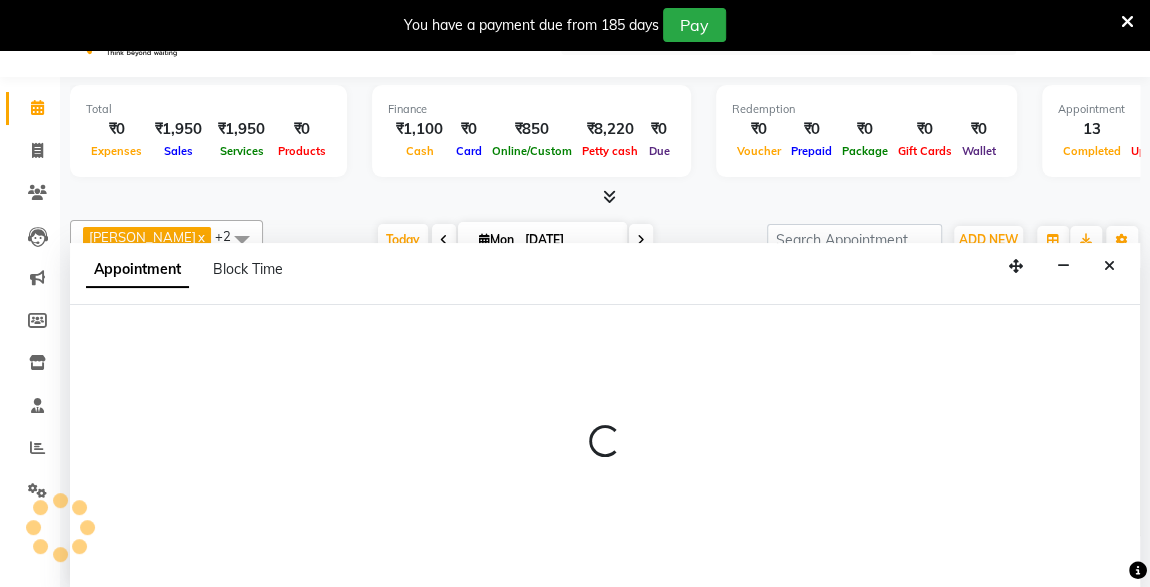select on "57588" 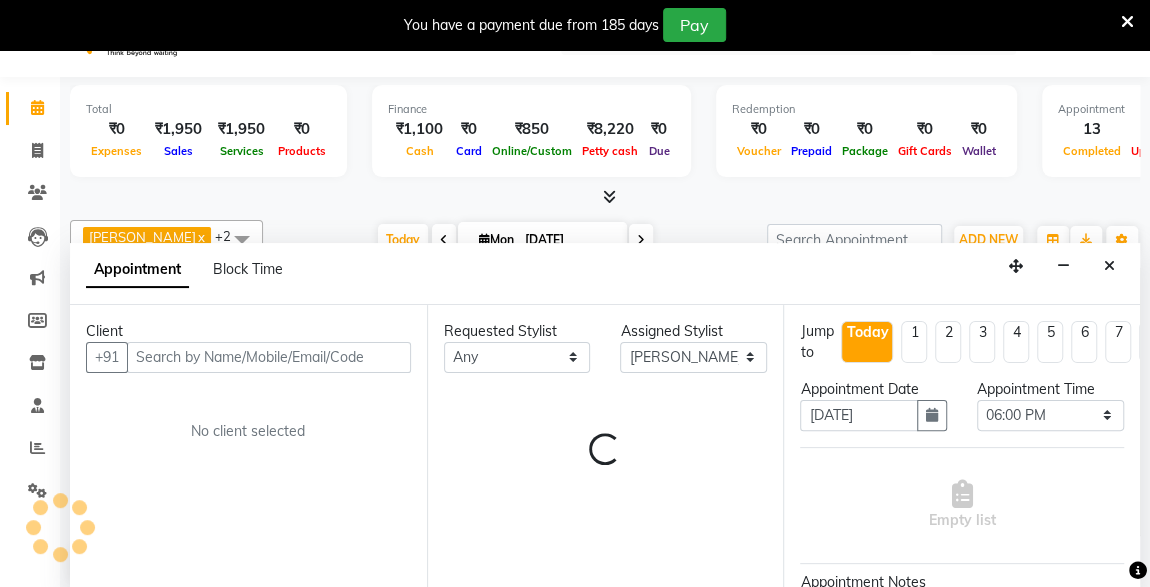 scroll, scrollTop: 49, scrollLeft: 0, axis: vertical 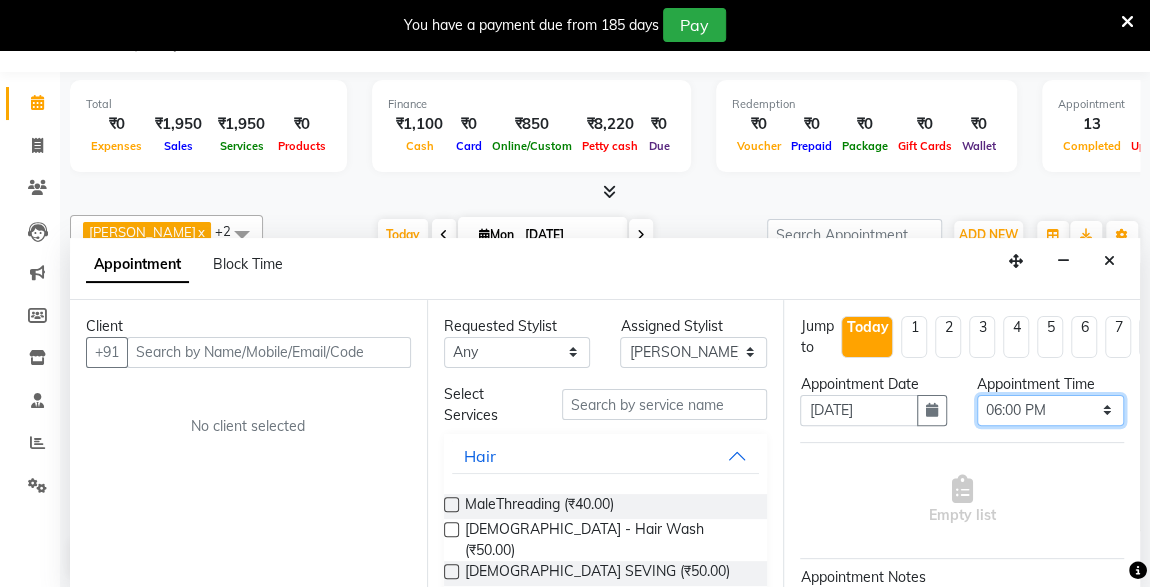 click on "Select 09:00 AM 09:15 AM 09:30 AM 09:45 AM 10:00 AM 10:15 AM 10:30 AM 10:45 AM 11:00 AM 11:15 AM 11:30 AM 11:45 AM 12:00 PM 12:15 PM 12:30 PM 12:45 PM 01:00 PM 01:15 PM 01:30 PM 01:45 PM 02:00 PM 02:15 PM 02:30 PM 02:45 PM 03:00 PM 03:15 PM 03:30 PM 03:45 PM 04:00 PM 04:15 PM 04:30 PM 04:45 PM 05:00 PM 05:15 PM 05:30 PM 05:45 PM 06:00 PM 06:15 PM 06:30 PM 06:45 PM 07:00 PM 07:15 PM 07:30 PM 07:45 PM 08:00 PM 08:15 PM 08:30 PM 08:45 PM 09:00 PM 09:15 PM 09:30 PM 09:45 PM 10:00 PM" at bounding box center (1050, 410) 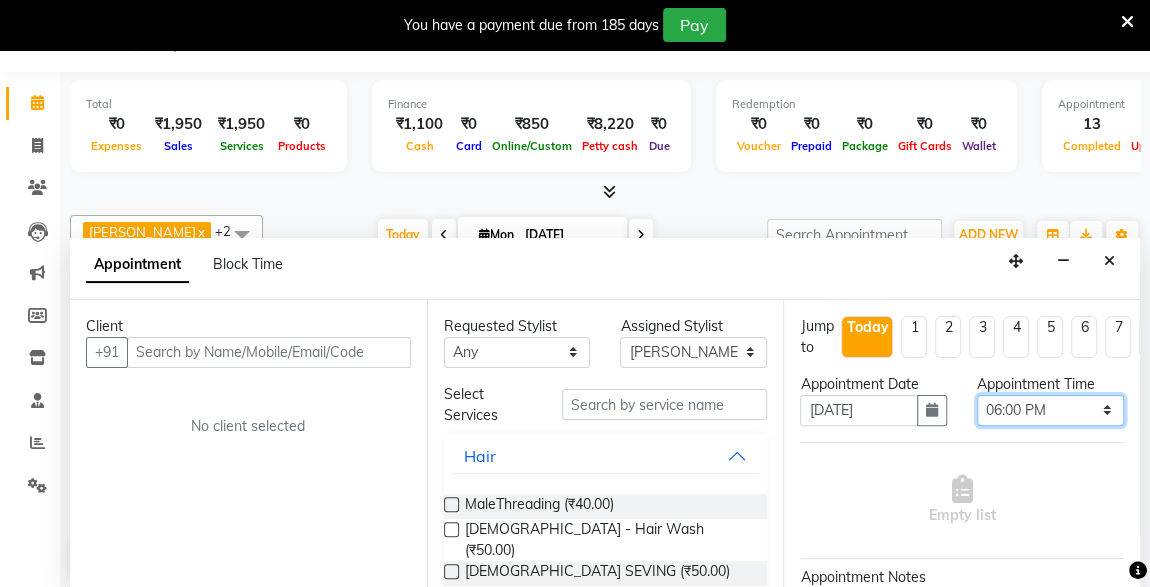 select on "1095" 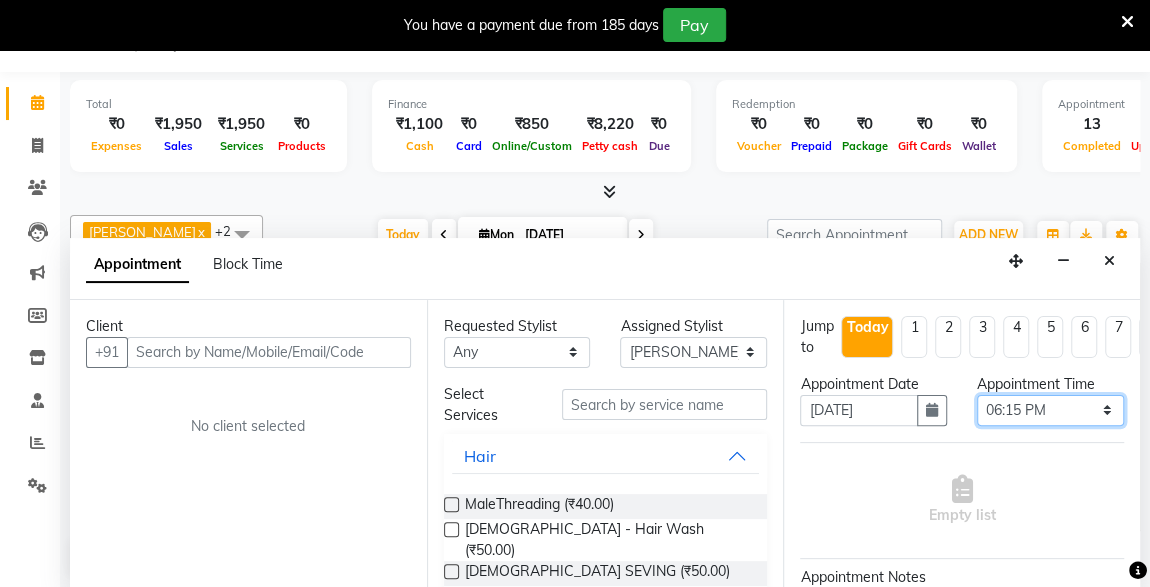 click on "Select 09:00 AM 09:15 AM 09:30 AM 09:45 AM 10:00 AM 10:15 AM 10:30 AM 10:45 AM 11:00 AM 11:15 AM 11:30 AM 11:45 AM 12:00 PM 12:15 PM 12:30 PM 12:45 PM 01:00 PM 01:15 PM 01:30 PM 01:45 PM 02:00 PM 02:15 PM 02:30 PM 02:45 PM 03:00 PM 03:15 PM 03:30 PM 03:45 PM 04:00 PM 04:15 PM 04:30 PM 04:45 PM 05:00 PM 05:15 PM 05:30 PM 05:45 PM 06:00 PM 06:15 PM 06:30 PM 06:45 PM 07:00 PM 07:15 PM 07:30 PM 07:45 PM 08:00 PM 08:15 PM 08:30 PM 08:45 PM 09:00 PM 09:15 PM 09:30 PM 09:45 PM 10:00 PM" at bounding box center [1050, 410] 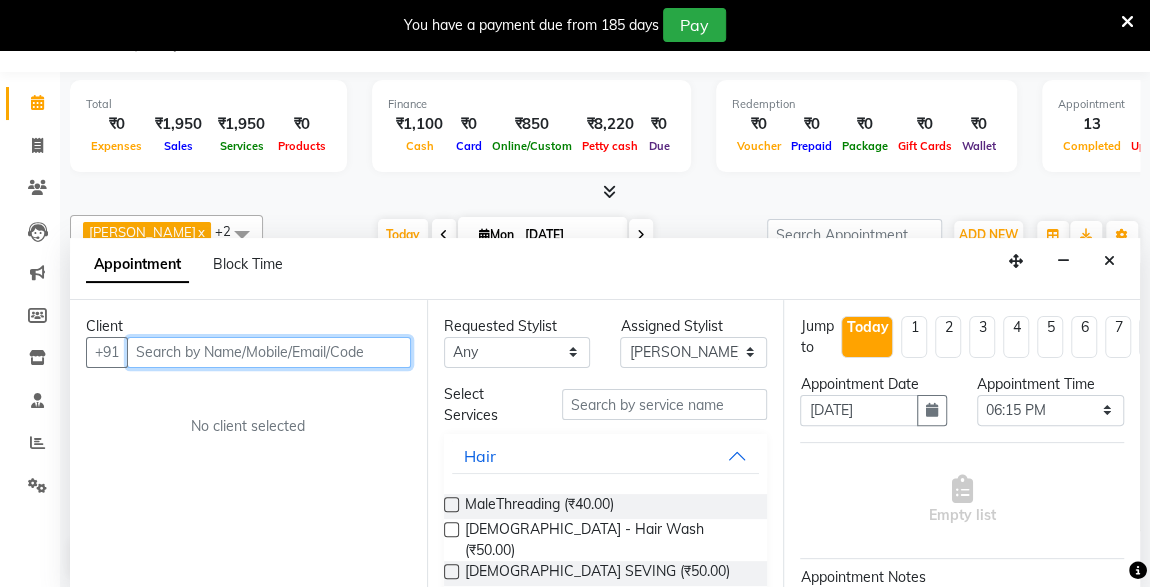 click at bounding box center [269, 352] 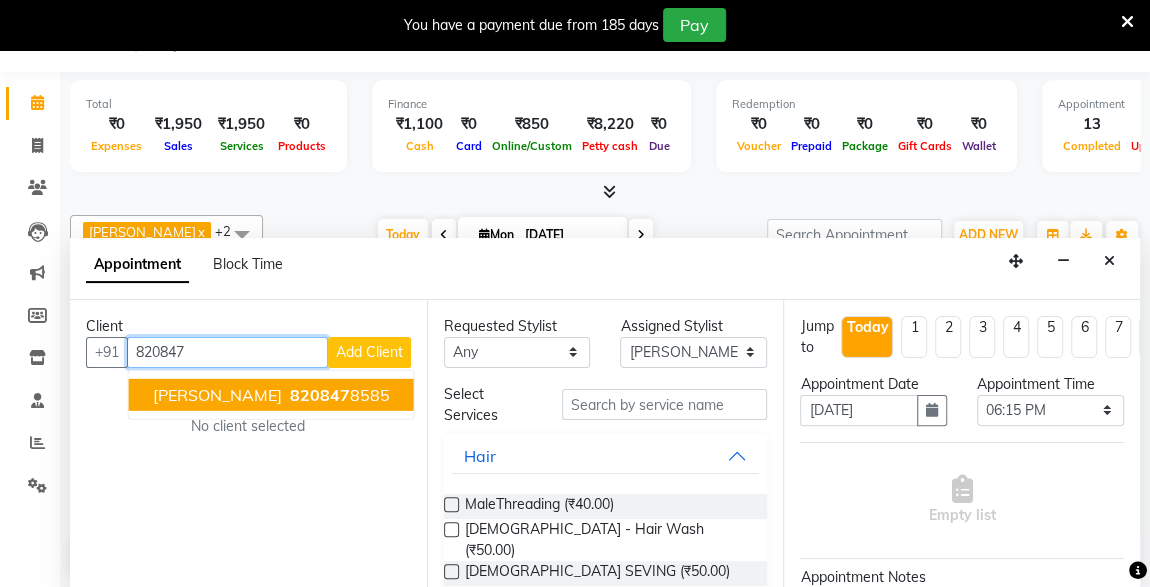 click on "820847" at bounding box center (320, 394) 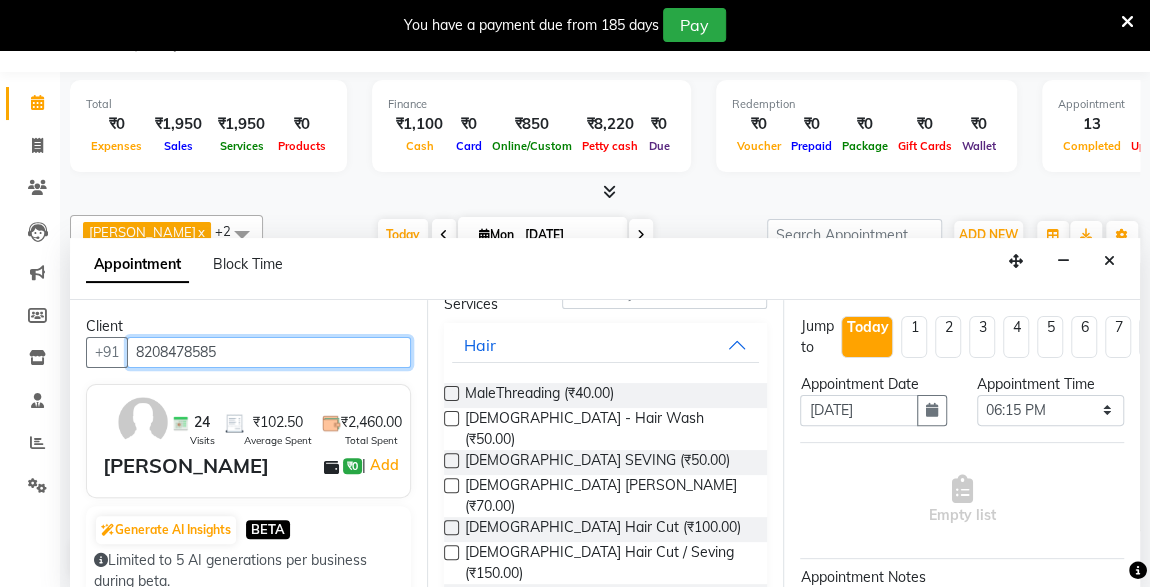 scroll, scrollTop: 112, scrollLeft: 0, axis: vertical 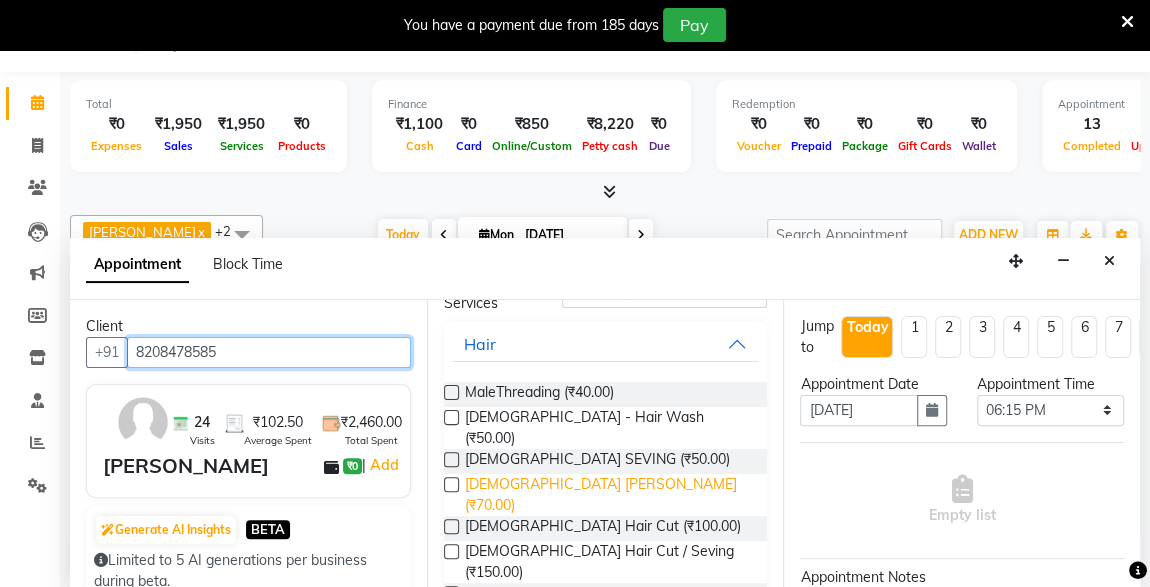 type on "8208478585" 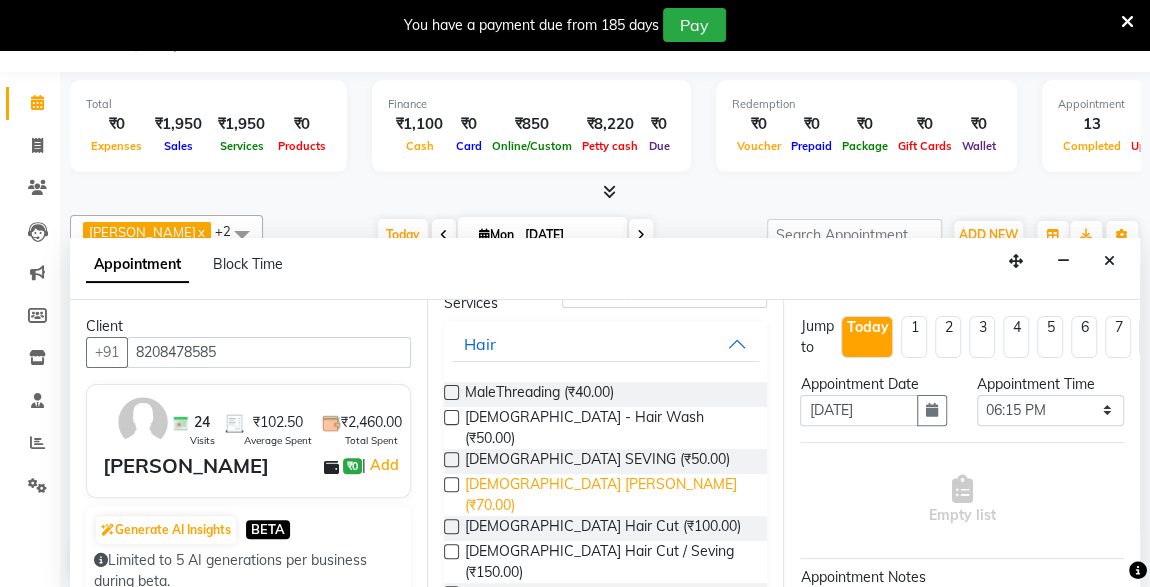 click on "Male  Beard (₹70.00)" at bounding box center [608, 495] 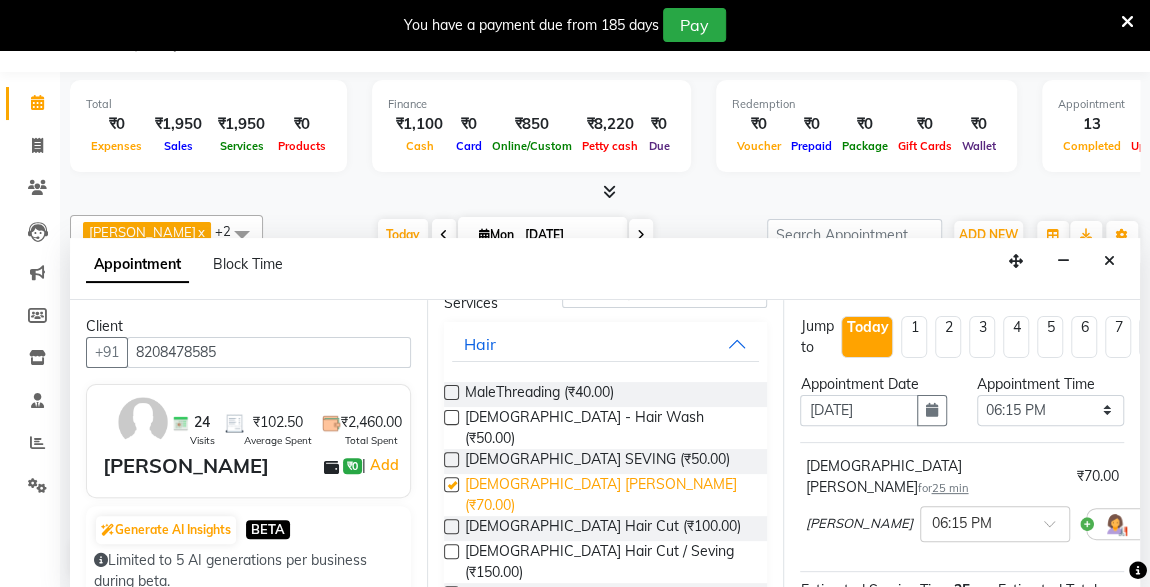 checkbox on "false" 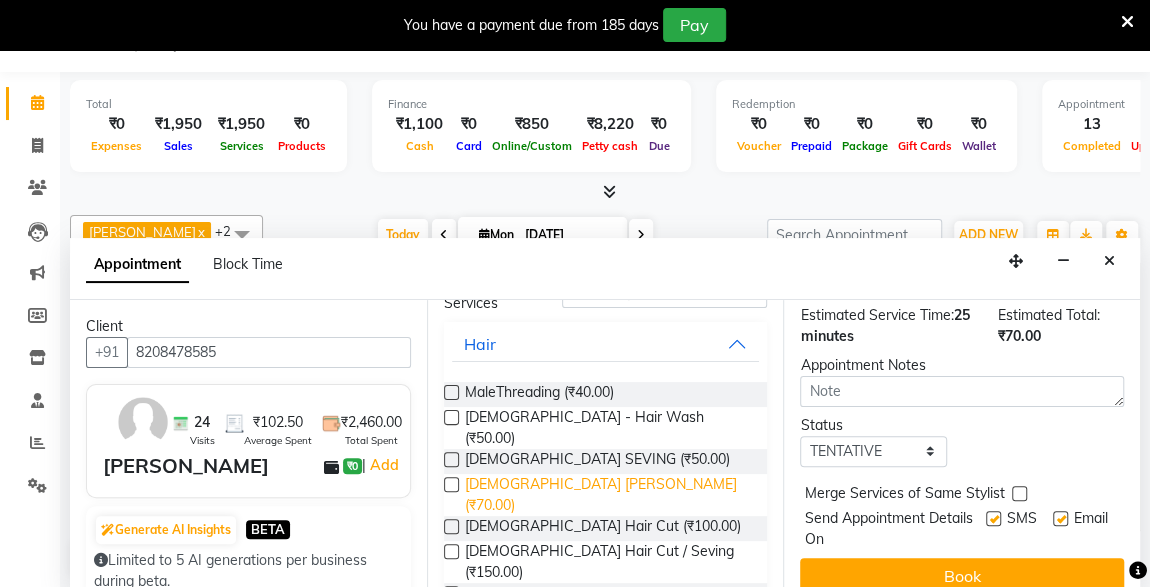scroll, scrollTop: 289, scrollLeft: 0, axis: vertical 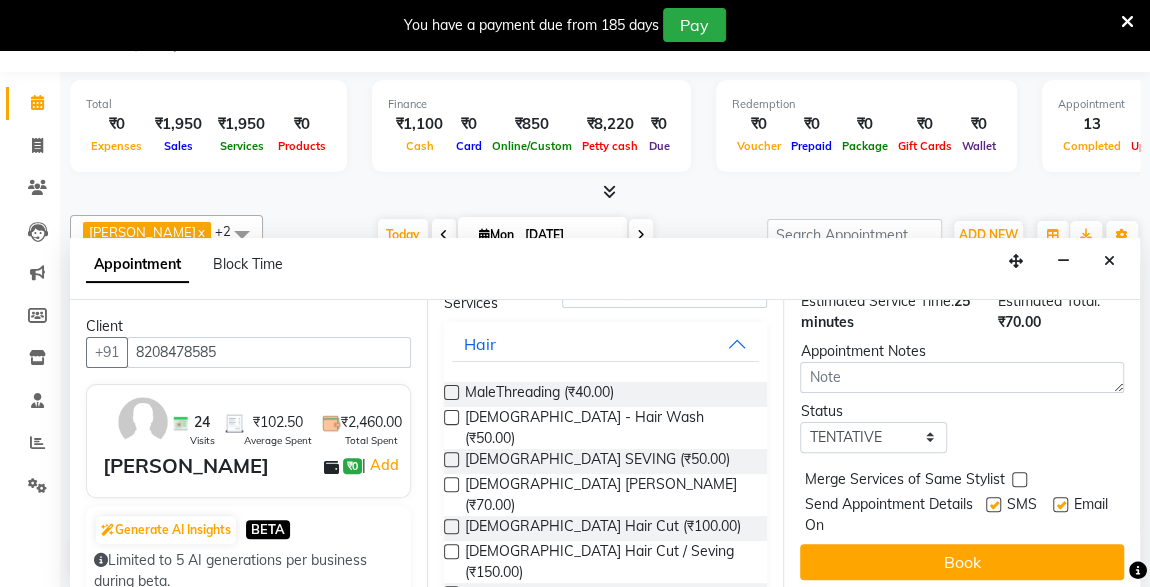 click at bounding box center [1060, 504] 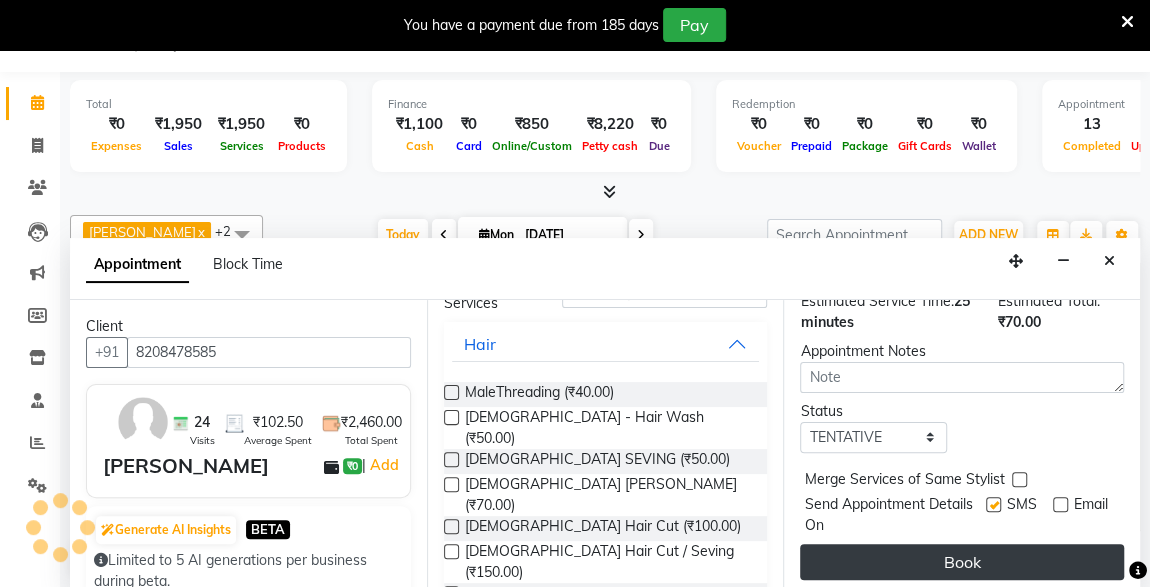 click on "Book" at bounding box center (962, 562) 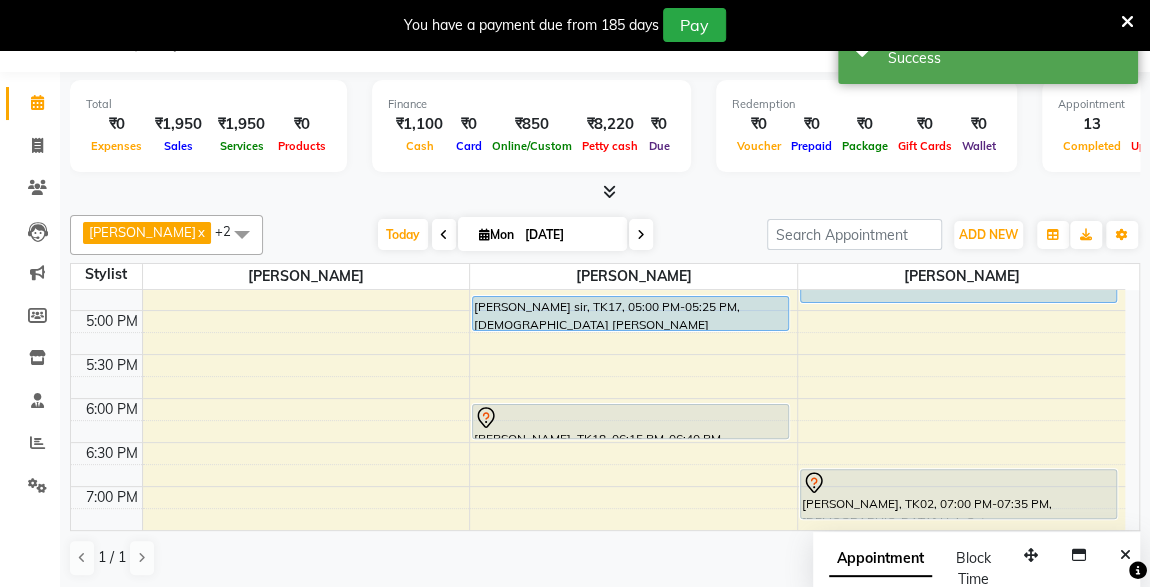 scroll, scrollTop: 0, scrollLeft: 0, axis: both 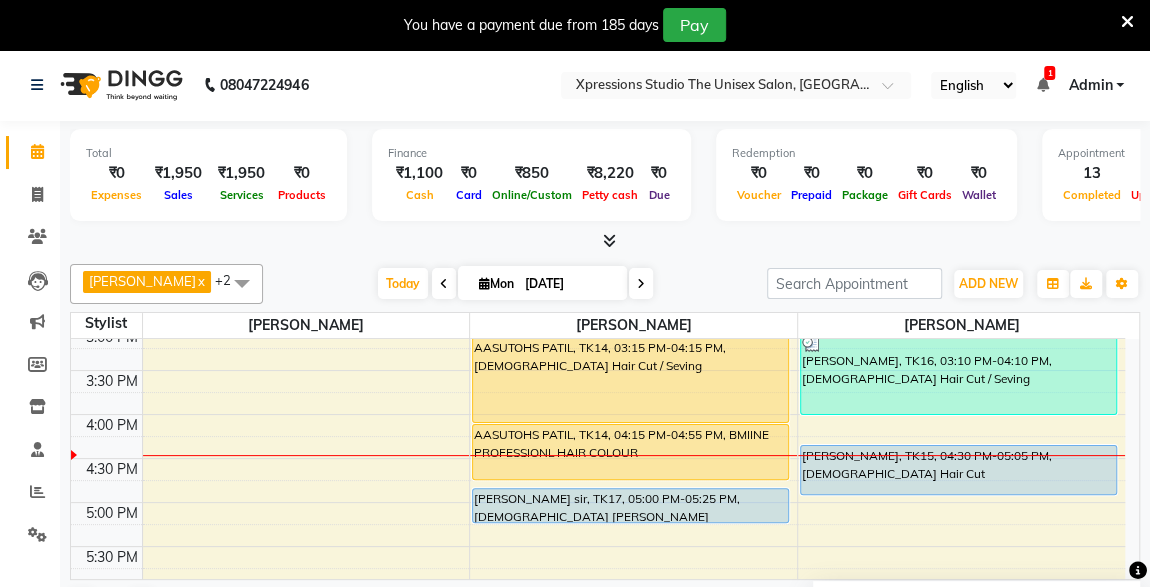 click on "AASUTOHS PATIL, TK14, 03:15 PM-04:15 PM, [DEMOGRAPHIC_DATA] Hair Cut / Seving" at bounding box center (630, 380) 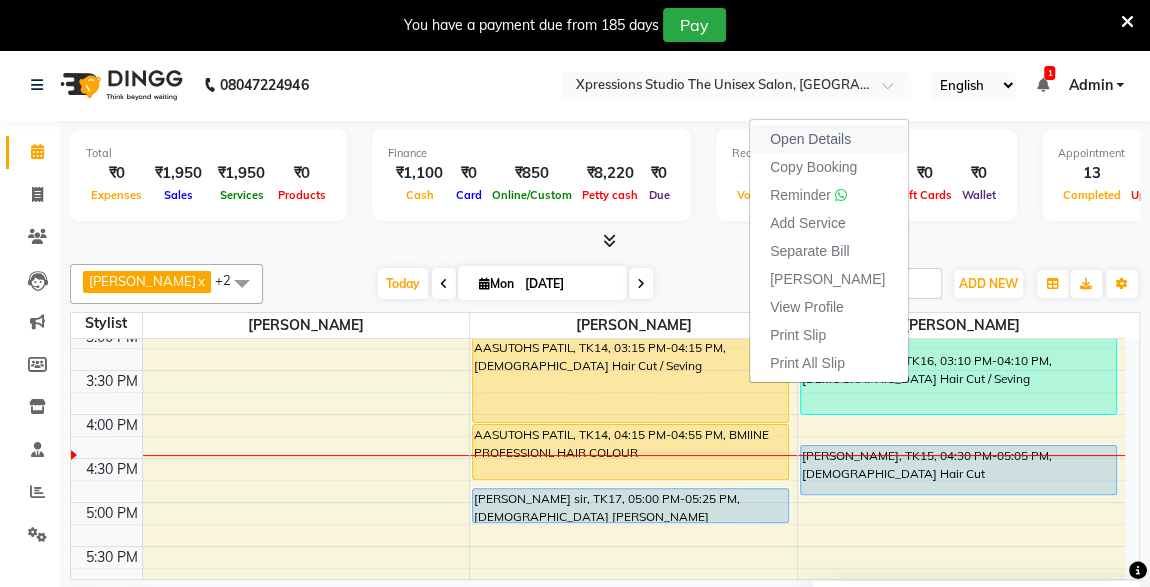 click on "Open Details" at bounding box center (829, 139) 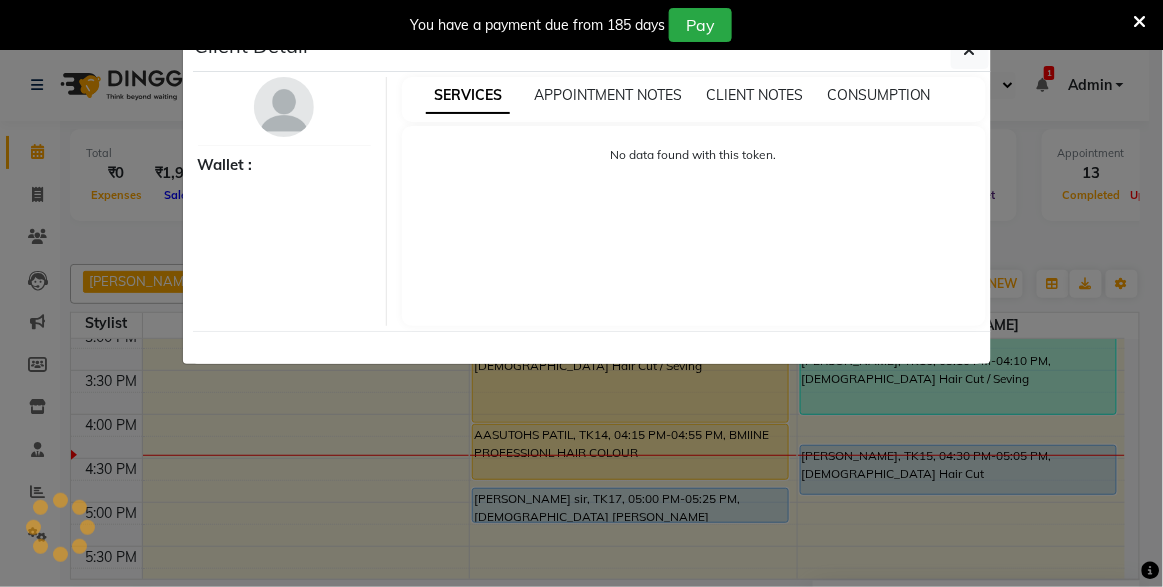 select on "1" 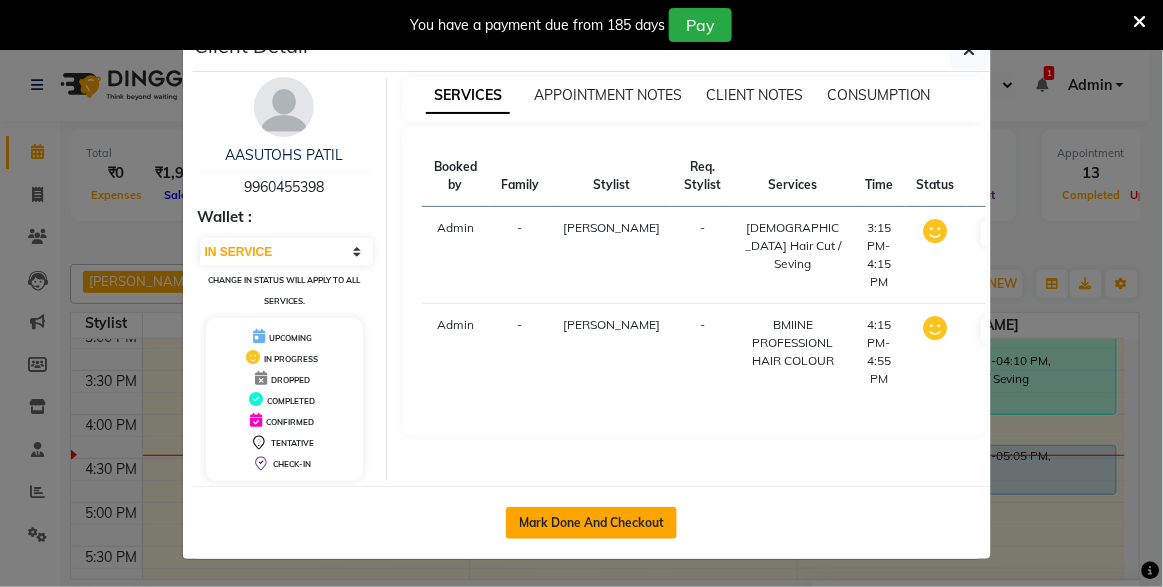 click on "Mark Done And Checkout" 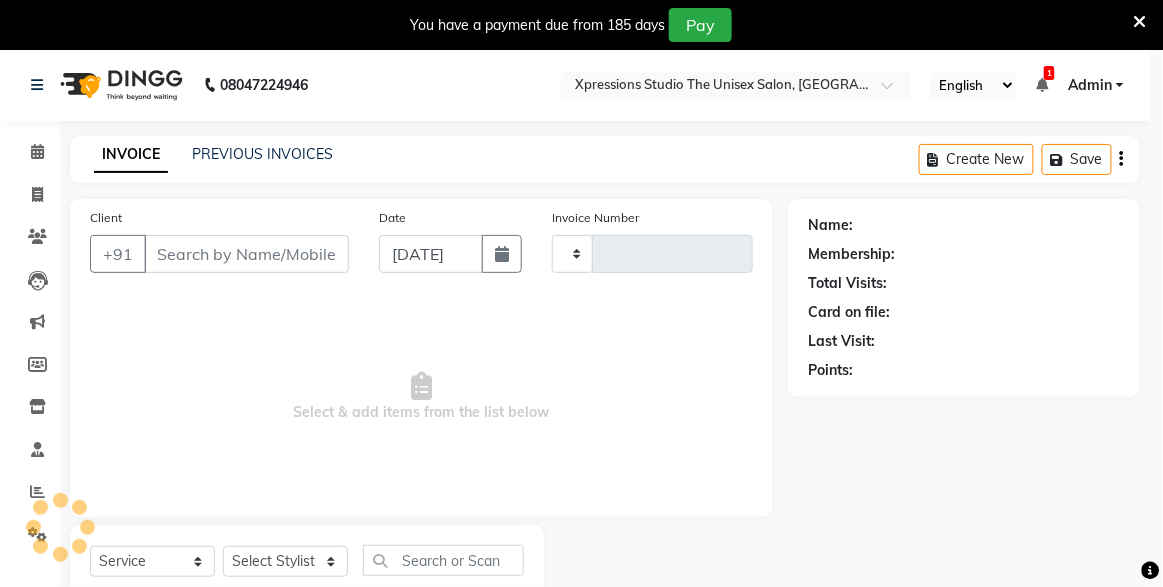 type on "3190" 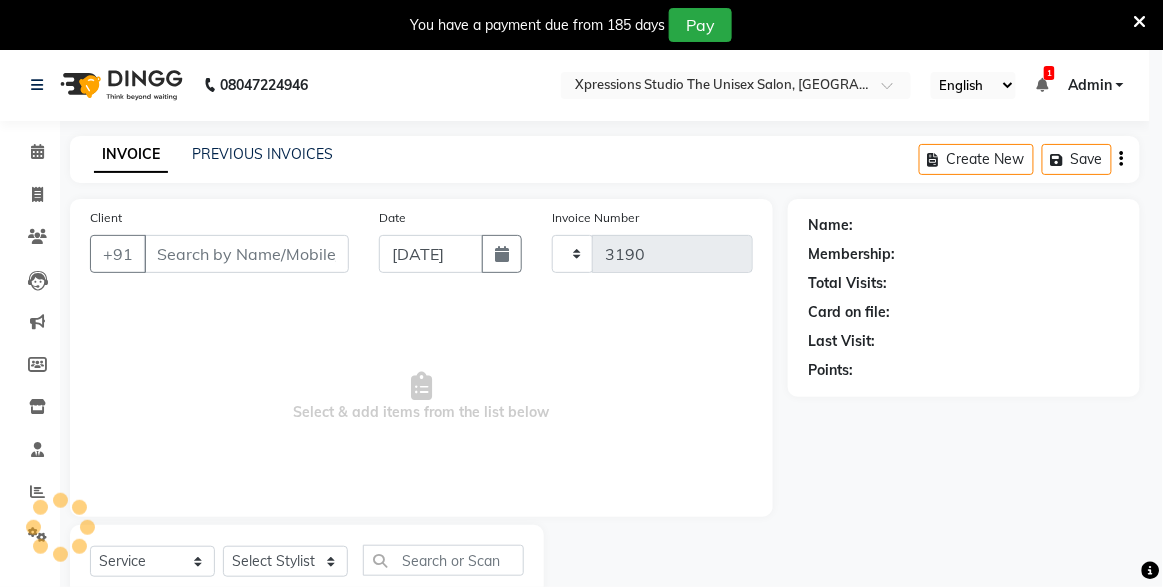 select on "7003" 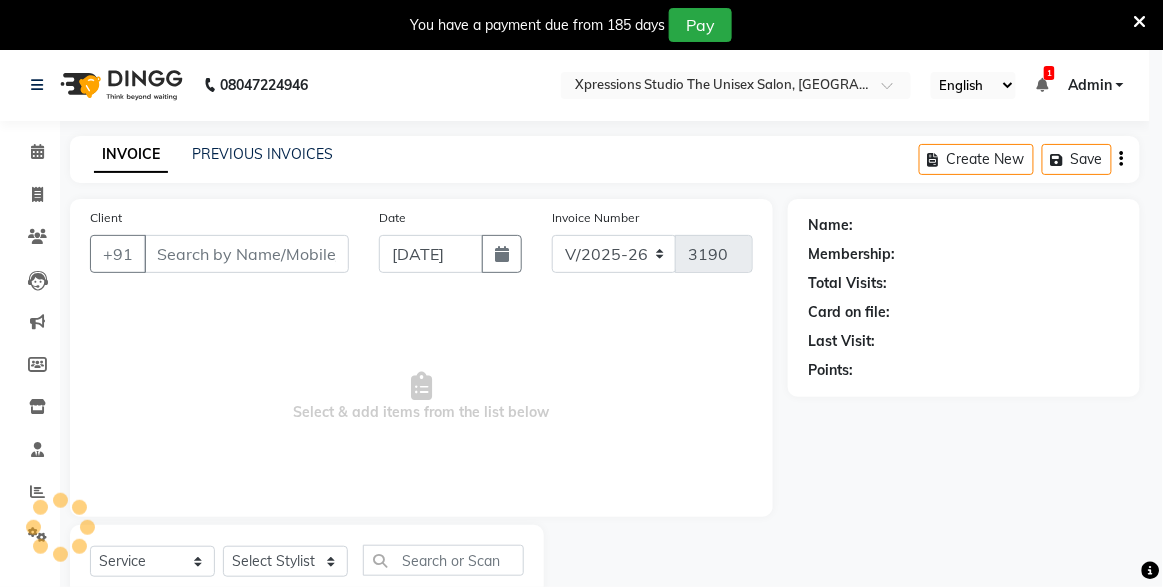 select on "3" 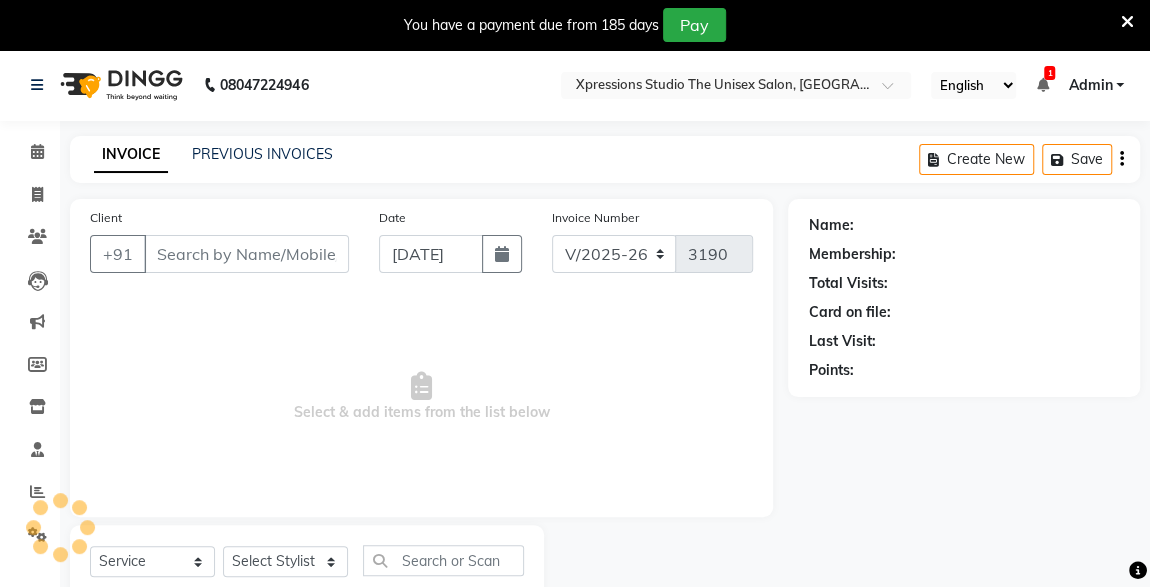 type on "9960455398" 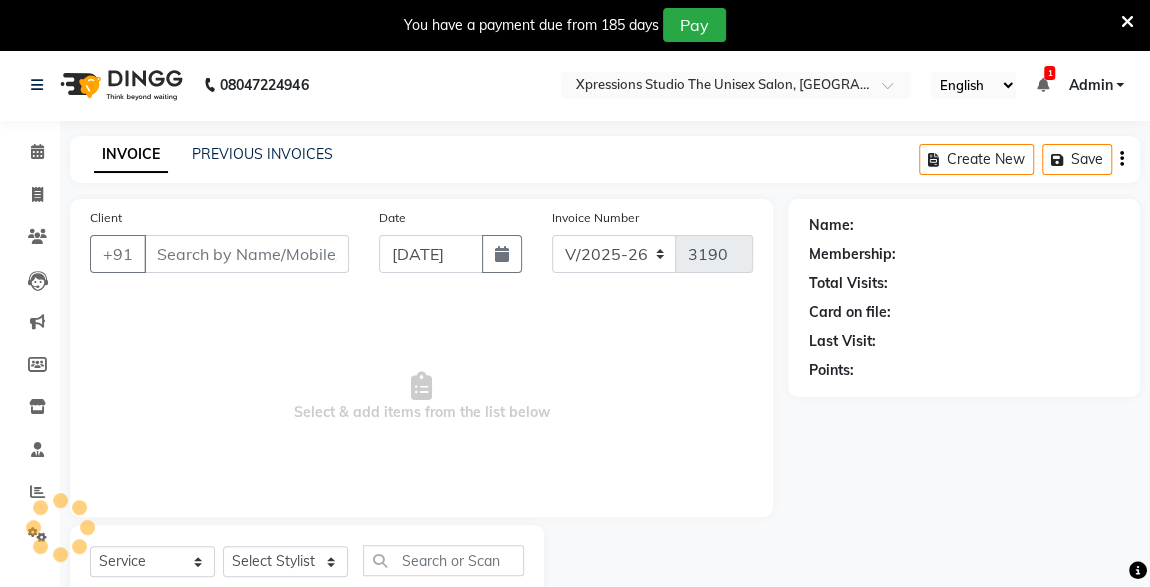 select on "57588" 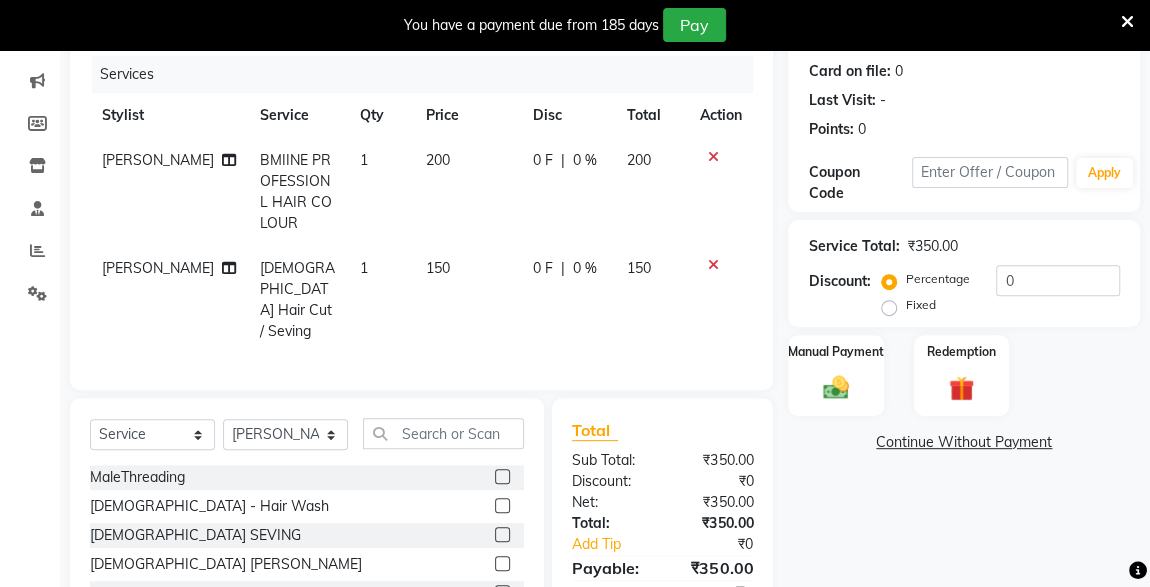 scroll, scrollTop: 226, scrollLeft: 0, axis: vertical 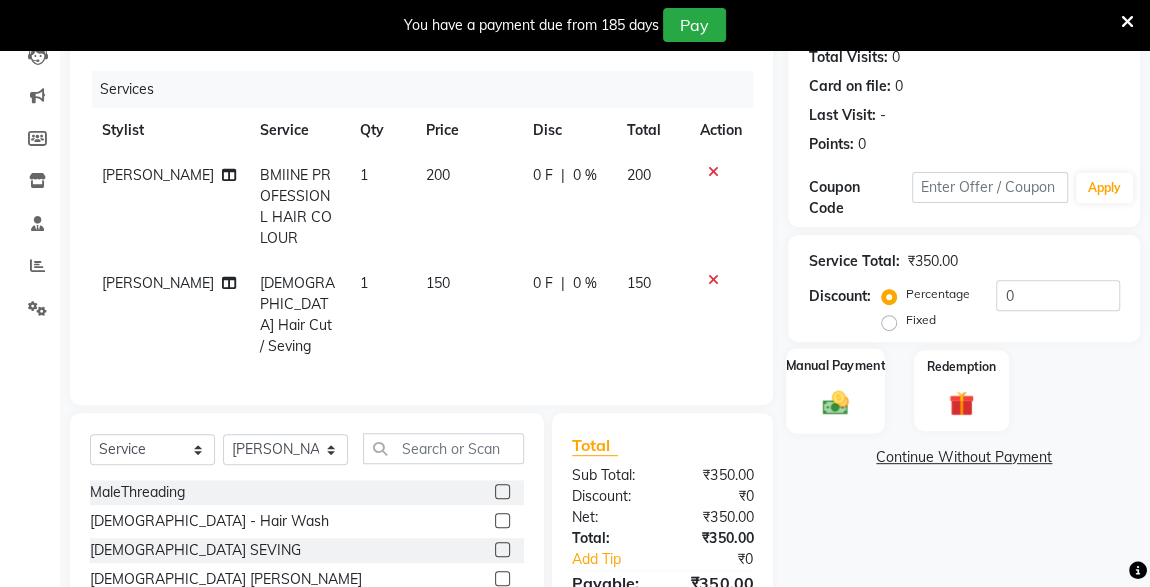 click on "Manual Payment" 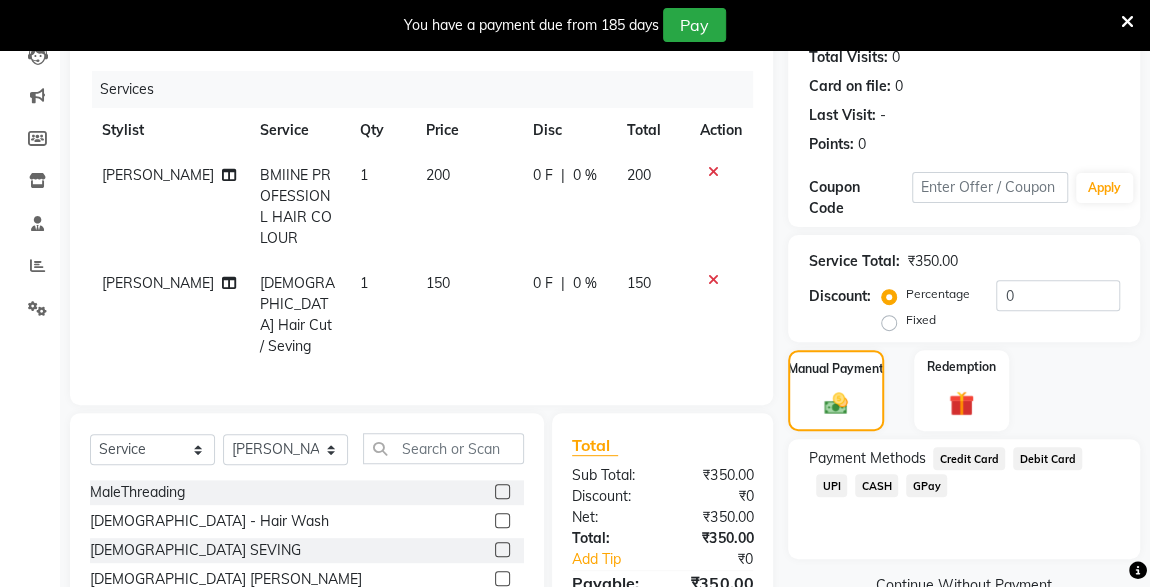 click on "CASH" 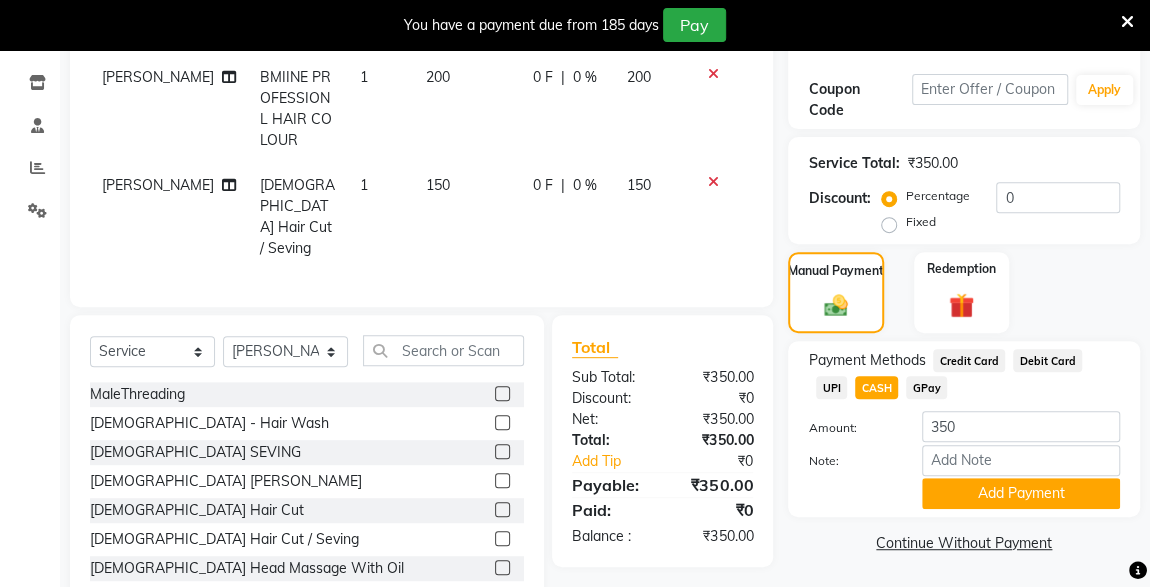 scroll, scrollTop: 319, scrollLeft: 0, axis: vertical 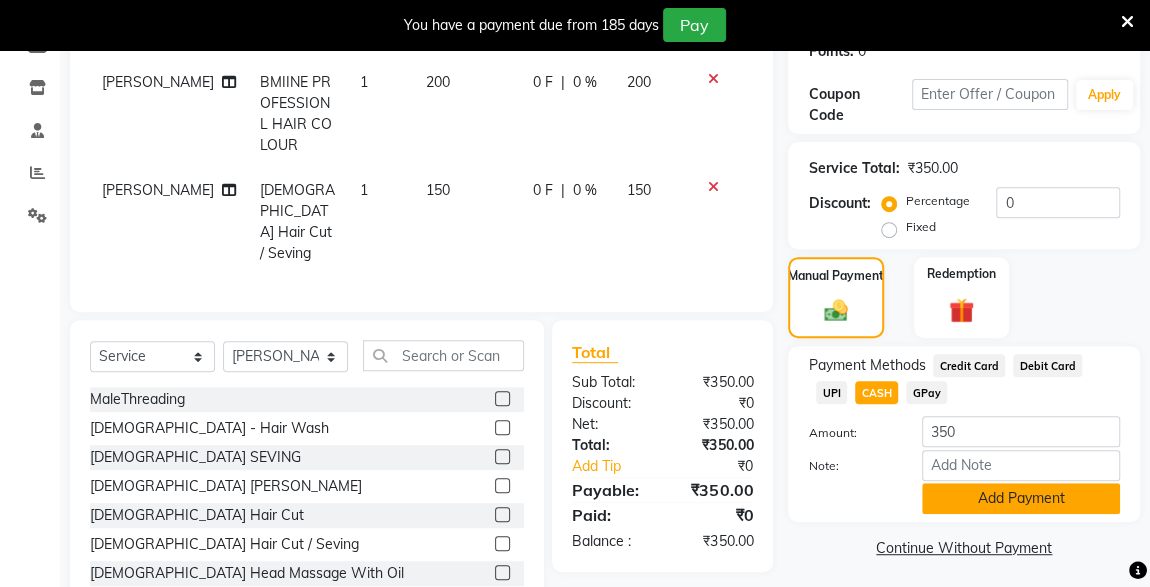 click on "Add Payment" 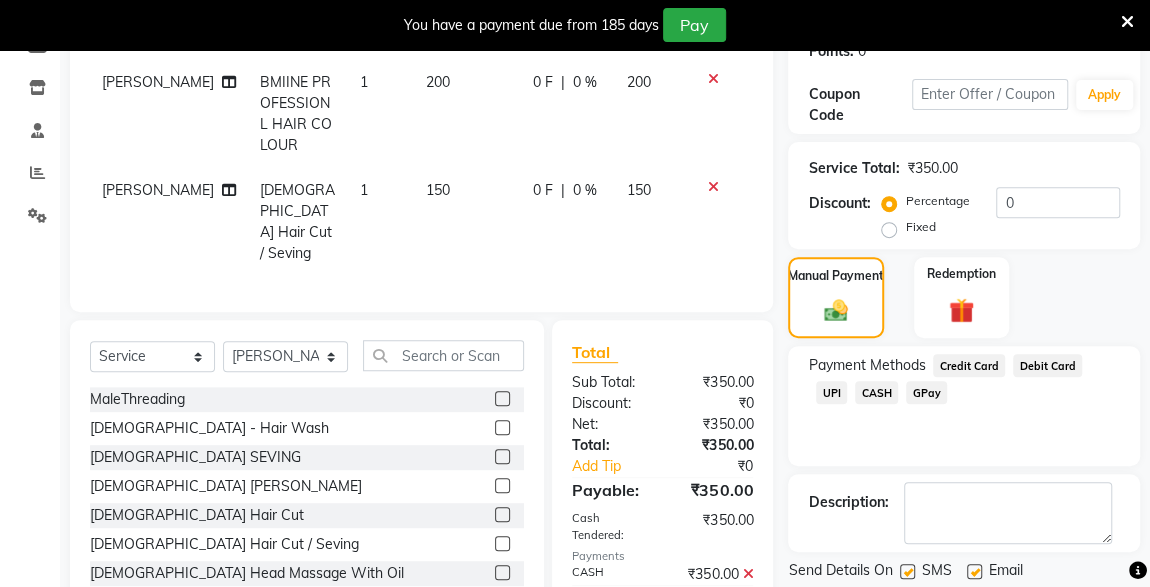 scroll, scrollTop: 387, scrollLeft: 0, axis: vertical 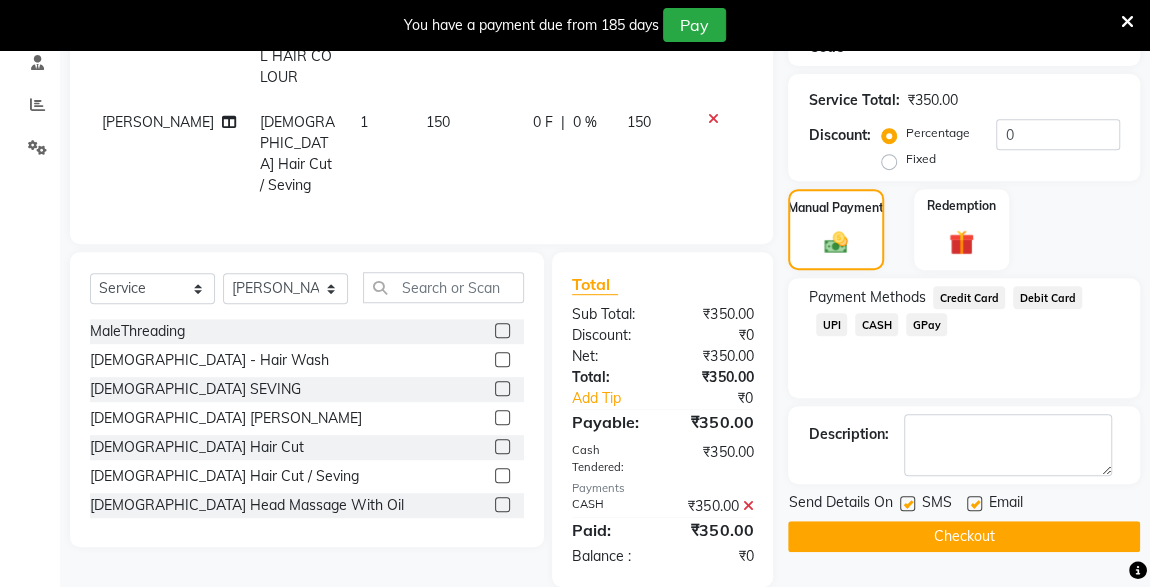 click 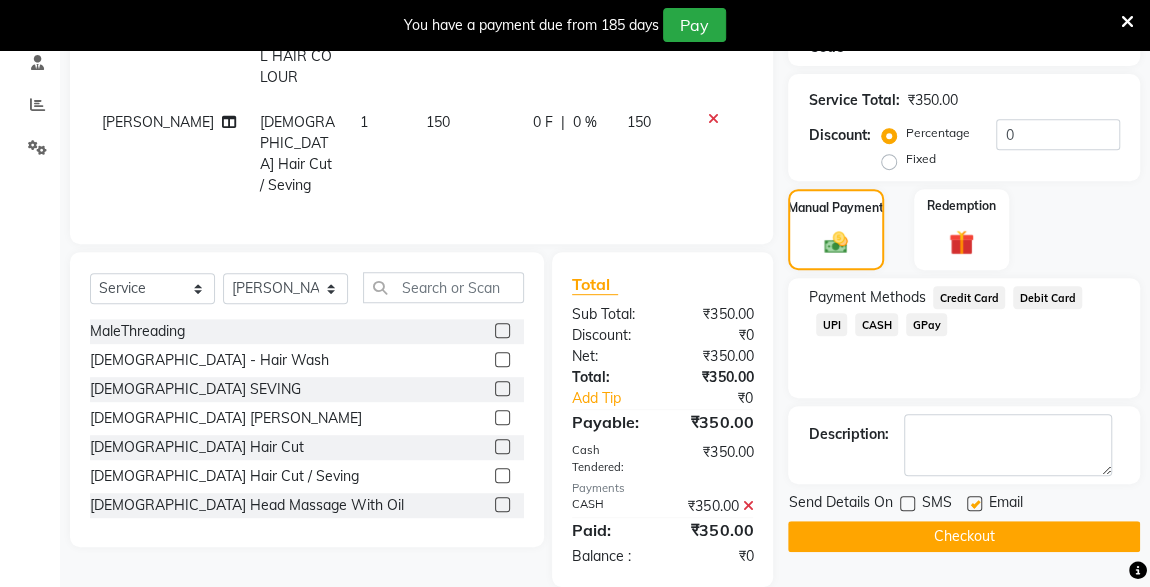click on "Checkout" 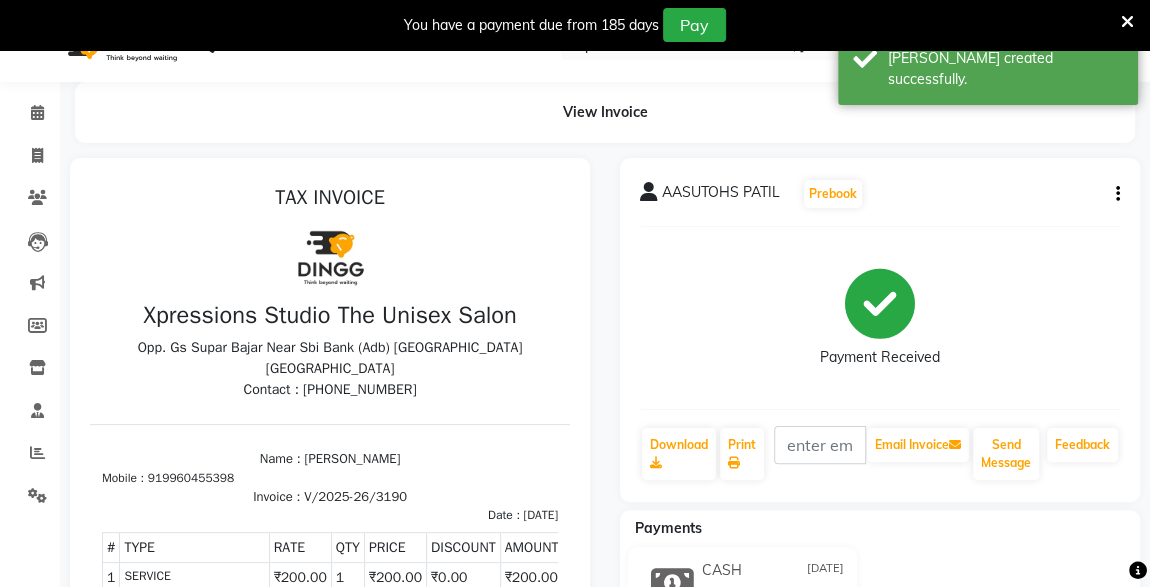 scroll, scrollTop: 0, scrollLeft: 0, axis: both 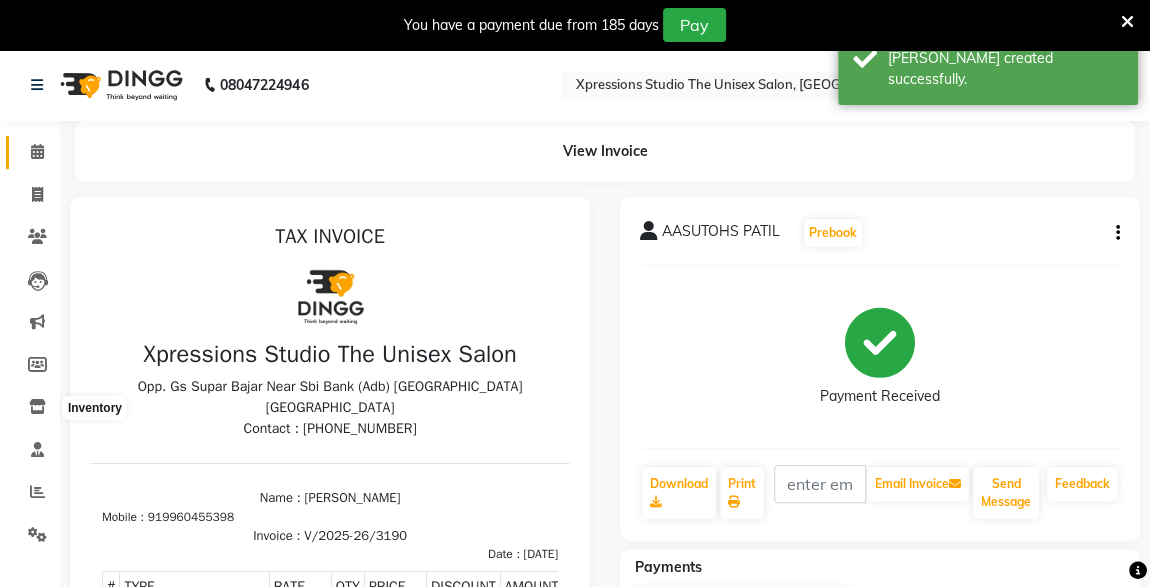 click 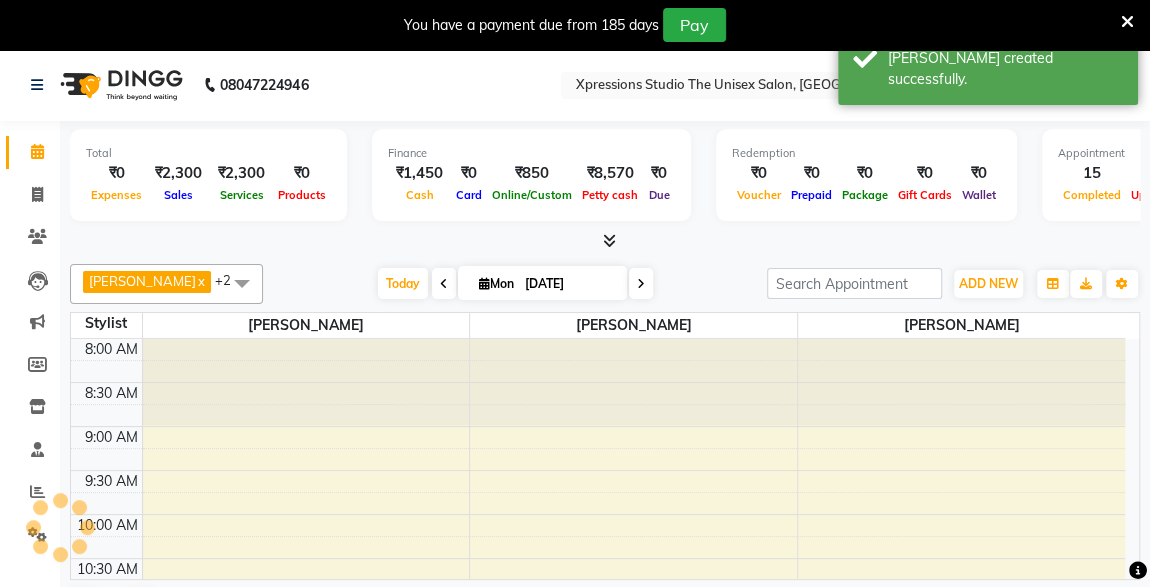 scroll, scrollTop: 0, scrollLeft: 0, axis: both 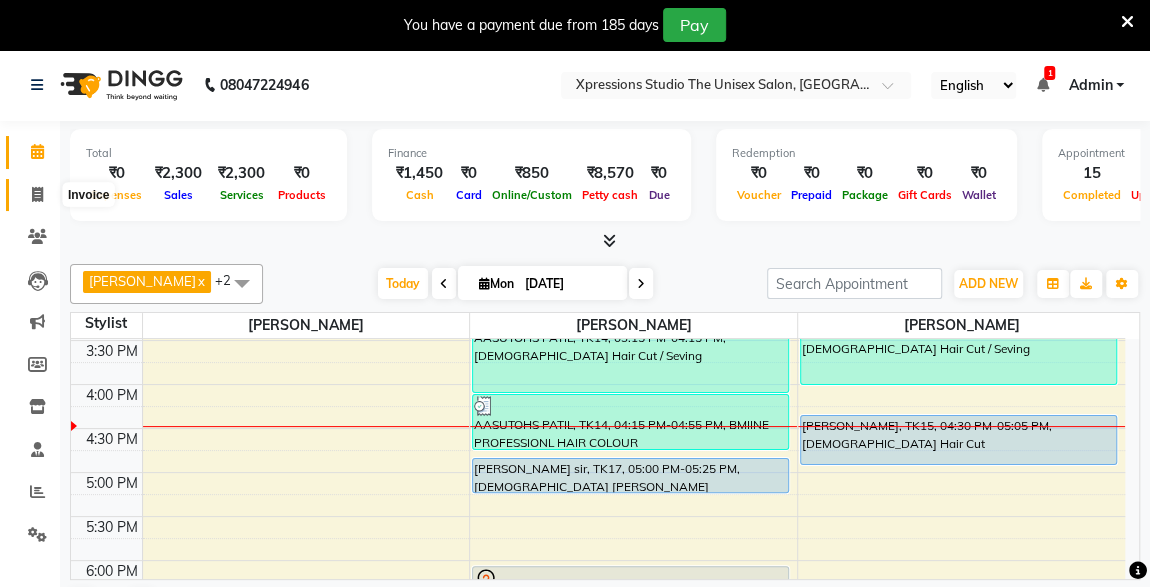 click 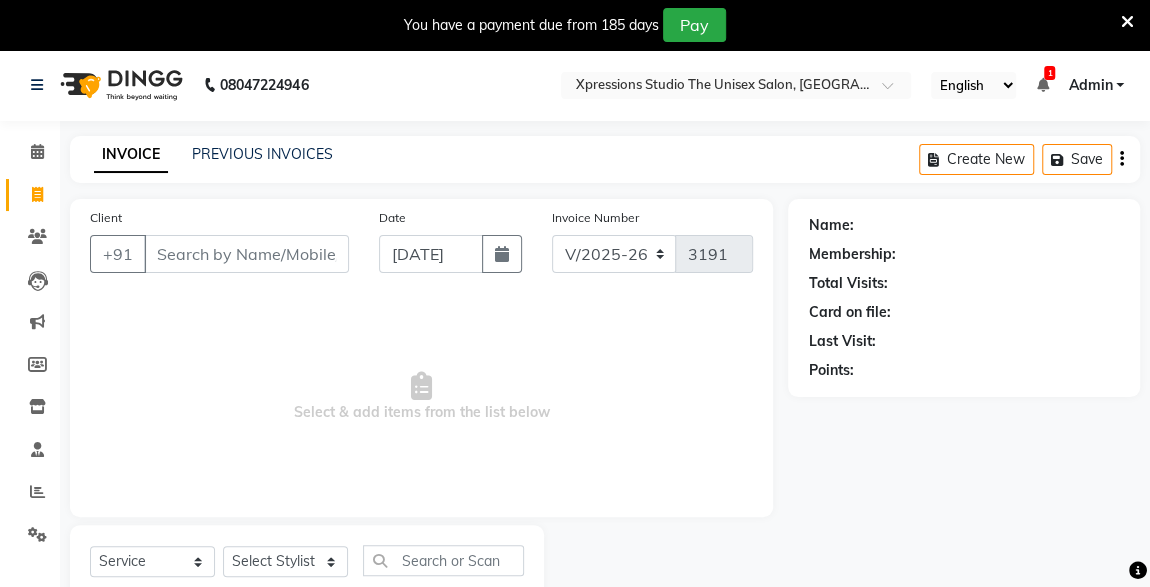 click on "Client" at bounding box center [246, 254] 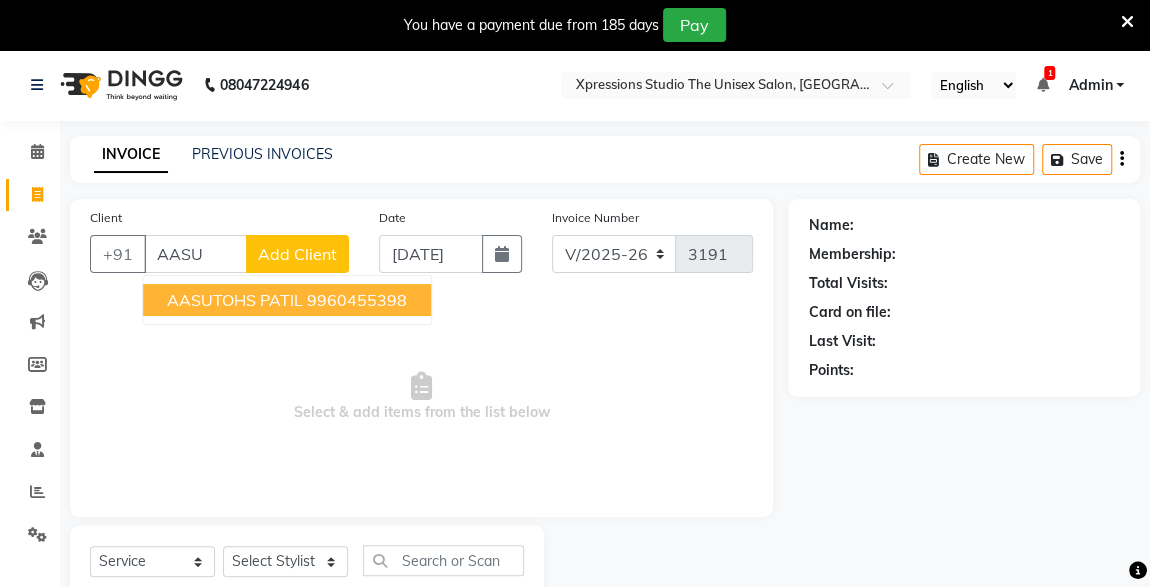 click on "AASUTOHS PATIL" at bounding box center (235, 300) 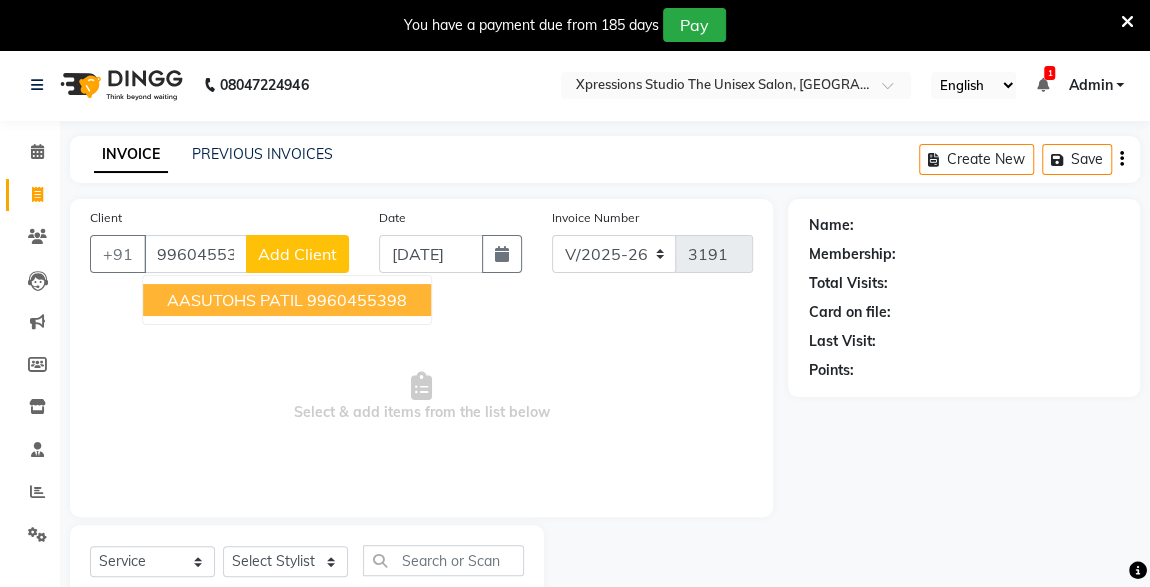 type on "9960455398" 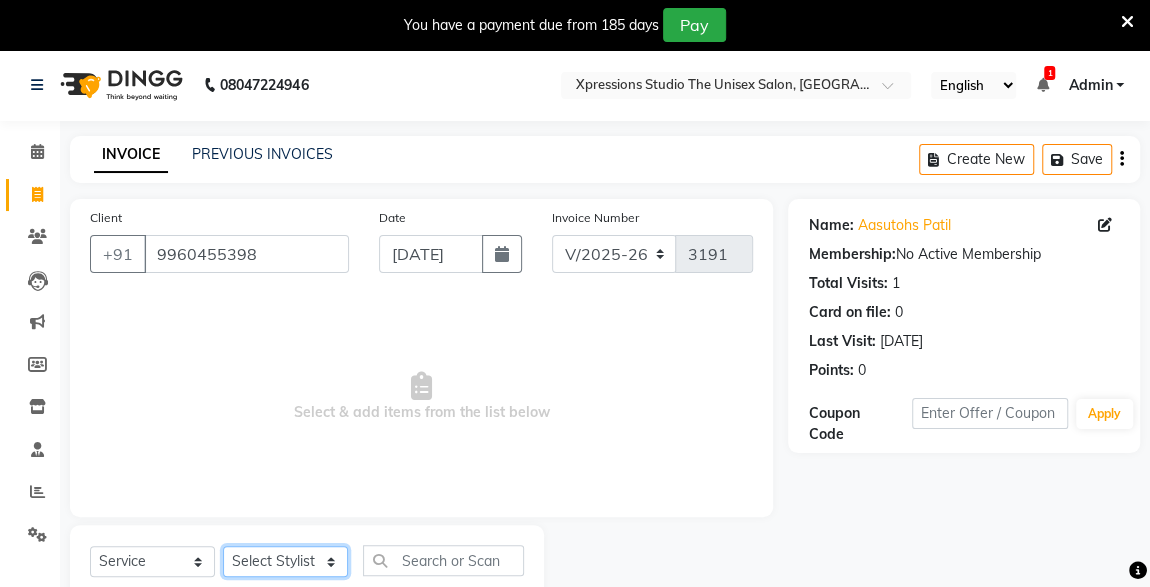 click on "Select Stylist ADESH RAUT ROHAN BABHULKAR ROSHAN TANDULKAR" 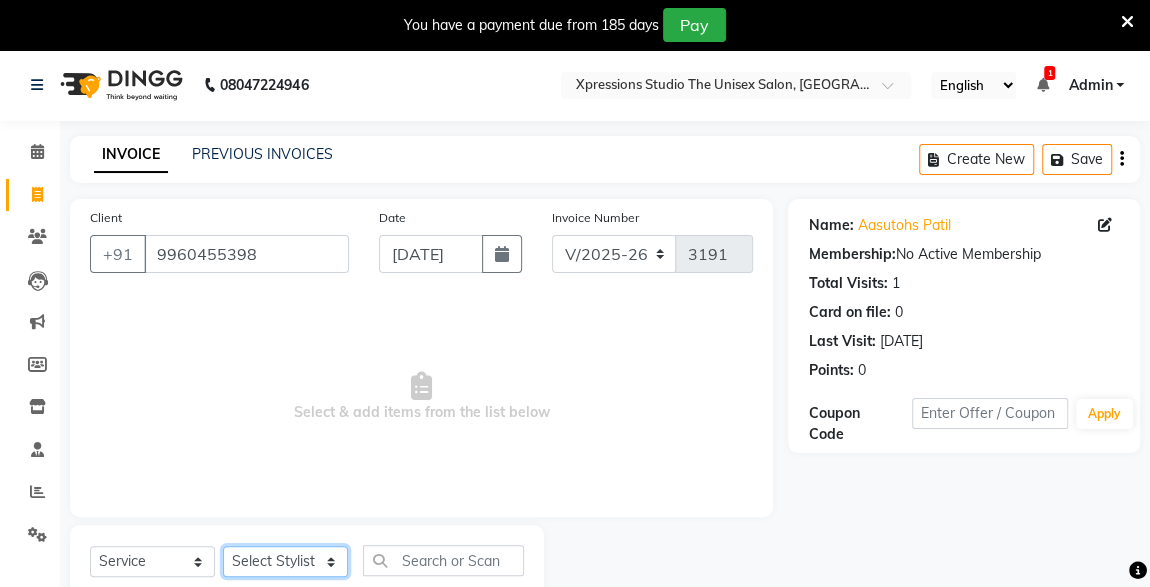 select on "57588" 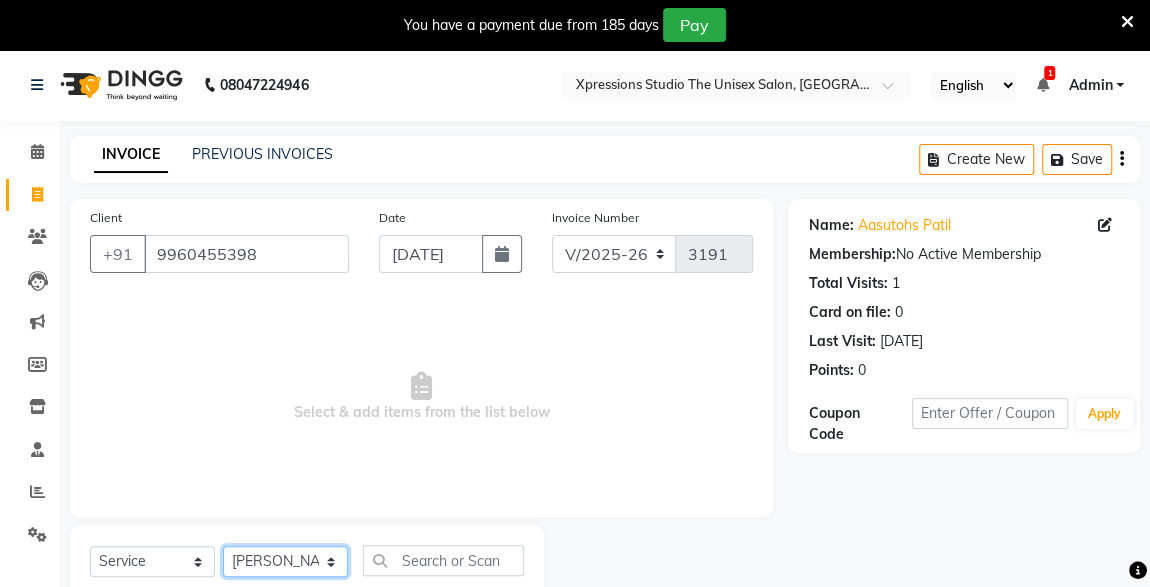 click on "Select Stylist ADESH RAUT ROHAN BABHULKAR ROSHAN TANDULKAR" 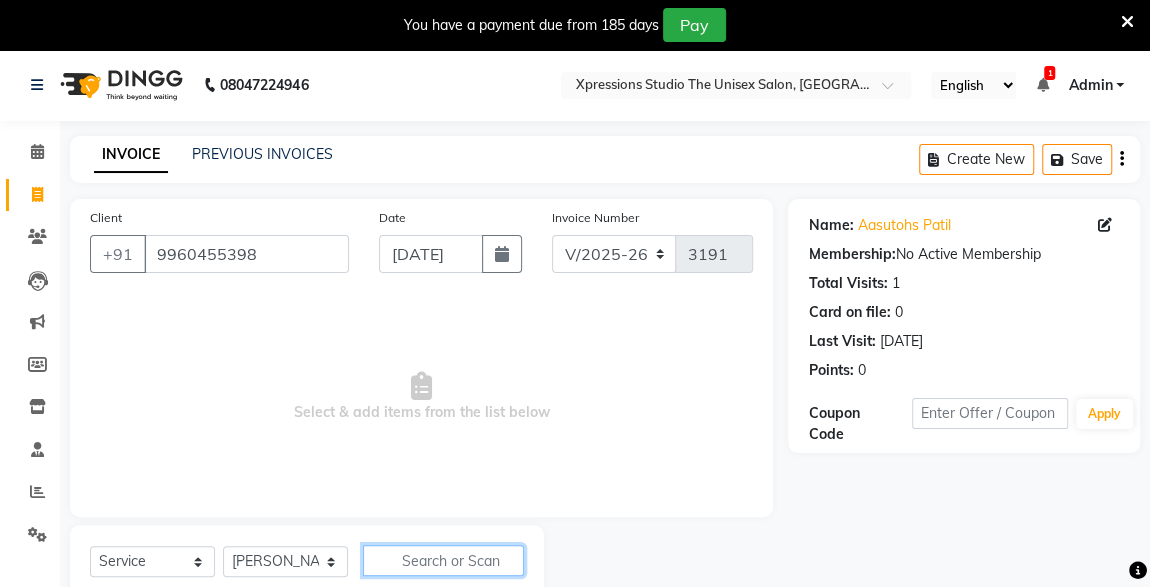 click 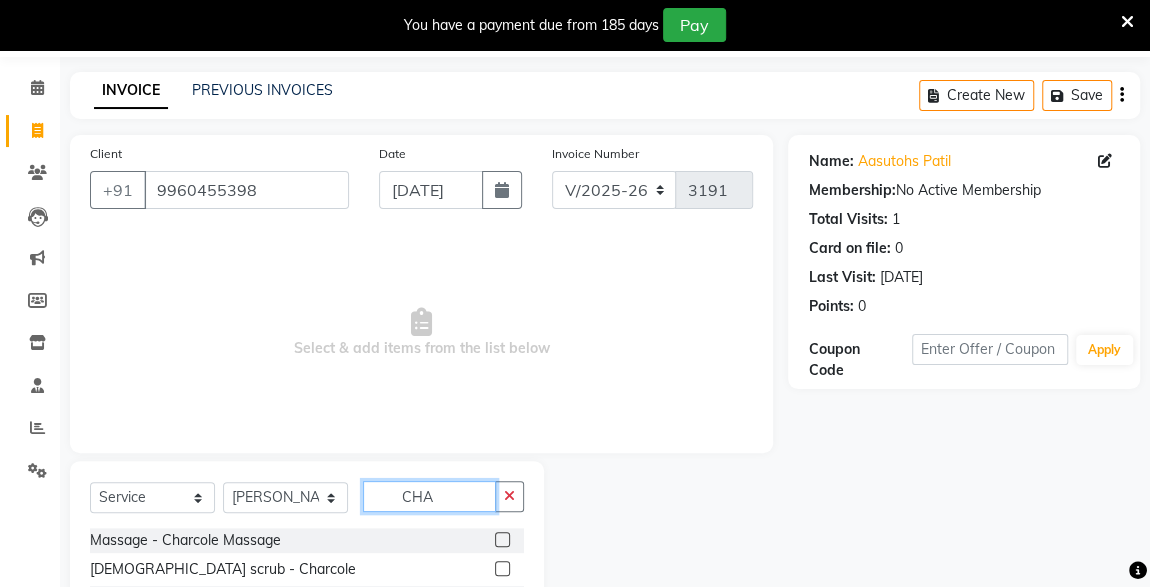 scroll, scrollTop: 148, scrollLeft: 0, axis: vertical 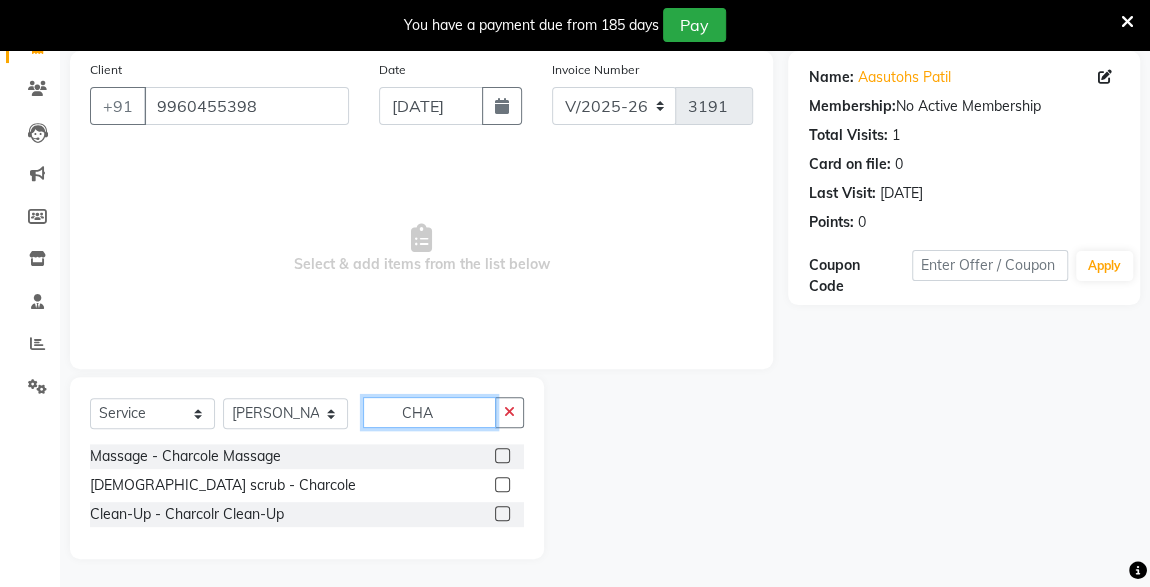 type on "CHA" 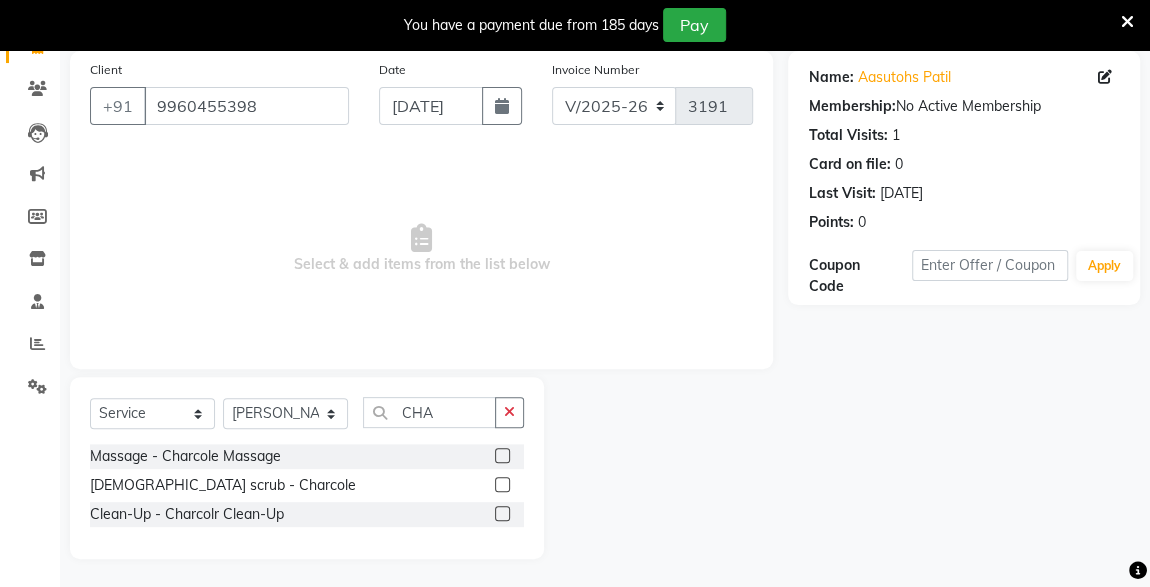 click 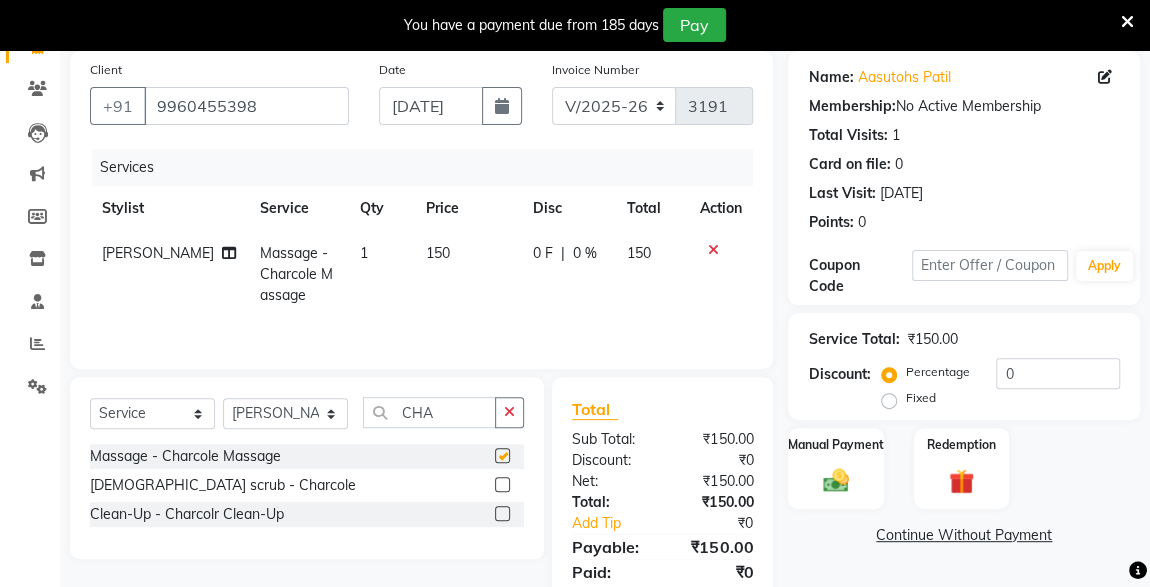 checkbox on "false" 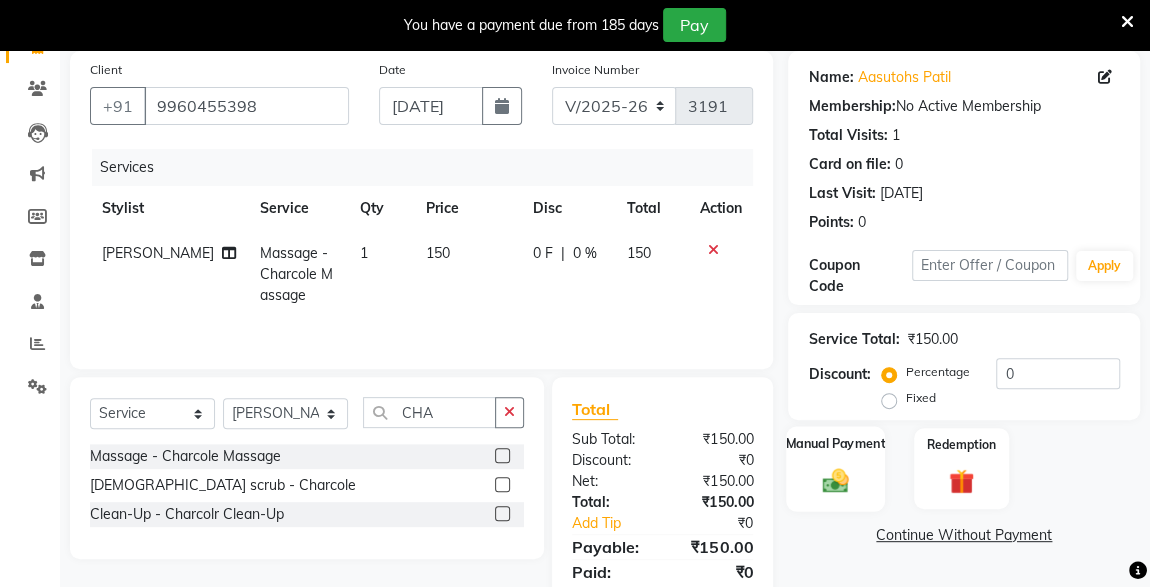 click 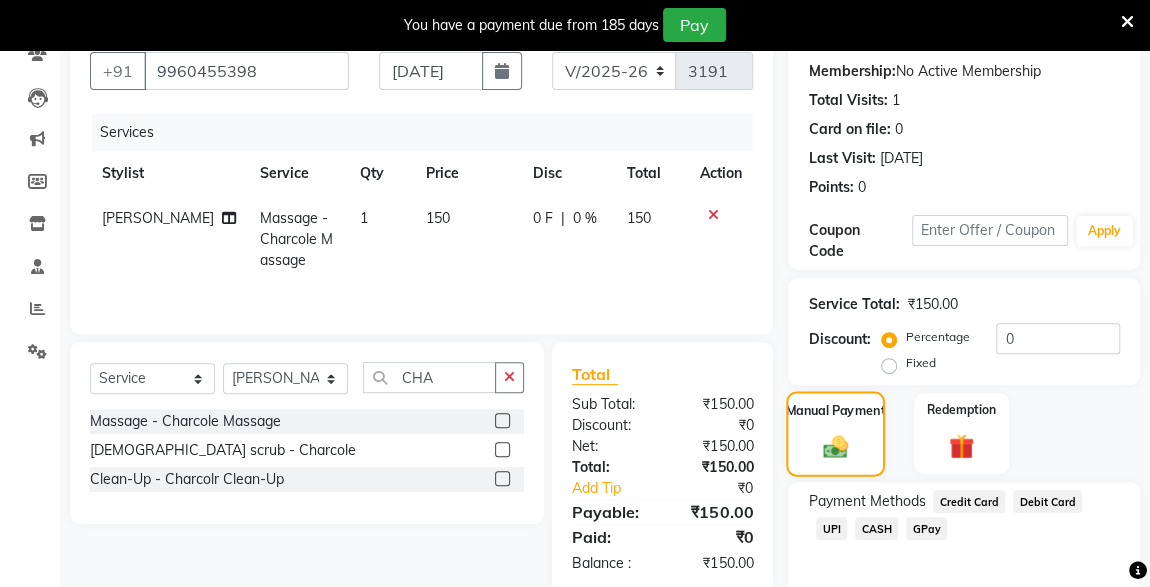 scroll, scrollTop: 268, scrollLeft: 0, axis: vertical 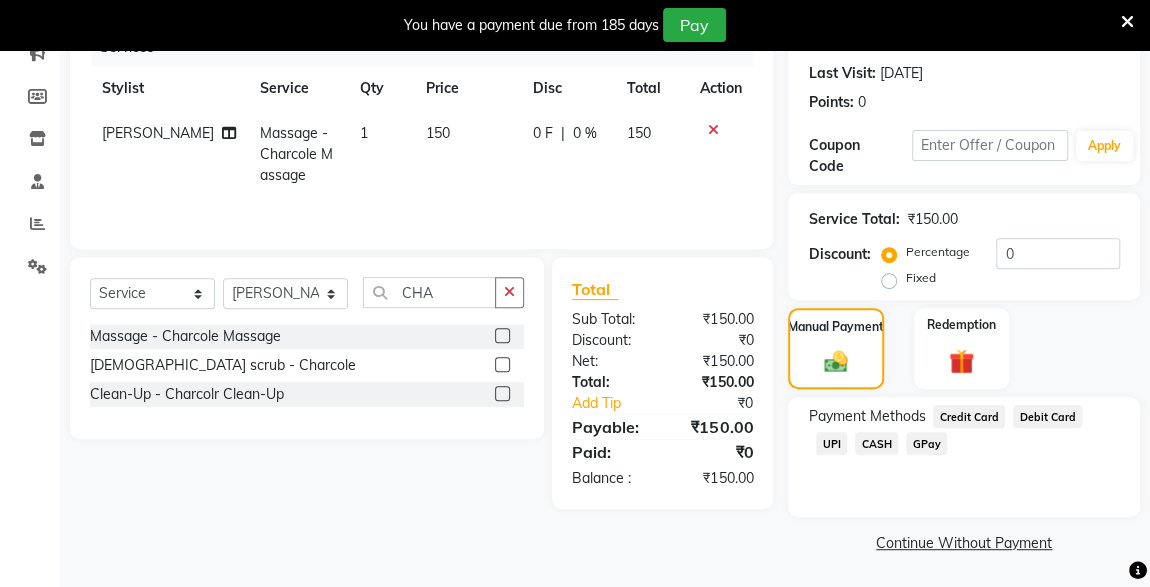 click on "CASH" 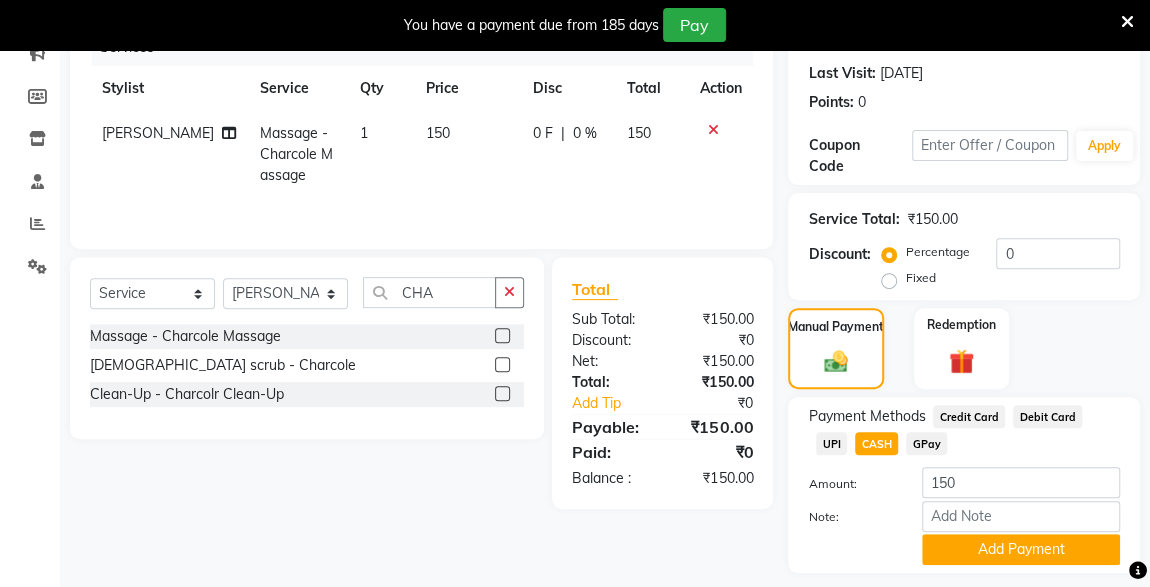 scroll, scrollTop: 323, scrollLeft: 0, axis: vertical 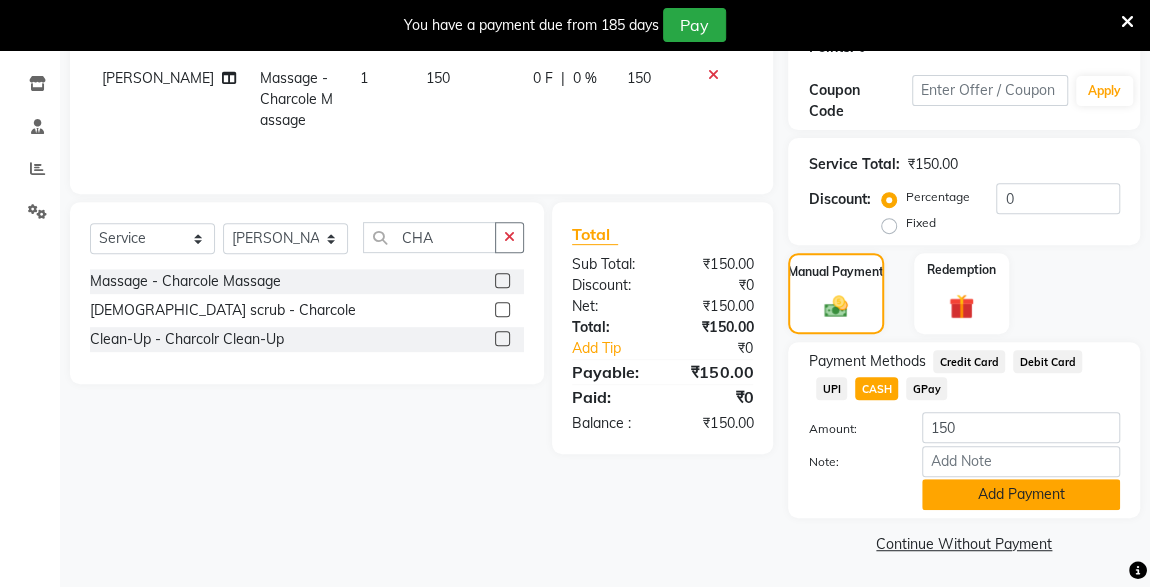 click on "Add Payment" 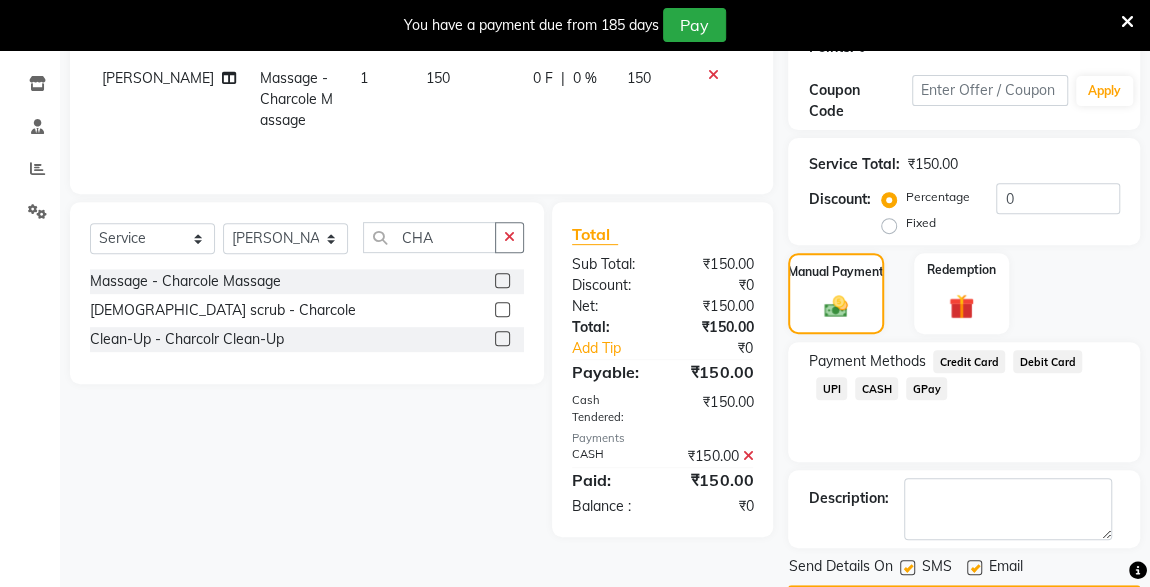 scroll, scrollTop: 379, scrollLeft: 0, axis: vertical 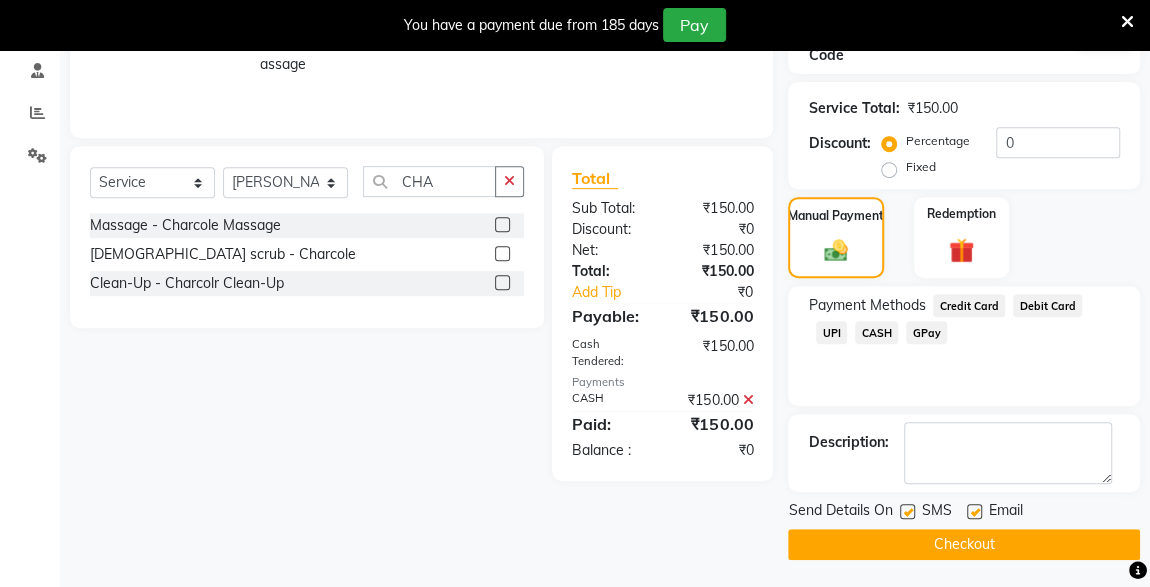 click 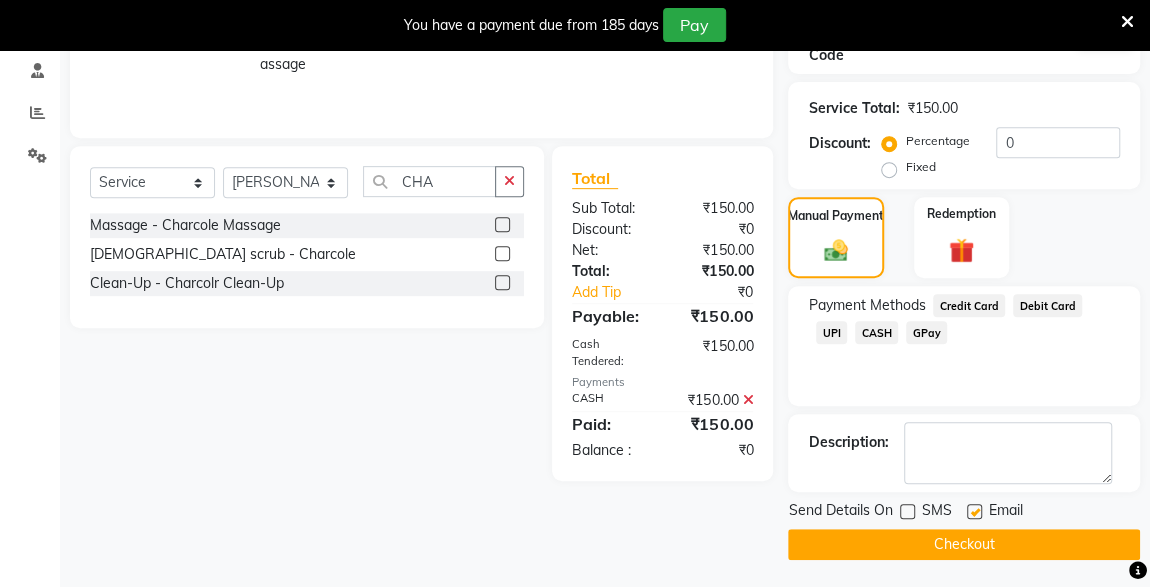 click on "Checkout" 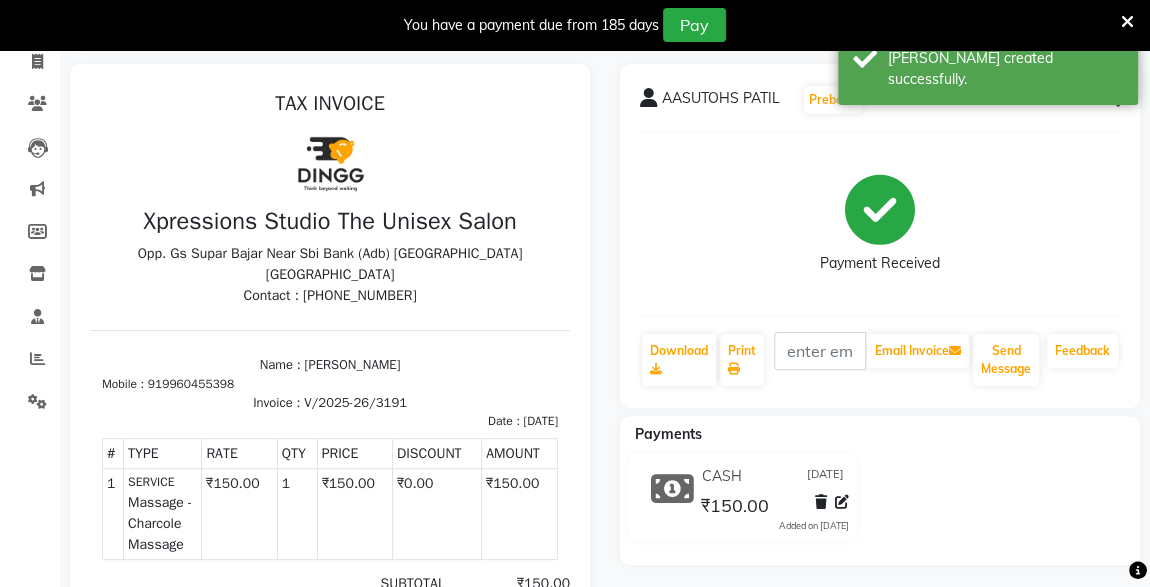 scroll, scrollTop: 0, scrollLeft: 0, axis: both 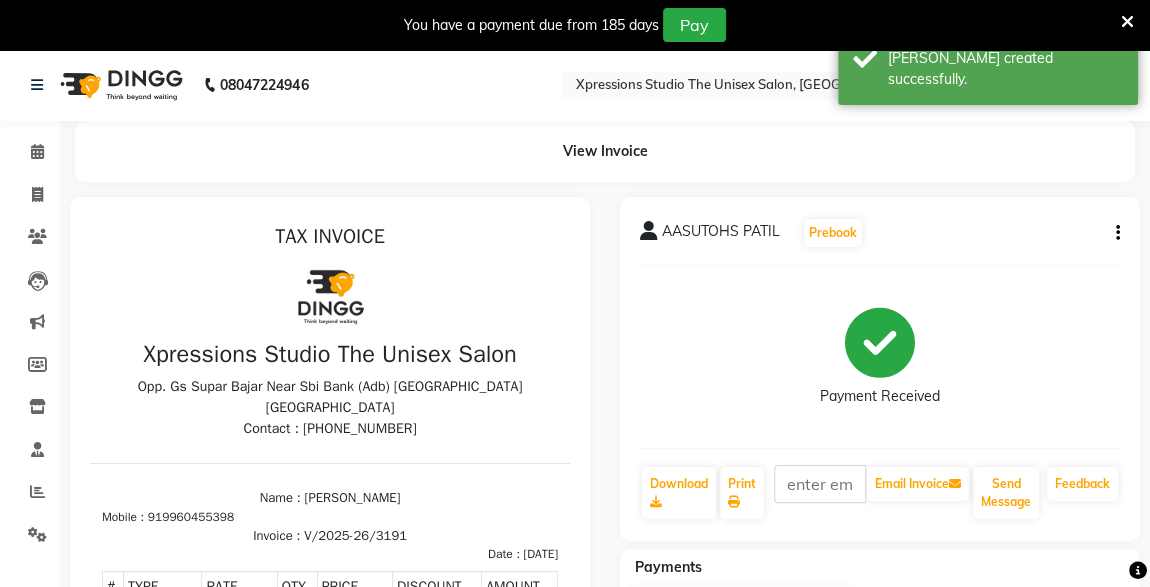 click 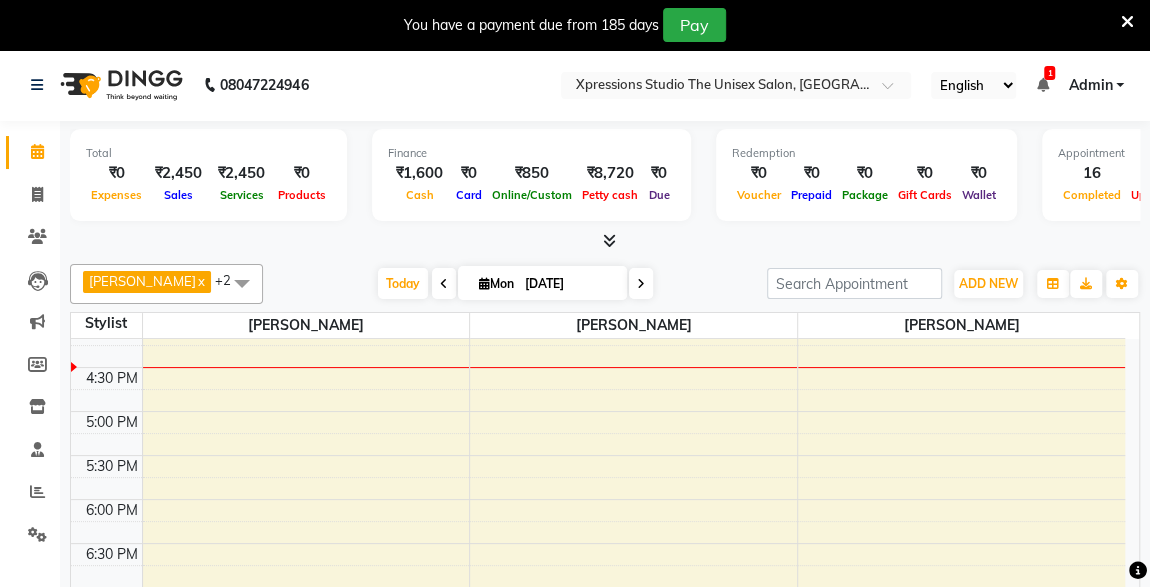 scroll, scrollTop: 1015, scrollLeft: 0, axis: vertical 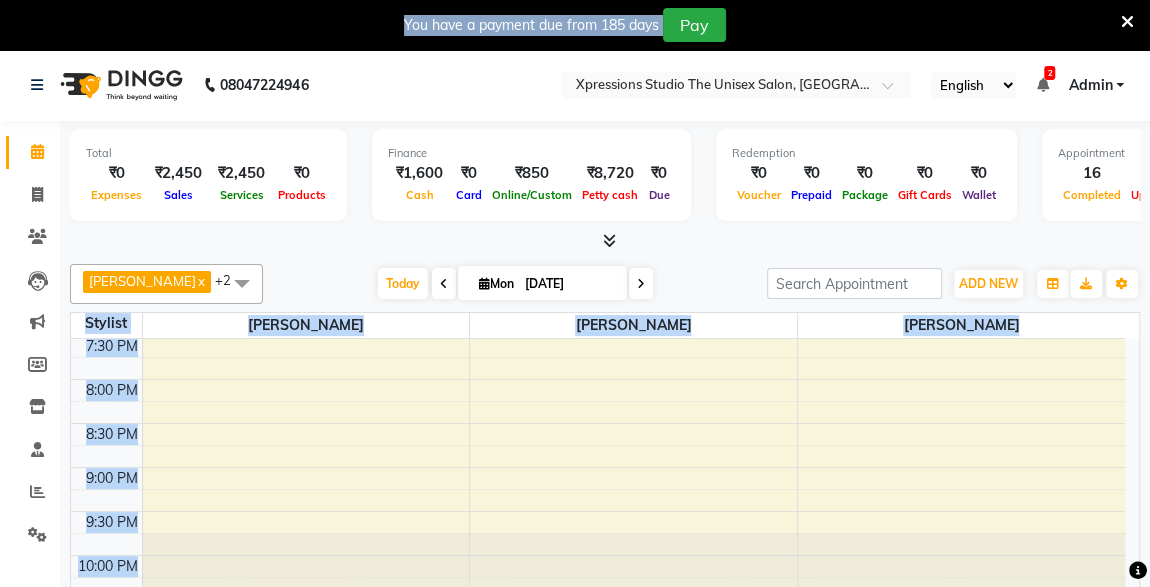 drag, startPoint x: 1129, startPoint y: 557, endPoint x: 1153, endPoint y: 526, distance: 39.20459 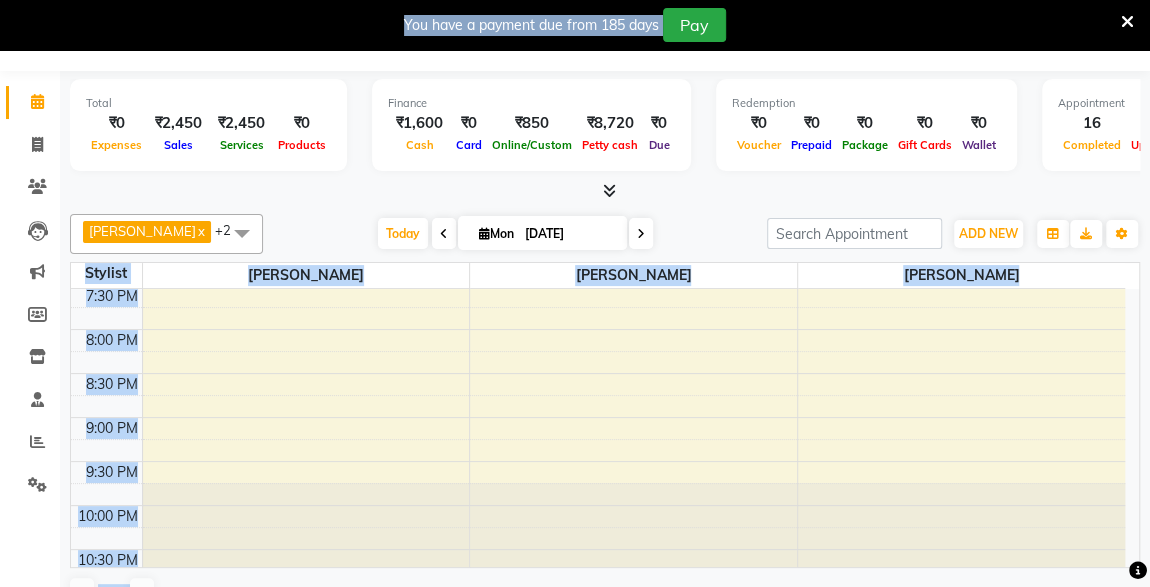 scroll, scrollTop: 87, scrollLeft: 0, axis: vertical 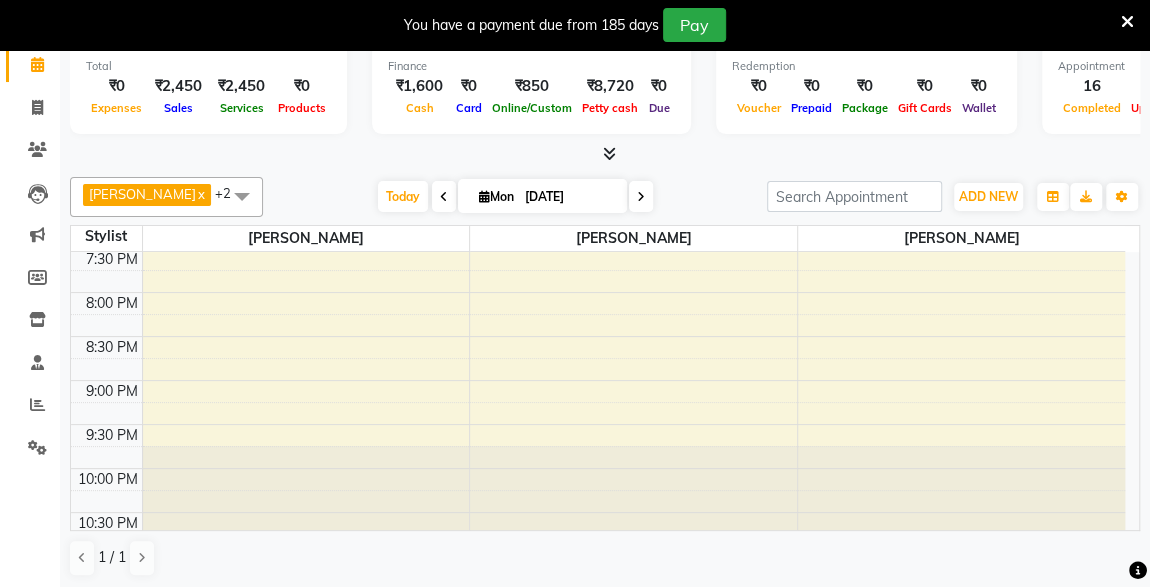 click on "Total  ₹0  Expenses ₹2,450  Sales ₹2,450  Services ₹0  Products Finance  ₹1,600  Cash ₹0  Card ₹850  Online/Custom ₹8,720 Petty cash ₹0 Due  Redemption  ₹0 Voucher ₹0 Prepaid ₹0 Package ₹0  Gift Cards ₹0  Wallet  Appointment  16 Completed 6 Upcoming 0 Ongoing 0 No show  Other sales  ₹0  Packages ₹0  Memberships ₹0  Vouchers ₹0  Prepaids ₹0  Gift Cards ROSHAN TANDULKAR  x ROHAN BABHULKAR  x ADESH RAUT  x +2 UnSelect All ADESH RAUT ROHAN BABHULKAR ROSHAN TANDULKAR Today  Mon 14-07-2025 Toggle Dropdown Add Appointment Add Invoice Add Expense Add Attendance Add Client Add Transaction Toggle Dropdown Add Appointment Add Invoice Add Expense Add Attendance Add Client ADD NEW Toggle Dropdown Add Appointment Add Invoice Add Expense Add Attendance Add Client Add Transaction ROSHAN TANDULKAR  x ROHAN BABHULKAR  x ADESH RAUT  x +2 UnSelect All ADESH RAUT ROHAN BABHULKAR ROSHAN TANDULKAR Group By  Staff View   Room View  View as Vertical  Vertical - Week View  Horizontal  List" 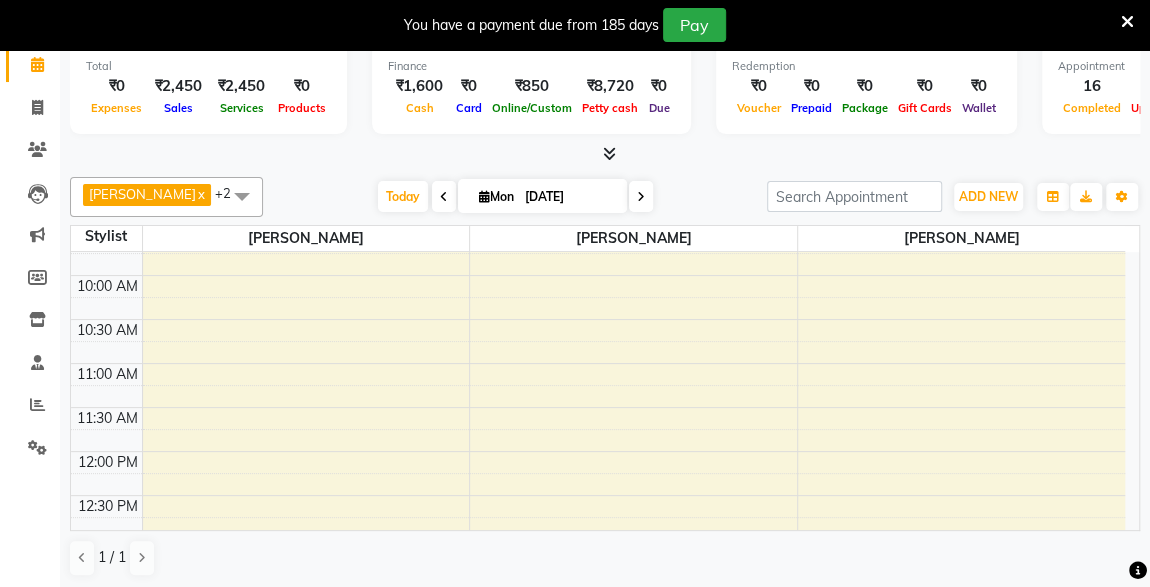 scroll, scrollTop: 175, scrollLeft: 0, axis: vertical 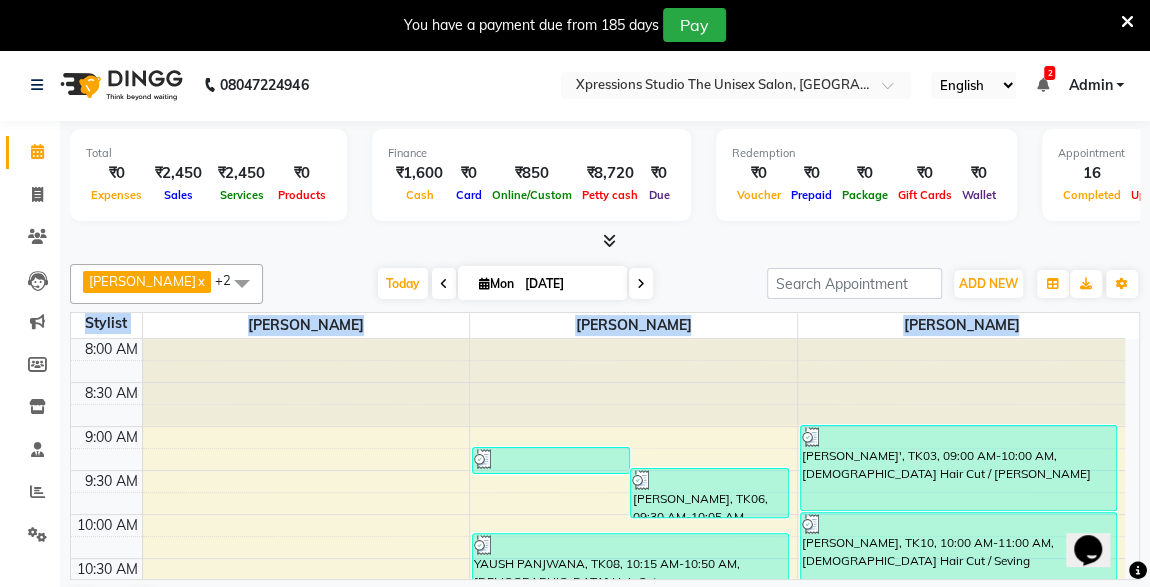 click on "Total  ₹0  Expenses ₹2,450  Sales ₹2,450  Services ₹0  Products Finance  ₹1,600  Cash ₹0  Card ₹850  Online/Custom ₹8,720 Petty cash ₹0 Due  Redemption  ₹0 Voucher ₹0 Prepaid ₹0 Package ₹0  Gift Cards ₹0  Wallet  Appointment  16 Completed 7 Upcoming 0 Ongoing 0 No show  Other sales  ₹0  Packages ₹0  Memberships ₹0  Vouchers ₹0  Prepaids ₹0  Gift Cards ROSHAN TANDULKAR  x ROHAN BABHULKAR  x ADESH RAUT  x +2 UnSelect All ADESH RAUT ROHAN BABHULKAR ROSHAN TANDULKAR Today  Mon 14-07-2025 Toggle Dropdown Add Appointment Add Invoice Add Expense Add Attendance Add Client Add Transaction Toggle Dropdown Add Appointment Add Invoice Add Expense Add Attendance Add Client ADD NEW Toggle Dropdown Add Appointment Add Invoice Add Expense Add Attendance Add Client Add Transaction ROSHAN TANDULKAR  x ROHAN BABHULKAR  x ADESH RAUT  x +2 UnSelect All ADESH RAUT ROHAN BABHULKAR ROSHAN TANDULKAR Group By  Staff View   Room View  View as Vertical  Vertical - Week View  Horizontal  List" 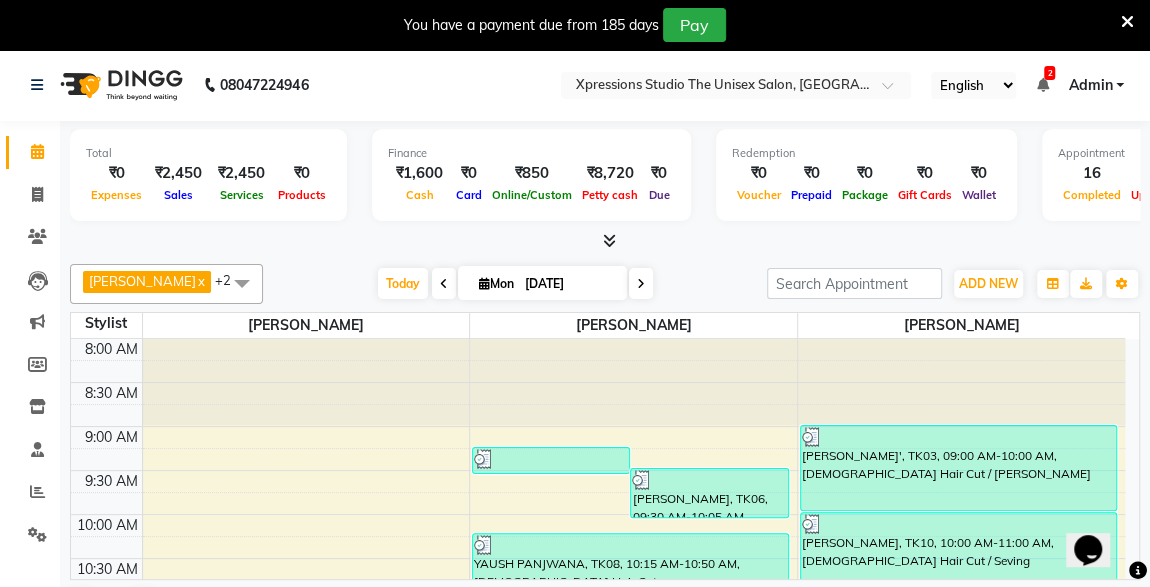 click on "Total  ₹0  Expenses ₹2,450  Sales ₹2,450  Services ₹0  Products Finance  ₹1,600  Cash ₹0  Card ₹850  Online/Custom ₹8,720 Petty cash ₹0 Due  Redemption  ₹0 Voucher ₹0 Prepaid ₹0 Package ₹0  Gift Cards ₹0  Wallet  Appointment  16 Completed 7 Upcoming 0 Ongoing 0 No show  Other sales  ₹0  Packages ₹0  Memberships ₹0  Vouchers ₹0  Prepaids ₹0  Gift Cards ROSHAN TANDULKAR  x ROHAN BABHULKAR  x ADESH RAUT  x +2 UnSelect All ADESH RAUT ROHAN BABHULKAR ROSHAN TANDULKAR Today  Mon 14-07-2025 Toggle Dropdown Add Appointment Add Invoice Add Expense Add Attendance Add Client Add Transaction Toggle Dropdown Add Appointment Add Invoice Add Expense Add Attendance Add Client ADD NEW Toggle Dropdown Add Appointment Add Invoice Add Expense Add Attendance Add Client Add Transaction ROSHAN TANDULKAR  x ROHAN BABHULKAR  x ADESH RAUT  x +2 UnSelect All ADESH RAUT ROHAN BABHULKAR ROSHAN TANDULKAR Group By  Staff View   Room View  View as Vertical  Vertical - Week View  Horizontal  List" 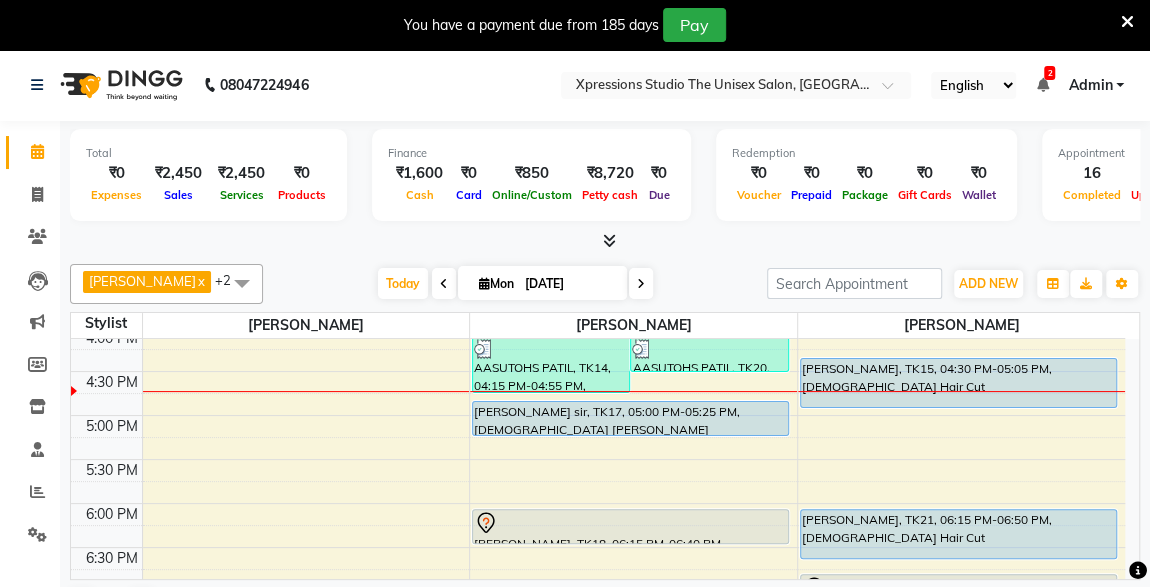 scroll, scrollTop: 711, scrollLeft: 0, axis: vertical 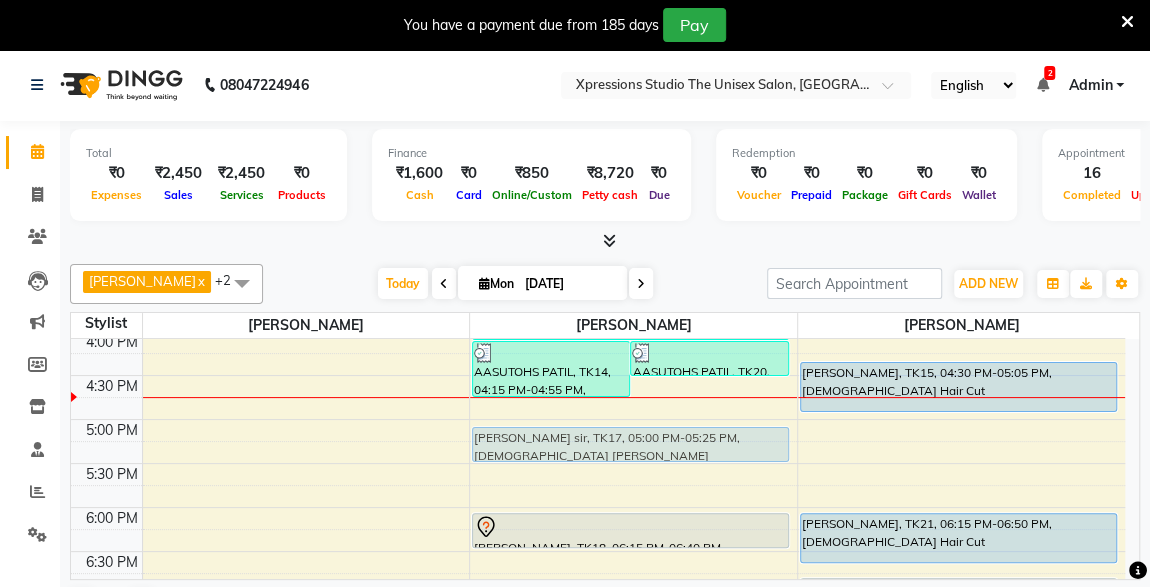 click on "Ajaysing w, TK04, 09:15 AM-09:35 AM, Male SEVING      OM SHIRSAT, TK06, 09:30 AM-10:05 AM, Male Hair Cut      PIYUSH SARAF, TK01, 01:15 PM-02:35 PM, Male Hair Cut / Beard ,Male Head Massage With Oil     AASHISH INGALE, TK13, 02:15 PM-03:15 PM, Male Hair Cut / Seving     AASUTOHS PATIL, TK14, 04:15 PM-04:55 PM, BMIINE PROFESSIONL HAIR COLOUR     AASUTOHS PATIL, TK20, 04:15 PM-04:40 PM, Massage - Charcole Massage     YAUSH PANJWANA, TK08, 10:15 AM-10:50 AM, Male Hair Cut      MANAS MUNJALA, TK09, 11:00 AM-12:25 PM, Male Hair Cut / Beard ,Massage - Vlcc Massage     AASUTOHS PATIL, TK14, 03:15 PM-04:15 PM, Male Hair Cut / Seving    gaurav patil sir, TK17, 05:00 PM-05:25 PM, Male  Beard             AKASHAY BORSE, TK18, 06:15 PM-06:40 PM, Male  Beard    Rajesh Rothe, TK19, 09:15 PM-09:35 PM, Male SEVING     gaurav patil sir, TK17, 05:00 PM-05:25 PM, Male  Beard     TUSHAR KOLTE, TK11, 11:25 AM-11:45 AM, Male SEVING      RUSHIKESH BORADE, TK05, 11:30 AM-12:30 PM, Male Hair Cut / Seving" at bounding box center [598, 287] 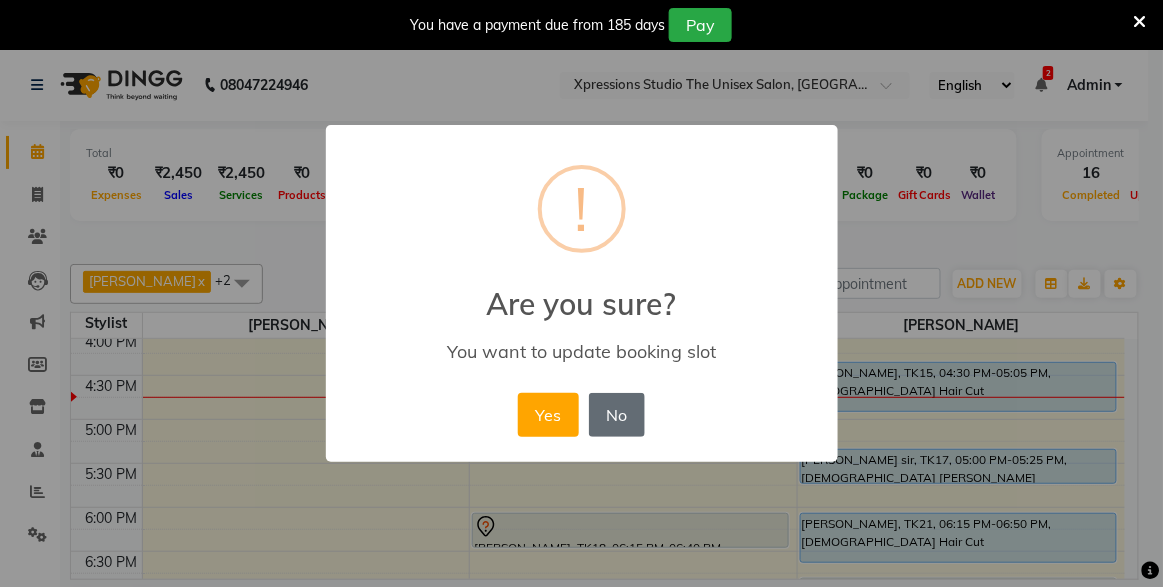 click on "No" at bounding box center [617, 415] 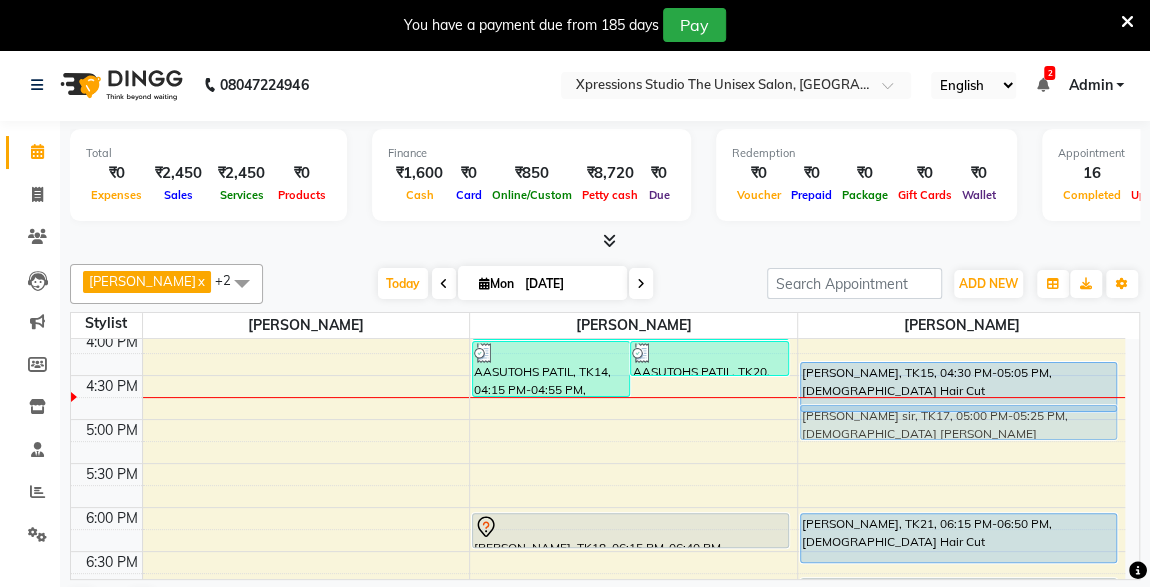 drag, startPoint x: 581, startPoint y: 418, endPoint x: 1047, endPoint y: 422, distance: 466.01718 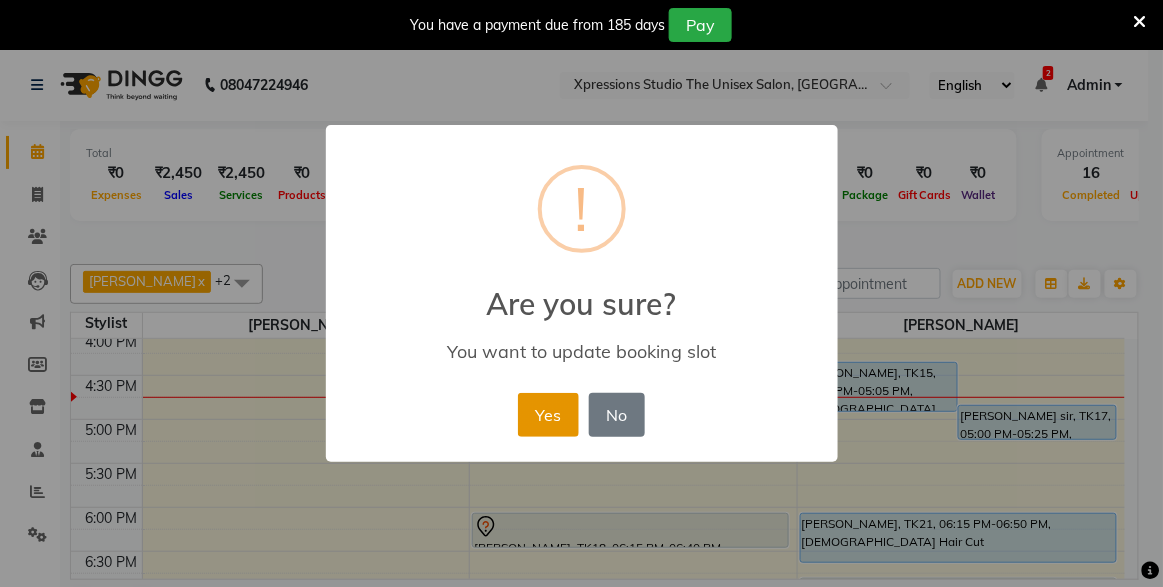 click on "Yes" at bounding box center (548, 415) 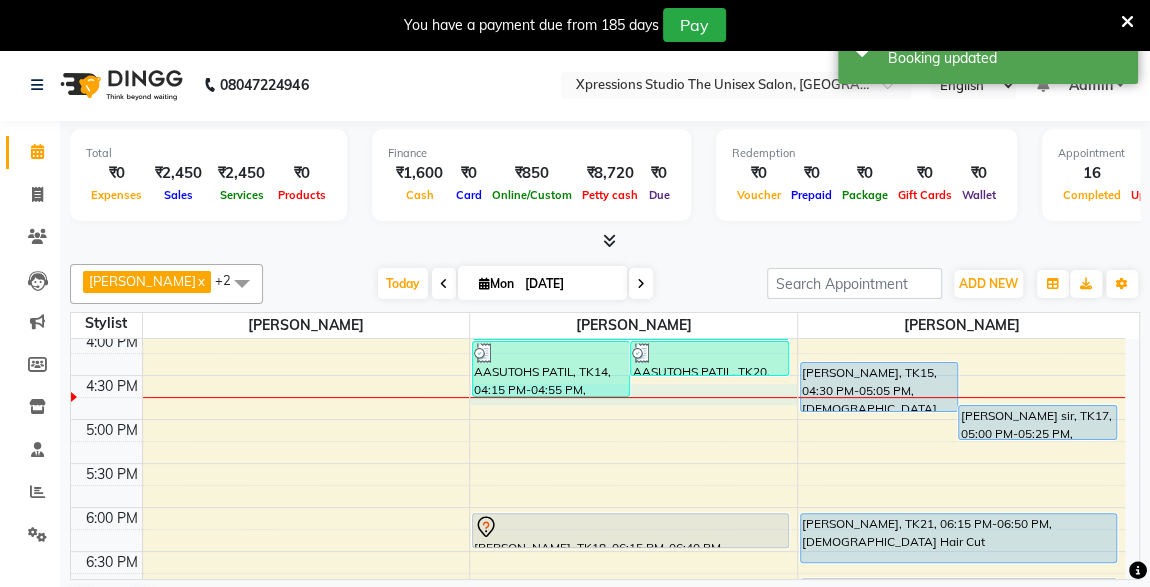 click on "8:00 AM 8:30 AM 9:00 AM 9:30 AM 10:00 AM 10:30 AM 11:00 AM 11:30 AM 12:00 PM 12:30 PM 1:00 PM 1:30 PM 2:00 PM 2:30 PM 3:00 PM 3:30 PM 4:00 PM 4:30 PM 5:00 PM 5:30 PM 6:00 PM 6:30 PM 7:00 PM 7:30 PM 8:00 PM 8:30 PM 9:00 PM 9:30 PM 10:00 PM 10:30 PM     Ajaysing w, TK04, 09:15 AM-09:35 AM, Male SEVING      OM SHIRSAT, TK06, 09:30 AM-10:05 AM, Male Hair Cut      PIYUSH SARAF, TK01, 01:15 PM-02:35 PM, Male Hair Cut / Beard ,Male Head Massage With Oil     AASHISH INGALE, TK13, 02:15 PM-03:15 PM, Male Hair Cut / Seving     AASUTOHS PATIL, TK14, 04:15 PM-04:55 PM, BMIINE PROFESSIONL HAIR COLOUR     AASUTOHS PATIL, TK20, 04:15 PM-04:40 PM, Massage - Charcole Massage     YAUSH PANJWANA, TK08, 10:15 AM-10:50 AM, Male Hair Cut      MANAS MUNJALA, TK09, 11:00 AM-12:25 PM, Male Hair Cut / Beard ,Massage - Vlcc Massage     AASUTOHS PATIL, TK14, 03:15 PM-04:15 PM, Male Hair Cut / Seving             AKASHAY BORSE, TK18, 06:15 PM-06:40 PM, Male  Beard    Rajesh Rothe, TK19, 09:15 PM-09:35 PM, Male SEVING" at bounding box center [598, 287] 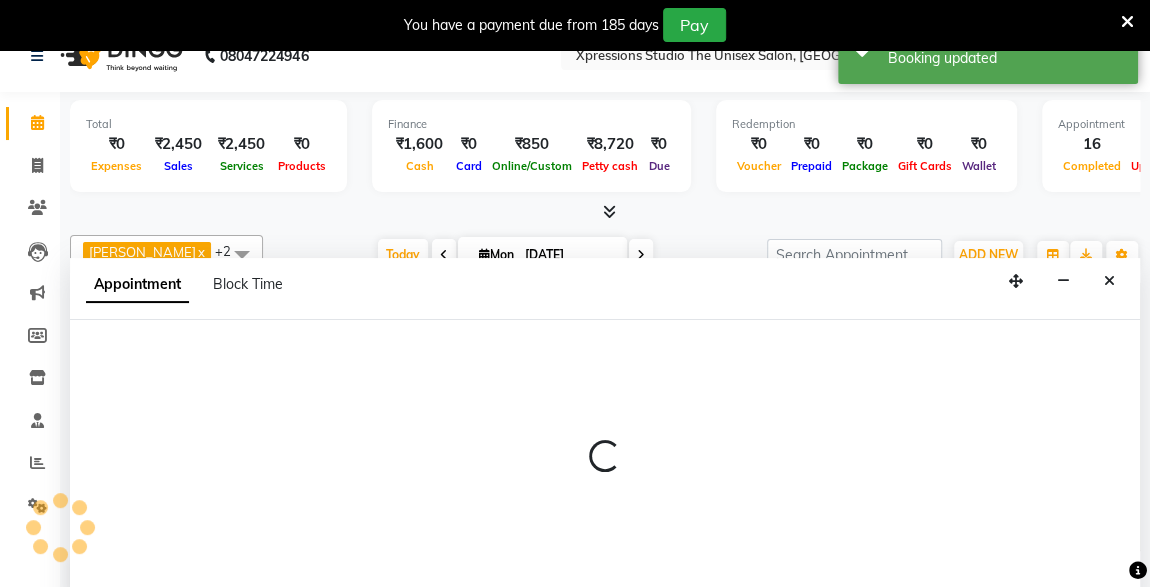 select on "57588" 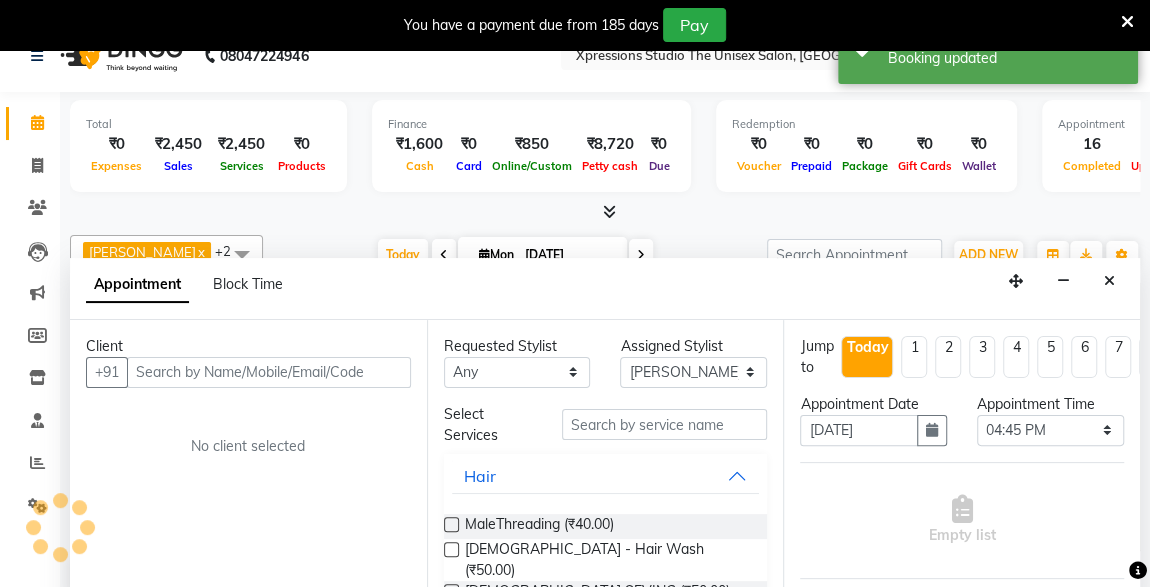 scroll, scrollTop: 49, scrollLeft: 0, axis: vertical 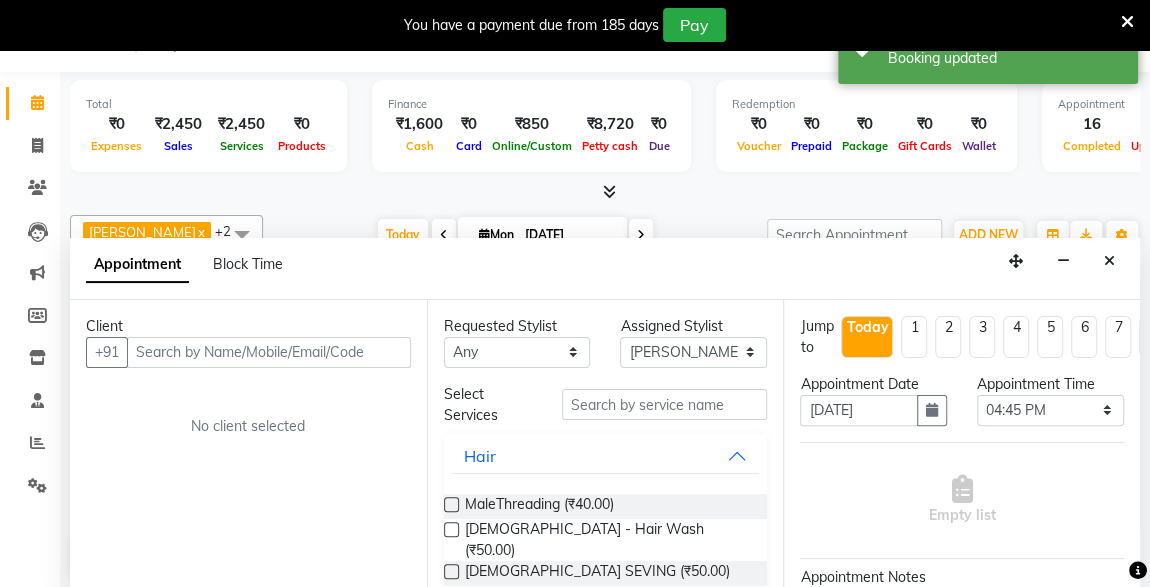 click at bounding box center (269, 352) 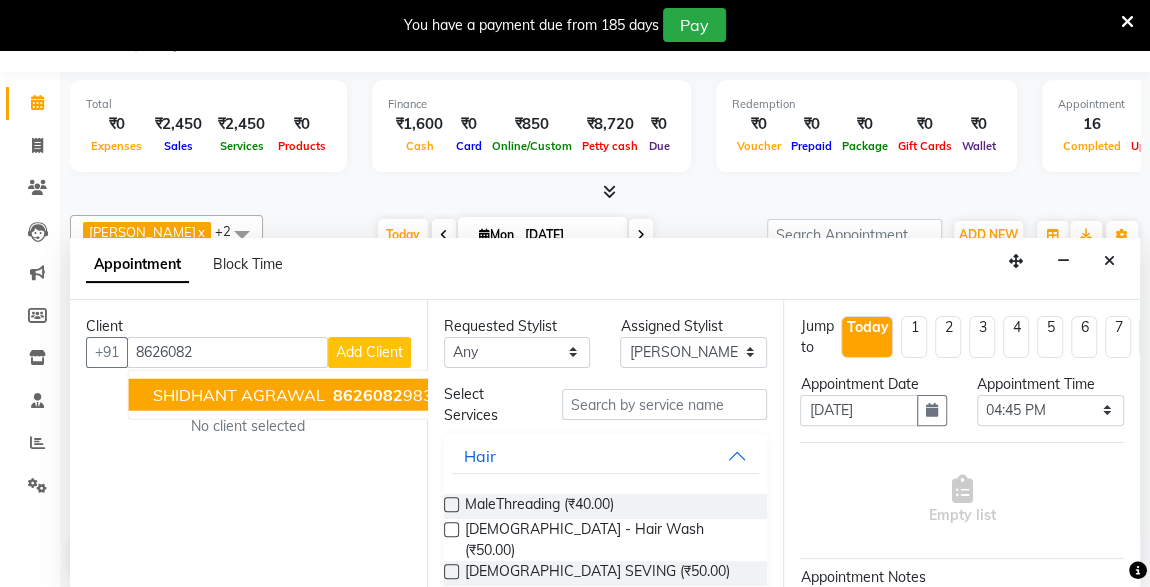 click on "8626082 983" at bounding box center (381, 394) 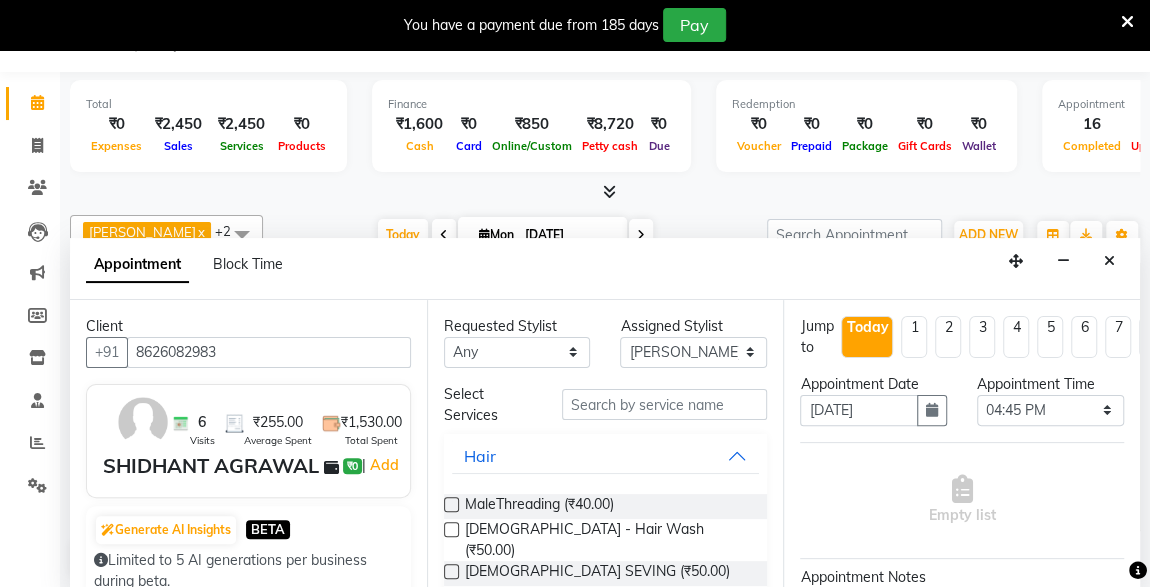 type on "8626082983" 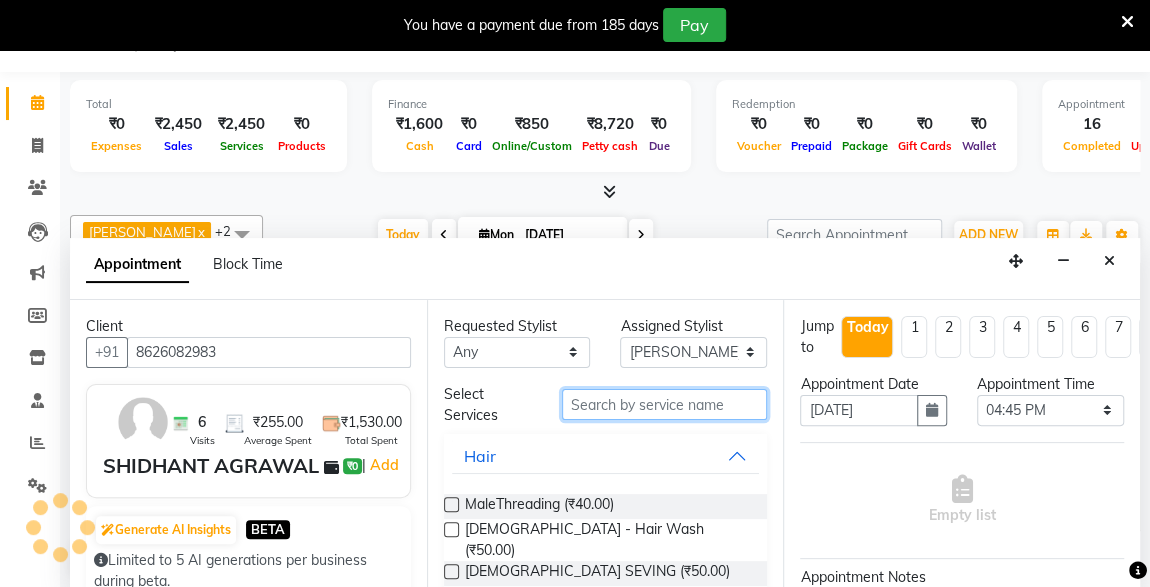 click at bounding box center [665, 404] 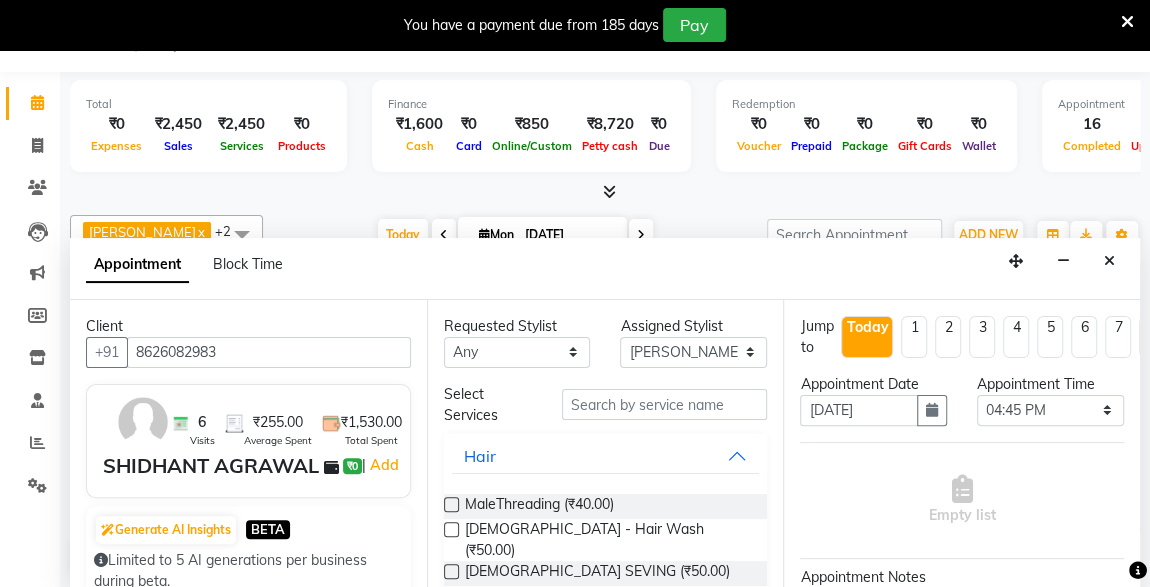 click at bounding box center [451, 596] 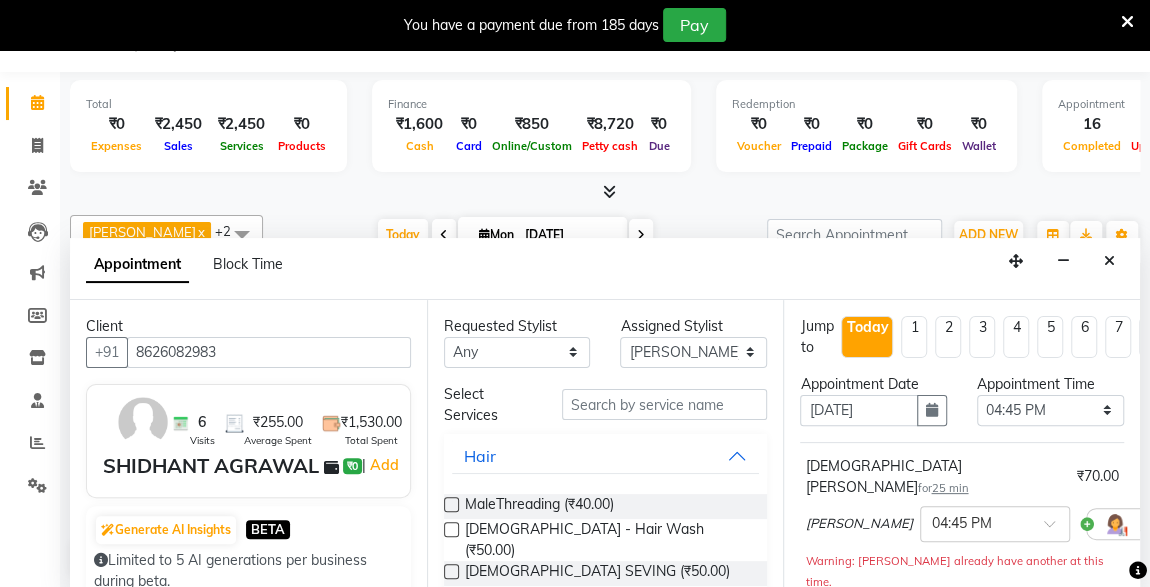 checkbox on "false" 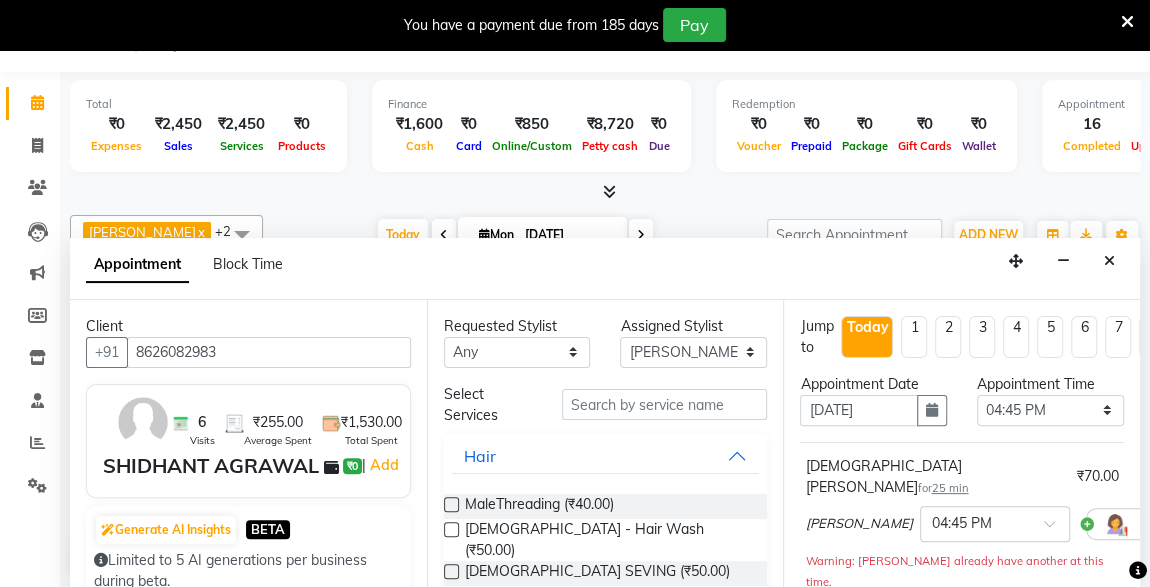 scroll, scrollTop: 310, scrollLeft: 0, axis: vertical 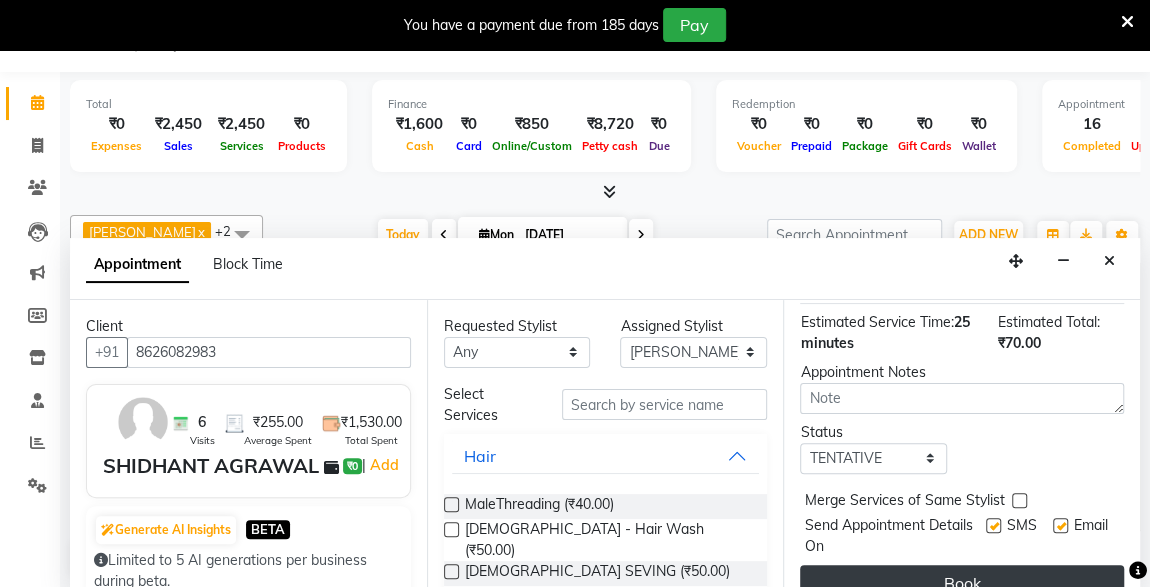 click on "Book" at bounding box center [962, 583] 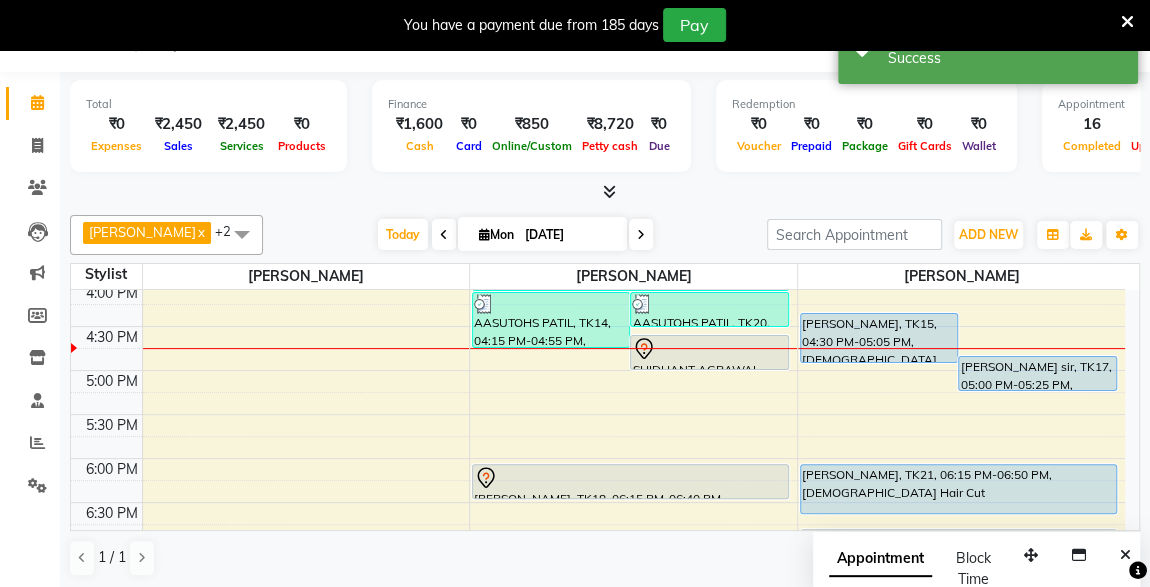 scroll, scrollTop: 0, scrollLeft: 0, axis: both 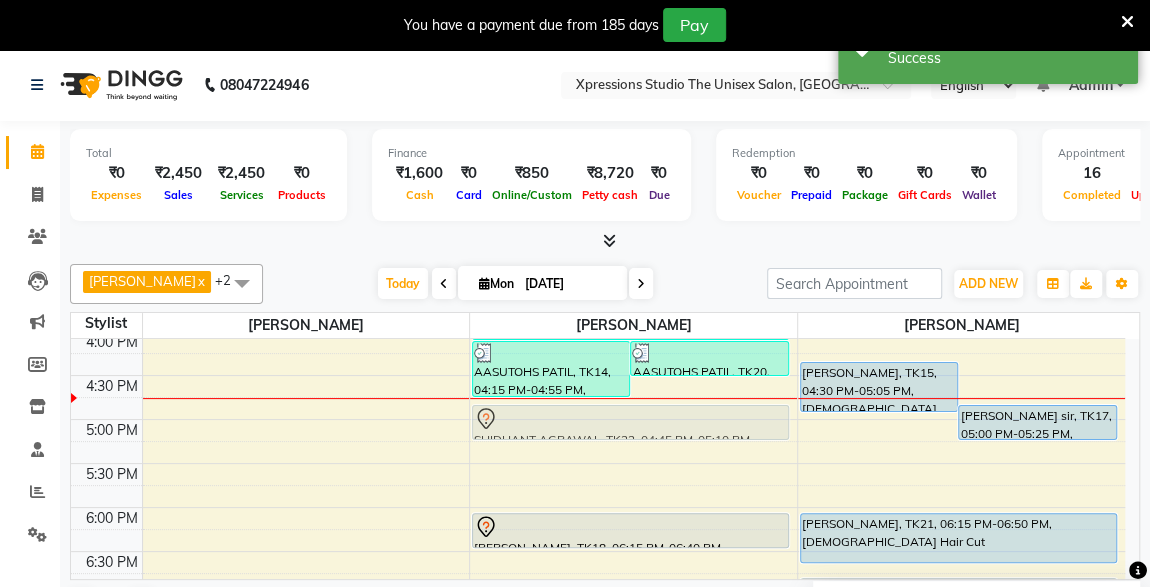 drag, startPoint x: 717, startPoint y: 409, endPoint x: 716, endPoint y: 438, distance: 29.017237 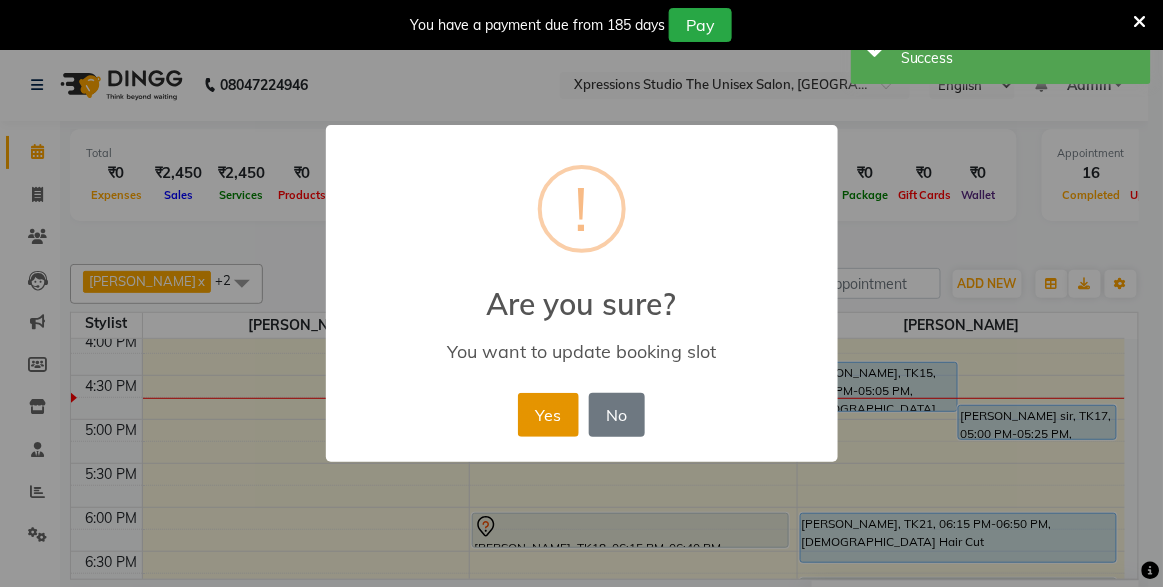 click on "Yes" at bounding box center [548, 415] 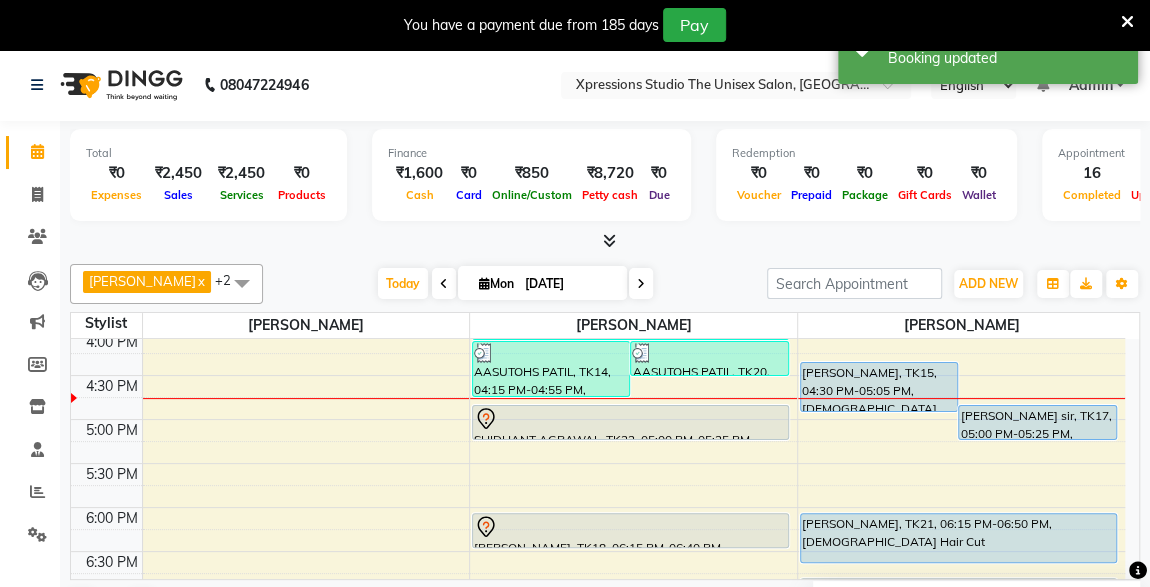 click at bounding box center (630, 419) 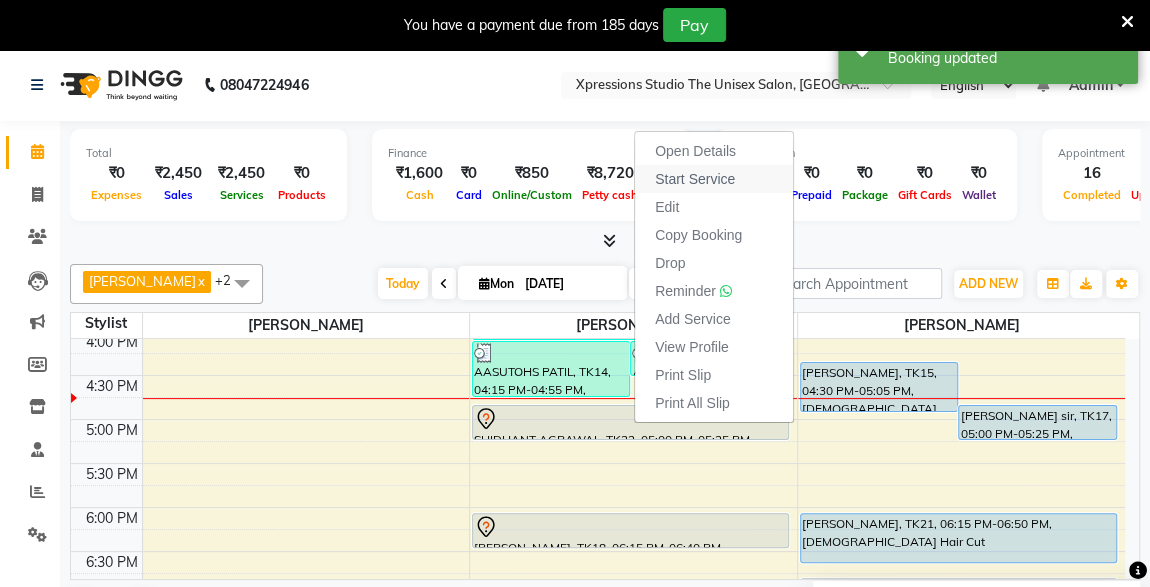 click on "Start Service" at bounding box center (714, 179) 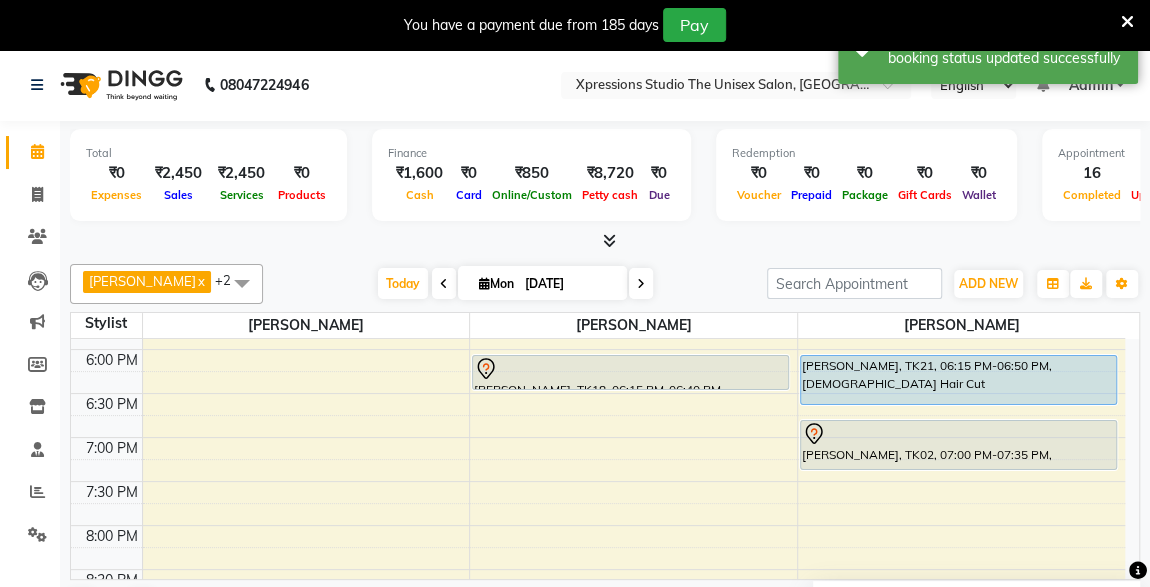 scroll, scrollTop: 850, scrollLeft: 0, axis: vertical 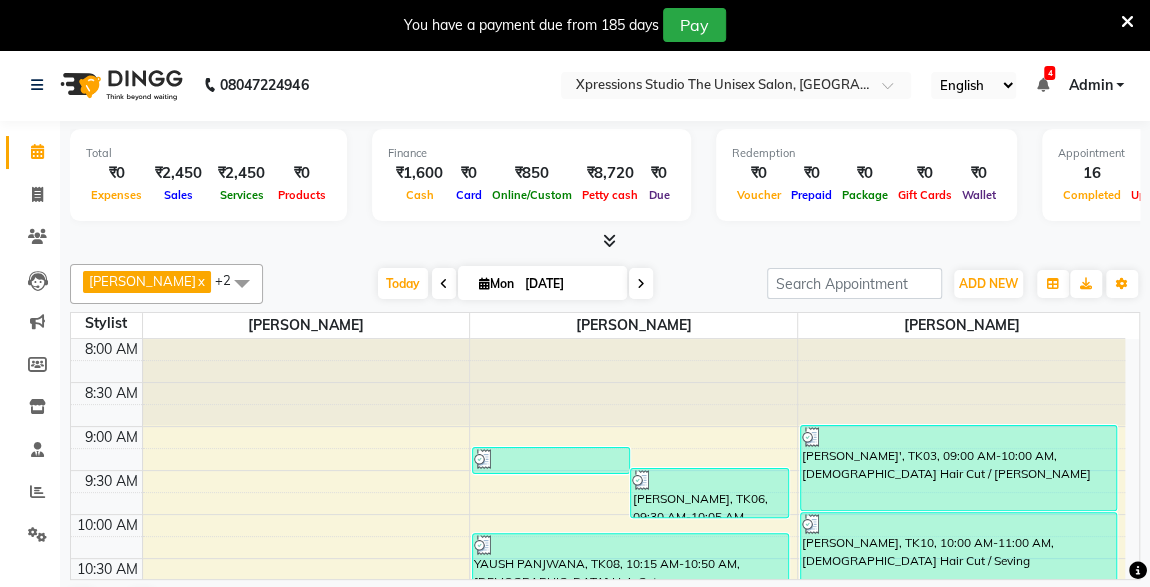 click on "4" at bounding box center [1049, 73] 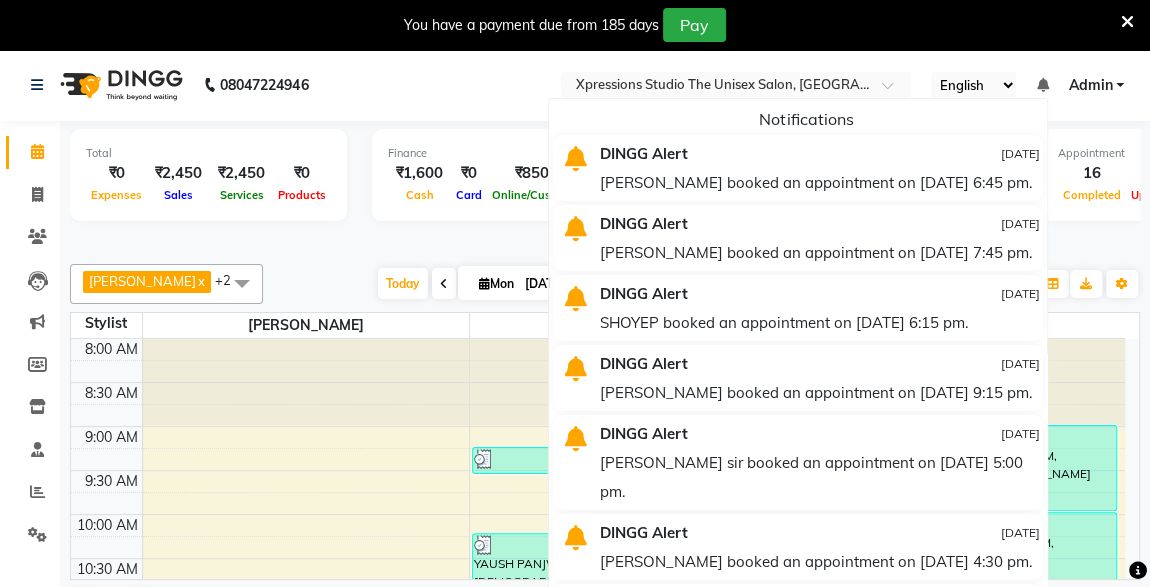 click at bounding box center [1042, 85] 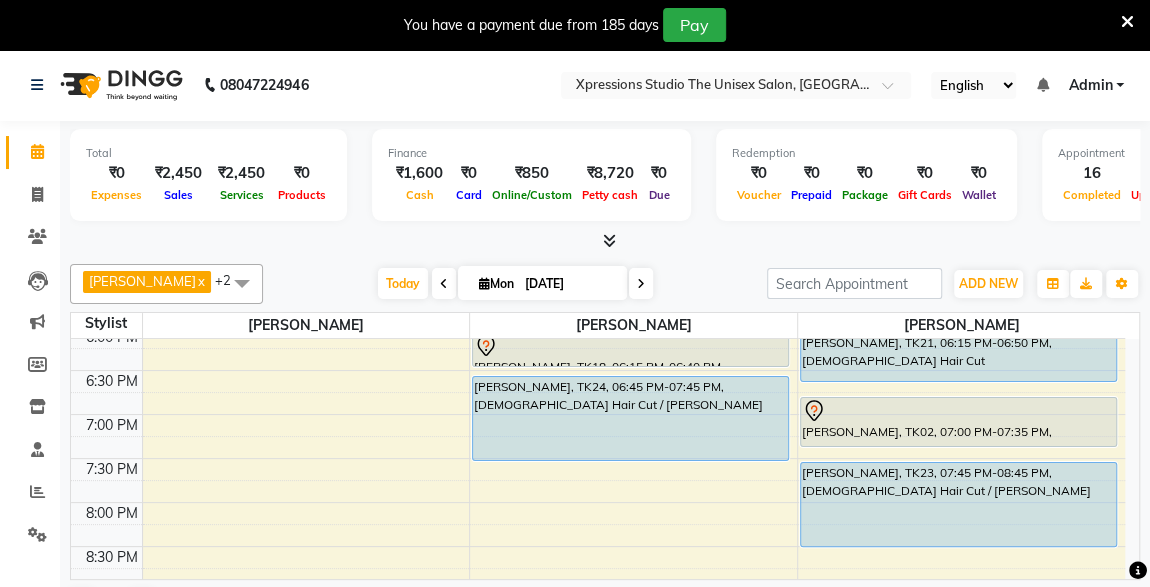 scroll, scrollTop: 861, scrollLeft: 0, axis: vertical 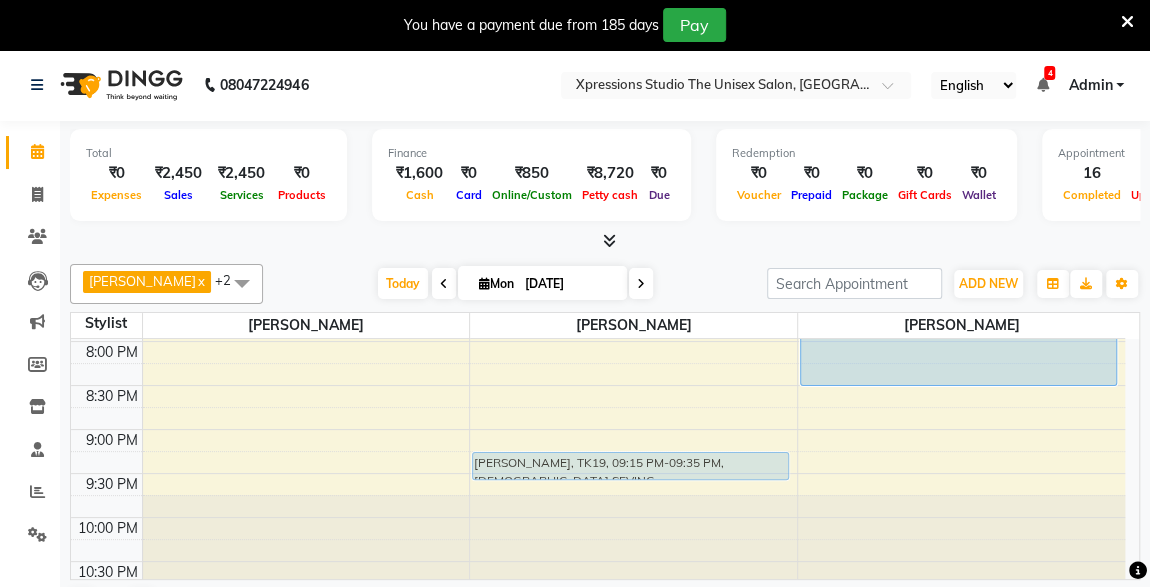 drag, startPoint x: 736, startPoint y: 433, endPoint x: 839, endPoint y: 443, distance: 103.4843 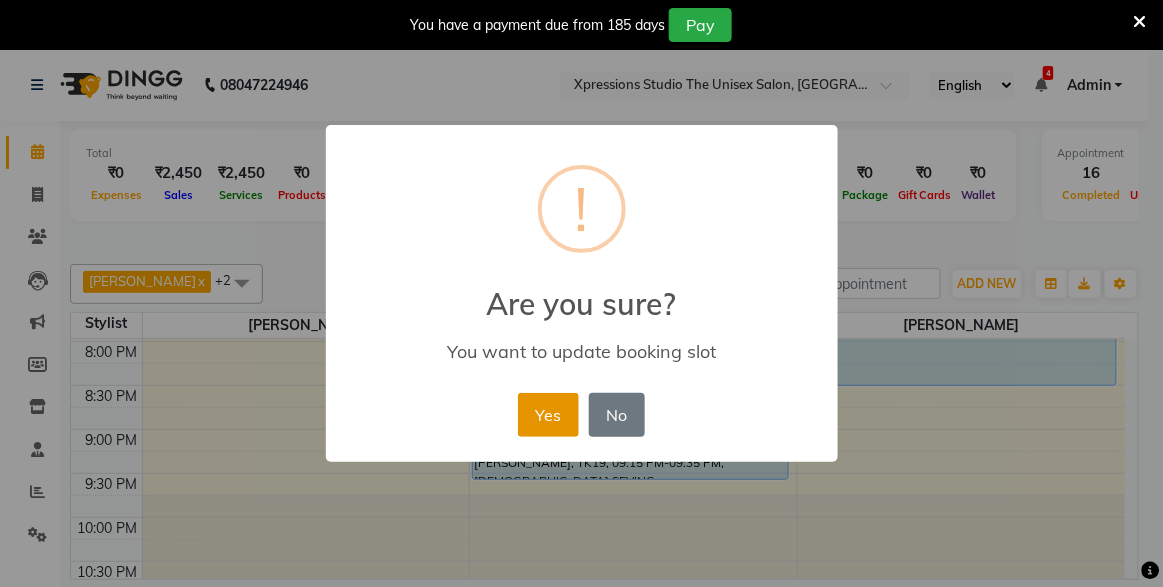 click on "Yes" at bounding box center (548, 415) 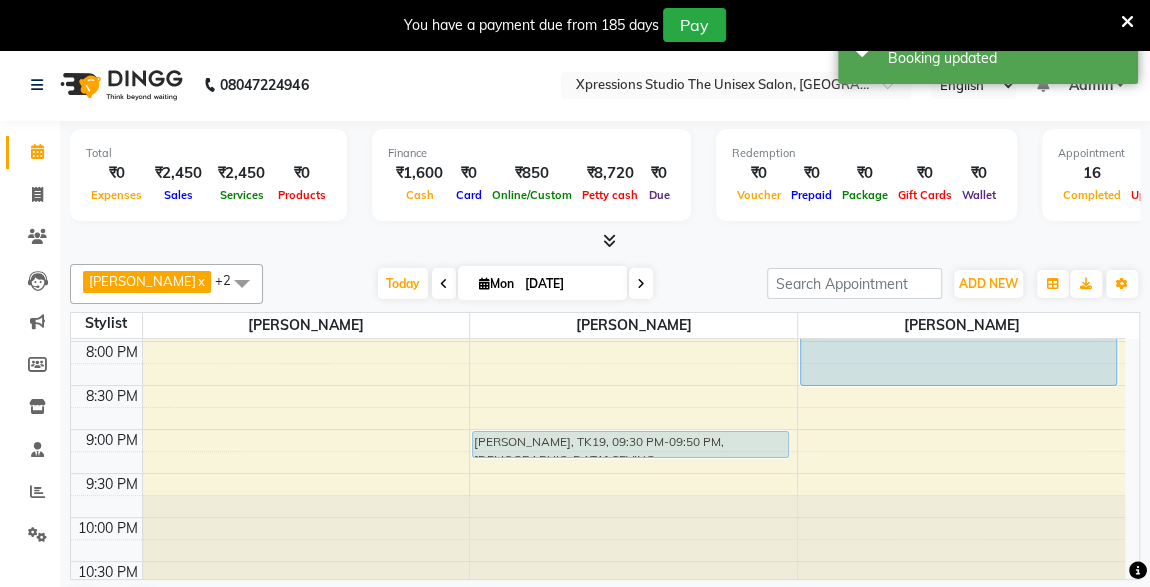 drag, startPoint x: 607, startPoint y: 464, endPoint x: 613, endPoint y: 452, distance: 13.416408 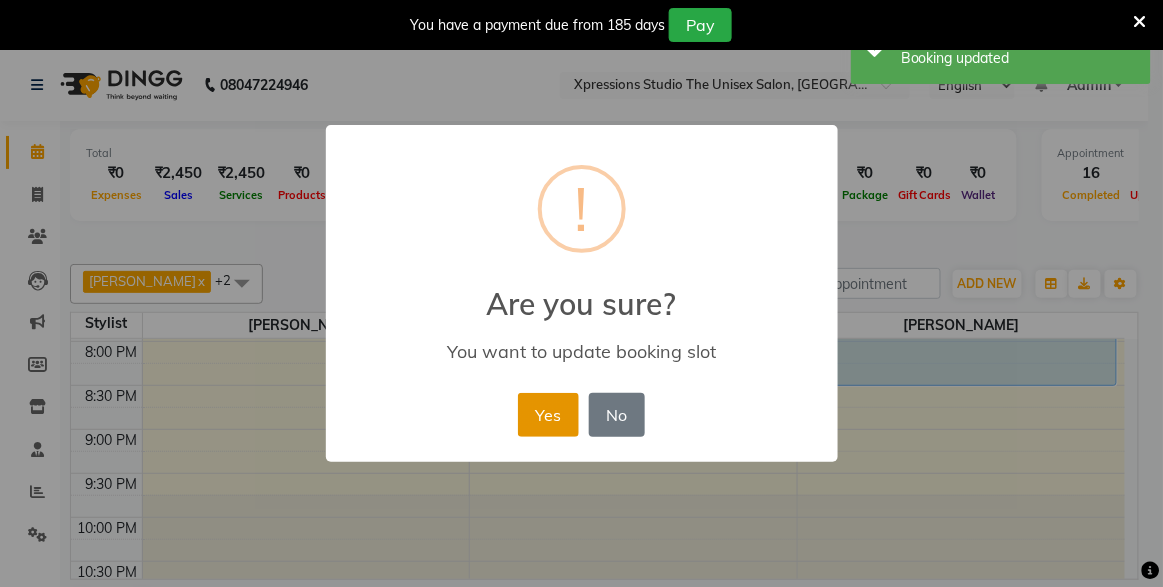 click on "Yes" at bounding box center (548, 415) 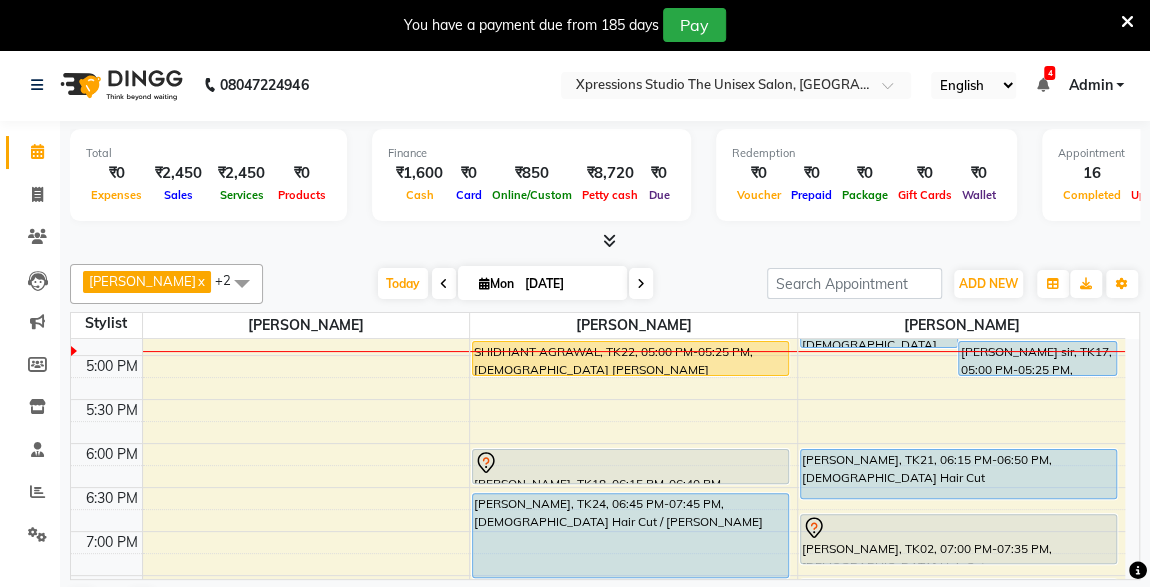 scroll, scrollTop: 779, scrollLeft: 0, axis: vertical 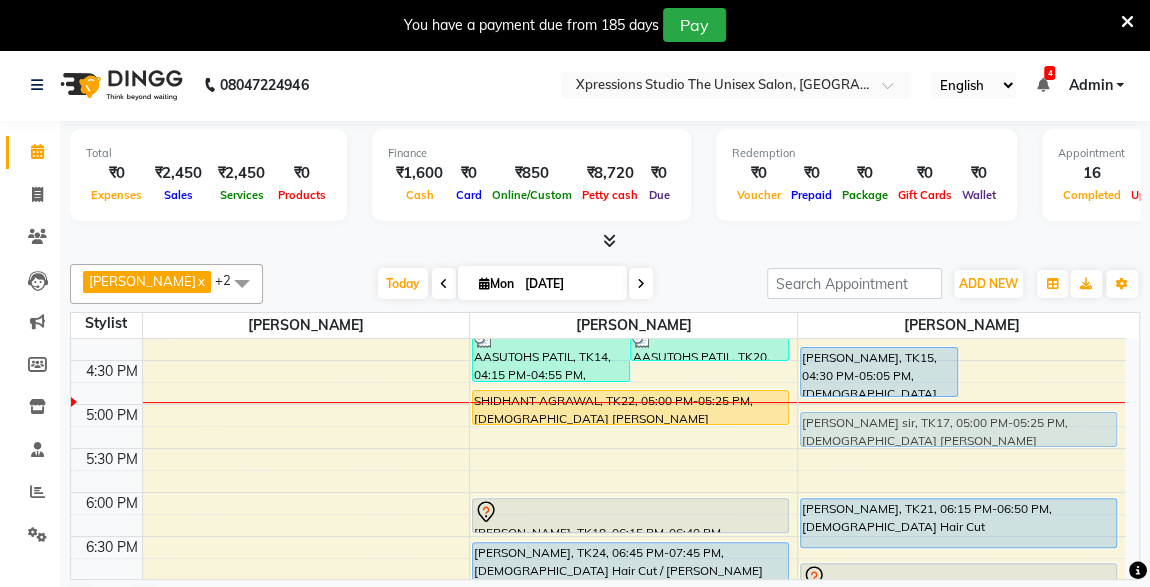 drag, startPoint x: 1072, startPoint y: 408, endPoint x: 1076, endPoint y: 429, distance: 21.377558 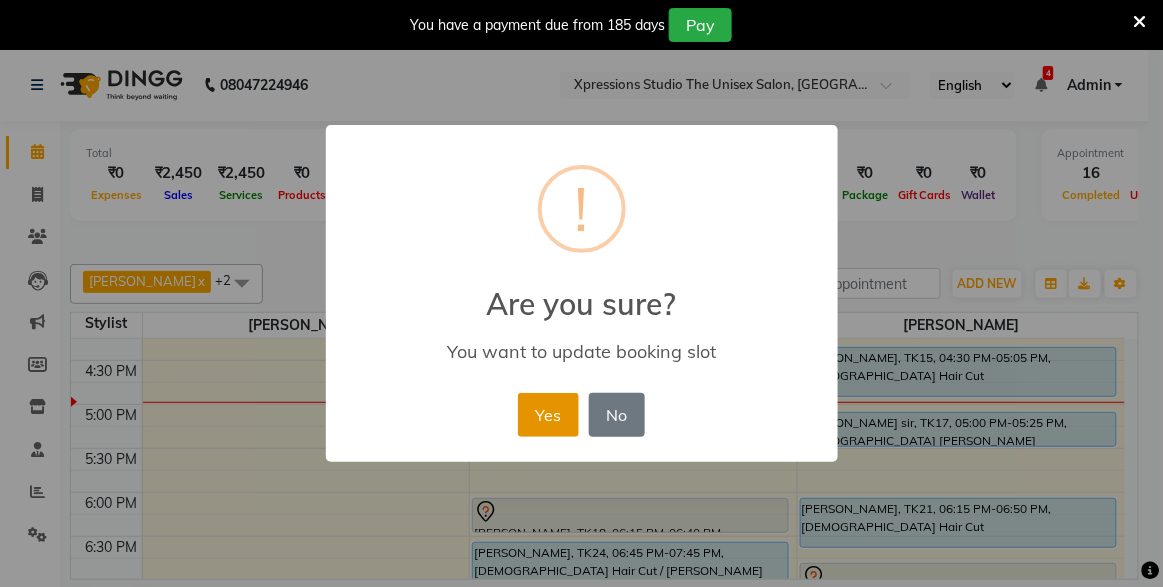 click on "Yes" at bounding box center (548, 415) 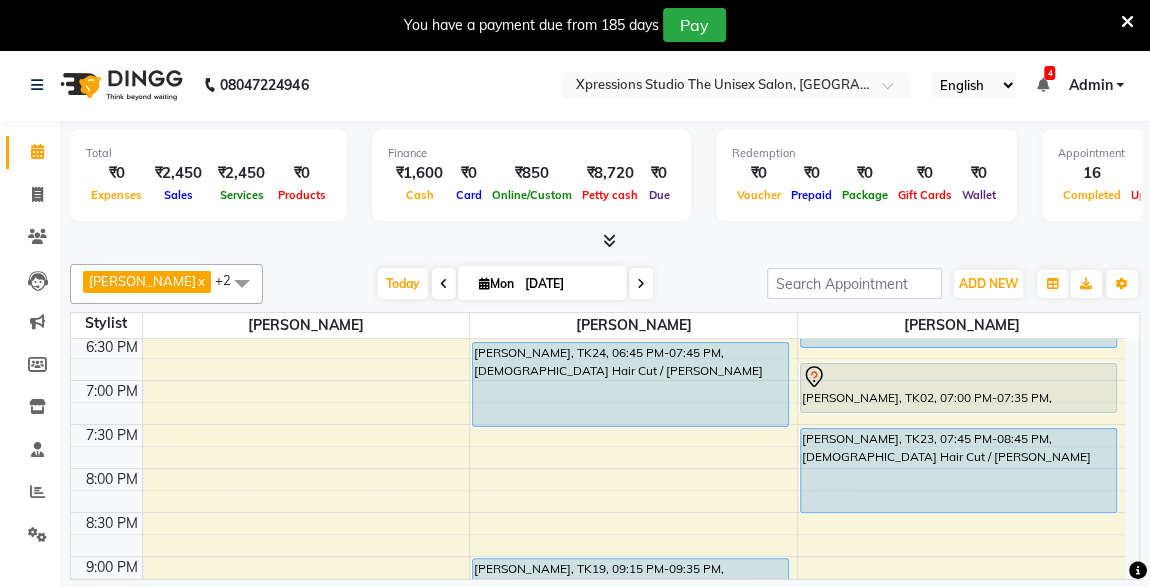 scroll, scrollTop: 933, scrollLeft: 0, axis: vertical 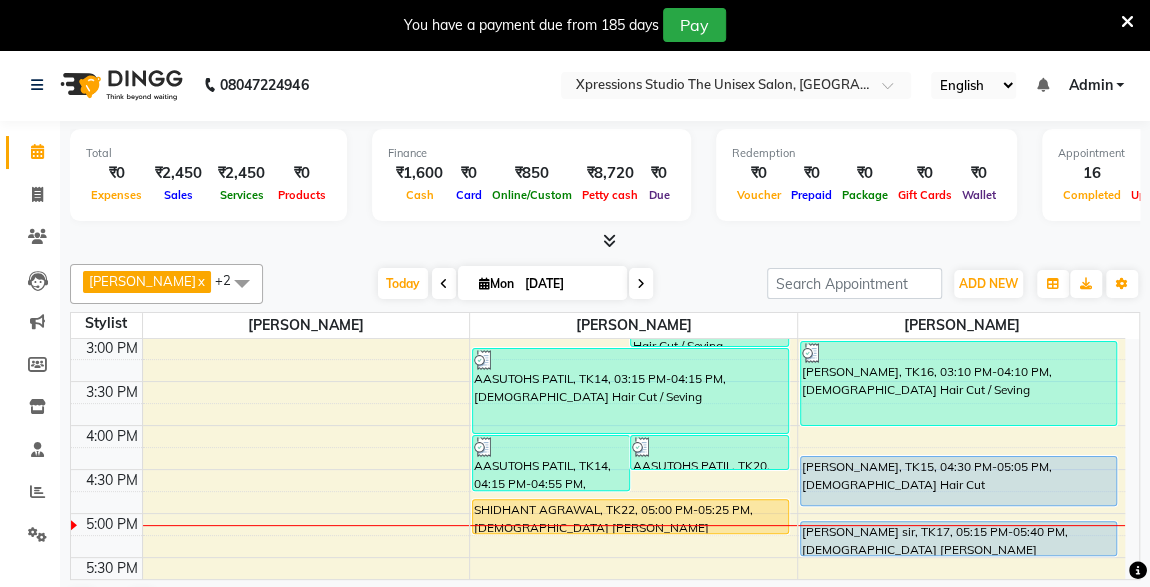 click on "[PERSON_NAME], TK15, 04:30 PM-05:05 PM, [DEMOGRAPHIC_DATA] Hair Cut" at bounding box center (958, 481) 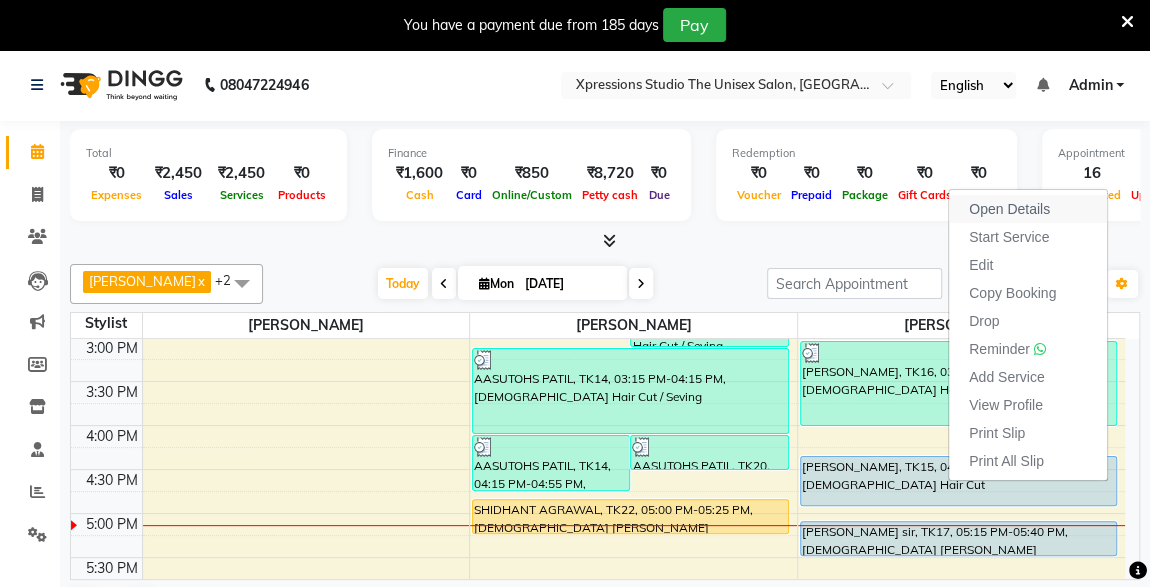 click on "Open Details" at bounding box center (1009, 209) 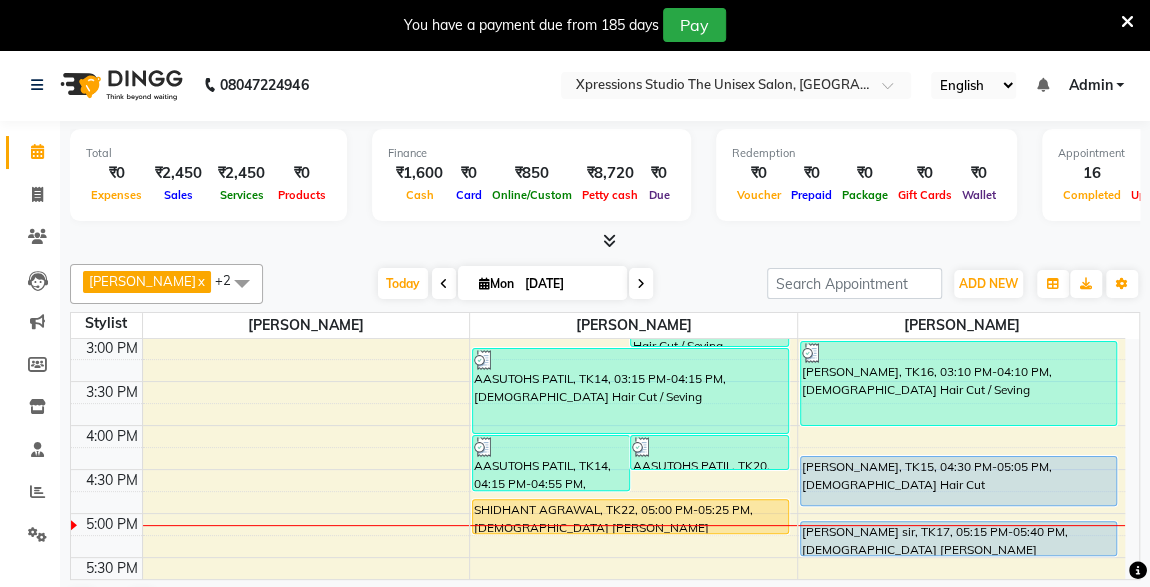 click at bounding box center [958, 555] 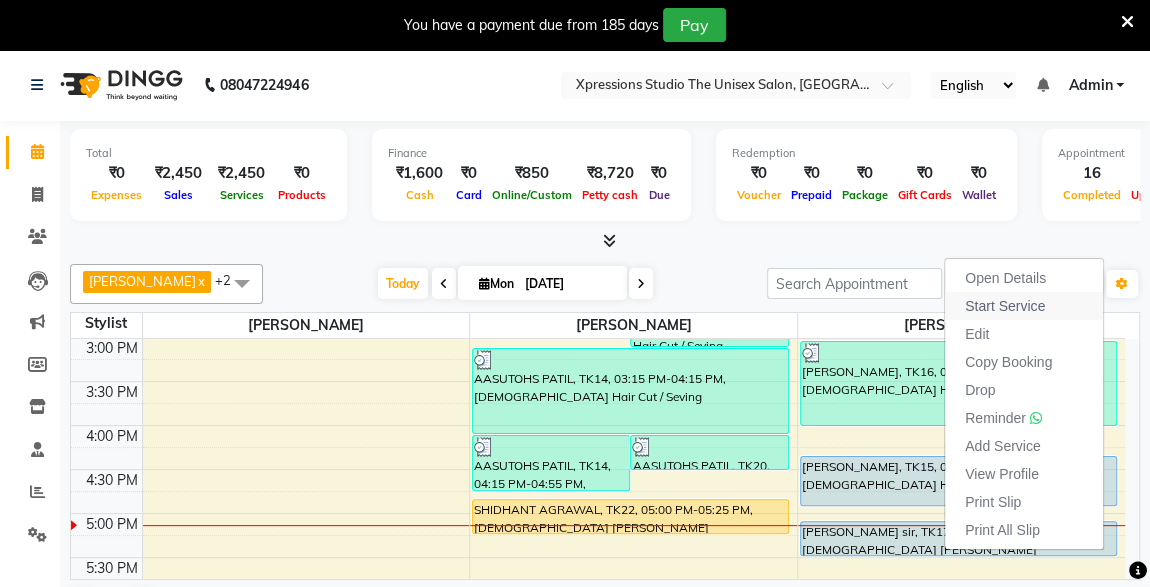 click on "Start Service" at bounding box center [1005, 306] 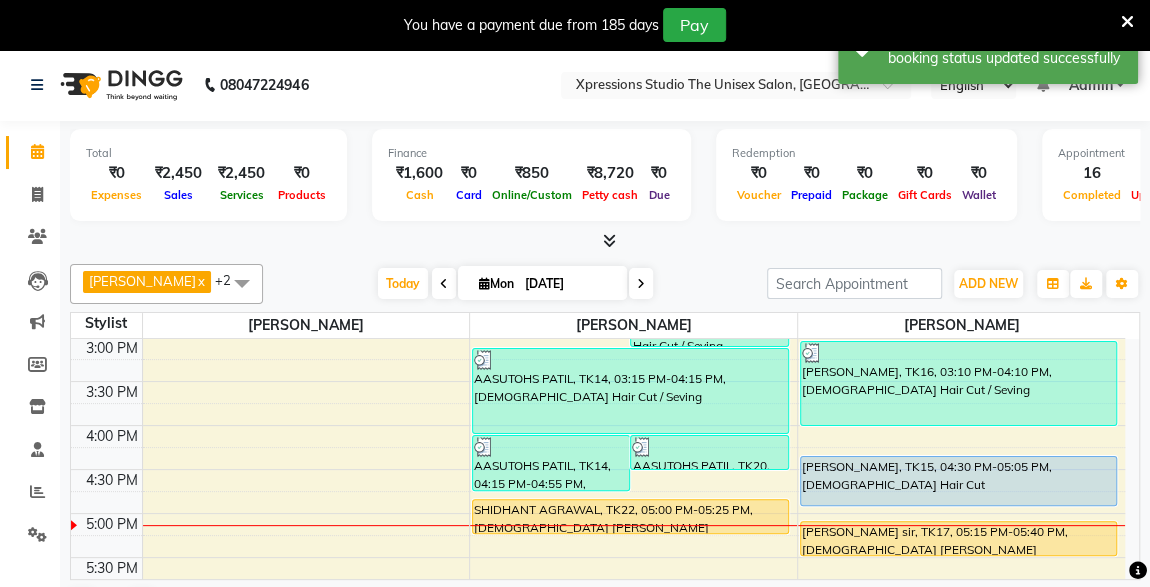 click on "[PERSON_NAME], TK15, 04:30 PM-05:05 PM, [DEMOGRAPHIC_DATA] Hair Cut" at bounding box center [958, 481] 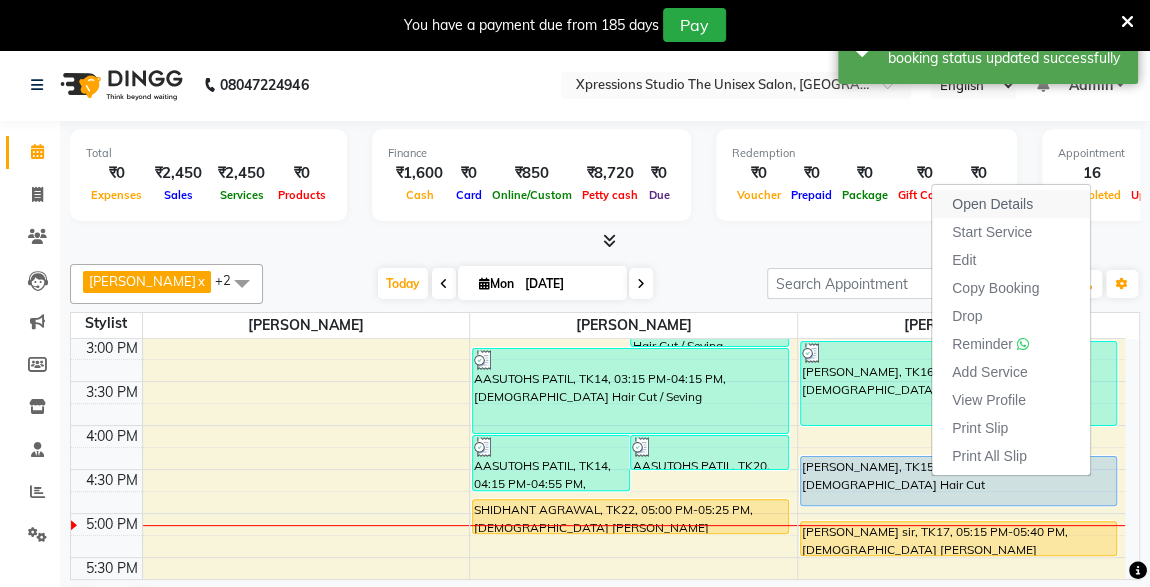 click on "Open Details" at bounding box center (992, 204) 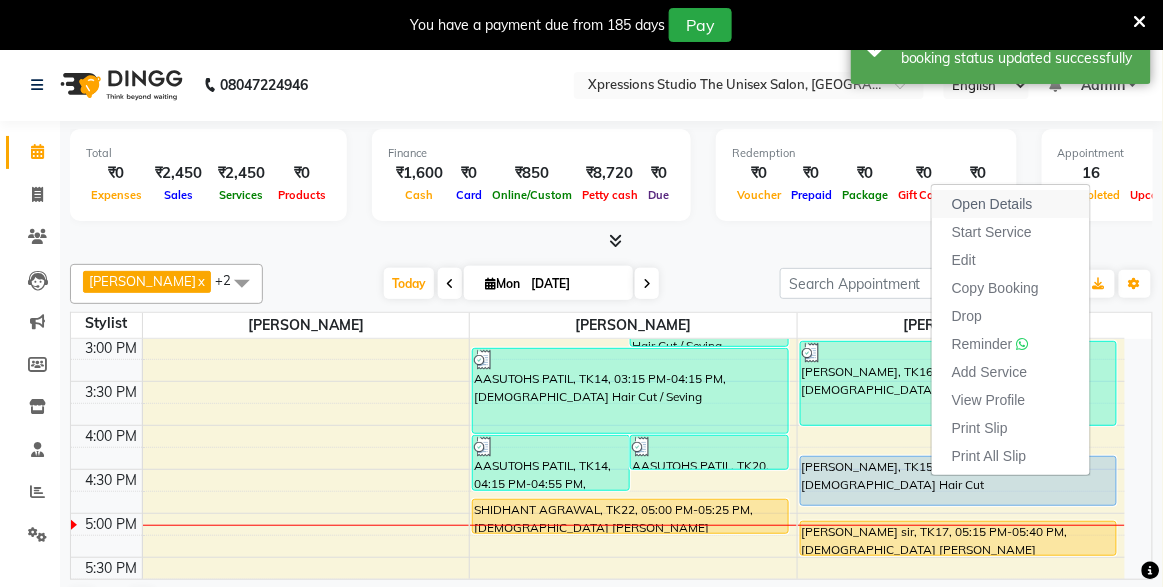 select on "5" 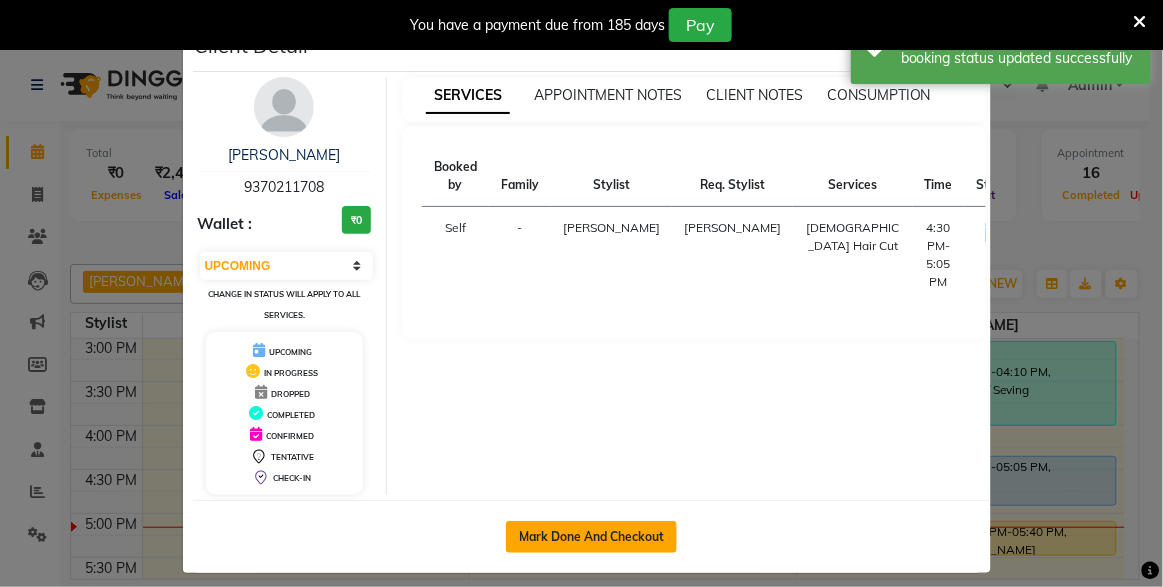 click on "Mark Done And Checkout" 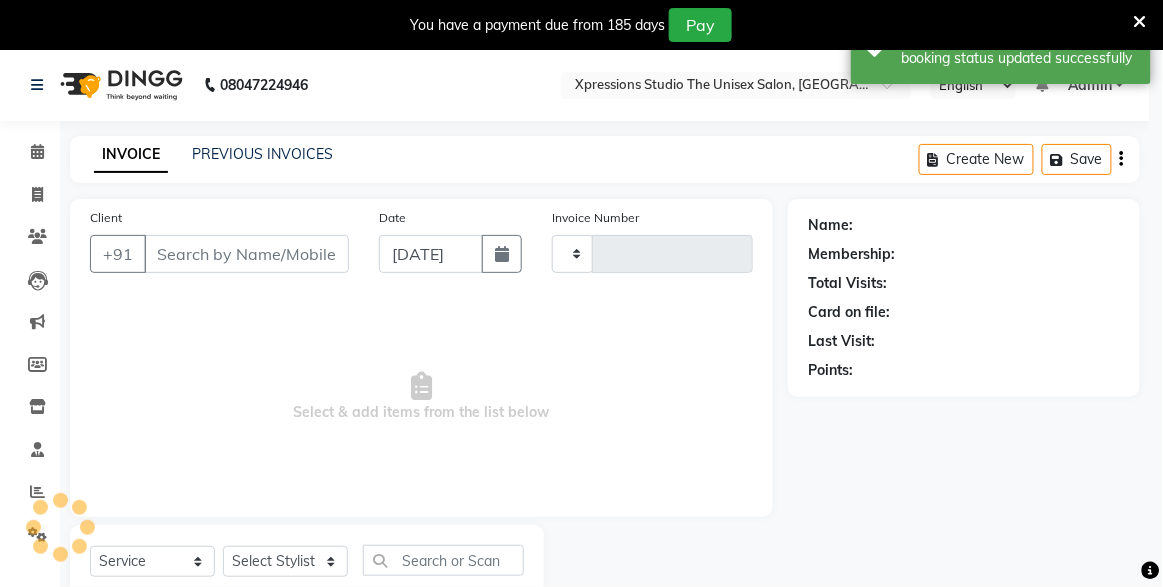 type on "3192" 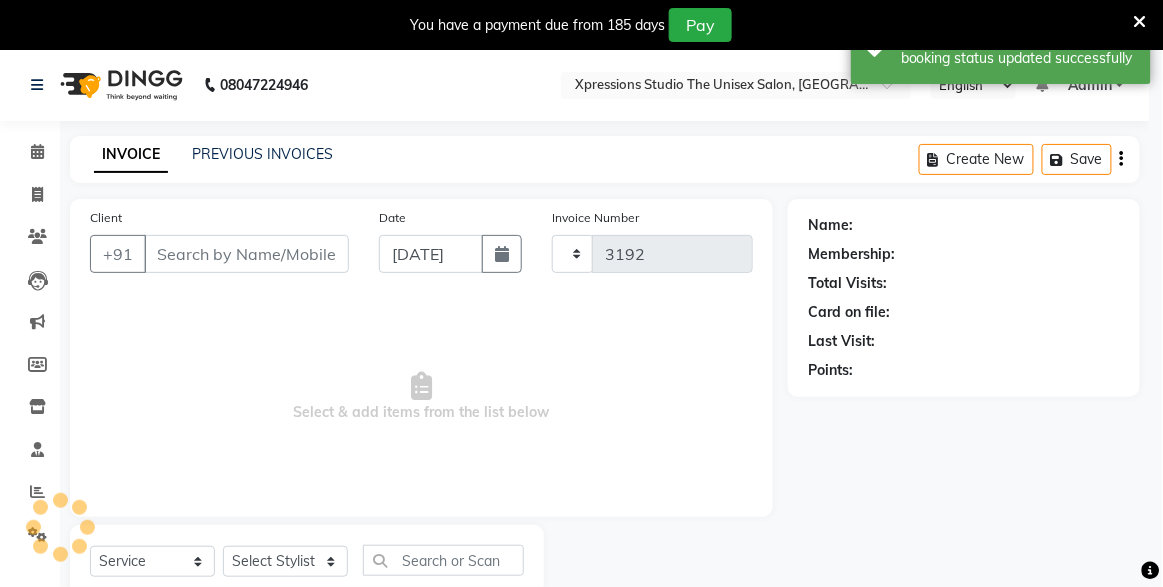 select on "7003" 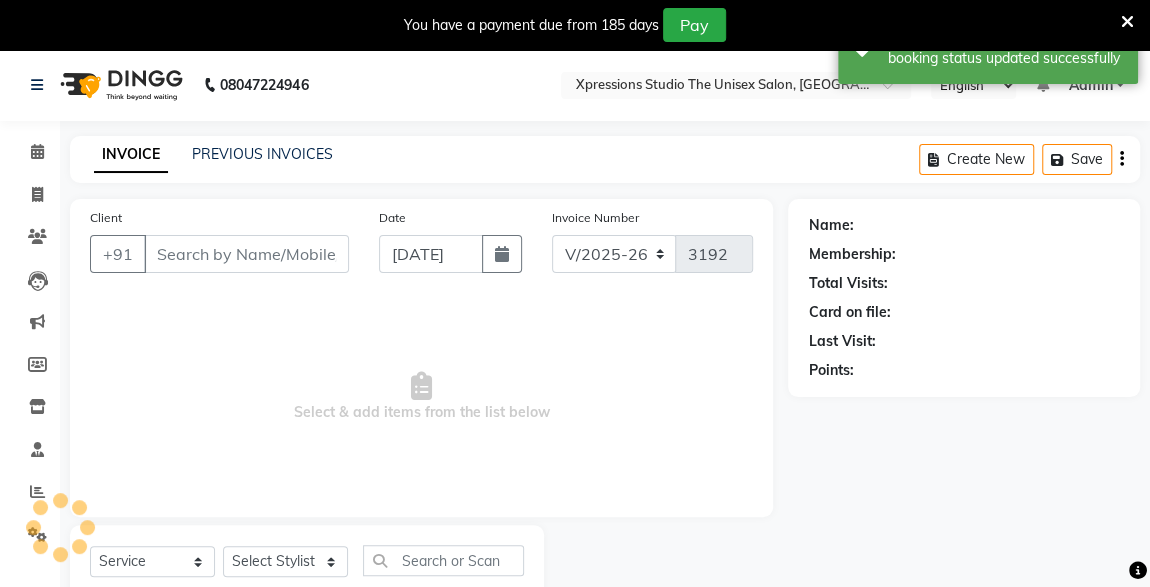 type on "9370211708" 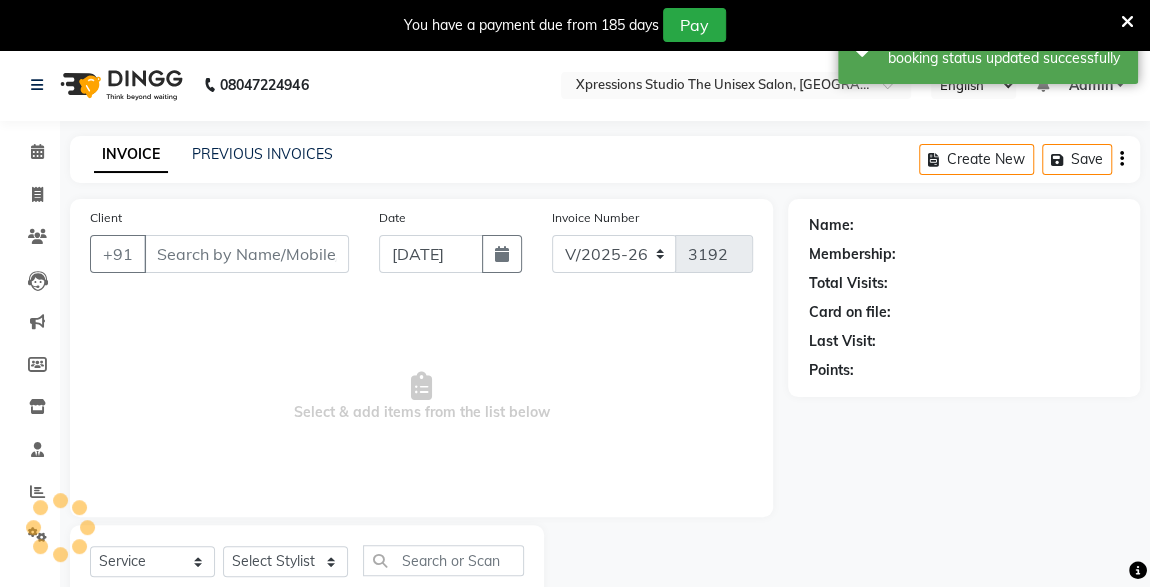 select on "57589" 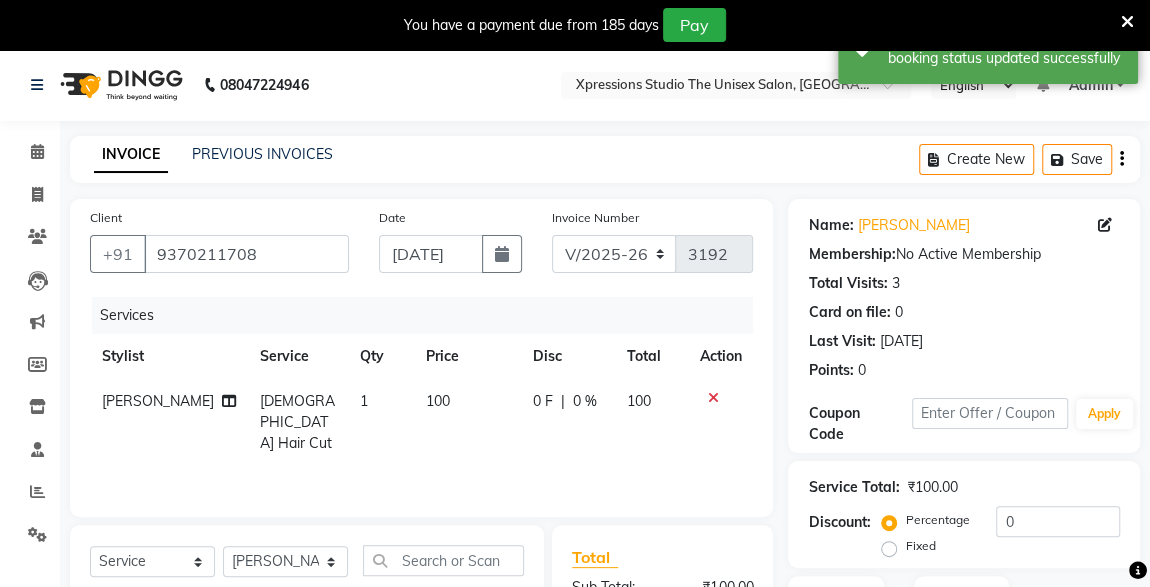 scroll, scrollTop: 153, scrollLeft: 0, axis: vertical 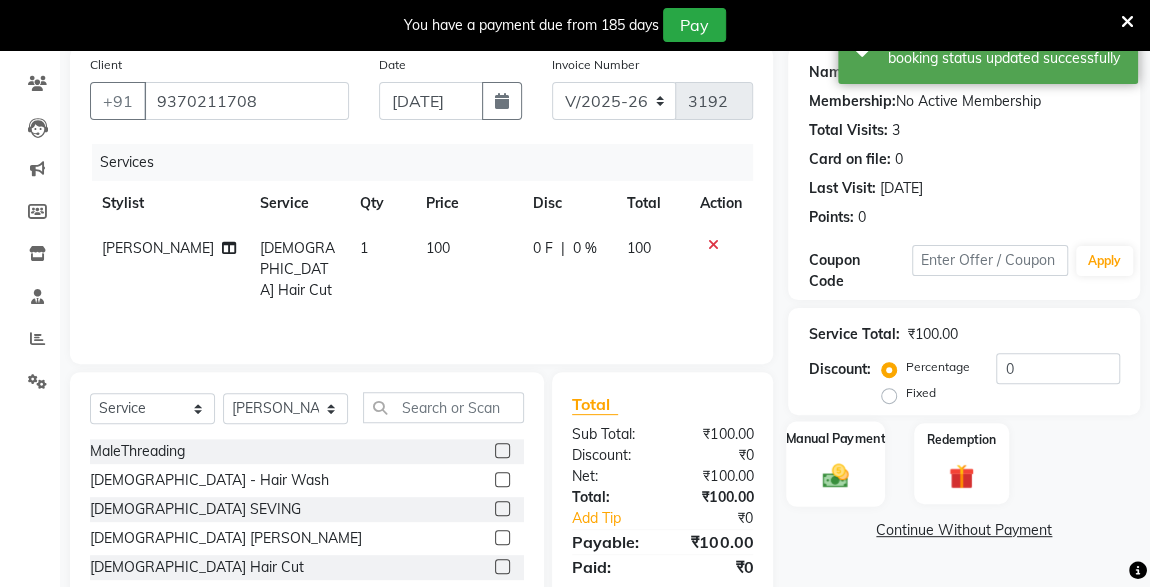 click 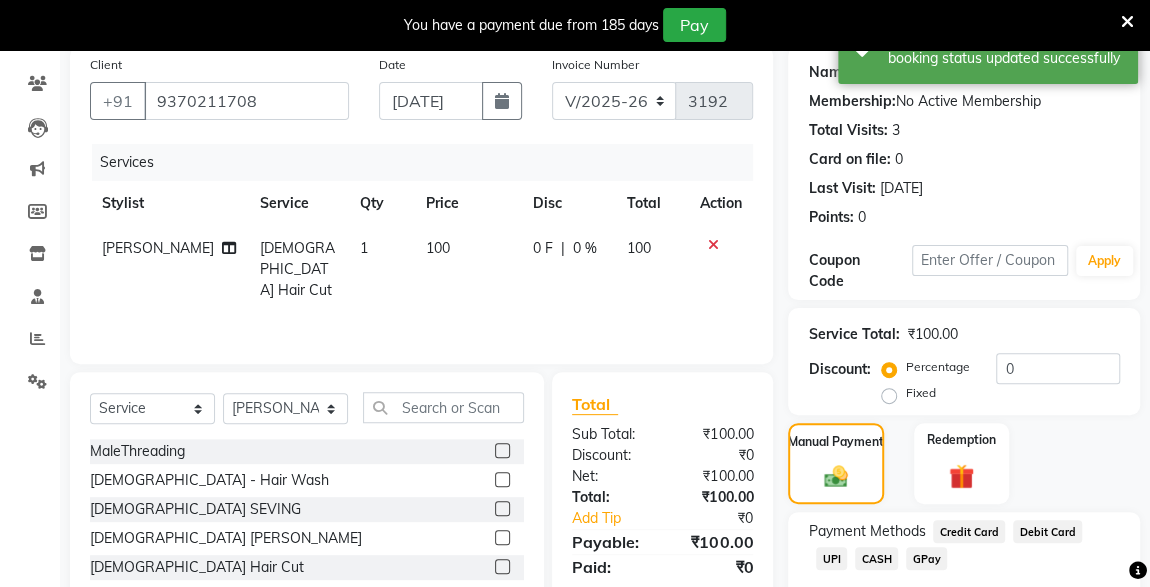 click on "UPI" 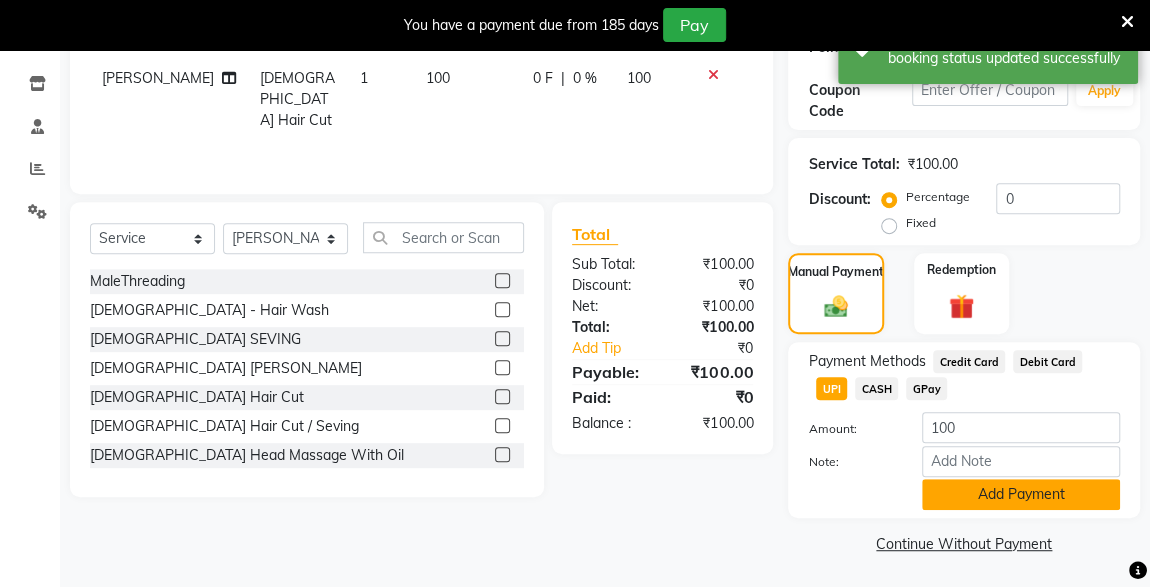 click on "Add Payment" 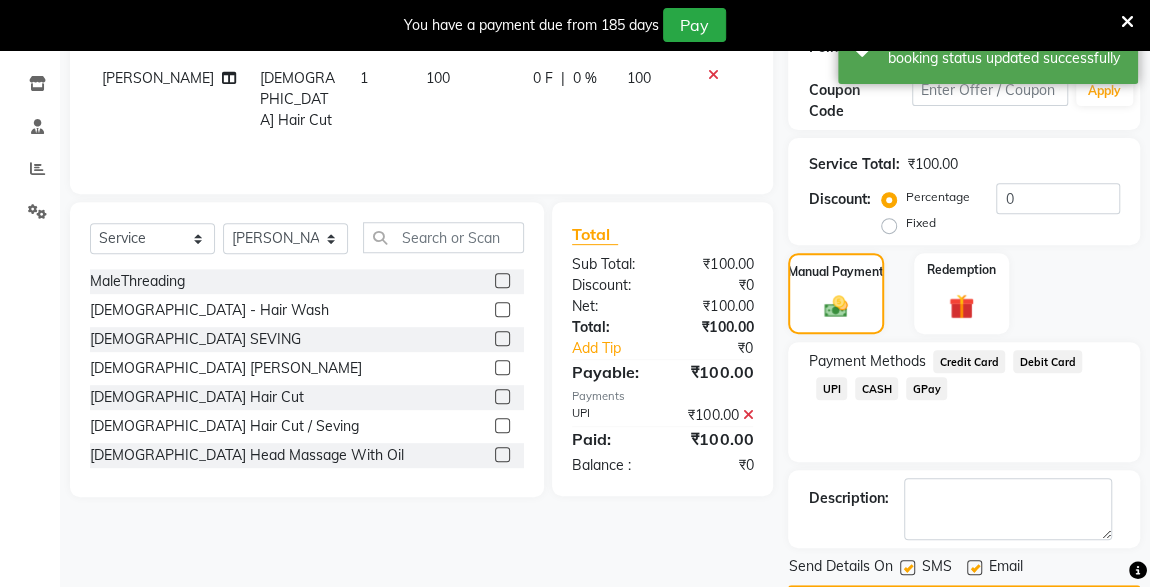 scroll, scrollTop: 379, scrollLeft: 0, axis: vertical 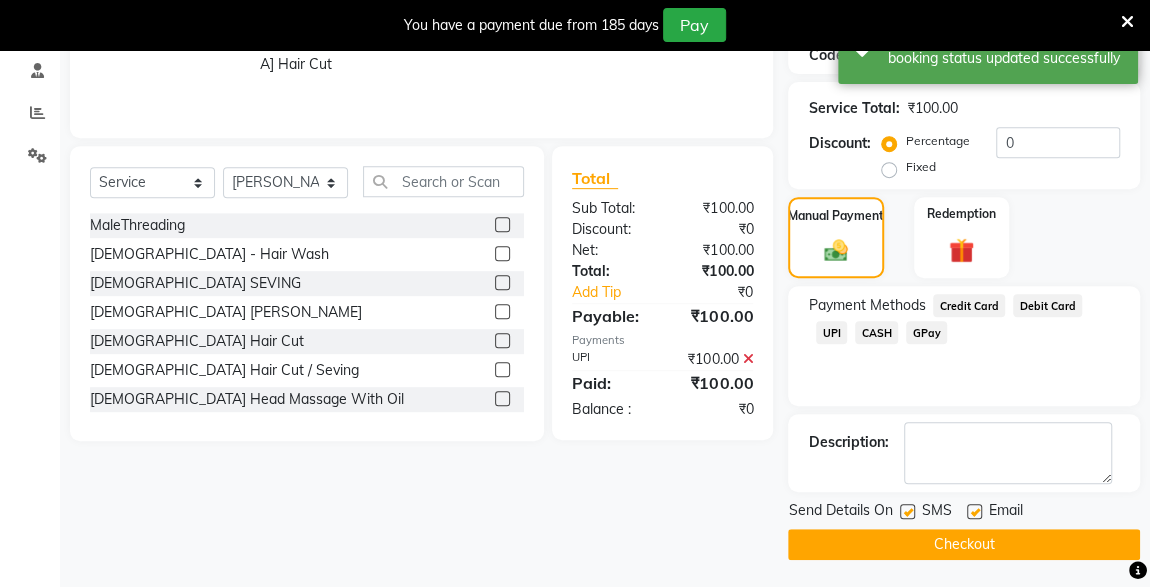 click 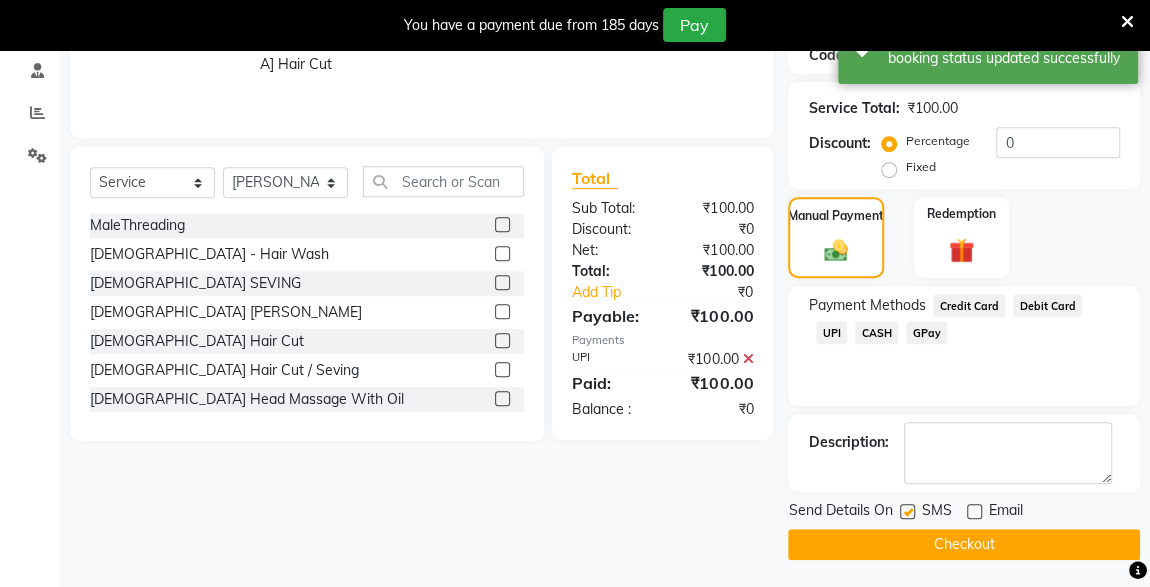 click on "Checkout" 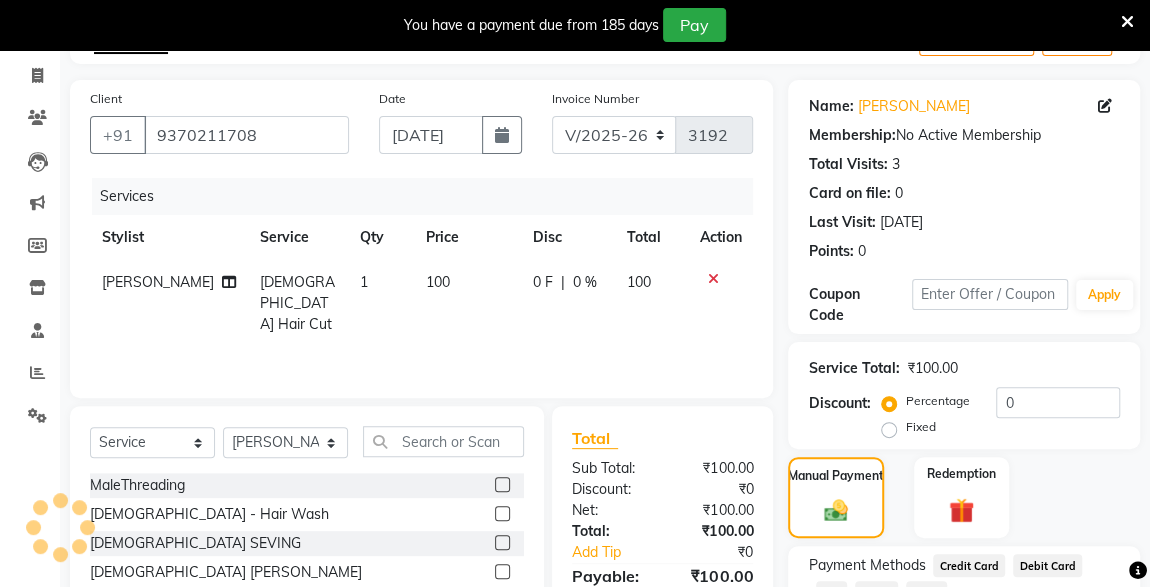 scroll, scrollTop: 0, scrollLeft: 0, axis: both 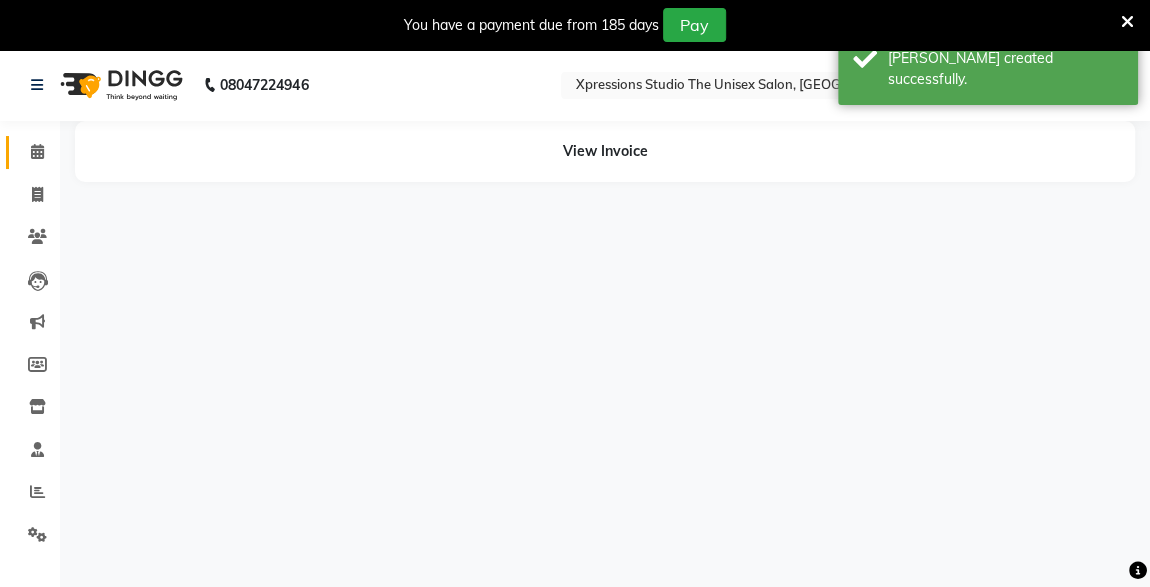 click on "Calendar" 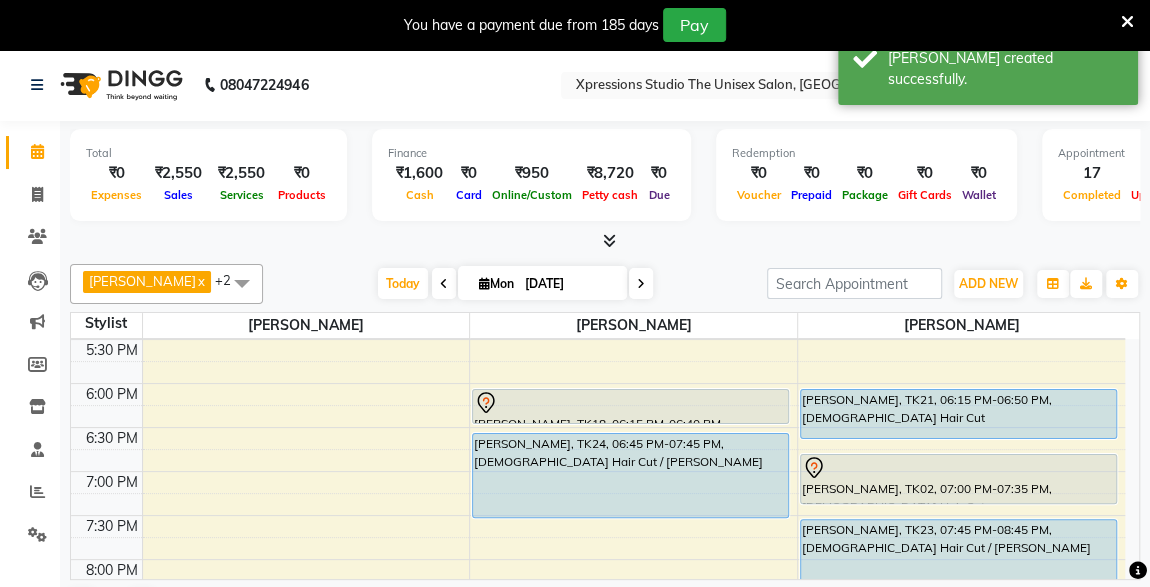 scroll, scrollTop: 843, scrollLeft: 0, axis: vertical 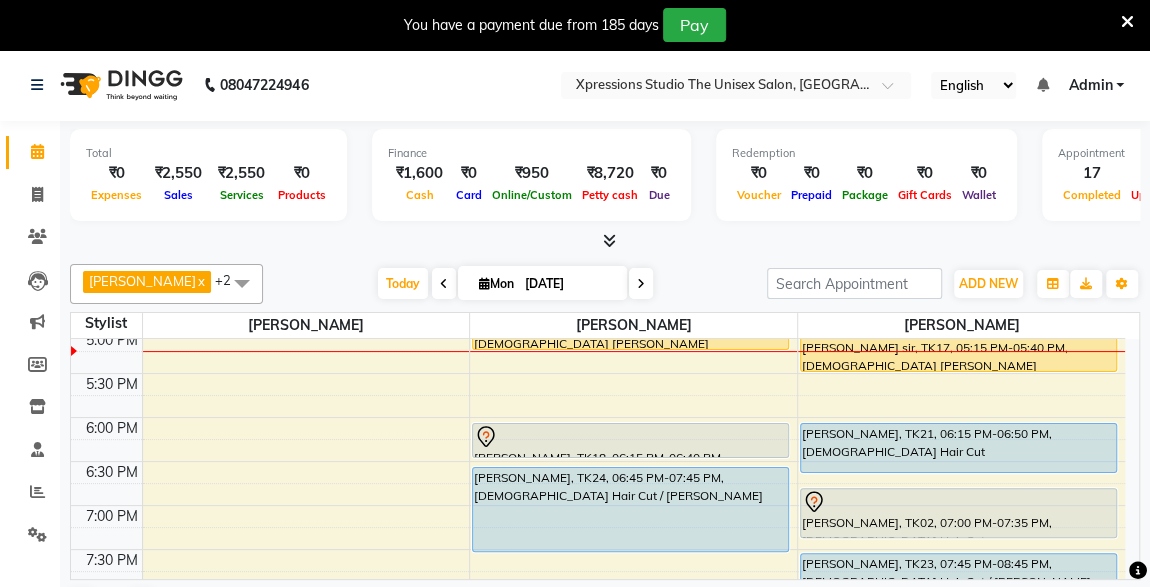 click at bounding box center (958, 371) 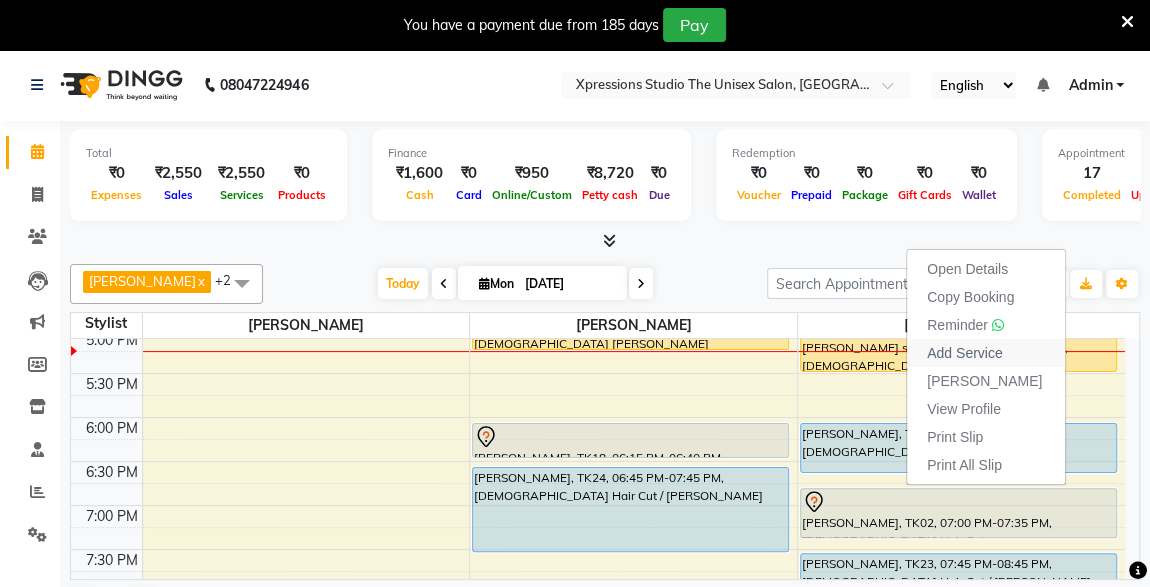 click on "Add Service" at bounding box center [964, 353] 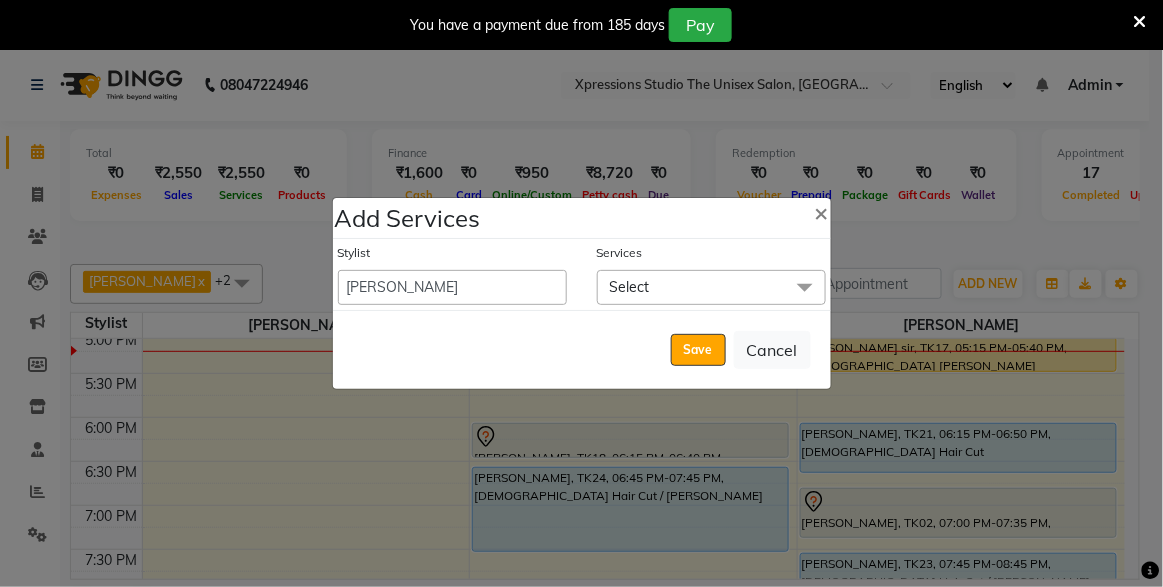 click on "Select" 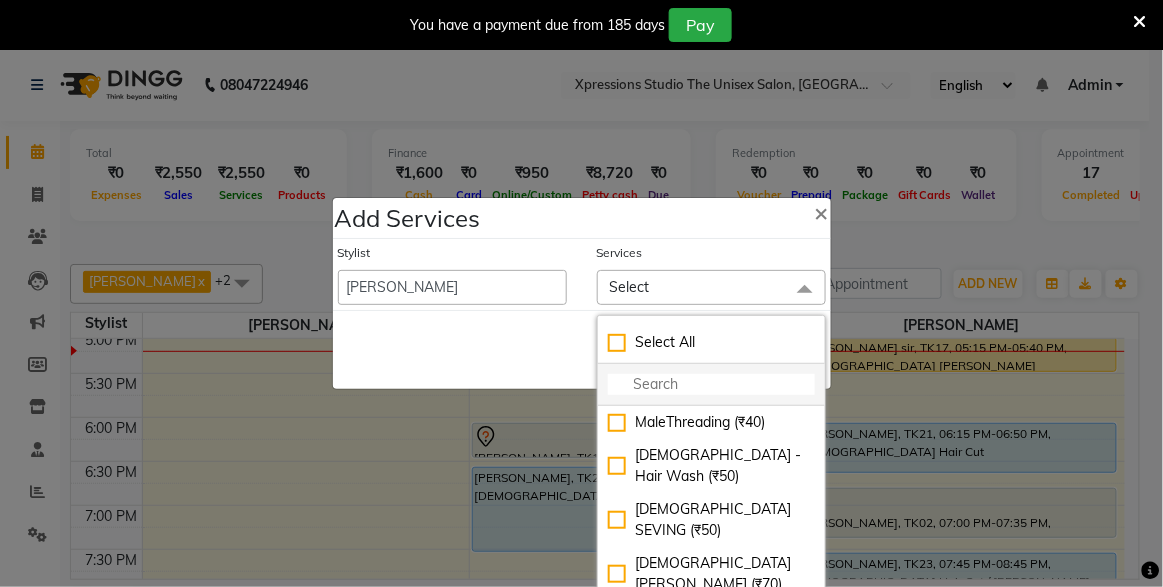 click 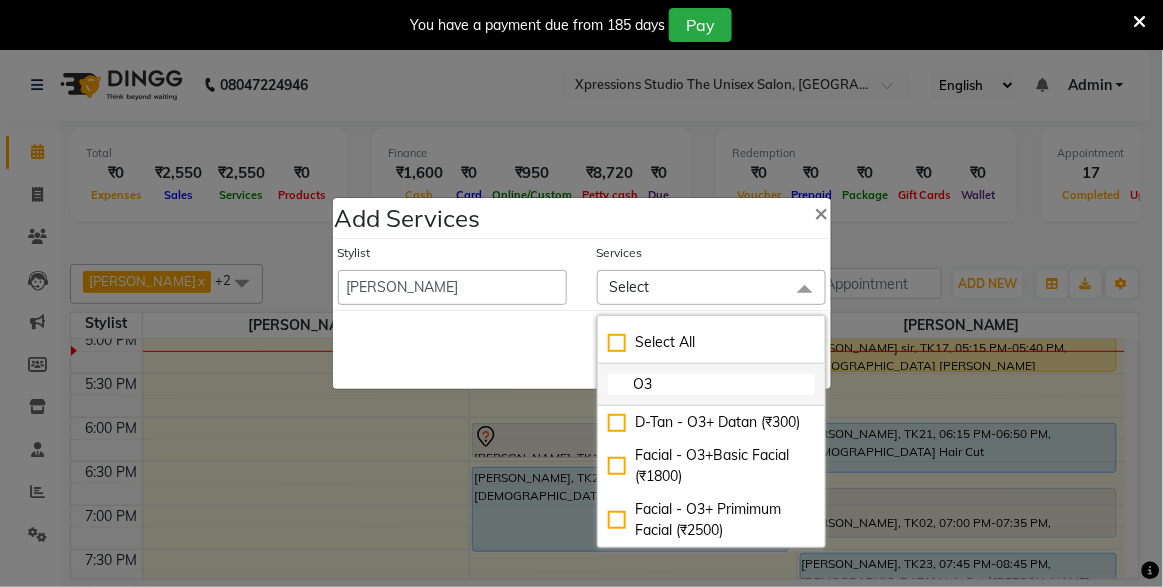 type on "O3" 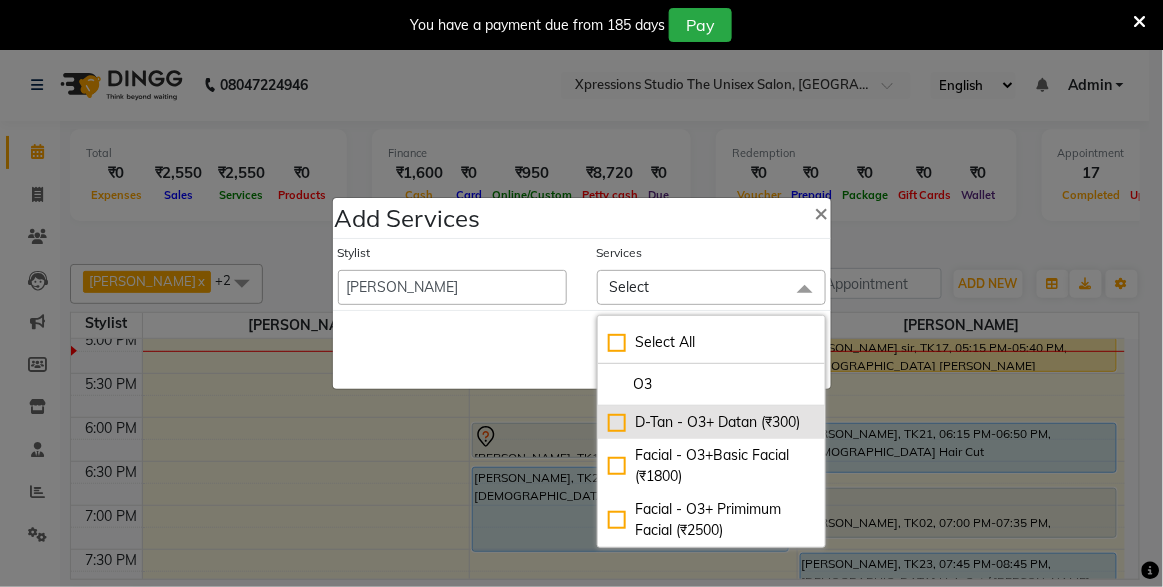 click on "D-Tan - O3+ Datan (₹300)" 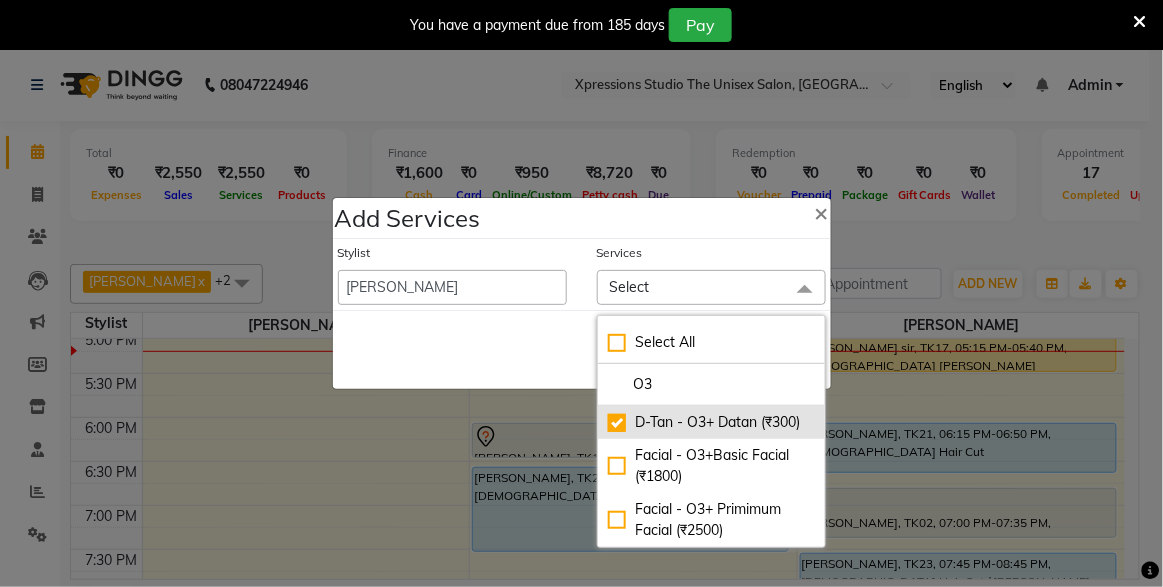 checkbox on "true" 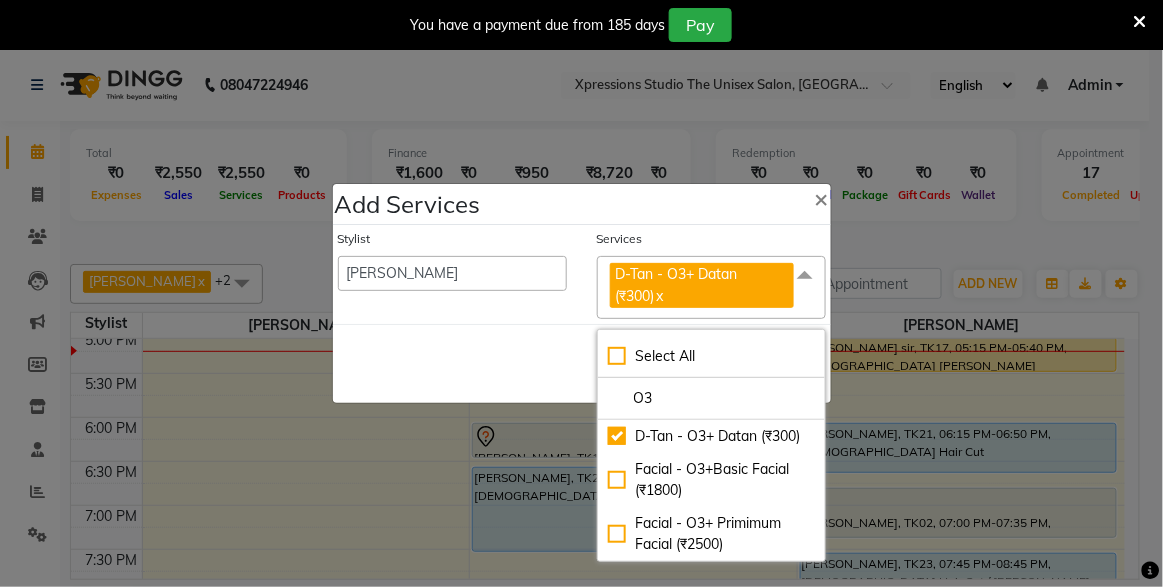 click 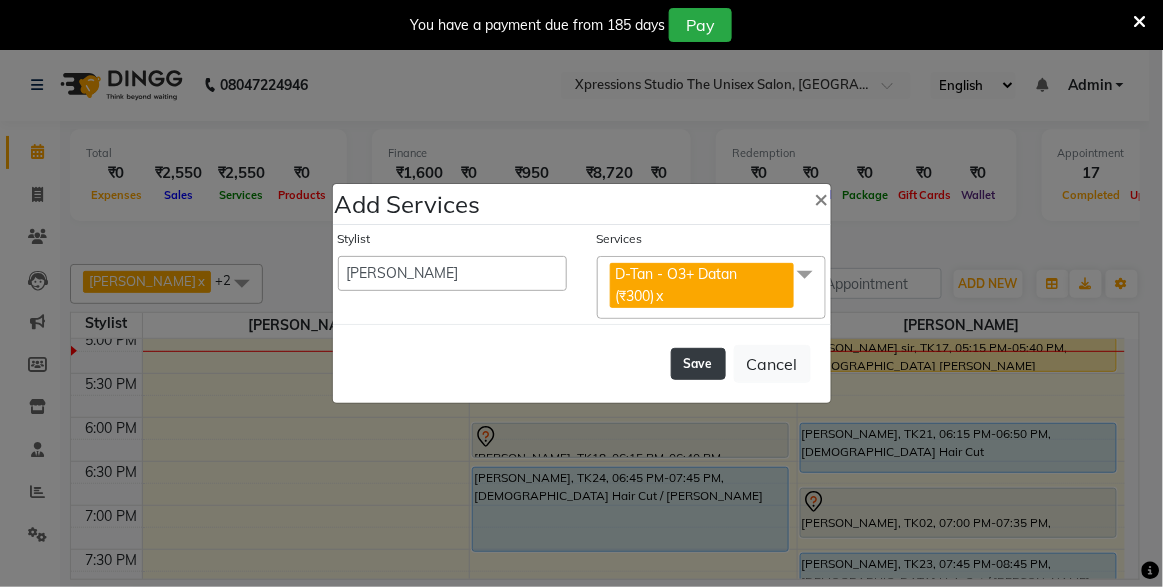 click on "Save" 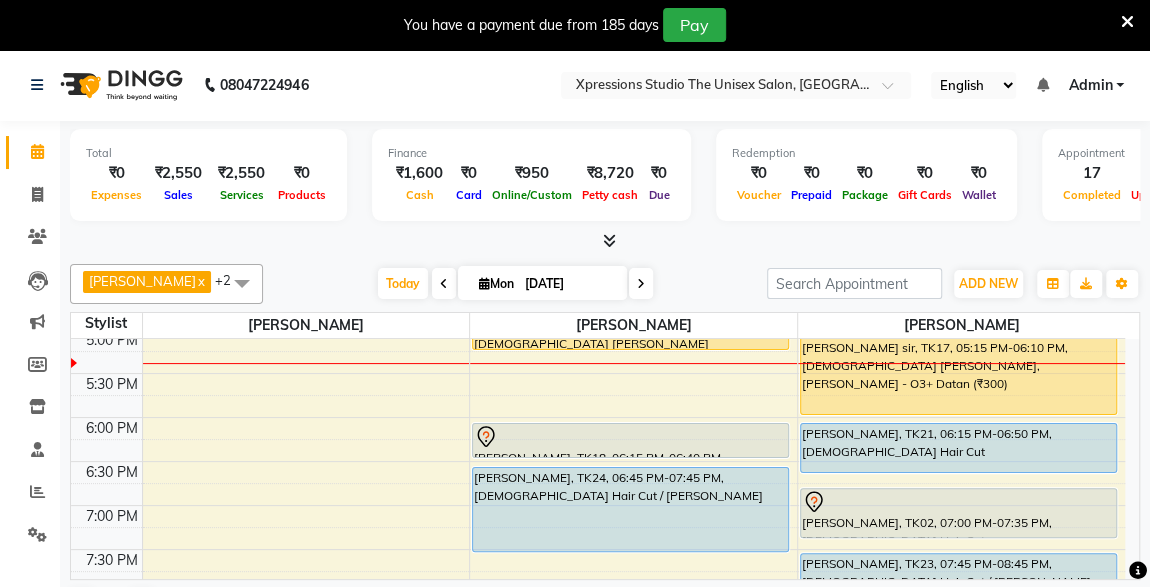 click at bounding box center (958, 414) 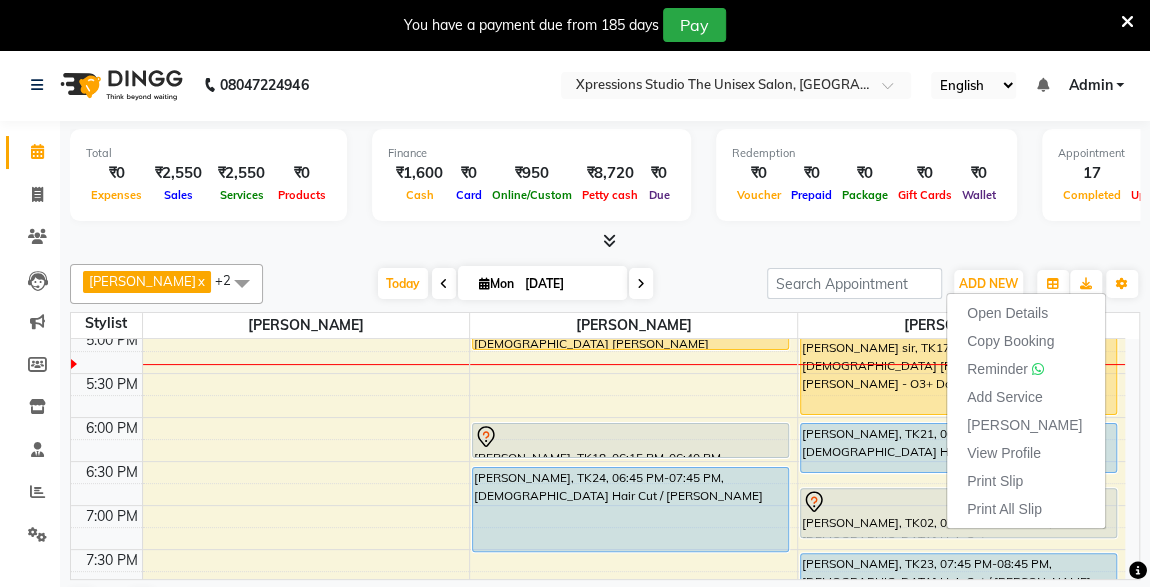 click on "ROSHAN TANDULKAR  x ROHAN BABHULKAR  x ADESH RAUT  x +2 UnSelect All ADESH RAUT ROHAN BABHULKAR ROSHAN TANDULKAR Today  Mon 14-07-2025 Toggle Dropdown Add Appointment Add Invoice Add Expense Add Attendance Add Client Add Transaction Toggle Dropdown Add Appointment Add Invoice Add Expense Add Attendance Add Client ADD NEW Toggle Dropdown Add Appointment Add Invoice Add Expense Add Attendance Add Client Add Transaction ROSHAN TANDULKAR  x ROHAN BABHULKAR  x ADESH RAUT  x +2 UnSelect All ADESH RAUT ROHAN BABHULKAR ROSHAN TANDULKAR Group By  Staff View   Room View  View as Vertical  Vertical - Week View  Horizontal  Horizontal - Week View  List  Toggle Dropdown Calendar Settings Manage Tags   Arrange Stylists   Reset Stylists  Full Screen Appointment Form Zoom 100% Staff/Room Display Count 3 Stylist ROSHAN TANDULKAR ADESH RAUT ROHAN BABHULKAR 8:00 AM 8:30 AM 9:00 AM 9:30 AM 10:00 AM 10:30 AM 11:00 AM 11:30 AM 12:00 PM 12:30 PM 1:00 PM 1:30 PM 2:00 PM 2:30 PM 3:00 PM 3:30 PM 4:00 PM 4:30 PM 5:00 PM 5:30 PM" 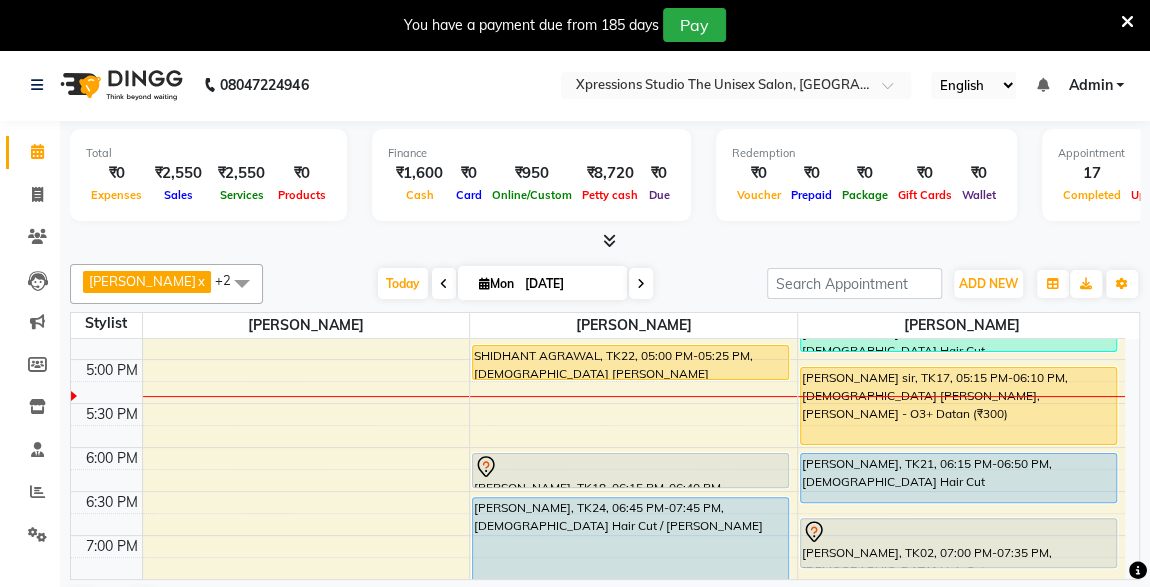 scroll, scrollTop: 764, scrollLeft: 0, axis: vertical 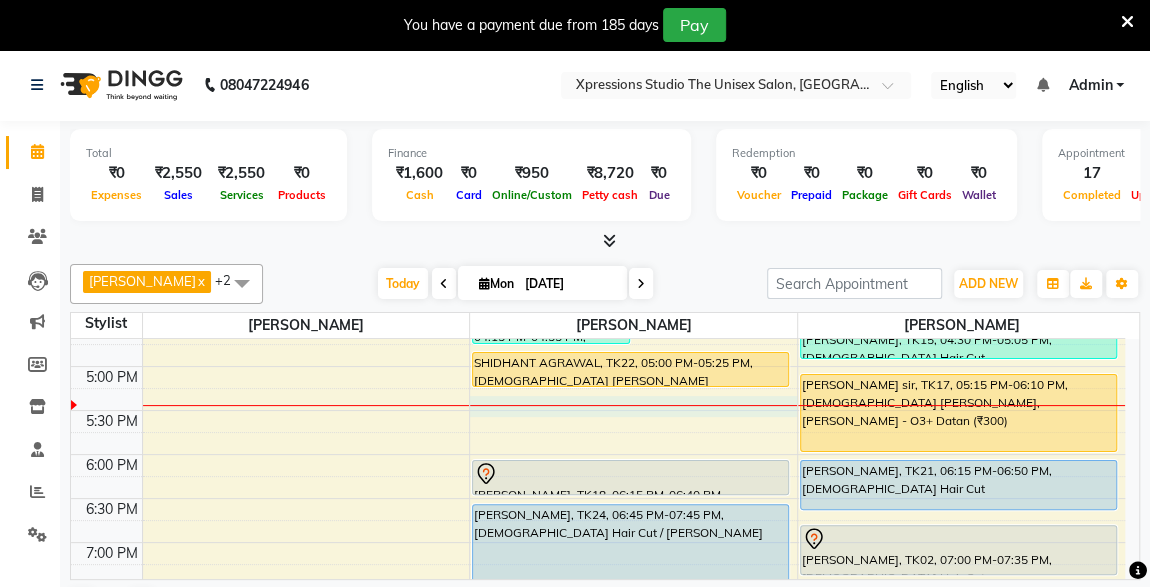 click on "8:00 AM 8:30 AM 9:00 AM 9:30 AM 10:00 AM 10:30 AM 11:00 AM 11:30 AM 12:00 PM 12:30 PM 1:00 PM 1:30 PM 2:00 PM 2:30 PM 3:00 PM 3:30 PM 4:00 PM 4:30 PM 5:00 PM 5:30 PM 6:00 PM 6:30 PM 7:00 PM 7:30 PM 8:00 PM 8:30 PM 9:00 PM 9:30 PM 10:00 PM 10:30 PM     Ajaysing w, TK04, 09:15 AM-09:35 AM, Male SEVING      OM SHIRSAT, TK06, 09:30 AM-10:05 AM, Male Hair Cut      PIYUSH SARAF, TK01, 01:15 PM-02:35 PM, Male Hair Cut / Beard ,Male Head Massage With Oil     AASHISH INGALE, TK13, 02:15 PM-03:15 PM, Male Hair Cut / Seving     AASUTOHS PATIL, TK14, 04:15 PM-04:55 PM, BMIINE PROFESSIONL HAIR COLOUR     AASUTOHS PATIL, TK20, 04:15 PM-04:40 PM, Massage - Charcole Massage     YAUSH PANJWANA, TK08, 10:15 AM-10:50 AM, Male Hair Cut      MANAS MUNJALA, TK09, 11:00 AM-12:25 PM, Male Hair Cut / Beard ,Massage - Vlcc Massage     AASUTOHS PATIL, TK14, 03:15 PM-04:15 PM, Male Hair Cut / Seving    SHIDHANT AGRAWAL, TK22, 05:00 PM-05:25 PM, Male  Beard             AKASHAY BORSE, TK18, 06:15 PM-06:40 PM, Male  Beard" at bounding box center [598, 234] 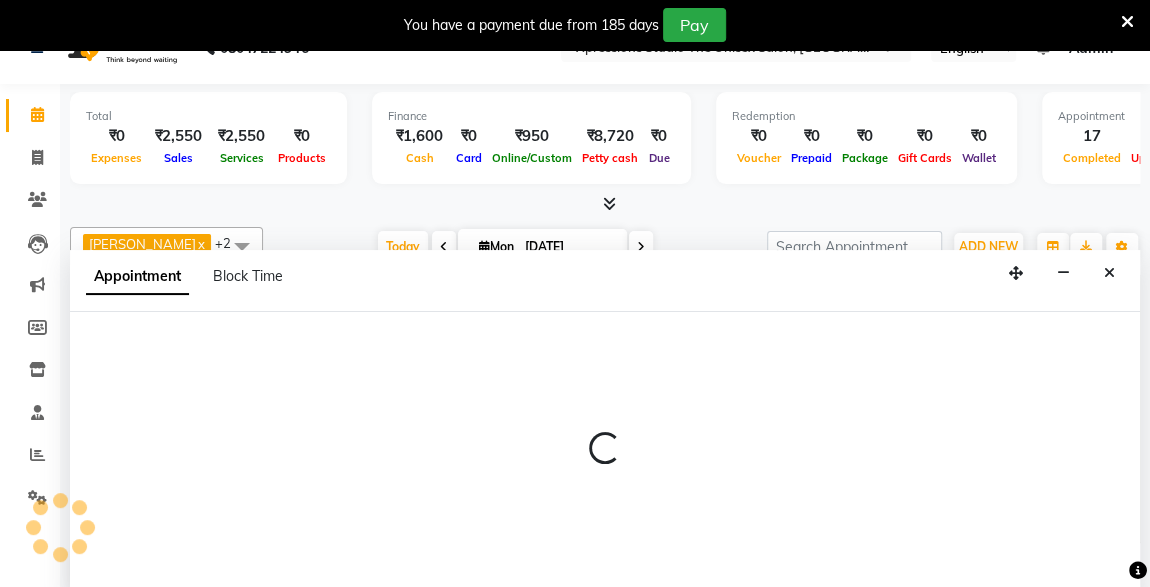 select on "57588" 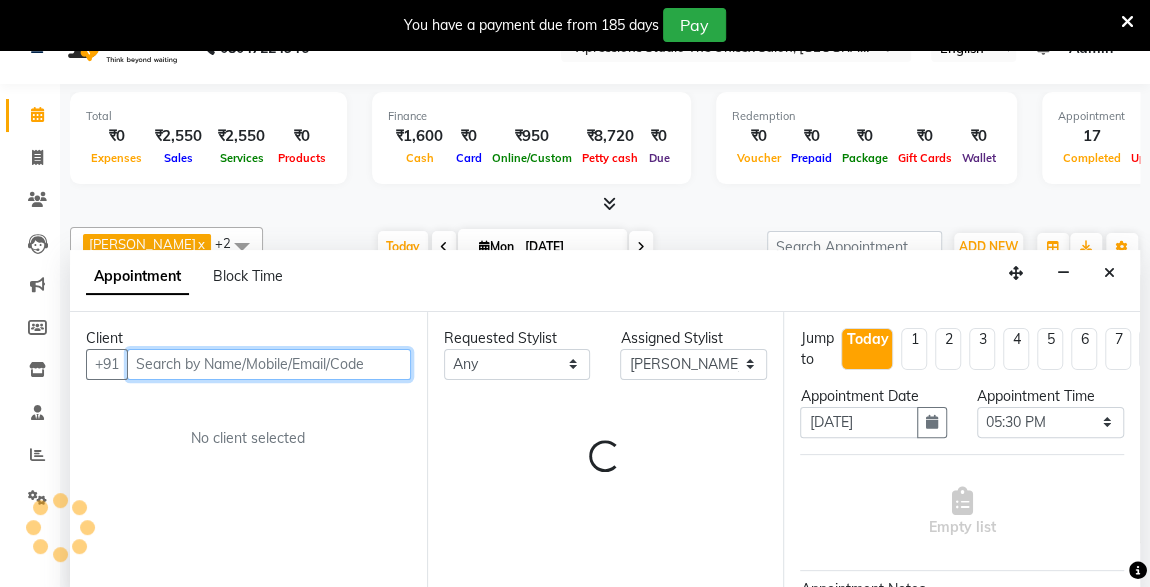scroll, scrollTop: 49, scrollLeft: 0, axis: vertical 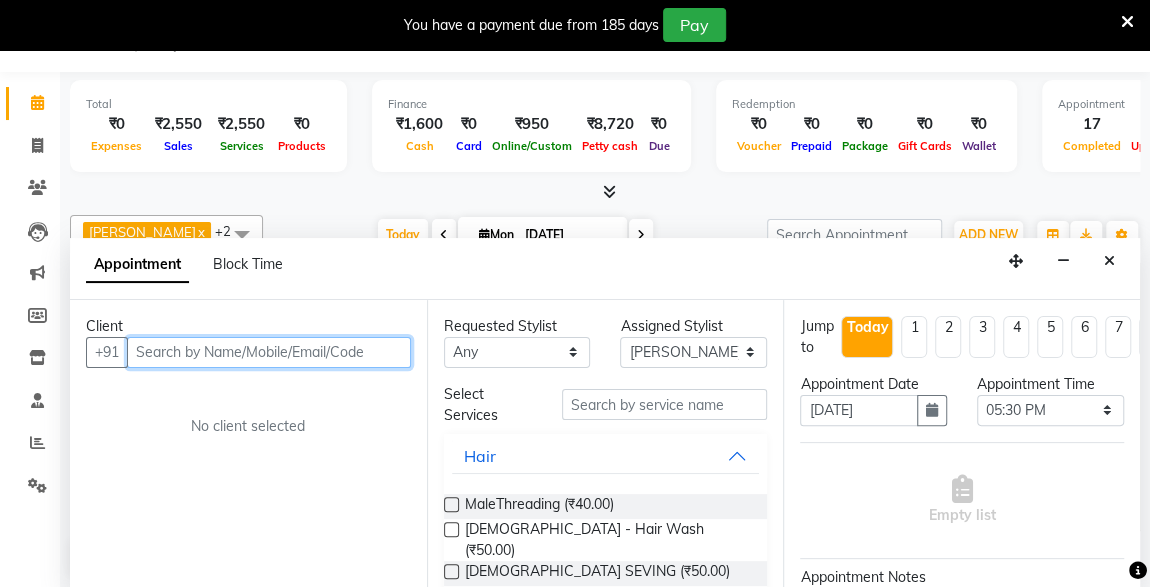 click at bounding box center [269, 352] 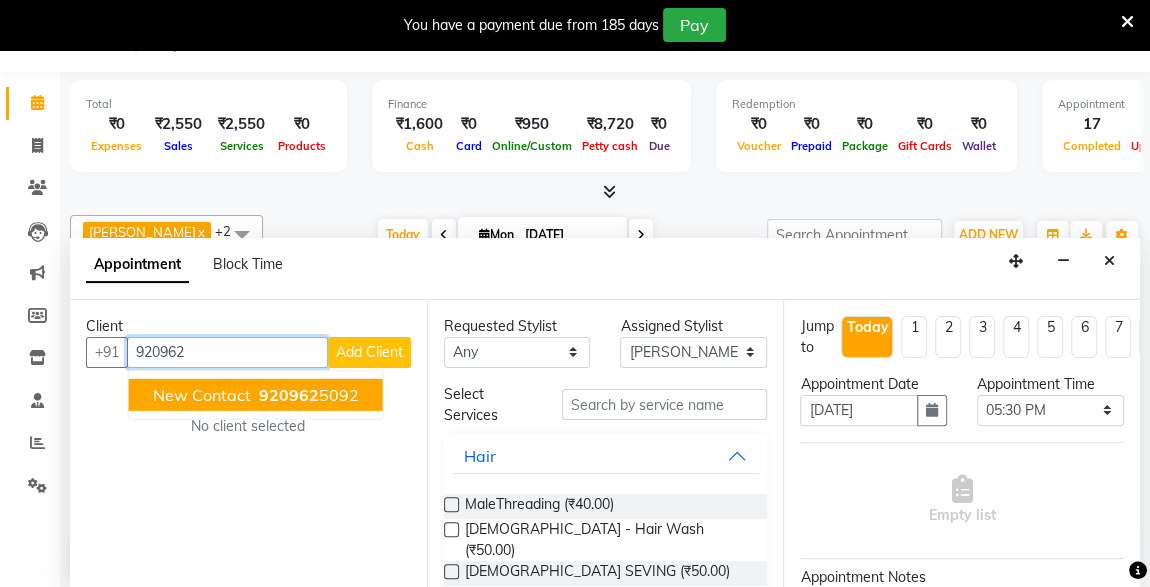 click on "920962 5092" at bounding box center [307, 394] 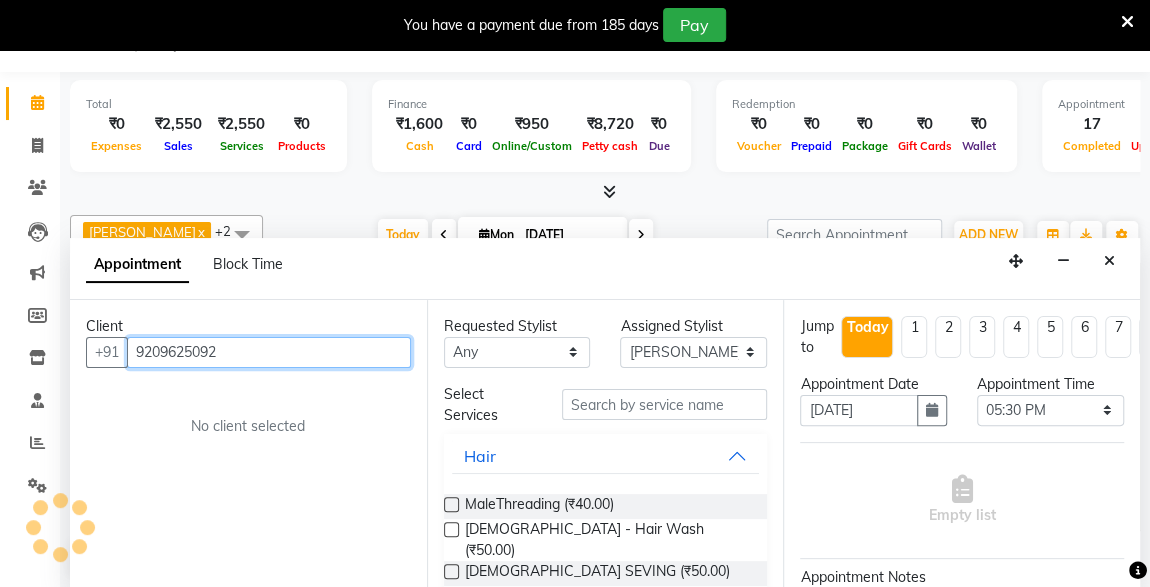 type on "9209625092" 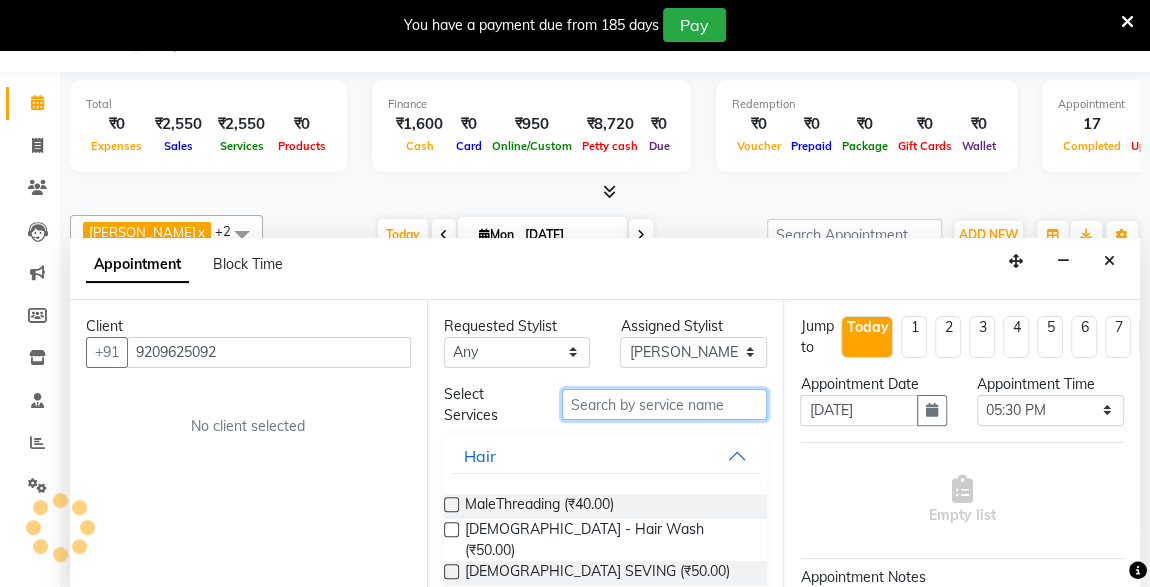 click at bounding box center (665, 404) 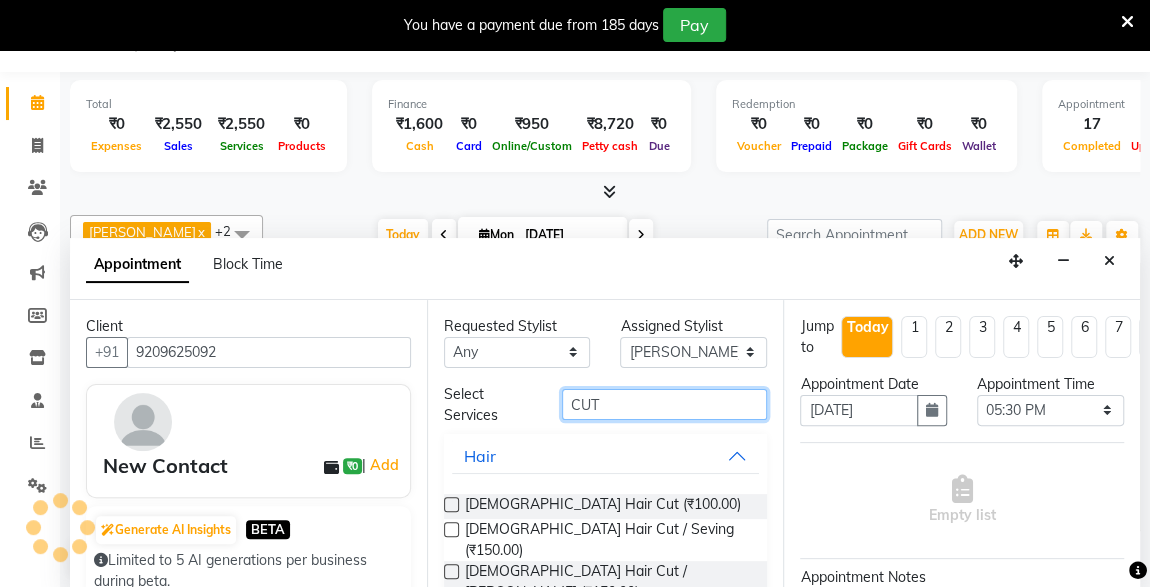 type on "CUT" 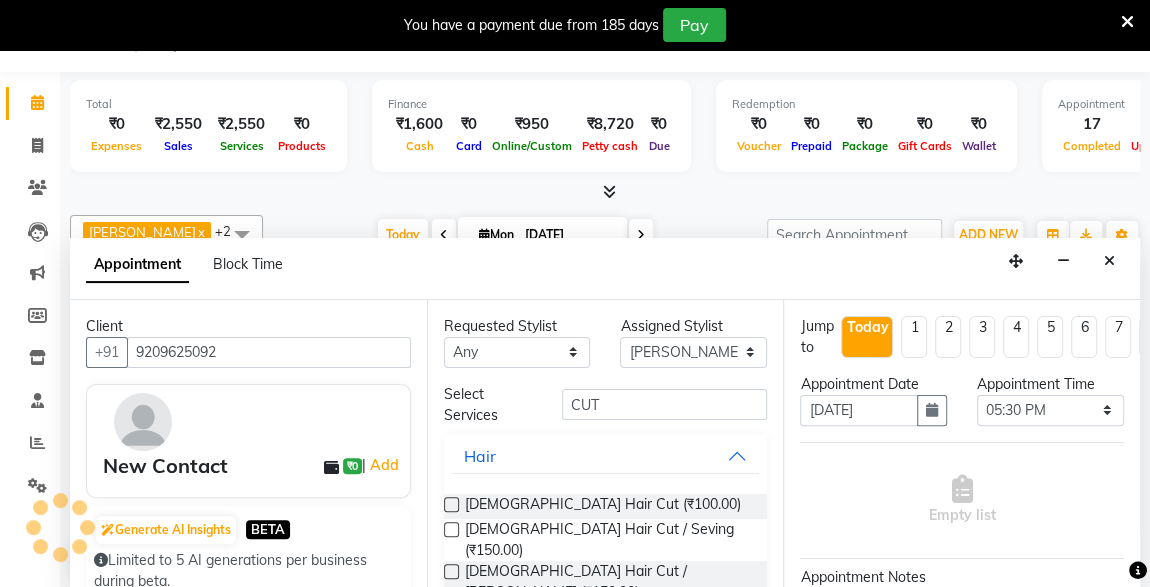 click at bounding box center (451, 504) 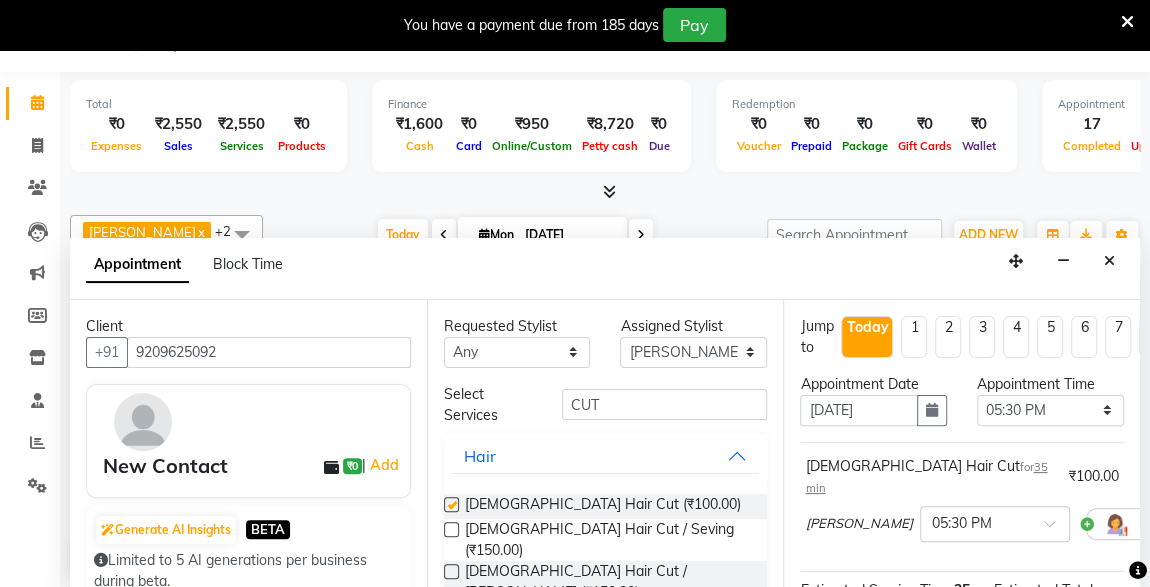 checkbox on "false" 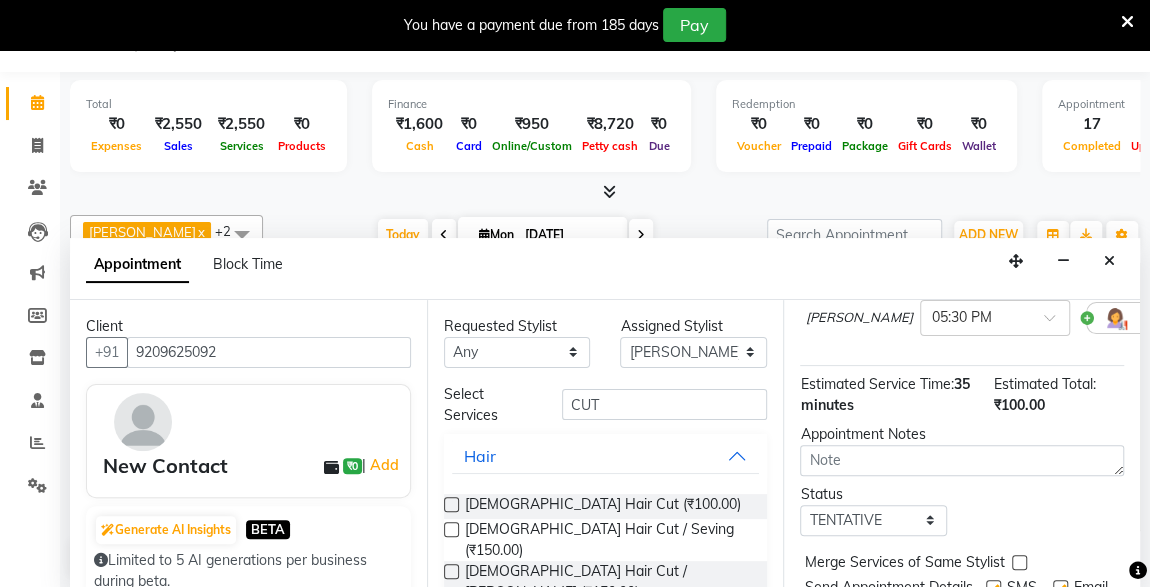scroll, scrollTop: 289, scrollLeft: 0, axis: vertical 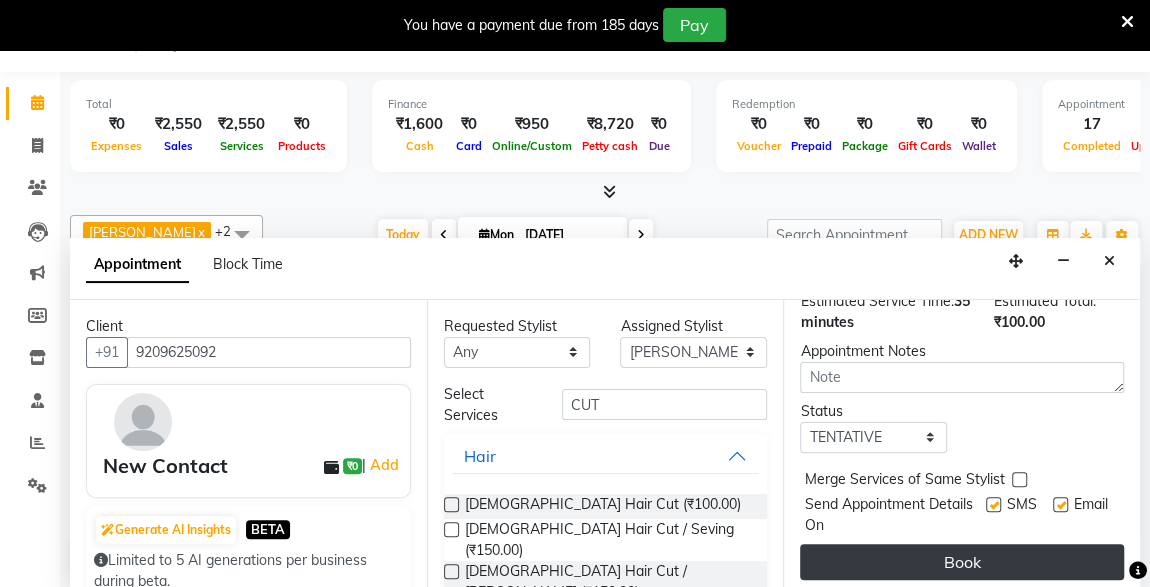 click on "Book" at bounding box center (962, 562) 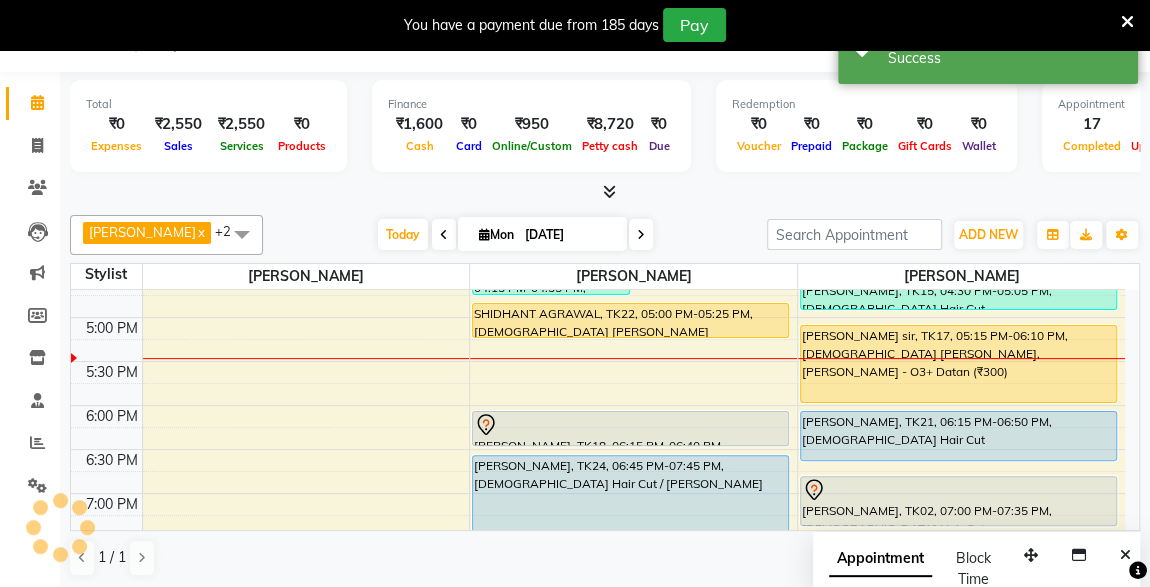 scroll, scrollTop: 0, scrollLeft: 0, axis: both 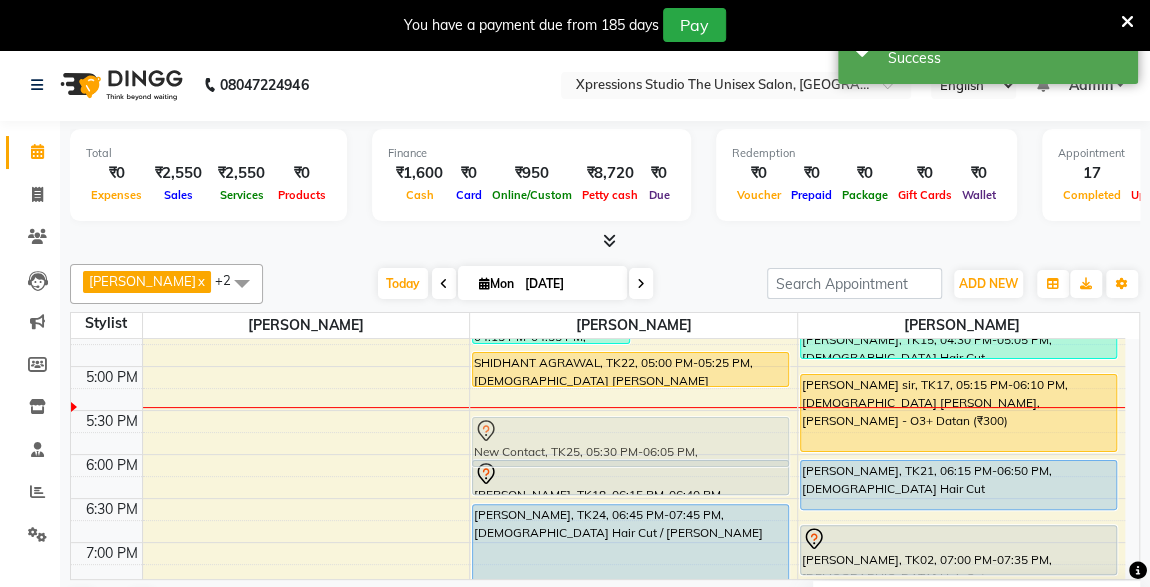 drag, startPoint x: 653, startPoint y: 428, endPoint x: 655, endPoint y: 444, distance: 16.124516 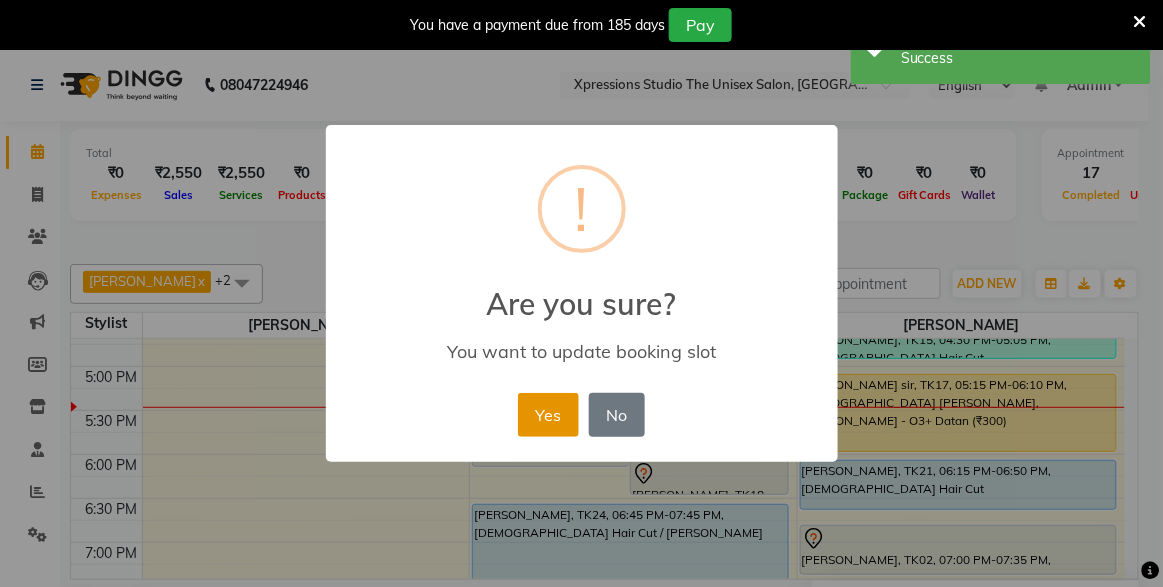 click on "Yes" at bounding box center (548, 415) 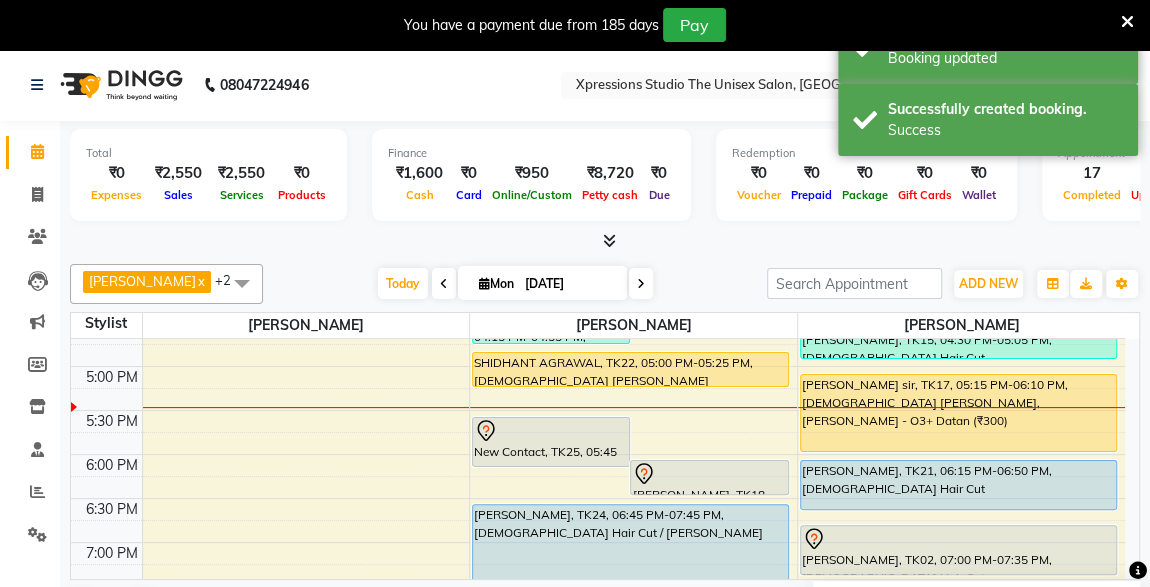 click at bounding box center (551, 431) 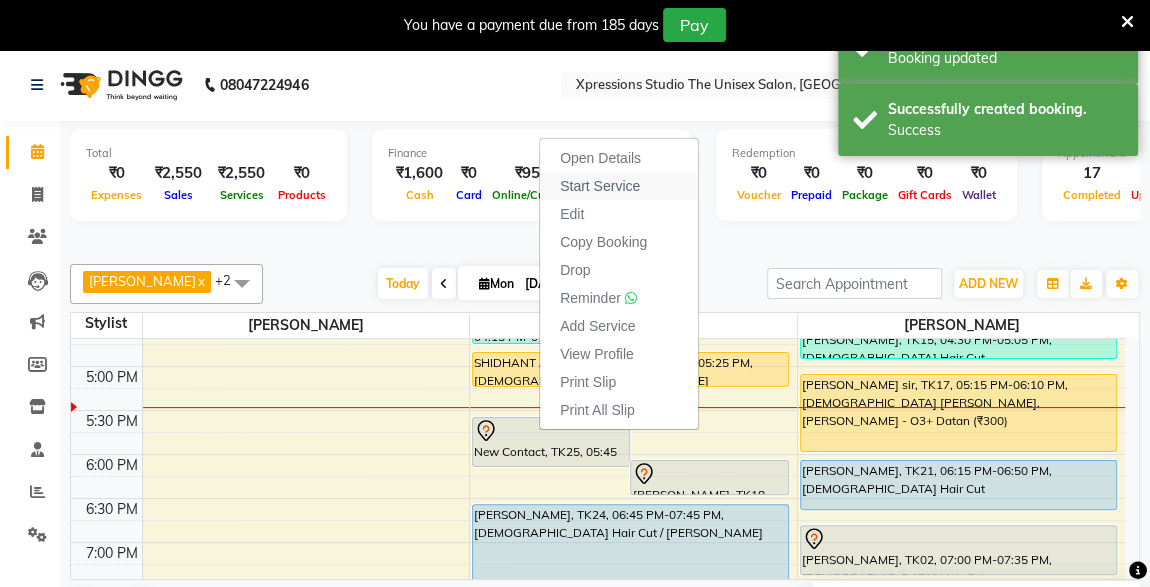 click on "Start Service" at bounding box center [600, 186] 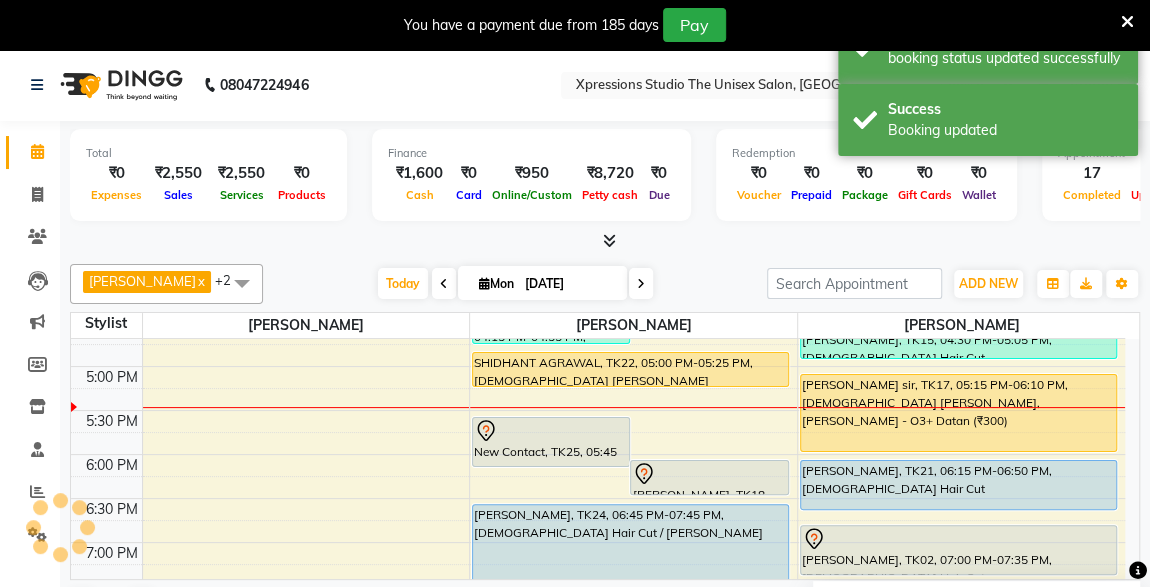 click on "SHIDHANT AGRAWAL, TK22, 05:00 PM-05:25 PM, Male  Beard" at bounding box center (630, 369) 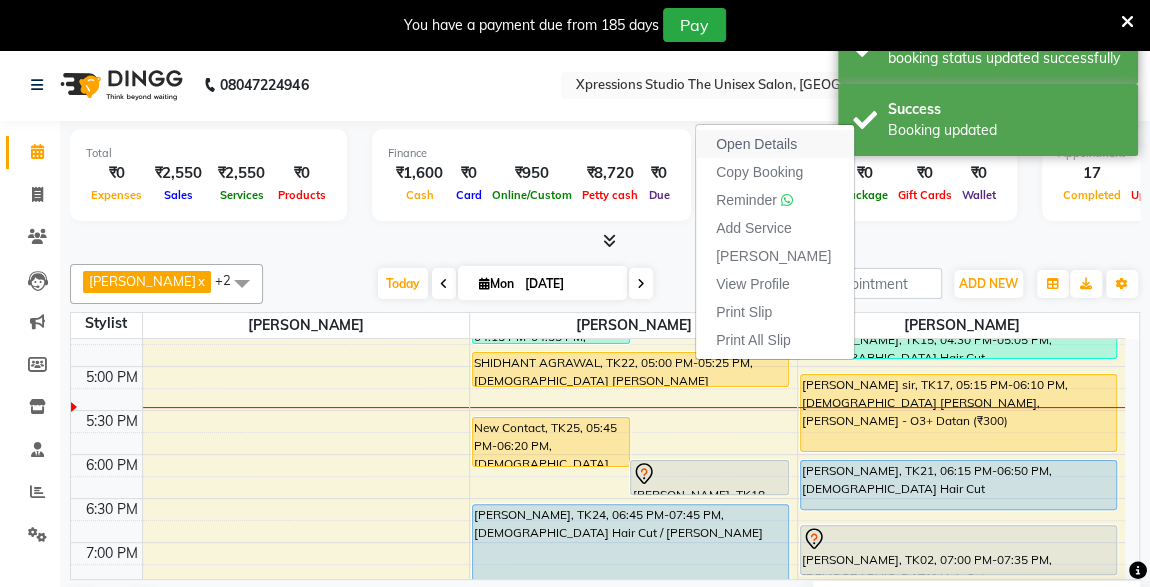 click on "Open Details" at bounding box center (756, 144) 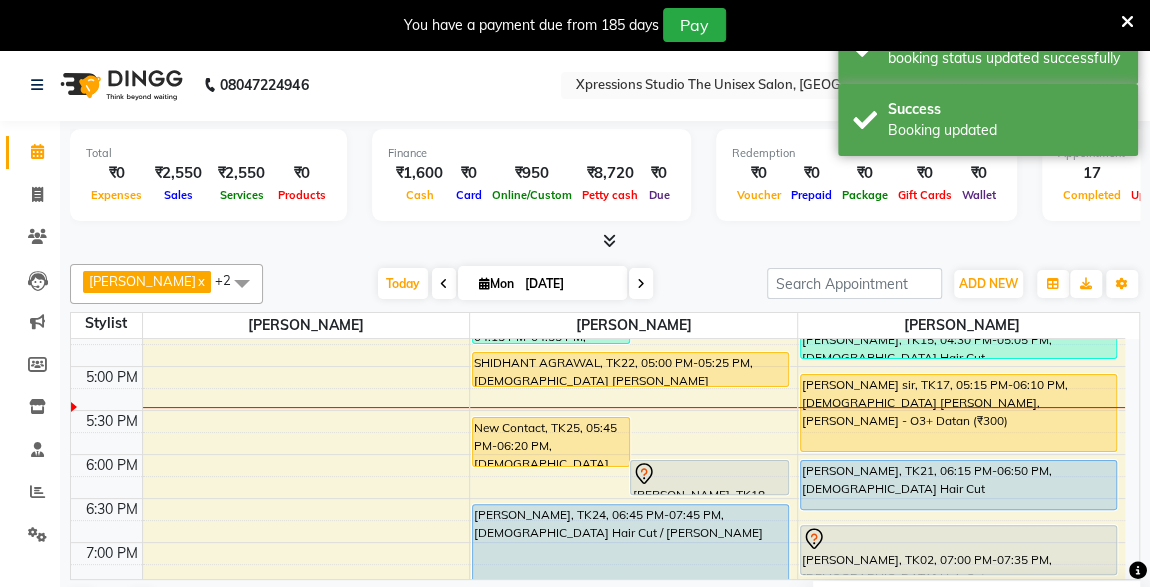 click on "SHIDHANT AGRAWAL, TK22, 05:00 PM-05:25 PM, Male  Beard" at bounding box center [630, 369] 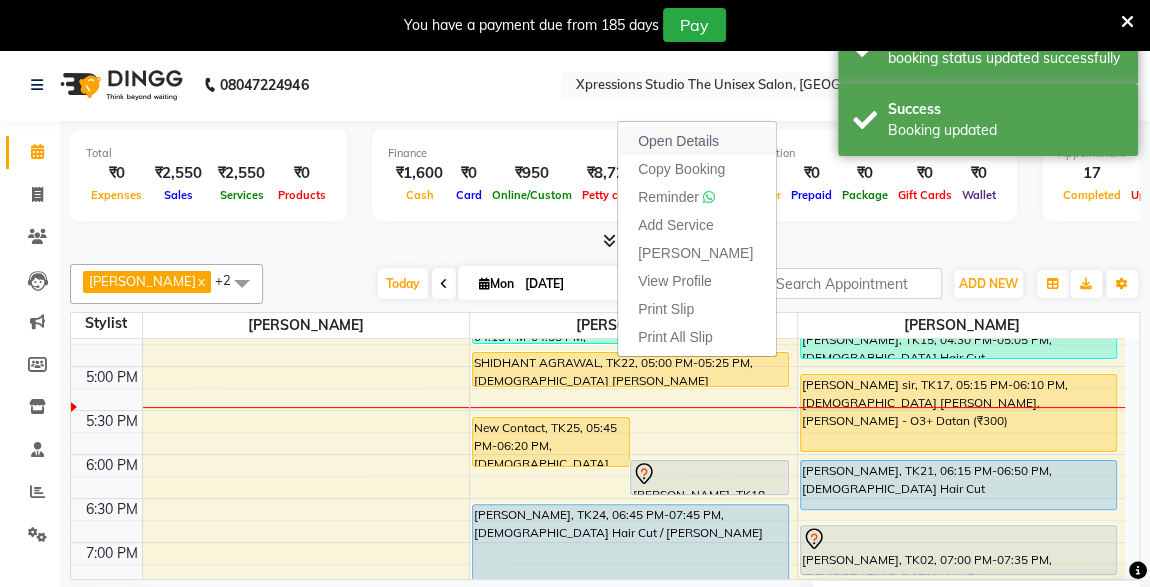 click on "Open Details" at bounding box center [678, 141] 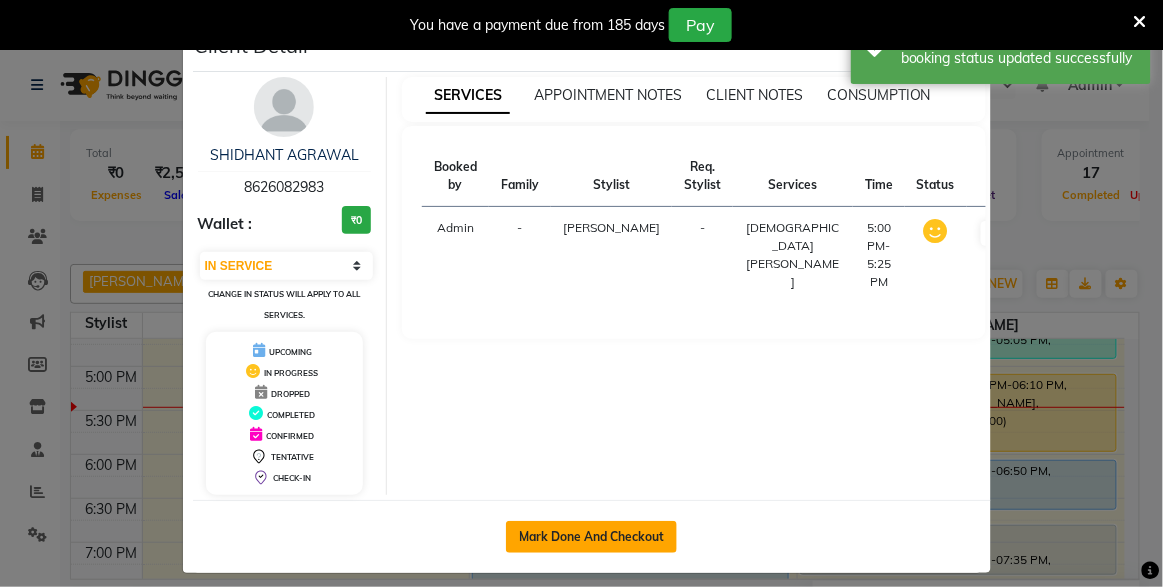 click on "Mark Done And Checkout" 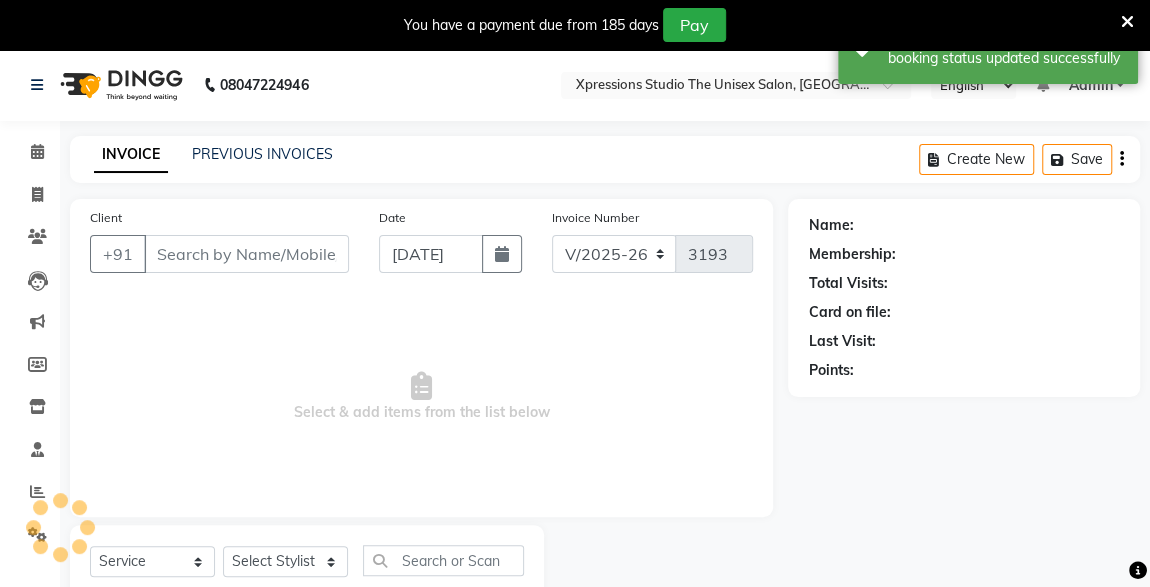 type on "8626082983" 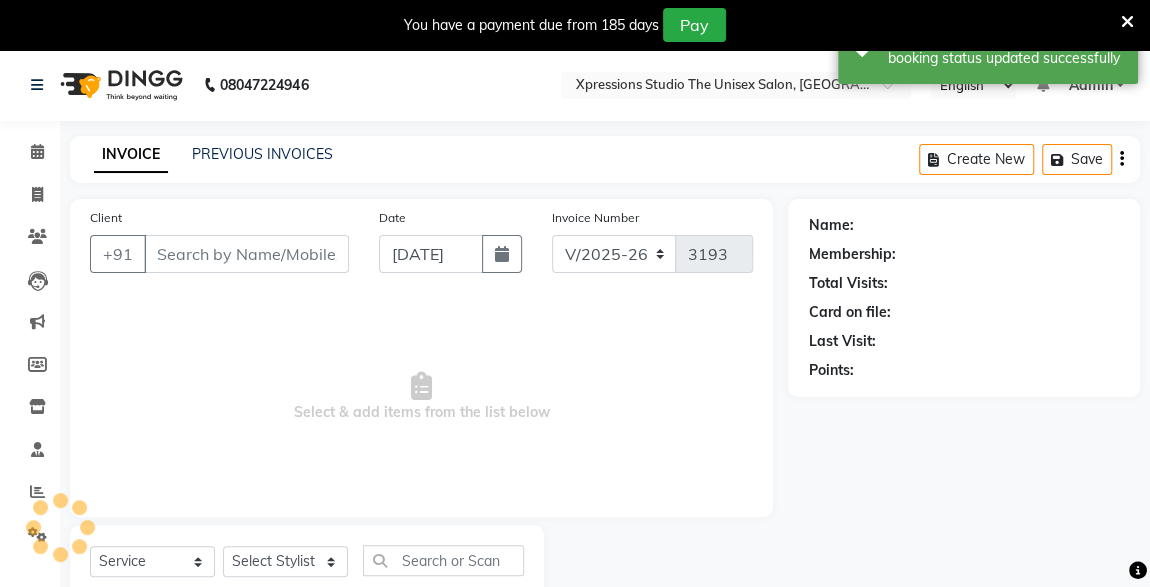 select on "57588" 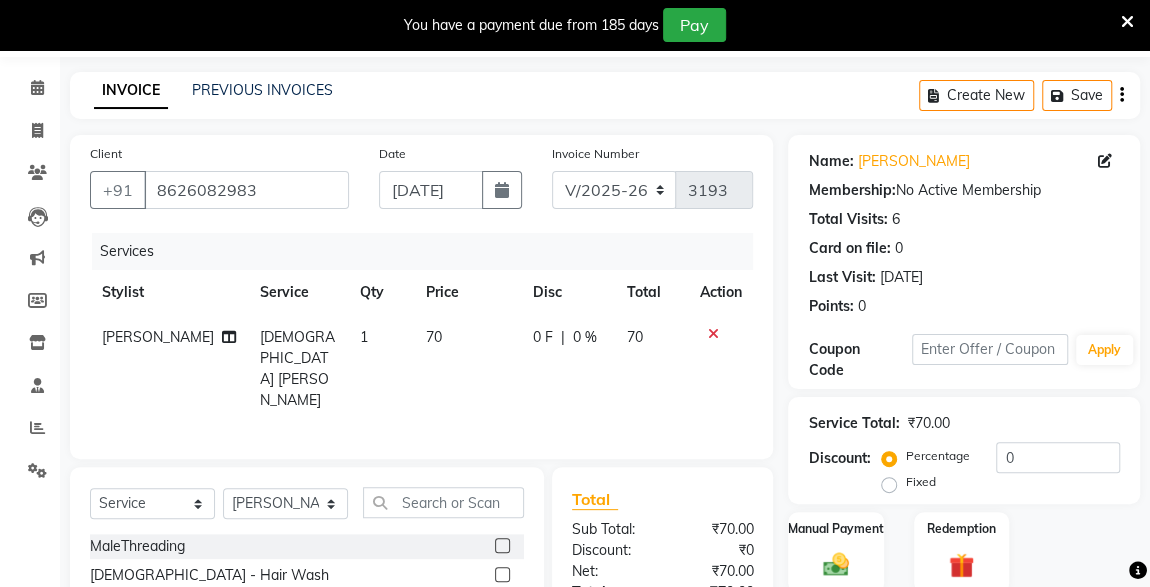 scroll, scrollTop: 140, scrollLeft: 0, axis: vertical 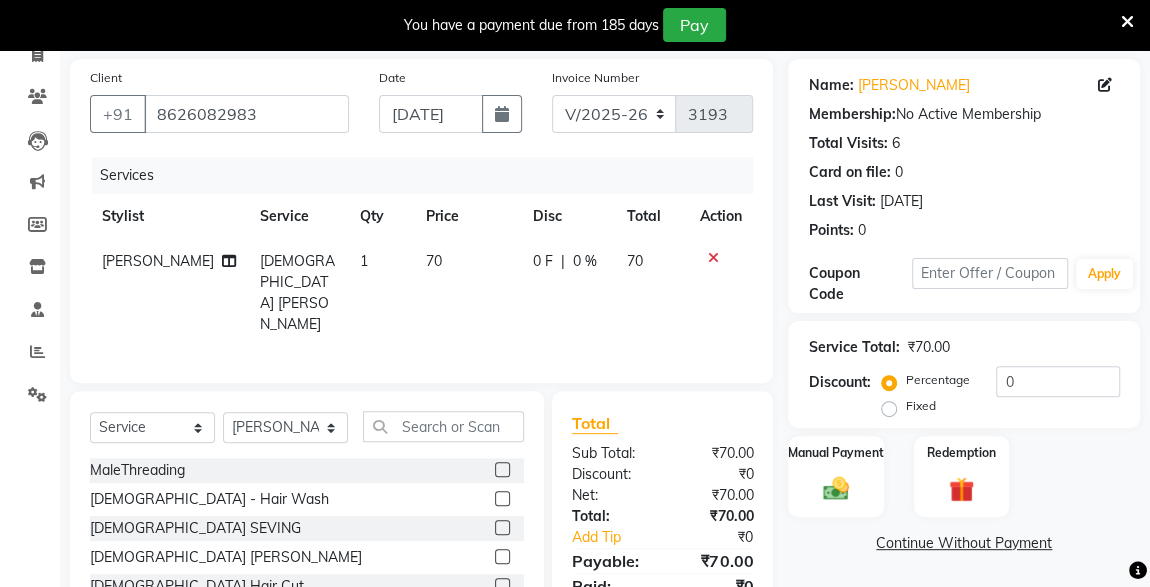 click 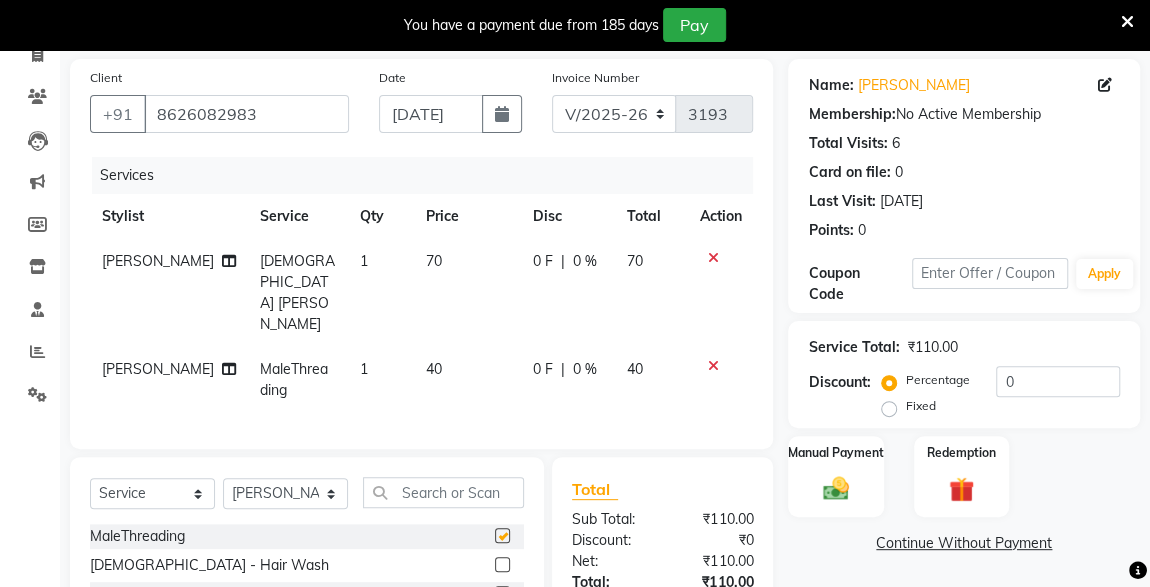 checkbox on "false" 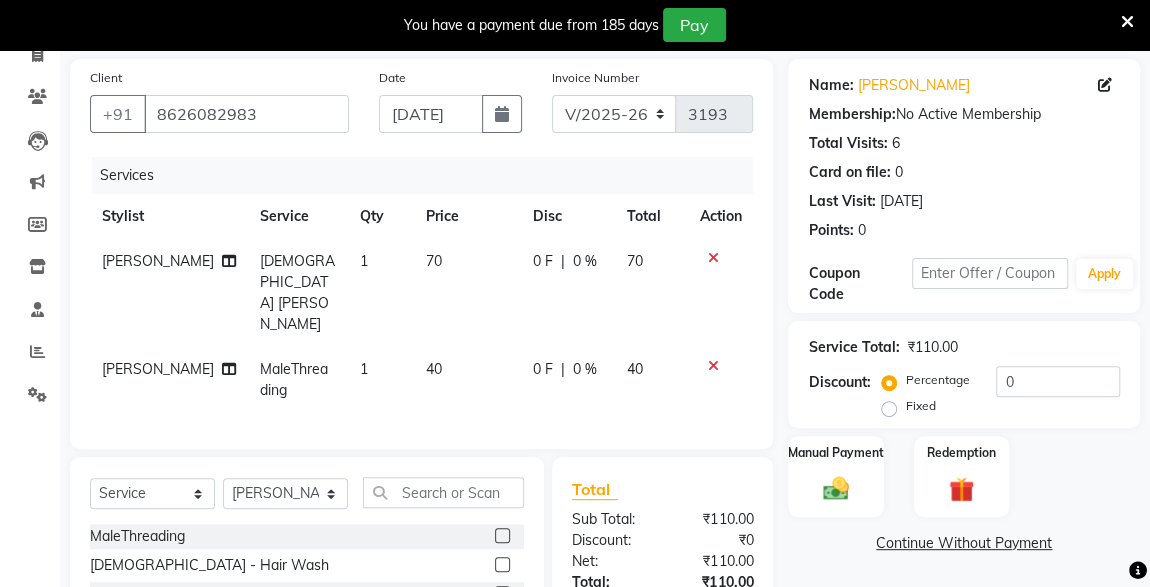 click 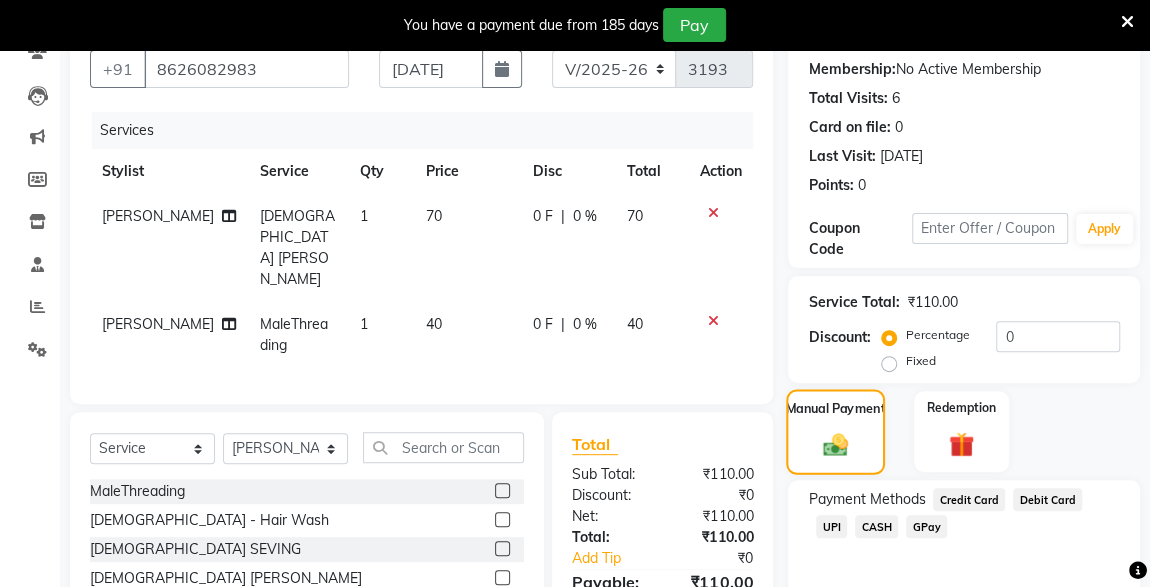 scroll, scrollTop: 305, scrollLeft: 0, axis: vertical 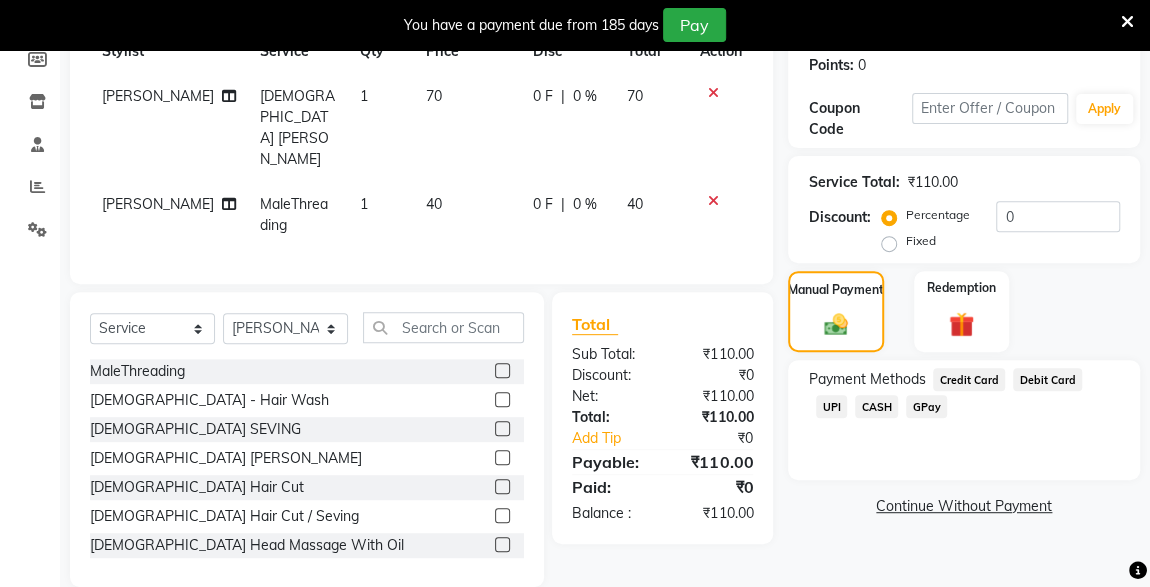 click on "UPI" 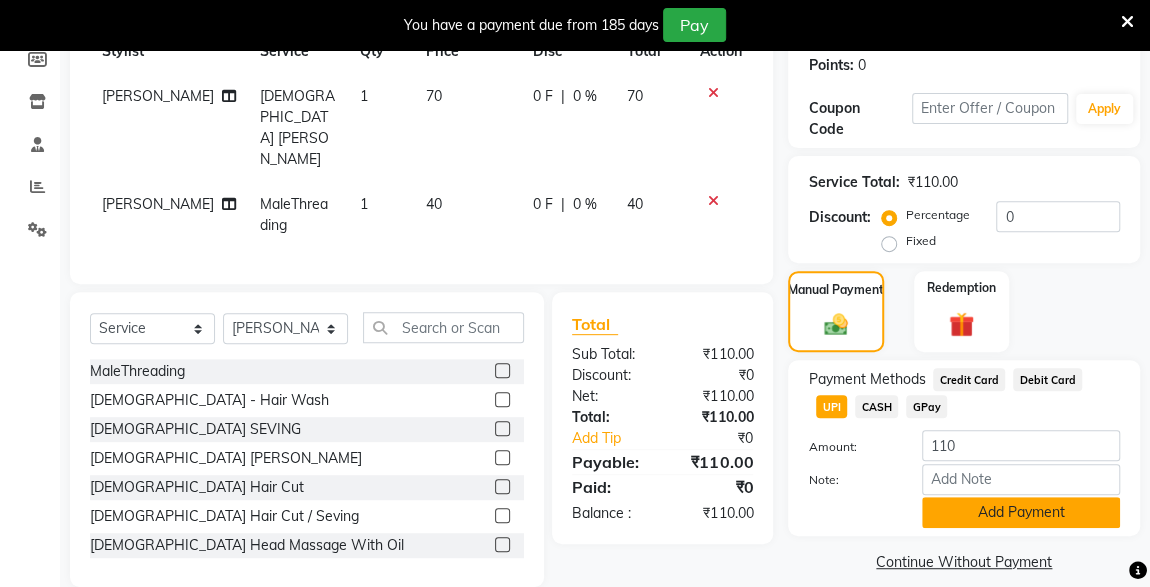 click on "Add Payment" 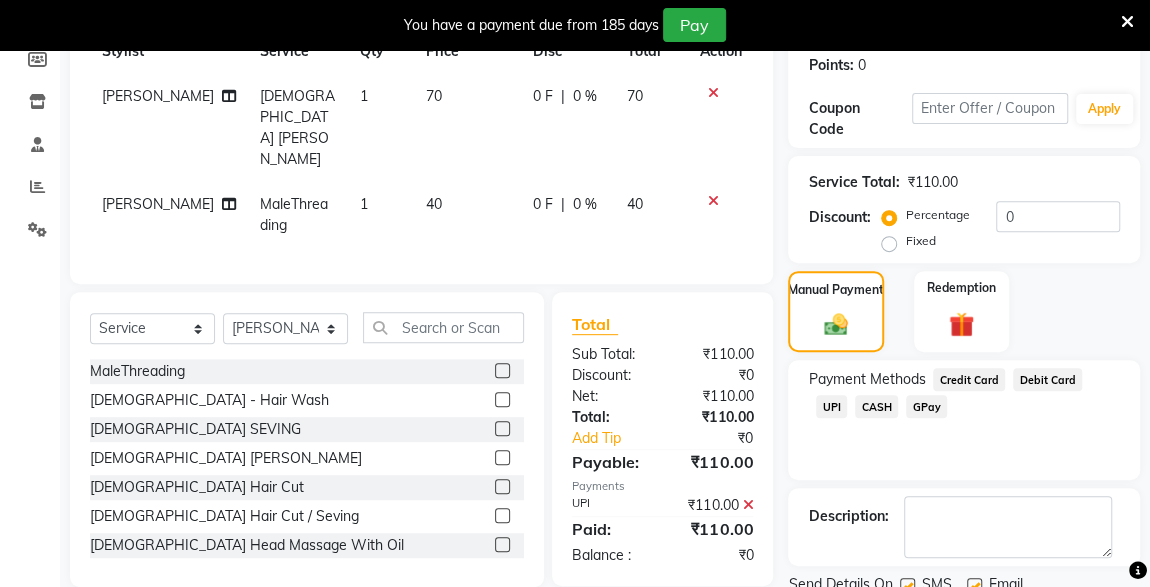 scroll, scrollTop: 379, scrollLeft: 0, axis: vertical 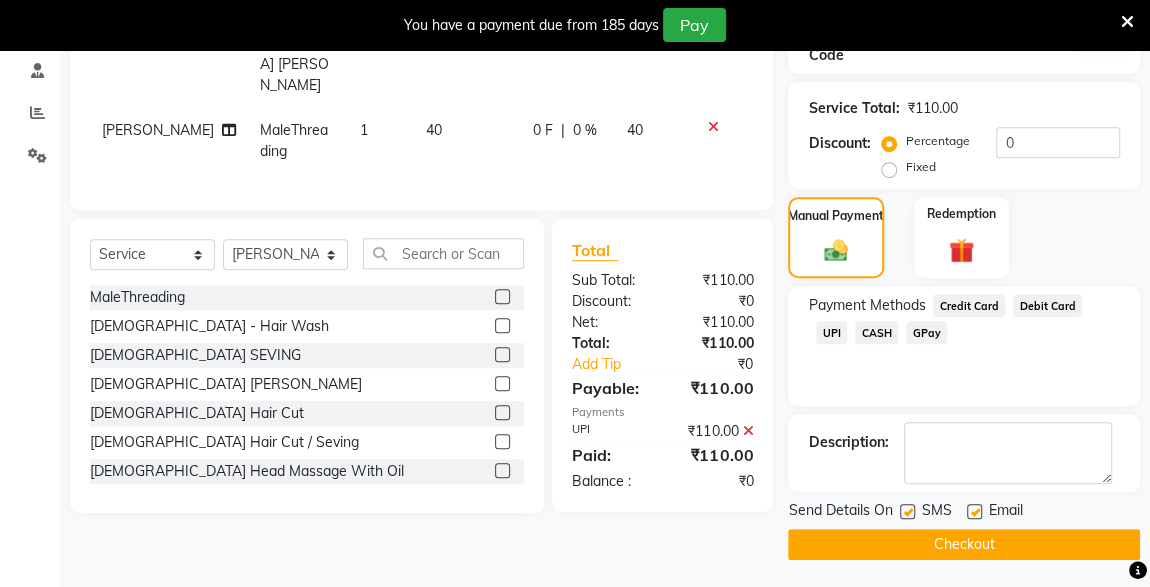click 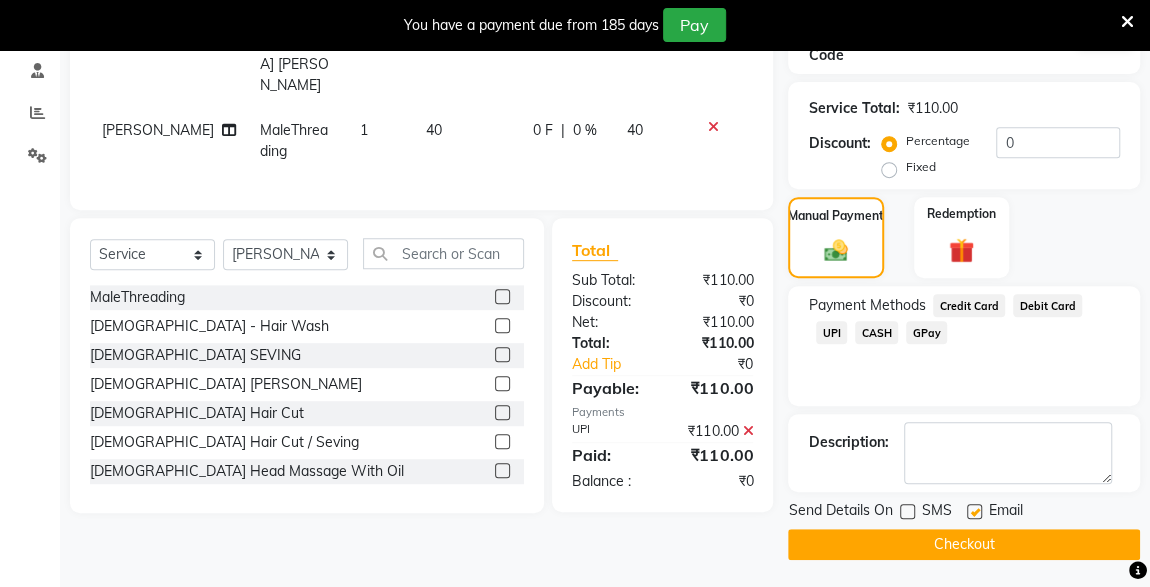 click on "Checkout" 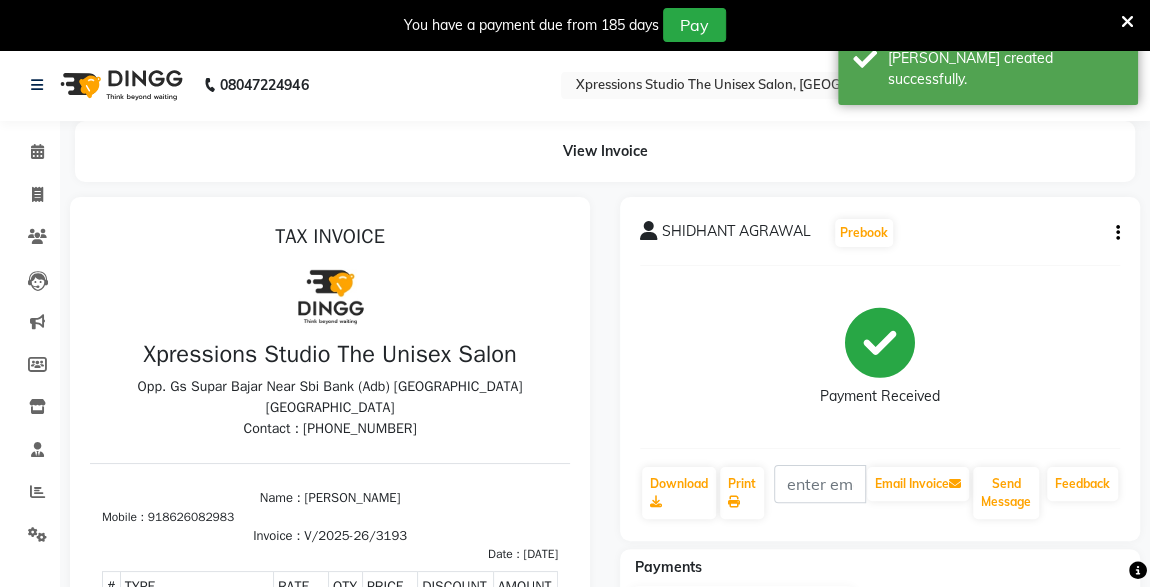 scroll, scrollTop: 0, scrollLeft: 0, axis: both 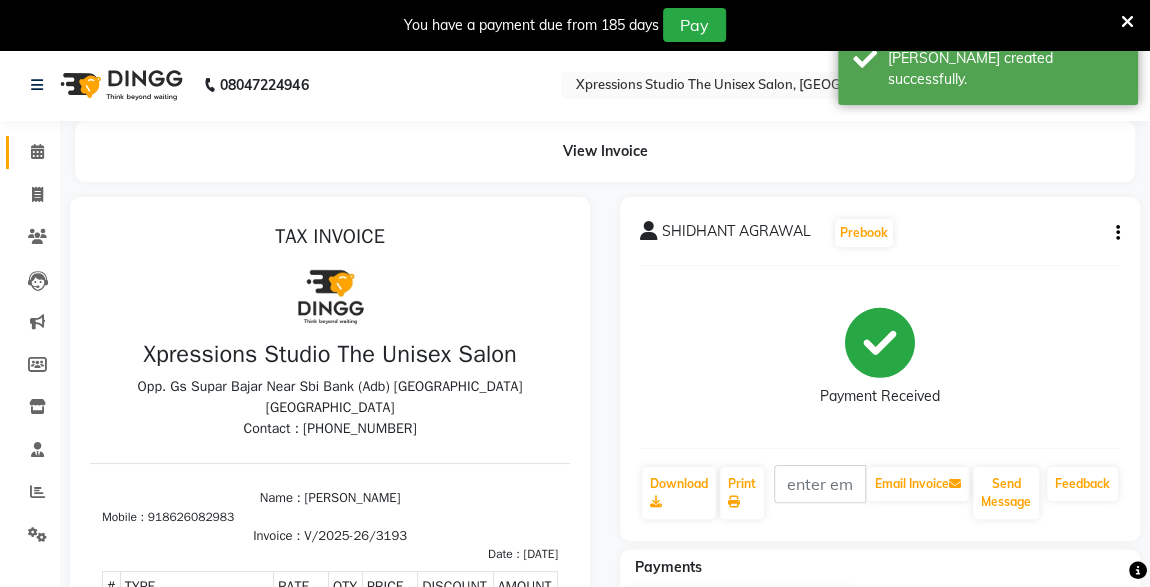 click 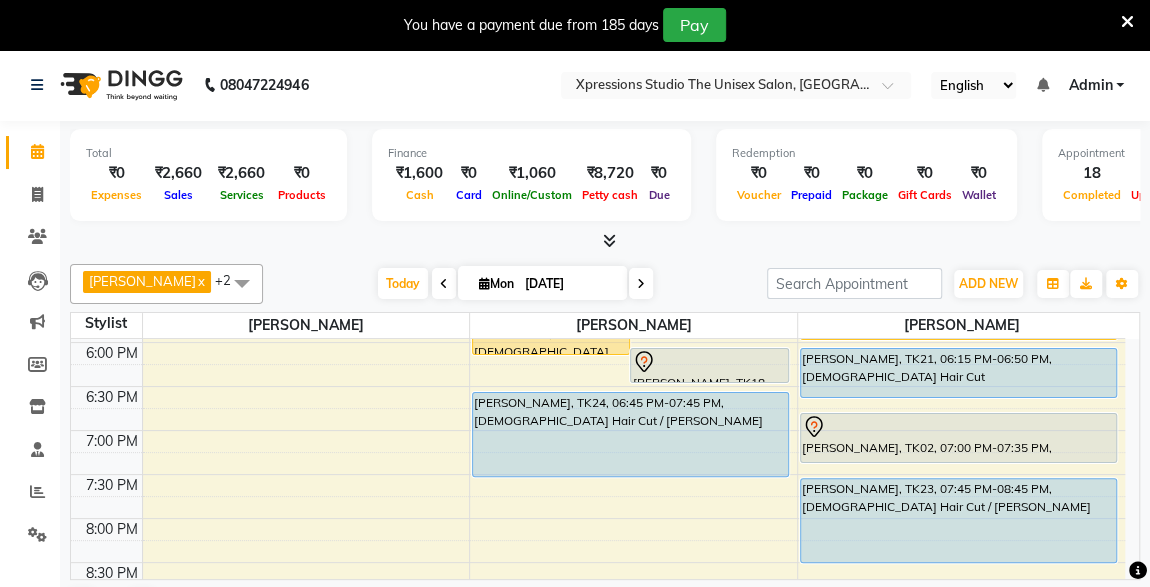scroll, scrollTop: 884, scrollLeft: 0, axis: vertical 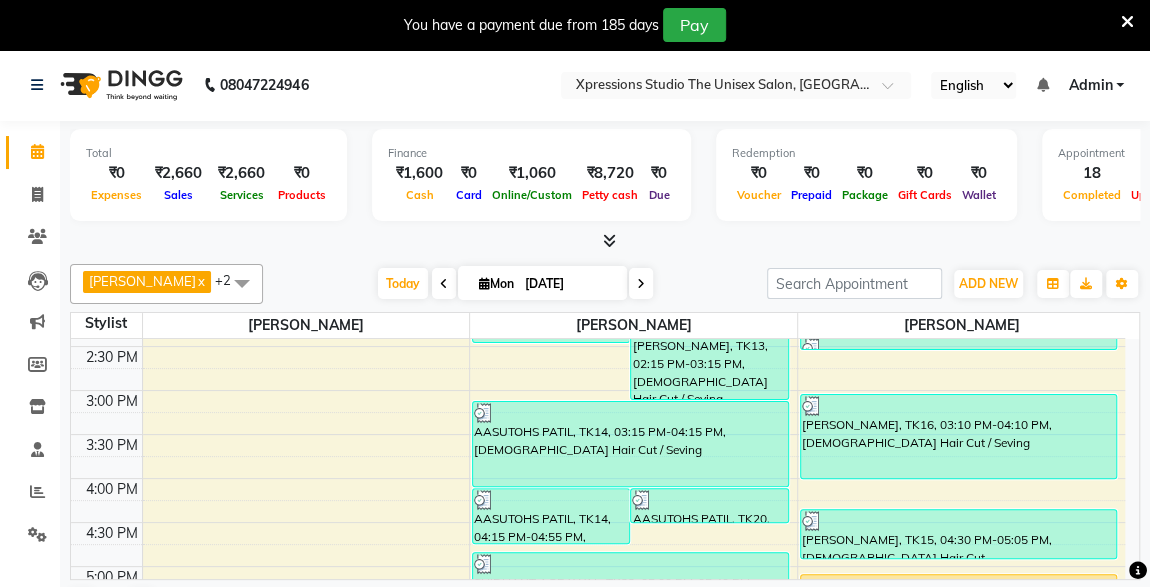 click on "[PERSON_NAME], TK16, 03:10 PM-04:10 PM, [DEMOGRAPHIC_DATA] Hair Cut / Seving" at bounding box center (958, 436) 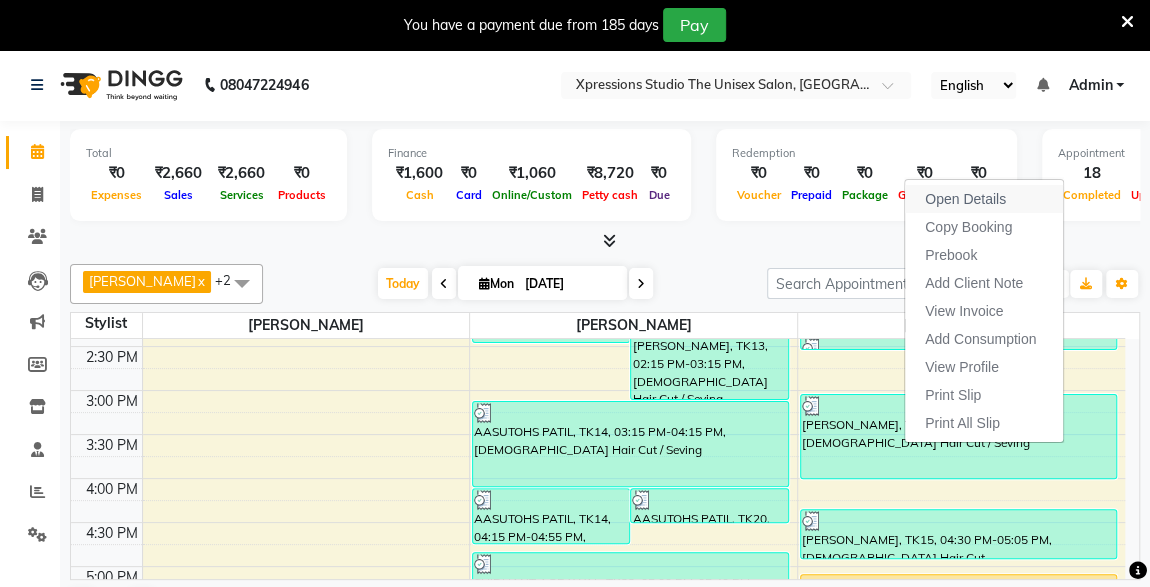 click on "Open Details" at bounding box center [965, 199] 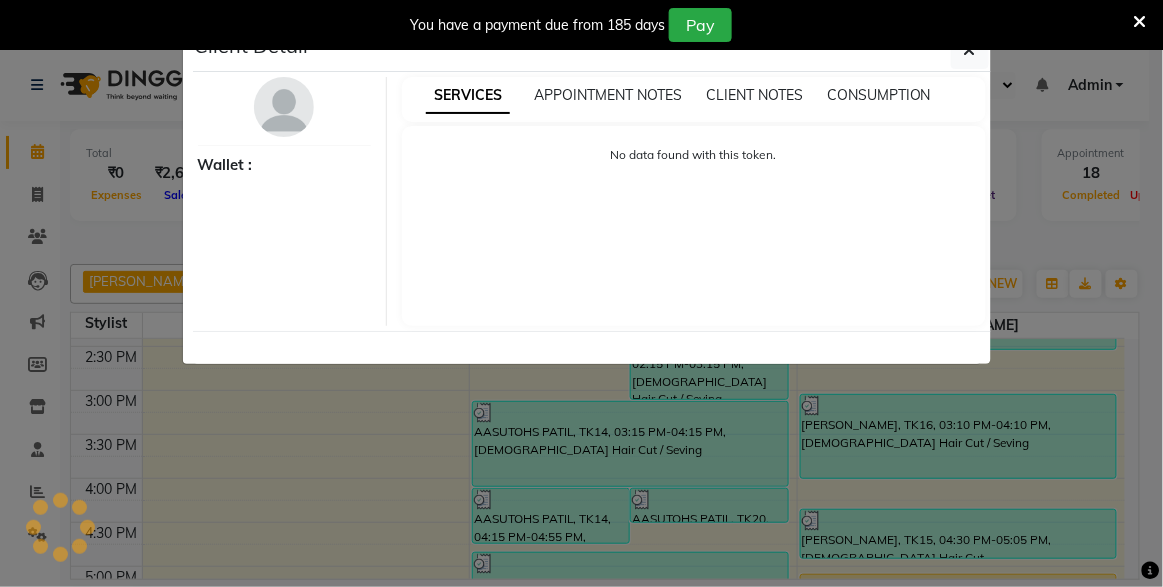 select on "3" 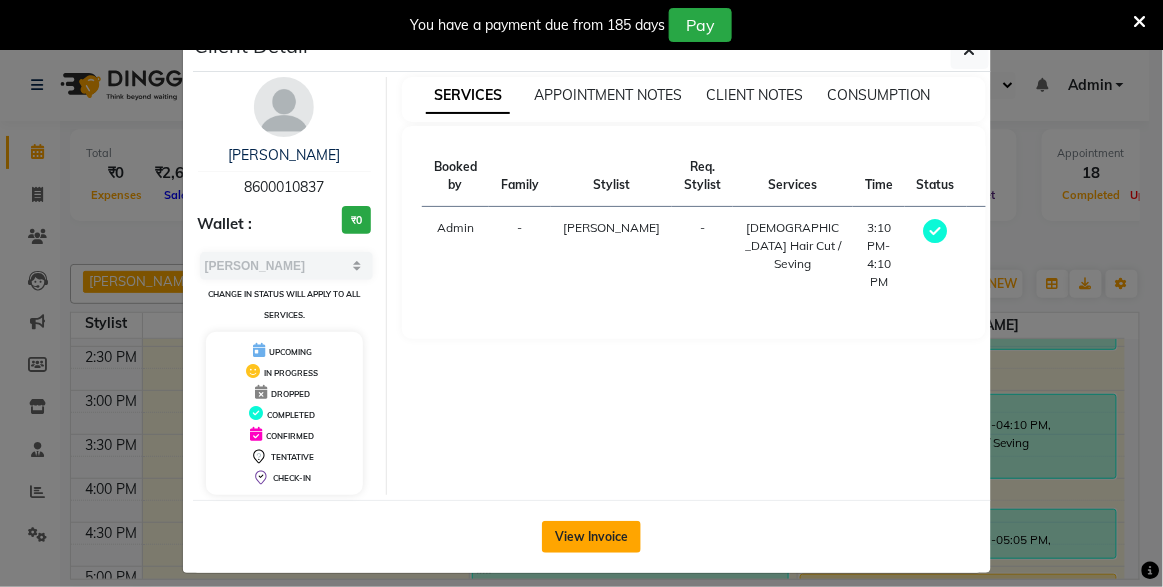 click on "View Invoice" 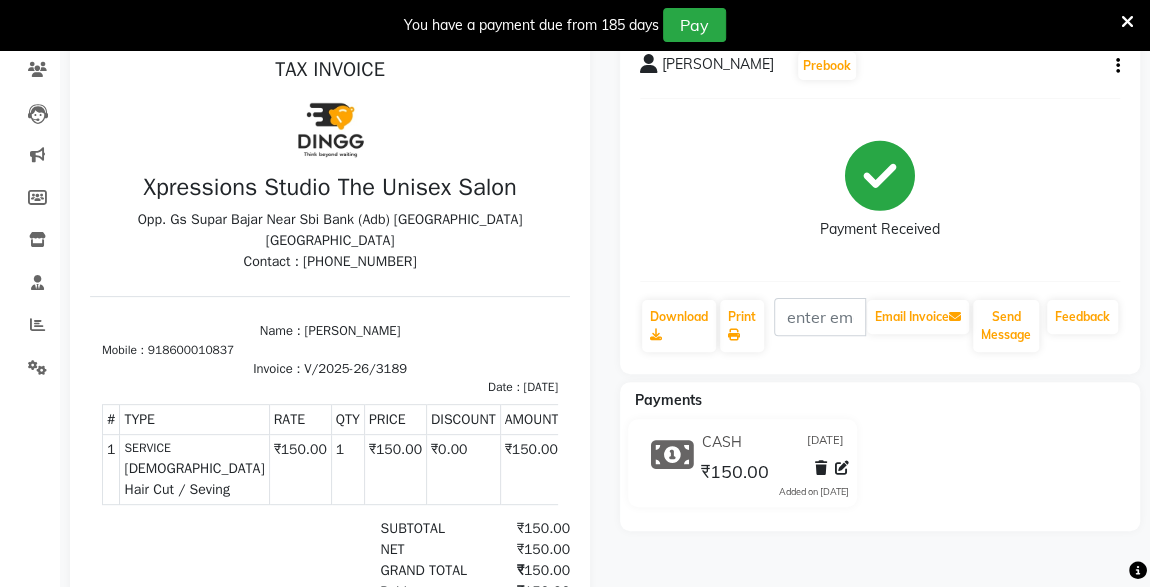 scroll, scrollTop: 0, scrollLeft: 0, axis: both 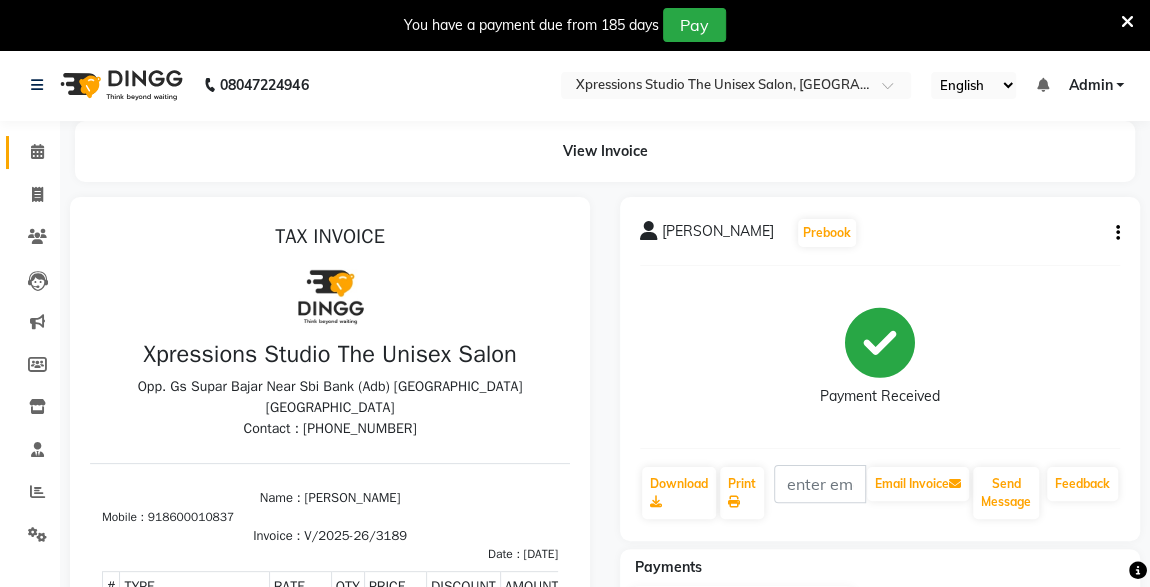click 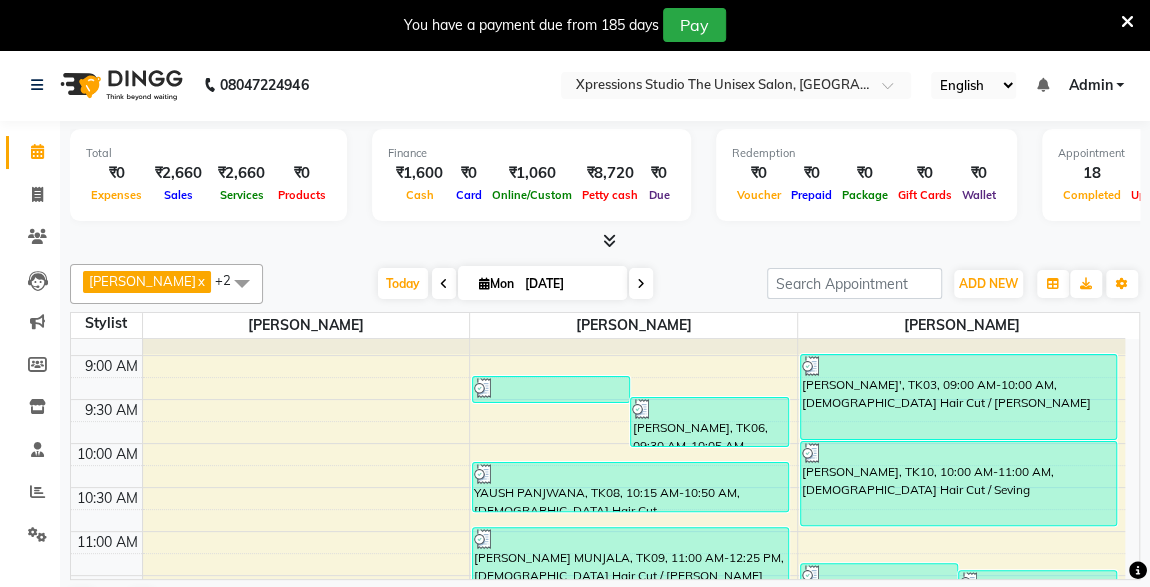 scroll, scrollTop: 75, scrollLeft: 0, axis: vertical 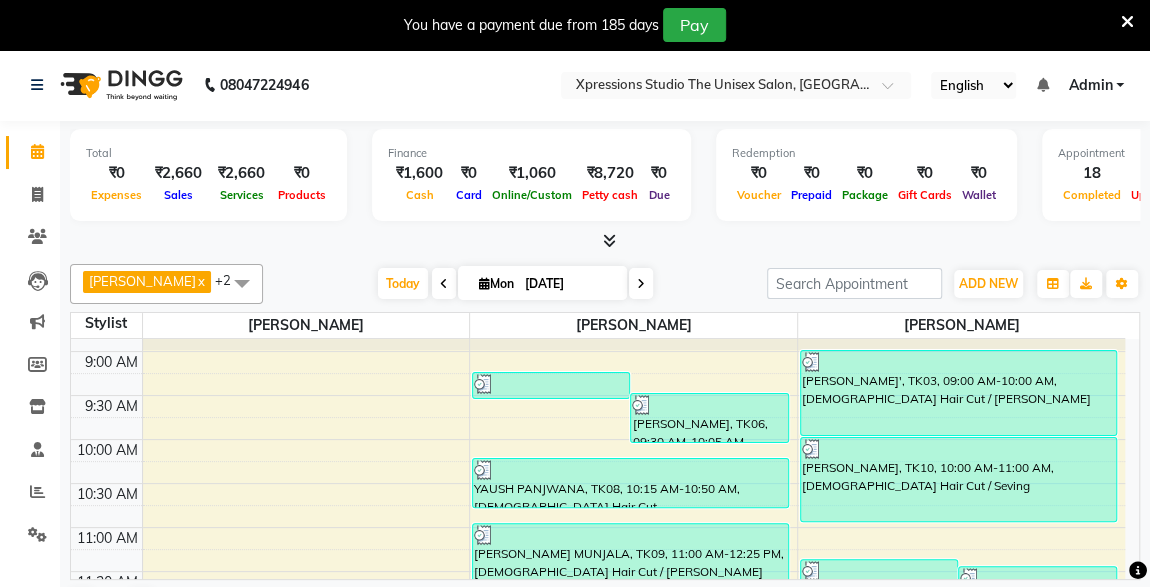 click on "[PERSON_NAME]', TK03, 09:00 AM-10:00 AM, [DEMOGRAPHIC_DATA] Hair Cut / [PERSON_NAME]" at bounding box center [958, 393] 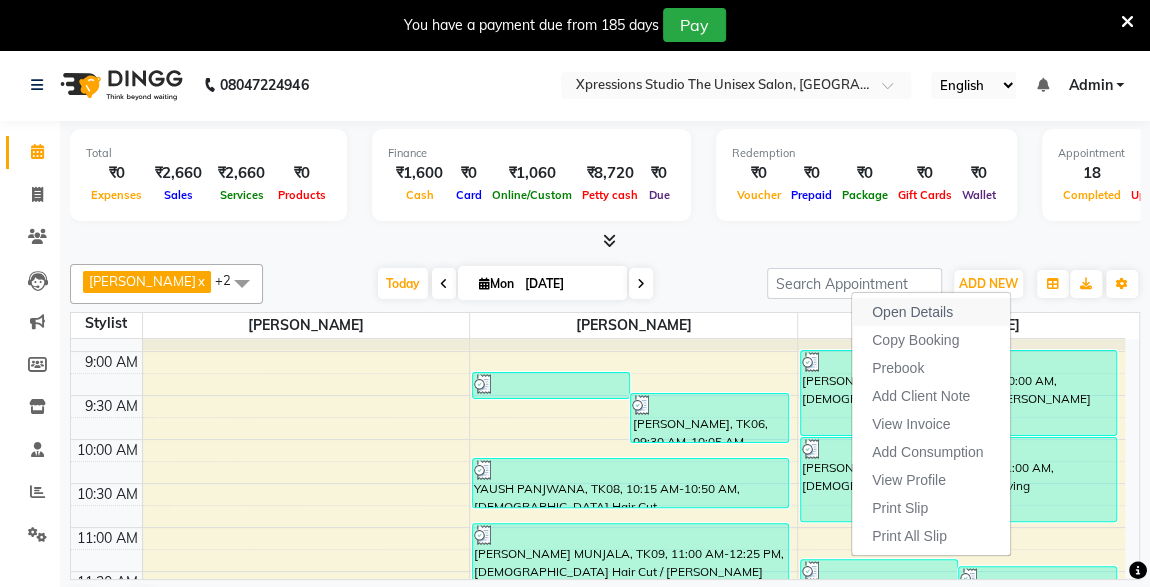 click on "Open Details" at bounding box center [931, 312] 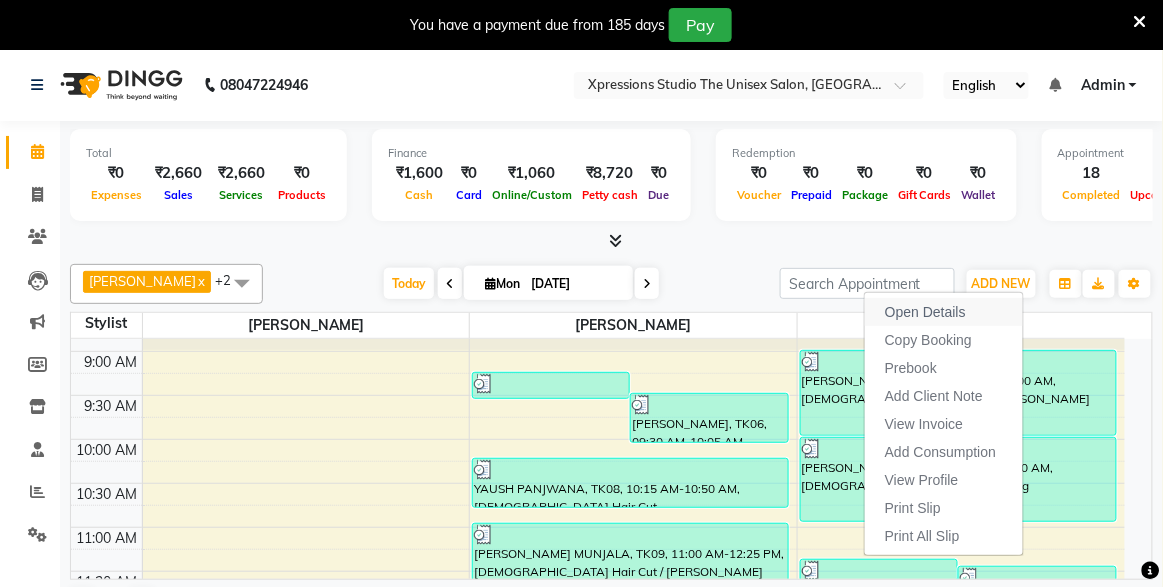 select on "3" 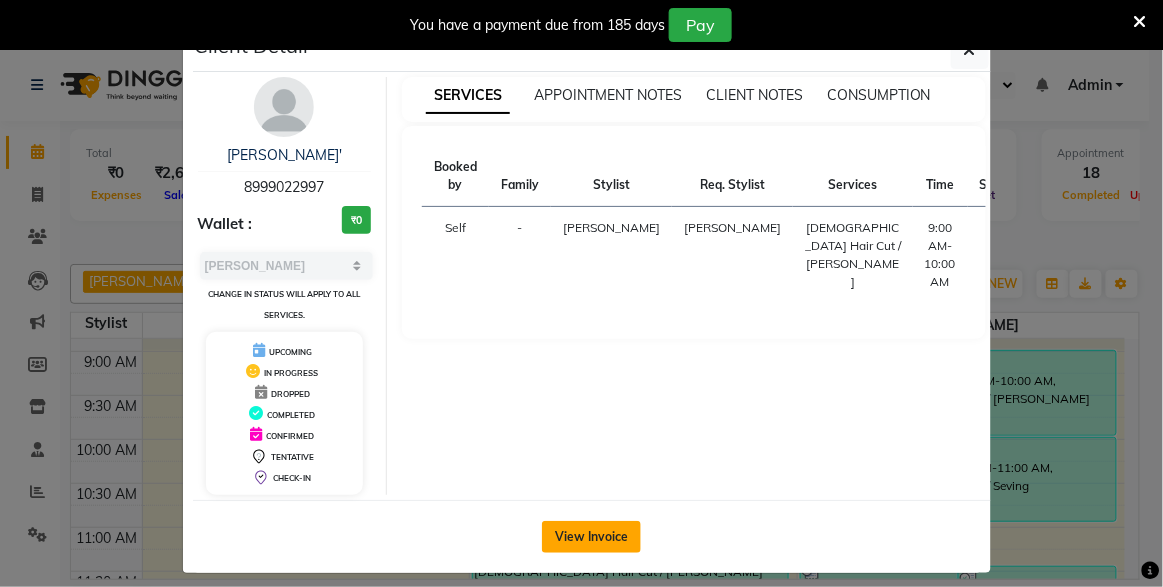 click on "View Invoice" 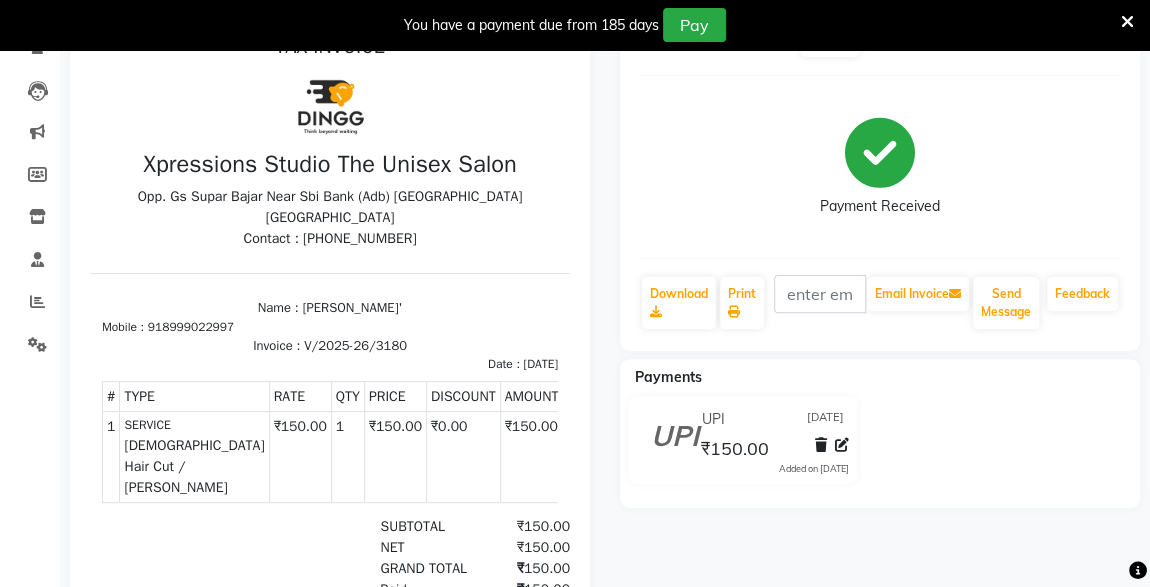 scroll, scrollTop: 0, scrollLeft: 0, axis: both 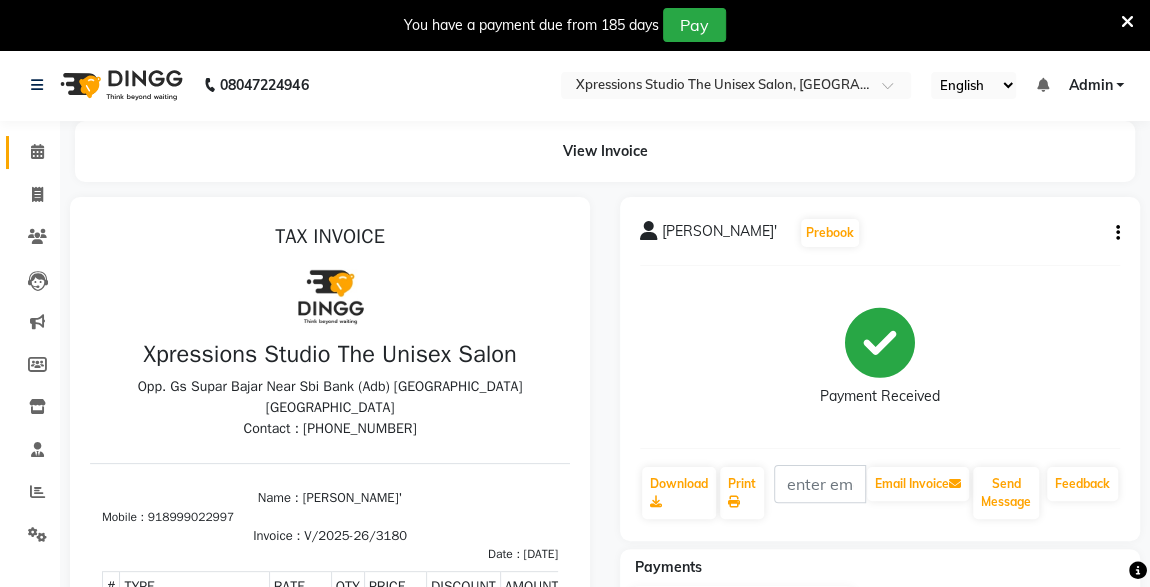 click 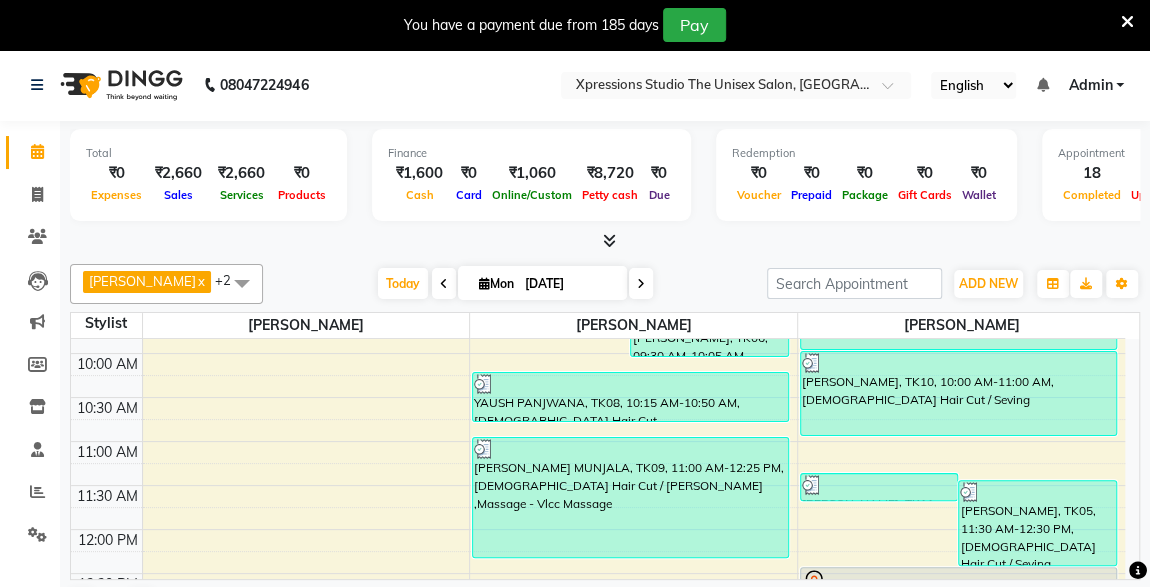 scroll, scrollTop: 90, scrollLeft: 0, axis: vertical 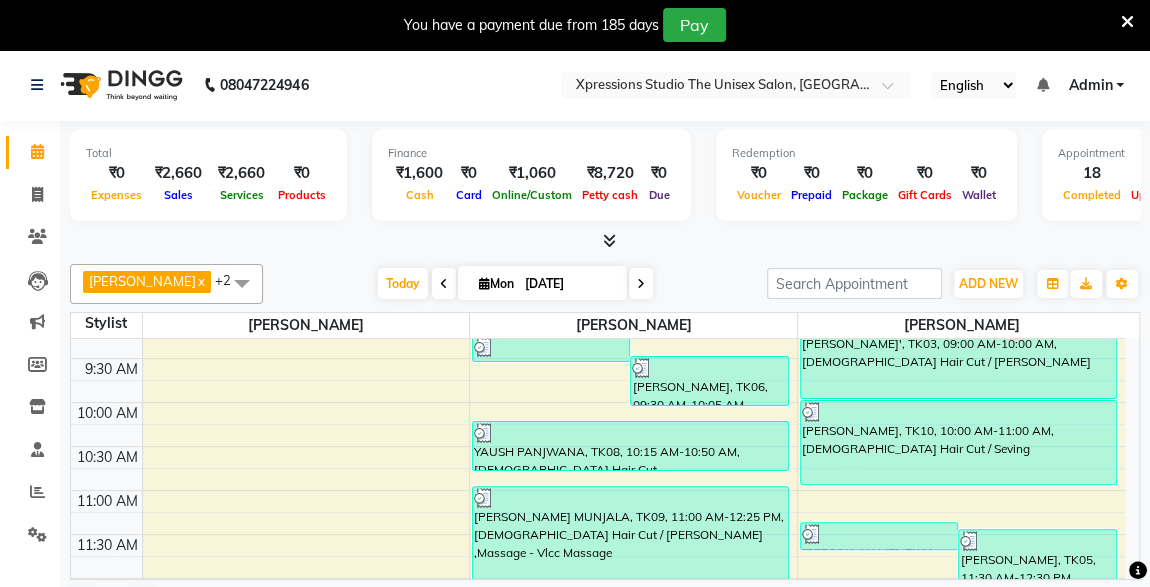 click on "[PERSON_NAME], TK10, 10:00 AM-11:00 AM, [DEMOGRAPHIC_DATA] Hair Cut / Seving" at bounding box center (958, 442) 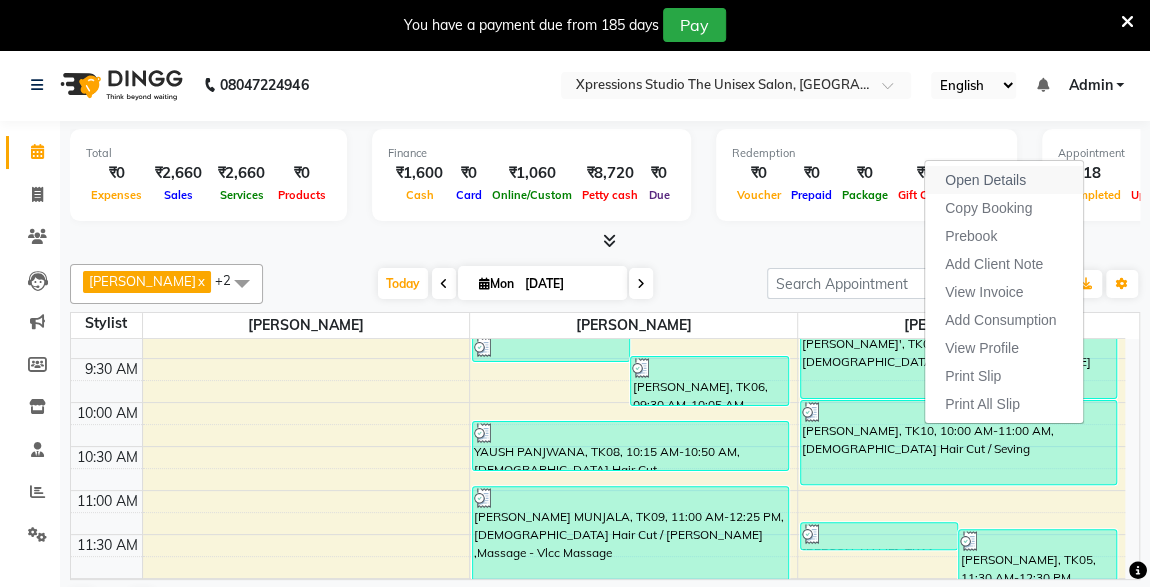 click on "Open Details" at bounding box center [985, 180] 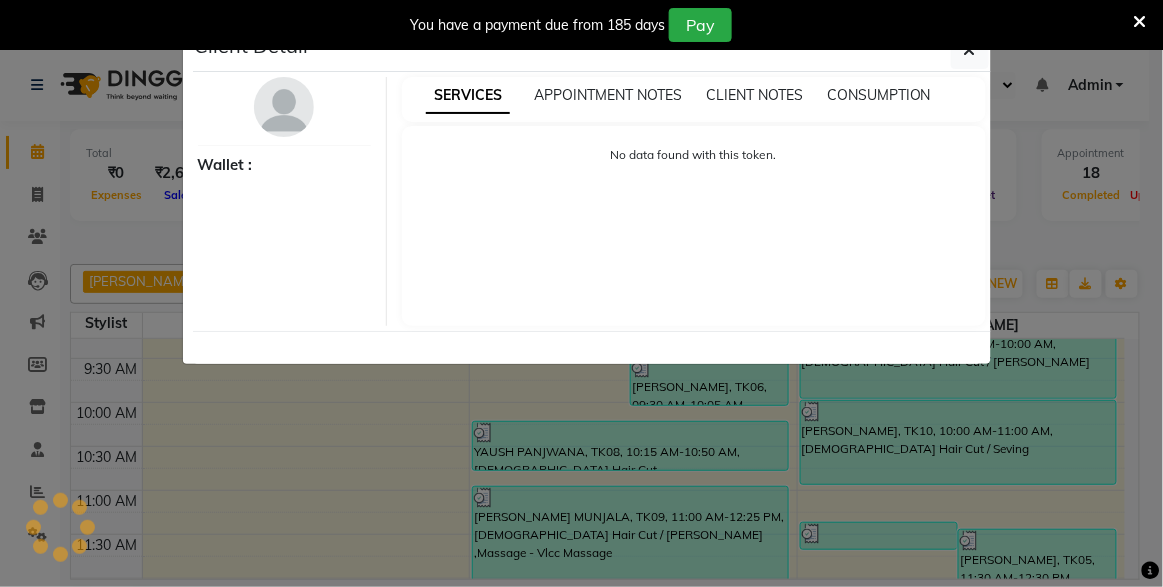 select on "3" 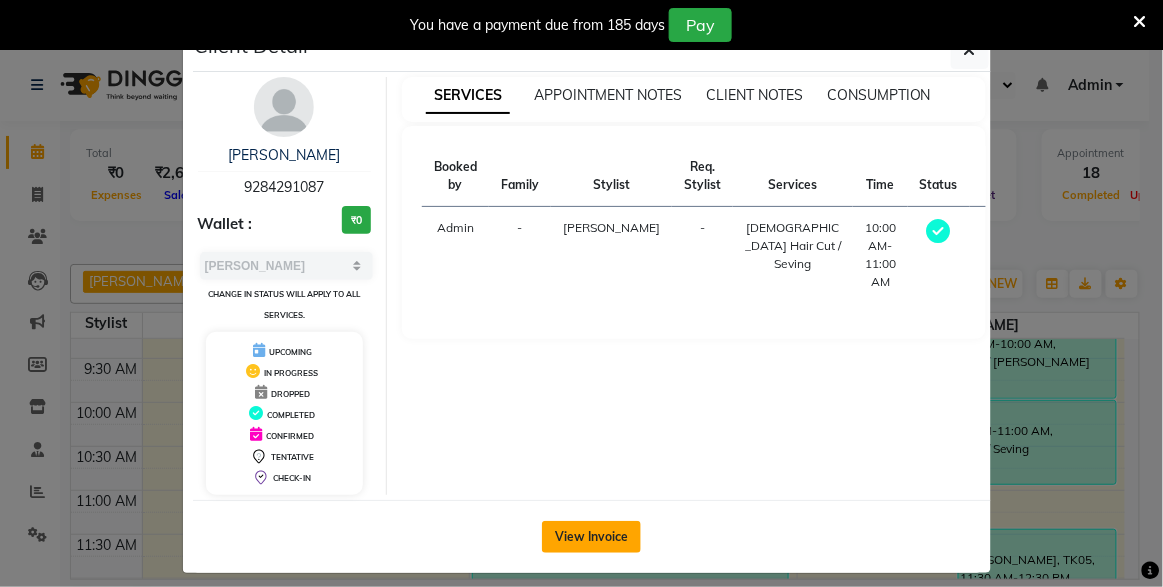 click on "View Invoice" 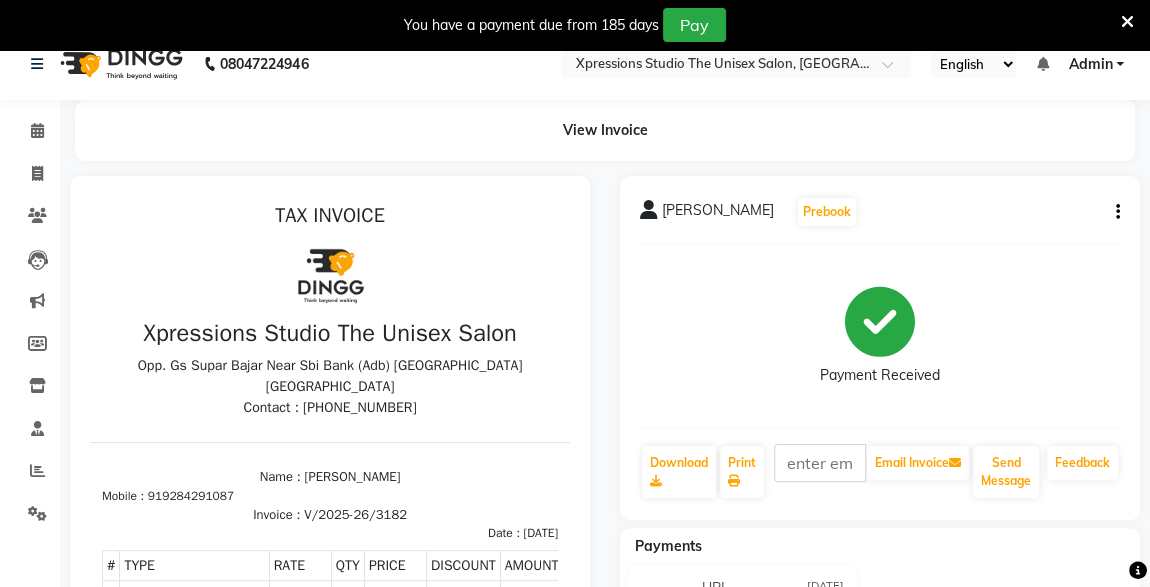 scroll, scrollTop: 13, scrollLeft: 0, axis: vertical 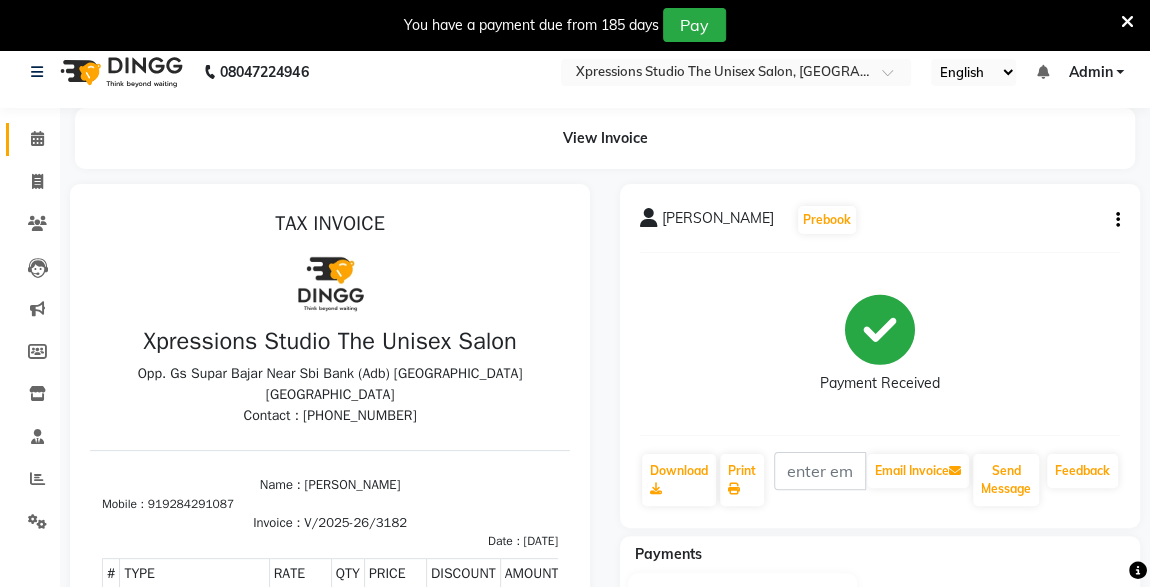 click 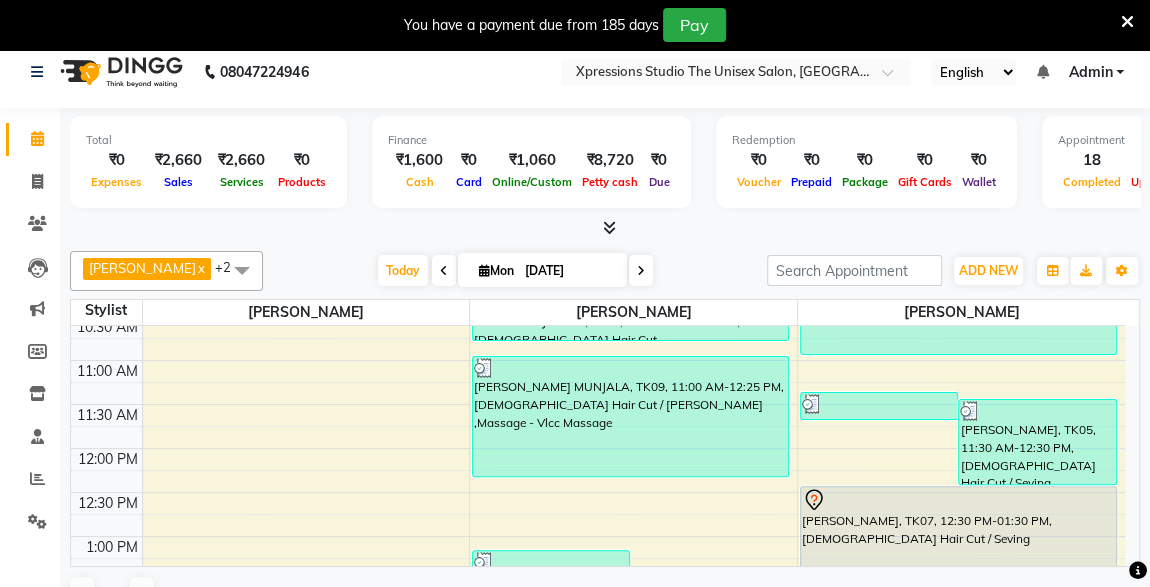 scroll, scrollTop: 240, scrollLeft: 0, axis: vertical 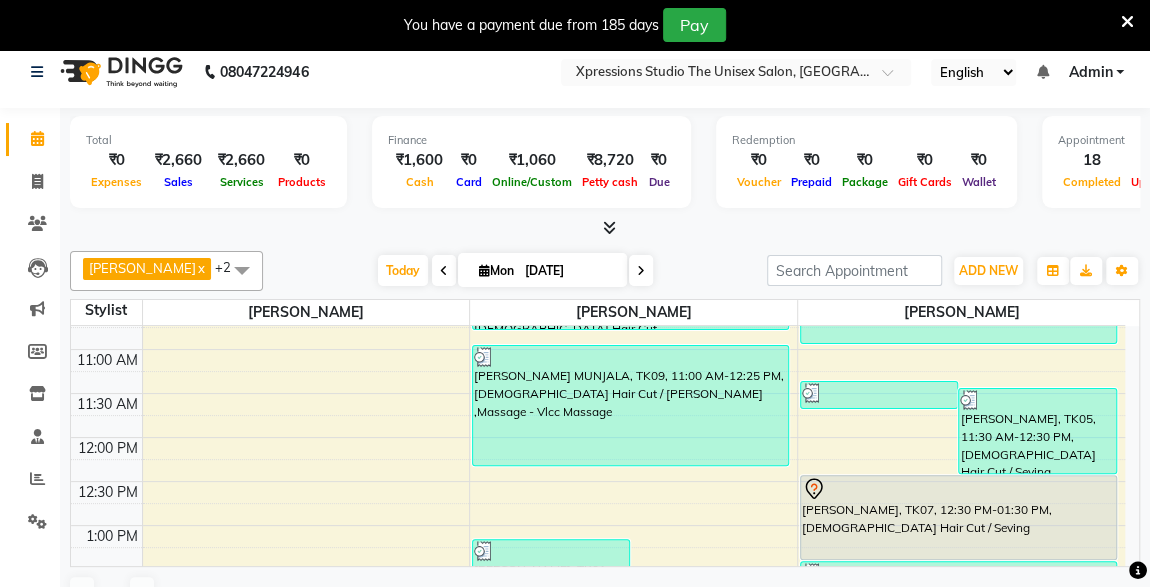 click at bounding box center [879, 393] 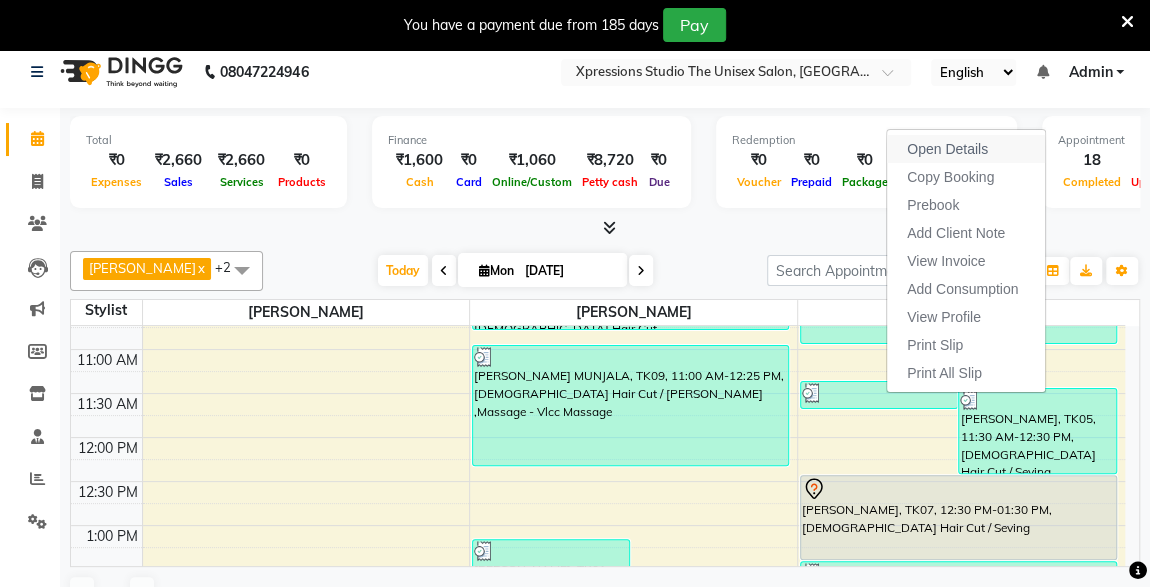 click on "Open Details" at bounding box center (947, 149) 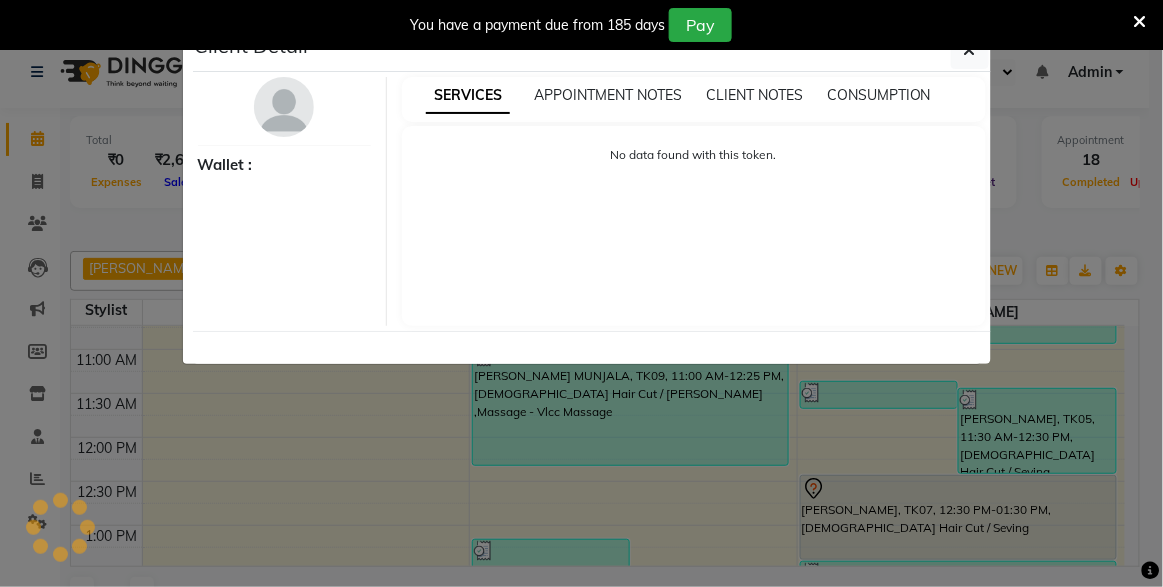 select on "3" 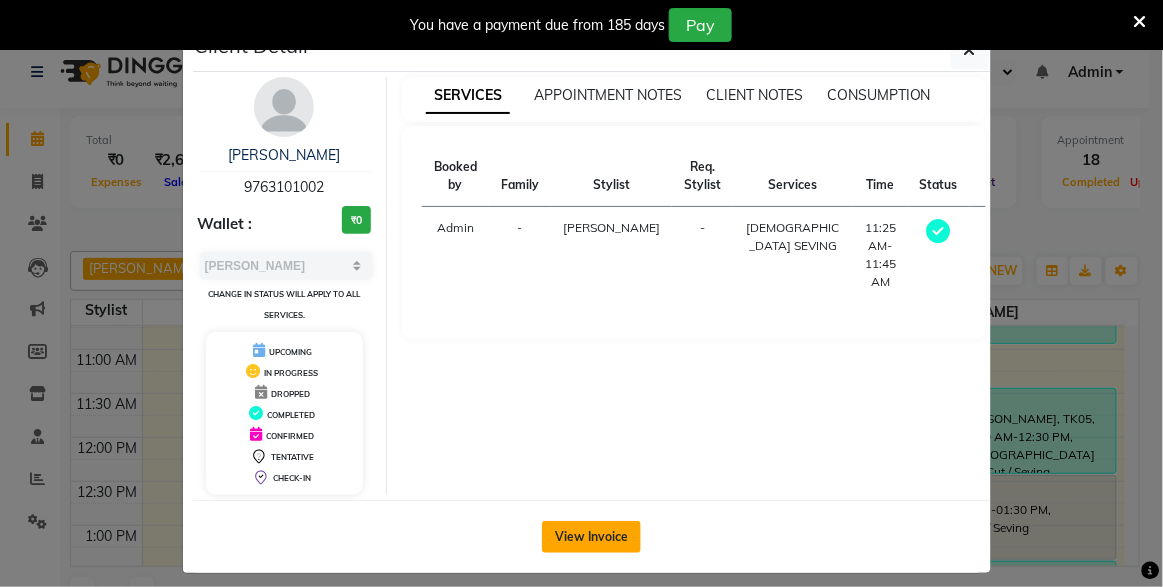 click on "View Invoice" 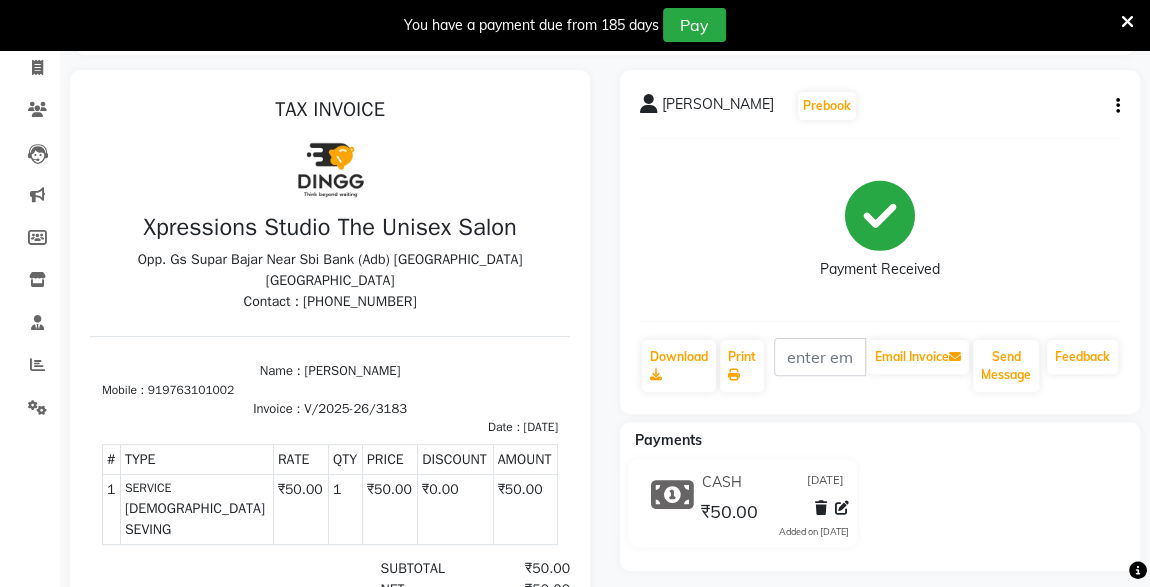 scroll, scrollTop: 0, scrollLeft: 0, axis: both 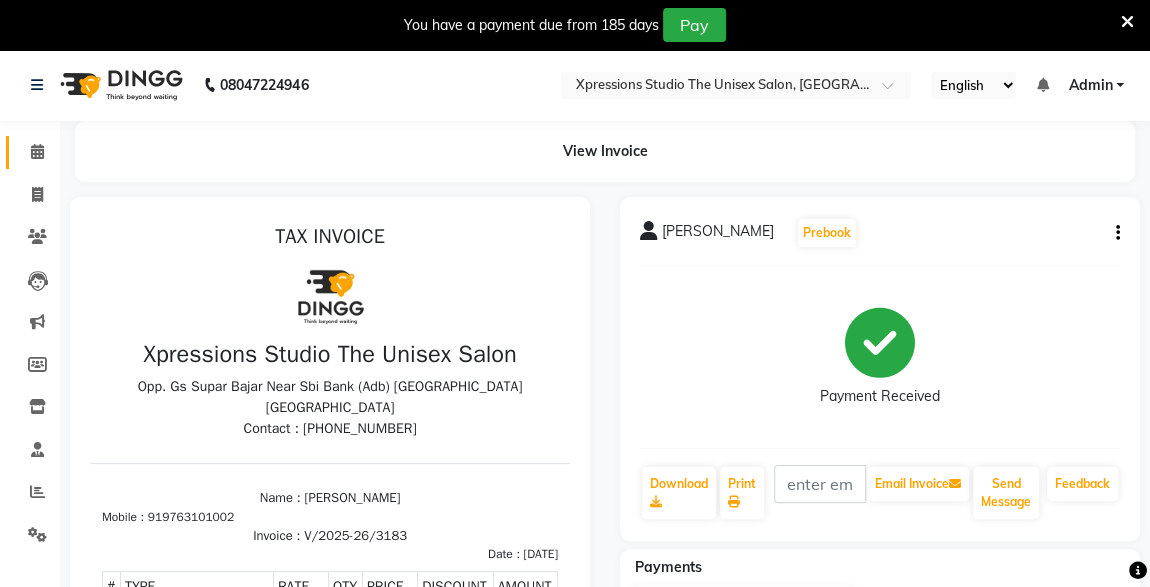 click 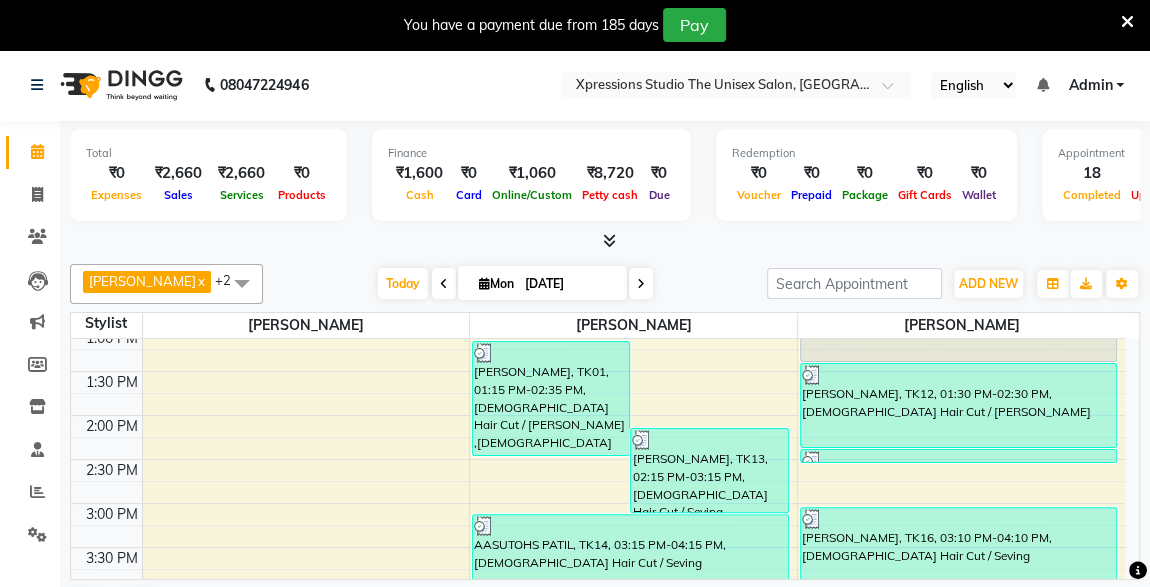 scroll, scrollTop: 372, scrollLeft: 0, axis: vertical 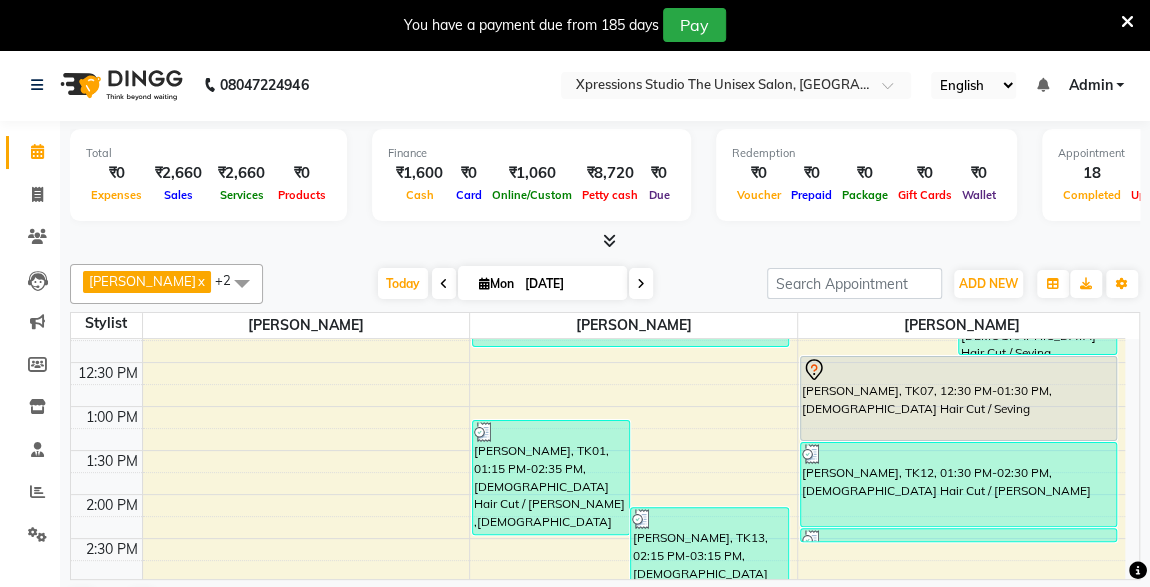 click on "[PERSON_NAME], TK12, 01:30 PM-02:30 PM, [DEMOGRAPHIC_DATA] Hair Cut / [PERSON_NAME]" at bounding box center [958, 484] 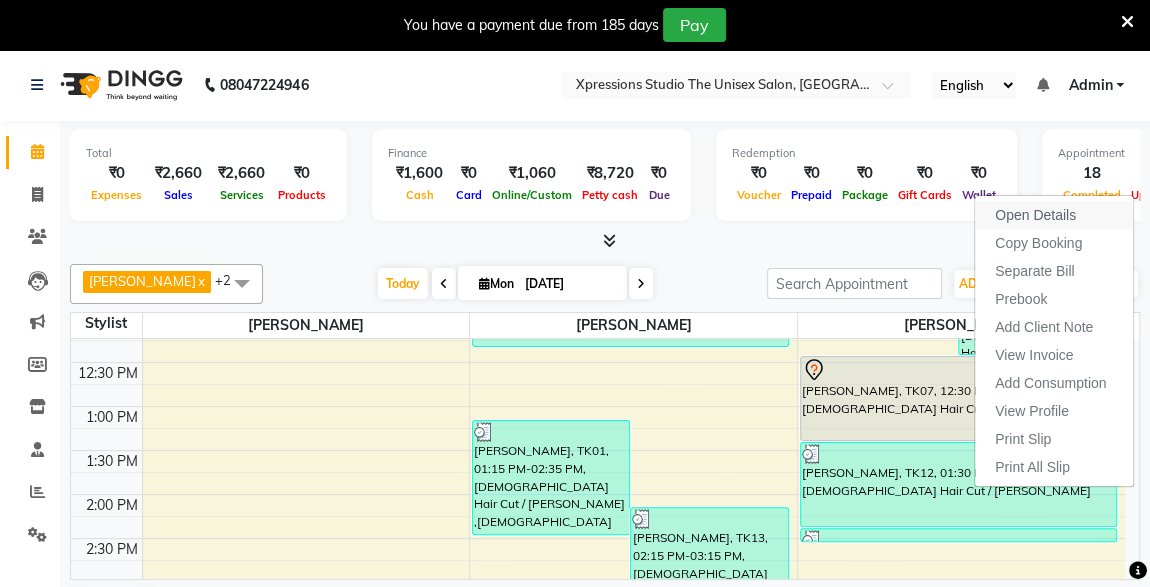click on "Open Details" at bounding box center (1035, 215) 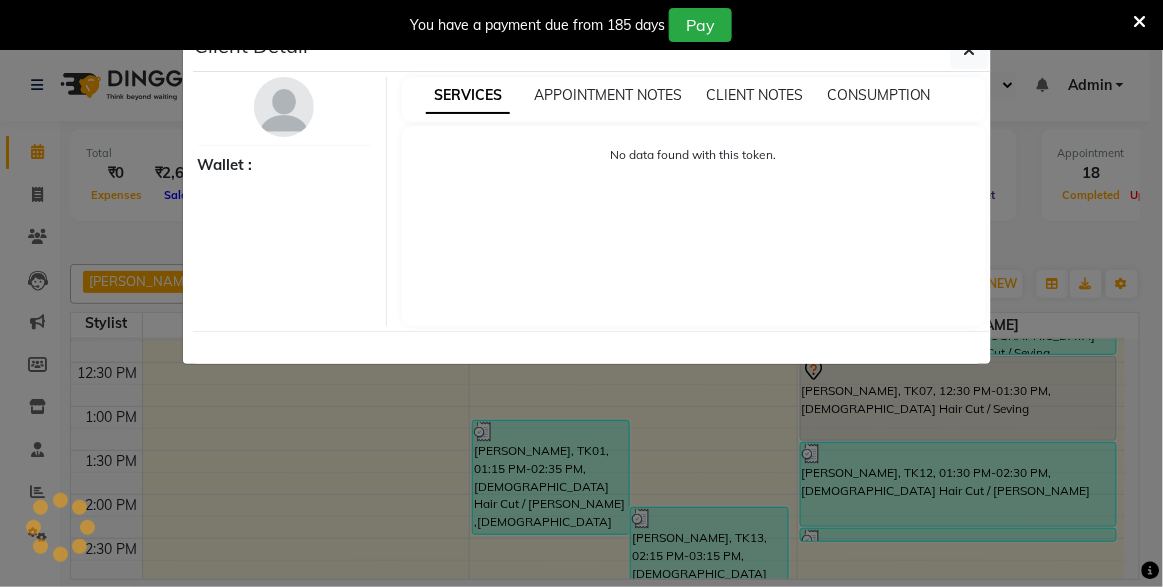 select on "3" 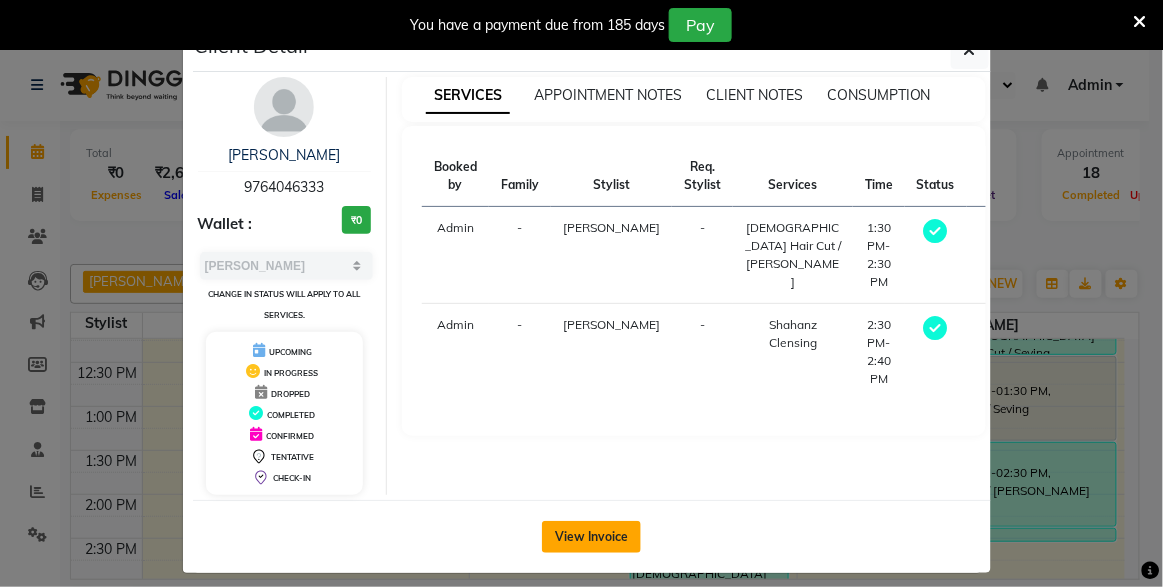 click on "View Invoice" 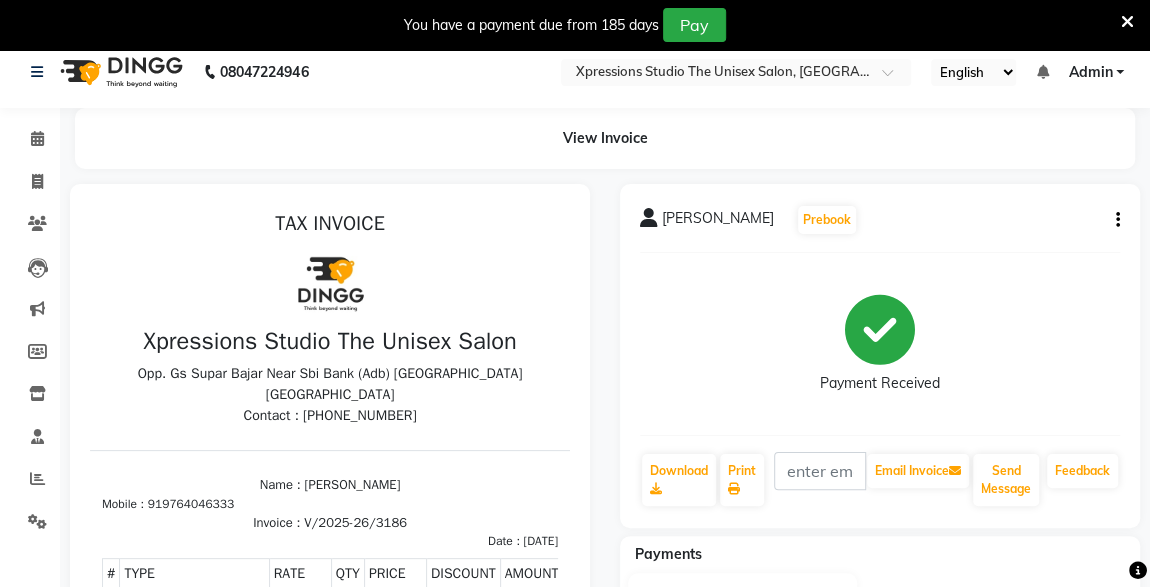 scroll, scrollTop: 0, scrollLeft: 0, axis: both 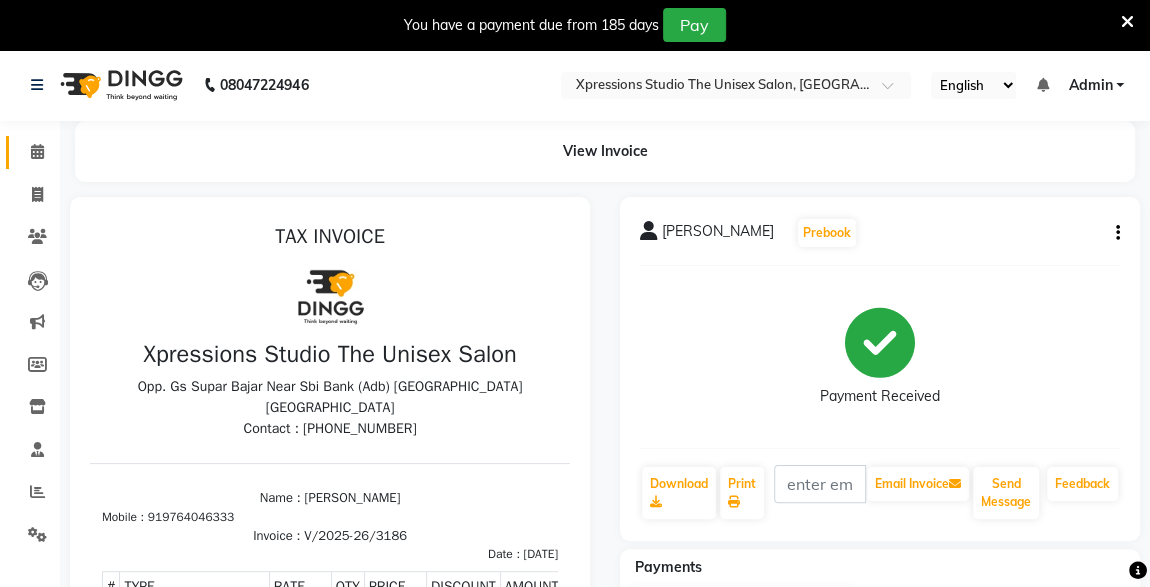 click 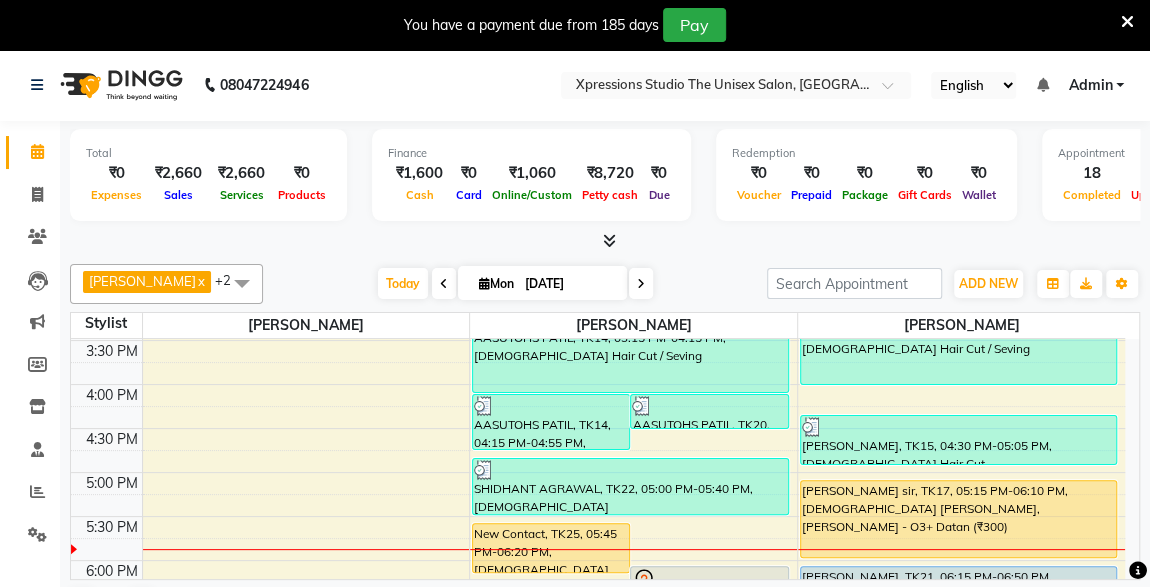 scroll, scrollTop: 651, scrollLeft: 0, axis: vertical 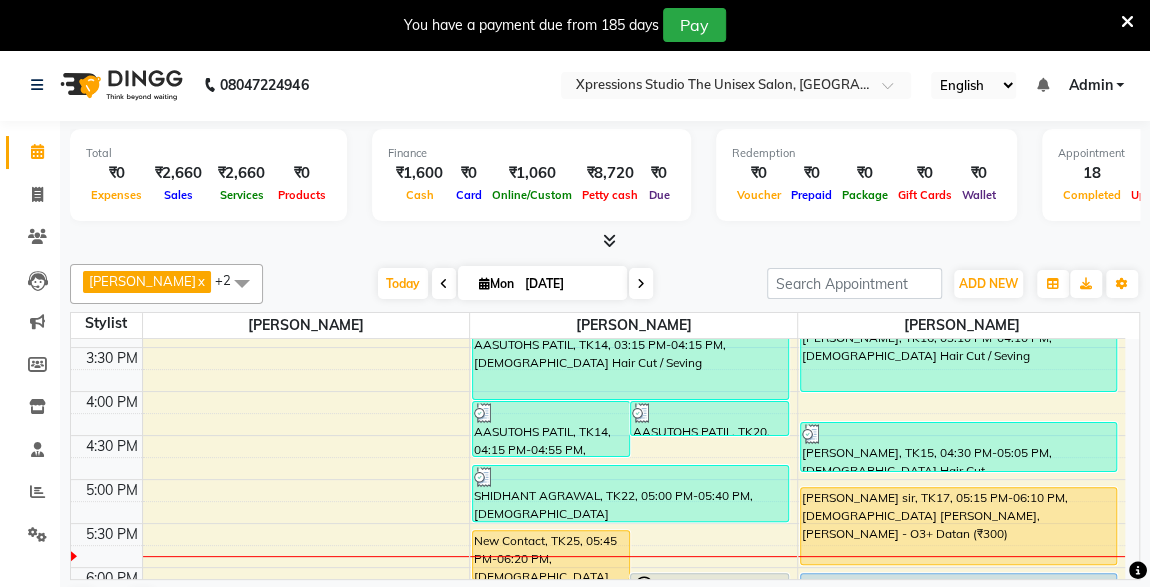 click at bounding box center [958, 434] 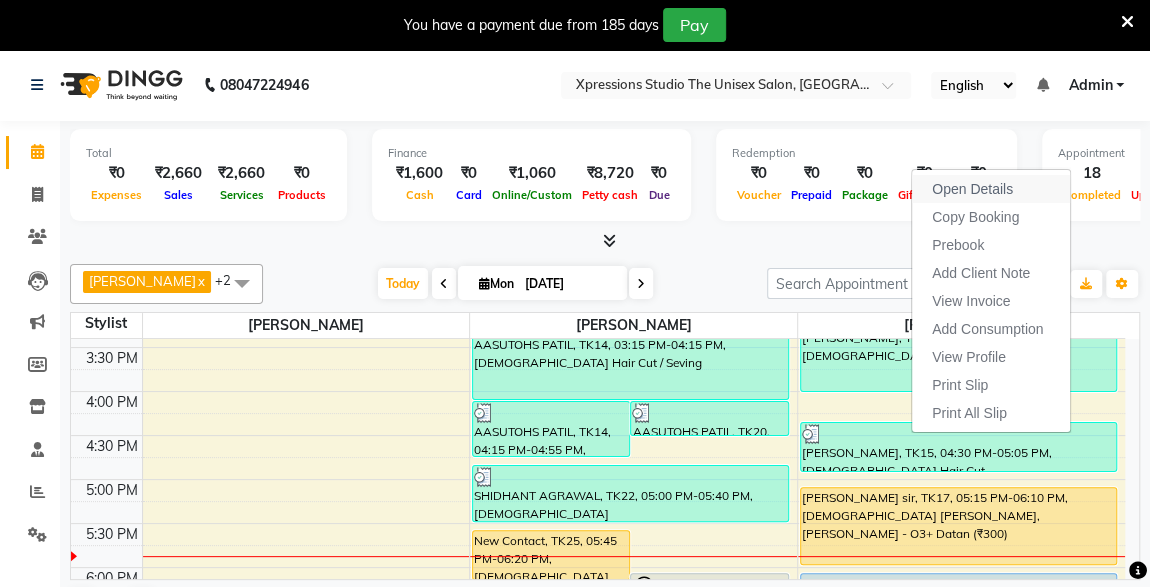 click on "Open Details" at bounding box center (972, 189) 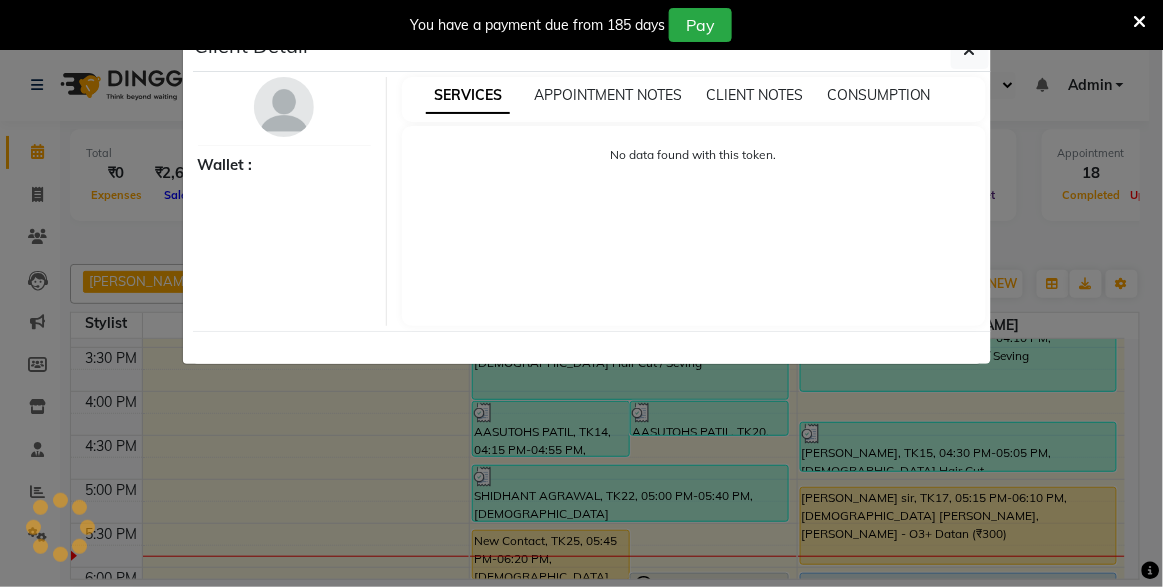 select on "3" 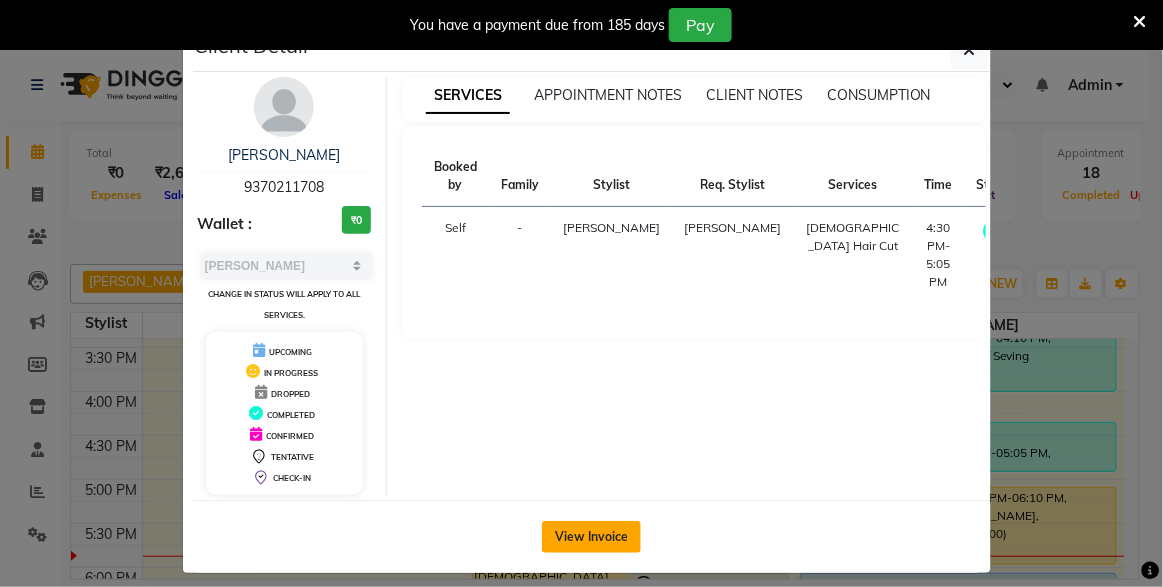 click on "View Invoice" 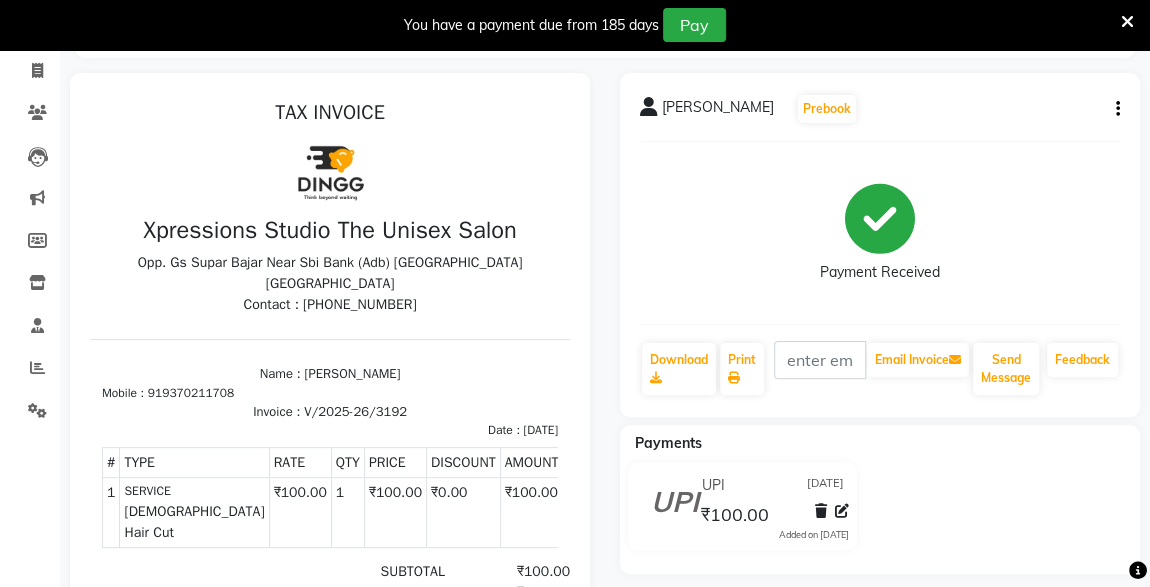 scroll, scrollTop: 0, scrollLeft: 0, axis: both 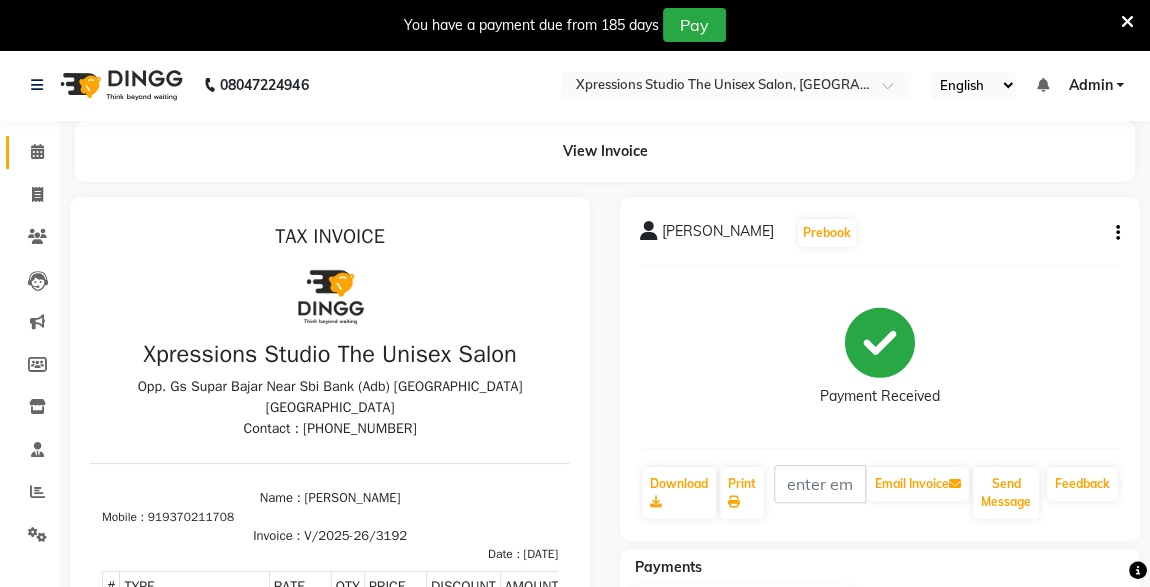 click 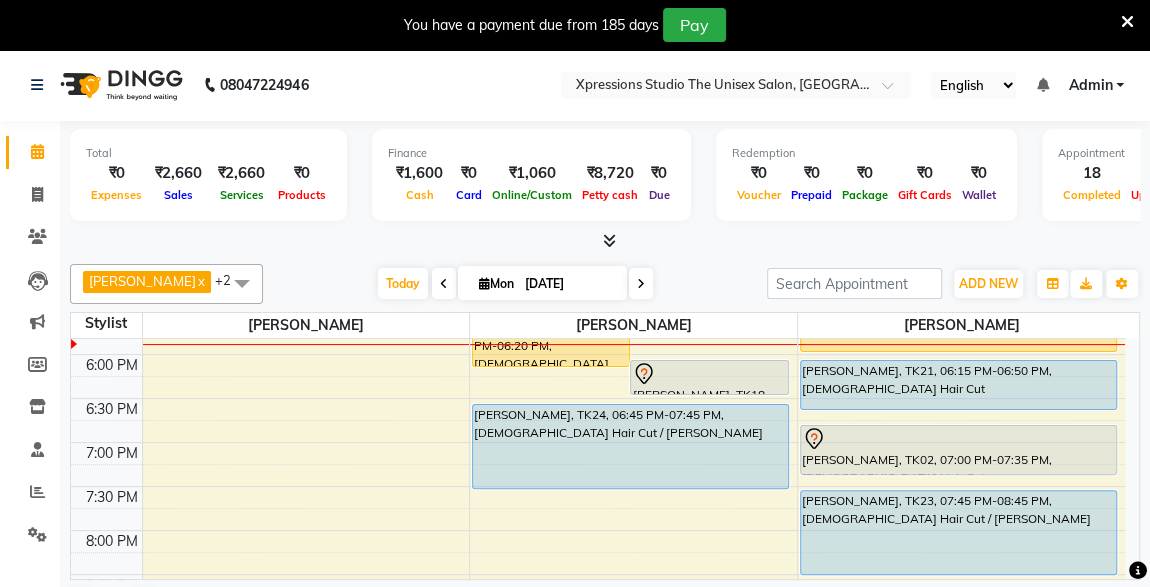 scroll, scrollTop: 726, scrollLeft: 0, axis: vertical 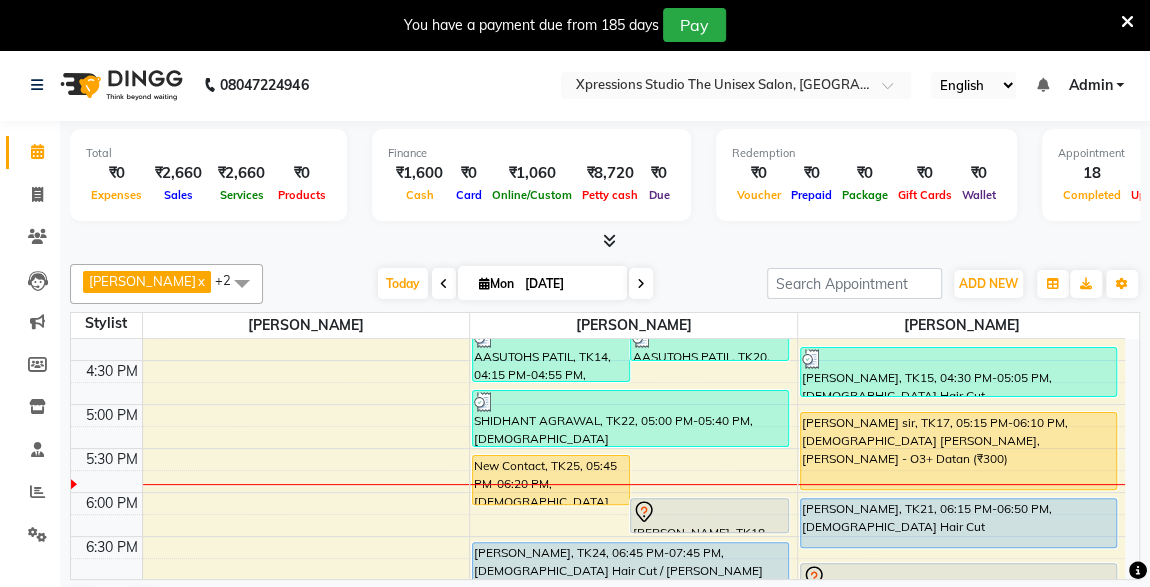 click on "[PERSON_NAME], TK21, 06:15 PM-06:50 PM, [DEMOGRAPHIC_DATA] Hair Cut" at bounding box center (958, 523) 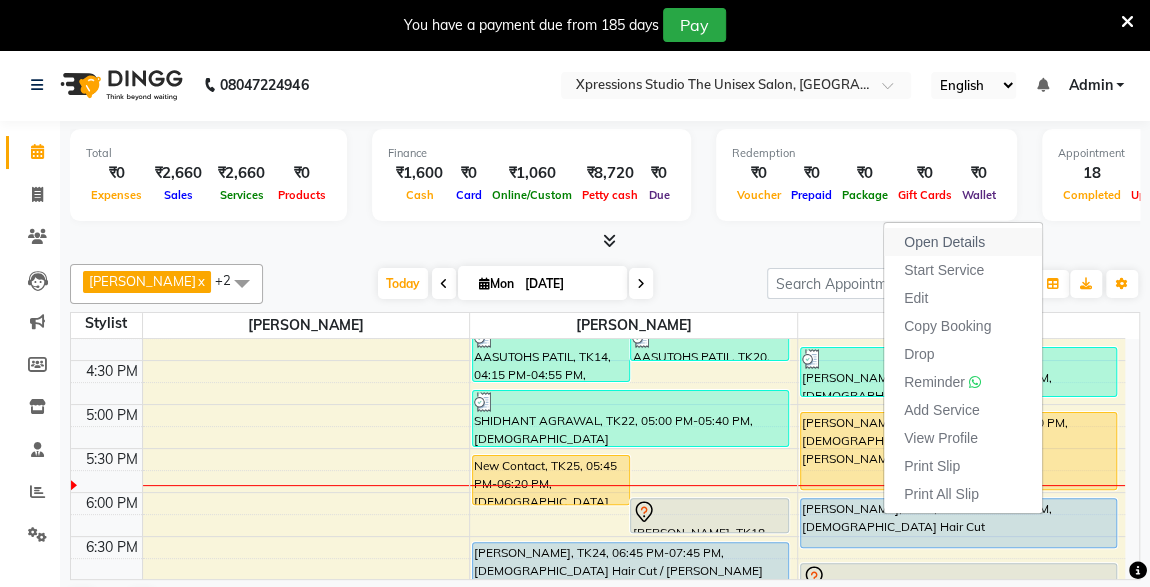 click on "Open Details" at bounding box center (944, 242) 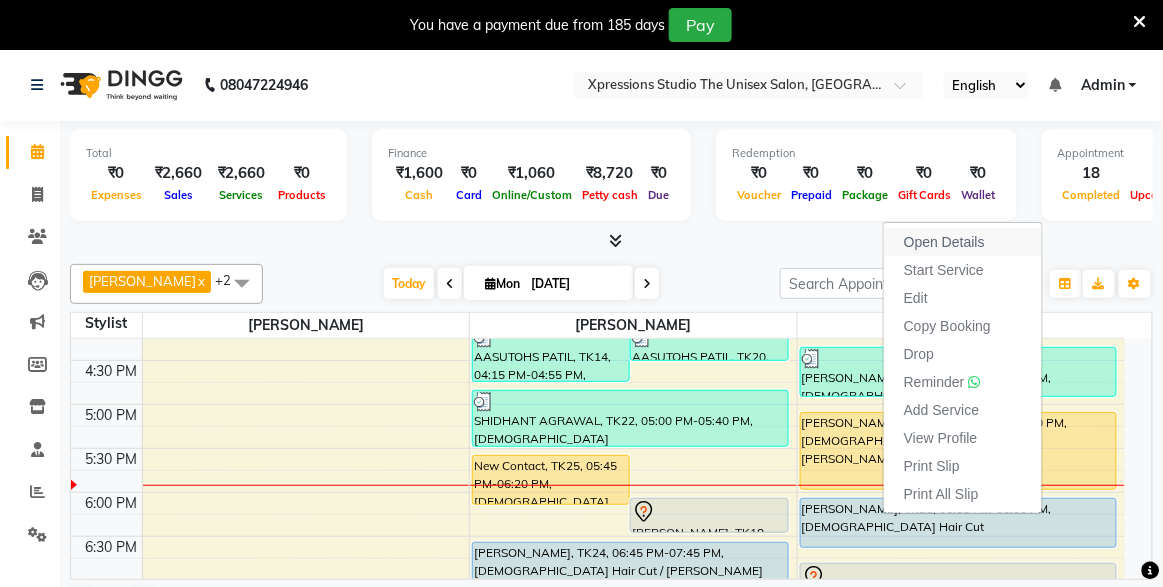 select on "5" 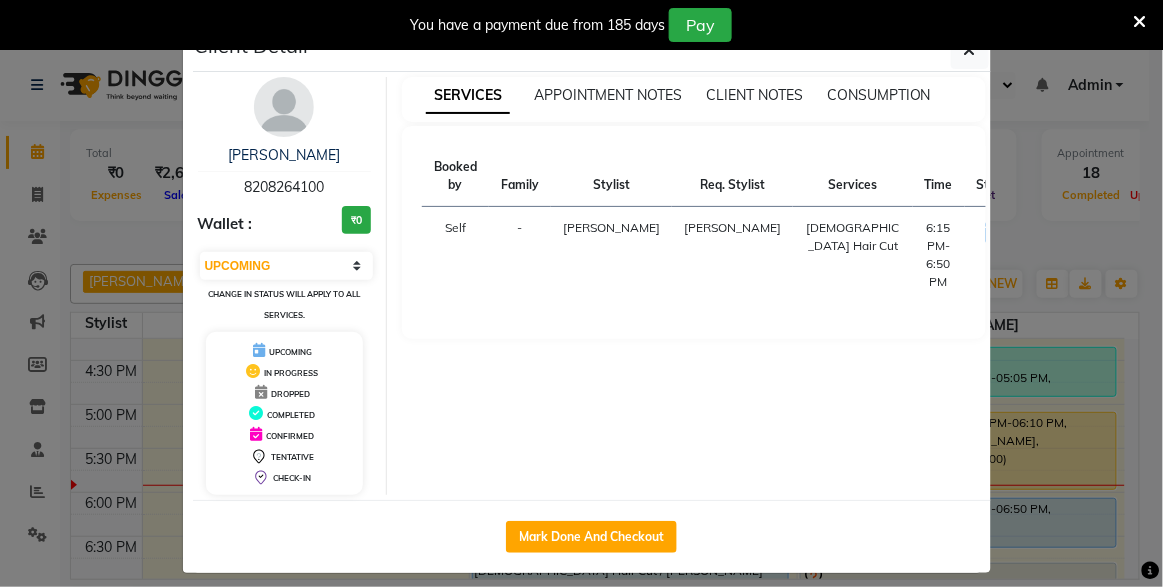 click at bounding box center (284, 107) 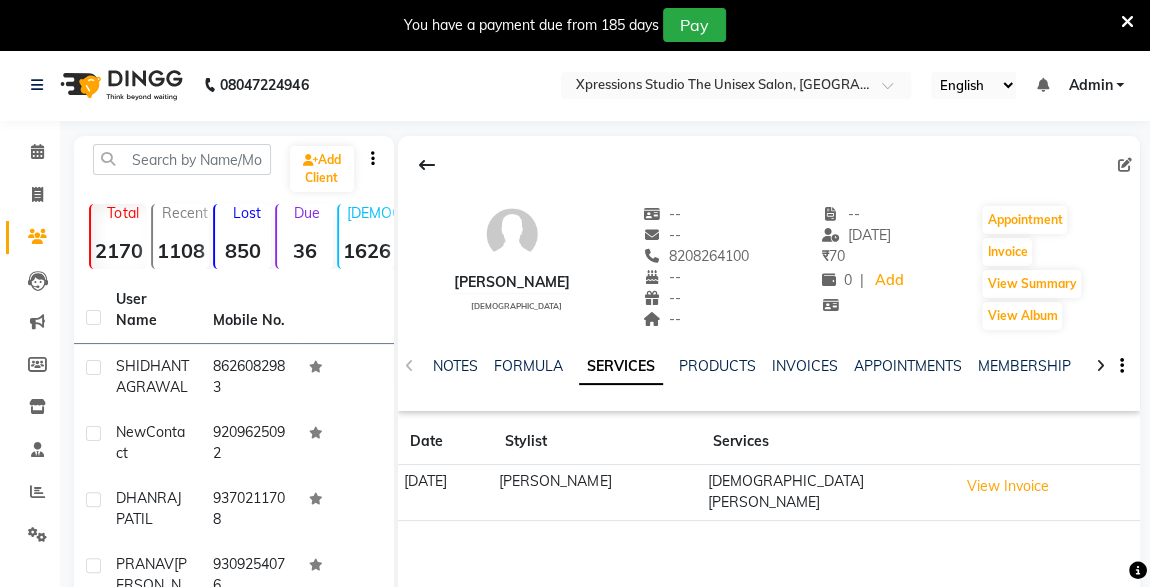 scroll, scrollTop: 429, scrollLeft: 0, axis: vertical 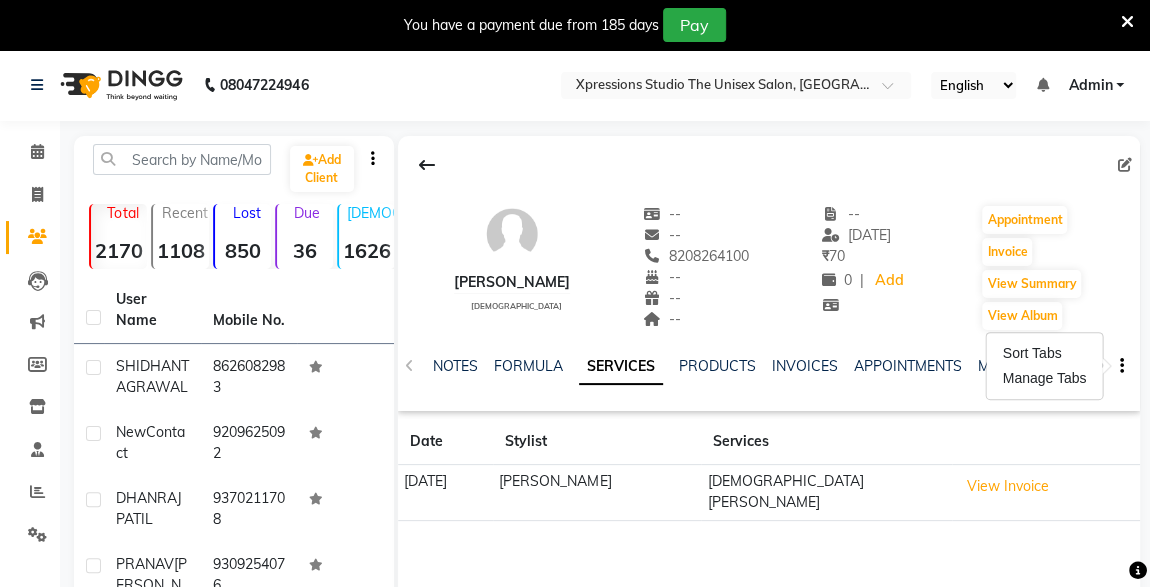 click 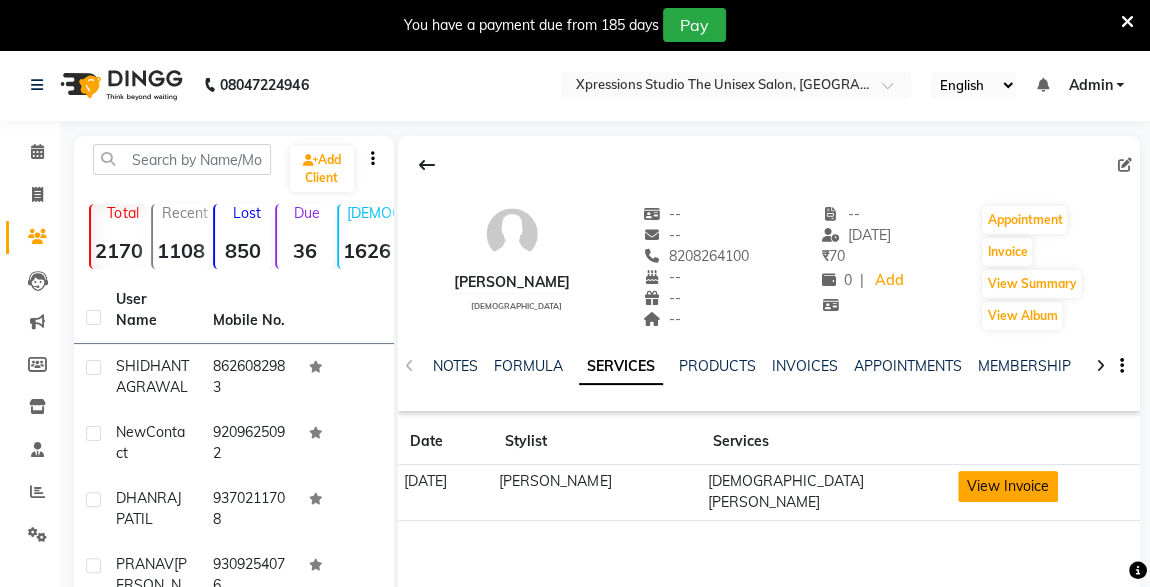 click on "View Invoice" 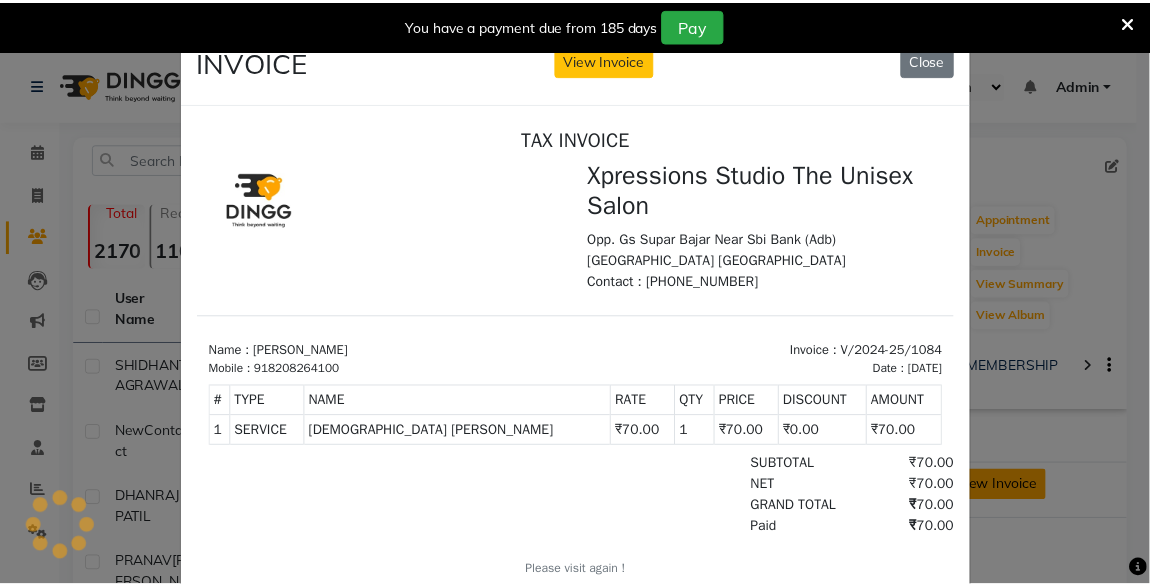 scroll, scrollTop: 0, scrollLeft: 0, axis: both 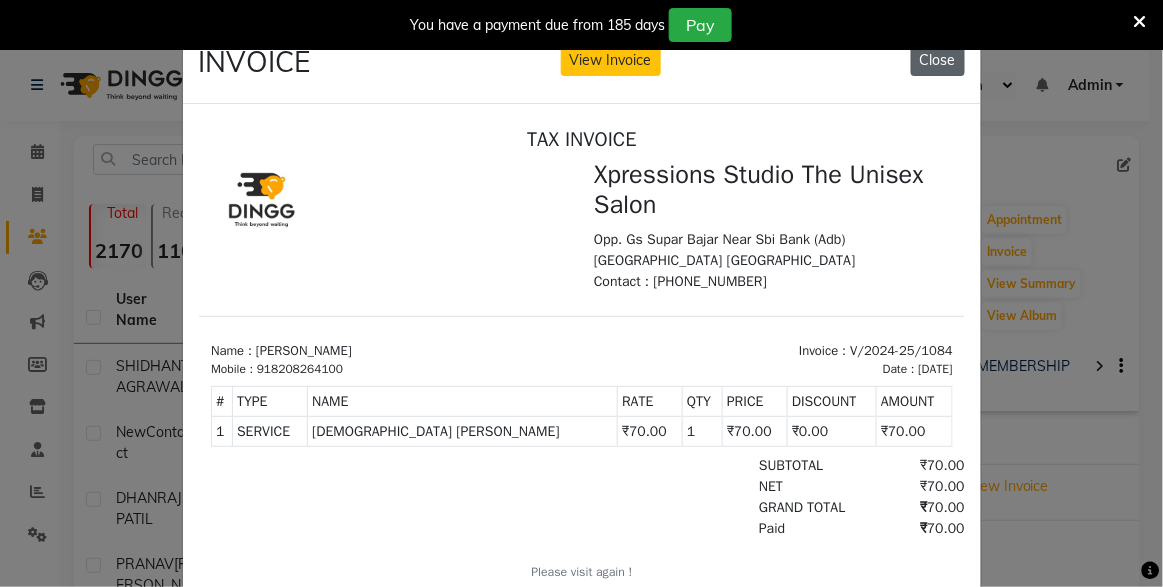 click on "Close" 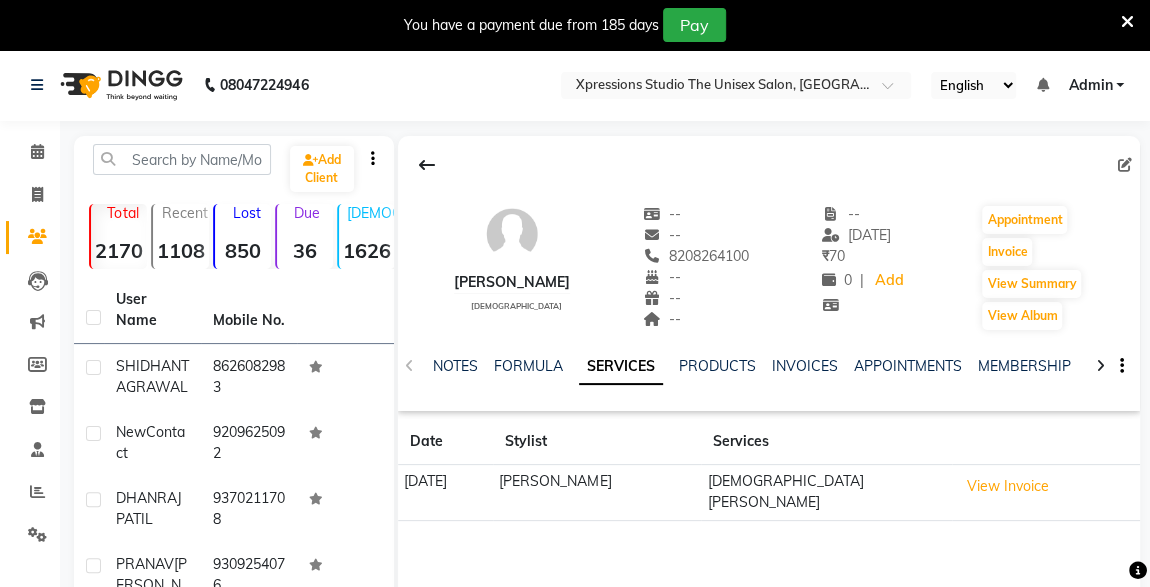 scroll, scrollTop: 429, scrollLeft: 0, axis: vertical 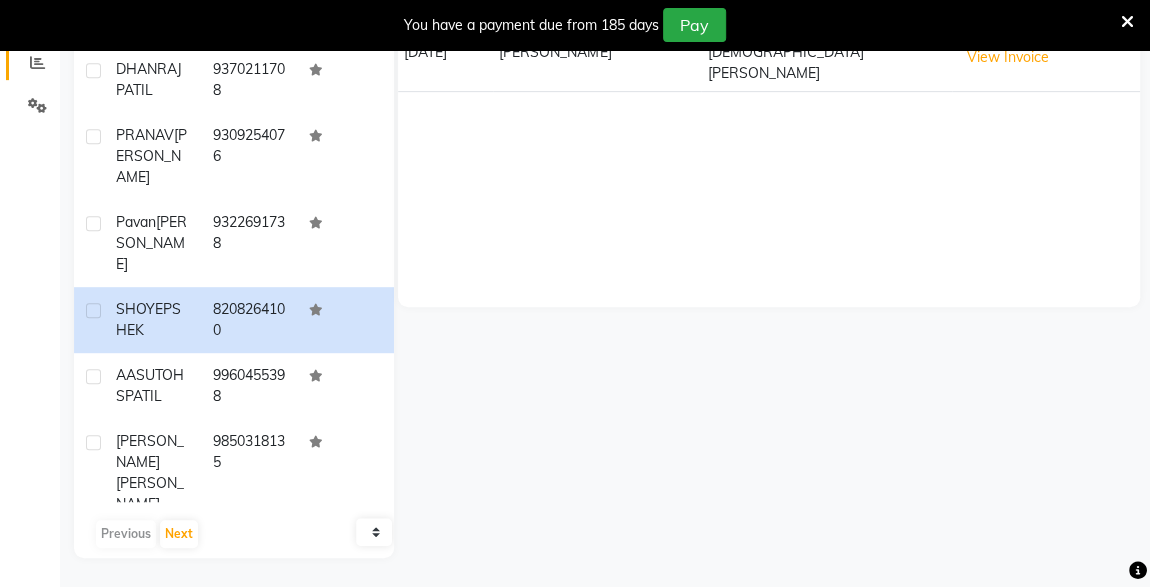 click on "Reports" 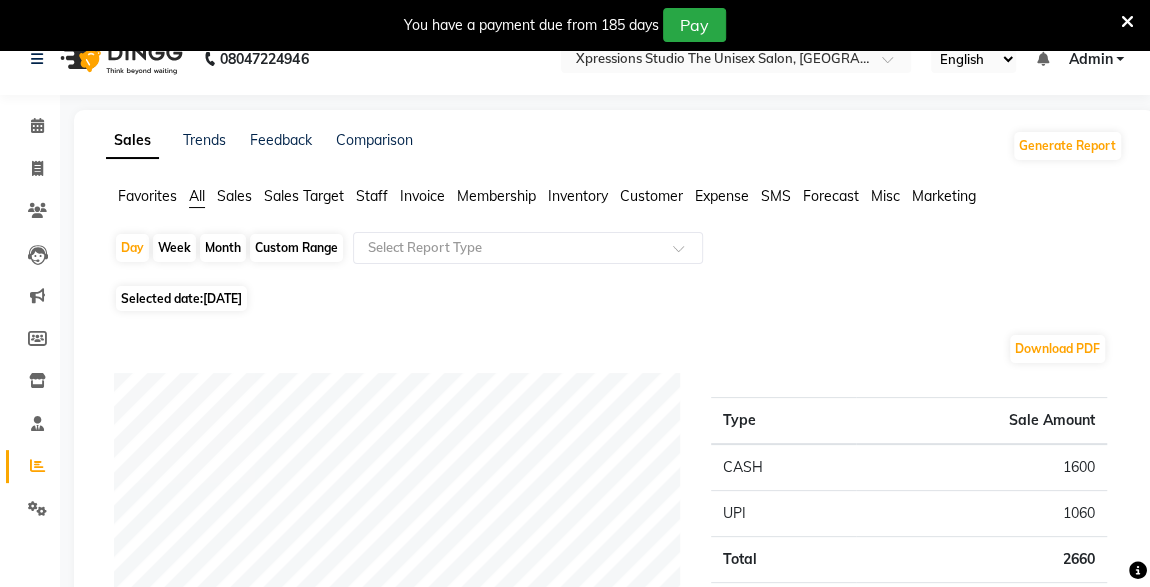 scroll, scrollTop: 82, scrollLeft: 0, axis: vertical 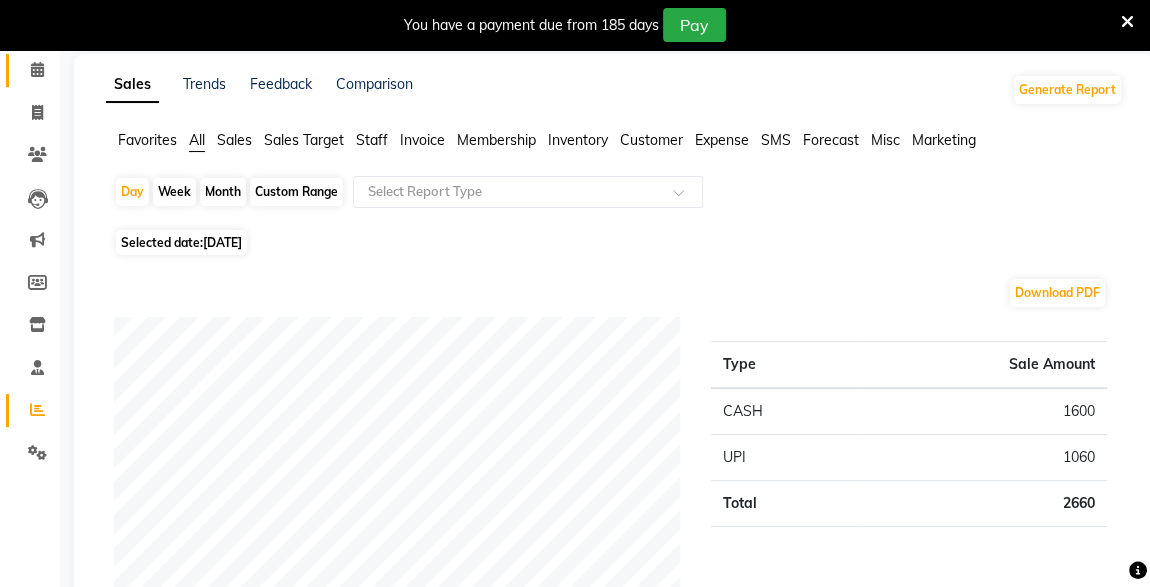 click on "Calendar" 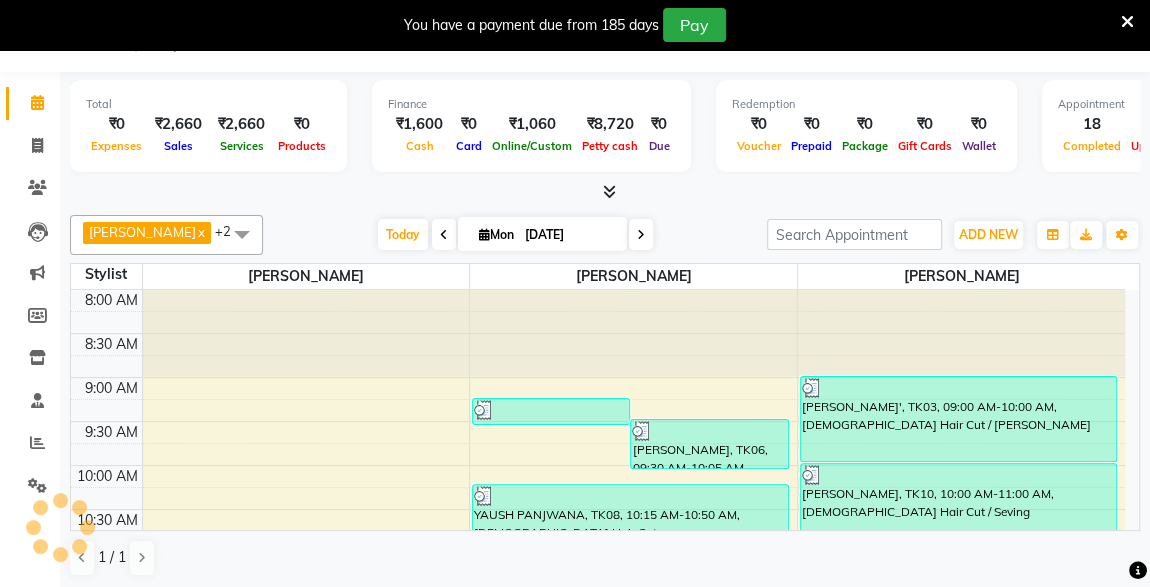 scroll, scrollTop: 864, scrollLeft: 0, axis: vertical 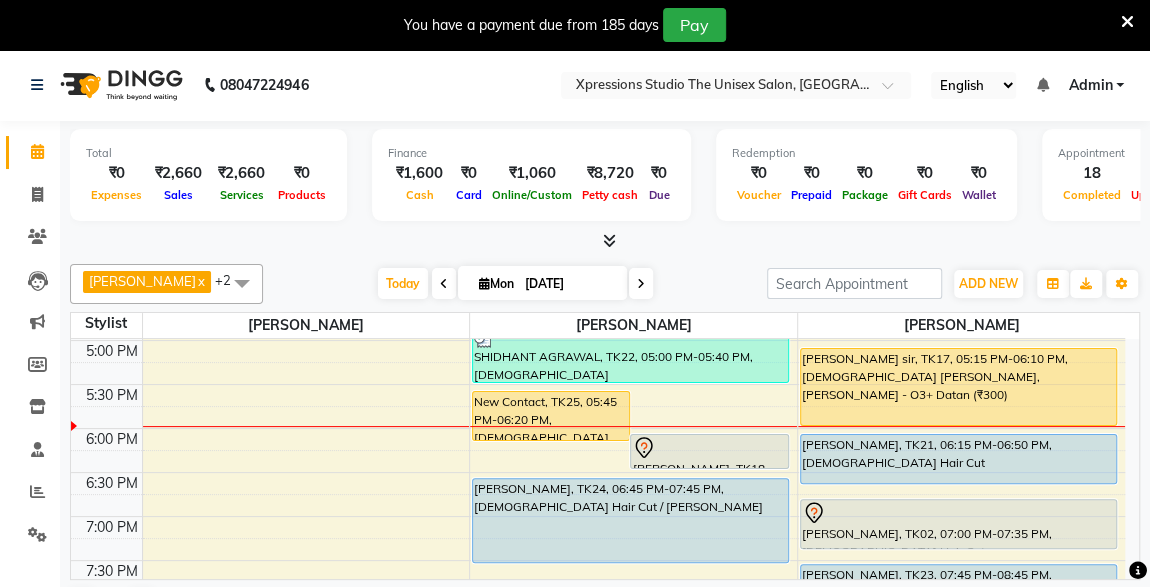 type on "[DATE]" 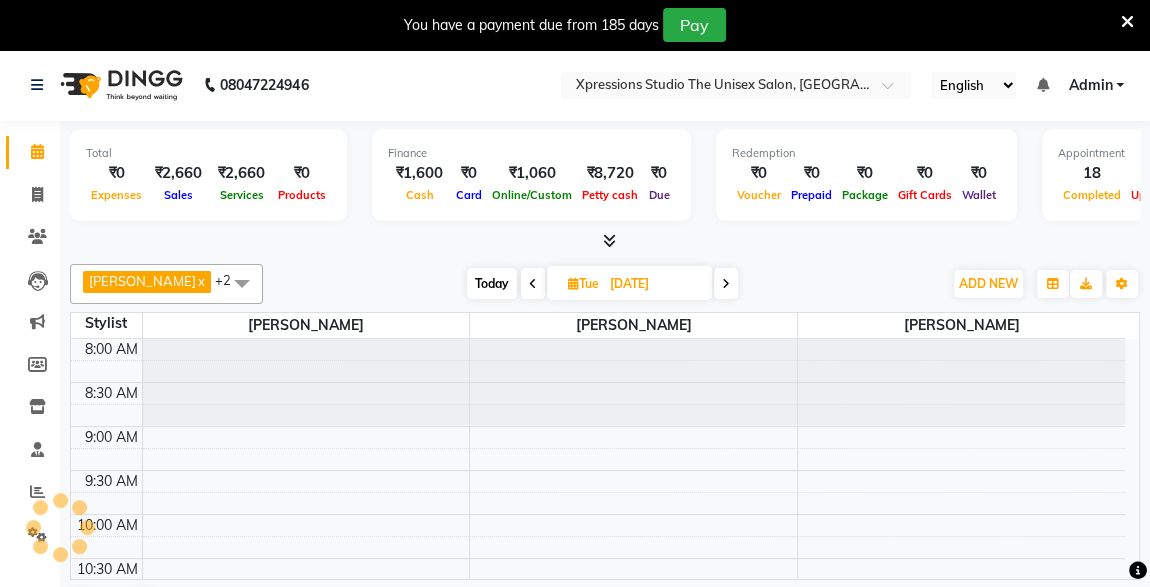 scroll, scrollTop: 864, scrollLeft: 0, axis: vertical 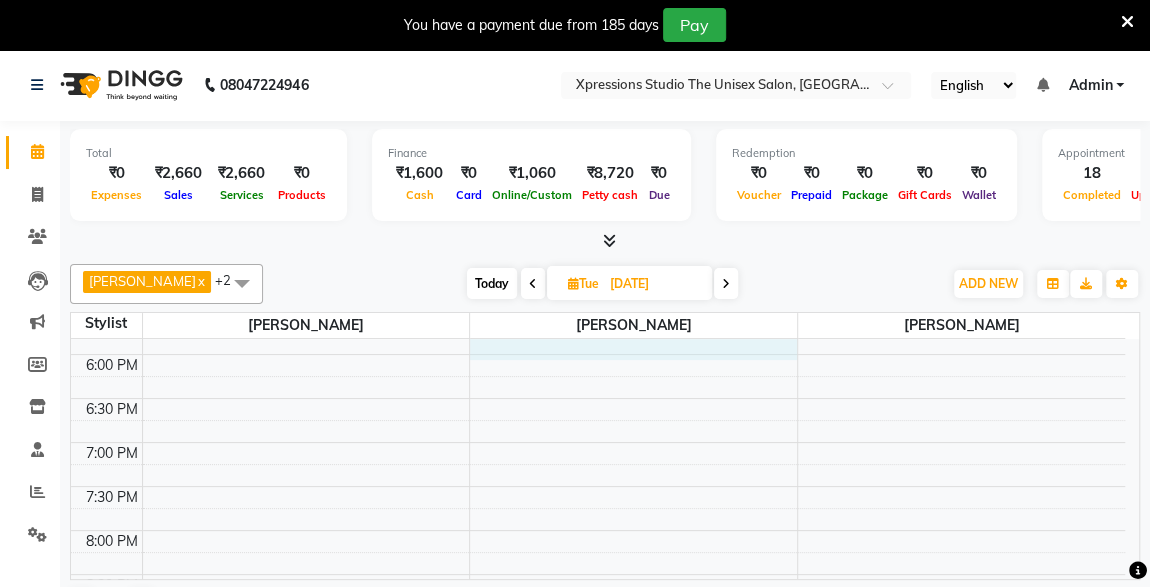 click on "8:00 AM 8:30 AM 9:00 AM 9:30 AM 10:00 AM 10:30 AM 11:00 AM 11:30 AM 12:00 PM 12:30 PM 1:00 PM 1:30 PM 2:00 PM 2:30 PM 3:00 PM 3:30 PM 4:00 PM 4:30 PM 5:00 PM 5:30 PM 6:00 PM 6:30 PM 7:00 PM 7:30 PM 8:00 PM 8:30 PM 9:00 PM 9:30 PM 10:00 PM 10:30 PM" at bounding box center [598, 134] 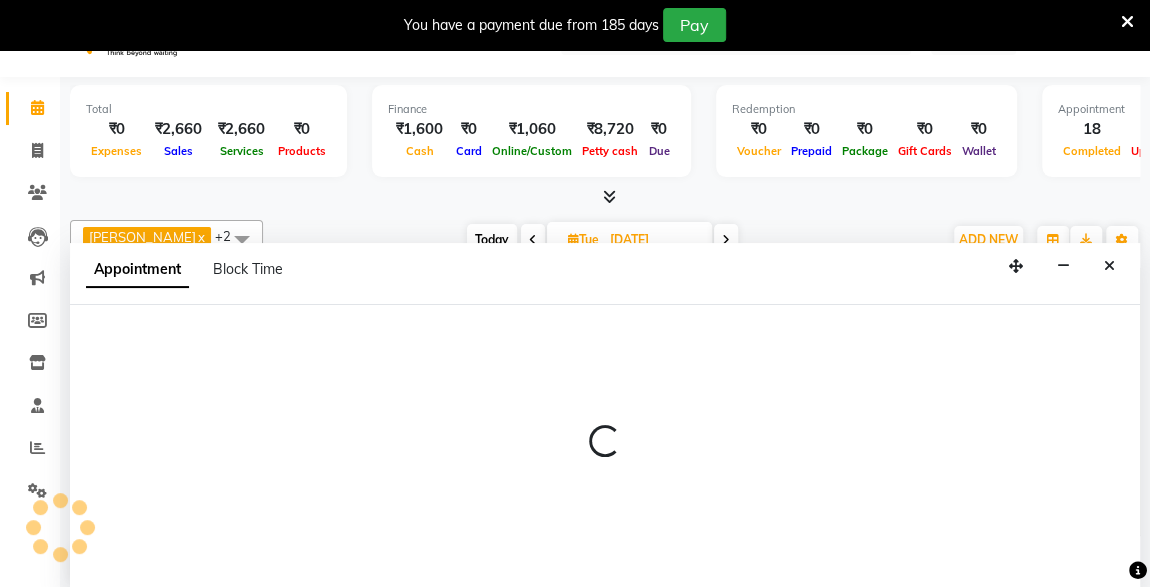 scroll, scrollTop: 49, scrollLeft: 0, axis: vertical 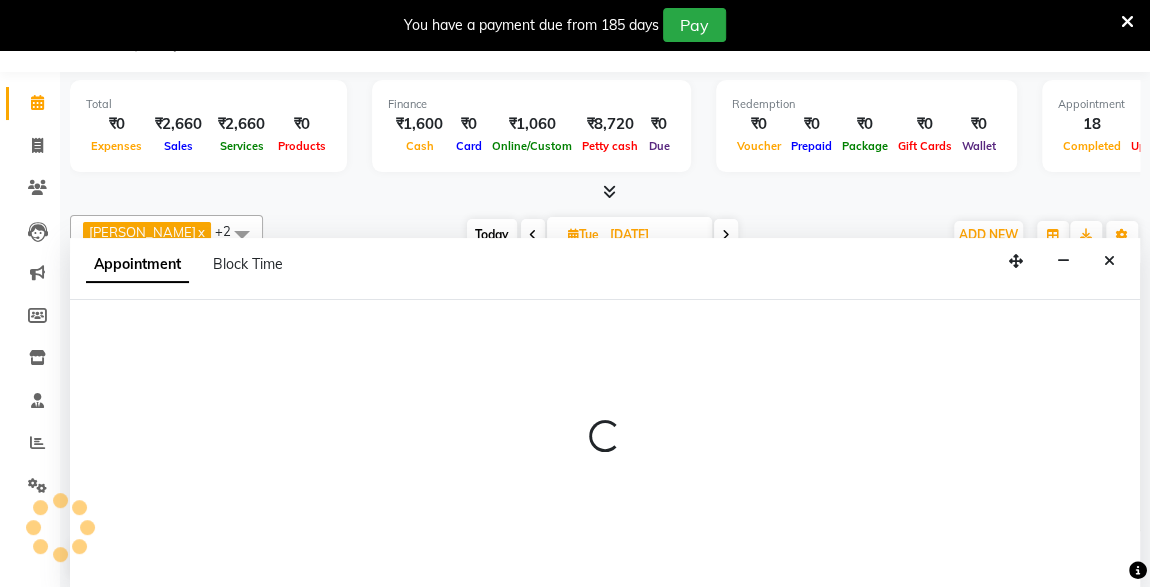 select on "57588" 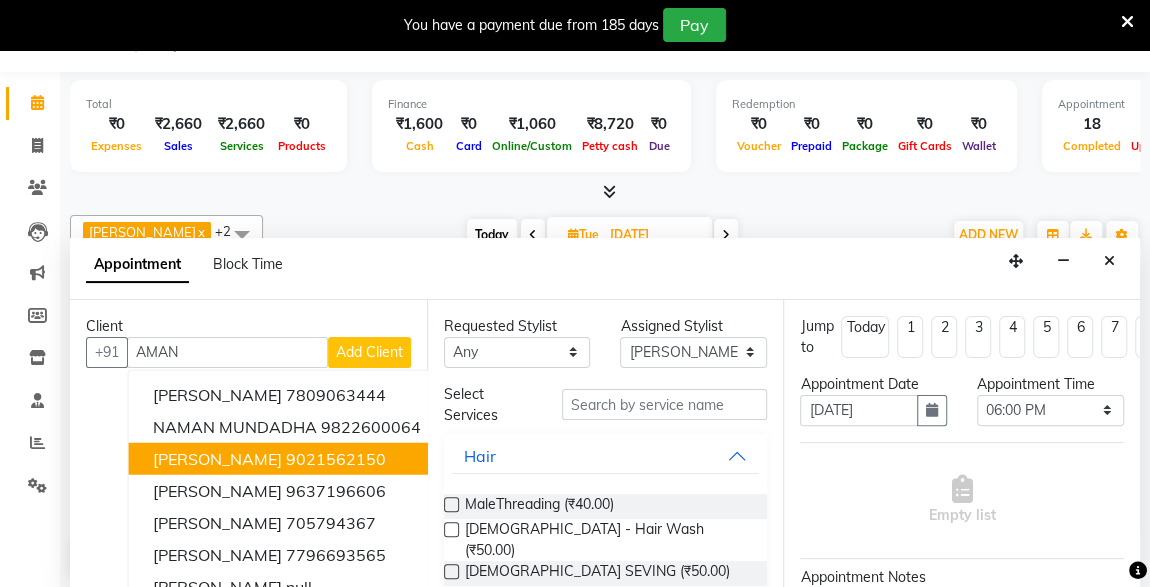 click on "[PERSON_NAME]" at bounding box center [217, 458] 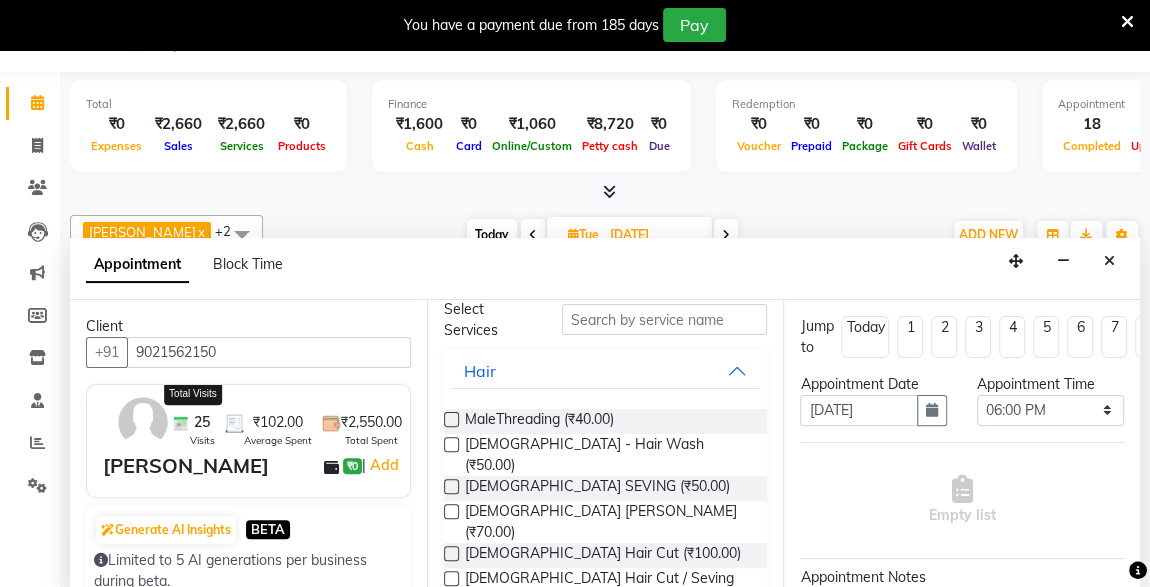 scroll, scrollTop: 106, scrollLeft: 0, axis: vertical 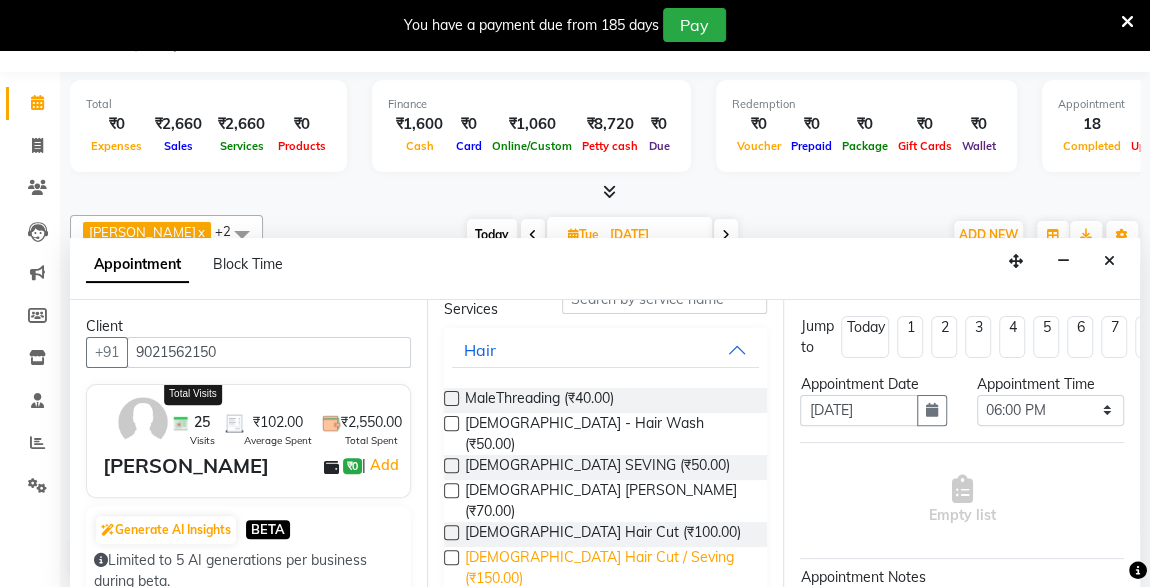 type on "9021562150" 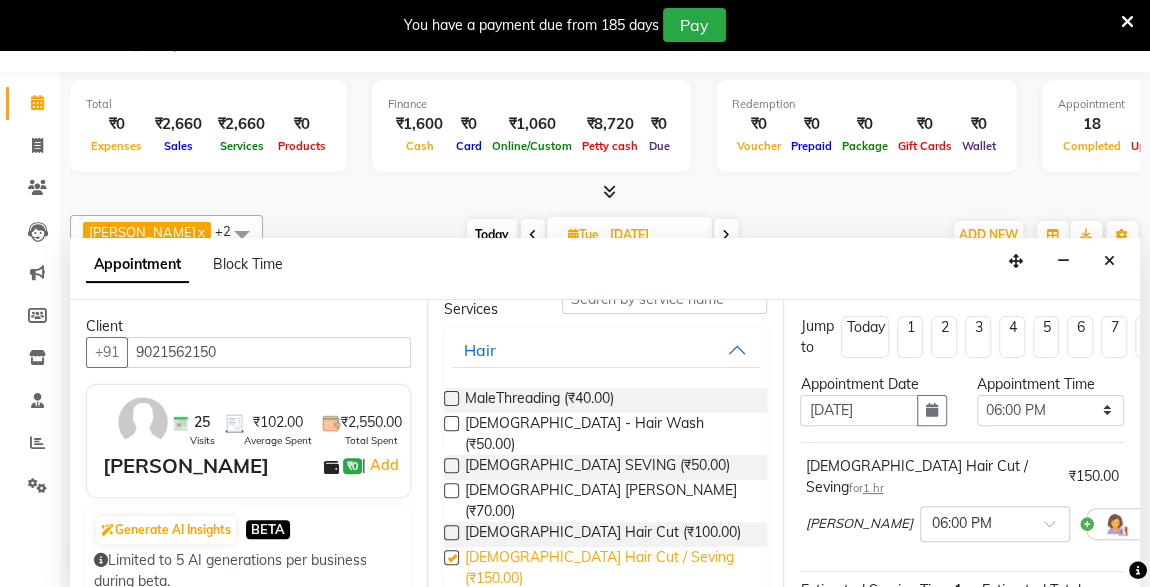 checkbox on "false" 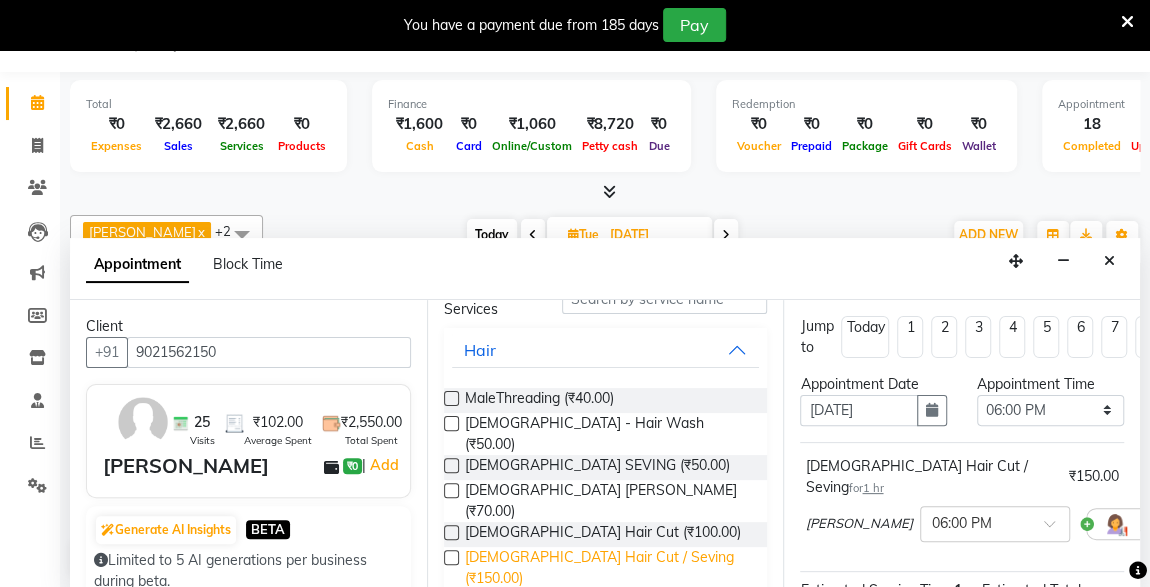 scroll, scrollTop: 0, scrollLeft: 85, axis: horizontal 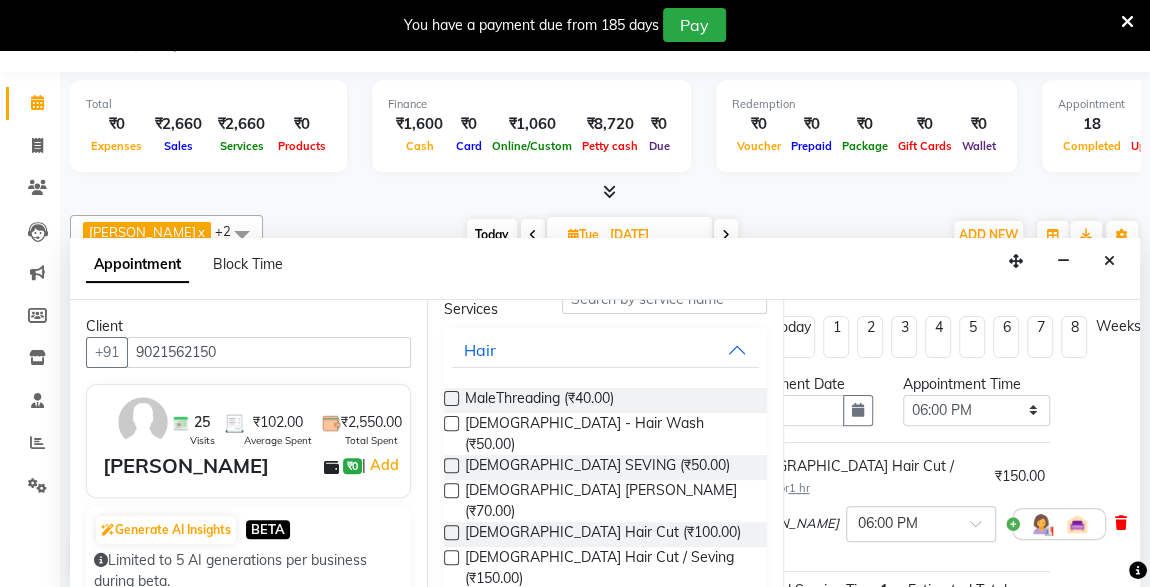 click at bounding box center [1120, 523] 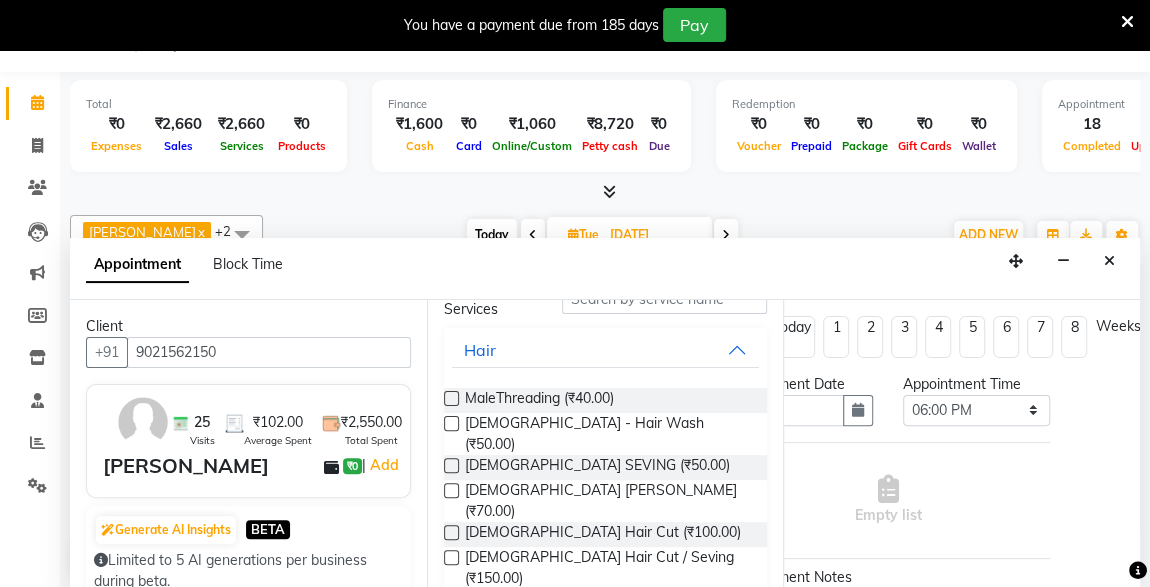 click on "[DEMOGRAPHIC_DATA] Hair Cut  (₹100.00)" at bounding box center [606, 534] 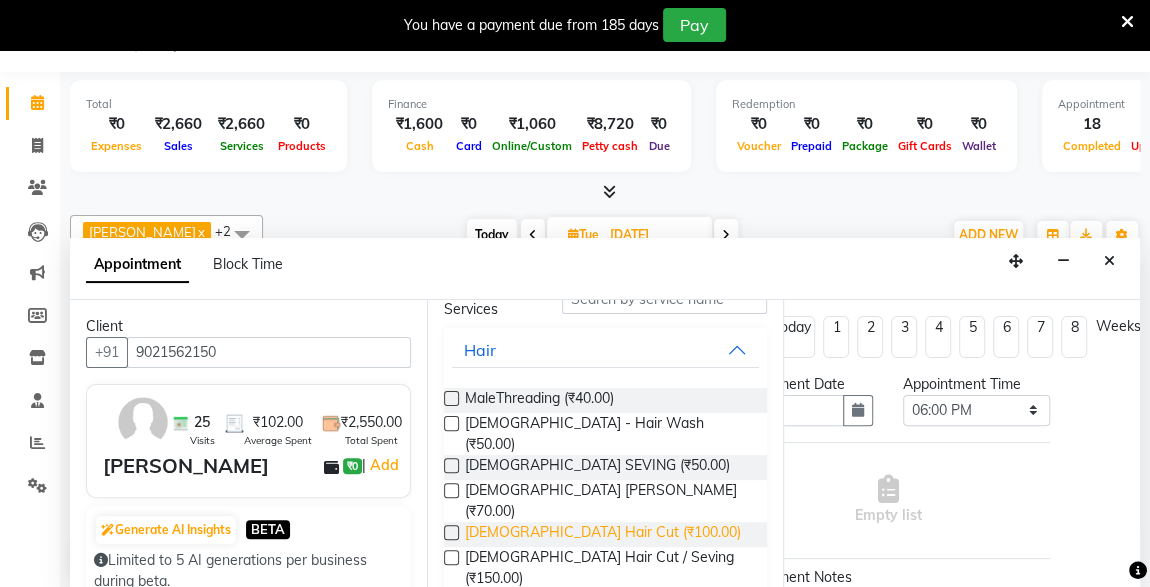 click on "[DEMOGRAPHIC_DATA] Hair Cut  (₹100.00)" at bounding box center (603, 534) 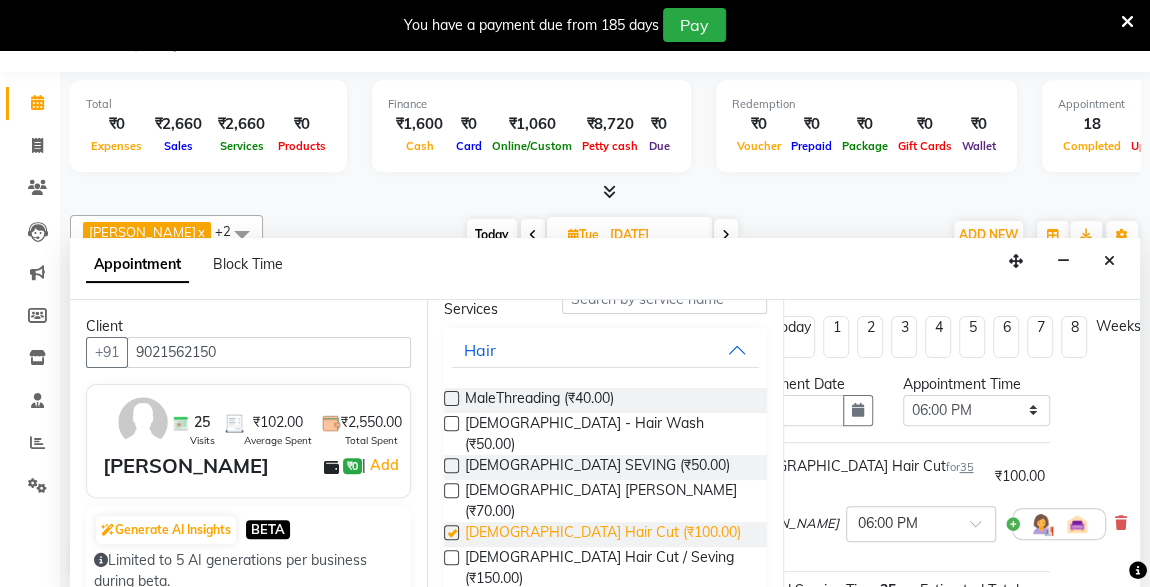 checkbox on "false" 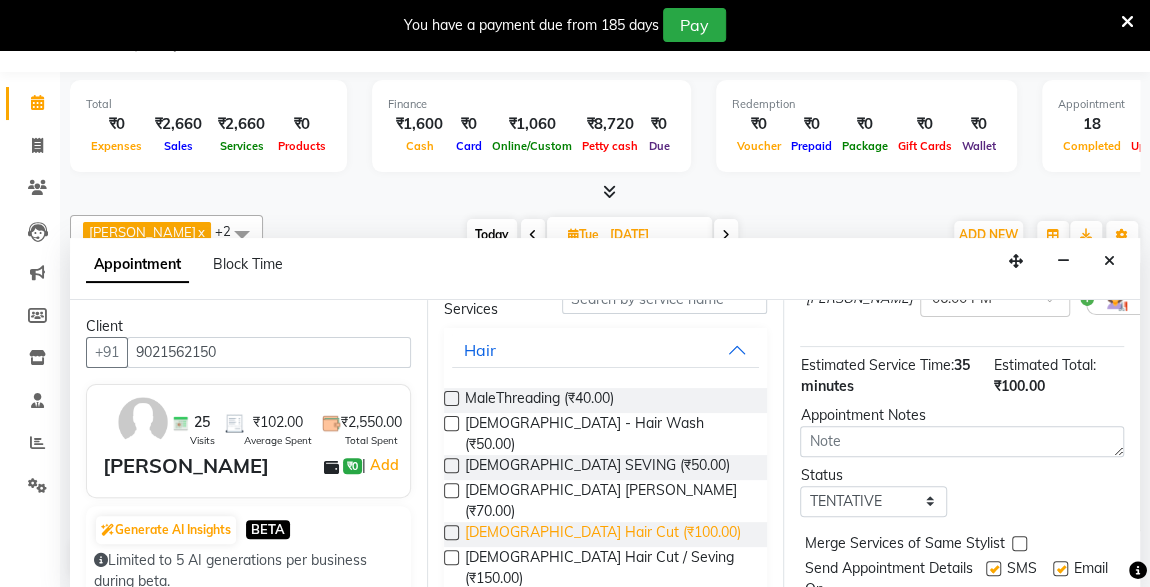 scroll, scrollTop: 289, scrollLeft: 0, axis: vertical 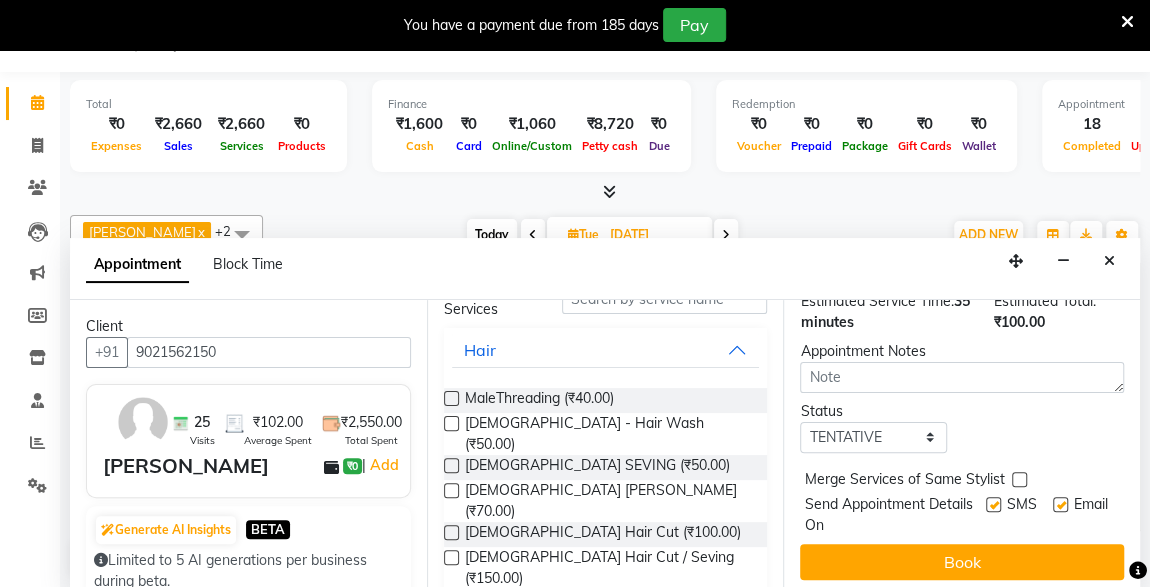 click at bounding box center [1060, 504] 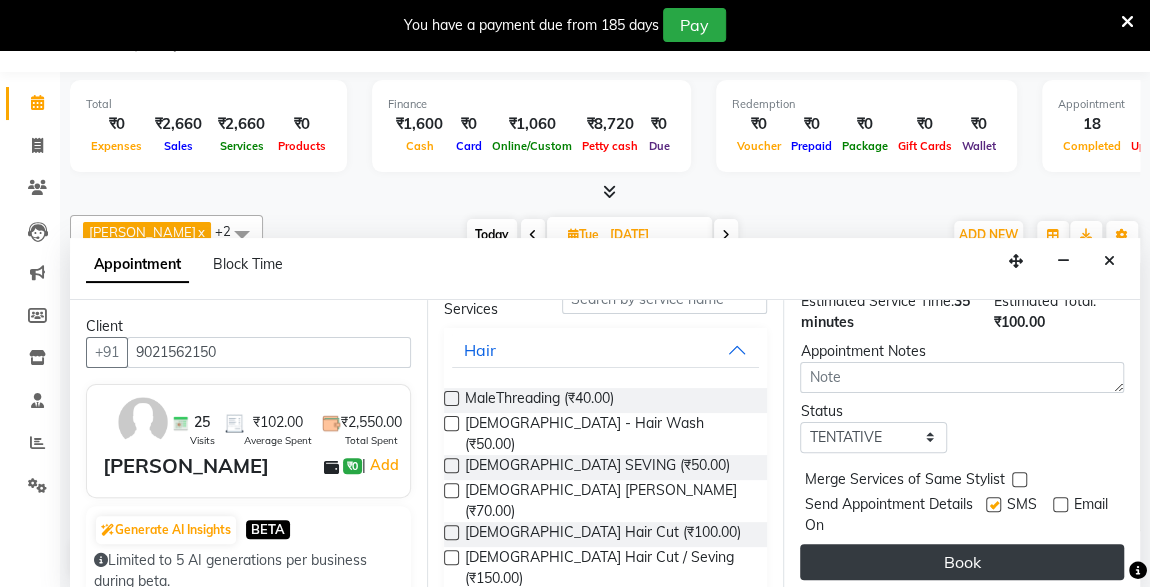 click on "Book" at bounding box center [962, 562] 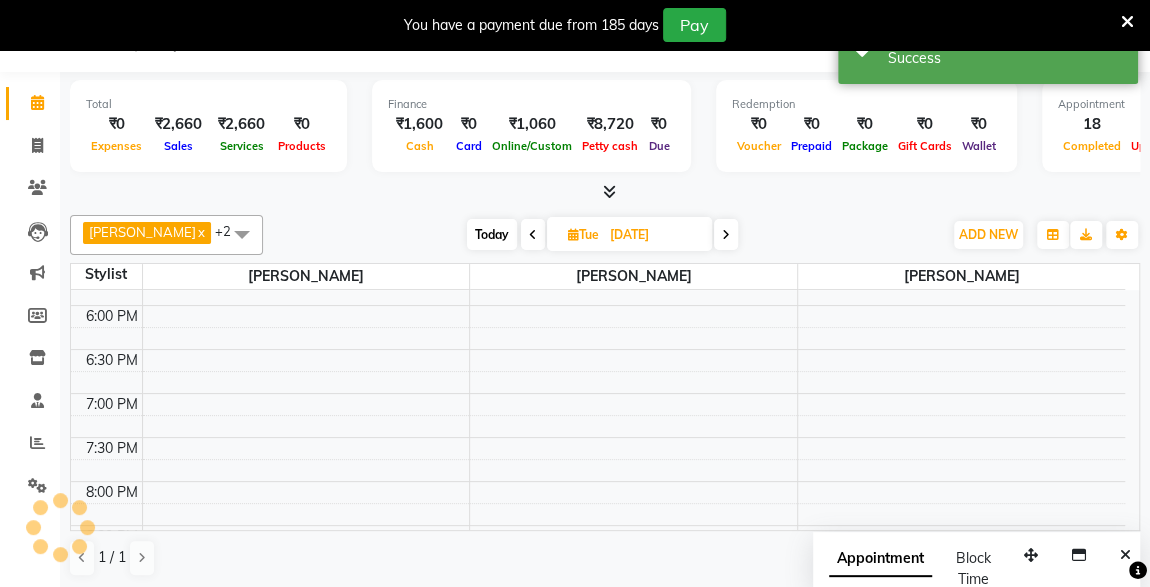 scroll, scrollTop: 0, scrollLeft: 0, axis: both 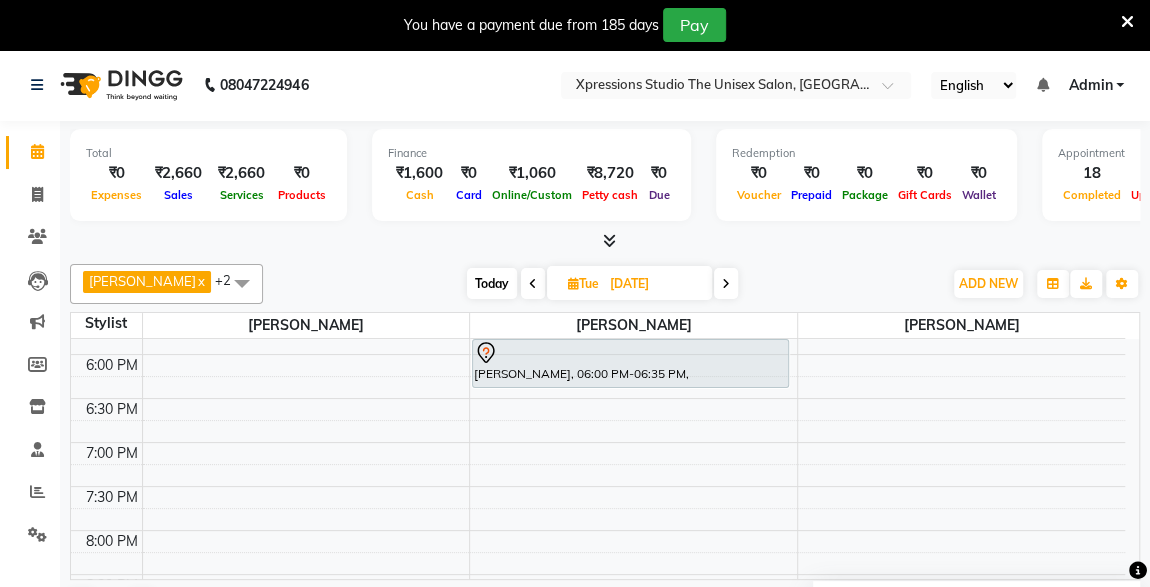 click at bounding box center (533, 284) 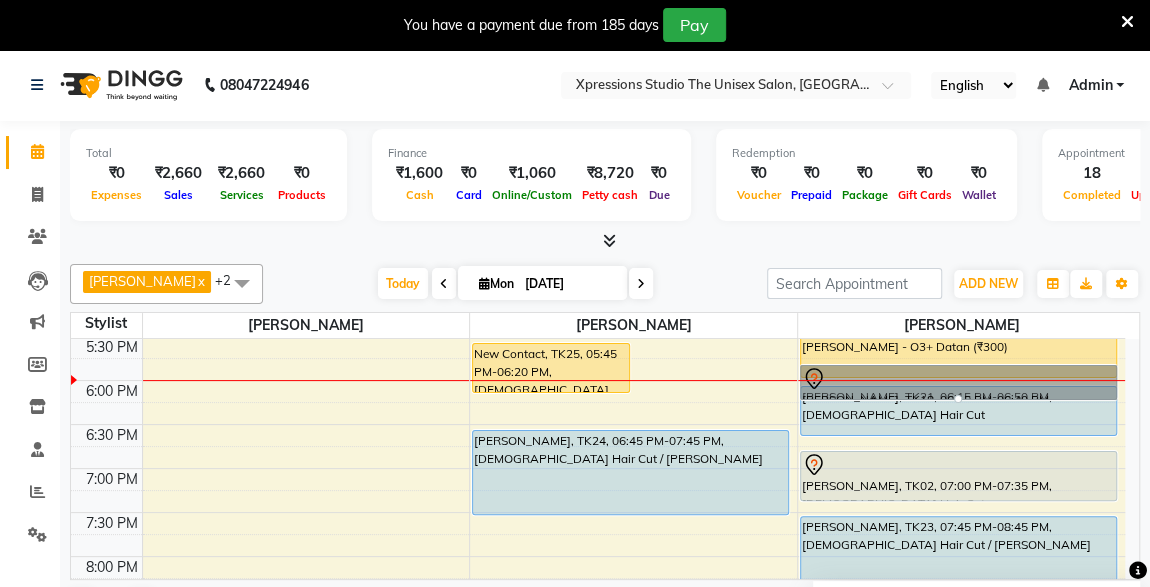 scroll, scrollTop: 829, scrollLeft: 0, axis: vertical 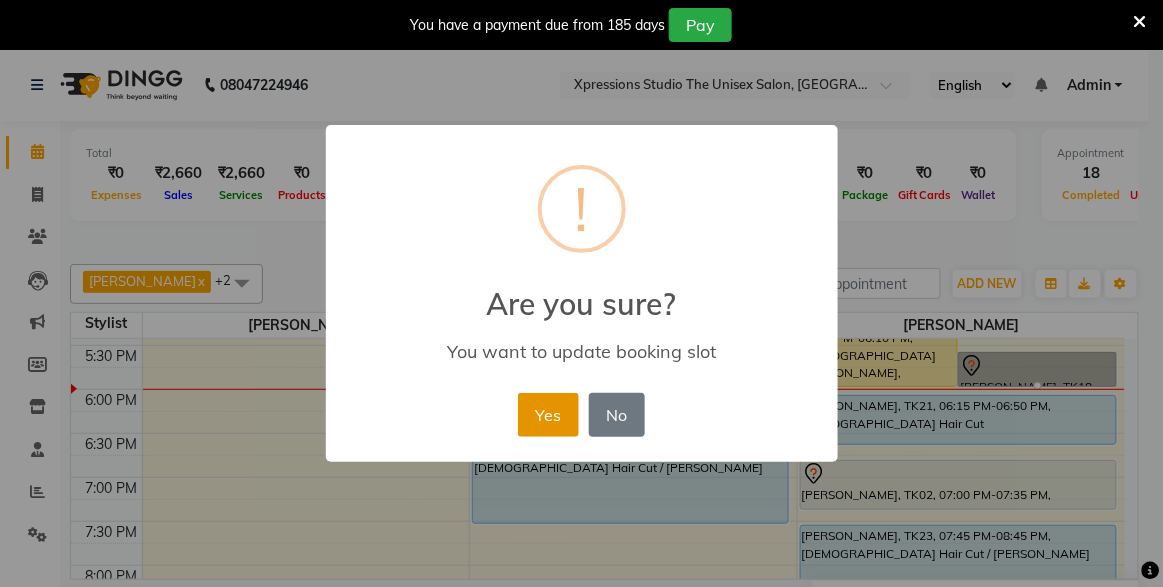 click on "Yes" at bounding box center [548, 415] 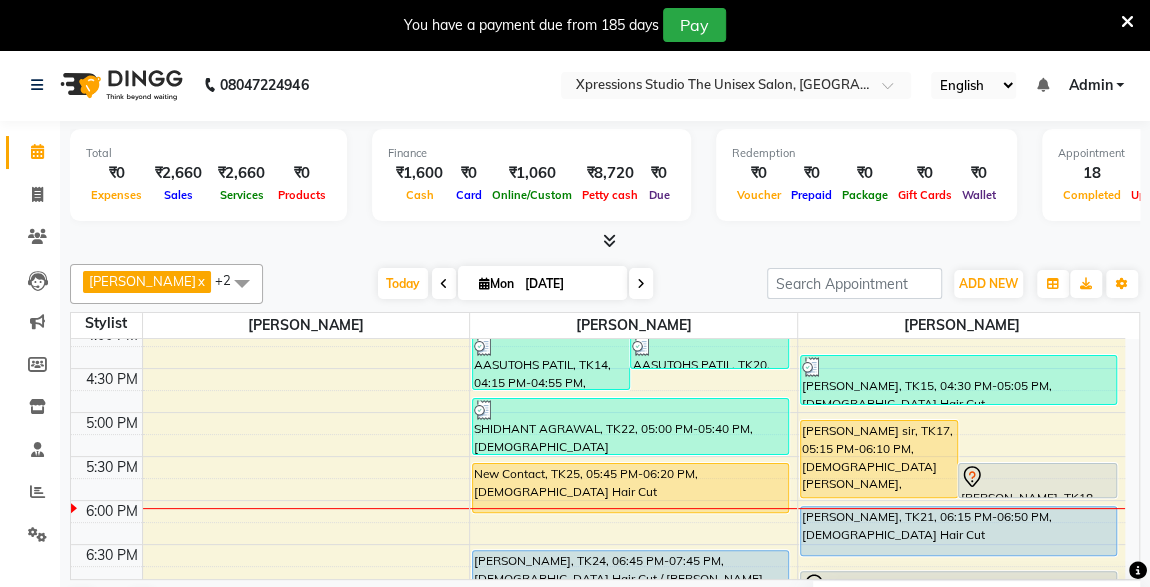 scroll, scrollTop: 760, scrollLeft: 0, axis: vertical 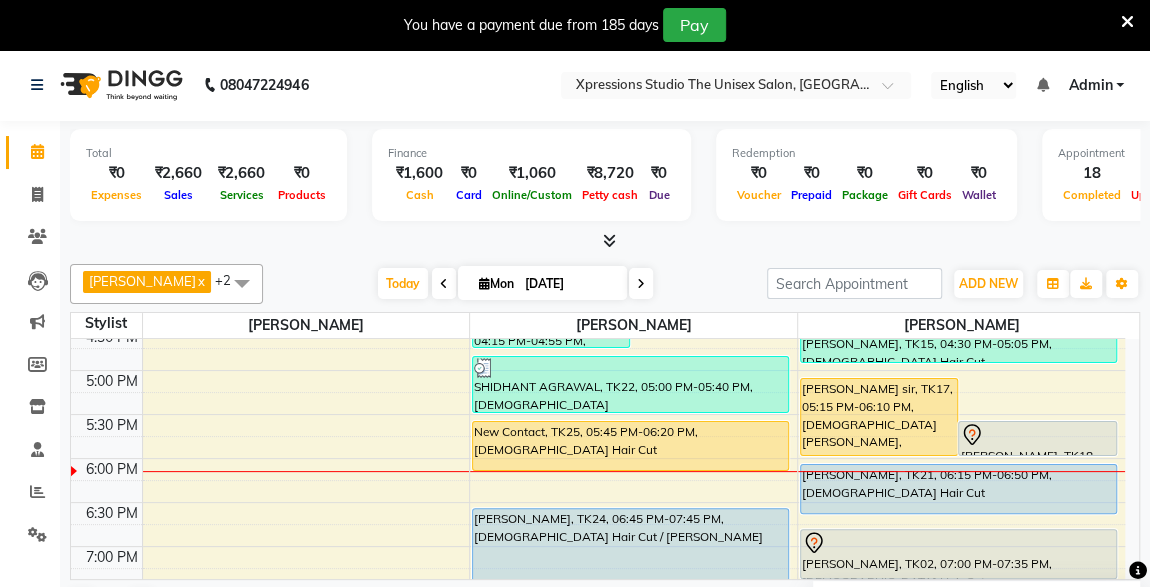 click on "[PERSON_NAME], TK21, 06:15 PM-06:50 PM, [DEMOGRAPHIC_DATA] Hair Cut" at bounding box center (958, 489) 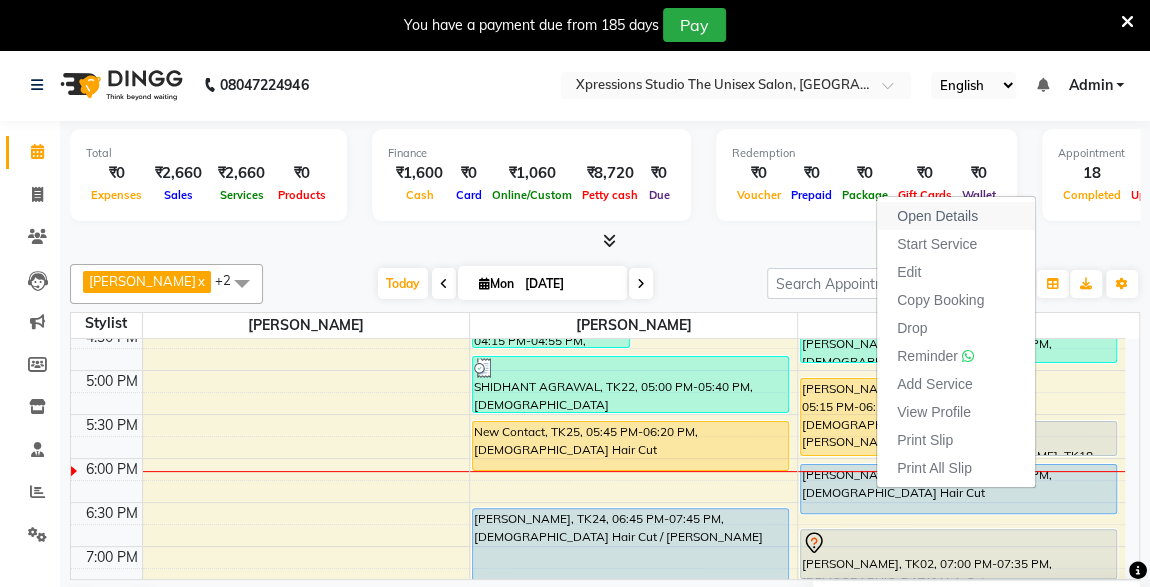 click on "Open Details" at bounding box center (937, 216) 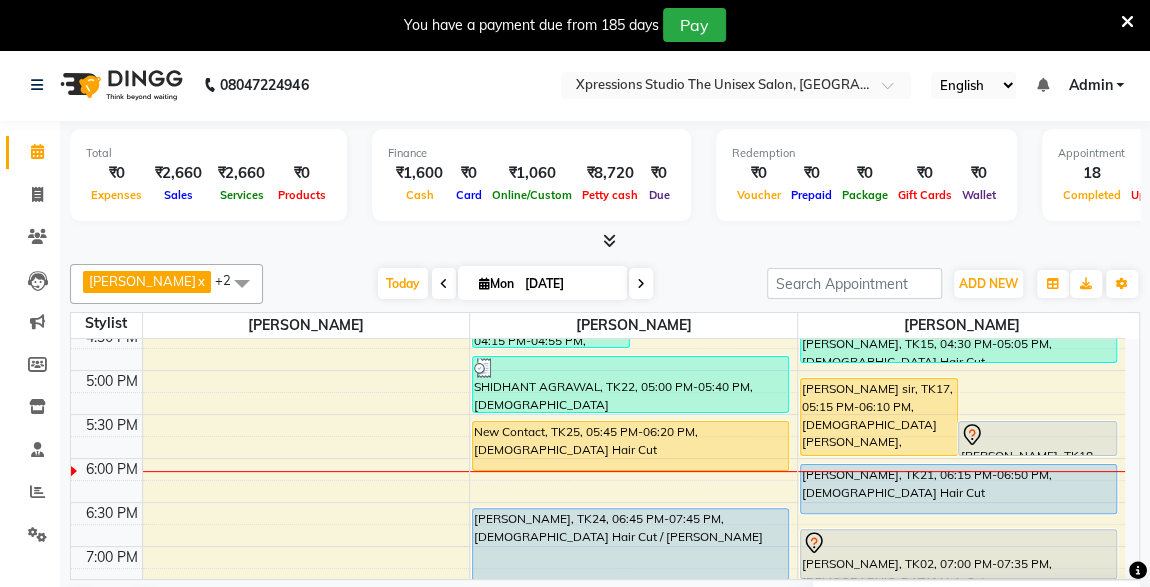 click on "[PERSON_NAME], TK21, 06:15 PM-06:50 PM, [DEMOGRAPHIC_DATA] Hair Cut" at bounding box center (958, 489) 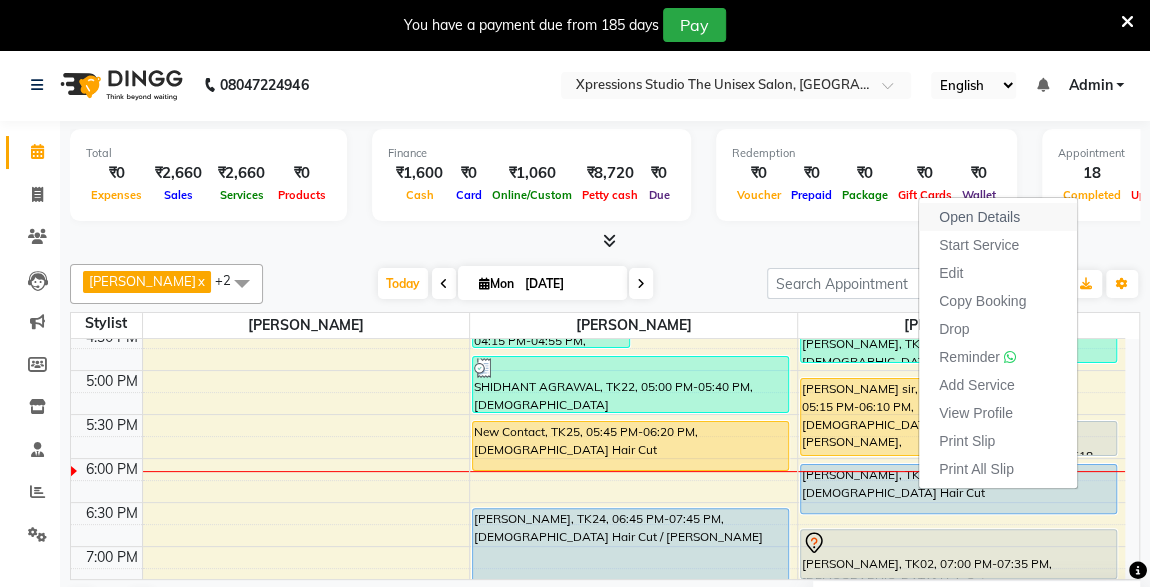 click on "Open Details" at bounding box center [979, 217] 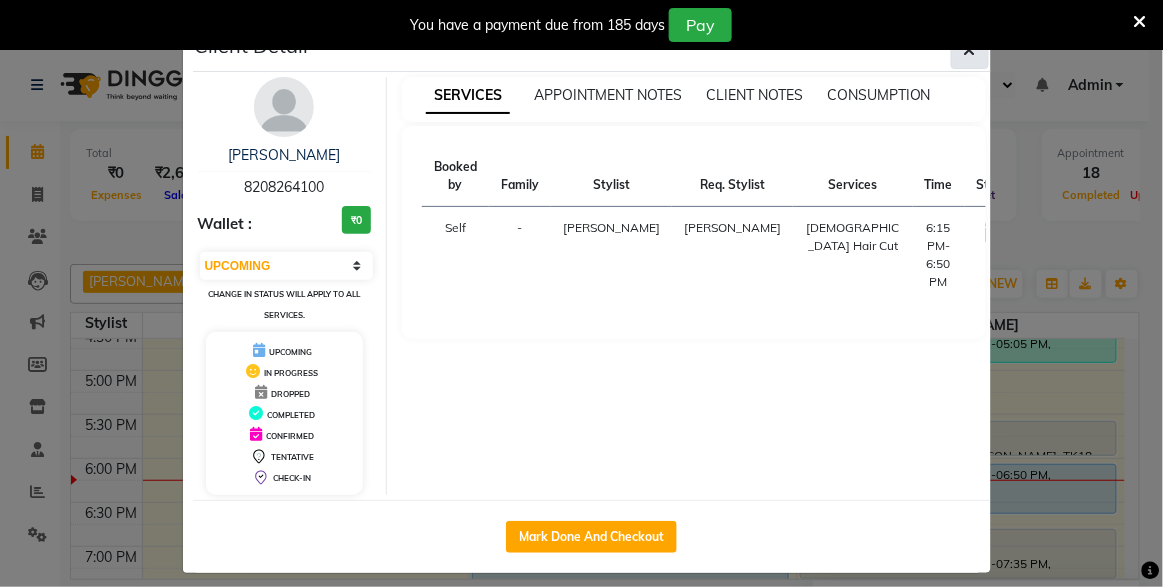 click 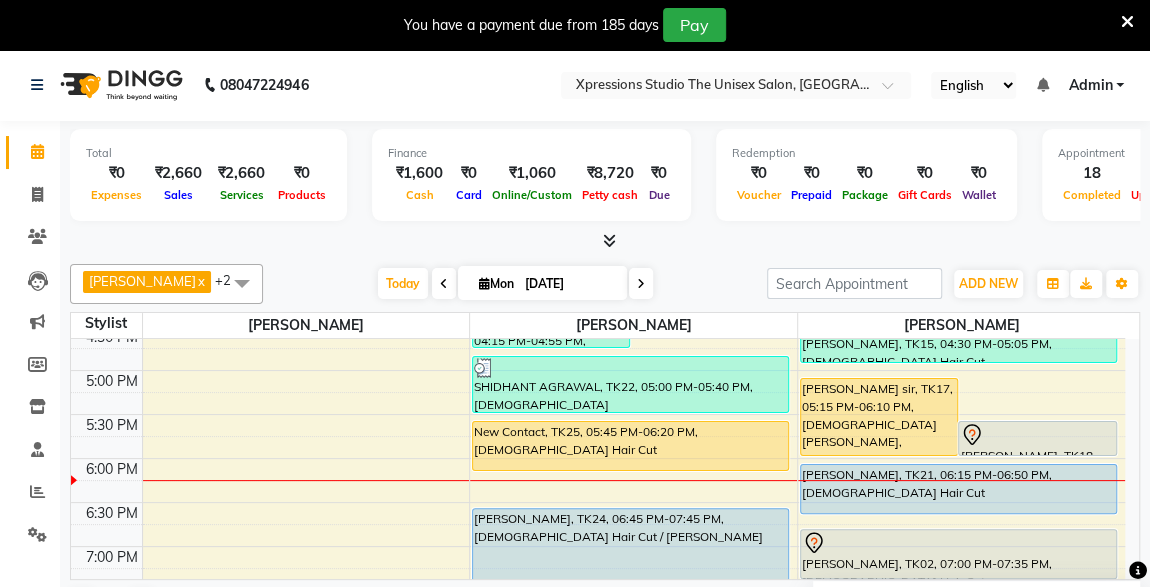 click on "[PERSON_NAME], TK02, 07:00 PM-07:35 PM, [DEMOGRAPHIC_DATA] Hair Cut" at bounding box center [958, 554] 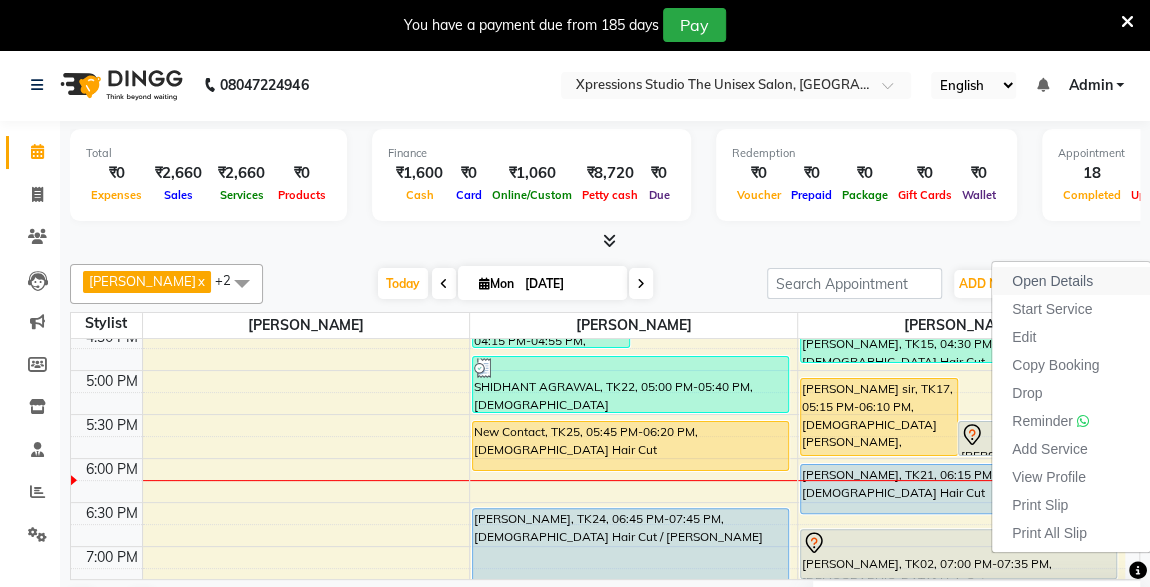 click on "Open Details" at bounding box center [1052, 281] 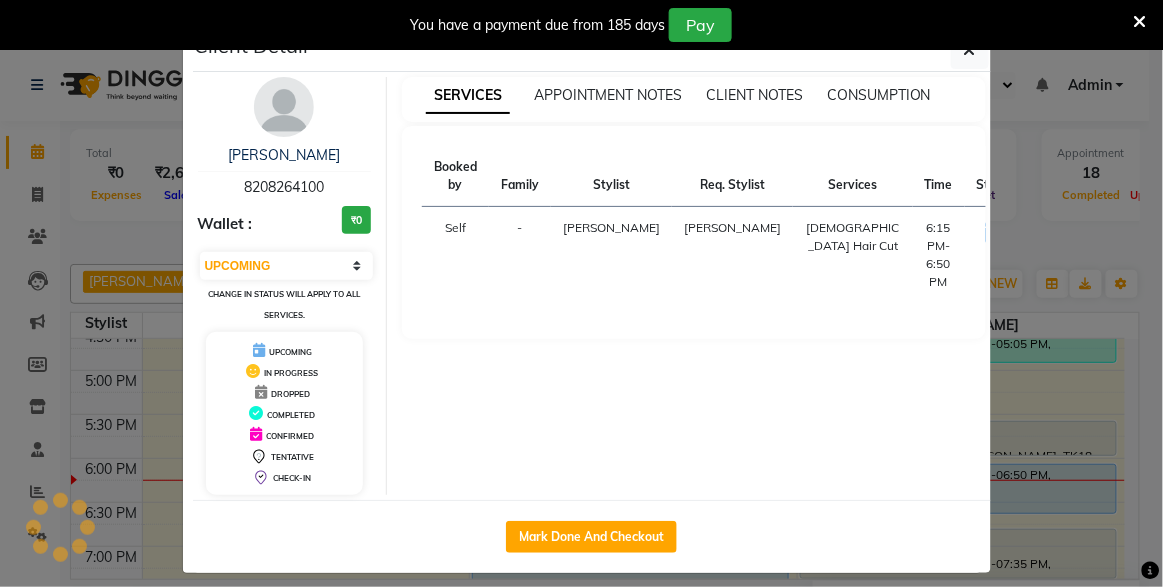 select on "7" 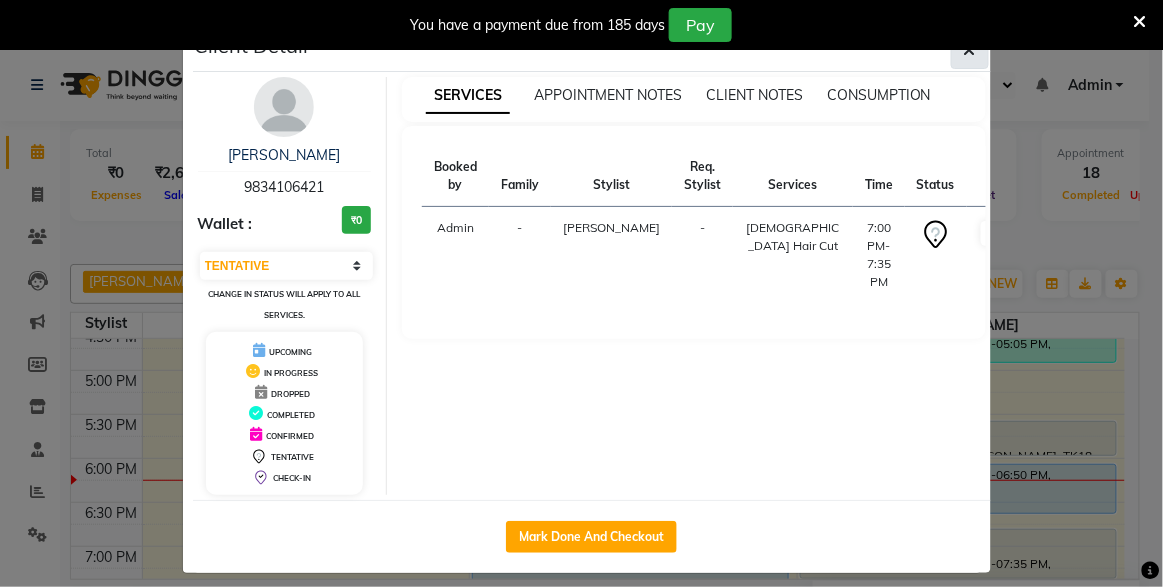 click 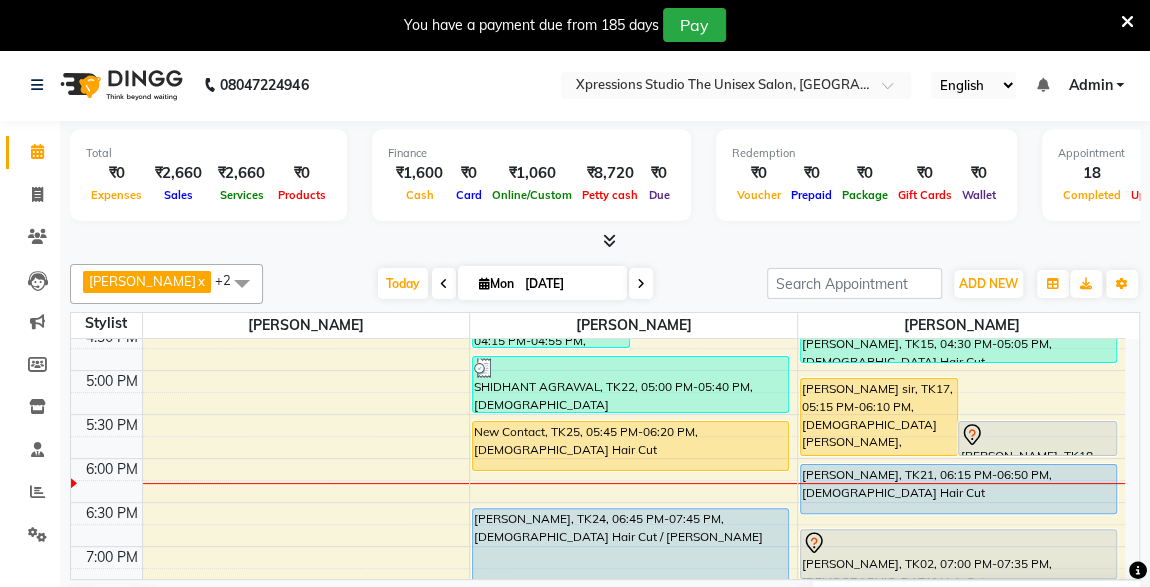click on "[PERSON_NAME] sir, TK17, 05:15 PM-06:10 PM, [DEMOGRAPHIC_DATA]  [PERSON_NAME],[PERSON_NAME] - O3+ Datan (₹300)" at bounding box center (879, 417) 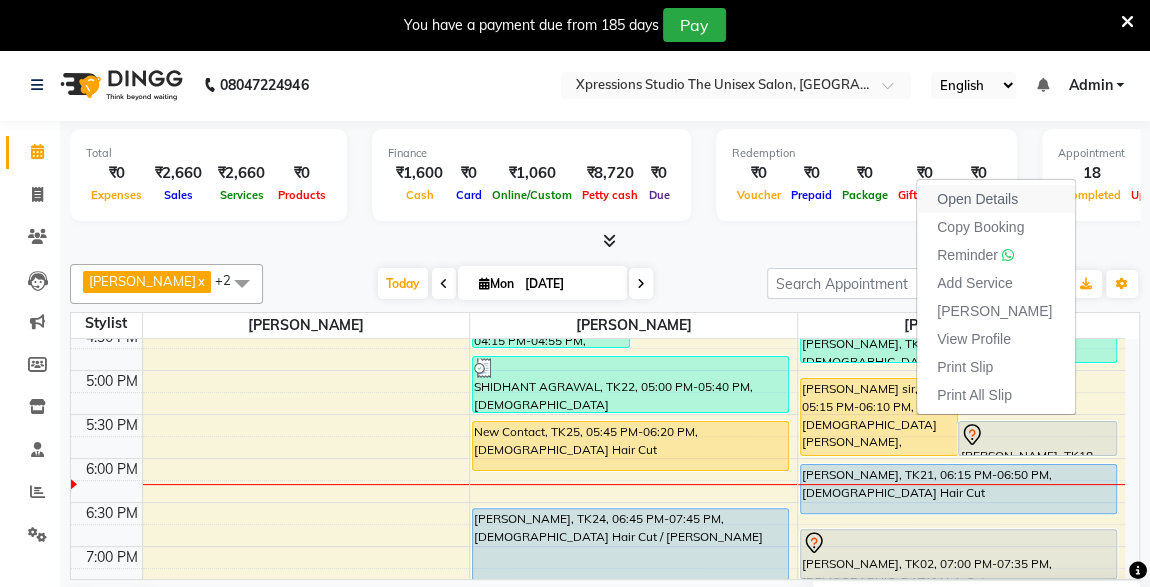 click on "Open Details" at bounding box center [977, 199] 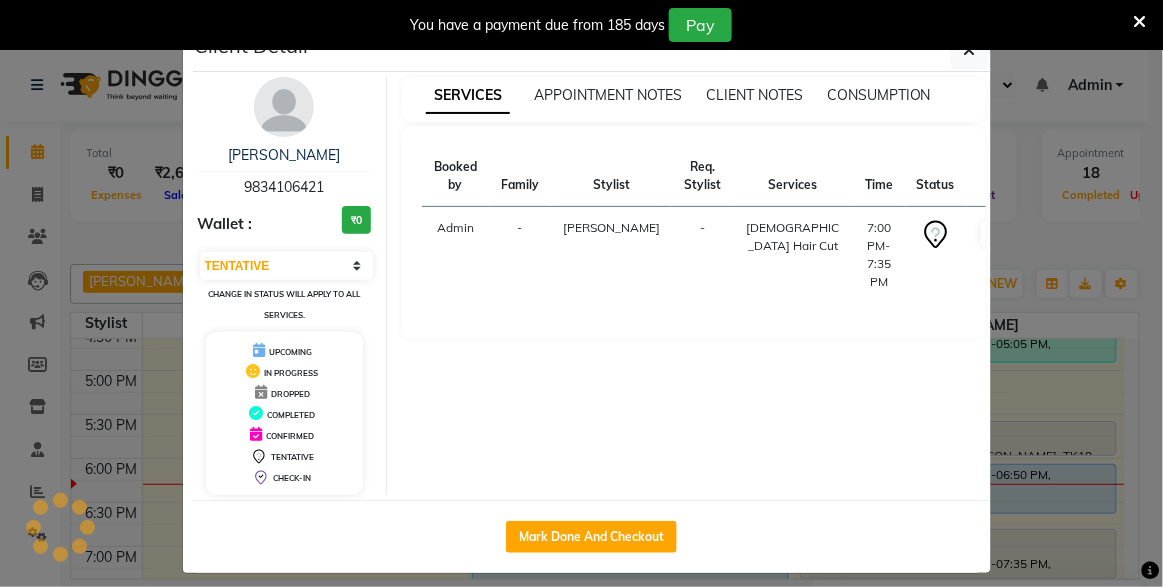 select on "1" 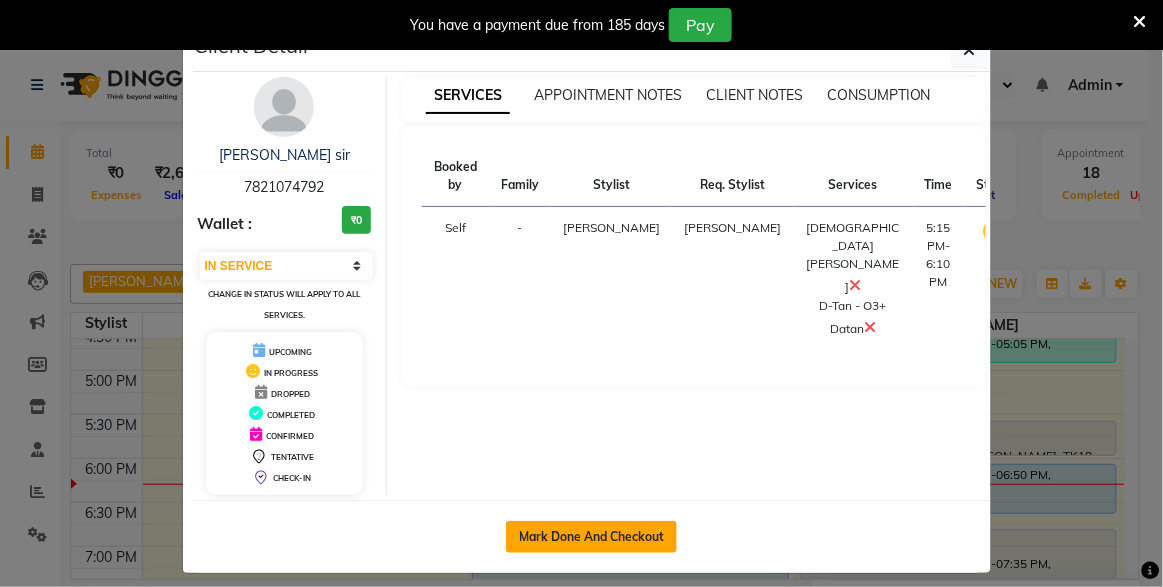 click on "Mark Done And Checkout" 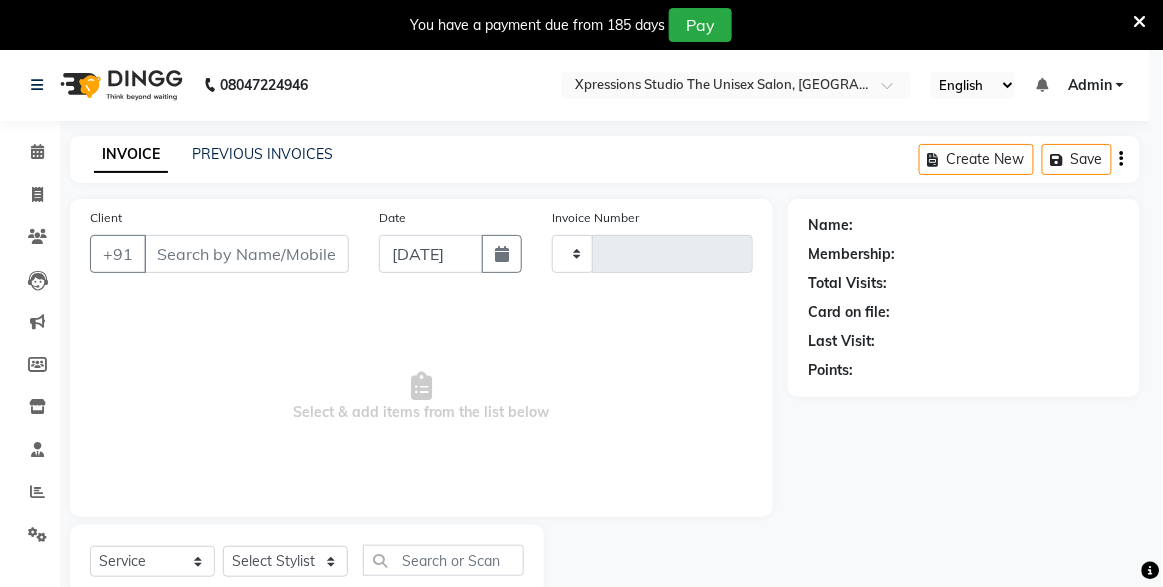 type on "3194" 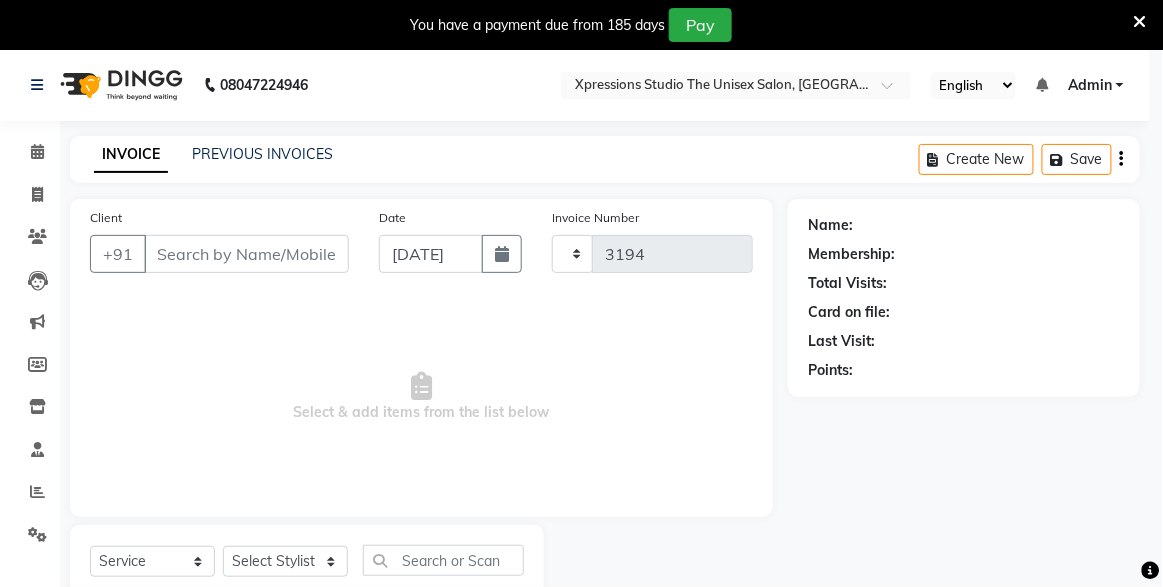select on "7003" 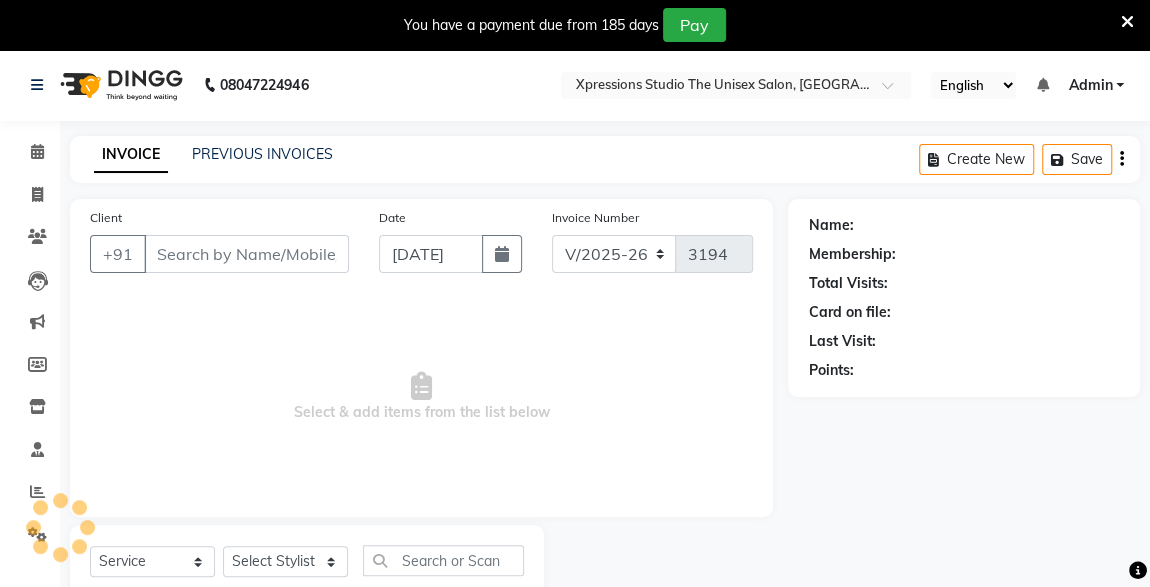 type on "7821074792" 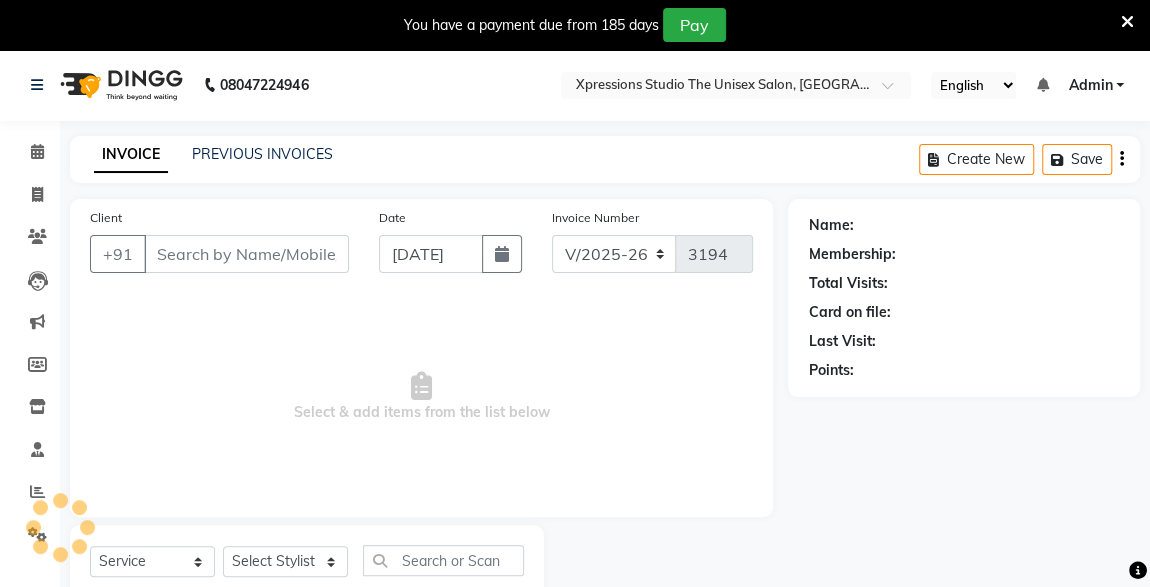 select on "57589" 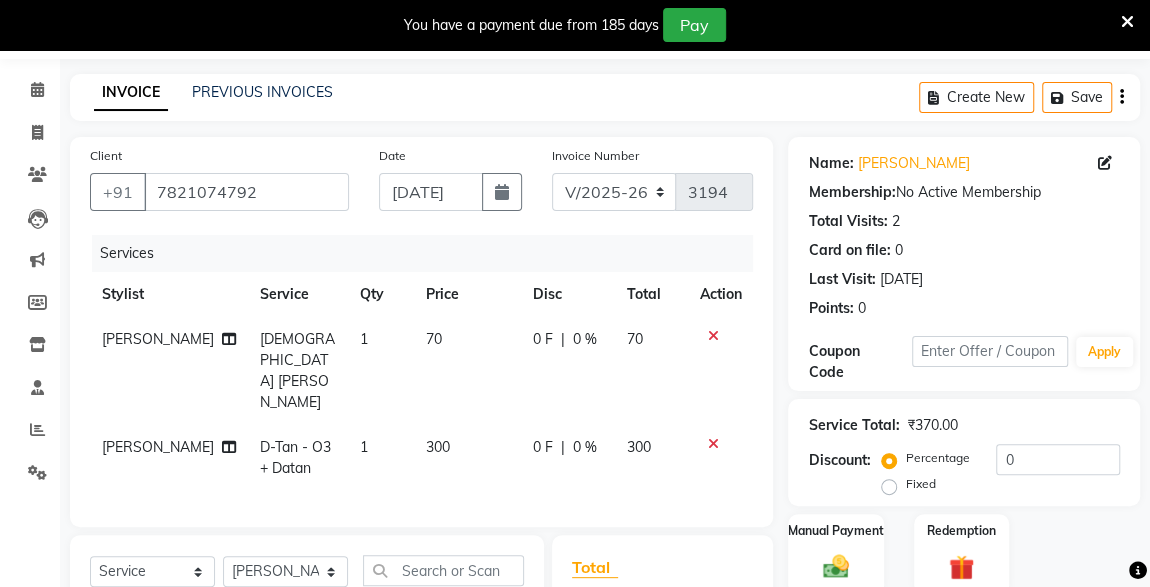 scroll, scrollTop: 61, scrollLeft: 0, axis: vertical 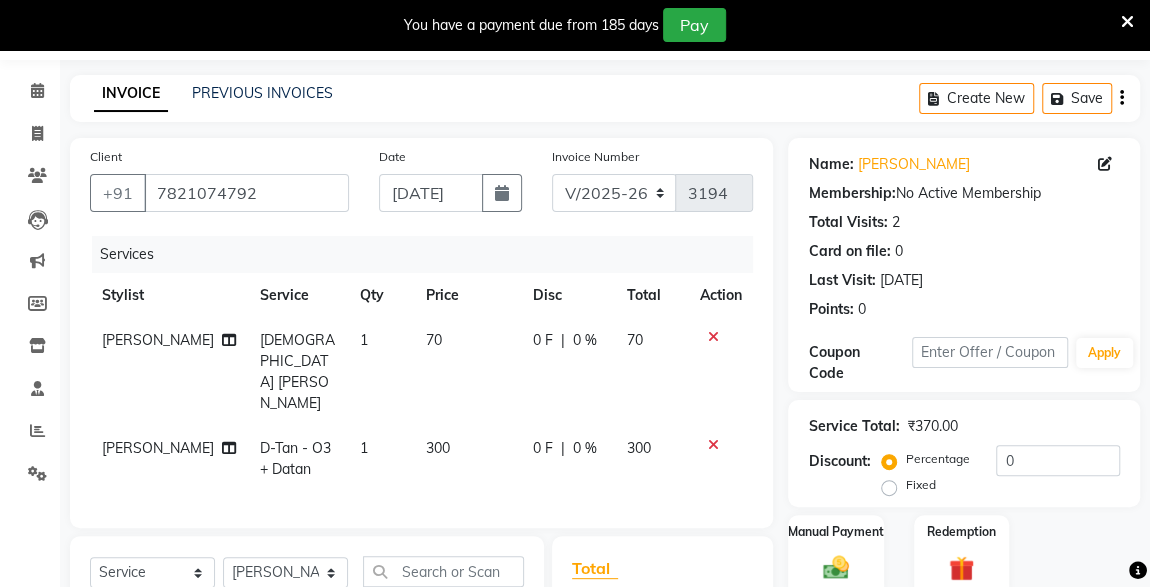 click 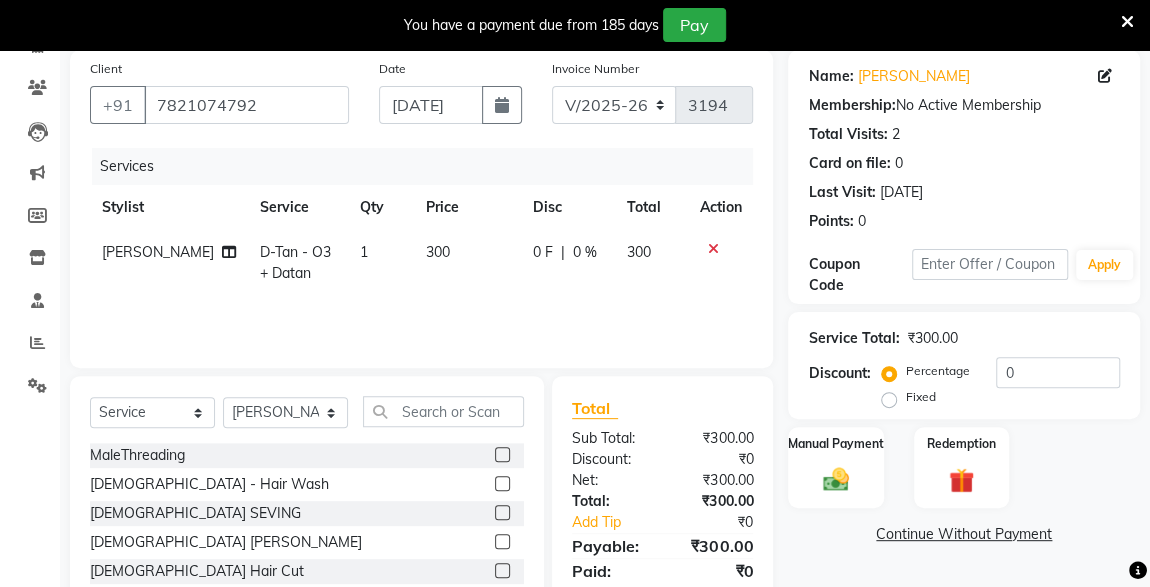 scroll, scrollTop: 261, scrollLeft: 0, axis: vertical 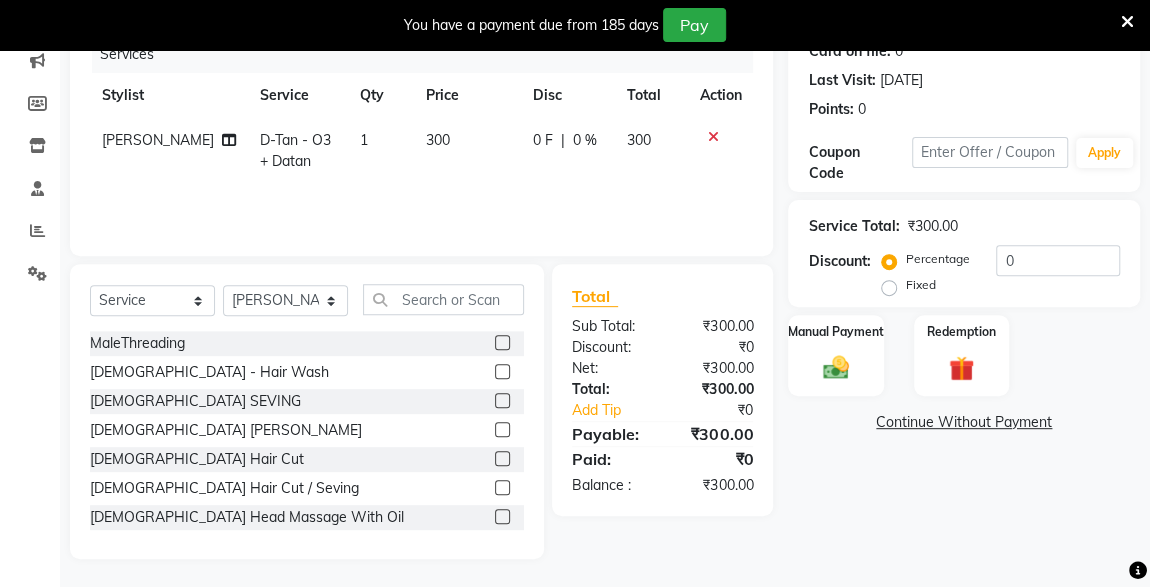 click 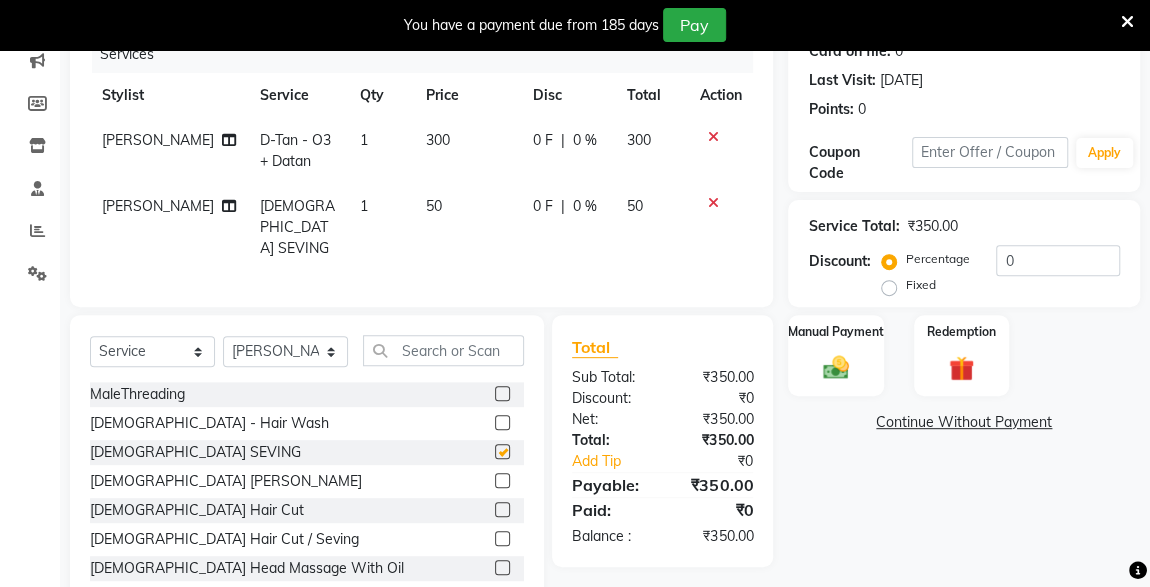 checkbox on "false" 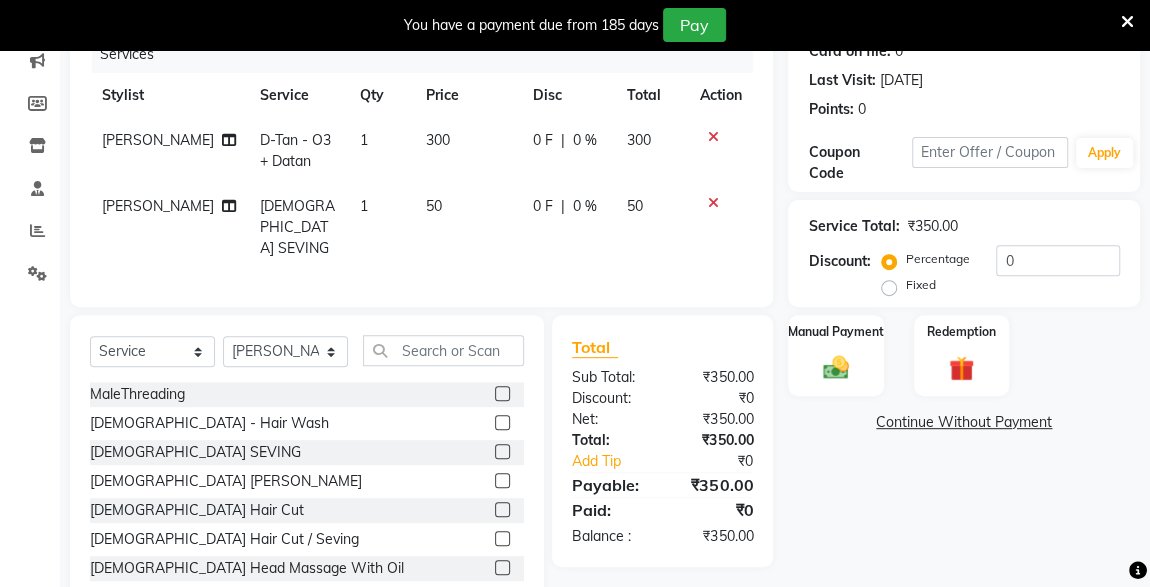 click on "Manual Payment" 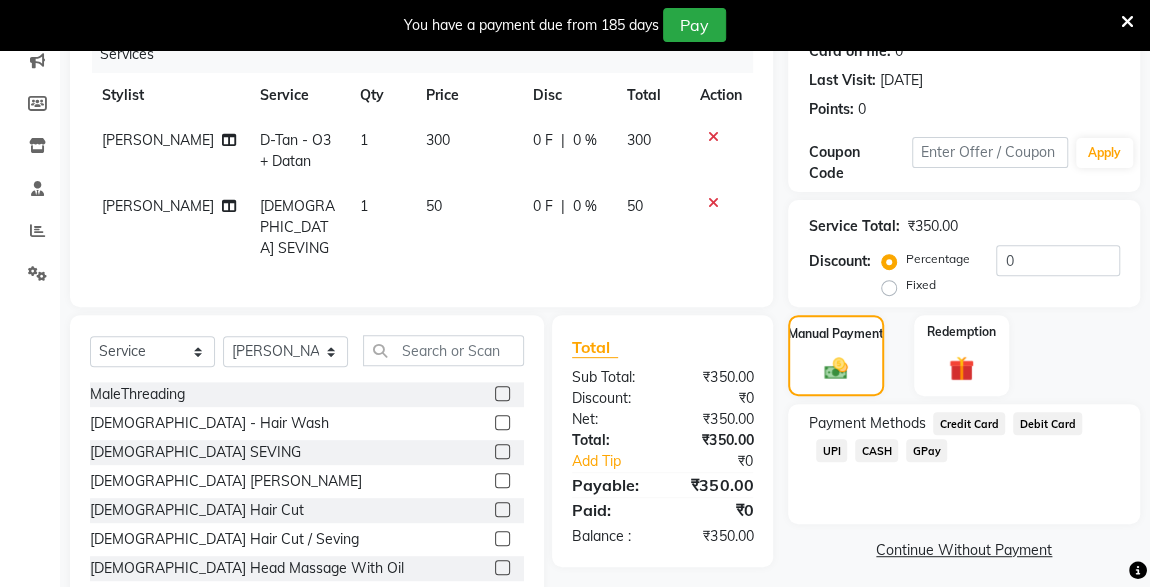 click on "UPI" 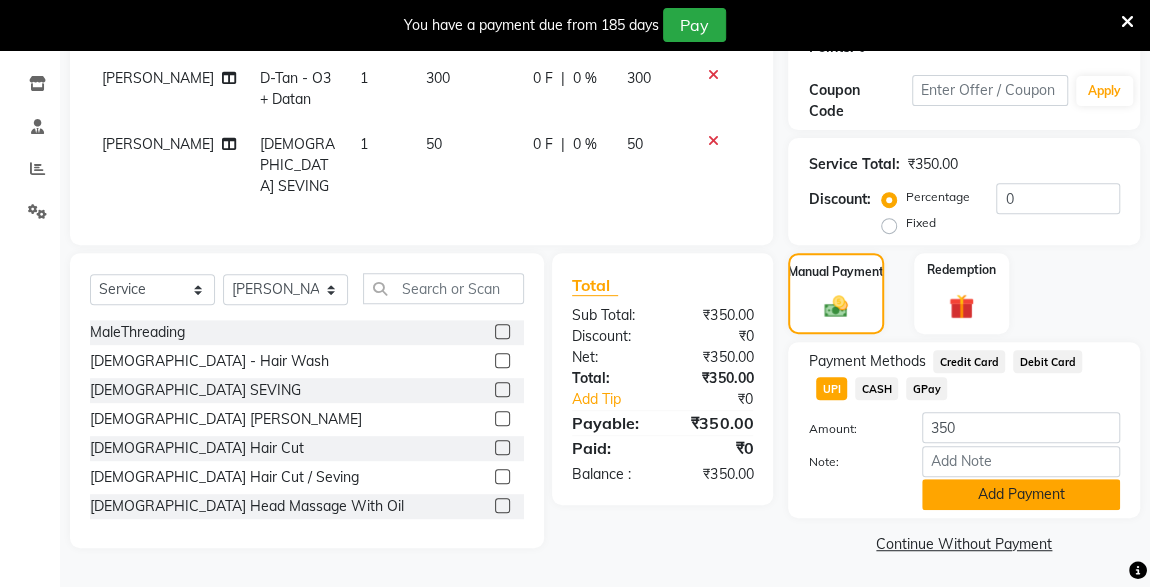 click on "Add Payment" 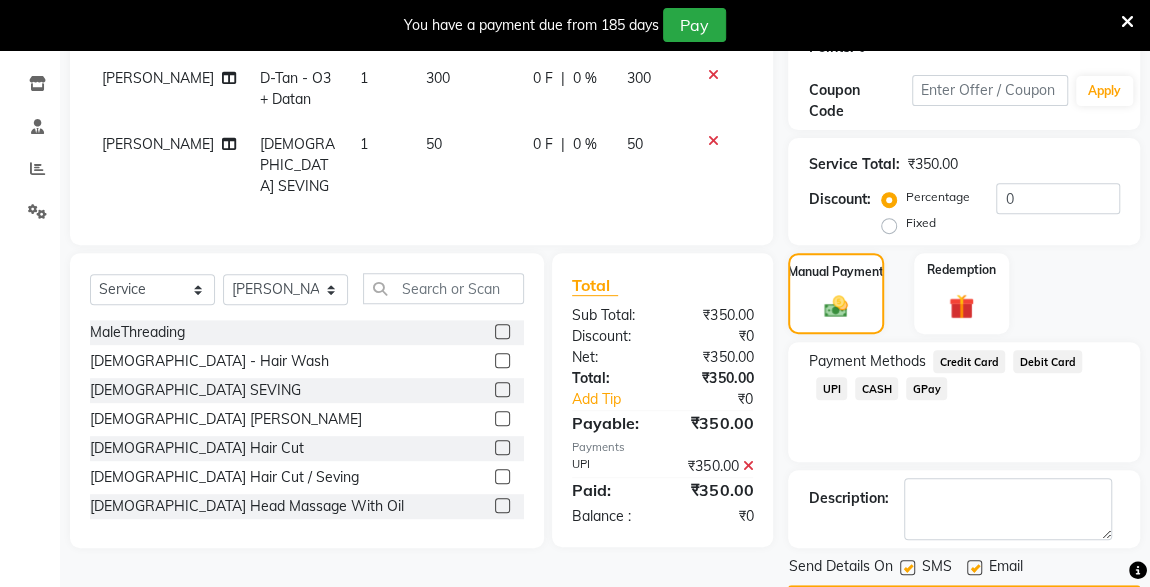 scroll, scrollTop: 379, scrollLeft: 0, axis: vertical 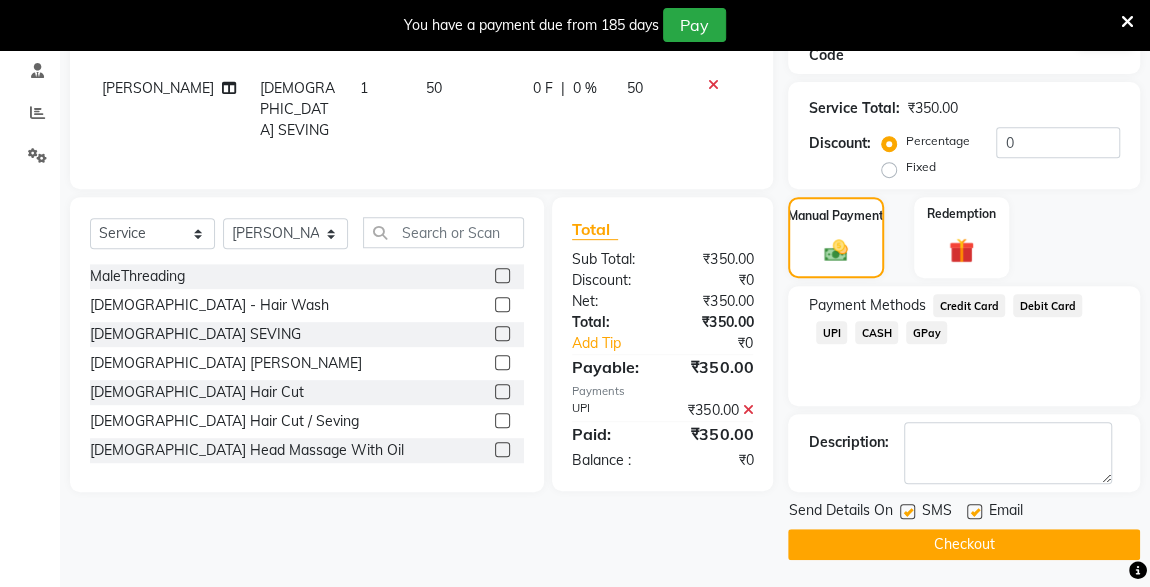 click on "Email" 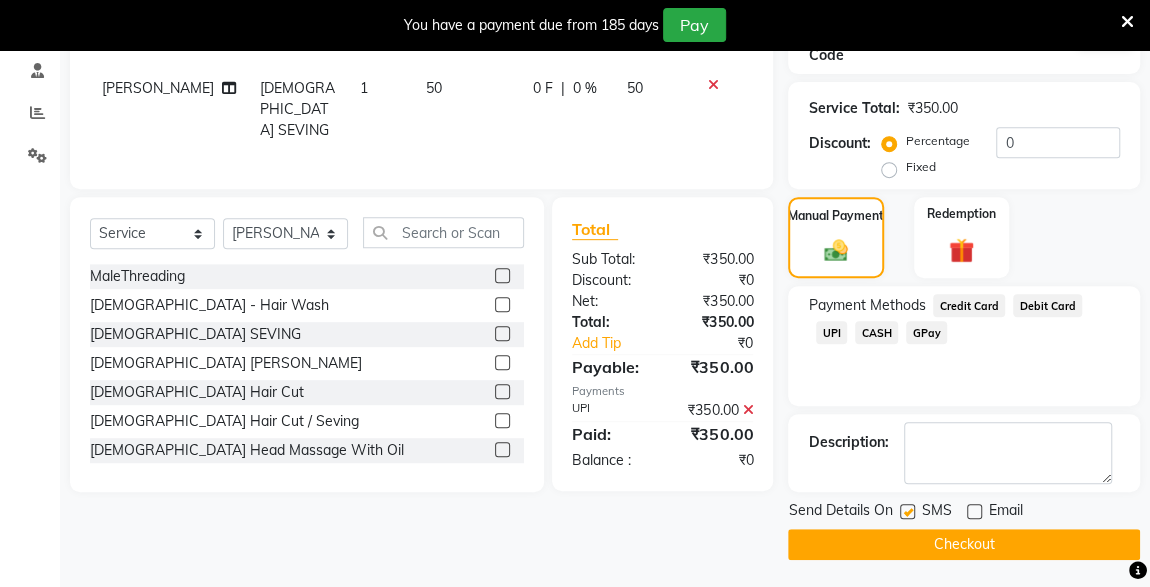 click on "Checkout" 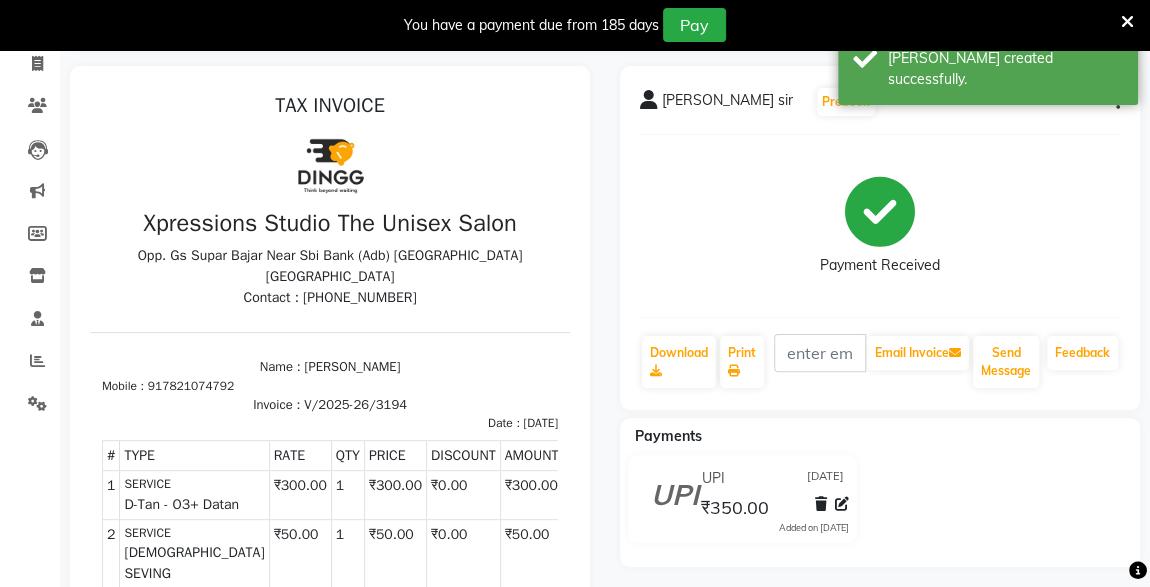 scroll, scrollTop: 0, scrollLeft: 0, axis: both 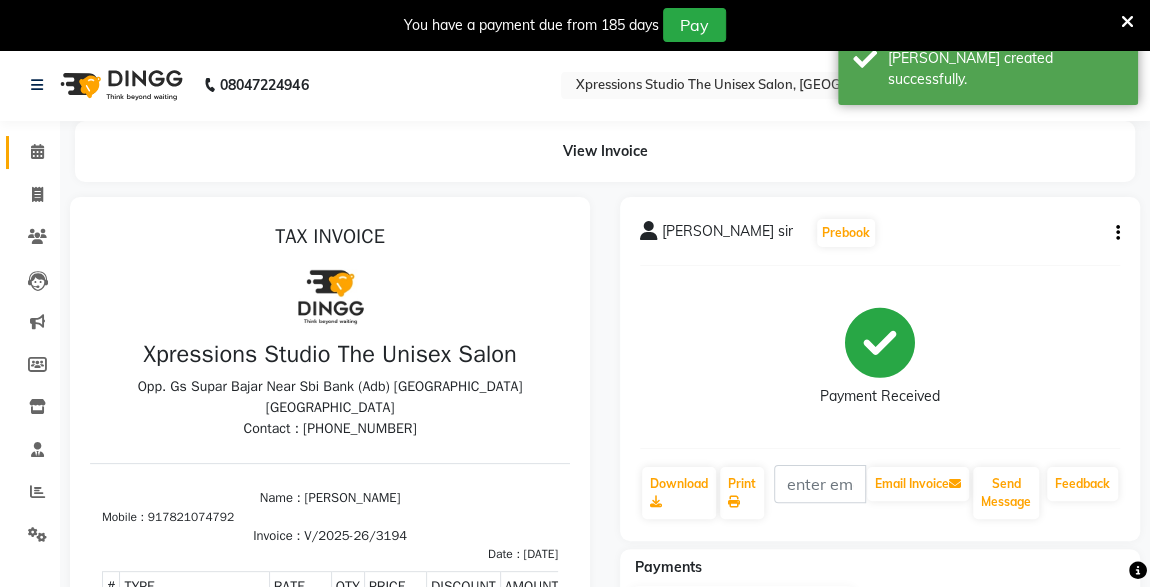 click 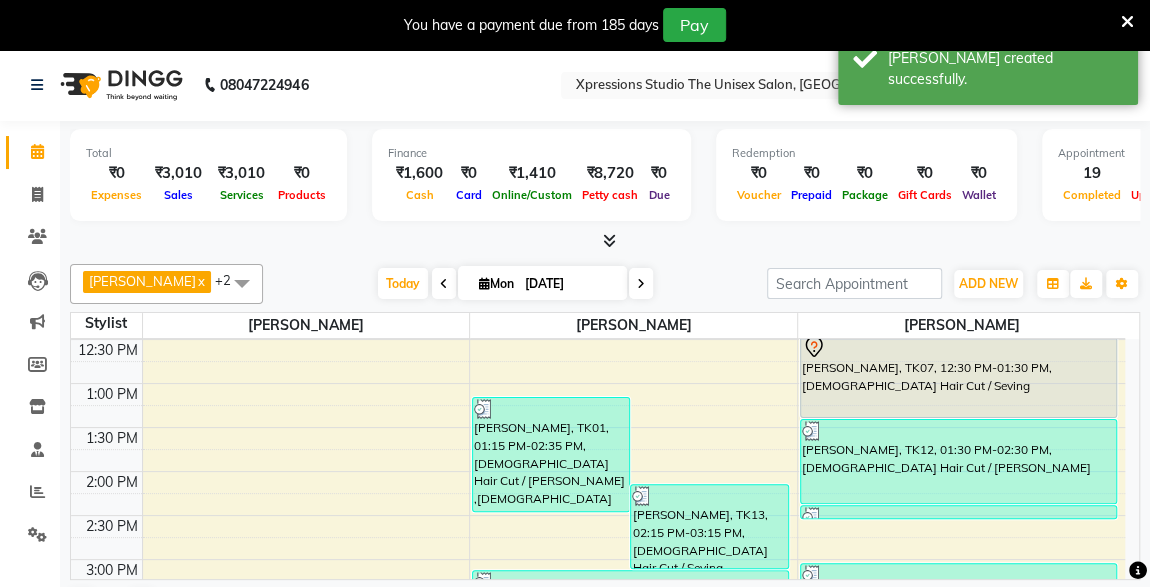 scroll, scrollTop: 361, scrollLeft: 0, axis: vertical 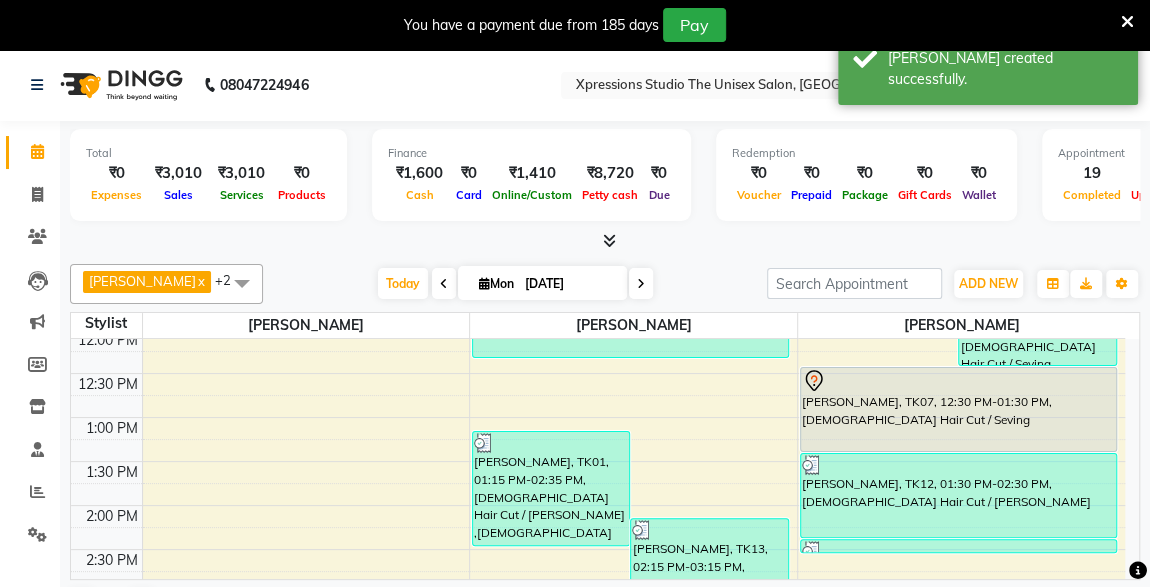 click on "AMOL PACHAPOR, TK07, 12:30 PM-01:30 PM, Male Hair Cut / Seving" at bounding box center (958, 409) 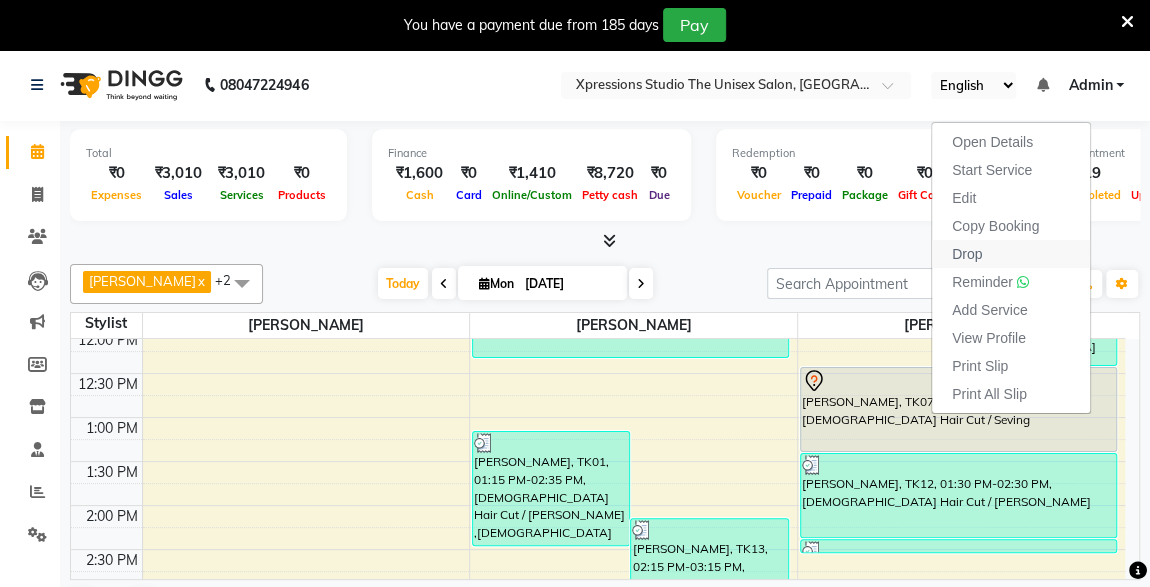 click on "Drop" at bounding box center [1011, 254] 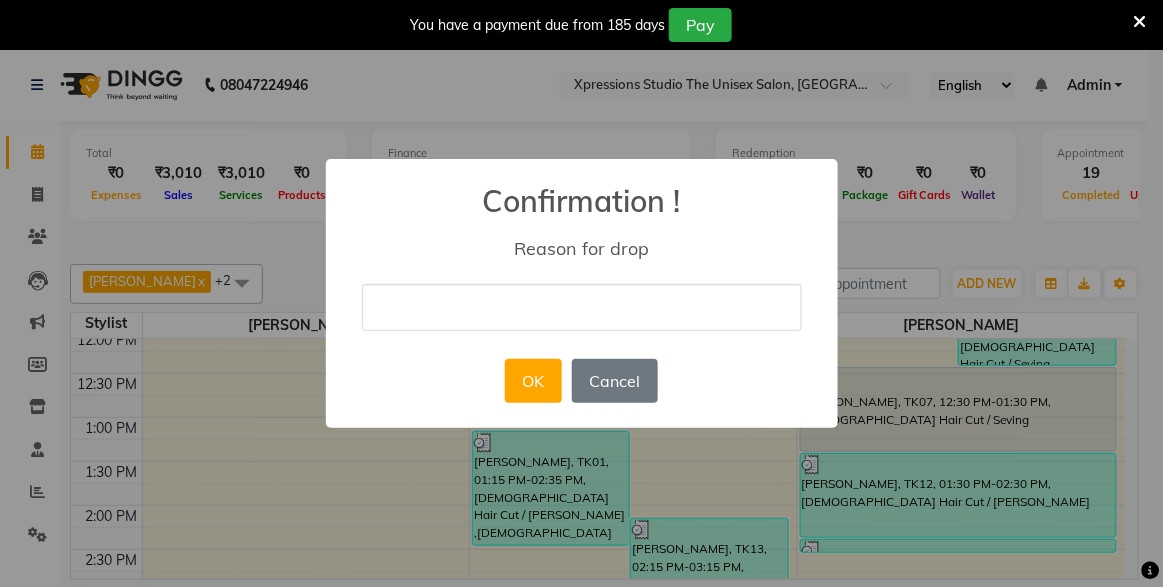 click at bounding box center (582, 307) 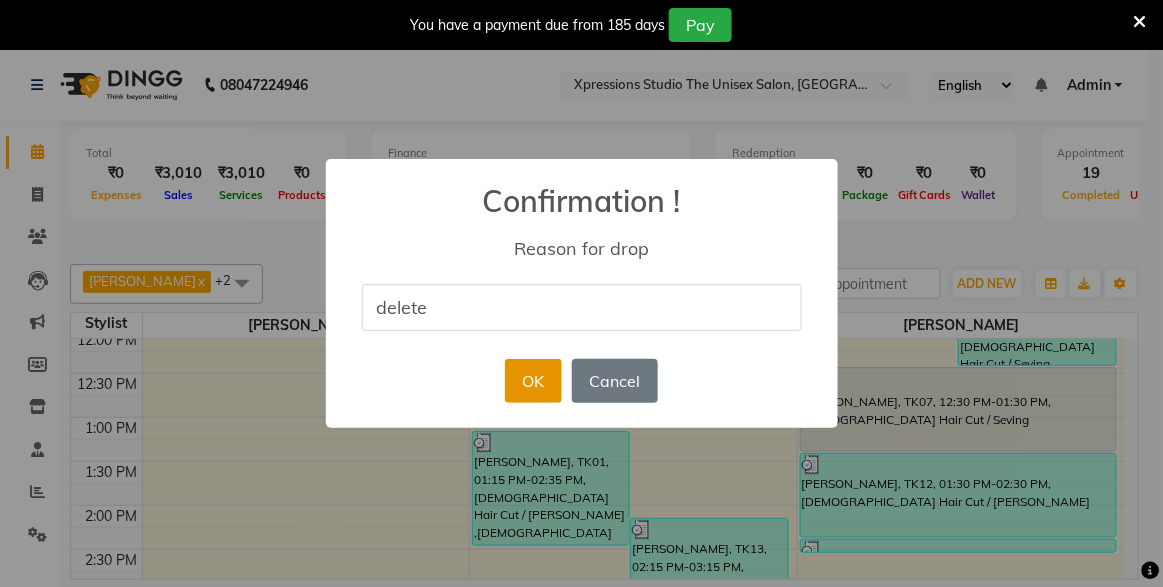 click on "OK" at bounding box center (533, 381) 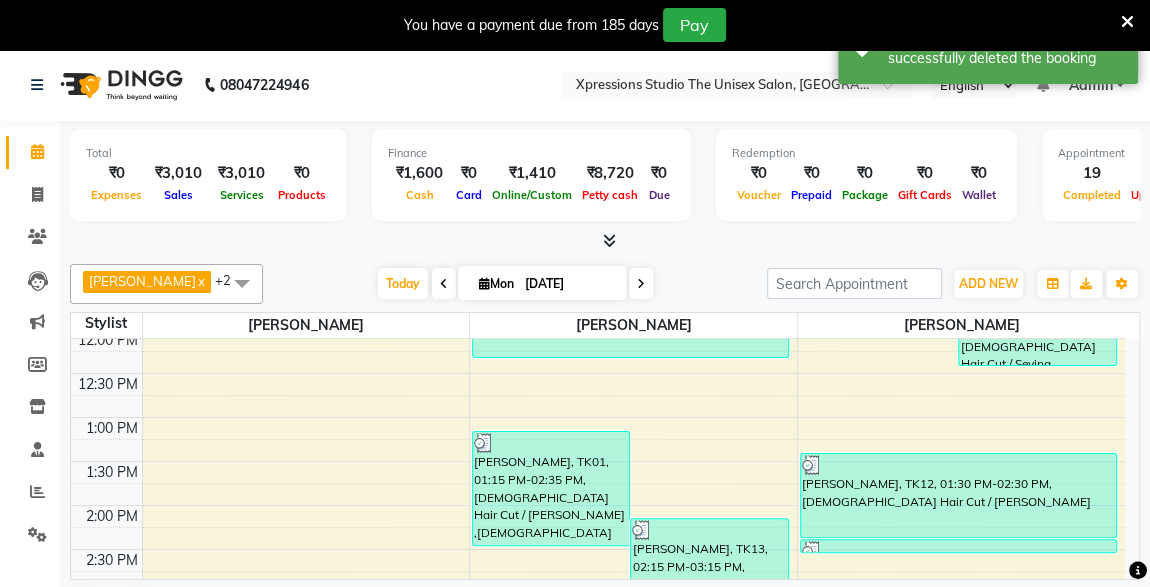 click on "[PERSON_NAME], TK12, 01:30 PM-02:30 PM, [DEMOGRAPHIC_DATA] Hair Cut / [PERSON_NAME]" at bounding box center (958, 495) 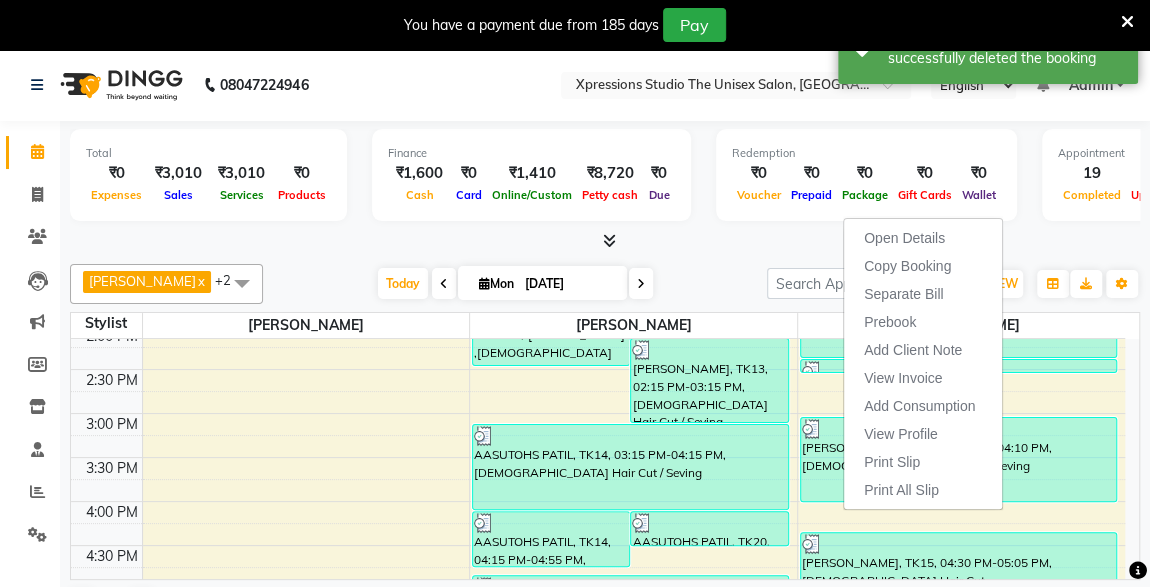 scroll, scrollTop: 572, scrollLeft: 0, axis: vertical 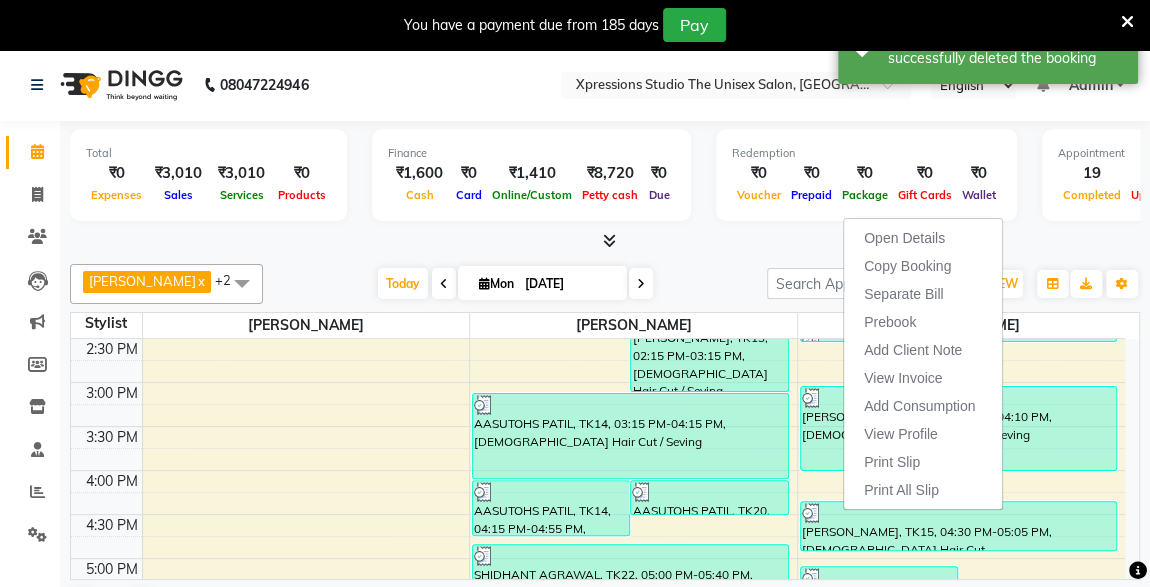 click at bounding box center (605, 241) 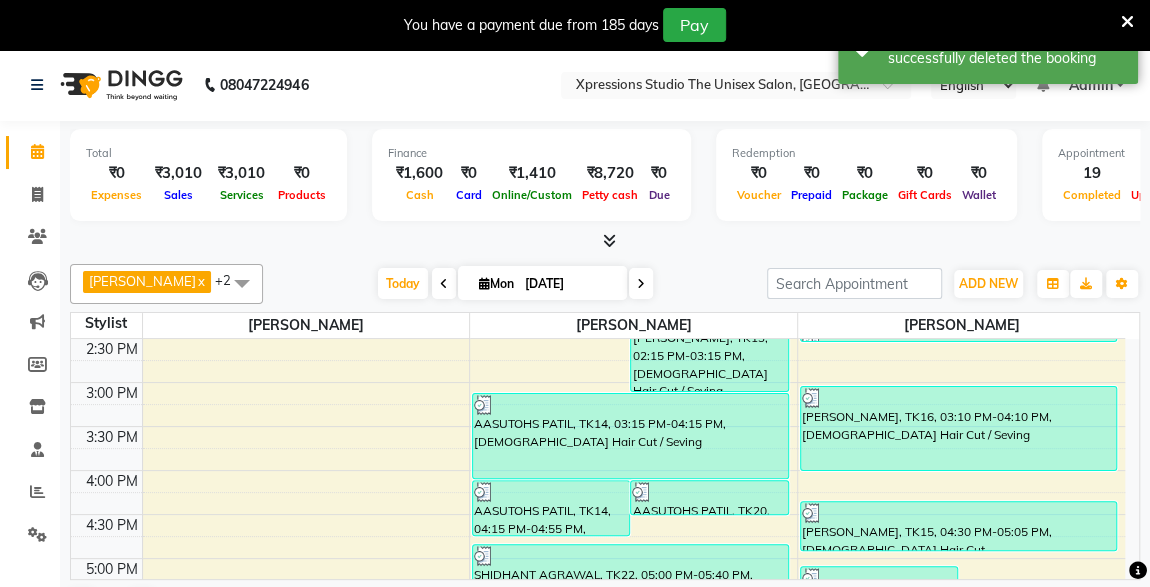 click on "Total  ₹0  Expenses ₹3,010  Sales ₹3,010  Services ₹0  Products Finance  ₹1,600  Cash ₹0  Card ₹1,410  Online/Custom ₹8,720 Petty cash ₹0 Due  Redemption  ₹0 Voucher ₹0 Prepaid ₹0 Package ₹0  Gift Cards ₹0  Wallet  Appointment  19 Completed 7 Upcoming 1 Ongoing 0 No show  Other sales  ₹0  Packages ₹0  Memberships ₹0  Vouchers ₹0  Prepaids ₹0  Gift Cards ROSHAN TANDULKAR  x ROHAN BABHULKAR  x ADESH RAUT  x +2 UnSelect All ADESH RAUT ROHAN BABHULKAR ROSHAN TANDULKAR Today  Mon 14-07-2025 Toggle Dropdown Add Appointment Add Invoice Add Expense Add Attendance Add Client Add Transaction Toggle Dropdown Add Appointment Add Invoice Add Expense Add Attendance Add Client ADD NEW Toggle Dropdown Add Appointment Add Invoice Add Expense Add Attendance Add Client Add Transaction ROSHAN TANDULKAR  x ROHAN BABHULKAR  x ADESH RAUT  x +2 UnSelect All ADESH RAUT ROHAN BABHULKAR ROSHAN TANDULKAR Group By  Staff View   Room View  View as Vertical  Vertical - Week View  Horizontal  Zoom" 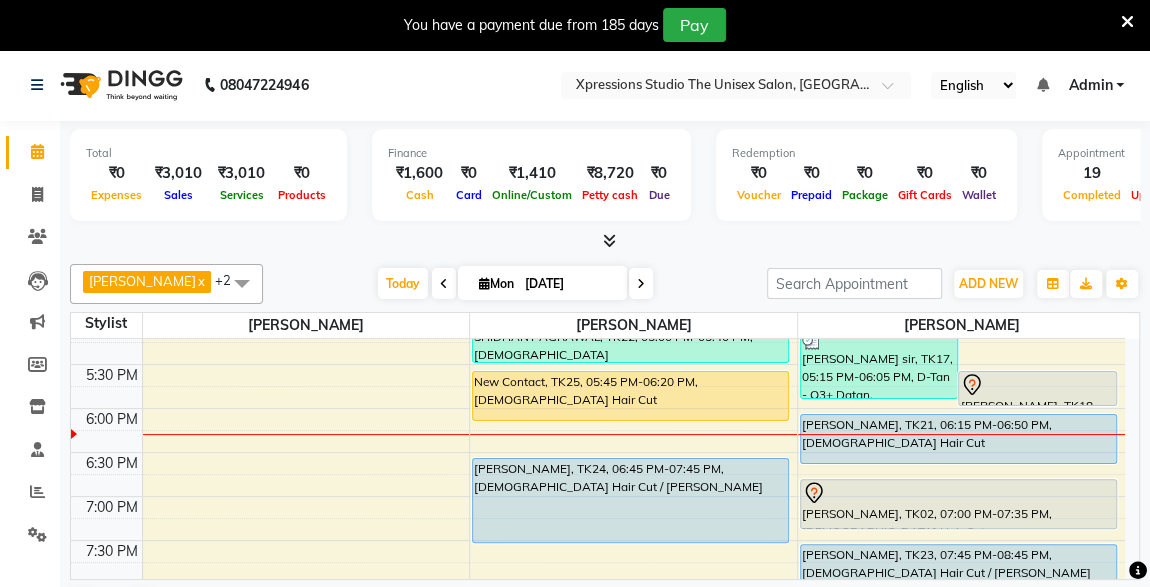 scroll, scrollTop: 783, scrollLeft: 0, axis: vertical 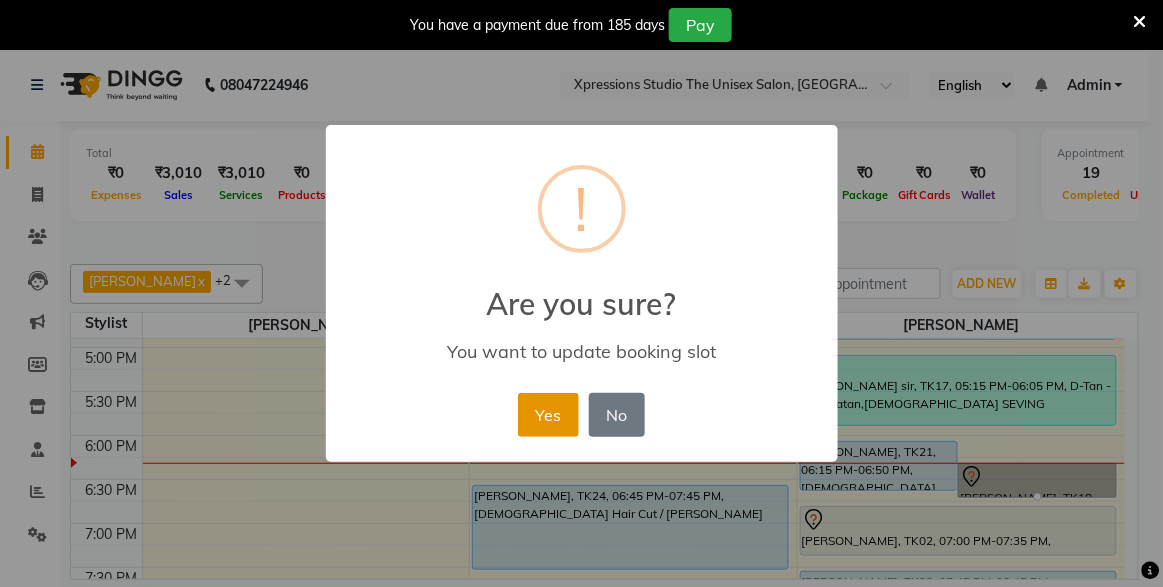 click on "Yes" at bounding box center [548, 415] 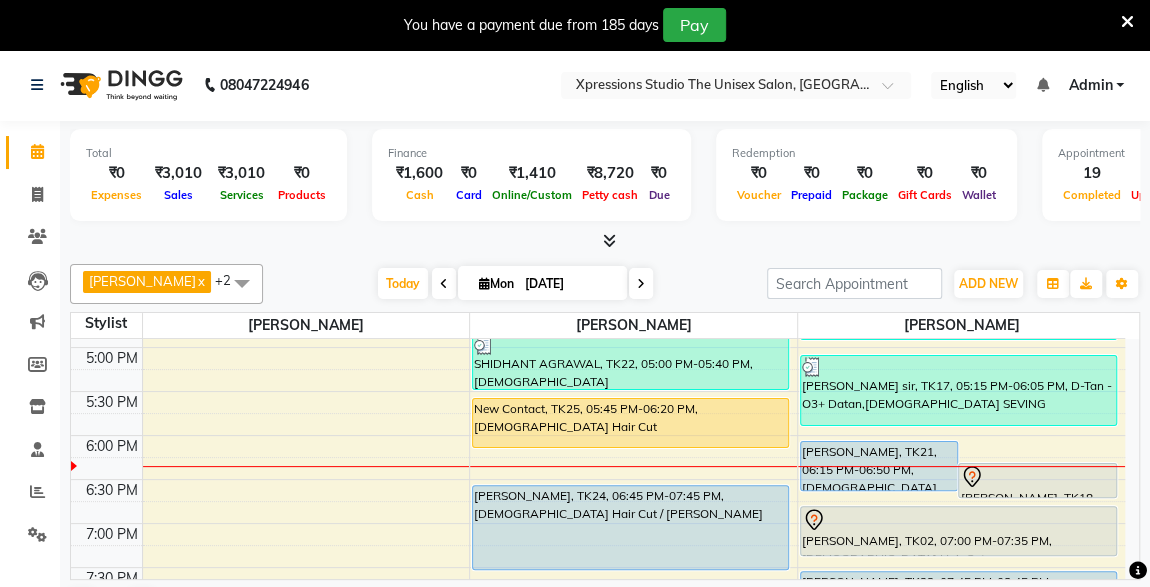 scroll, scrollTop: 993, scrollLeft: 0, axis: vertical 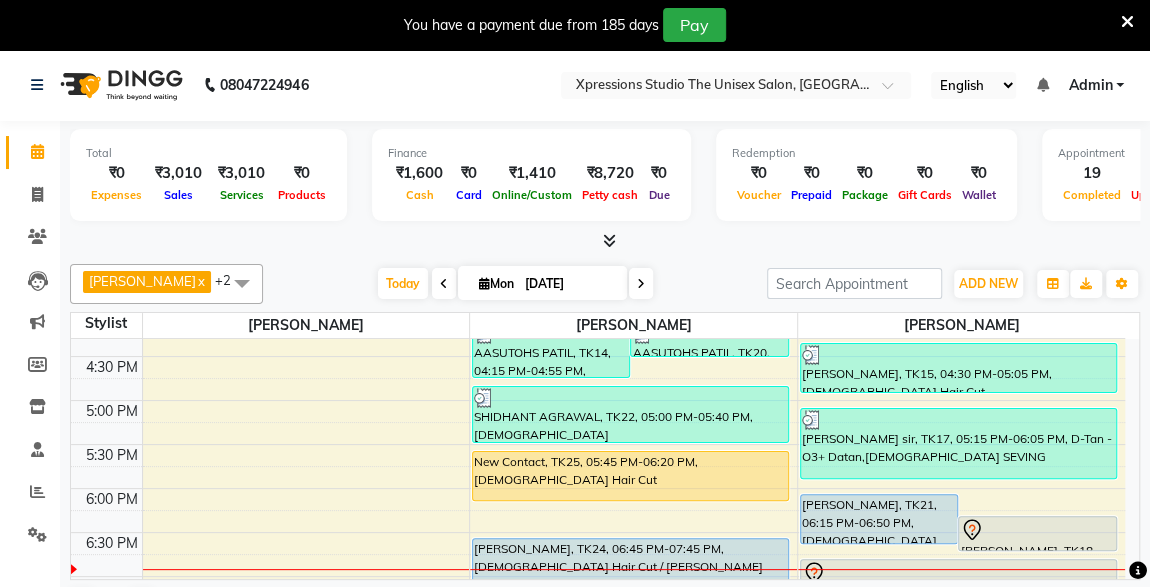 click on "New Contact, TK25, 05:45 PM-06:20 PM, Male Hair Cut" at bounding box center (630, 476) 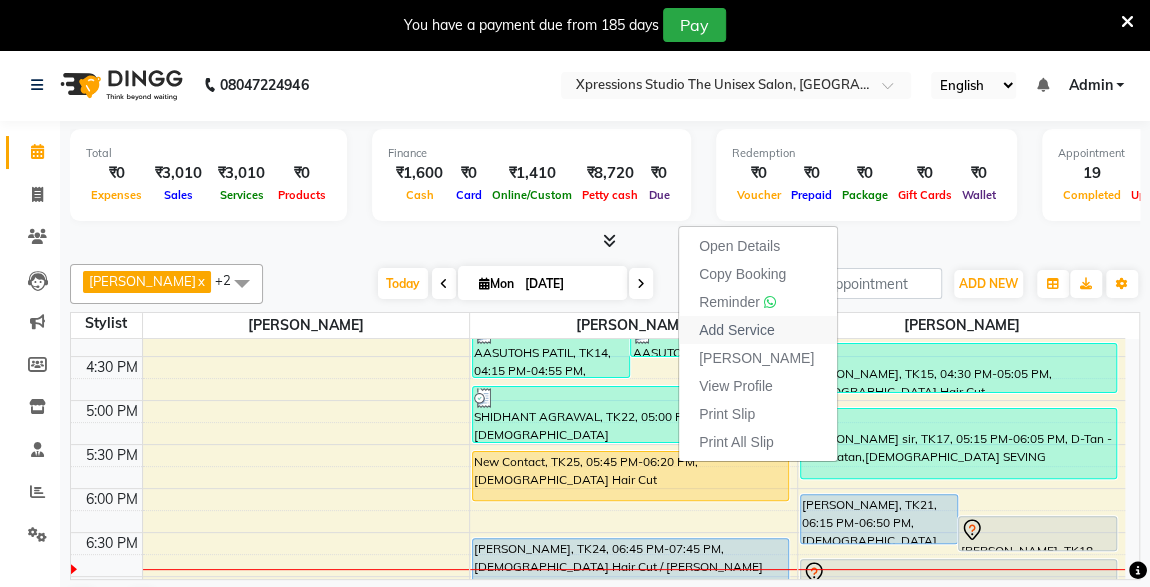 click on "Add Service" at bounding box center (736, 330) 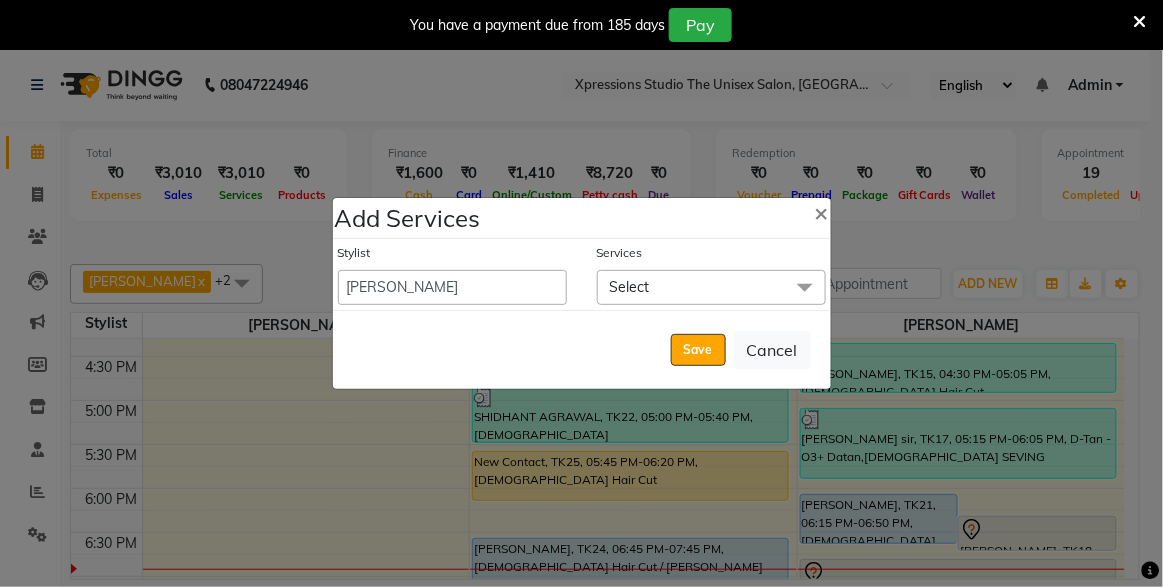 click on "Select" 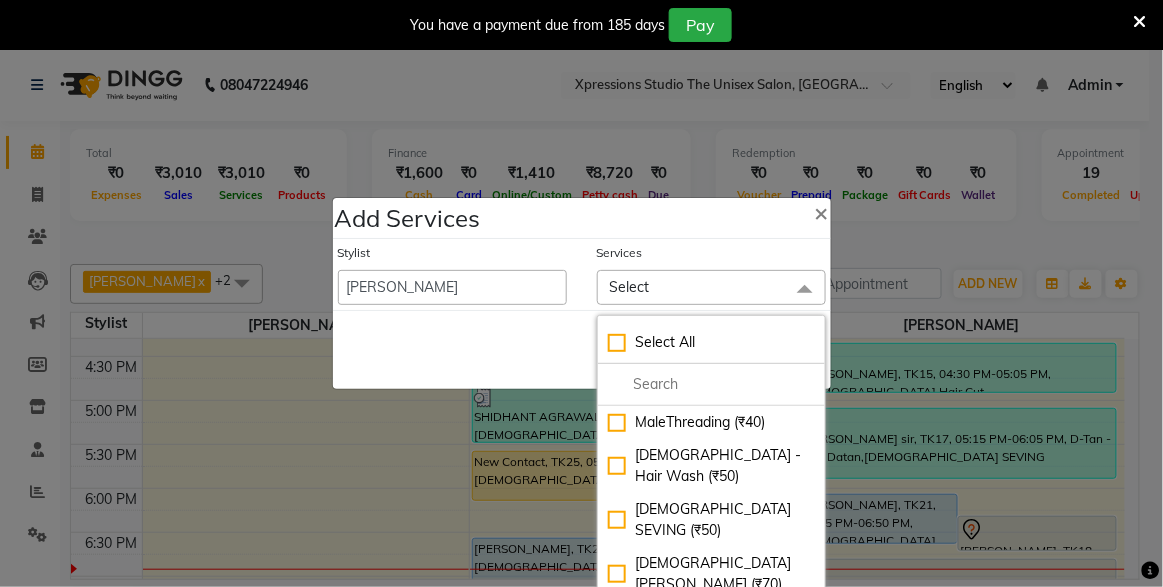 click on "[DEMOGRAPHIC_DATA] Hair Cut  (₹100)" 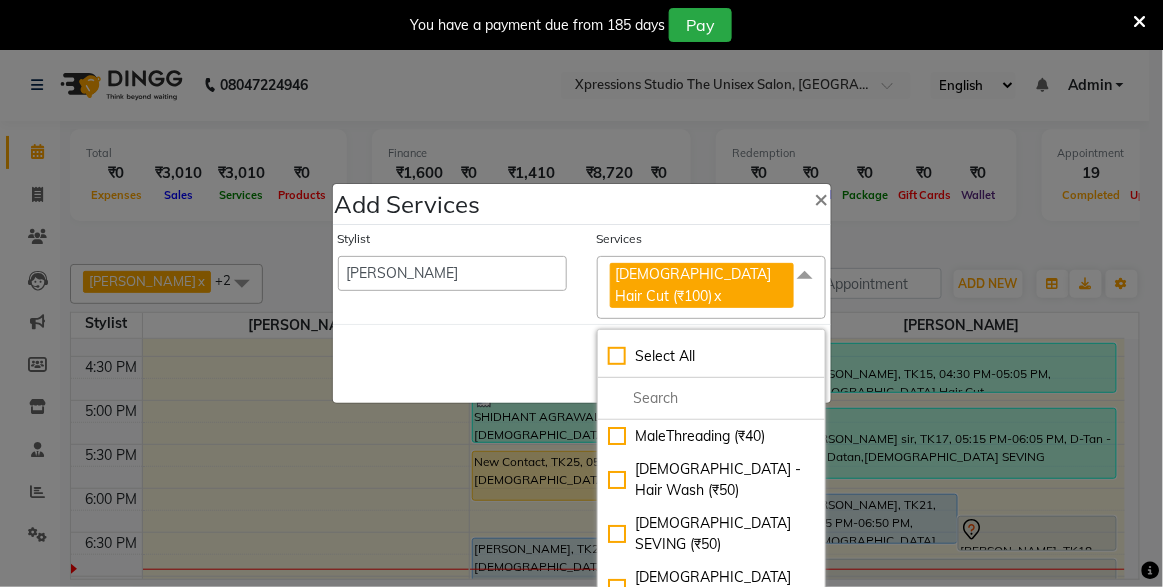 click on "Services" 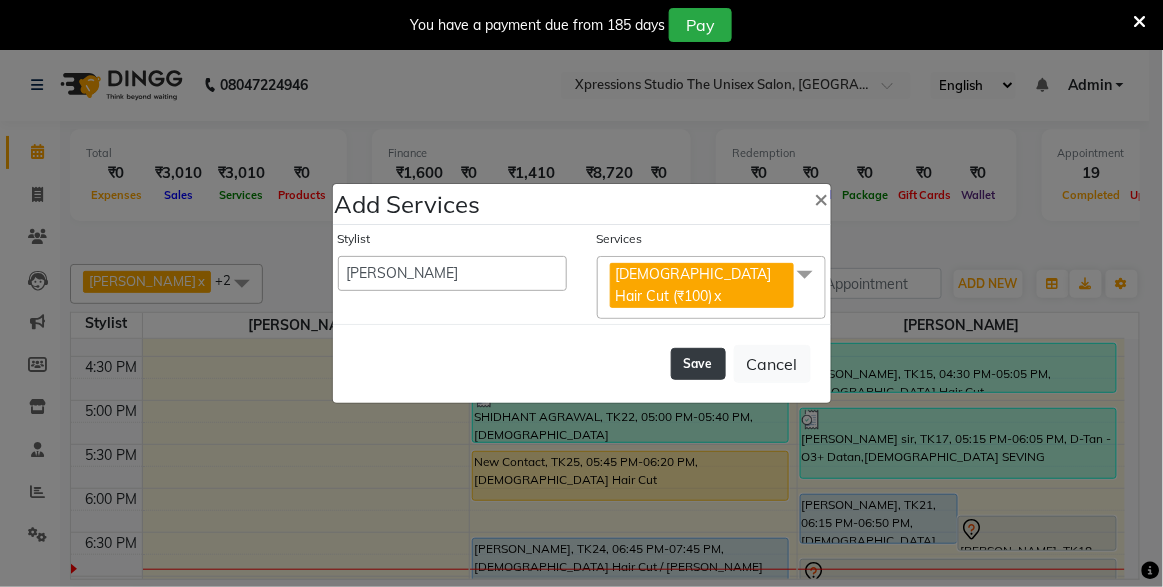 click on "Save" 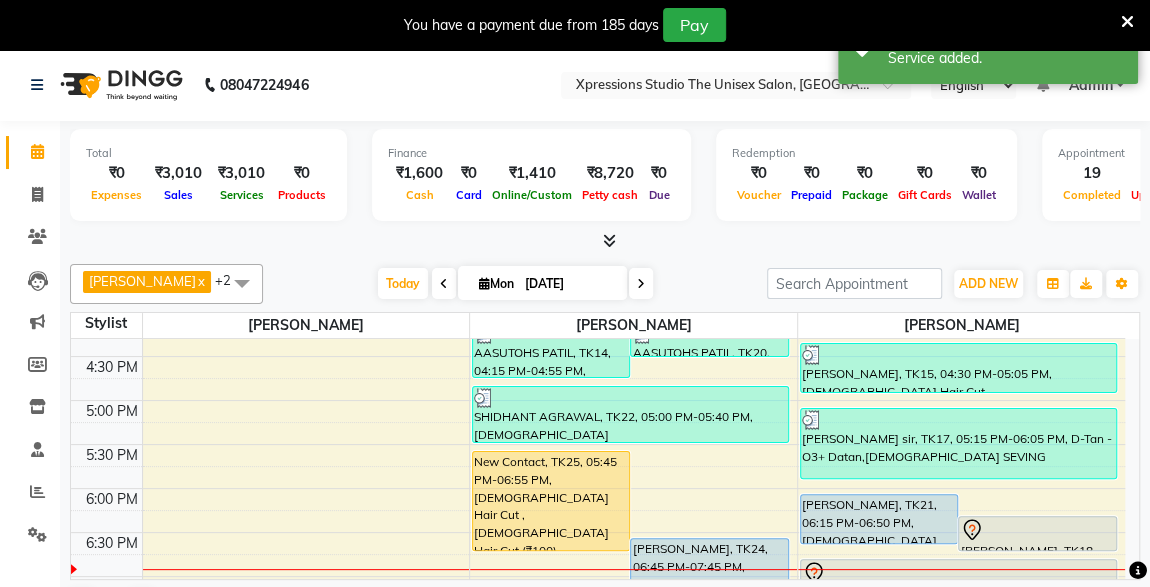 click on "New Contact, TK25, 05:45 PM-06:55 PM, [DEMOGRAPHIC_DATA] Hair Cut ,[DEMOGRAPHIC_DATA] Hair Cut  (₹100)" at bounding box center [551, 501] 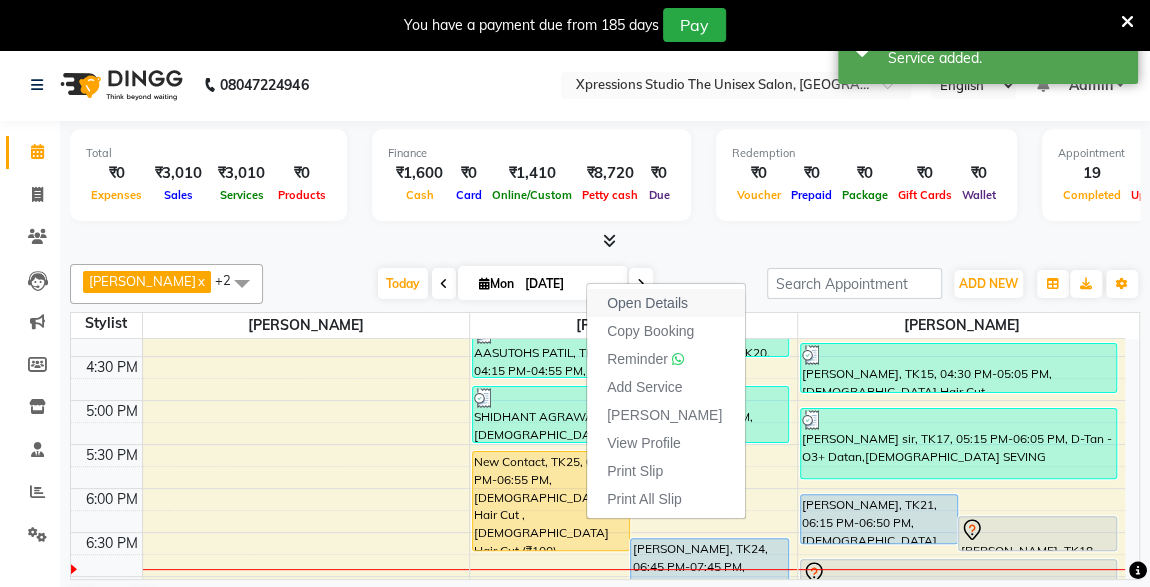 click on "Open Details" at bounding box center [647, 303] 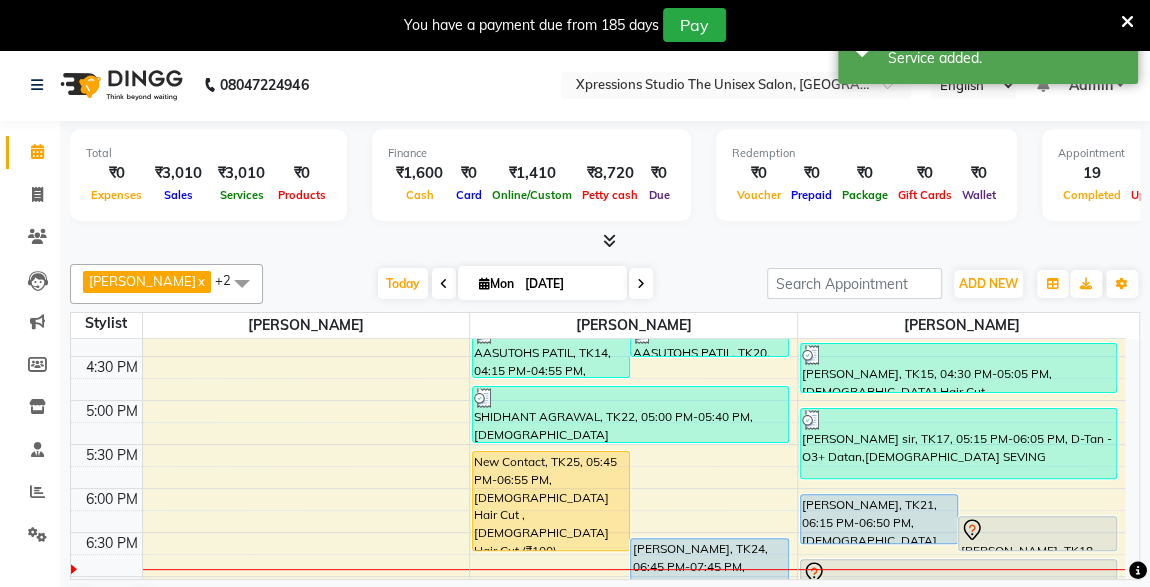 click on "New Contact, TK25, 05:45 PM-06:55 PM, [DEMOGRAPHIC_DATA] Hair Cut ,[DEMOGRAPHIC_DATA] Hair Cut  (₹100)" at bounding box center (551, 501) 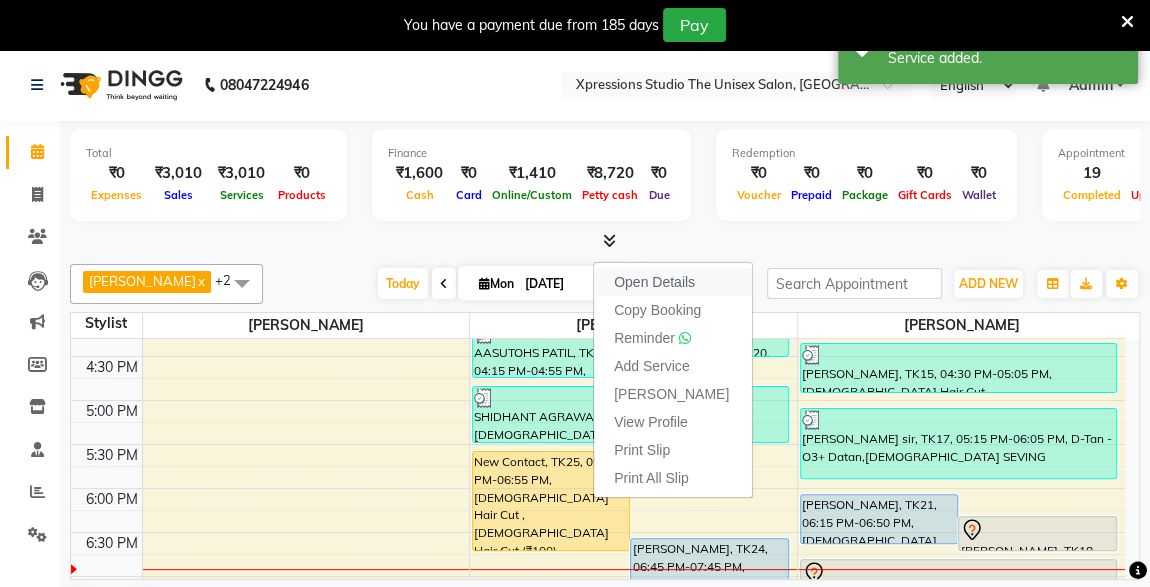 click on "Open Details" at bounding box center (654, 282) 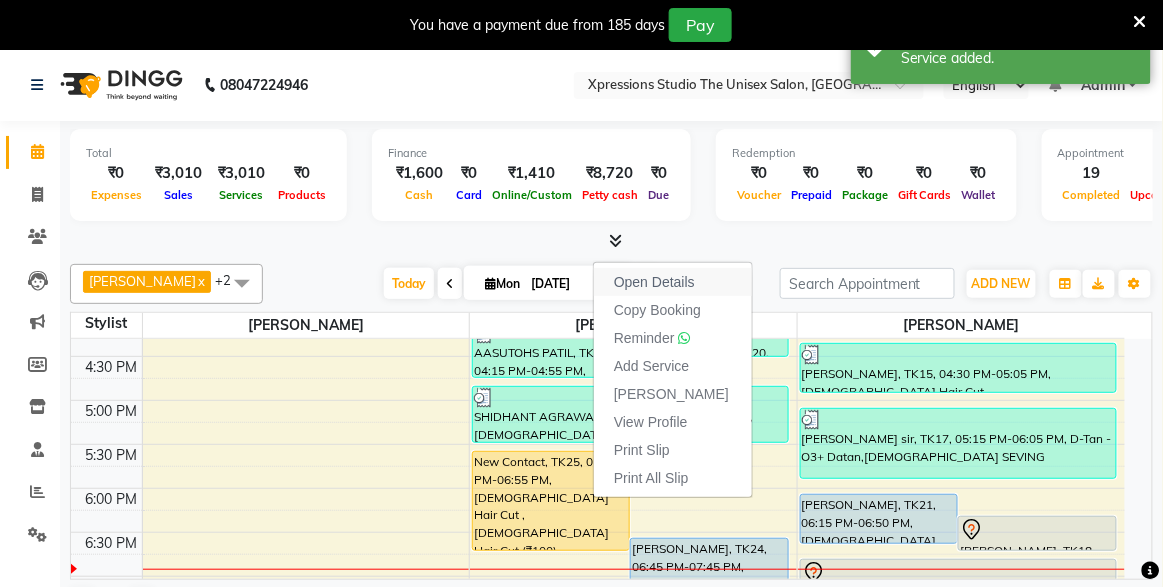 select on "1" 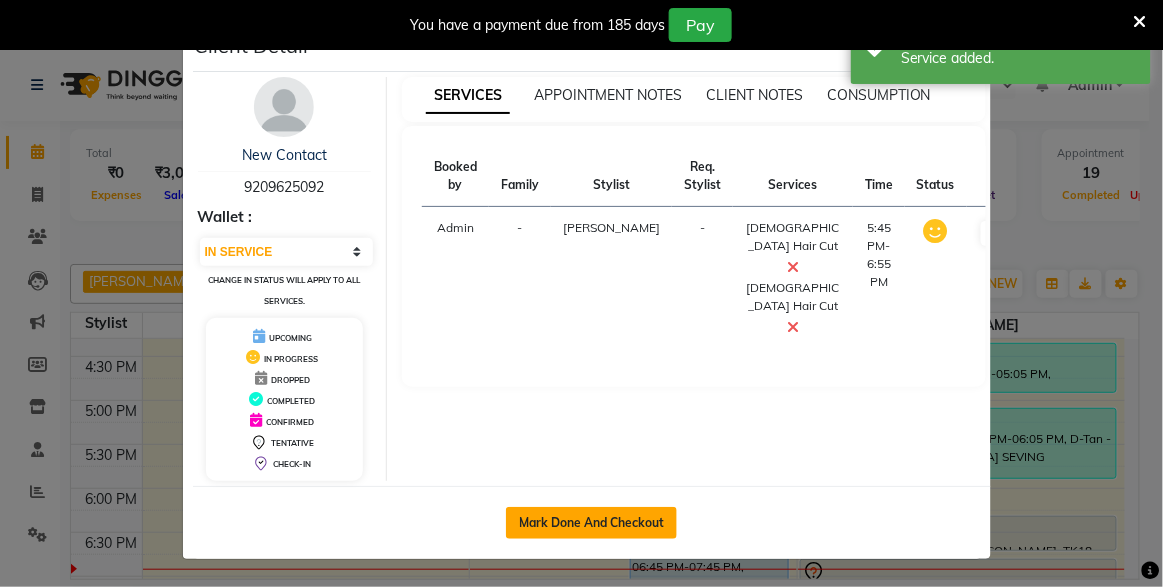 click on "Mark Done And Checkout" 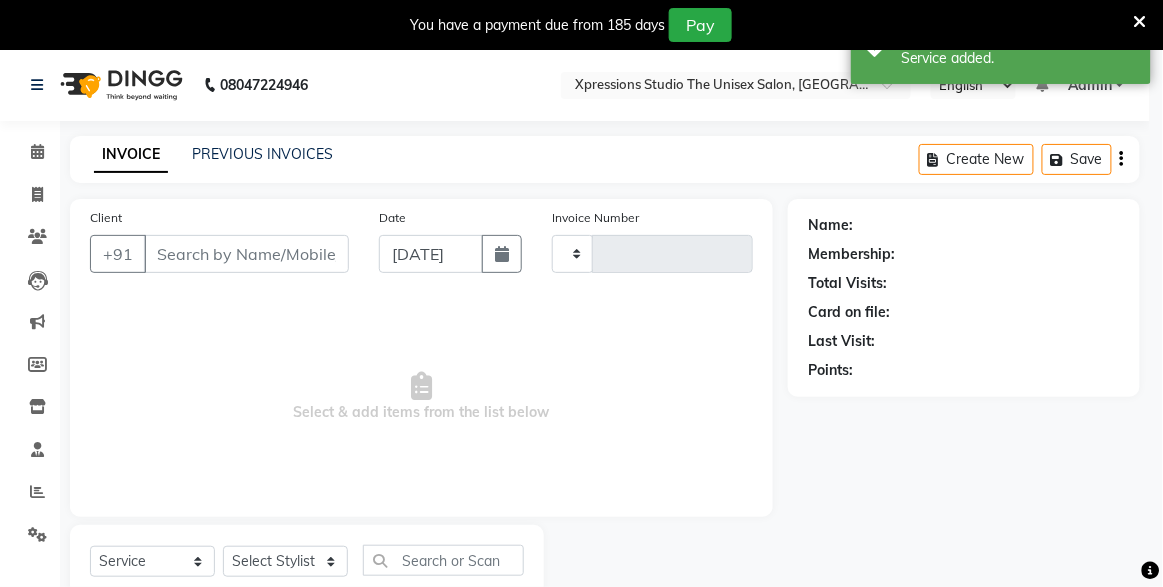 type on "3195" 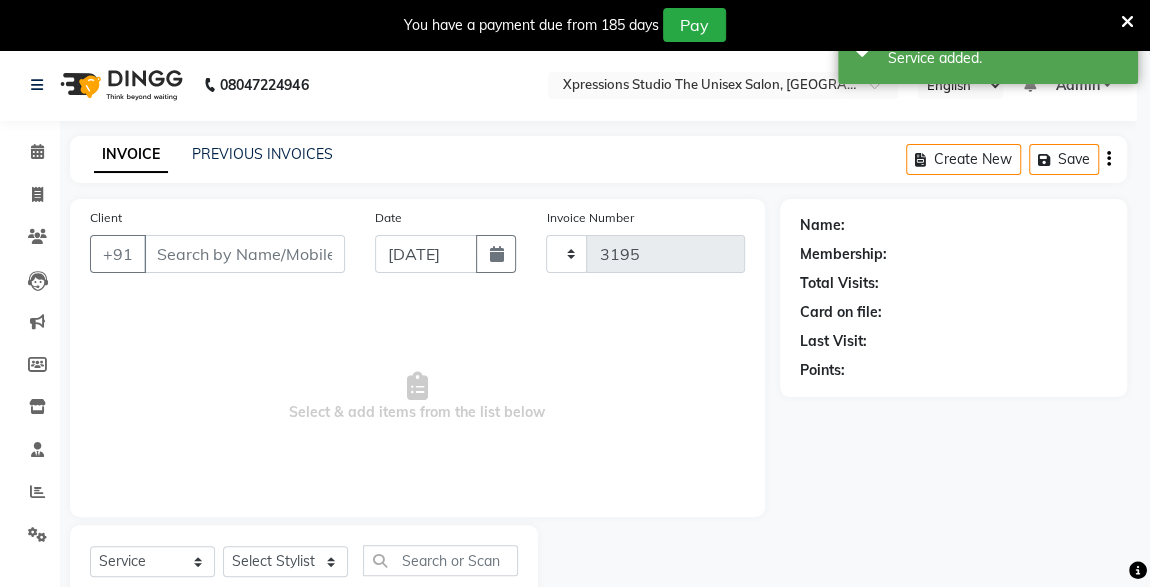 select on "7003" 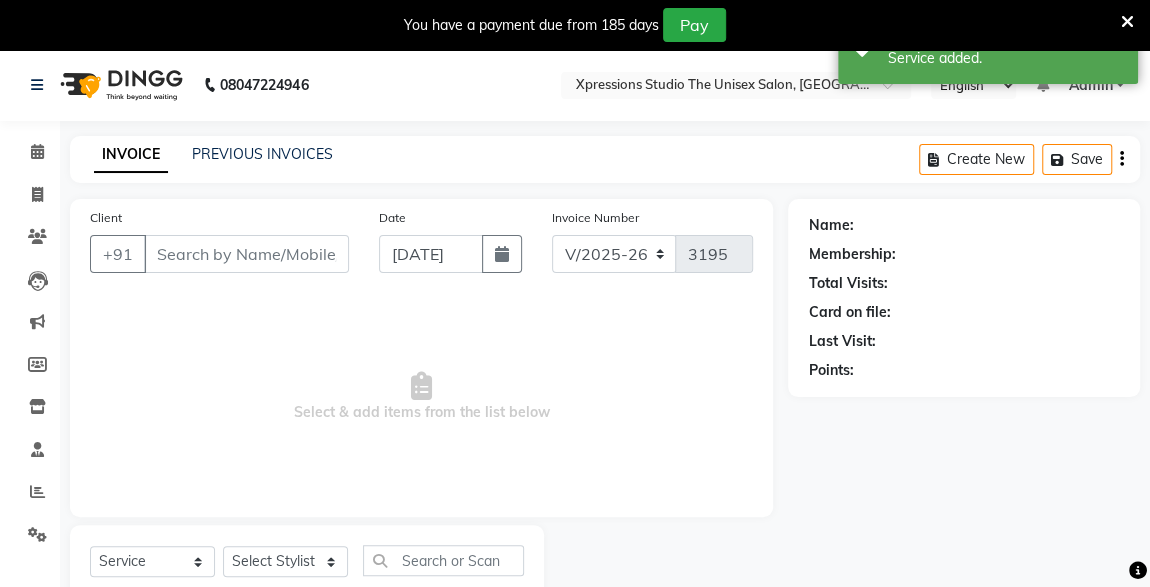 type on "9209625092" 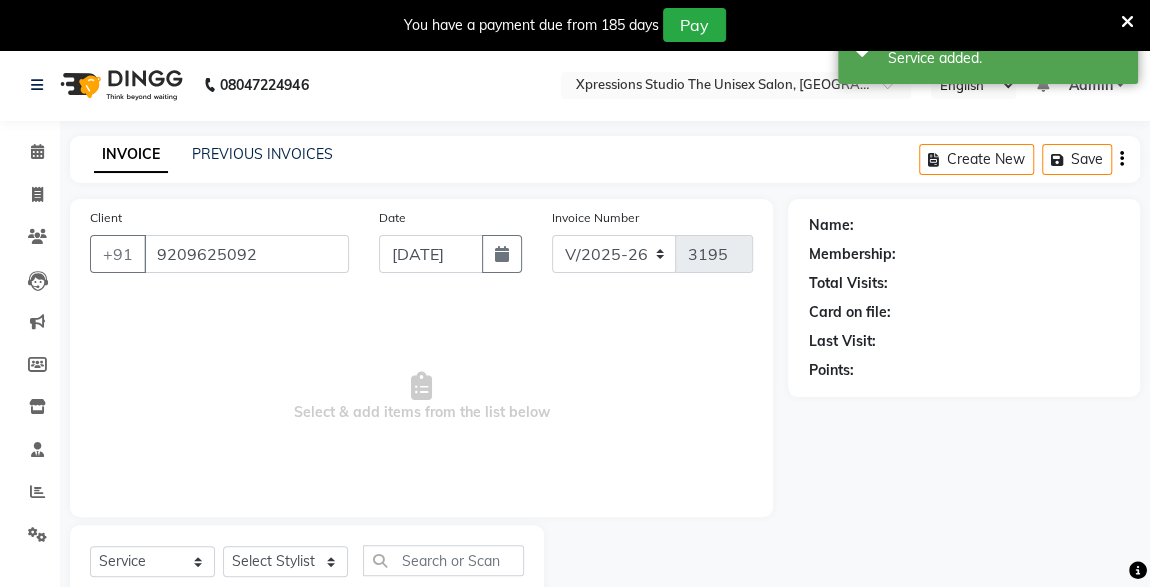 select on "57588" 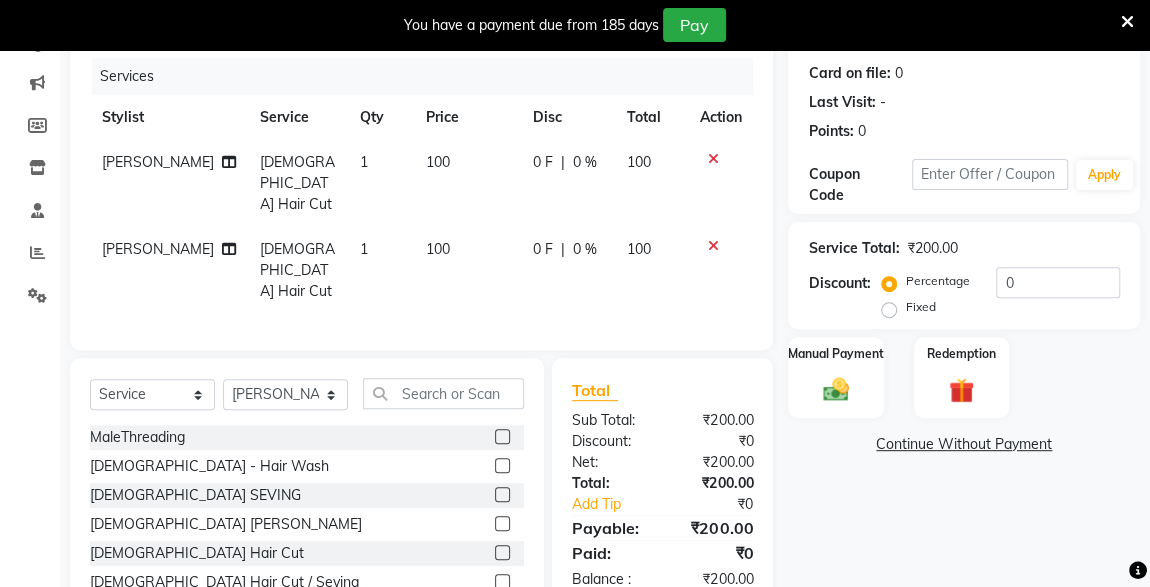 scroll, scrollTop: 243, scrollLeft: 0, axis: vertical 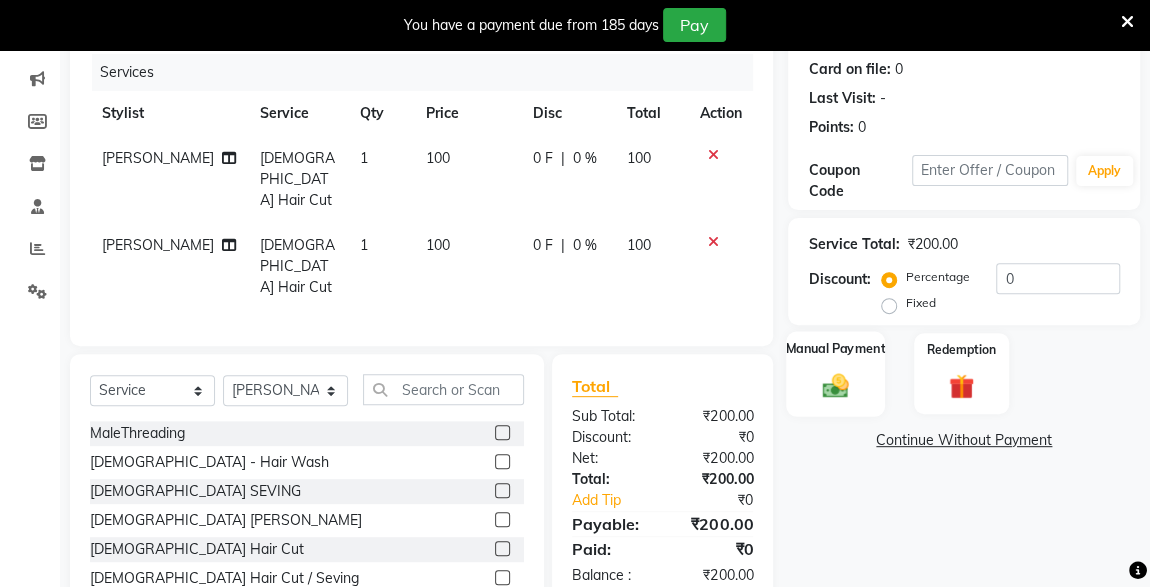 click on "Manual Payment" 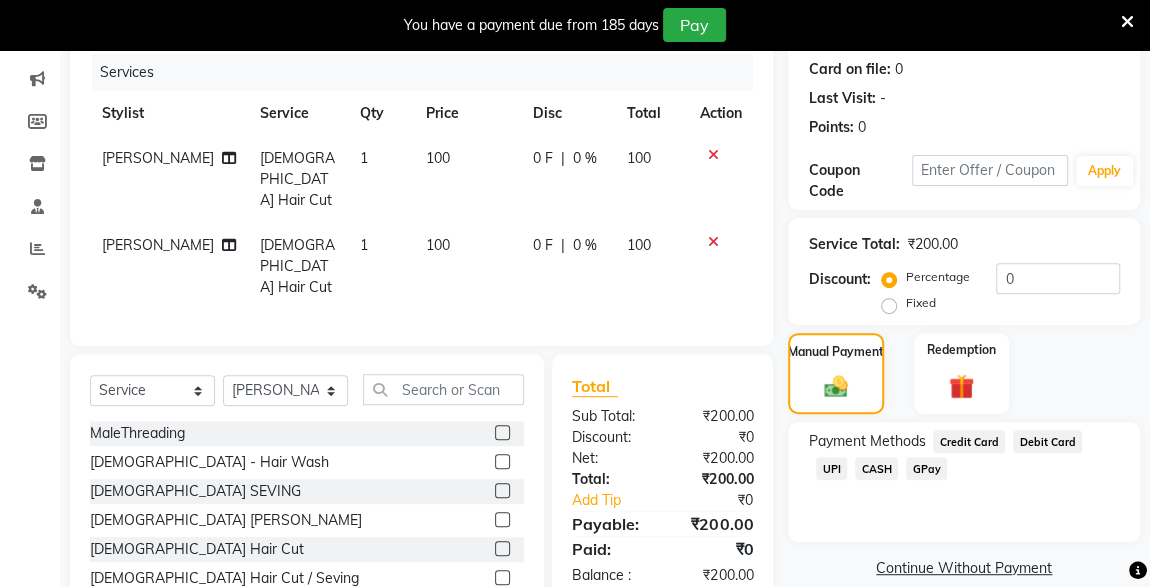click on "CASH" 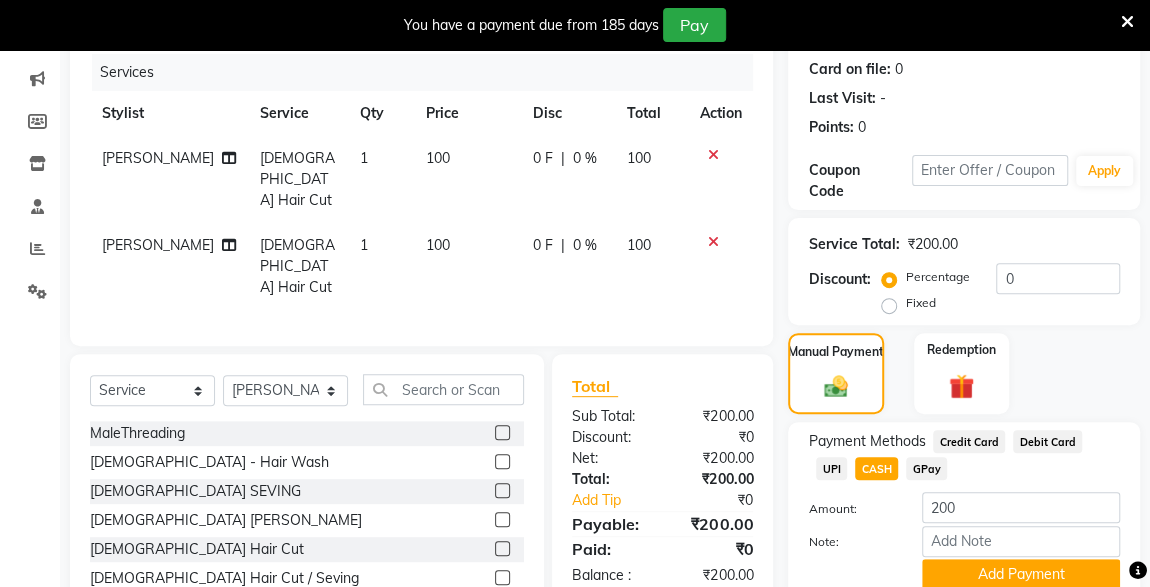 scroll, scrollTop: 323, scrollLeft: 0, axis: vertical 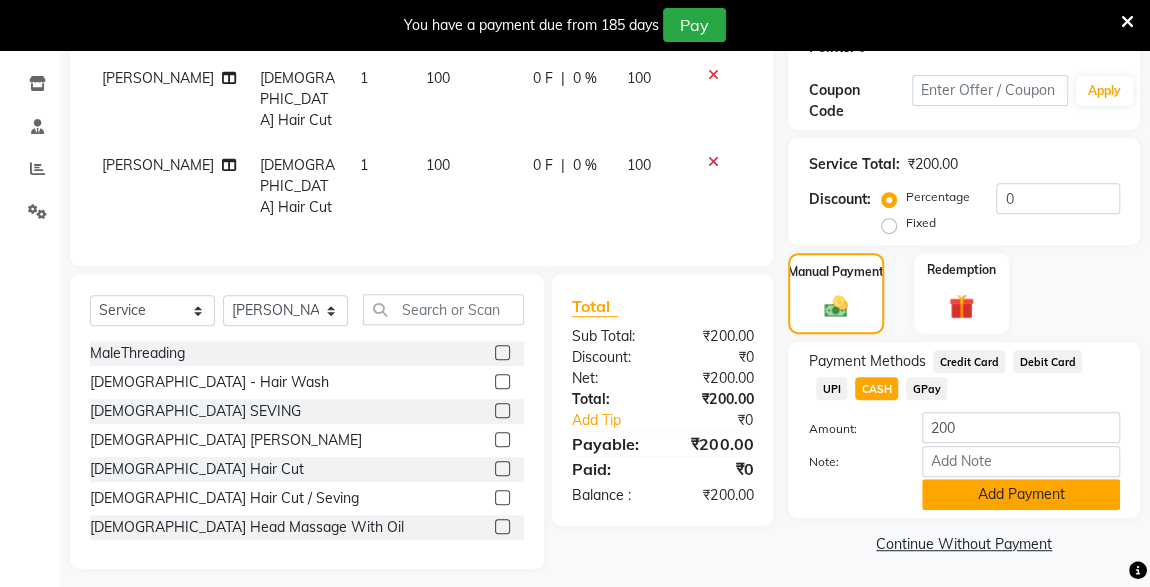click on "Add Payment" 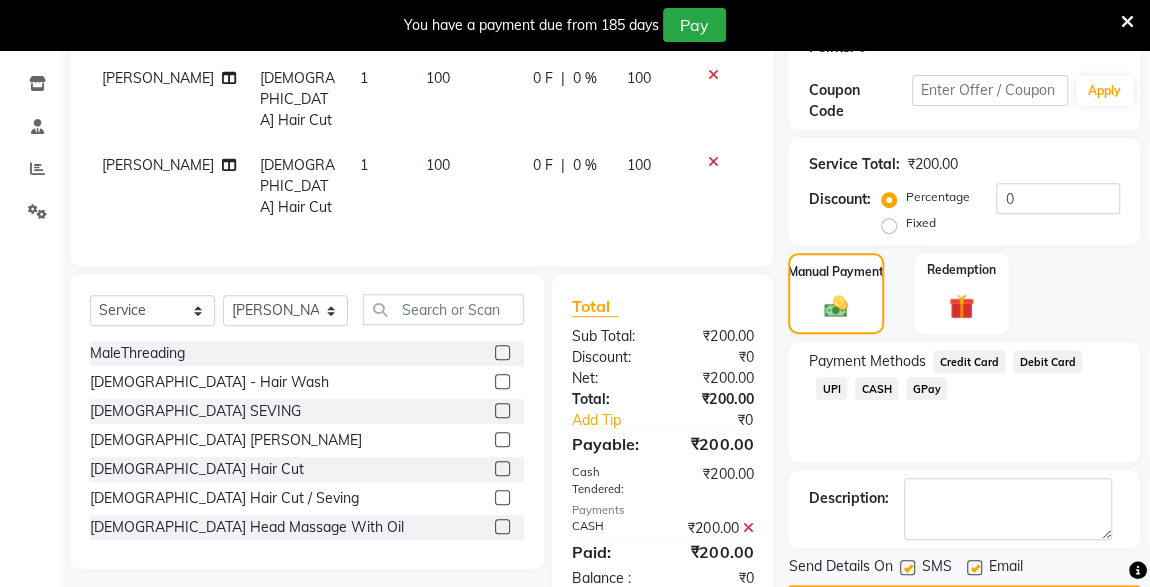 scroll, scrollTop: 379, scrollLeft: 0, axis: vertical 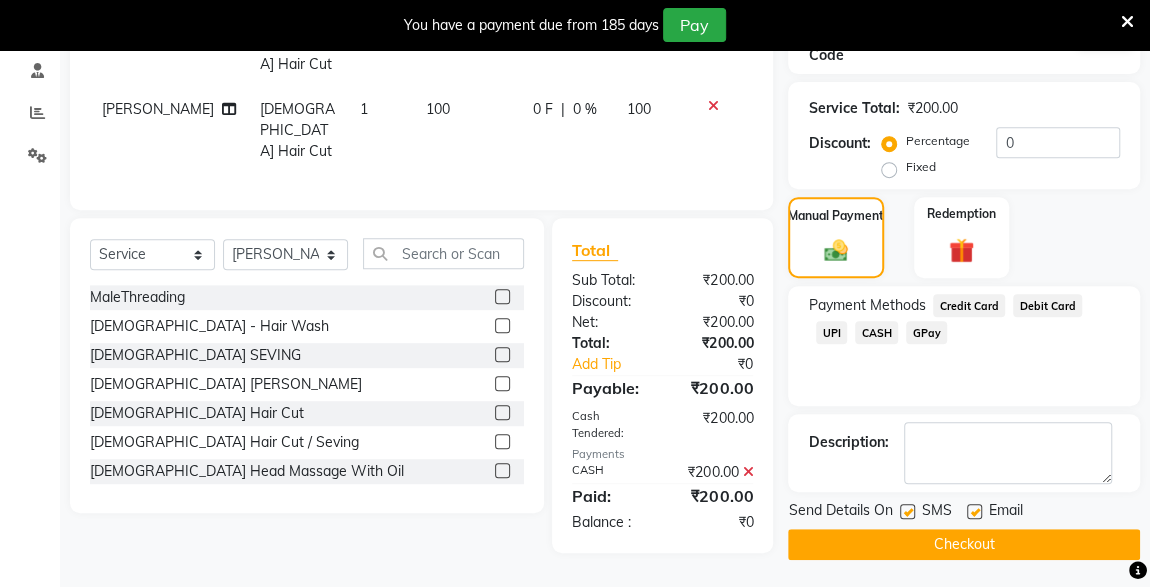 click 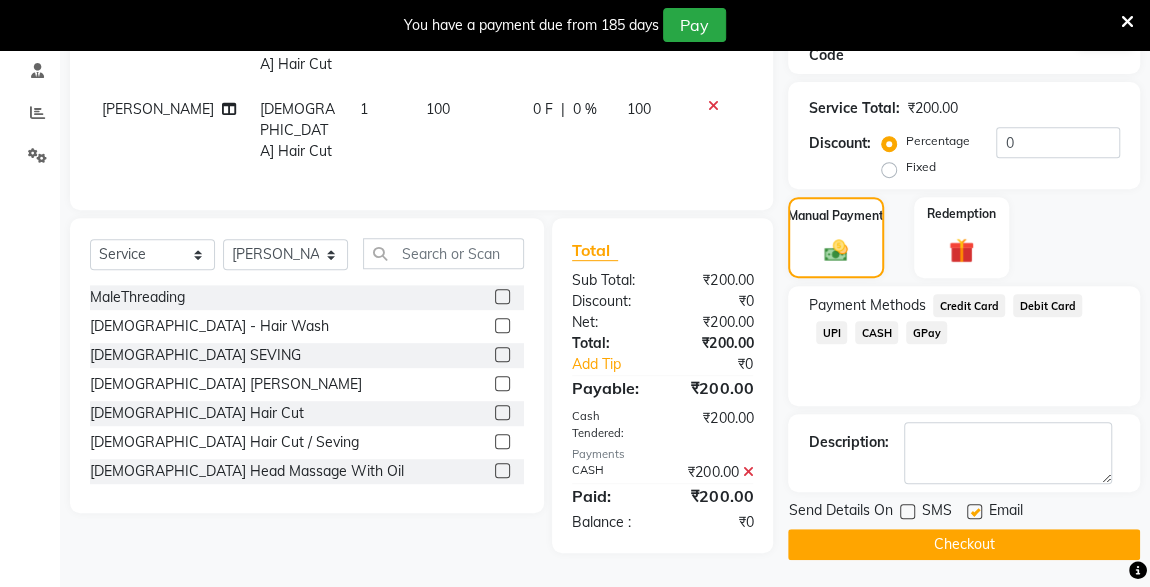click on "Checkout" 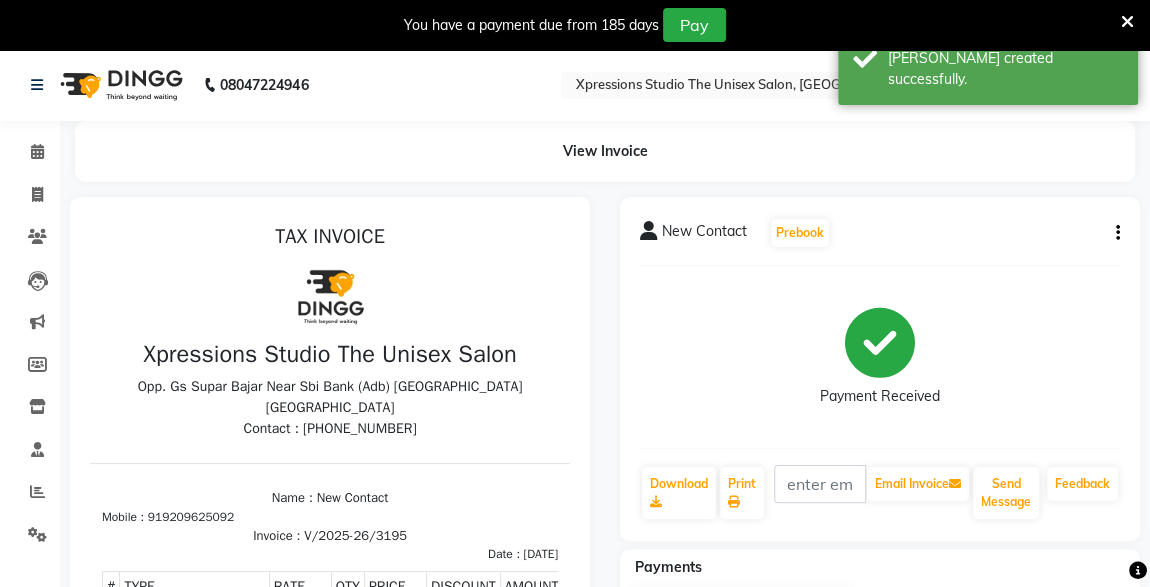 scroll, scrollTop: 0, scrollLeft: 0, axis: both 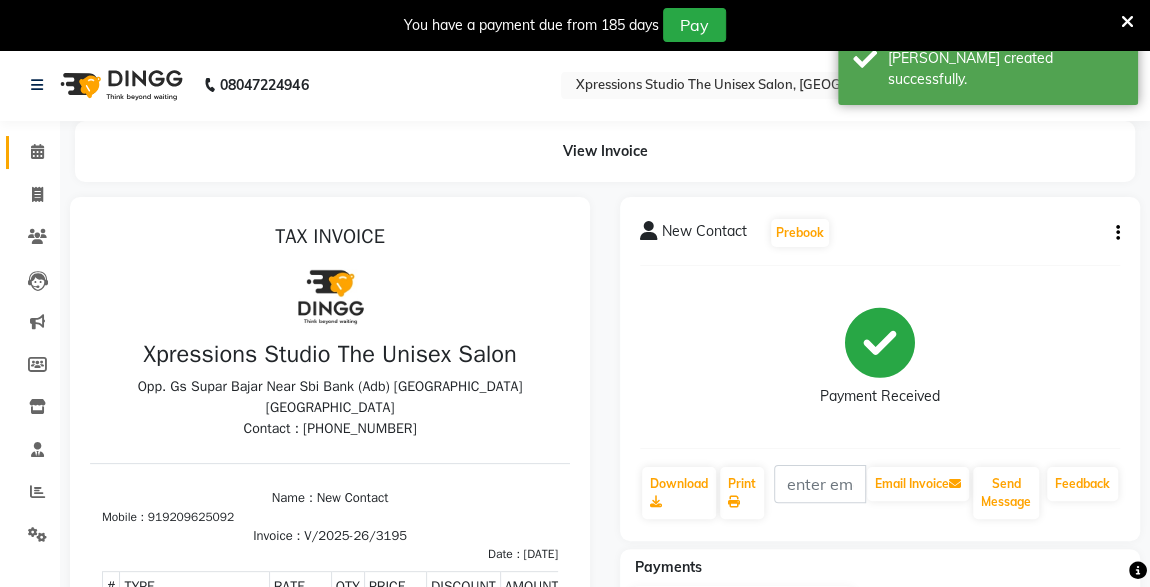 click 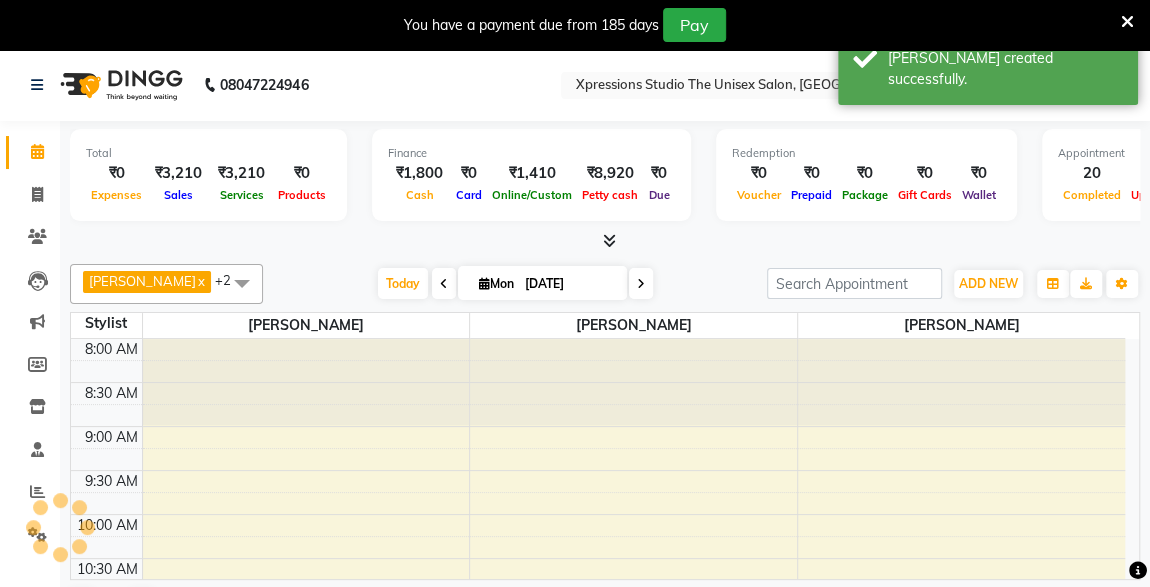 scroll, scrollTop: 0, scrollLeft: 0, axis: both 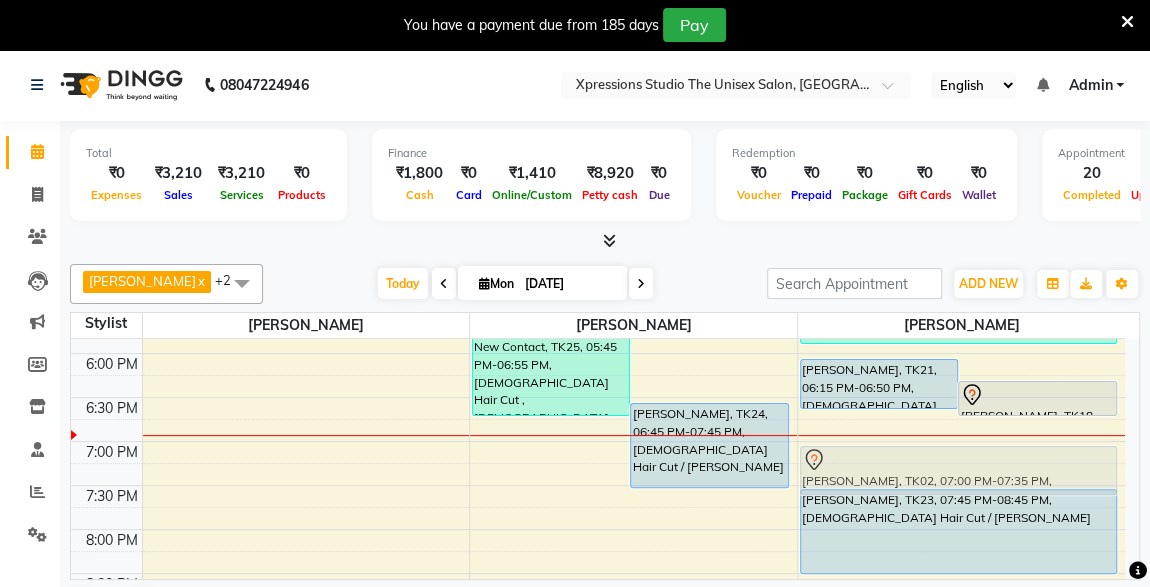 drag, startPoint x: 979, startPoint y: 445, endPoint x: 974, endPoint y: 460, distance: 15.811388 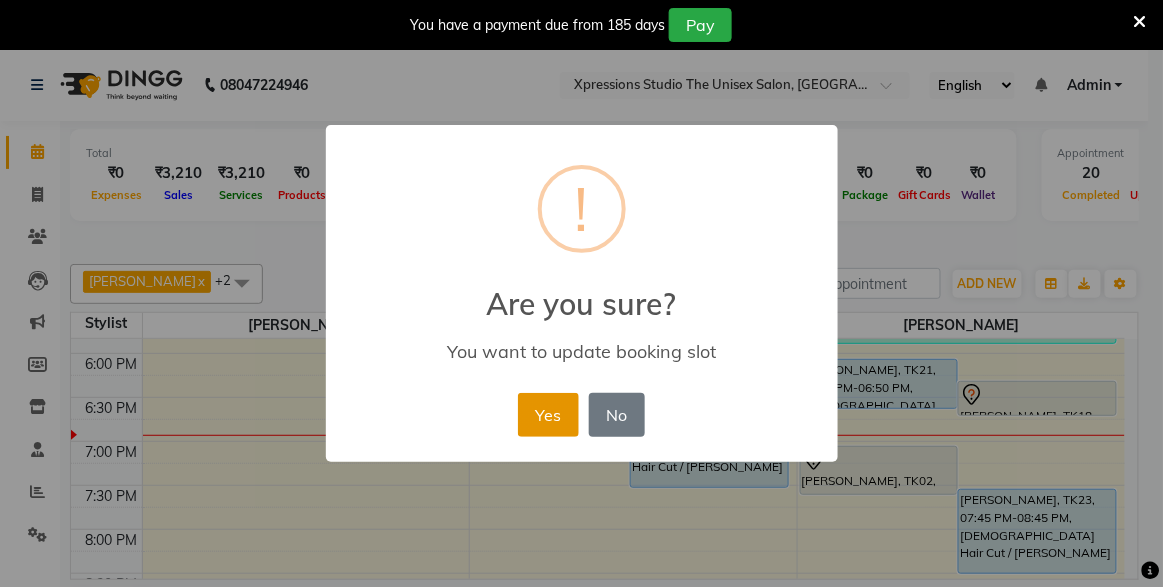 click on "Yes" at bounding box center (548, 415) 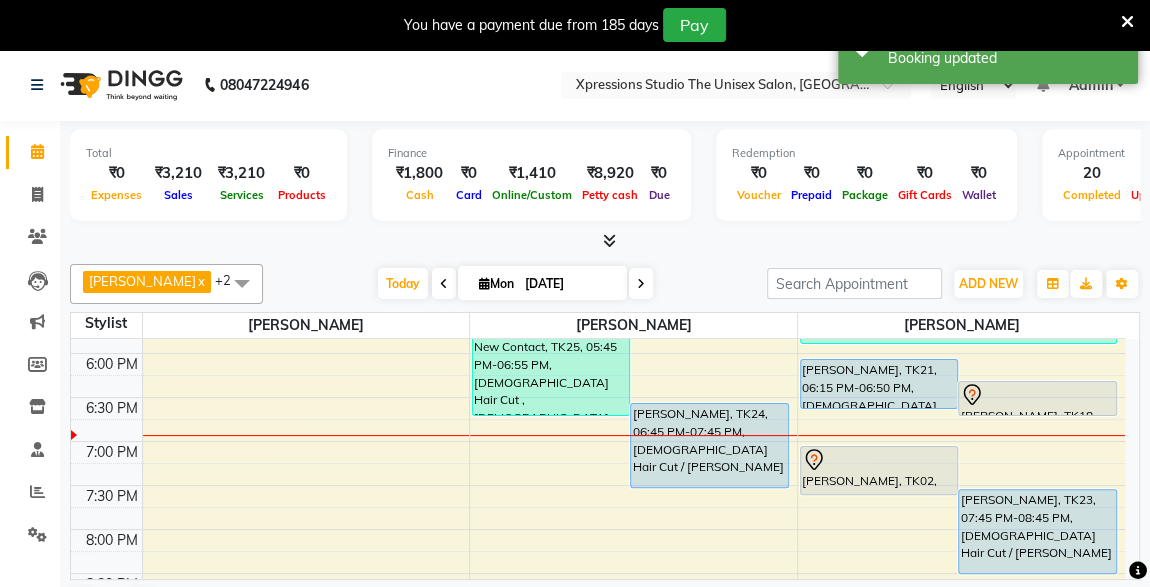 click at bounding box center (1037, 395) 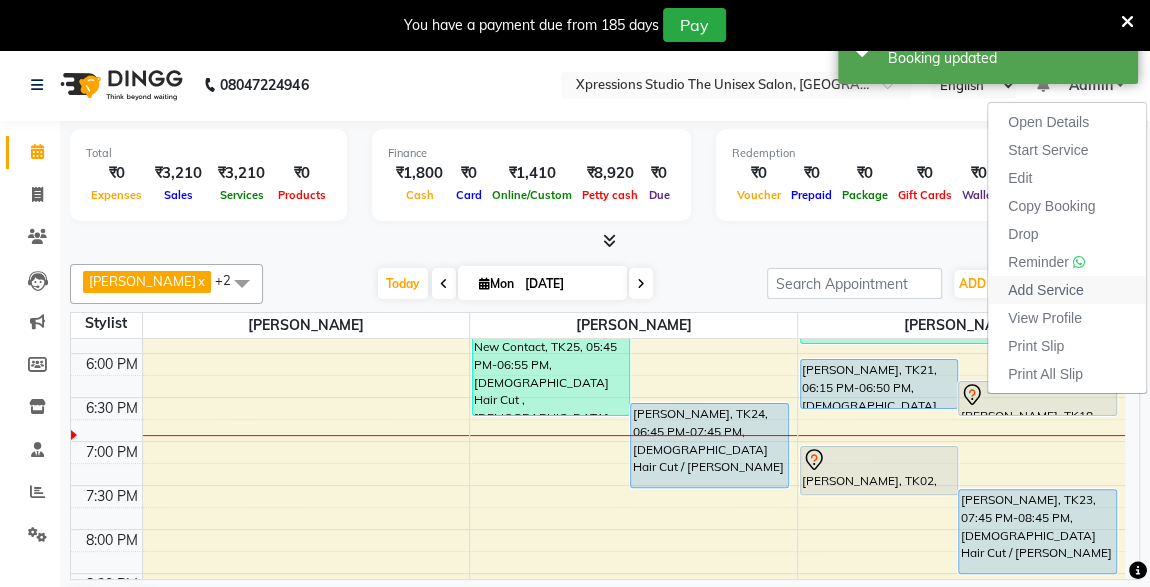 click on "Add Service" at bounding box center [1045, 290] 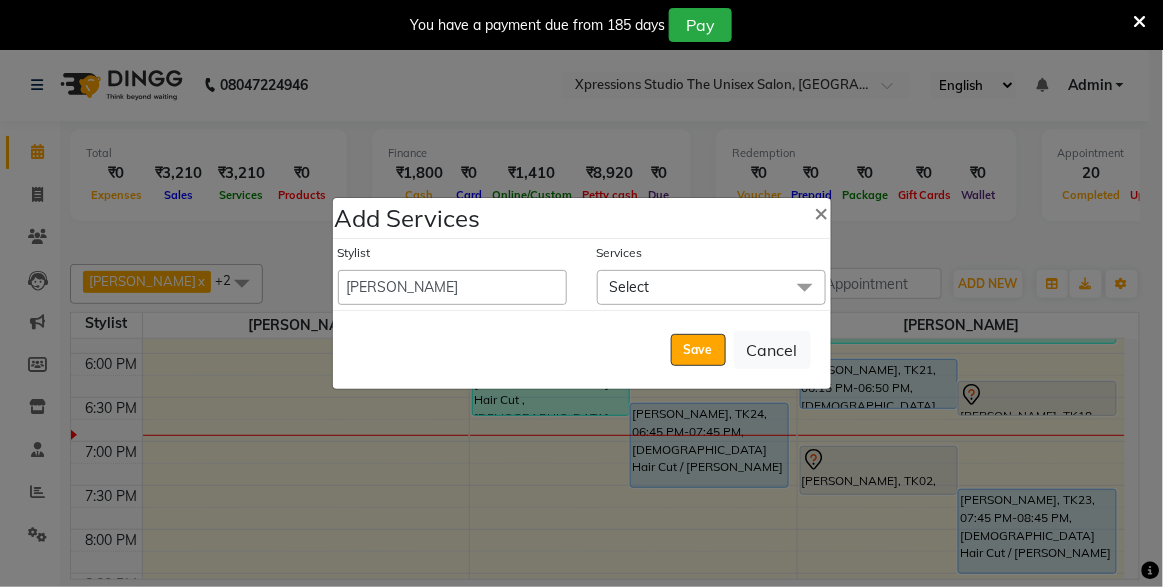 click on "Select" 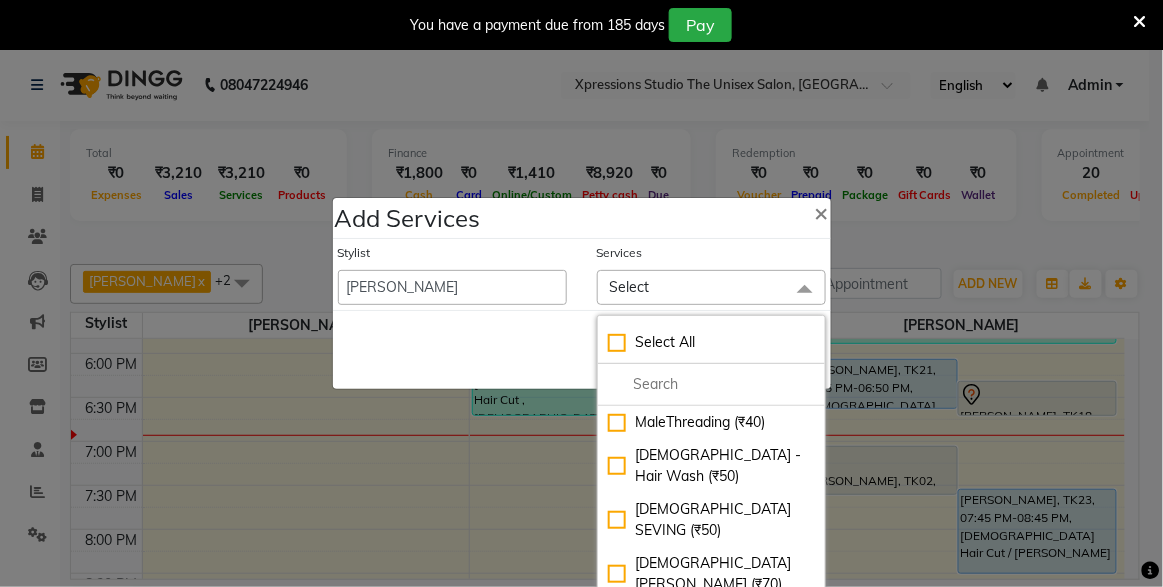 click on "[DEMOGRAPHIC_DATA] Hair Cut  (₹100)" 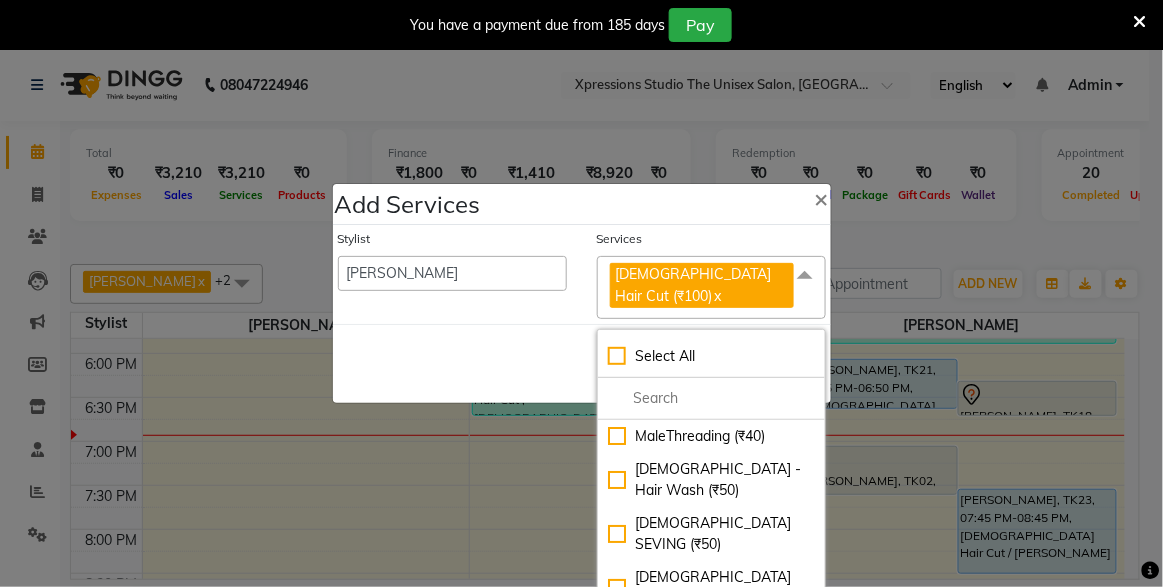 click on "Services" 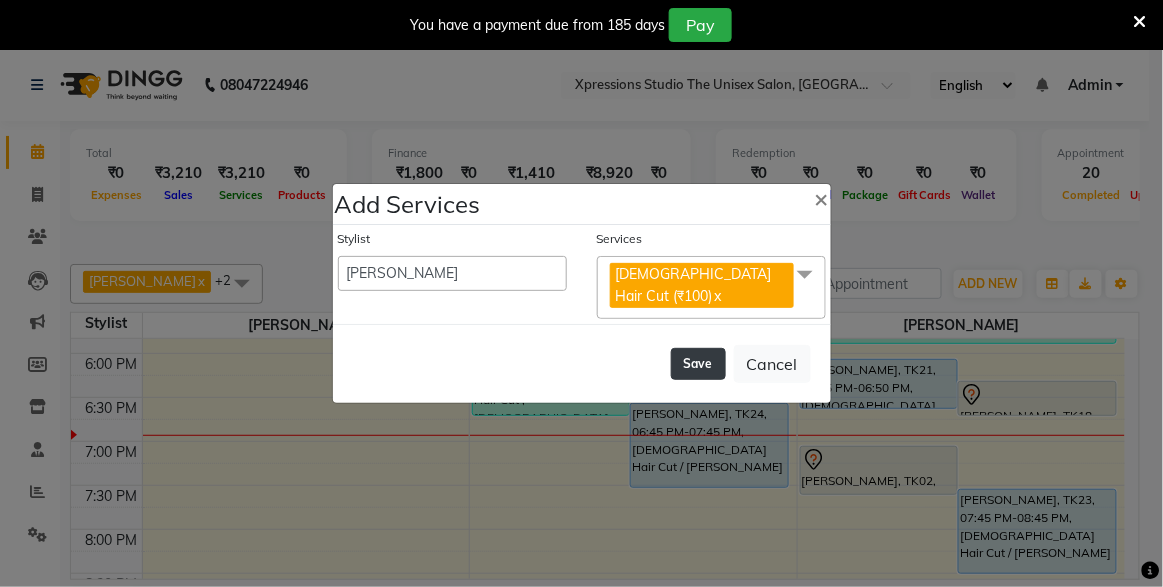 click on "Save" 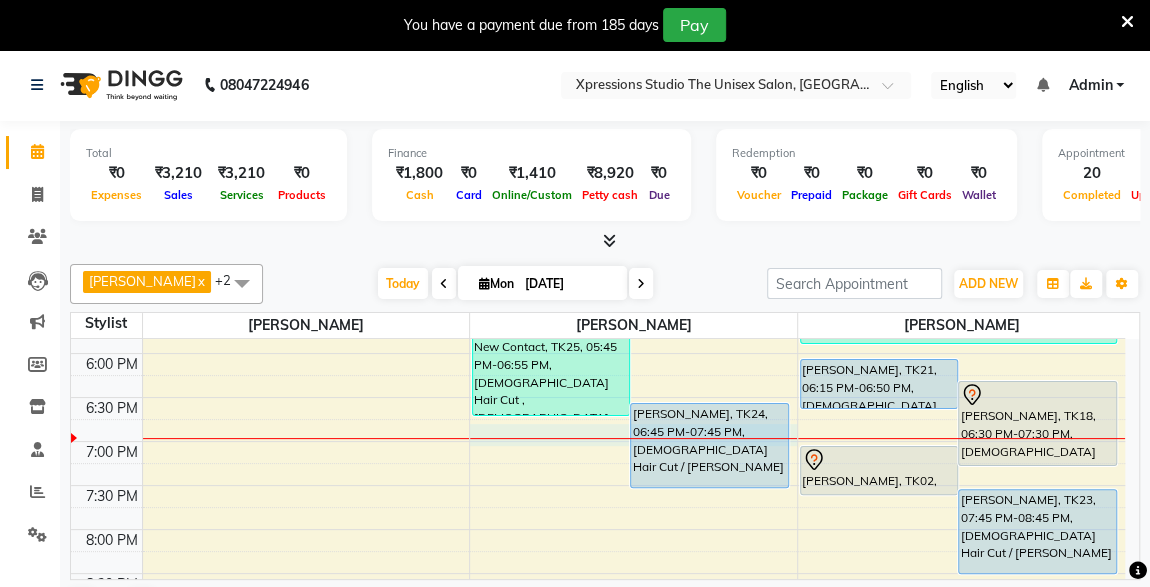 click on "8:00 AM 8:30 AM 9:00 AM 9:30 AM 10:00 AM 10:30 AM 11:00 AM 11:30 AM 12:00 PM 12:30 PM 1:00 PM 1:30 PM 2:00 PM 2:30 PM 3:00 PM 3:30 PM 4:00 PM 4:30 PM 5:00 PM 5:30 PM 6:00 PM 6:30 PM 7:00 PM 7:30 PM 8:00 PM 8:30 PM 9:00 PM 9:30 PM 10:00 PM 10:30 PM     Ajaysing w, TK04, 09:15 AM-09:35 AM, Male SEVING      OM SHIRSAT, TK06, 09:30 AM-10:05 AM, Male Hair Cut      PIYUSH SARAF, TK01, 01:15 PM-02:35 PM, Male Hair Cut / Beard ,Male Head Massage With Oil     AASHISH INGALE, TK13, 02:15 PM-03:15 PM, Male Hair Cut / Seving     AASUTOHS PATIL, TK14, 04:15 PM-04:55 PM, BMIINE PROFESSIONL HAIR COLOUR     AASUTOHS PATIL, TK20, 04:15 PM-04:40 PM, Massage - Charcole Massage     New Contact, TK25, 05:45 PM-06:55 PM, Male Hair Cut ,Male Hair Cut  (₹100)    PRANAV GAYAKWAD, TK24, 06:45 PM-07:45 PM, Male Hair Cut / Beard      YAUSH PANJWANA, TK08, 10:15 AM-10:50 AM, Male Hair Cut      MANAS MUNJALA, TK09, 11:00 AM-12:25 PM, Male Hair Cut / Beard ,Massage - Vlcc Massage" at bounding box center [598, 133] 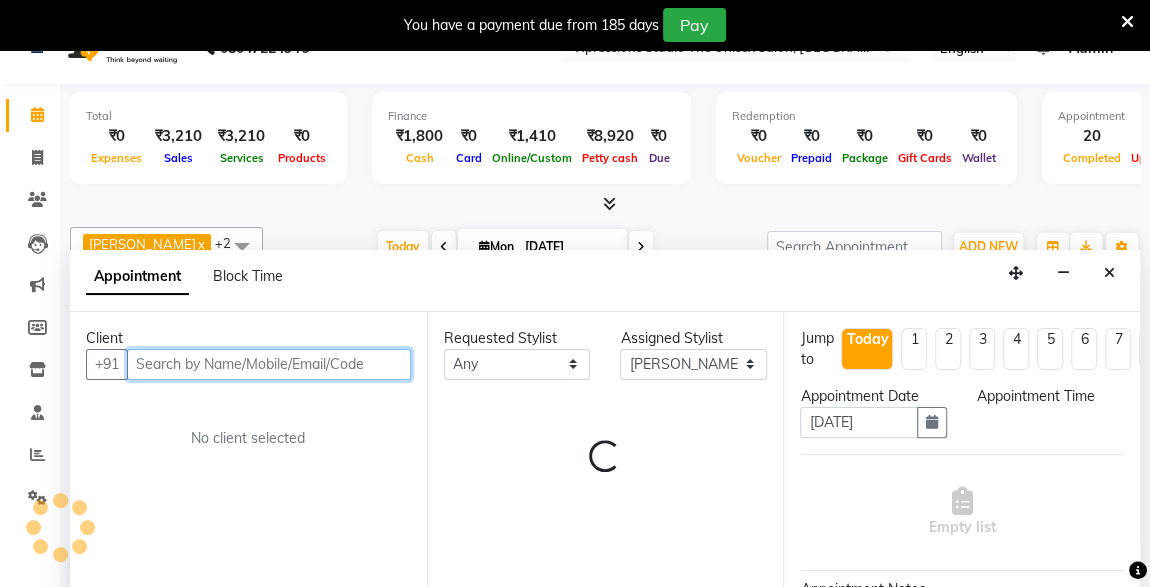 select on "1140" 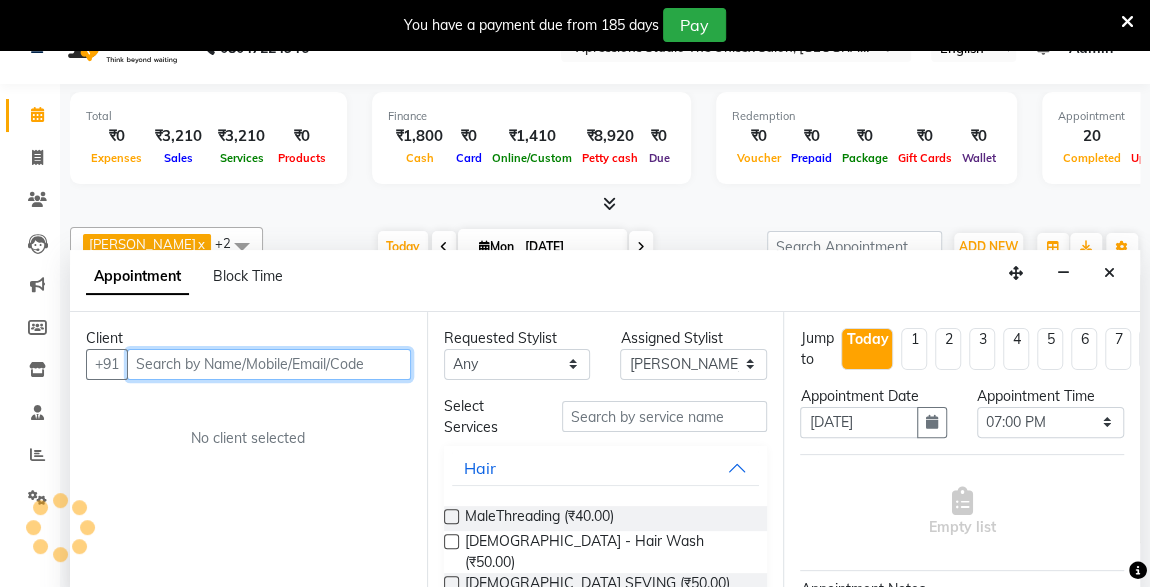 scroll, scrollTop: 49, scrollLeft: 0, axis: vertical 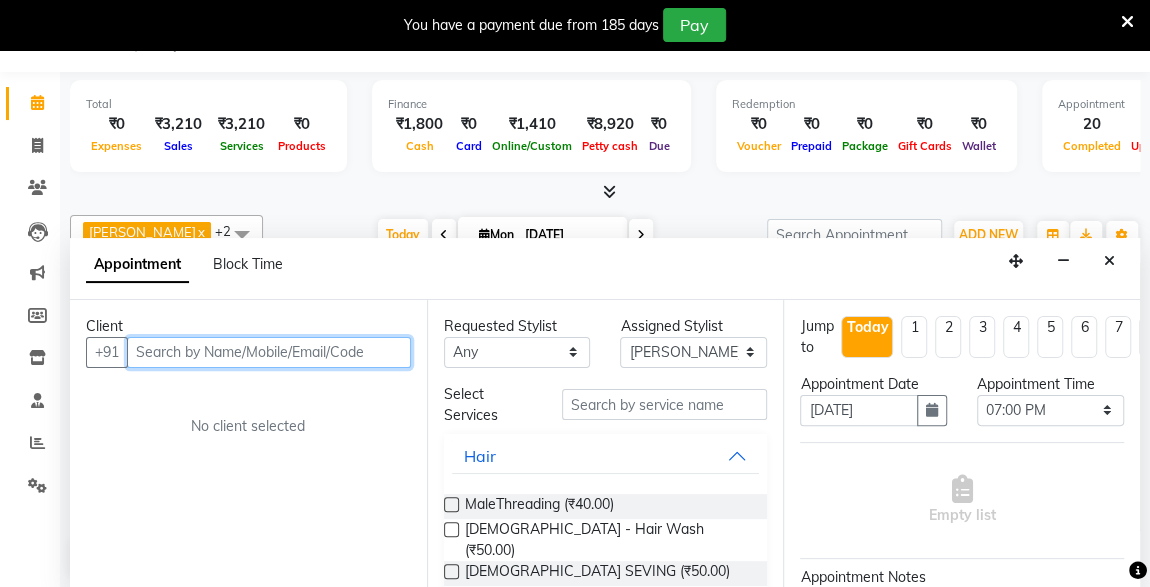 click at bounding box center (269, 352) 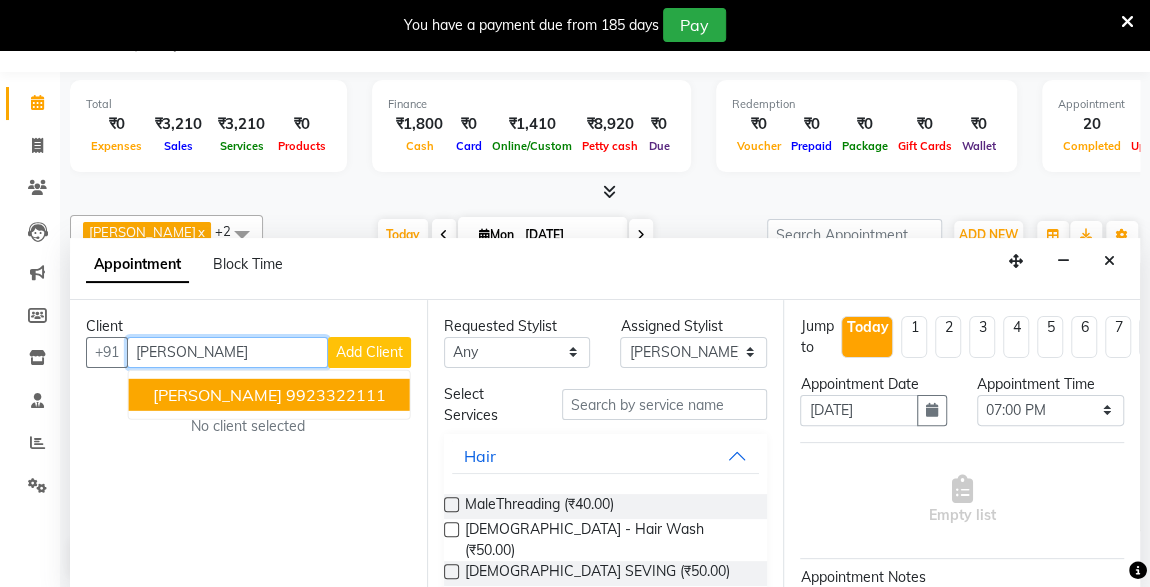 click on "9923322111" at bounding box center [336, 394] 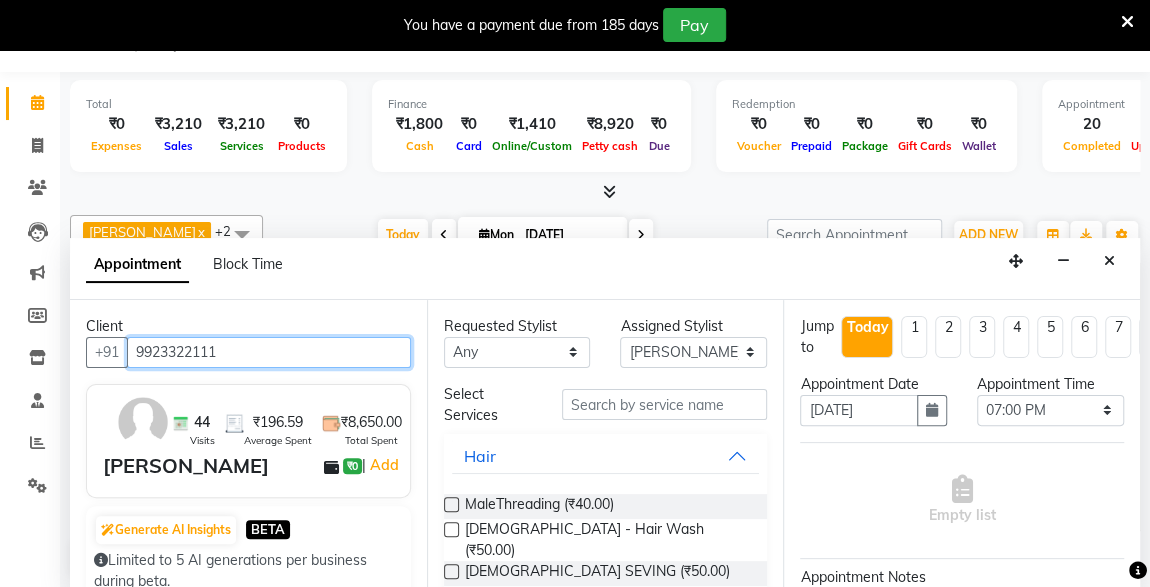 type on "9923322111" 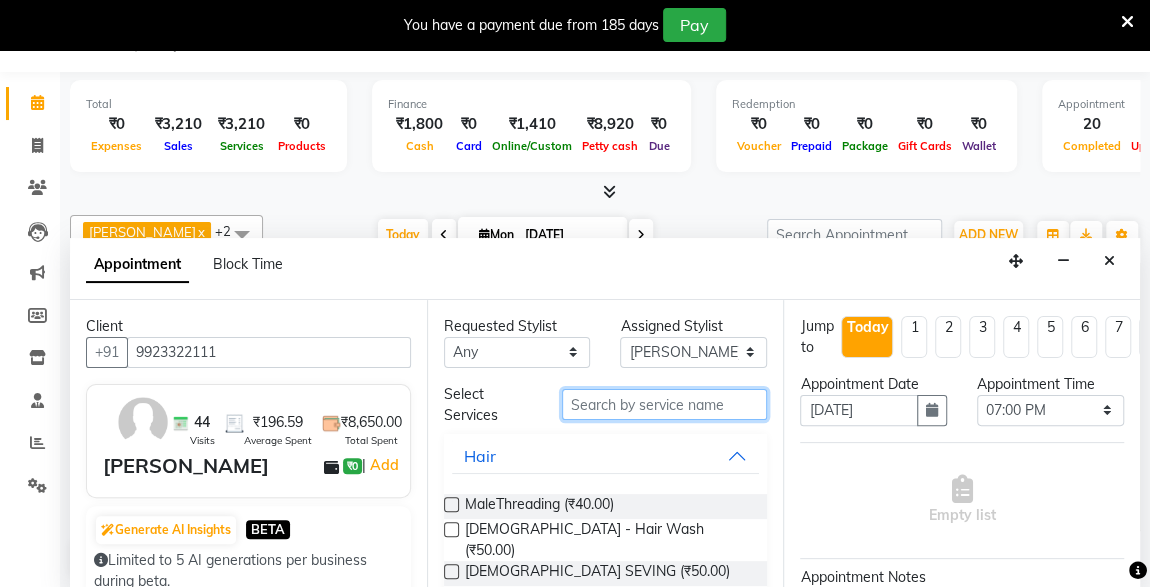 click at bounding box center [665, 404] 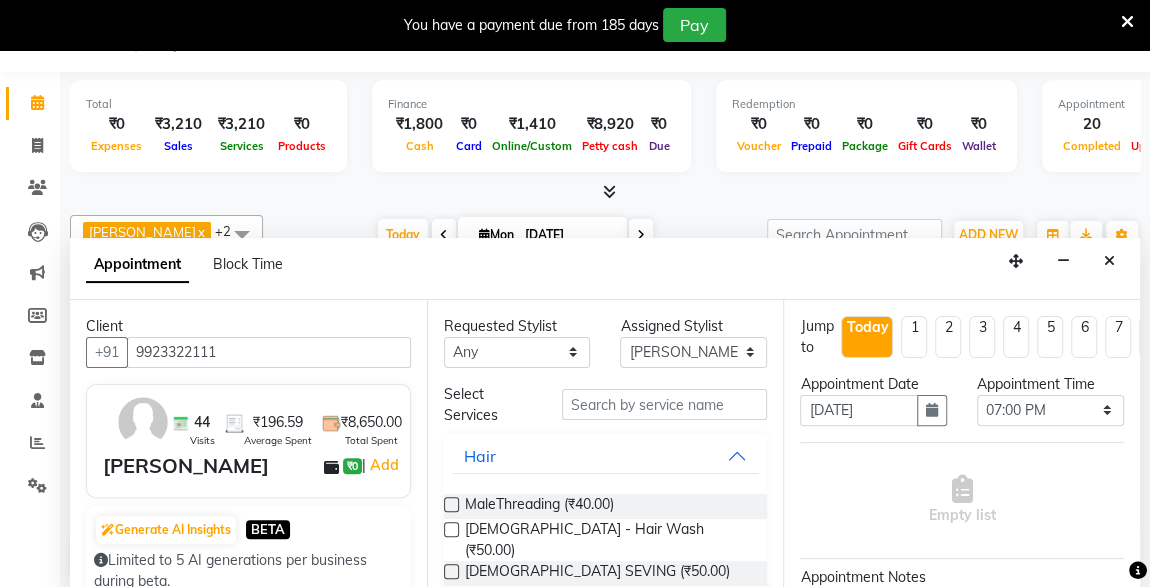 click at bounding box center (451, 571) 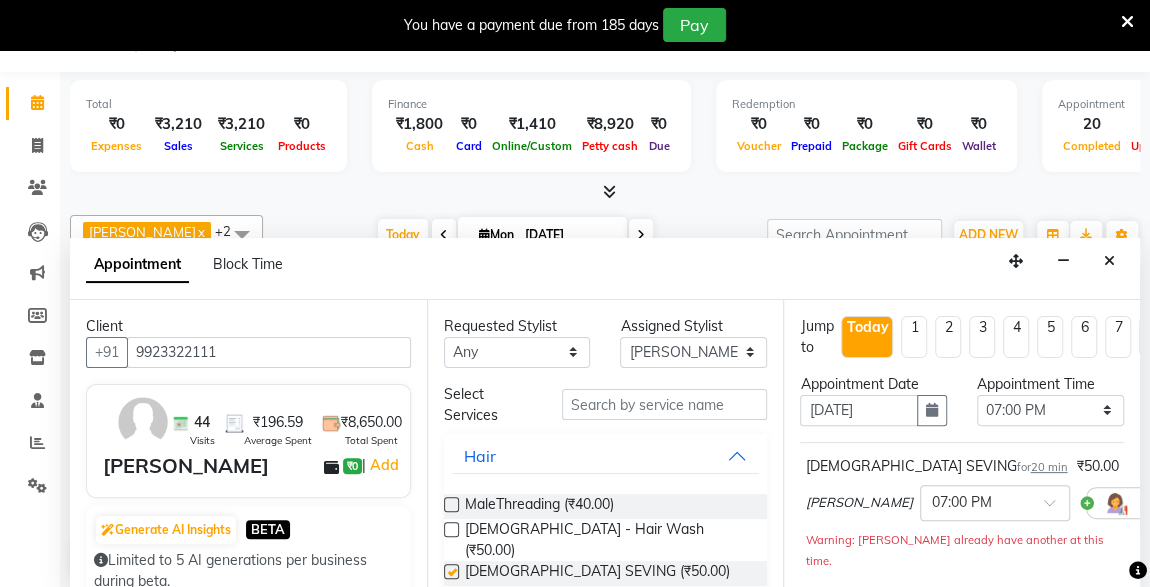 checkbox on "false" 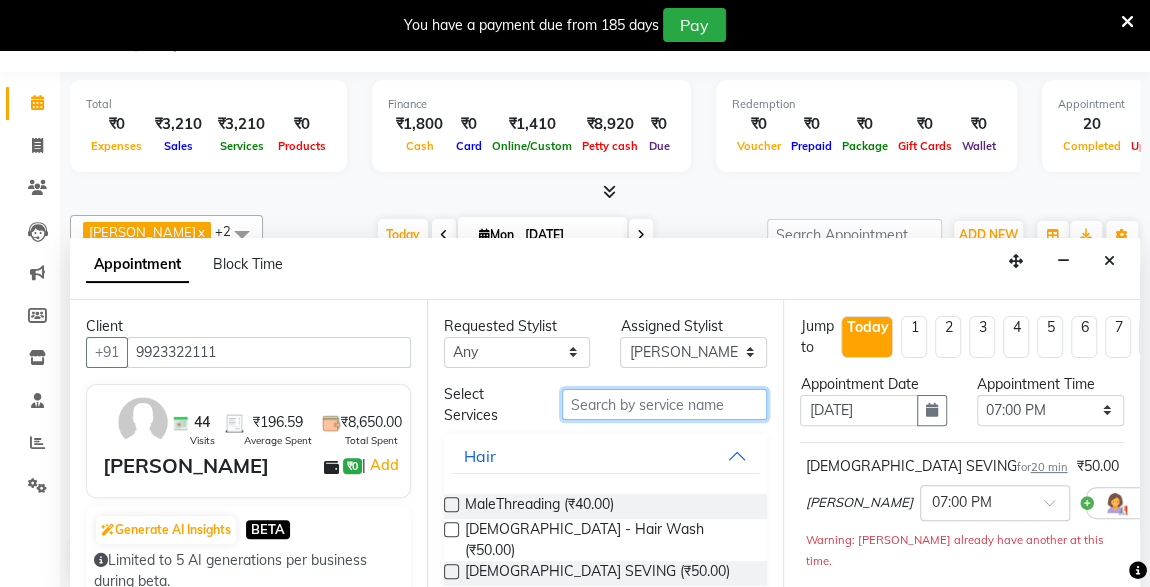 click at bounding box center [665, 404] 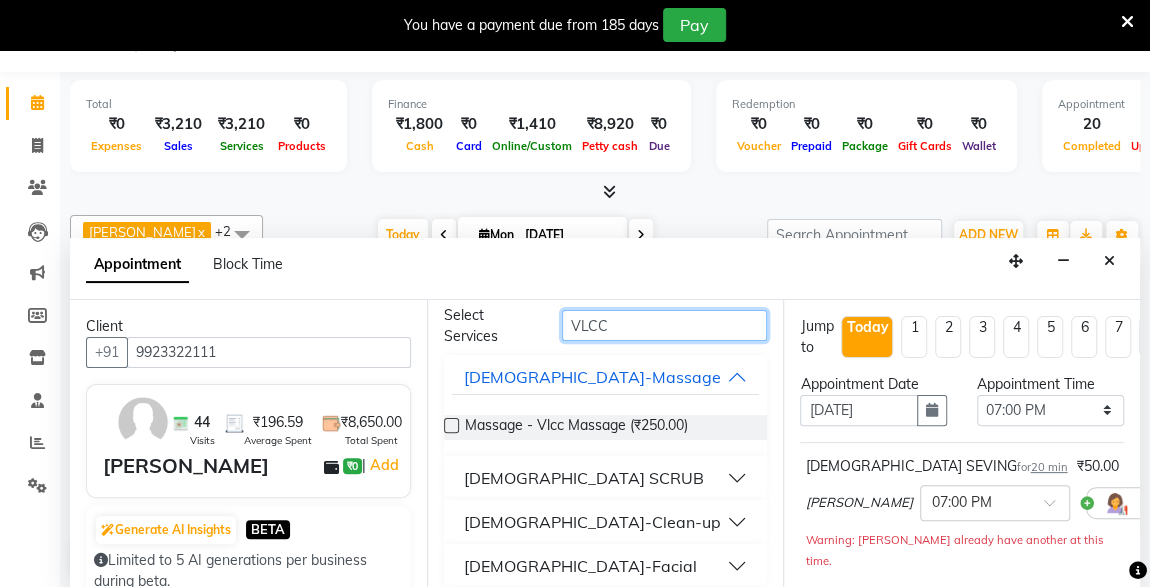 scroll, scrollTop: 135, scrollLeft: 0, axis: vertical 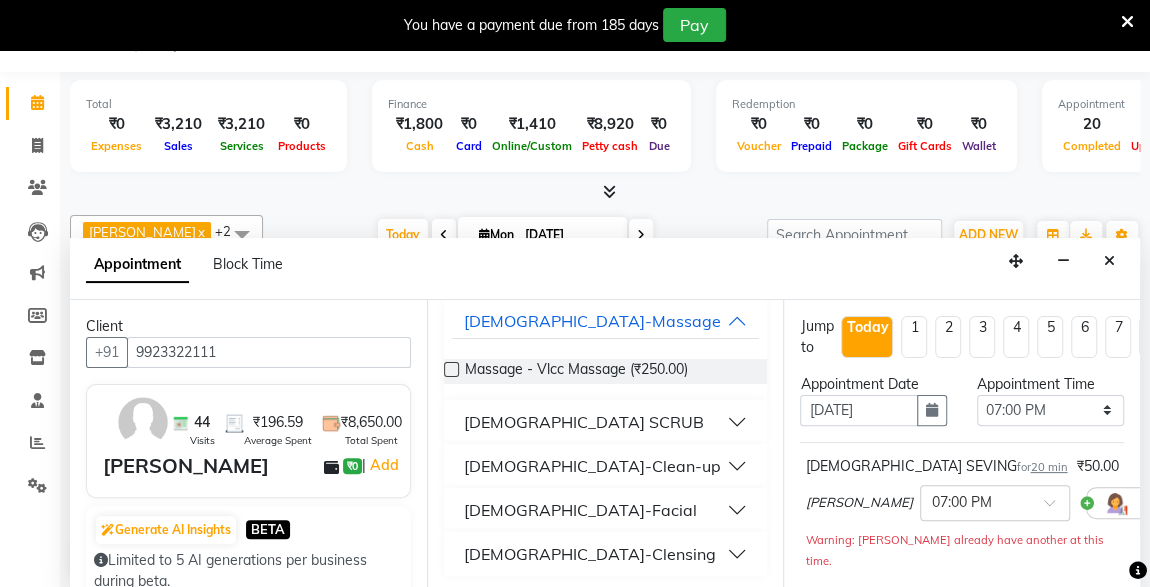 type on "VLCC" 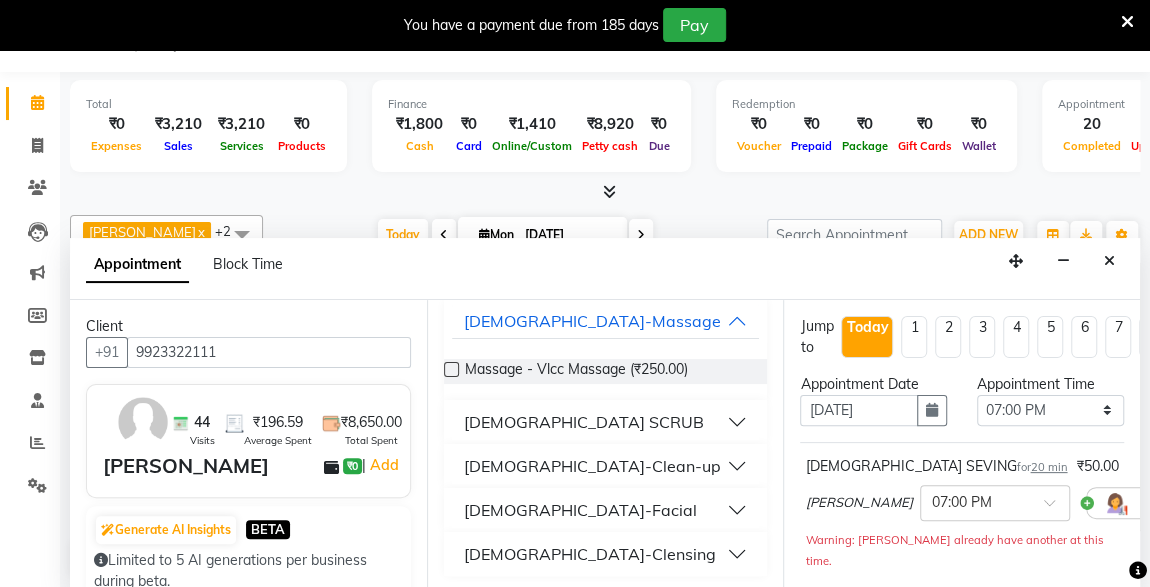 click on "[DEMOGRAPHIC_DATA]-Clensing" at bounding box center (606, 554) 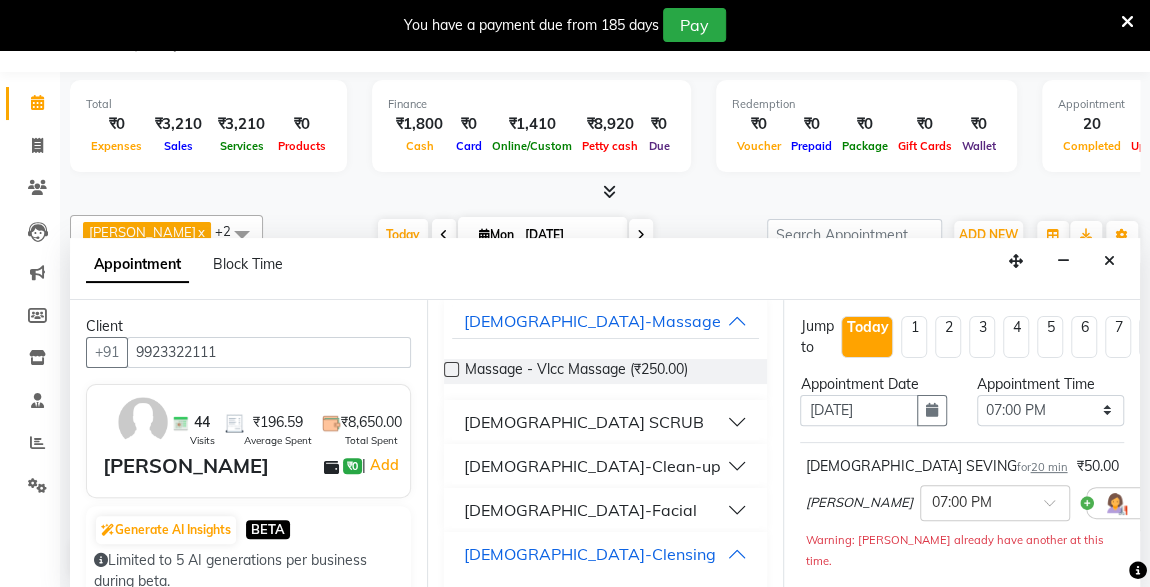 scroll, scrollTop: 192, scrollLeft: 0, axis: vertical 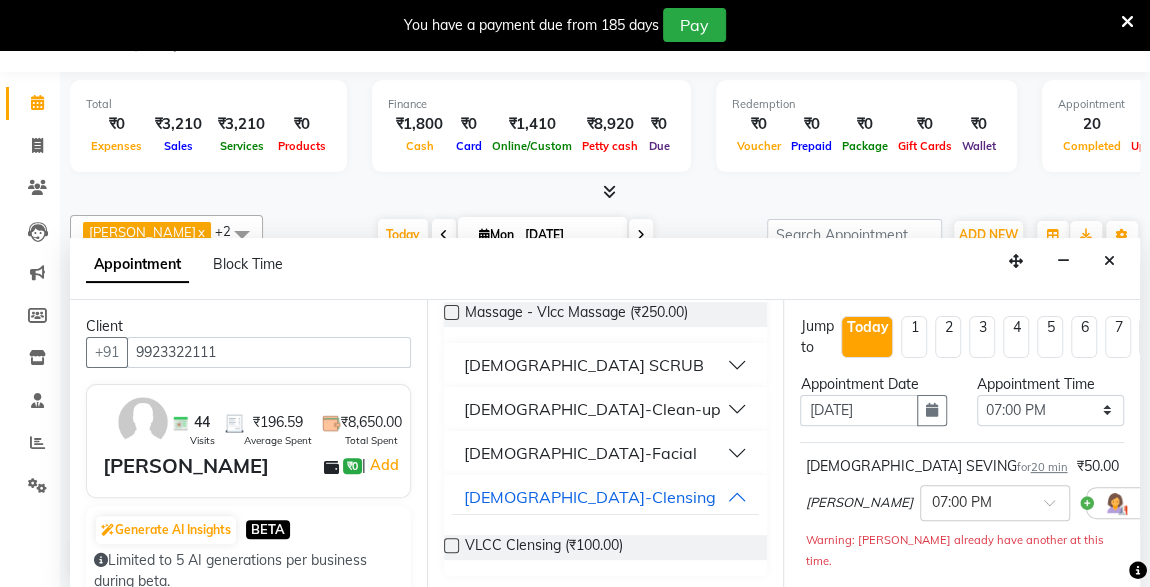 click at bounding box center (451, 545) 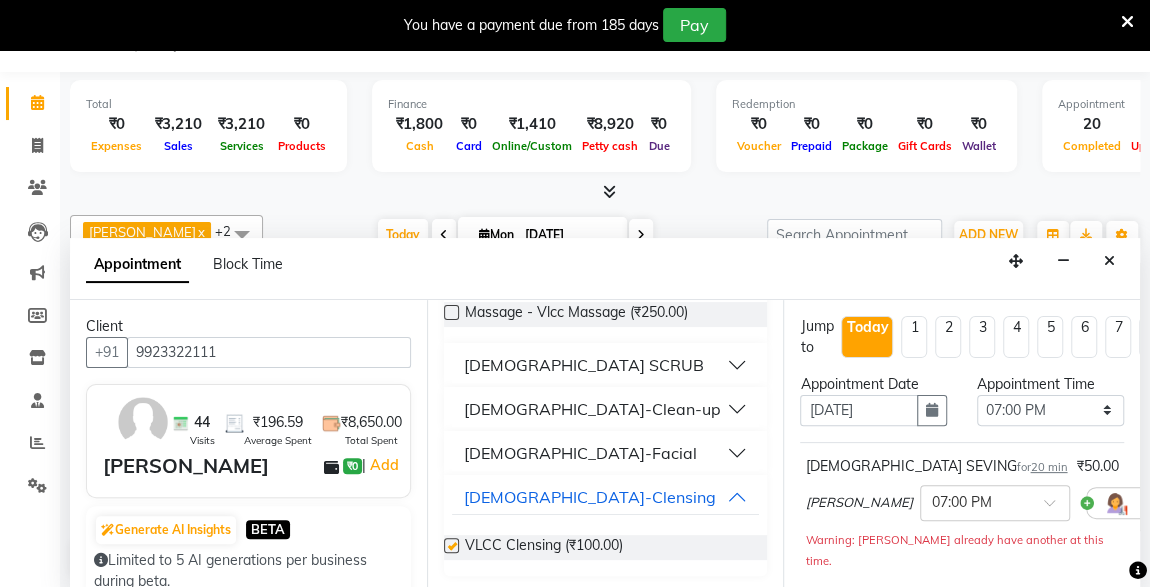 checkbox on "false" 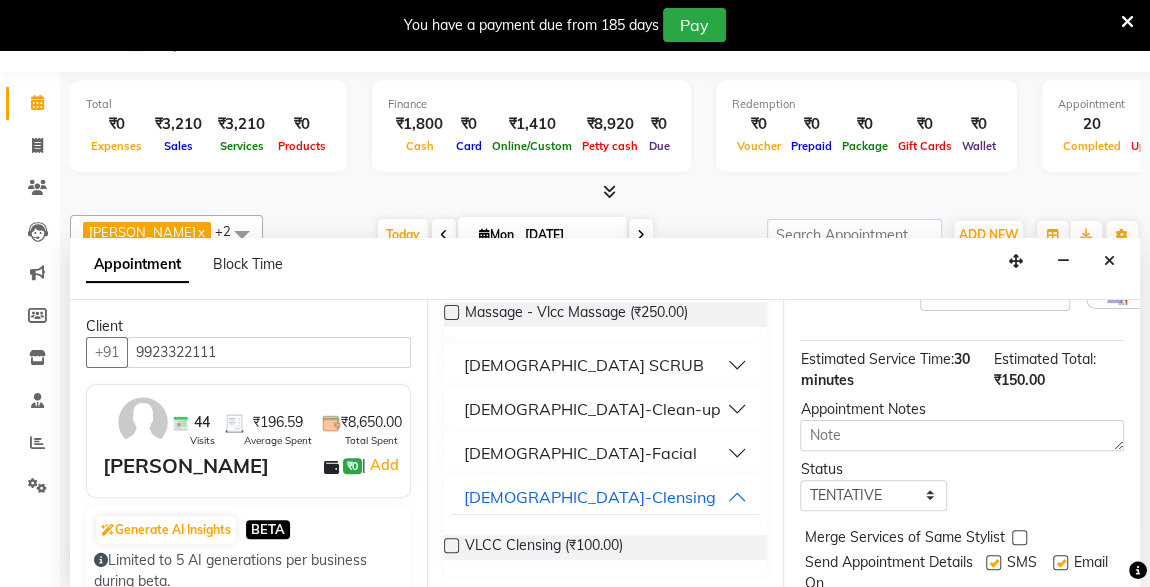 scroll, scrollTop: 404, scrollLeft: 0, axis: vertical 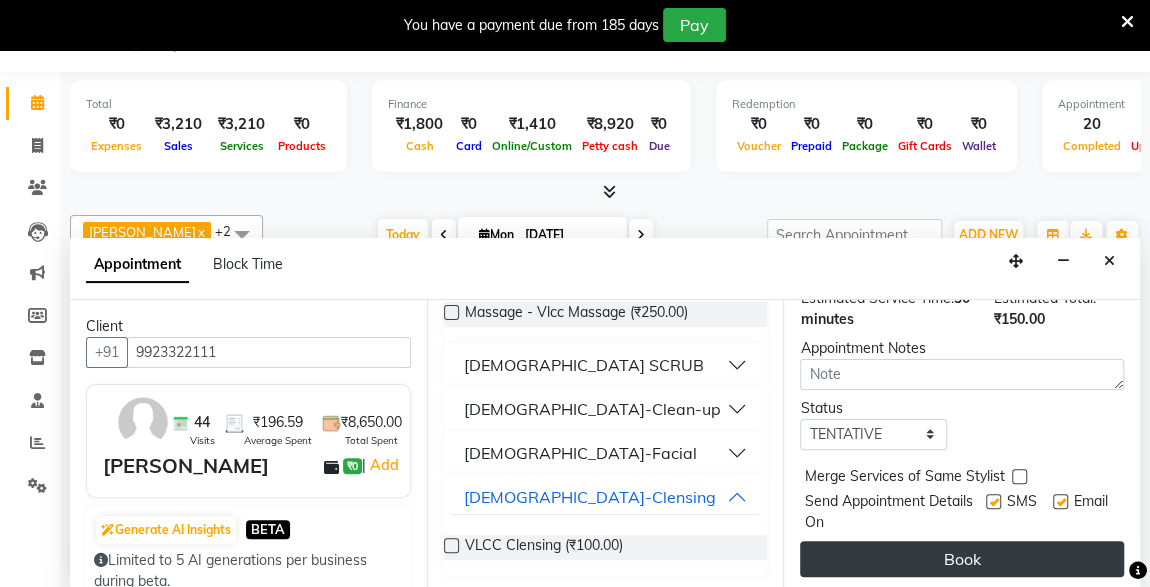 click on "Book" at bounding box center (962, 559) 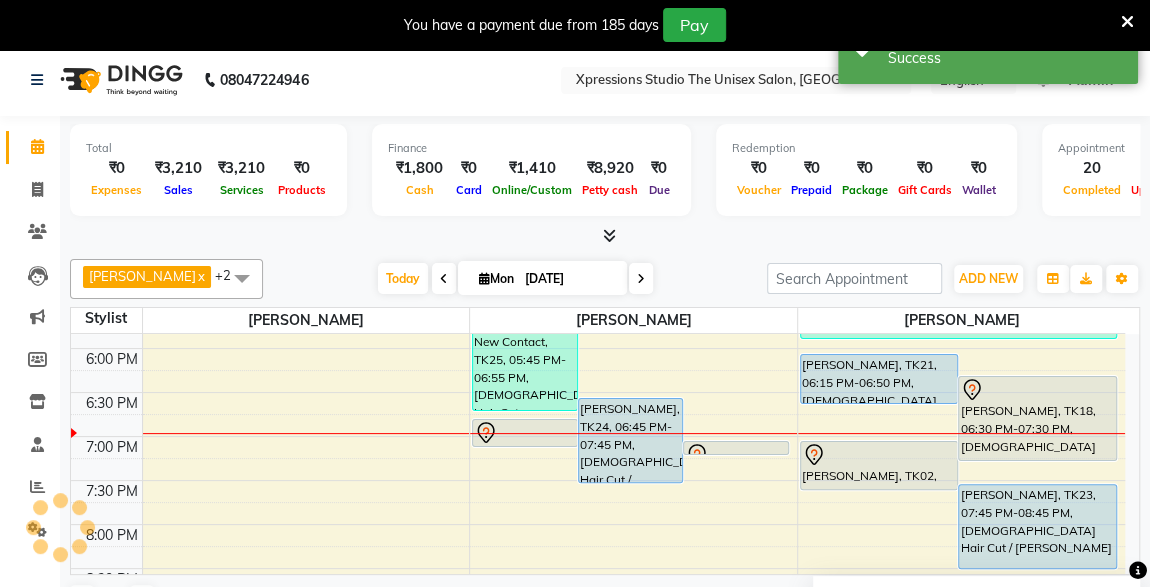 scroll, scrollTop: 0, scrollLeft: 0, axis: both 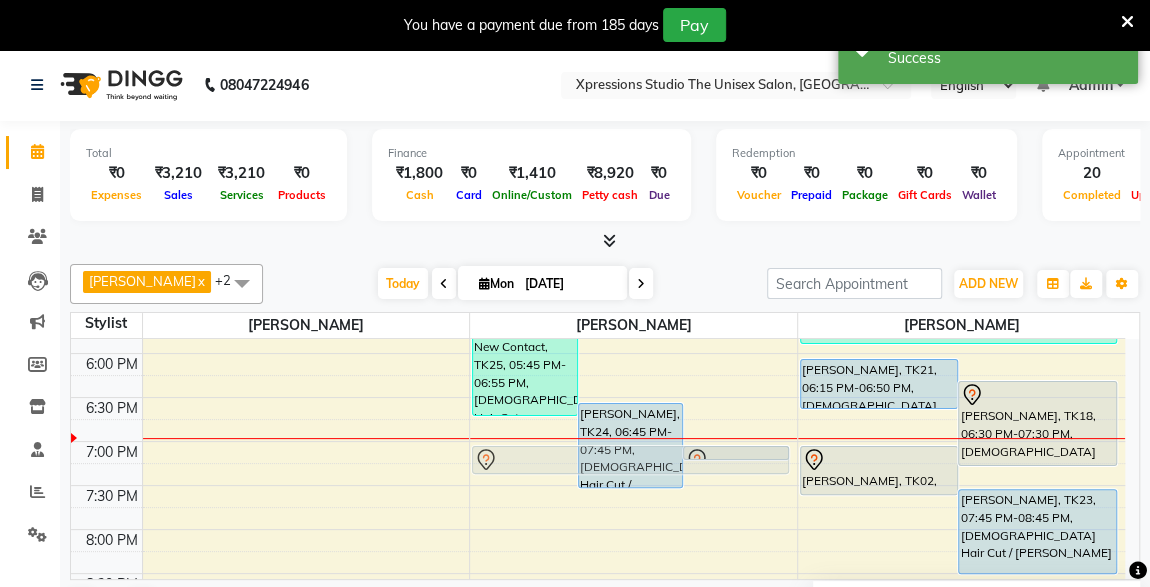drag, startPoint x: 530, startPoint y: 427, endPoint x: 530, endPoint y: 455, distance: 28 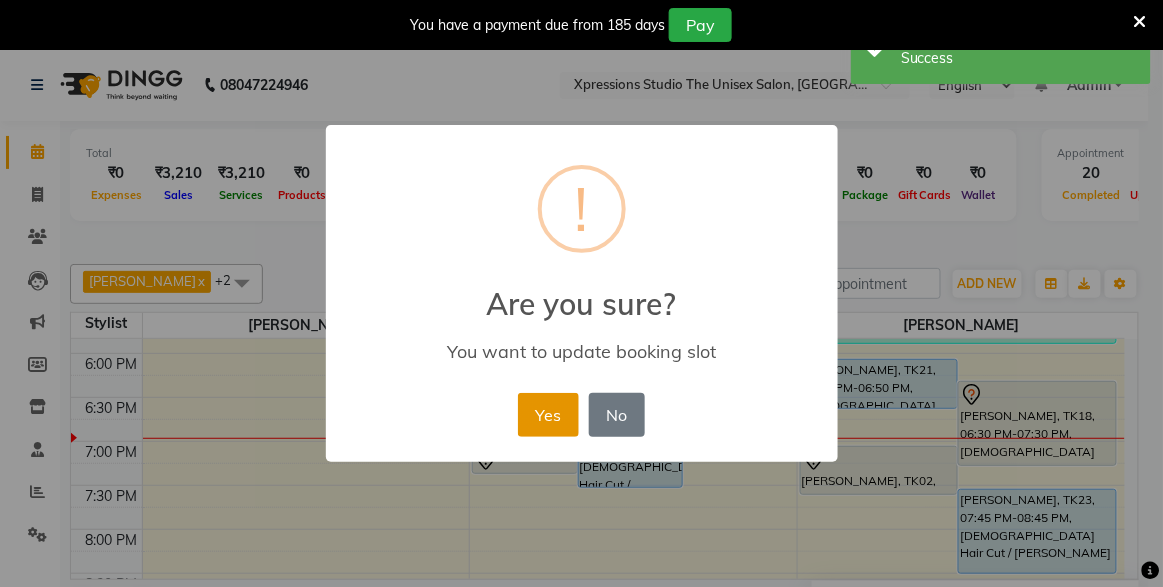 click on "Yes" at bounding box center (548, 415) 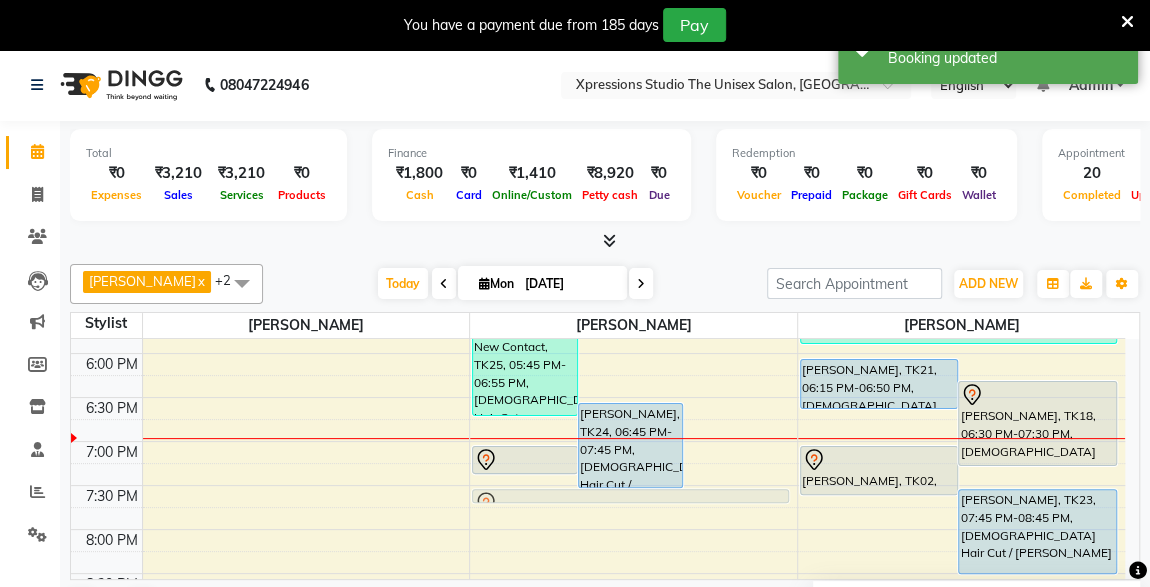 drag, startPoint x: 743, startPoint y: 450, endPoint x: 560, endPoint y: 489, distance: 187.10959 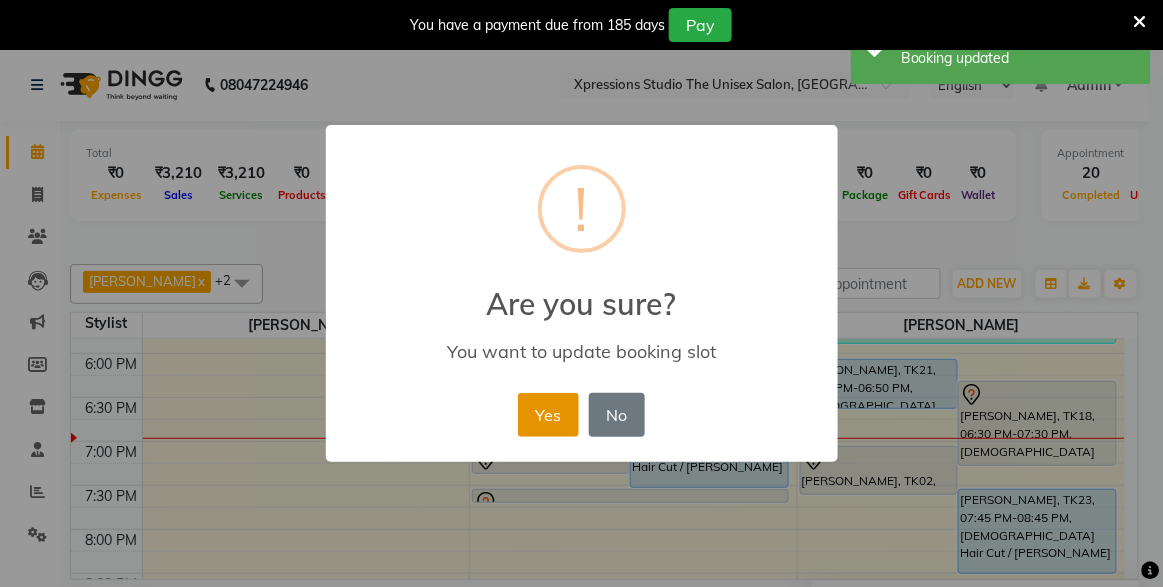 click on "Yes" at bounding box center [548, 415] 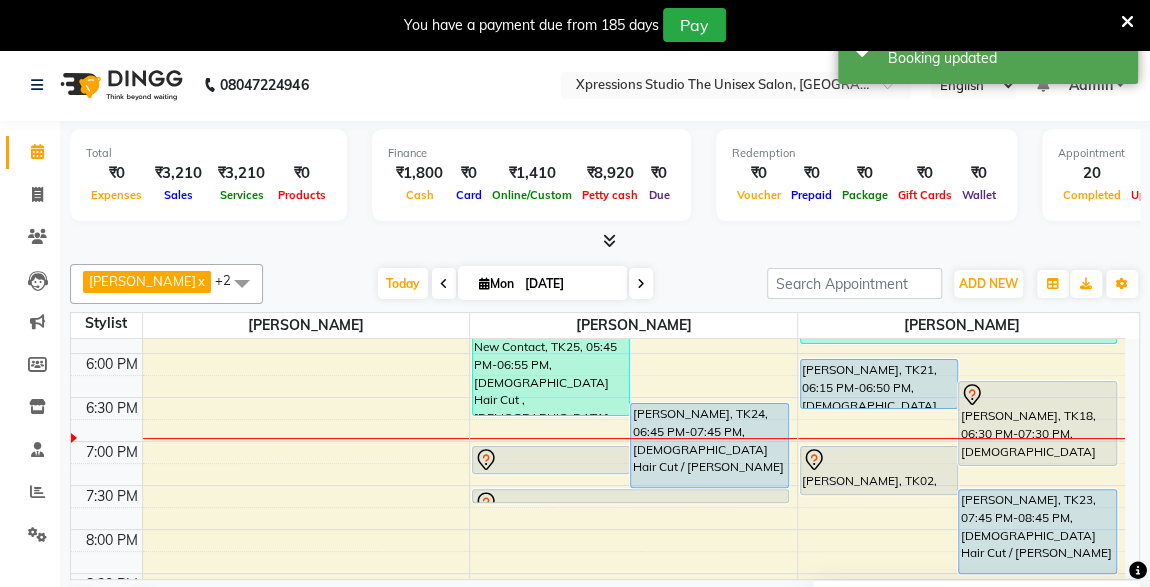 click at bounding box center (551, 460) 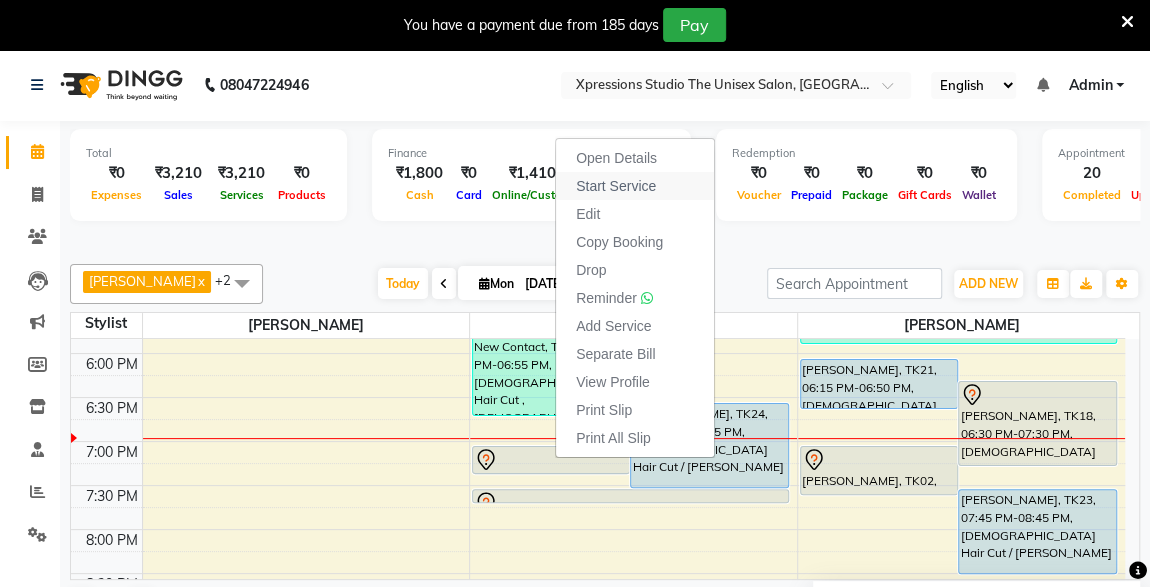 click on "Start Service" at bounding box center (616, 186) 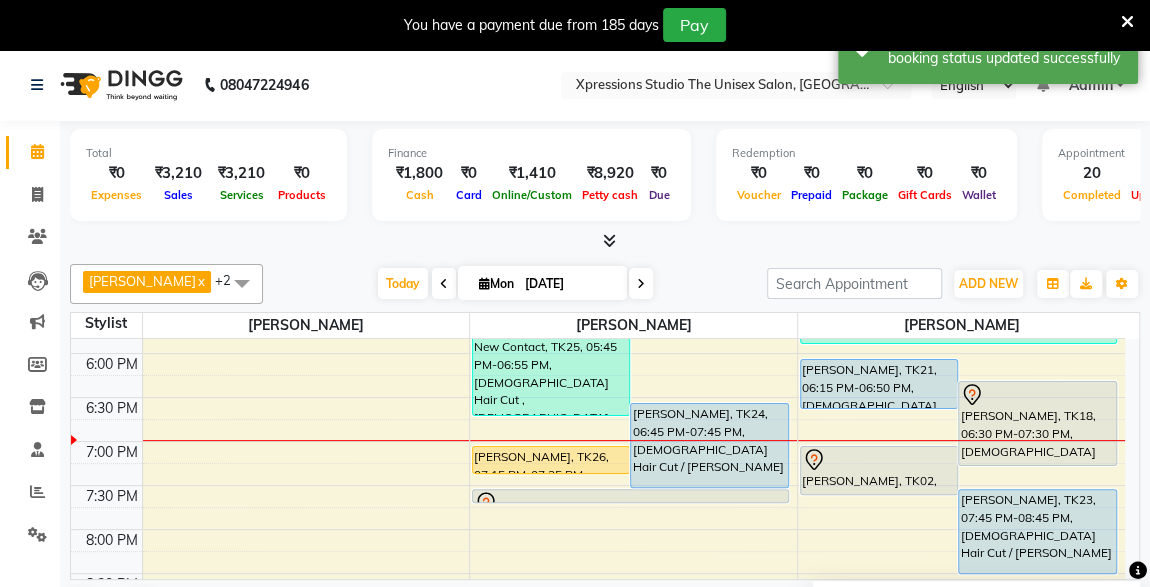 scroll, scrollTop: 859, scrollLeft: 0, axis: vertical 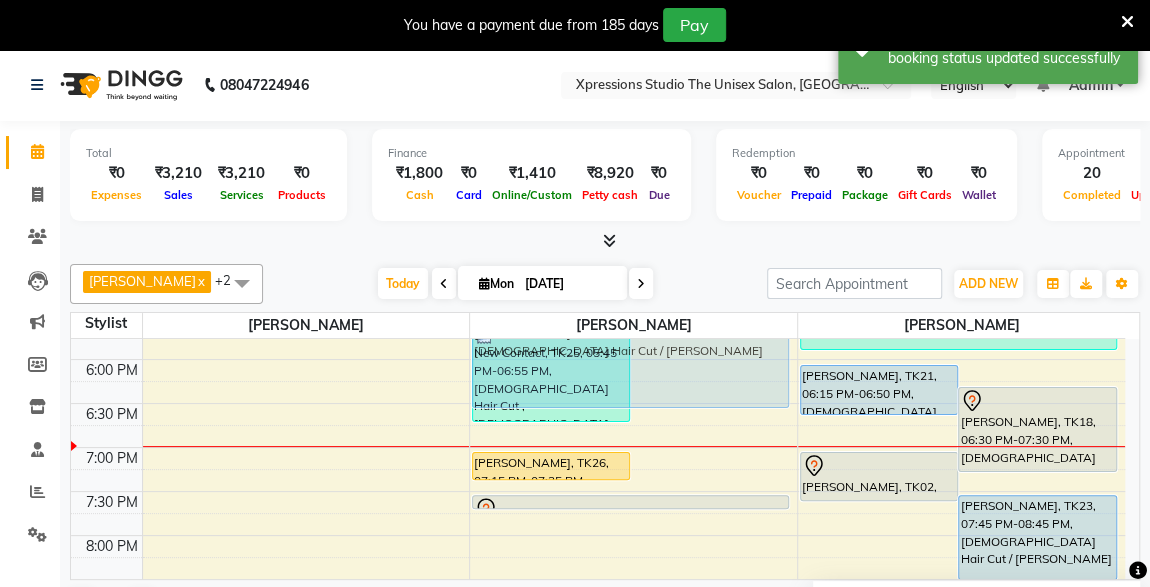 drag, startPoint x: 706, startPoint y: 406, endPoint x: 720, endPoint y: 335, distance: 72.36712 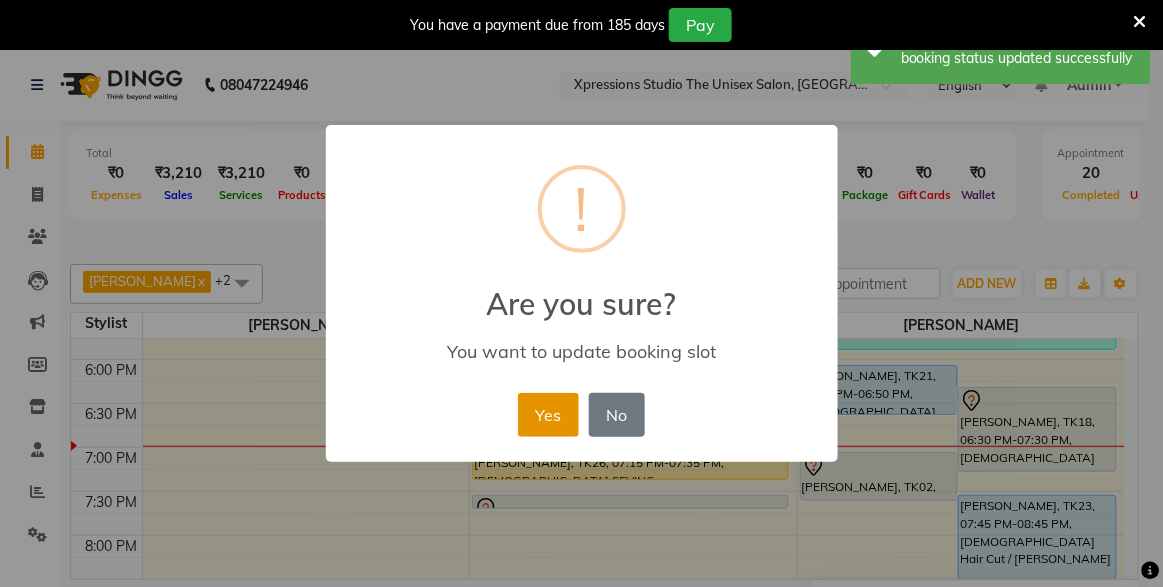click on "Yes" at bounding box center (548, 415) 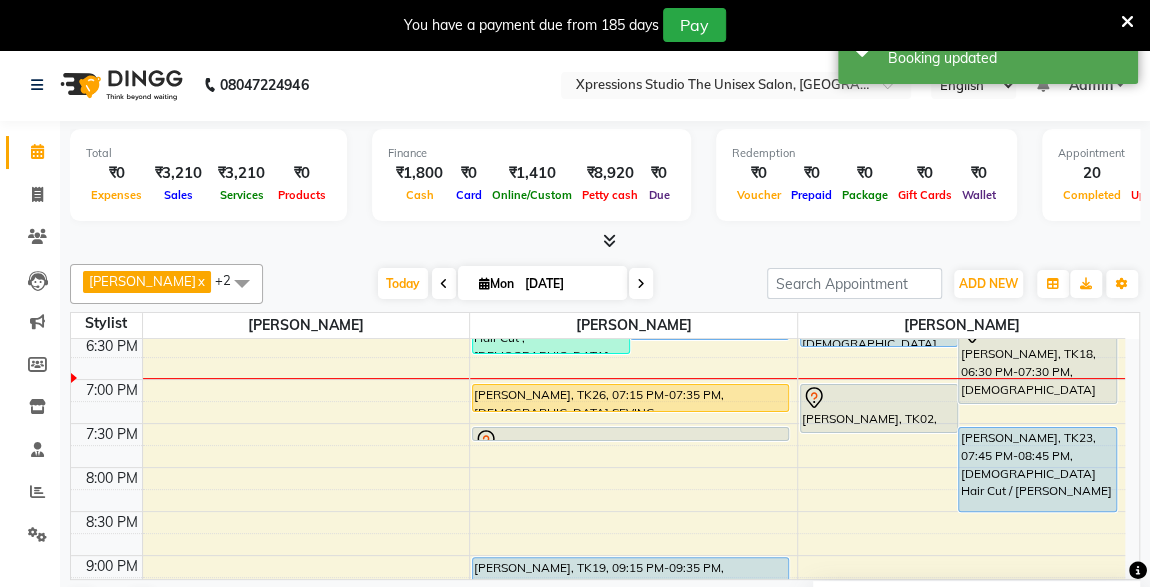 scroll, scrollTop: 923, scrollLeft: 0, axis: vertical 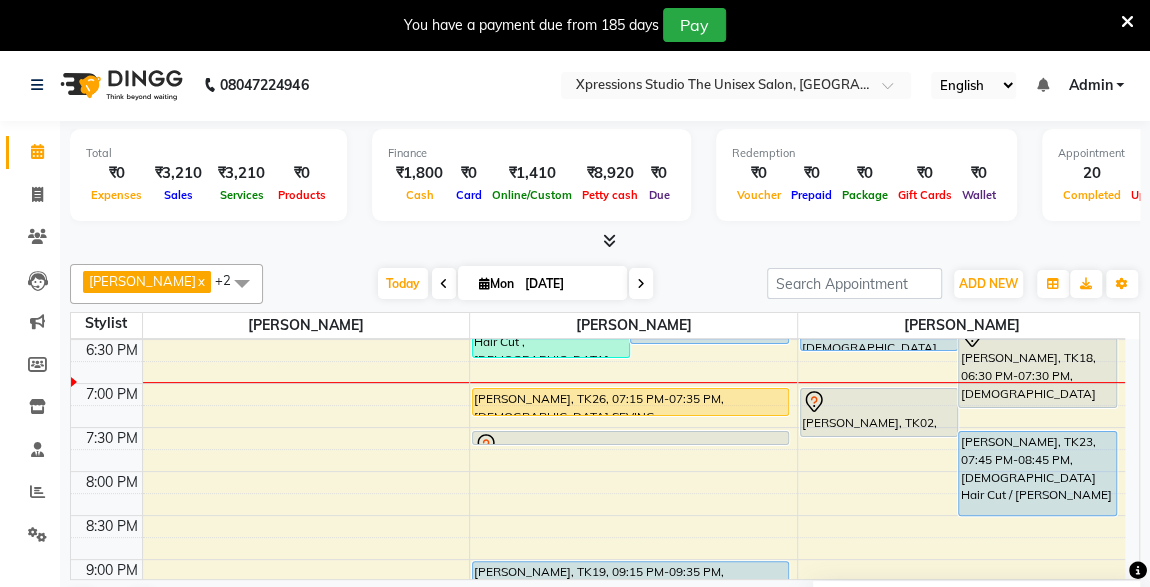 click on "[PERSON_NAME], TK18, 06:30 PM-07:30 PM, [DEMOGRAPHIC_DATA]  [PERSON_NAME],[DEMOGRAPHIC_DATA] Hair Cut  (₹100)" at bounding box center [1037, 365] 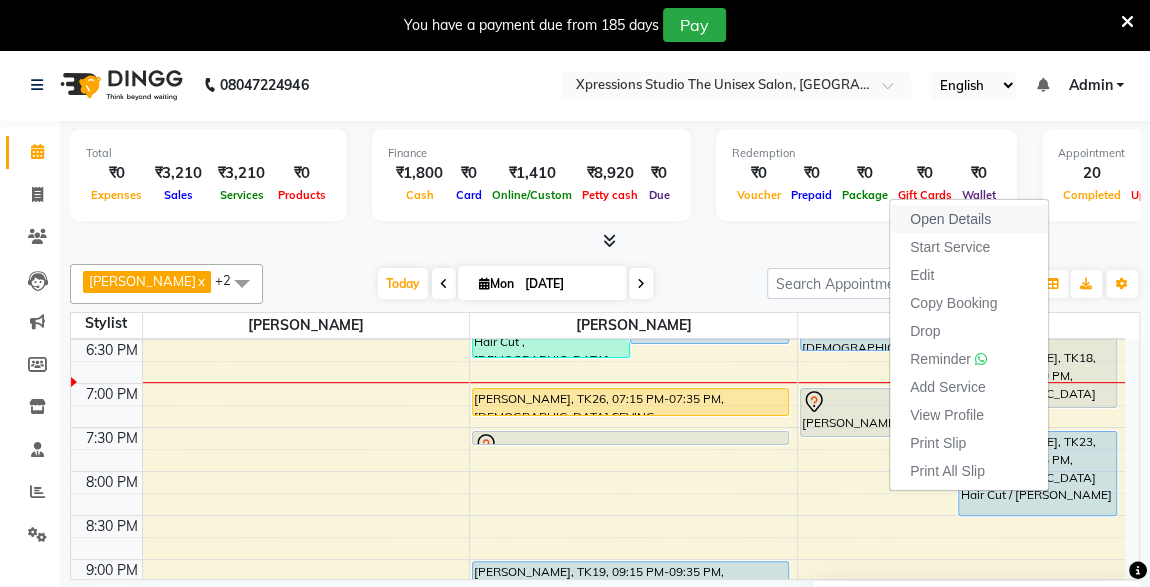 click on "Open Details" at bounding box center (969, 219) 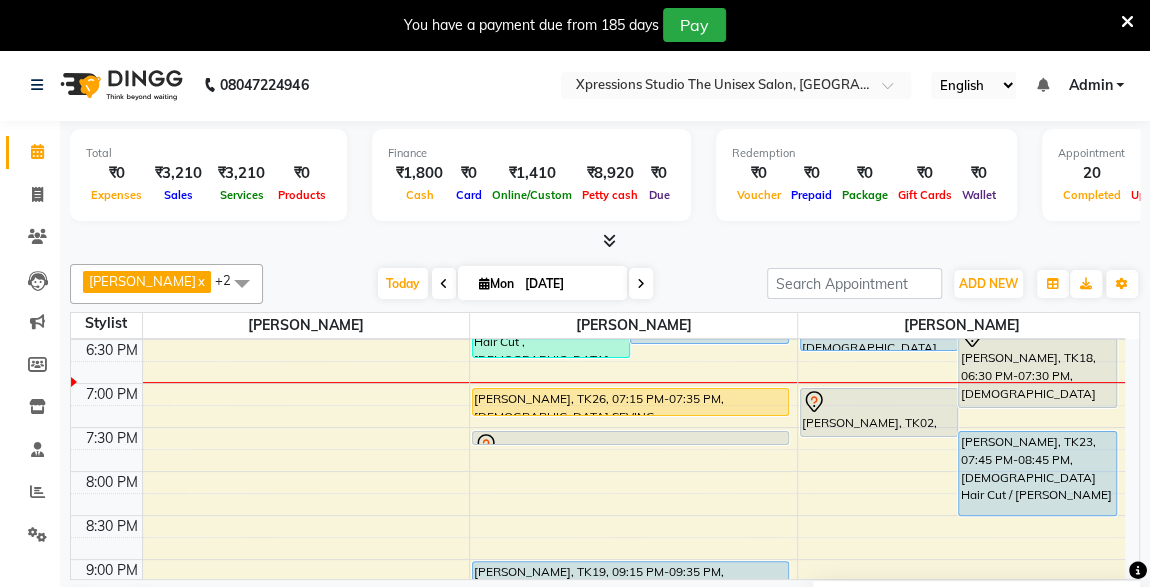 click on "[PERSON_NAME], TK18, 06:30 PM-07:30 PM, [DEMOGRAPHIC_DATA]  [PERSON_NAME],[DEMOGRAPHIC_DATA] Hair Cut  (₹100)" at bounding box center (1037, 365) 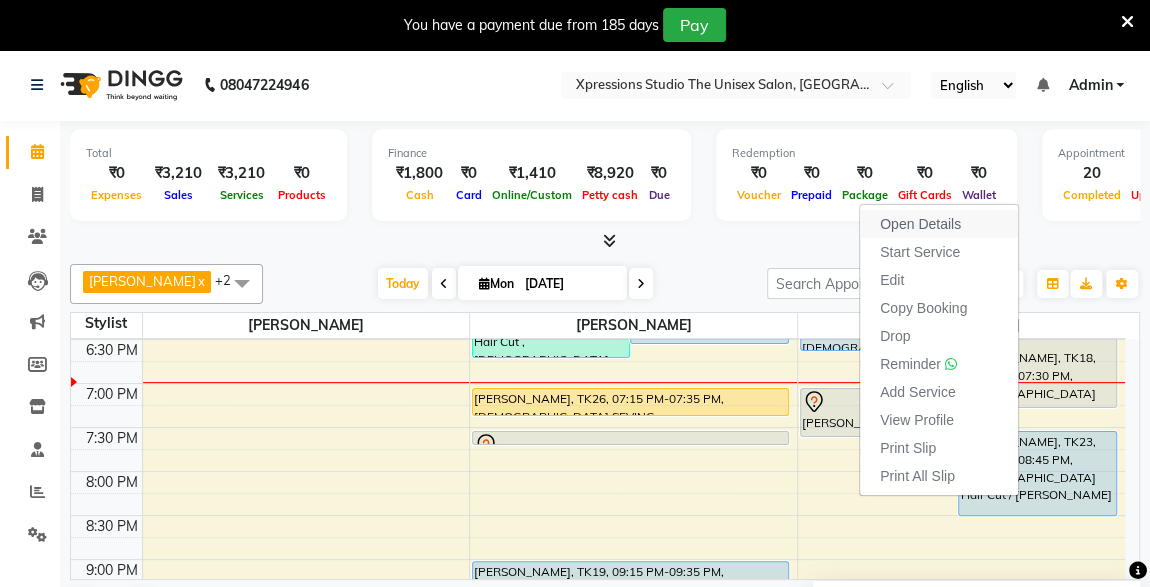 click on "Open Details" at bounding box center (939, 224) 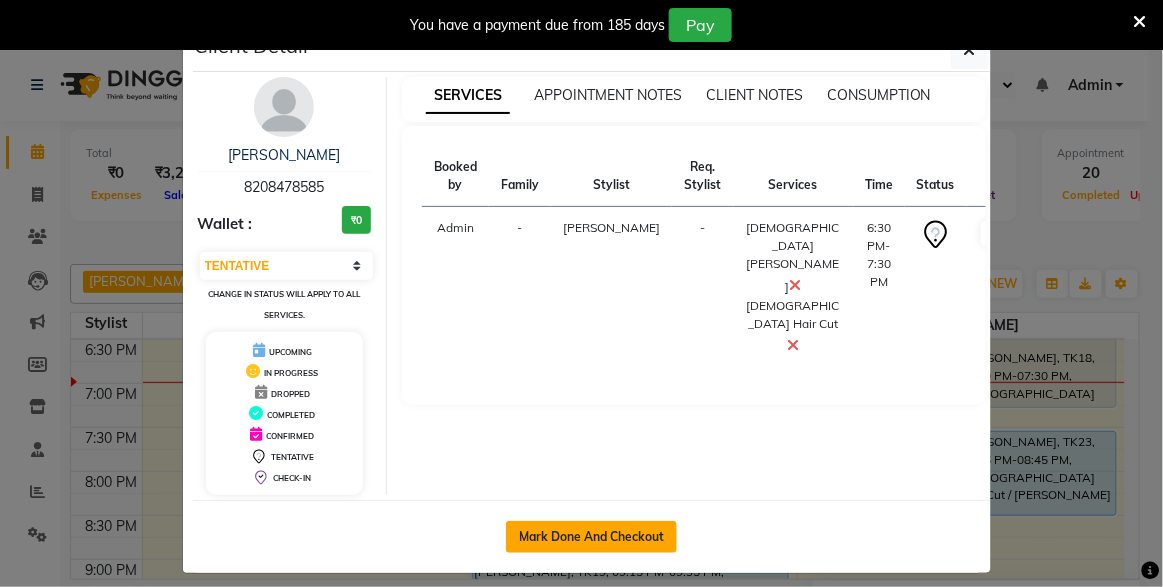 click on "Mark Done And Checkout" 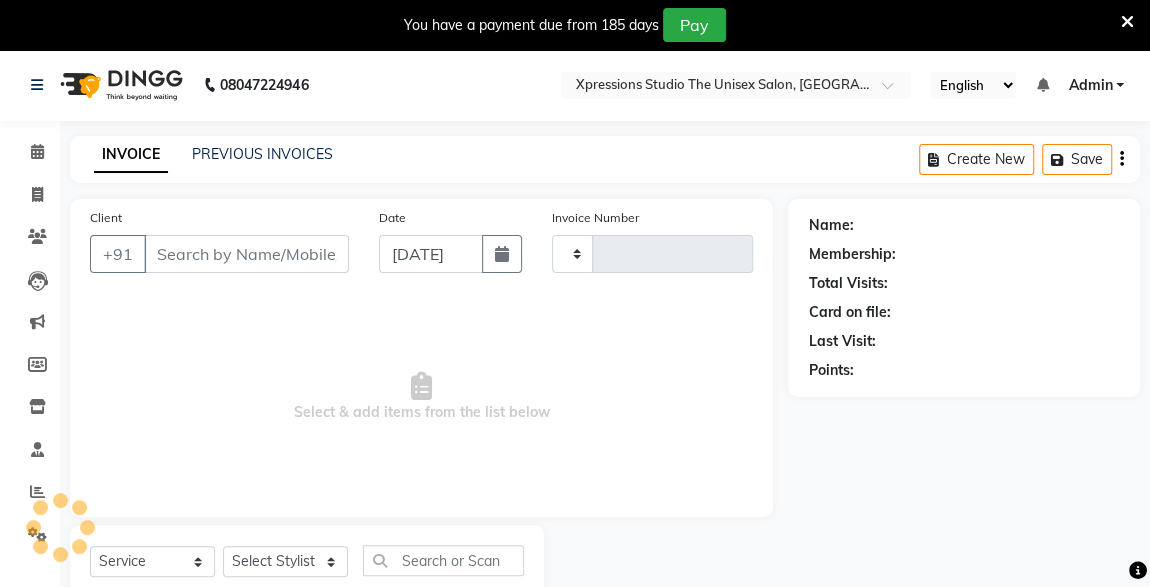 type on "3196" 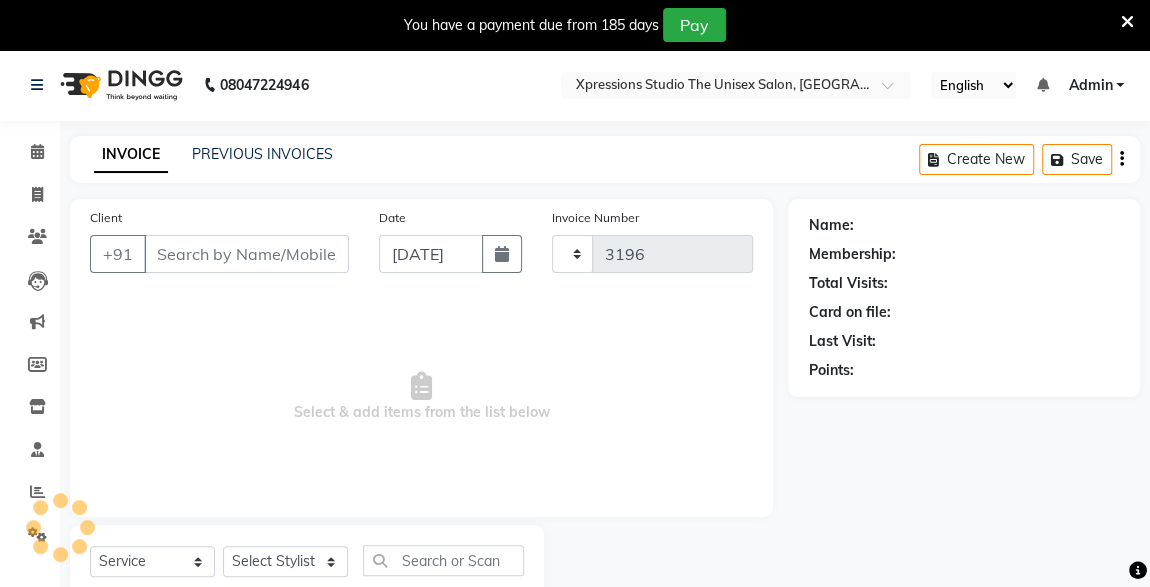 select on "7003" 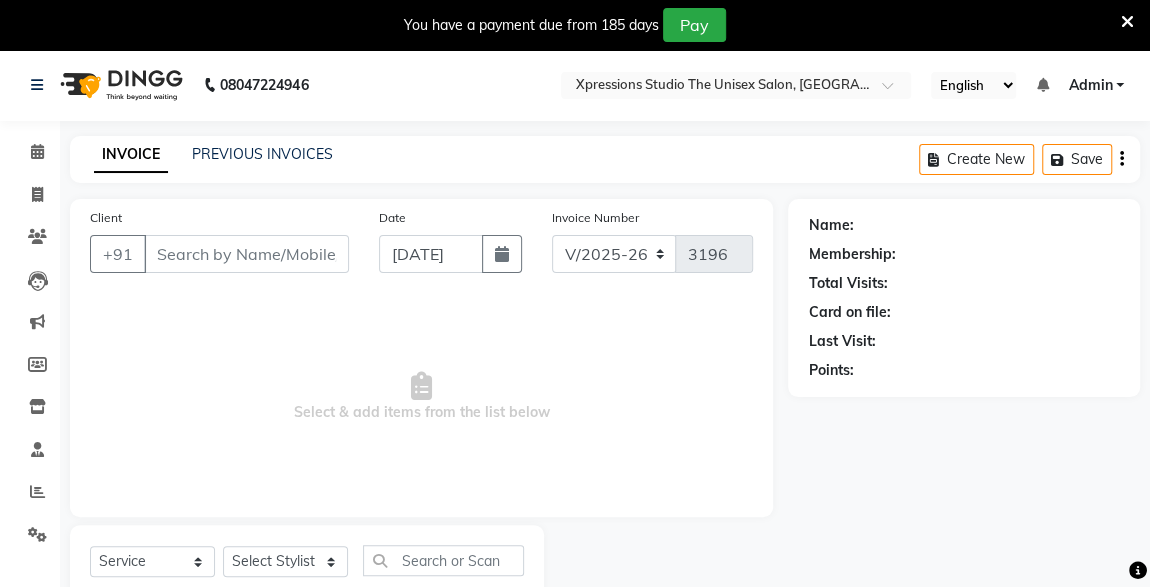 type on "8208478585" 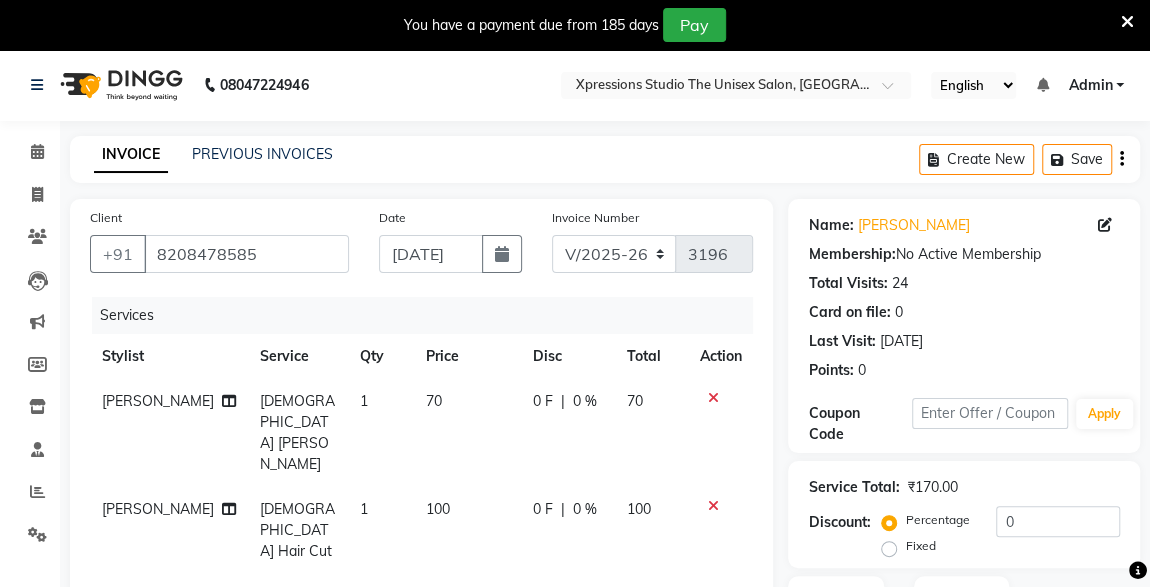 click on "70" 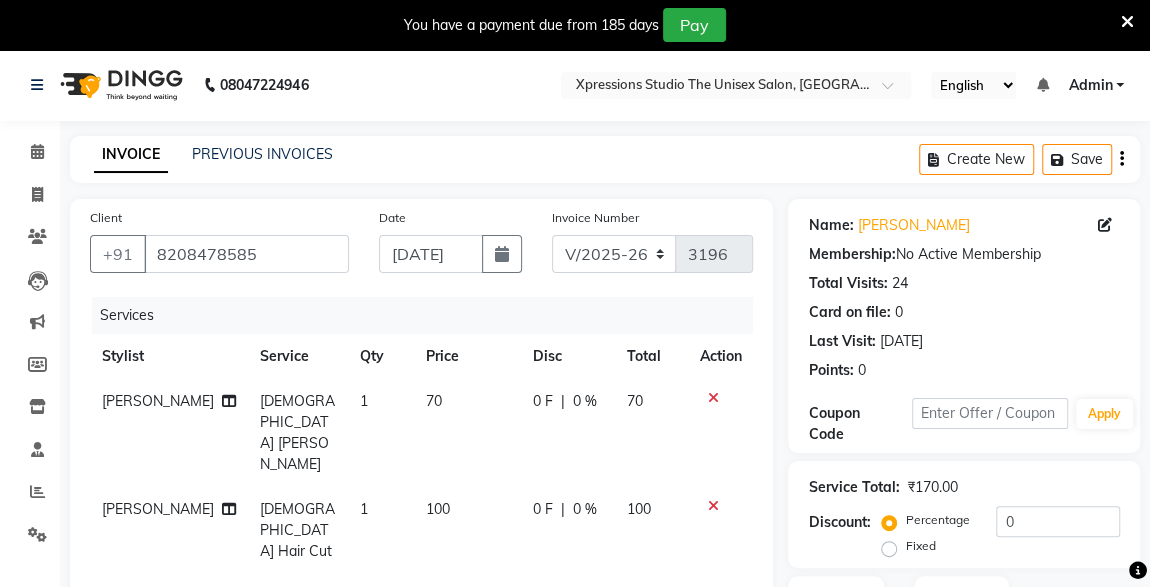 select on "57589" 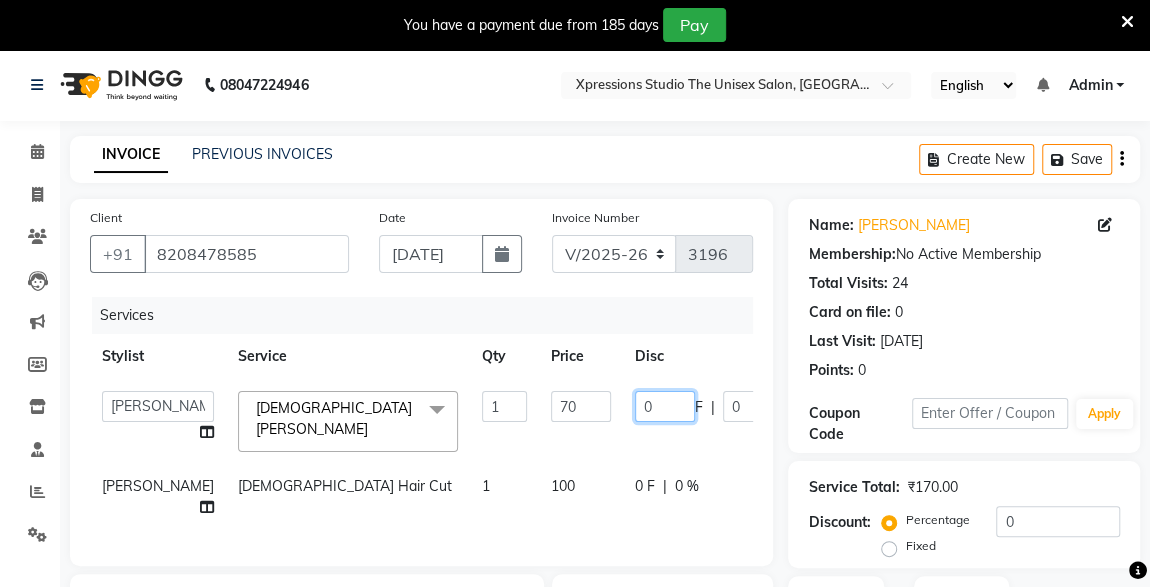 click on "0" 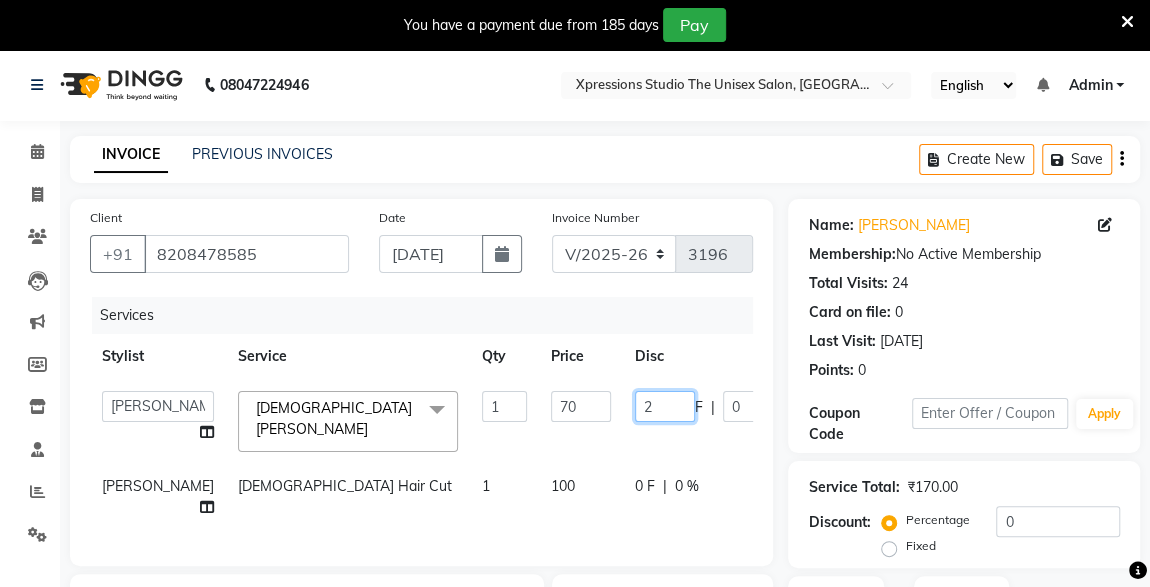 type on "20" 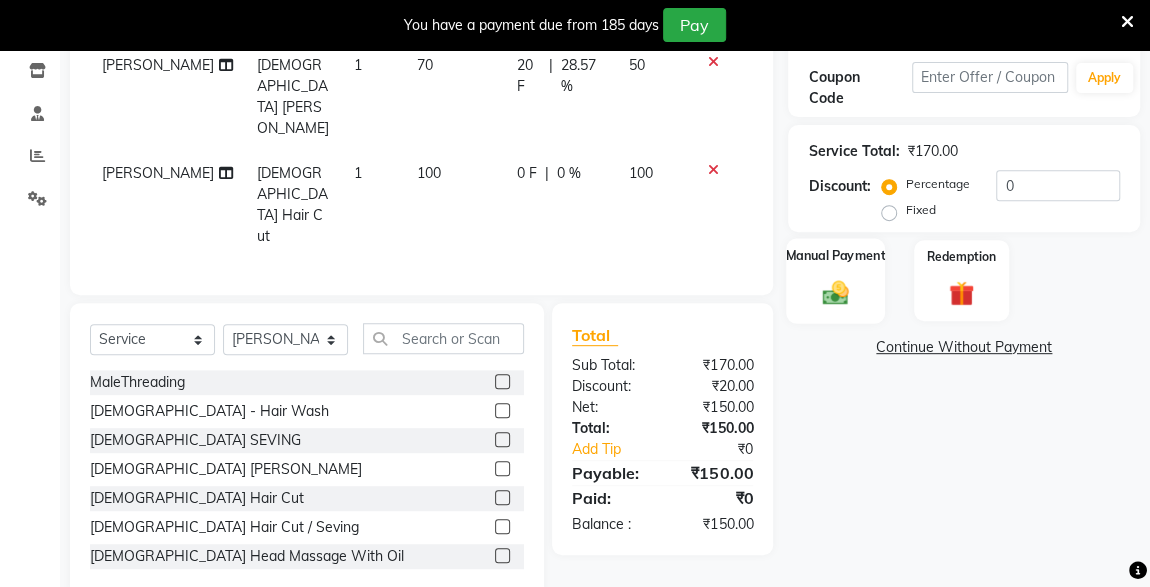 scroll, scrollTop: 305, scrollLeft: 0, axis: vertical 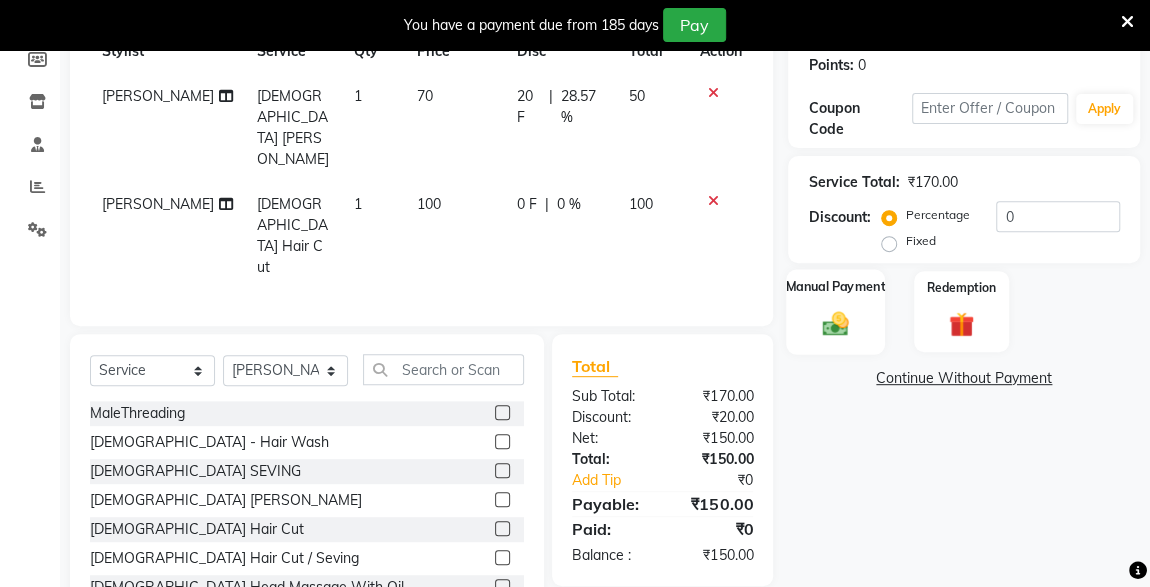 click on "Manual Payment" 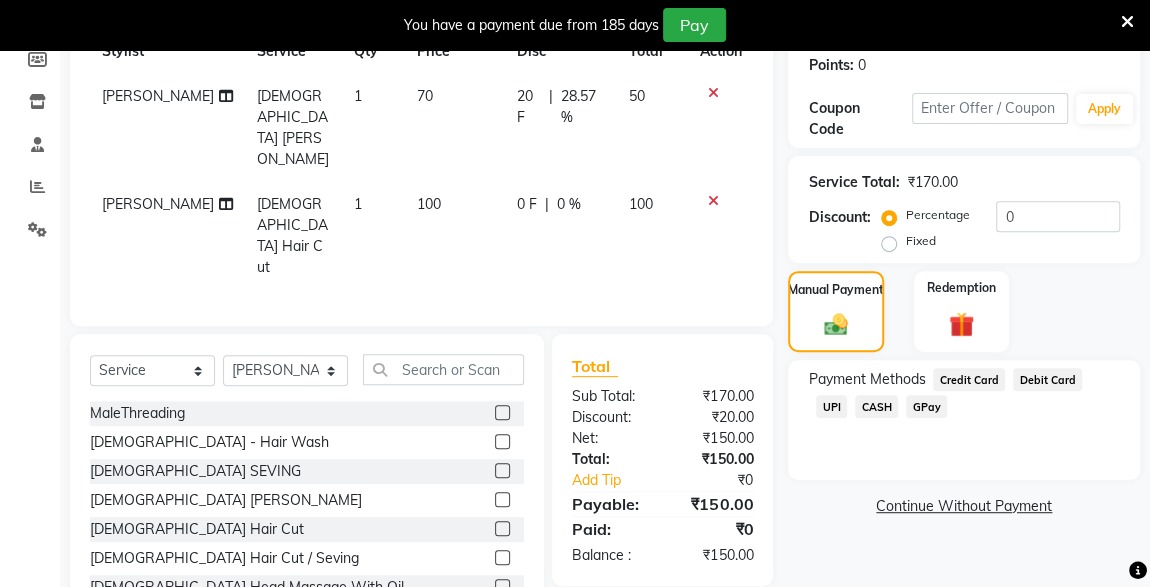 click on "CASH" 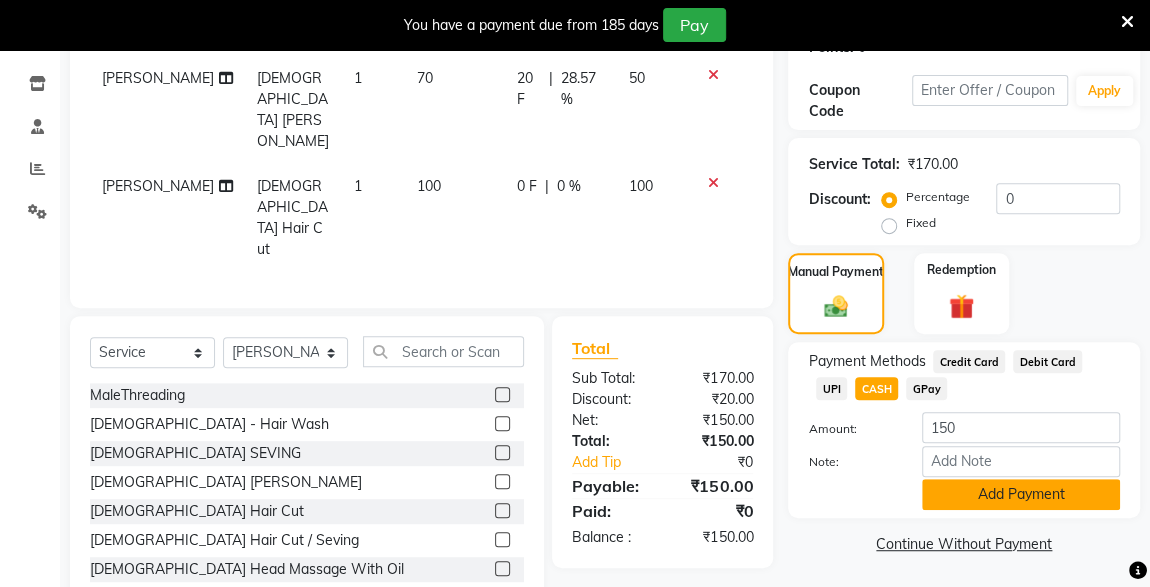 click on "Add Payment" 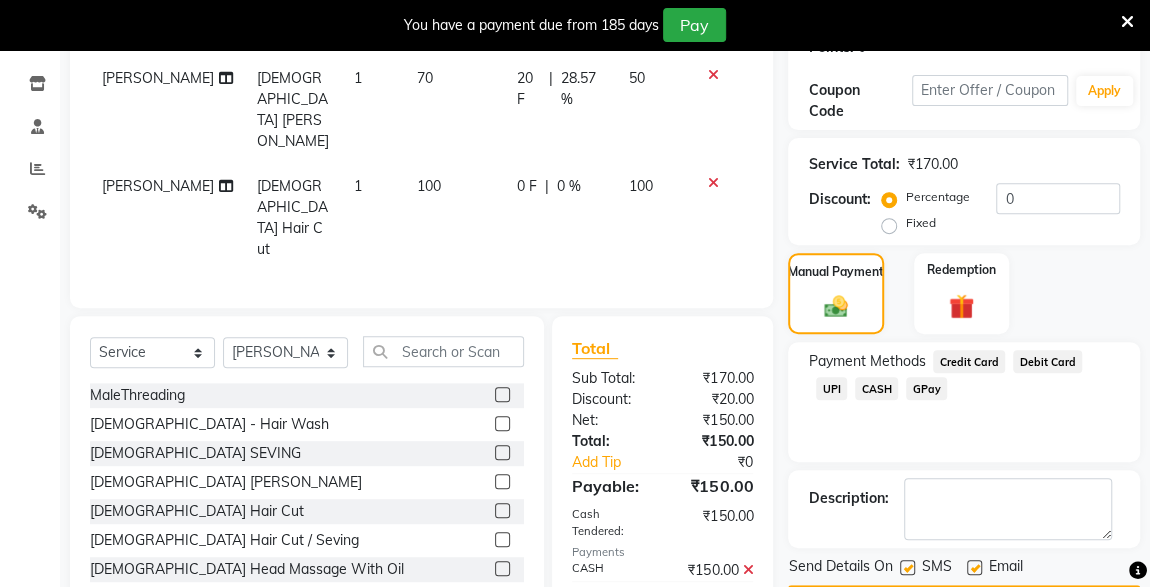 scroll, scrollTop: 379, scrollLeft: 0, axis: vertical 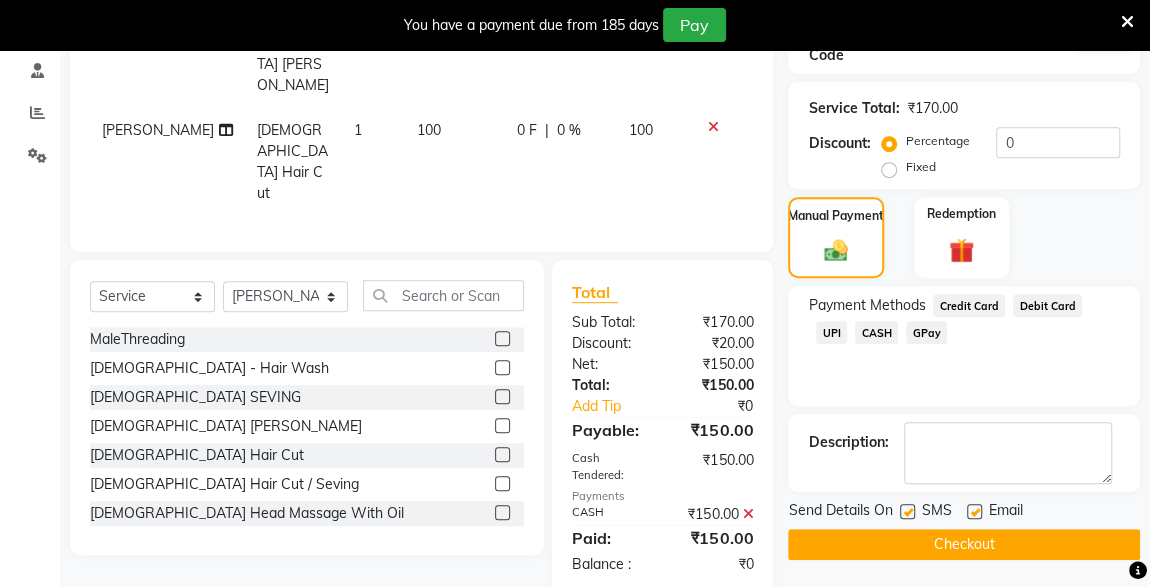 click 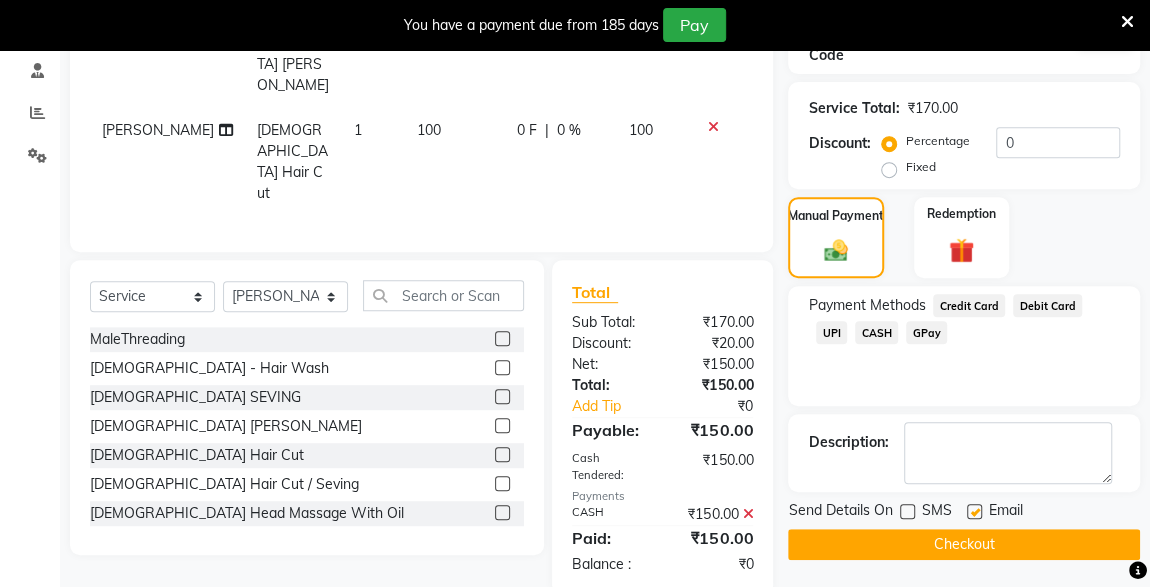 click on "Checkout" 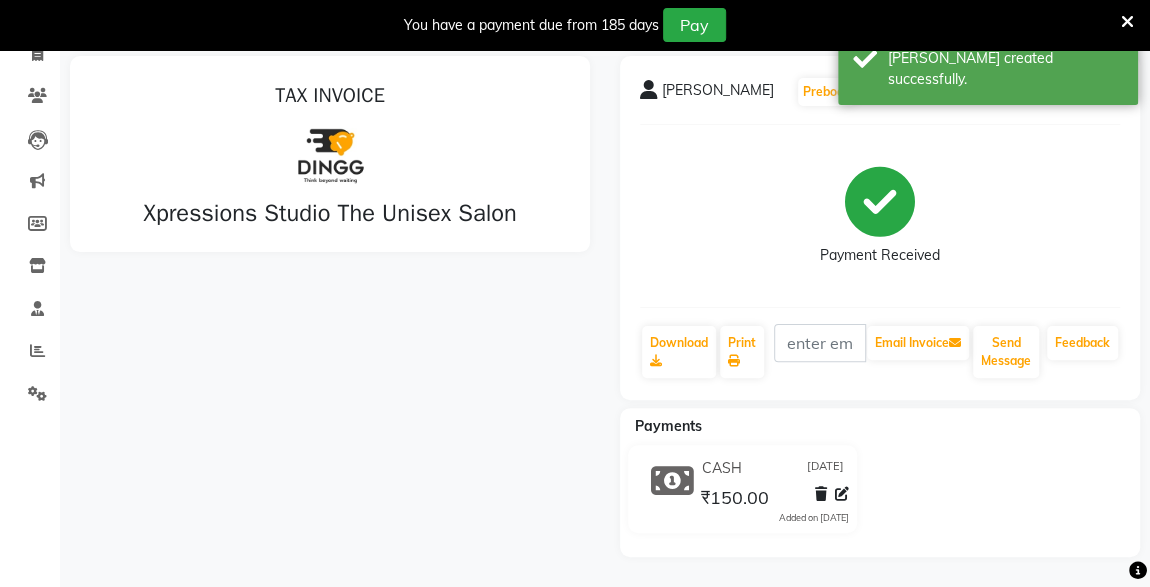 scroll, scrollTop: 0, scrollLeft: 0, axis: both 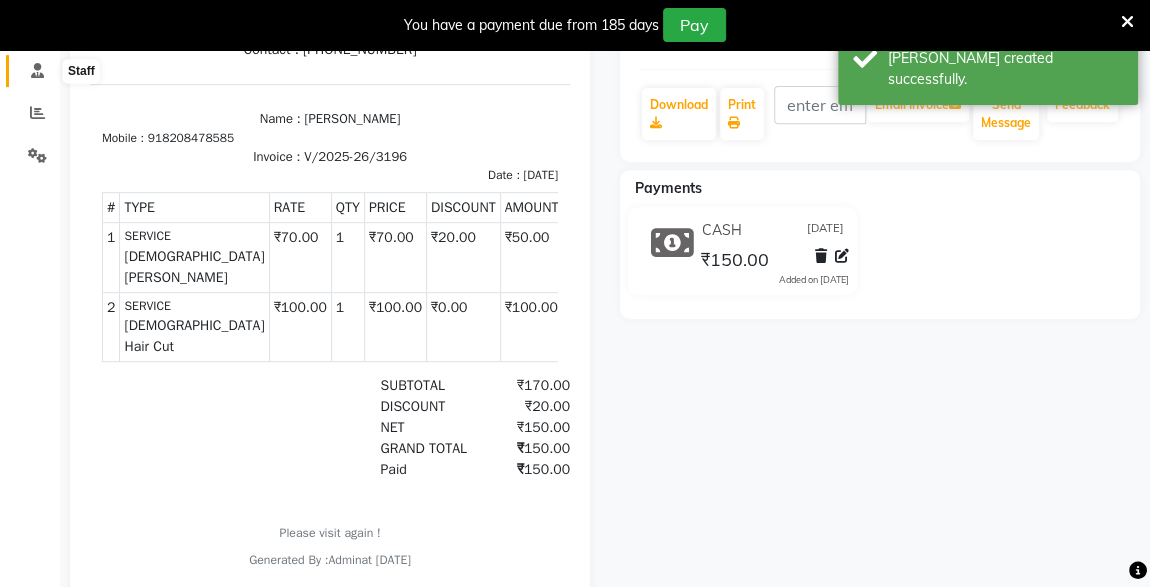 click 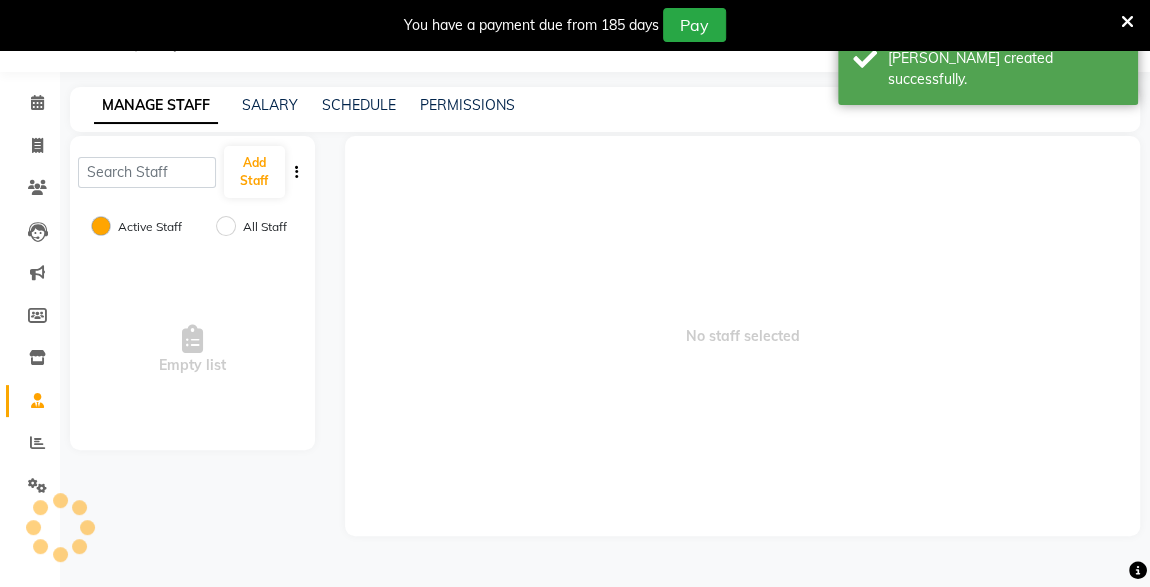 scroll, scrollTop: 49, scrollLeft: 0, axis: vertical 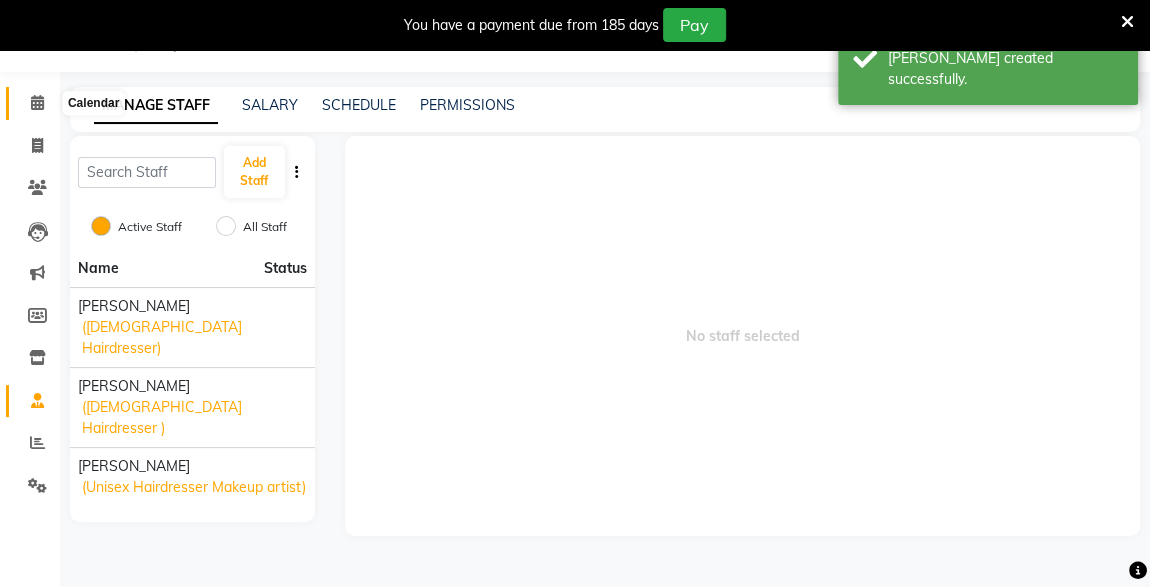 click 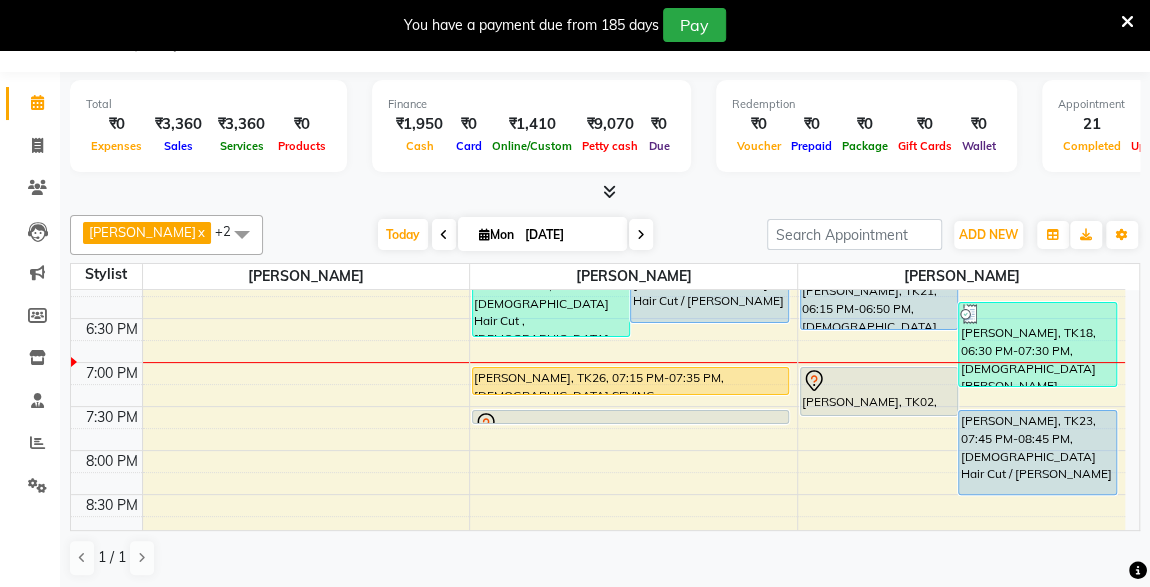 scroll, scrollTop: 846, scrollLeft: 0, axis: vertical 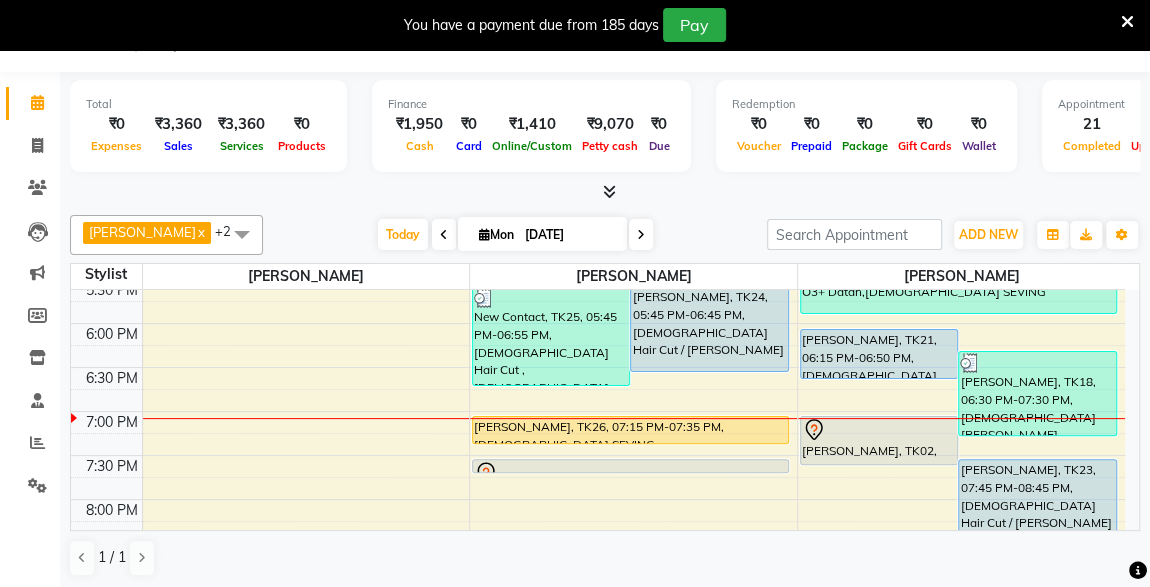 click on "Today  Mon 14-07-2025" at bounding box center [515, 235] 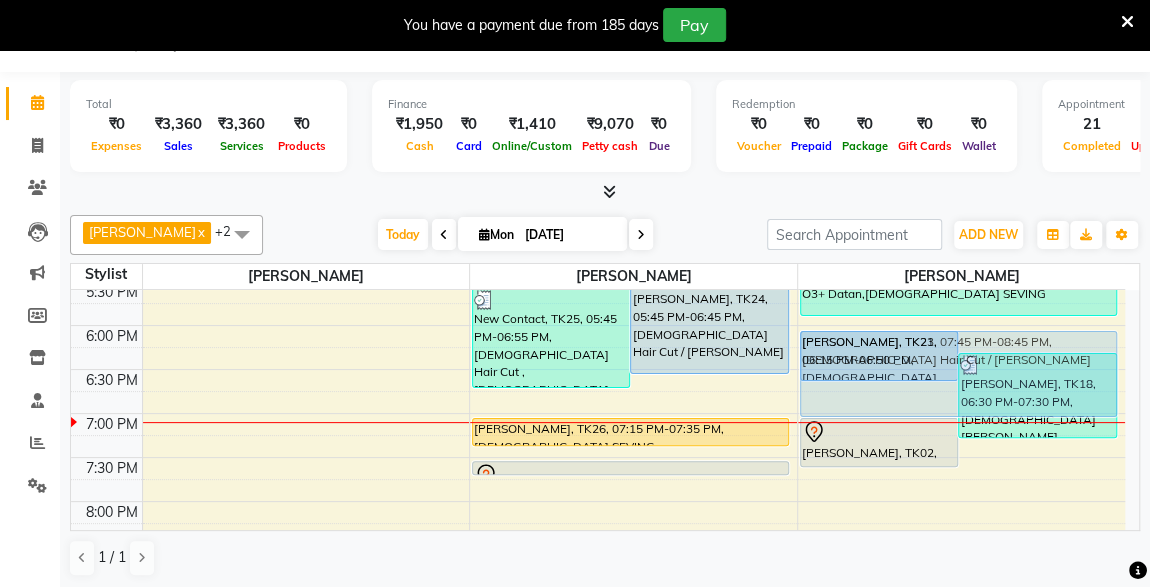 drag, startPoint x: 1079, startPoint y: 461, endPoint x: 1036, endPoint y: 326, distance: 141.68274 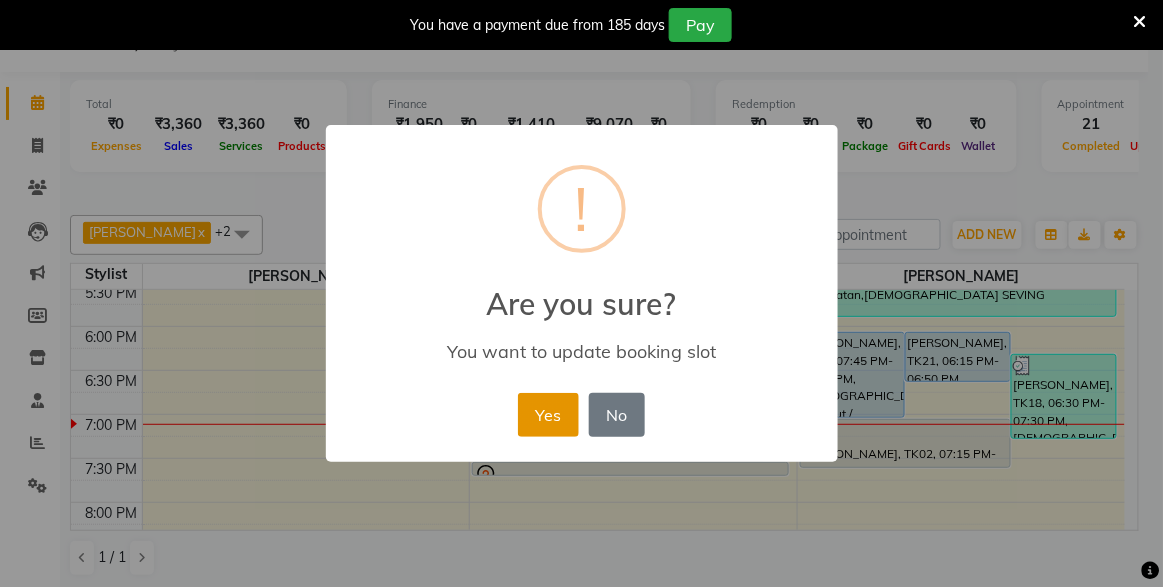 click on "Yes" at bounding box center [548, 415] 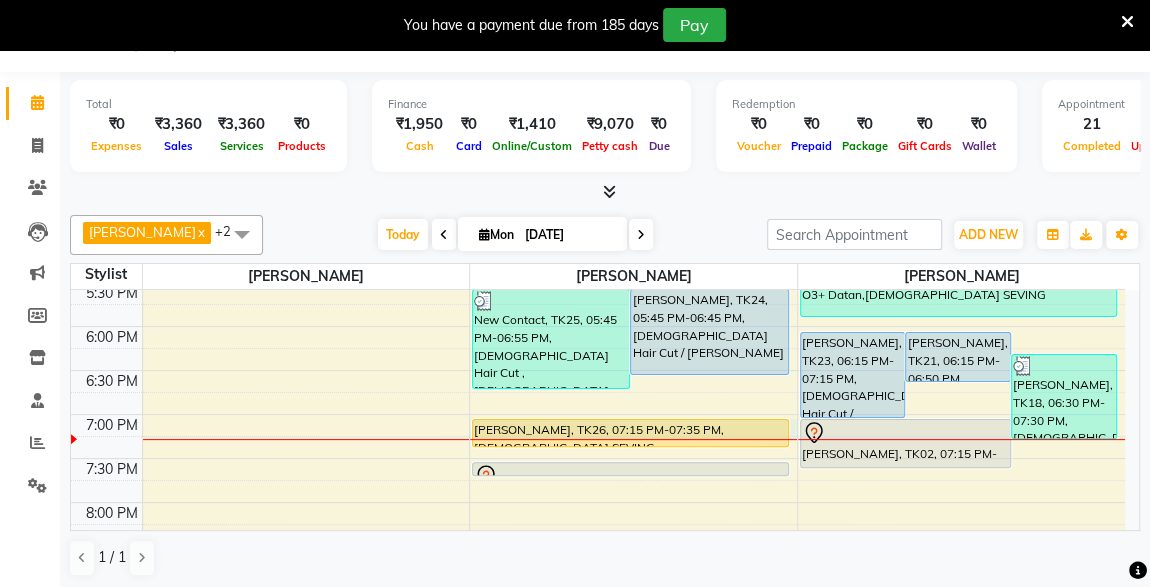 click on "8:00 AM 8:30 AM 9:00 AM 9:30 AM 10:00 AM 10:30 AM 11:00 AM 11:30 AM 12:00 PM 12:30 PM 1:00 PM 1:30 PM 2:00 PM 2:30 PM 3:00 PM 3:30 PM 4:00 PM 4:30 PM 5:00 PM 5:30 PM 6:00 PM 6:30 PM 7:00 PM 7:30 PM 8:00 PM 8:30 PM 9:00 PM 9:30 PM 10:00 PM 10:30 PM     Ajaysing w, TK04, 09:15 AM-09:35 AM, Male SEVING      OM SHIRSAT, TK06, 09:30 AM-10:05 AM, Male Hair Cut      PIYUSH SARAF, TK01, 01:15 PM-02:35 PM, Male Hair Cut / Beard ,Male Head Massage With Oil     AASHISH INGALE, TK13, 02:15 PM-03:15 PM, Male Hair Cut / Seving     AASUTOHS PATIL, TK14, 04:15 PM-04:55 PM, BMIINE PROFESSIONL HAIR COLOUR     AASUTOHS PATIL, TK20, 04:15 PM-04:40 PM, Massage - Charcole Massage     New Contact, TK25, 05:45 PM-06:55 PM, Male Hair Cut ,Male Hair Cut  (₹100)    PRANAV GAYAKWAD, TK24, 05:45 PM-06:45 PM, Male Hair Cut / Beard      YAUSH PANJWANA, TK08, 10:15 AM-10:50 AM, Male Hair Cut      MANAS MUNJALA, TK09, 11:00 AM-12:25 PM, Male Hair Cut / Beard ,Massage - Vlcc Massage" at bounding box center (598, 106) 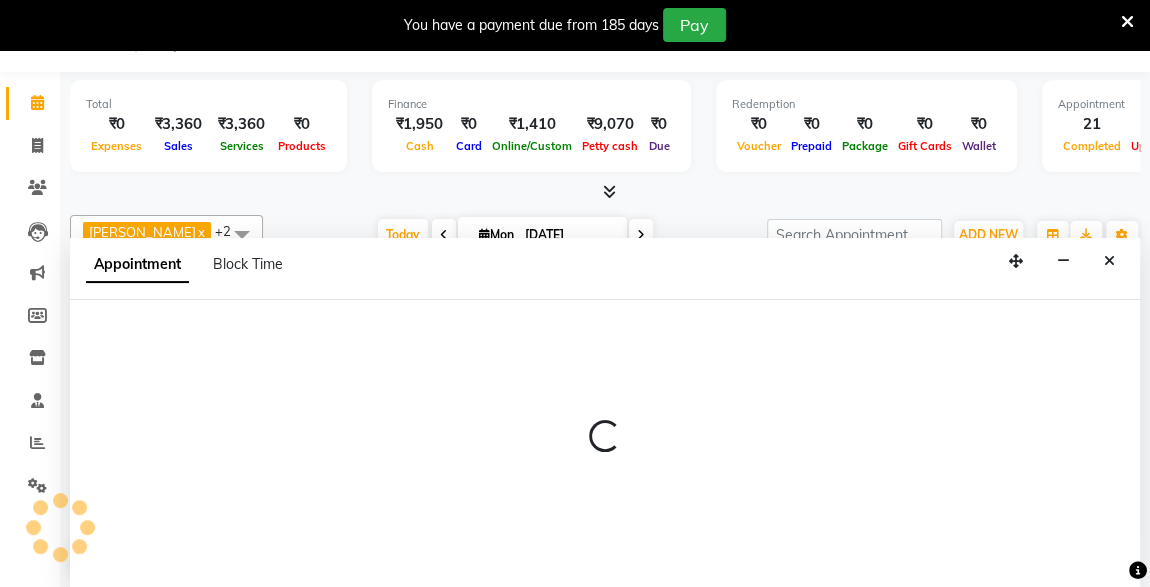 scroll, scrollTop: 49, scrollLeft: 0, axis: vertical 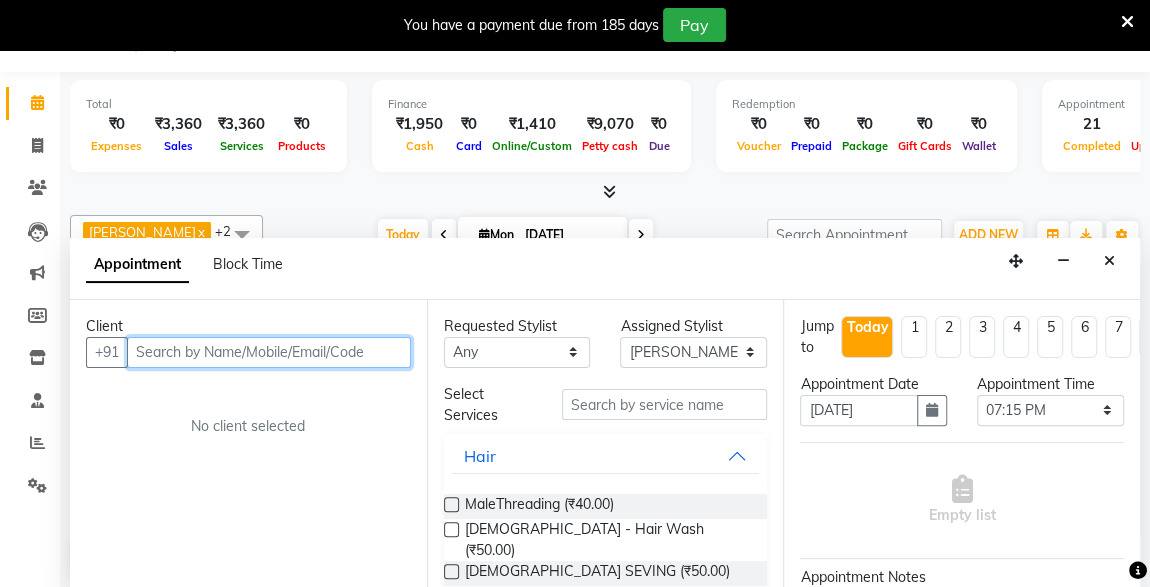 click at bounding box center [269, 352] 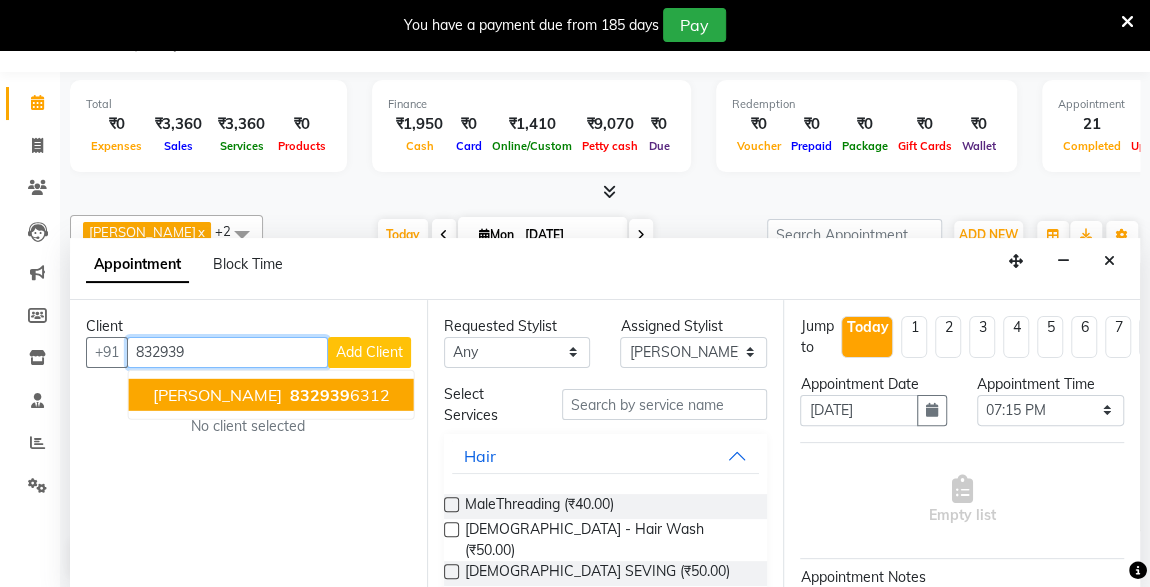 click on "NIKHIL SAPKAL   832939 6312" at bounding box center [271, 394] 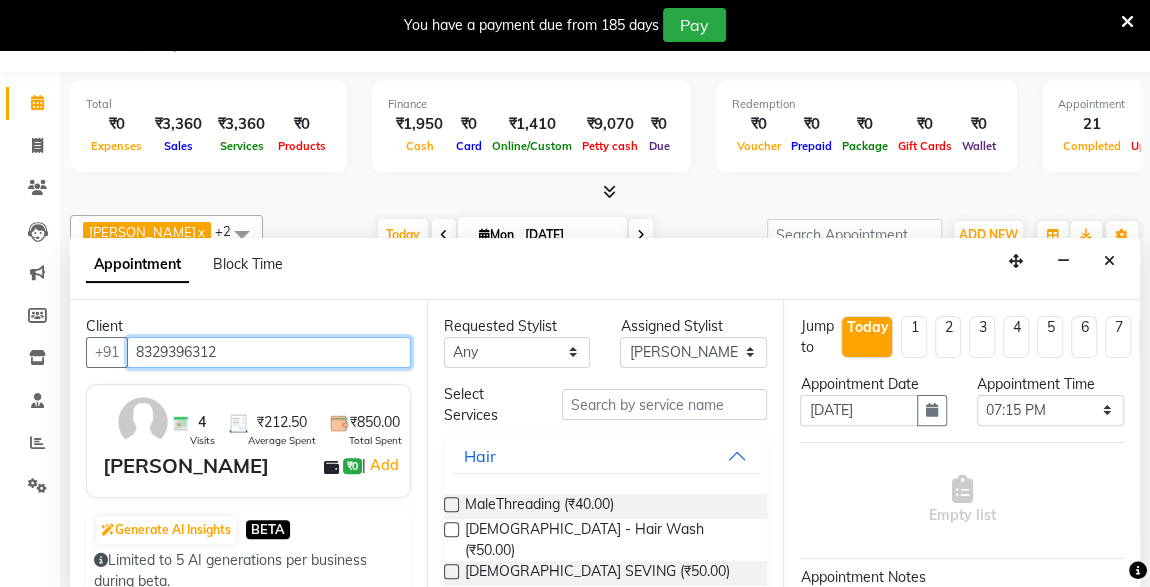 type on "8329396312" 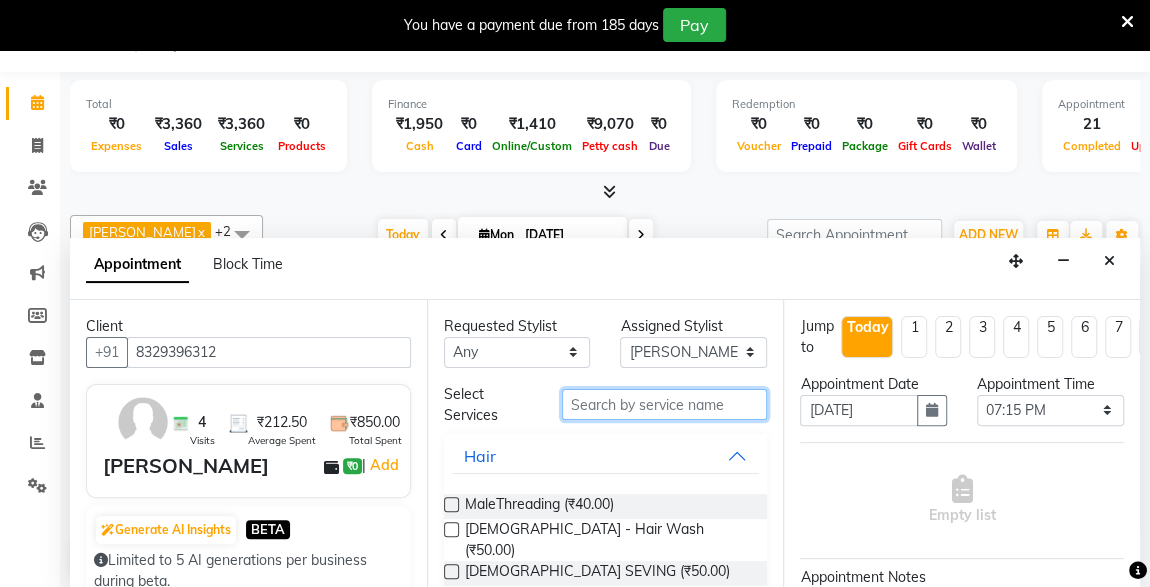 click at bounding box center (665, 404) 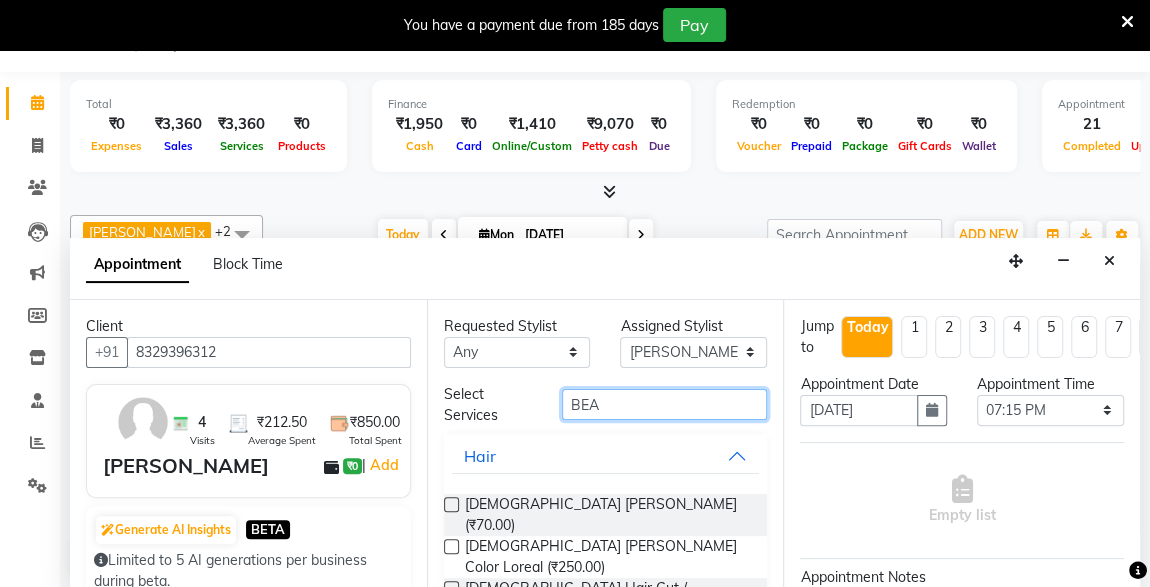 type on "BEA" 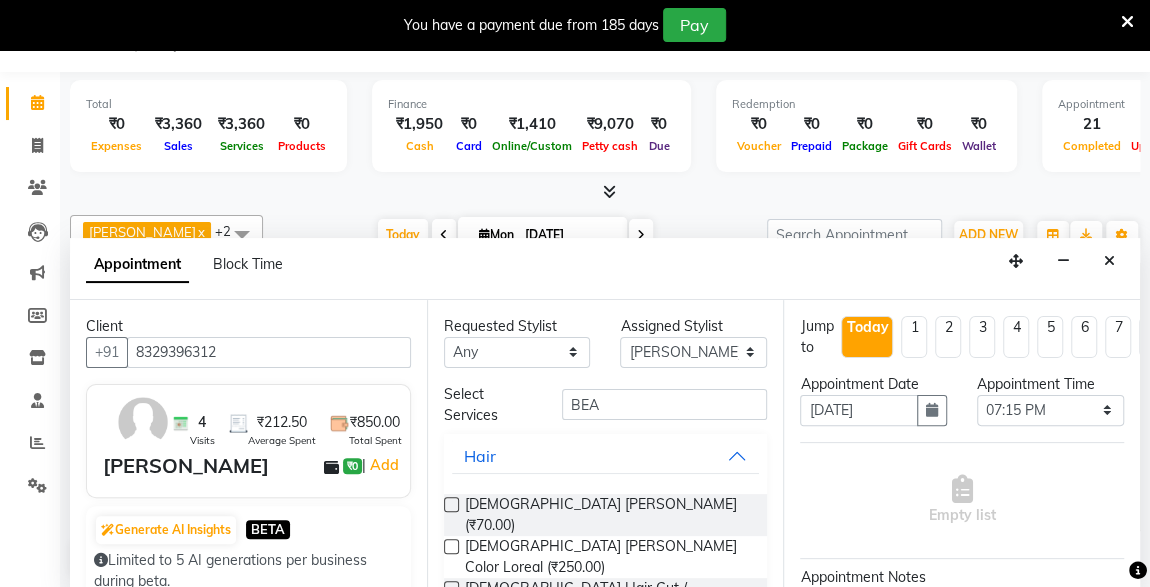 click at bounding box center [451, 588] 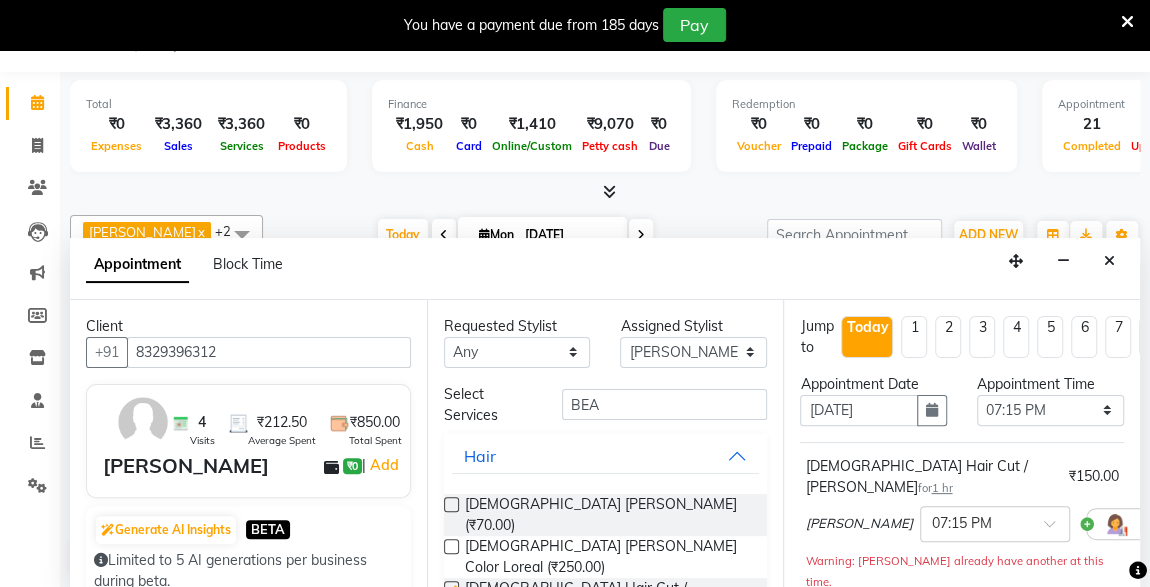 checkbox on "false" 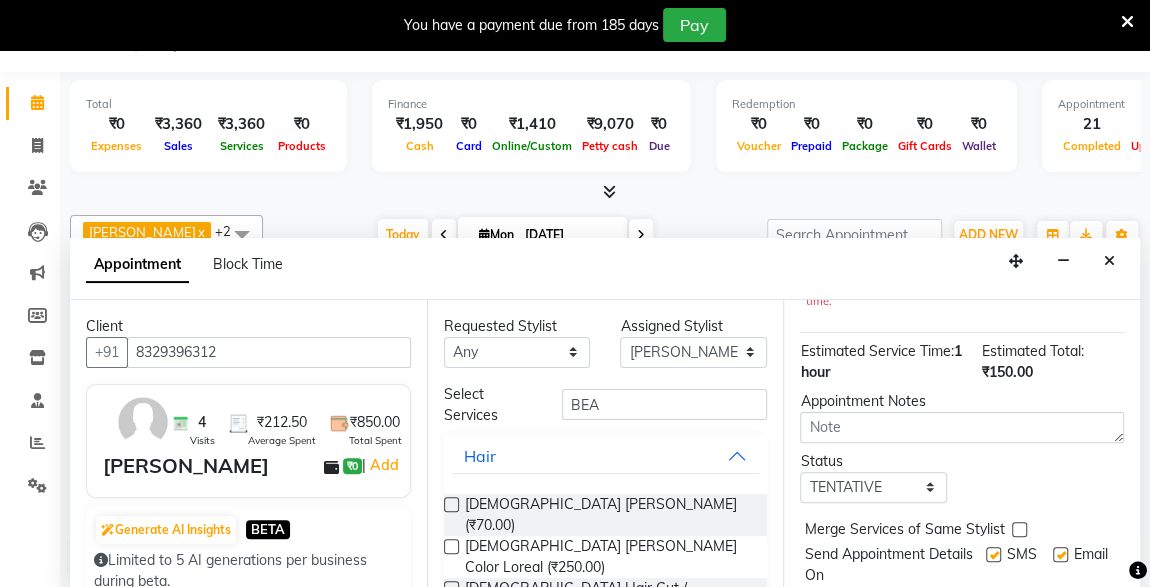 scroll, scrollTop: 310, scrollLeft: 0, axis: vertical 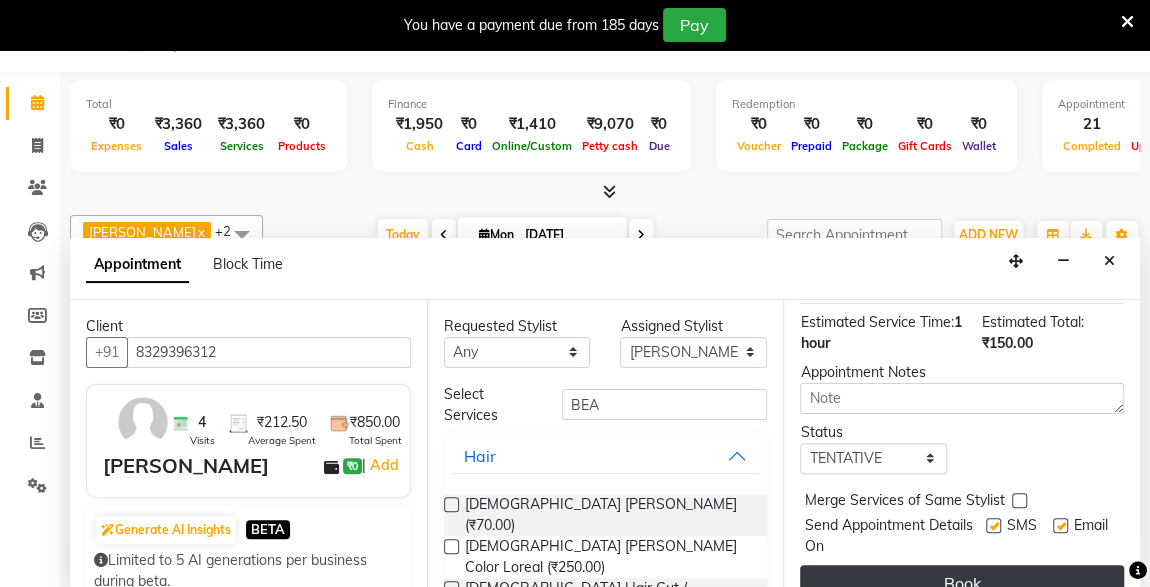 click on "Book" at bounding box center [962, 583] 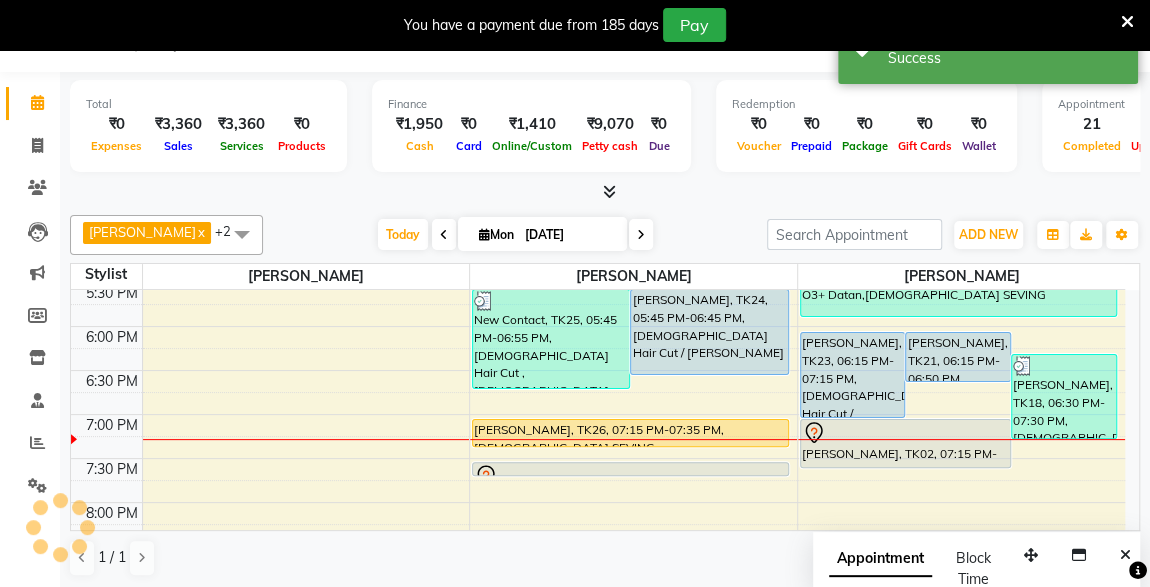 scroll, scrollTop: 0, scrollLeft: 0, axis: both 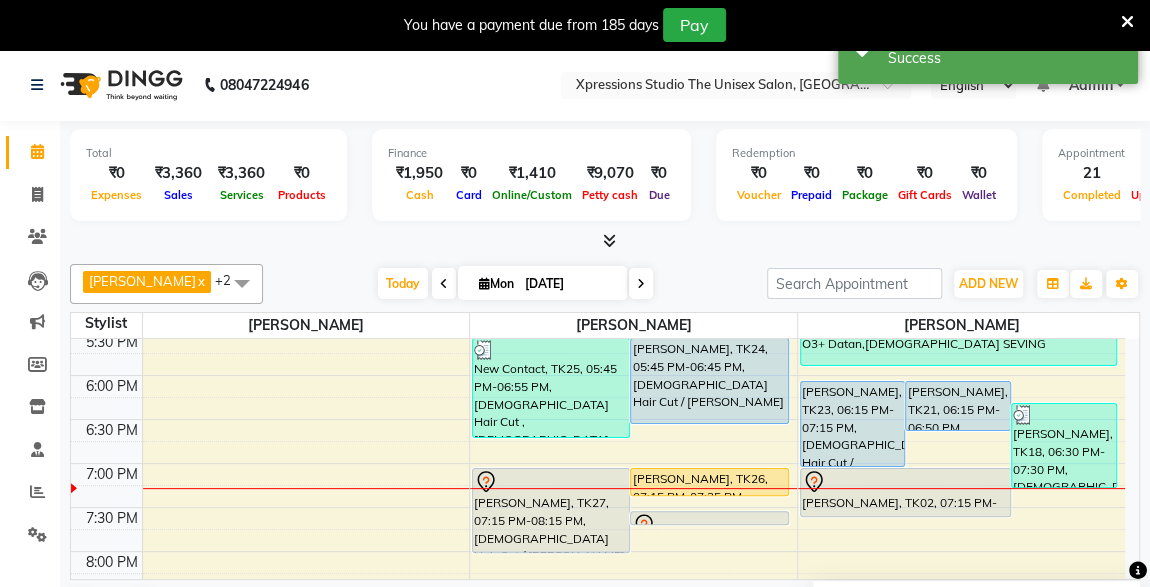click on "[PERSON_NAME], TK27, 07:15 PM-08:15 PM, [DEMOGRAPHIC_DATA] Hair Cut / [PERSON_NAME]" at bounding box center (551, 510) 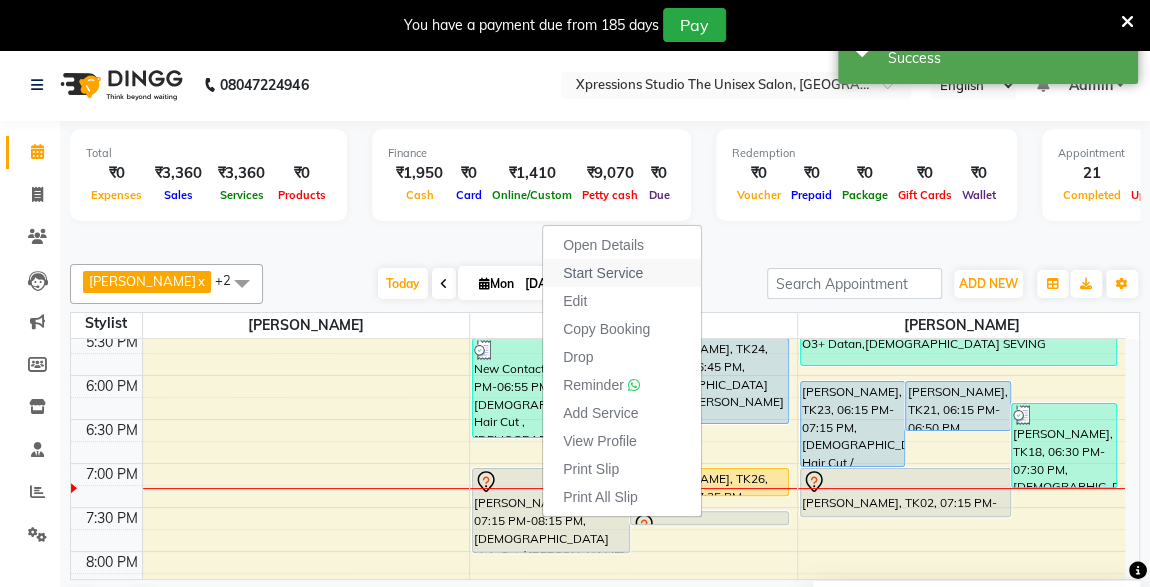 click on "Start Service" at bounding box center (603, 273) 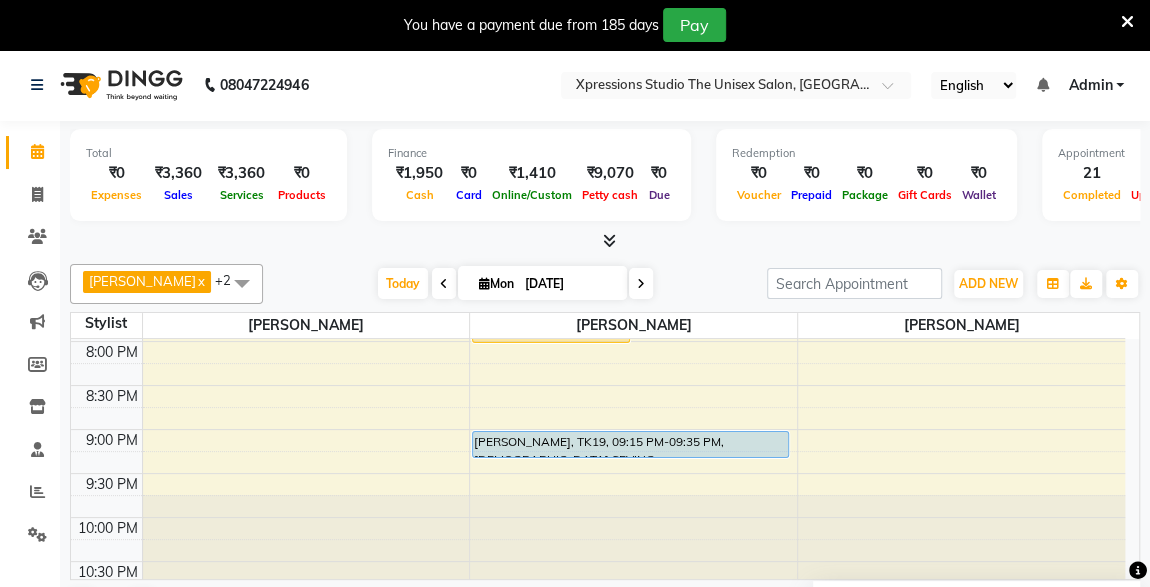 scroll, scrollTop: 1019, scrollLeft: 0, axis: vertical 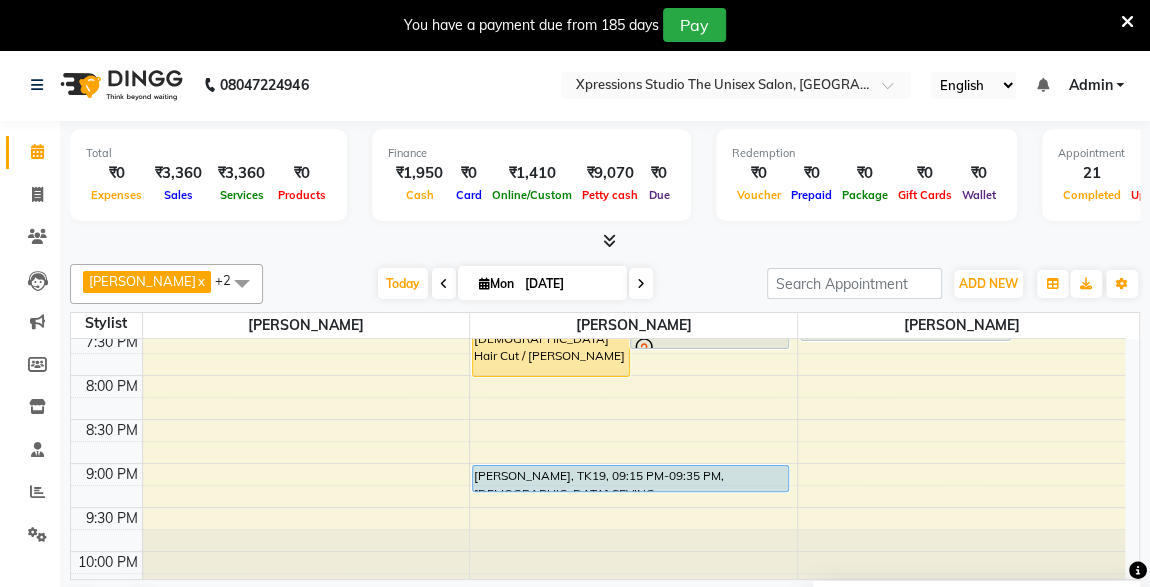 click on "8:00 AM 8:30 AM 9:00 AM 9:30 AM 10:00 AM 10:30 AM 11:00 AM 11:30 AM 12:00 PM 12:30 PM 1:00 PM 1:30 PM 2:00 PM 2:30 PM 3:00 PM 3:30 PM 4:00 PM 4:30 PM 5:00 PM 5:30 PM 6:00 PM 6:30 PM 7:00 PM 7:30 PM 8:00 PM 8:30 PM 9:00 PM 9:30 PM 10:00 PM 10:30 PM     Ajaysing w, TK04, 09:15 AM-09:35 AM, Male SEVING      OM SHIRSAT, TK06, 09:30 AM-10:05 AM, Male Hair Cut      PIYUSH SARAF, TK01, 01:15 PM-02:35 PM, Male Hair Cut / Beard ,Male Head Massage With Oil     AASHISH INGALE, TK13, 02:15 PM-03:15 PM, Male Hair Cut / Seving     AASUTOHS PATIL, TK14, 04:15 PM-04:55 PM, BMIINE PROFESSIONL HAIR COLOUR     AASUTOHS PATIL, TK20, 04:15 PM-04:40 PM, Massage - Charcole Massage     New Contact, TK25, 05:45 PM-06:55 PM, Male Hair Cut ,Male Hair Cut  (₹100)    PRANAV GAYAKWAD, TK24, 05:45 PM-06:45 PM, Male Hair Cut / Beard     NIKHIL SAPKAL, TK27, 07:15 PM-08:15 PM, Male Hair Cut / Beard     KAMAL NAINANI, TK26, 07:15 PM-07:35 PM, Male SEVING              KAMAL NAINANI, TK26, 07:45 PM-07:55 PM, VLCC Clensing" at bounding box center (605, 459) 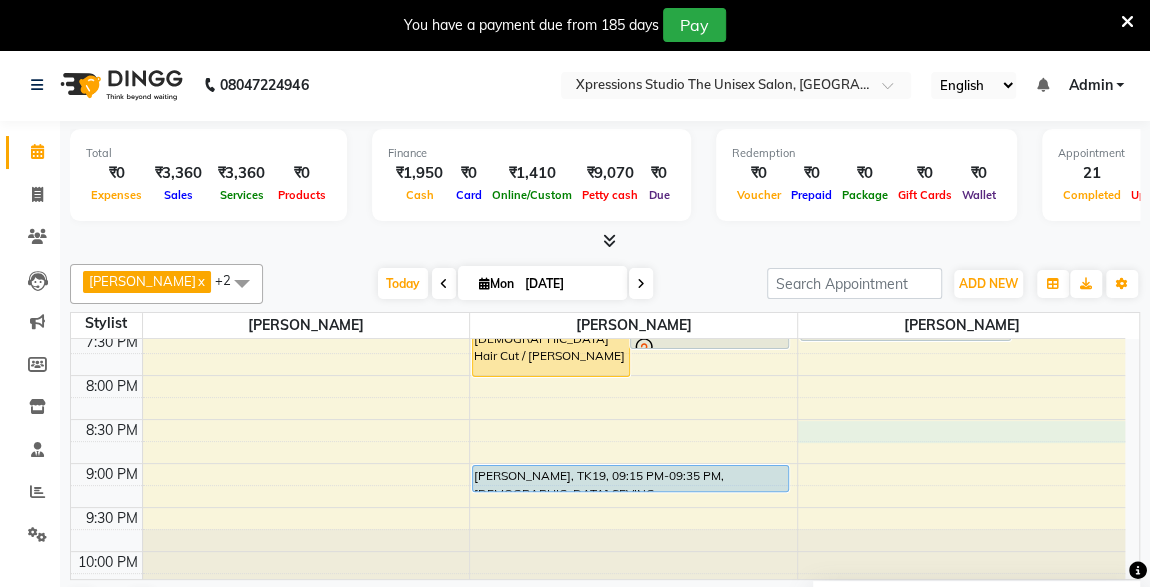 click at bounding box center (633, 474) 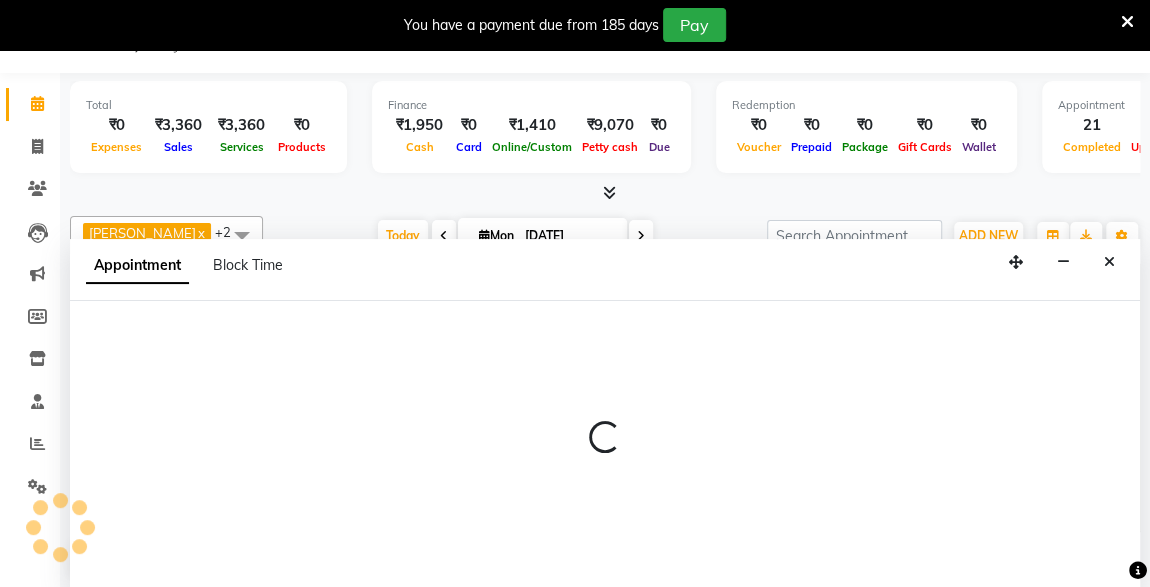 select on "57589" 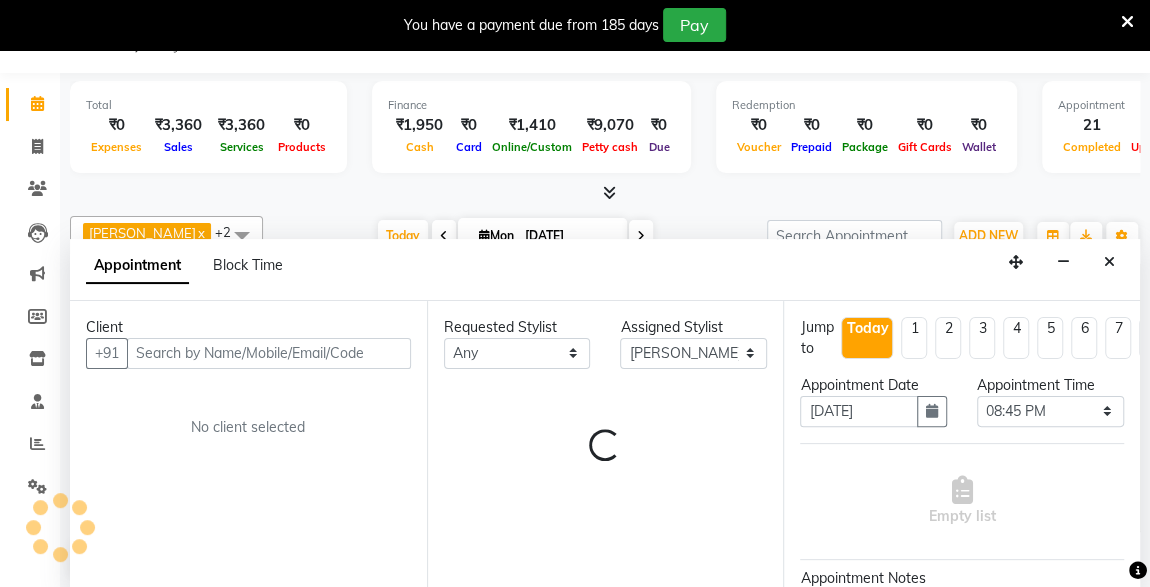 scroll, scrollTop: 49, scrollLeft: 0, axis: vertical 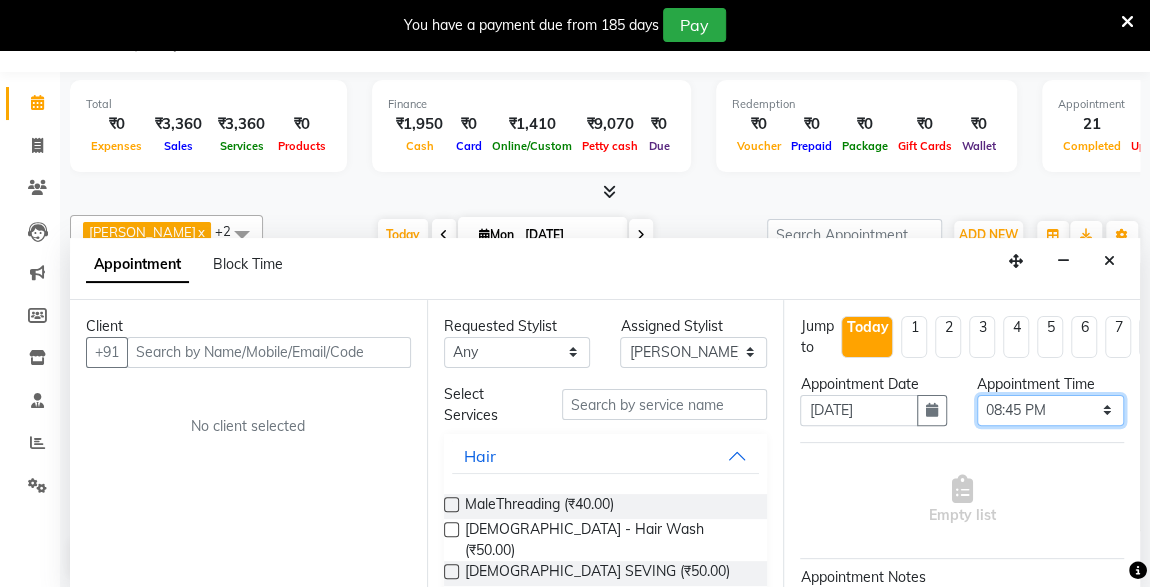 click on "Select 09:00 AM 09:15 AM 09:30 AM 09:45 AM 10:00 AM 10:15 AM 10:30 AM 10:45 AM 11:00 AM 11:15 AM 11:30 AM 11:45 AM 12:00 PM 12:15 PM 12:30 PM 12:45 PM 01:00 PM 01:15 PM 01:30 PM 01:45 PM 02:00 PM 02:15 PM 02:30 PM 02:45 PM 03:00 PM 03:15 PM 03:30 PM 03:45 PM 04:00 PM 04:15 PM 04:30 PM 04:45 PM 05:00 PM 05:15 PM 05:30 PM 05:45 PM 06:00 PM 06:15 PM 06:30 PM 06:45 PM 07:00 PM 07:15 PM 07:30 PM 07:45 PM 08:00 PM 08:15 PM 08:30 PM 08:45 PM 09:00 PM 09:15 PM 09:30 PM 09:45 PM 10:00 PM" at bounding box center [1050, 410] 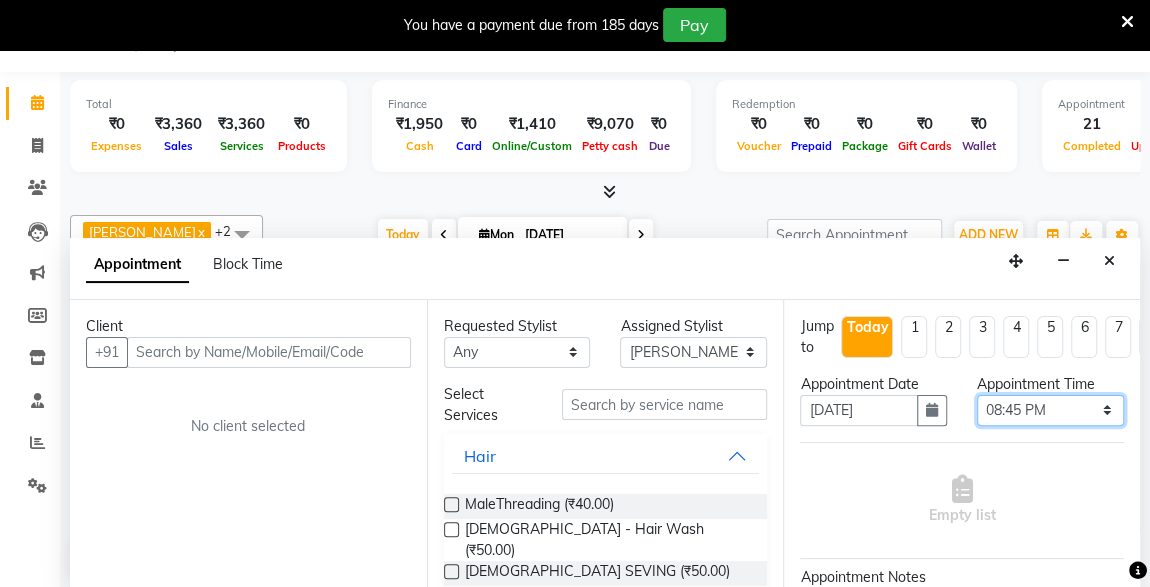 select on "1260" 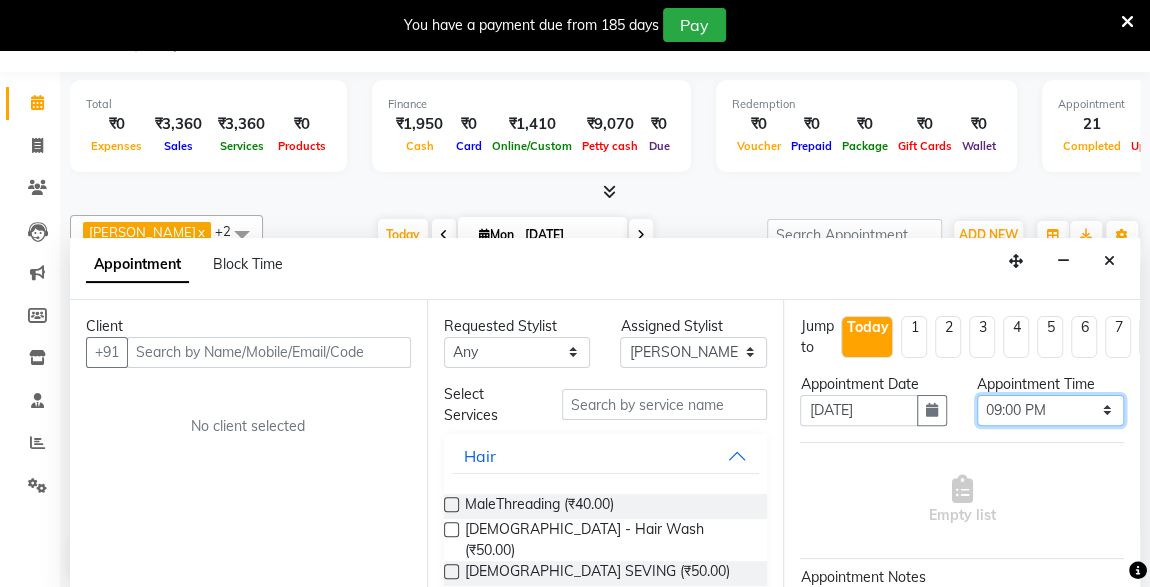 click on "Select 09:00 AM 09:15 AM 09:30 AM 09:45 AM 10:00 AM 10:15 AM 10:30 AM 10:45 AM 11:00 AM 11:15 AM 11:30 AM 11:45 AM 12:00 PM 12:15 PM 12:30 PM 12:45 PM 01:00 PM 01:15 PM 01:30 PM 01:45 PM 02:00 PM 02:15 PM 02:30 PM 02:45 PM 03:00 PM 03:15 PM 03:30 PM 03:45 PM 04:00 PM 04:15 PM 04:30 PM 04:45 PM 05:00 PM 05:15 PM 05:30 PM 05:45 PM 06:00 PM 06:15 PM 06:30 PM 06:45 PM 07:00 PM 07:15 PM 07:30 PM 07:45 PM 08:00 PM 08:15 PM 08:30 PM 08:45 PM 09:00 PM 09:15 PM 09:30 PM 09:45 PM 10:00 PM" at bounding box center [1050, 410] 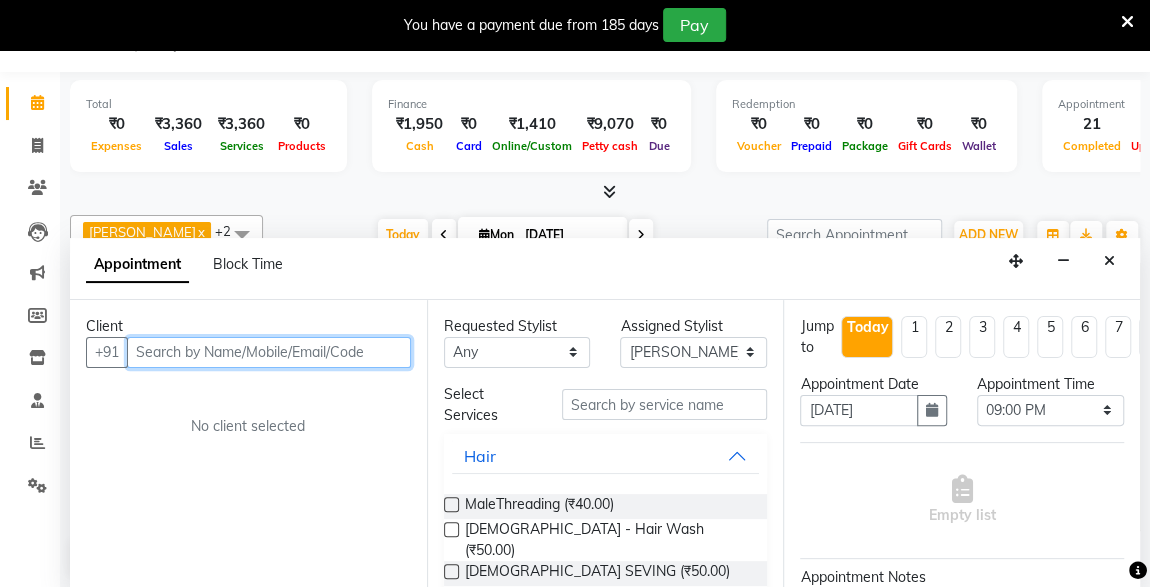 click at bounding box center (269, 352) 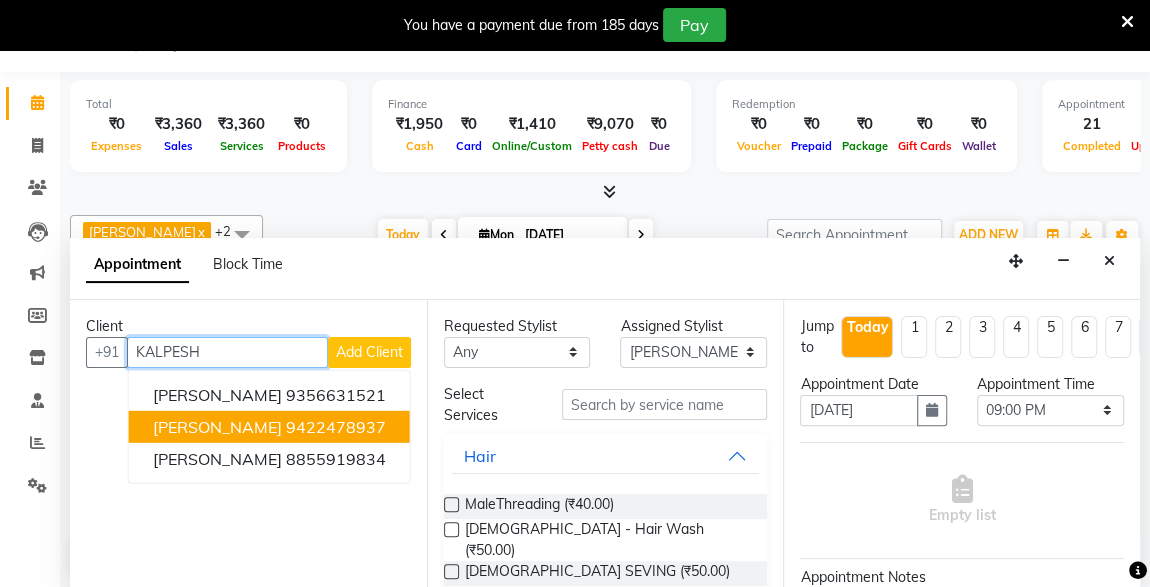 click on "[PERSON_NAME]" at bounding box center [217, 426] 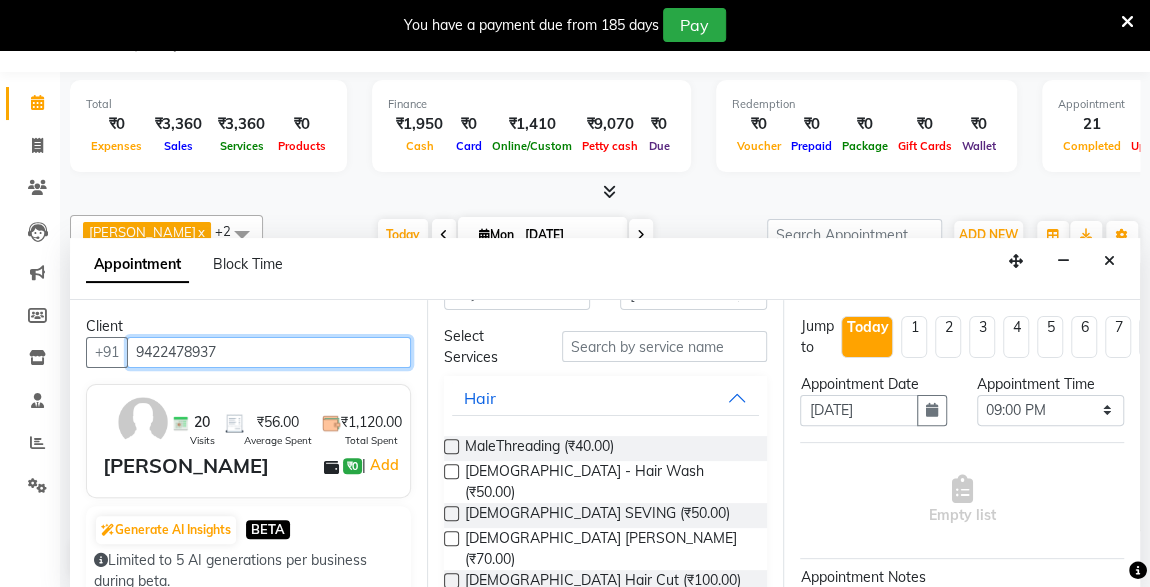 scroll, scrollTop: 59, scrollLeft: 0, axis: vertical 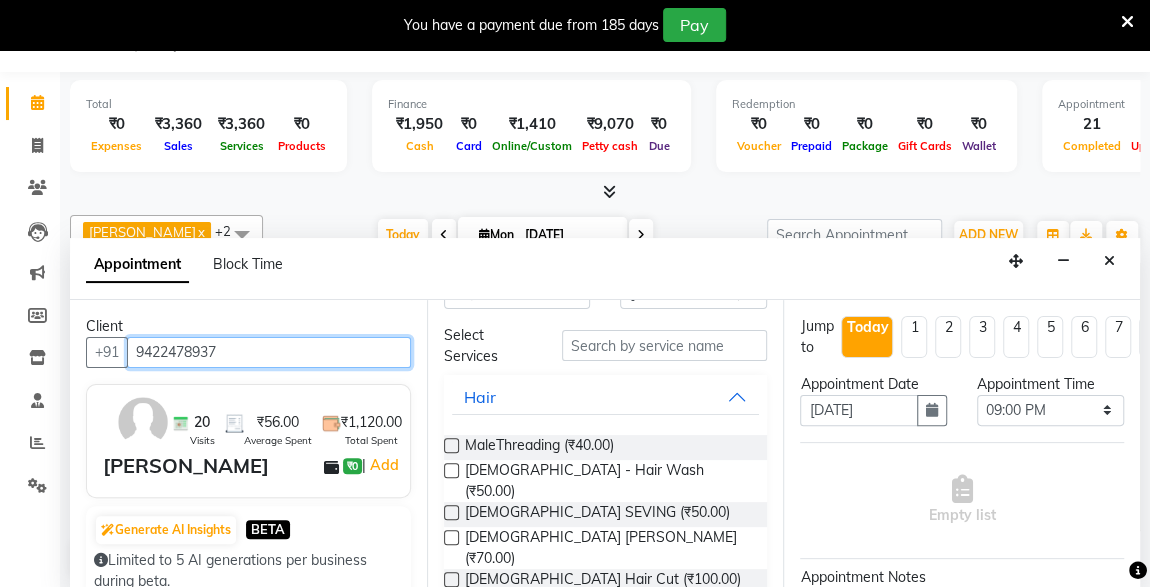 type on "9422478937" 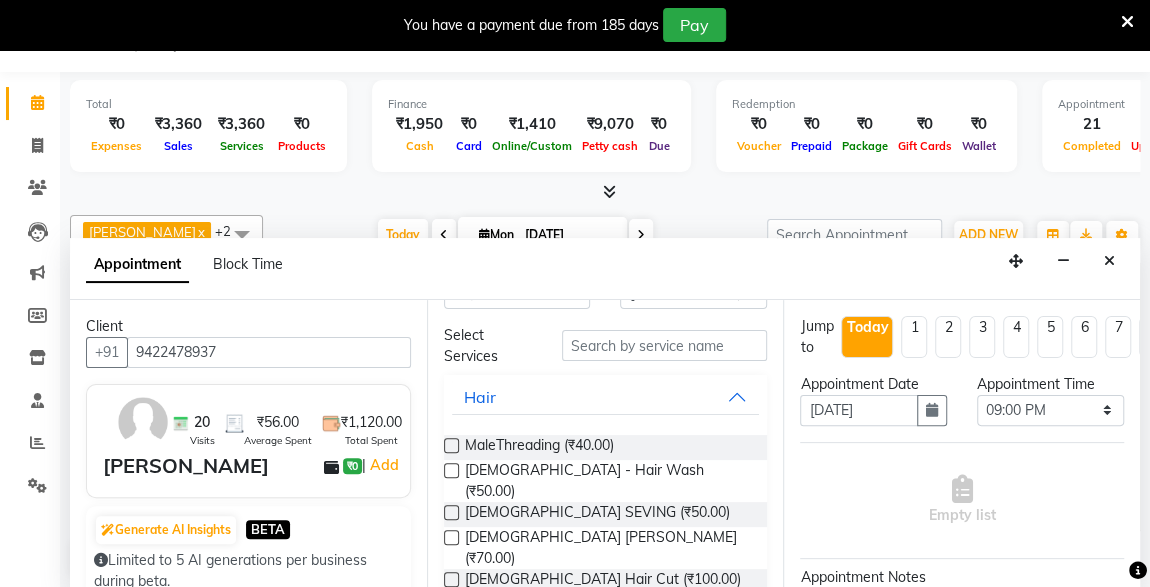 click on "[DEMOGRAPHIC_DATA] SEVING  (₹50.00)" at bounding box center (606, 514) 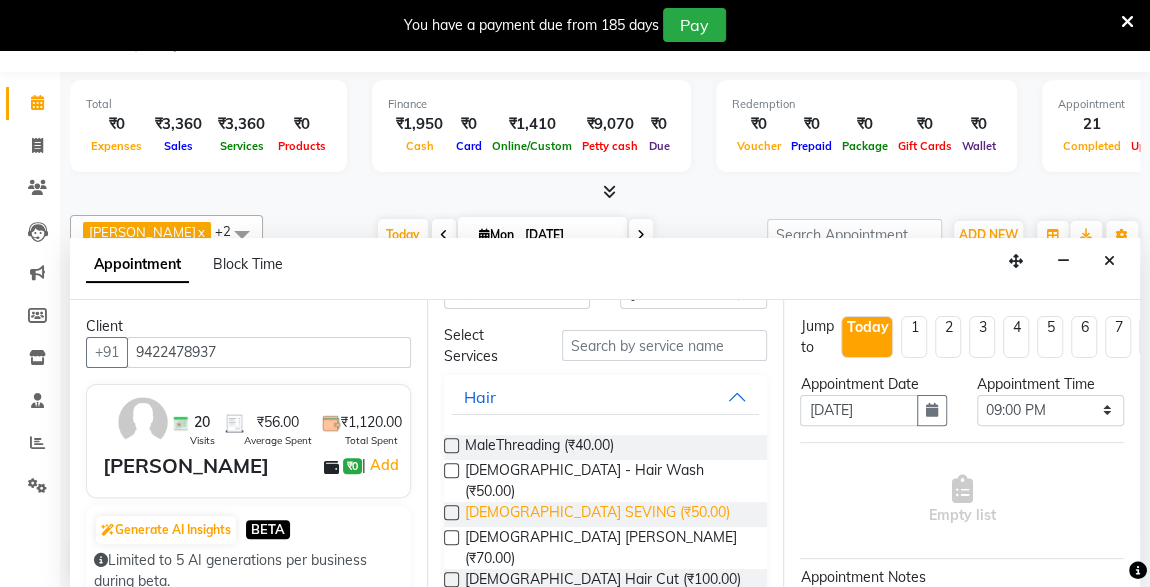 click on "[DEMOGRAPHIC_DATA] SEVING  (₹50.00)" at bounding box center (597, 514) 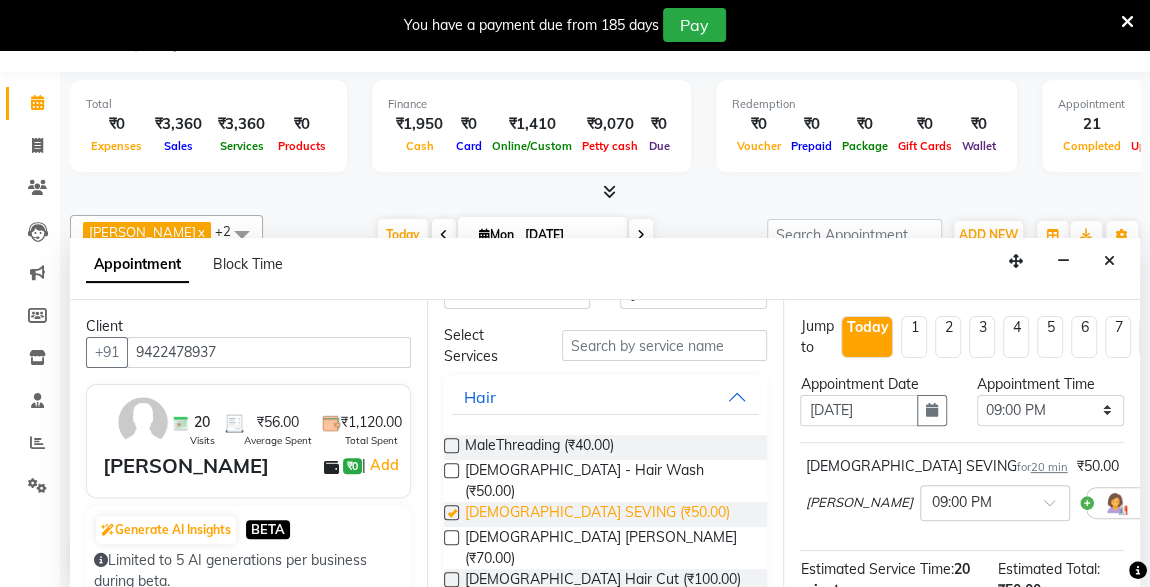 checkbox on "false" 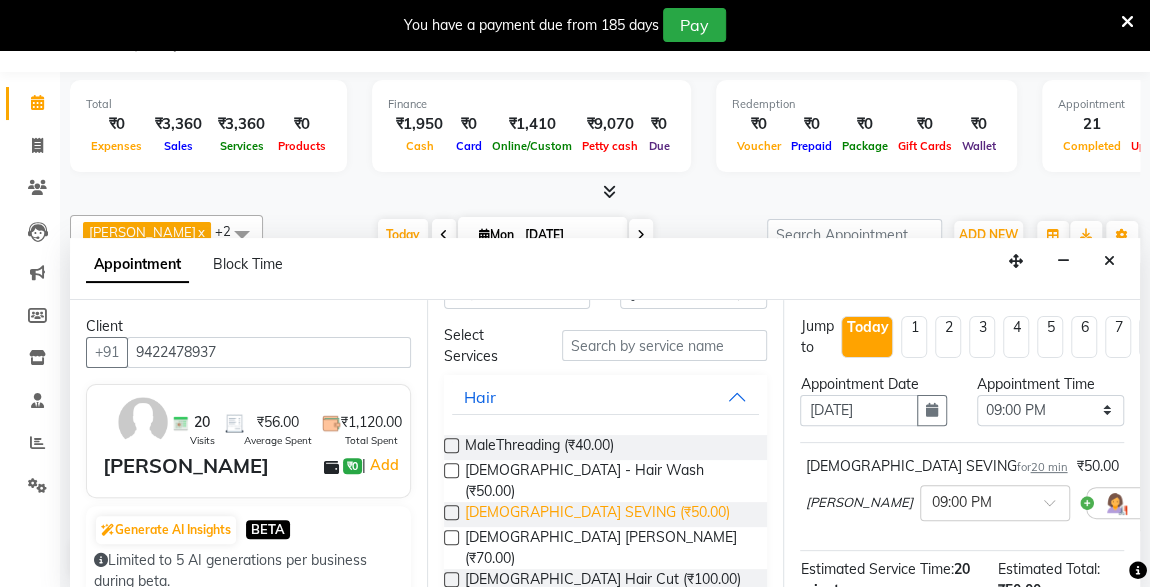 scroll, scrollTop: 289, scrollLeft: 0, axis: vertical 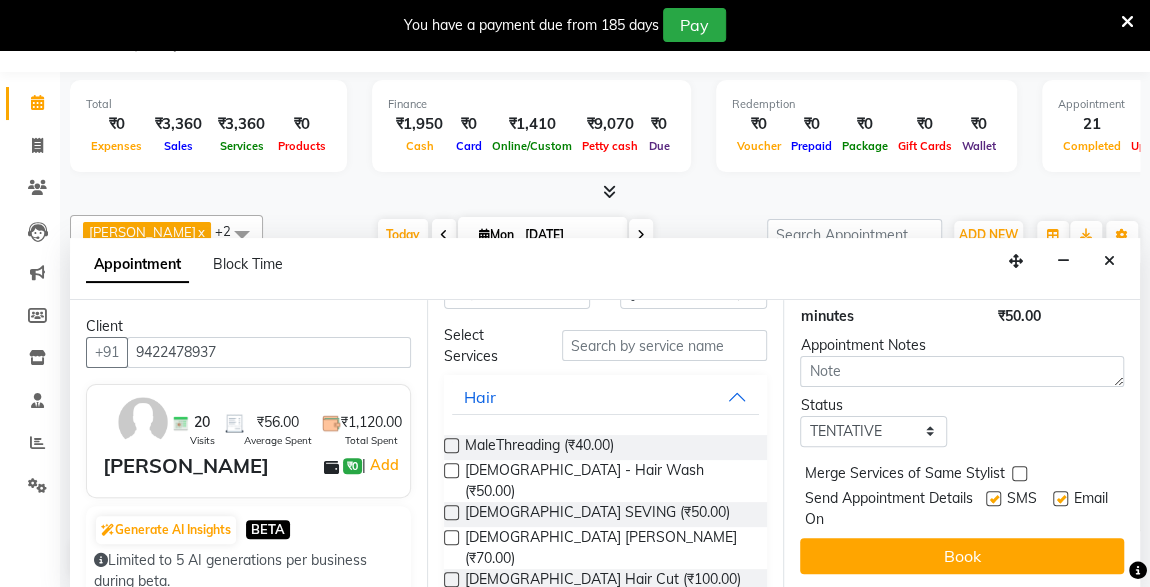 click at bounding box center [1060, 498] 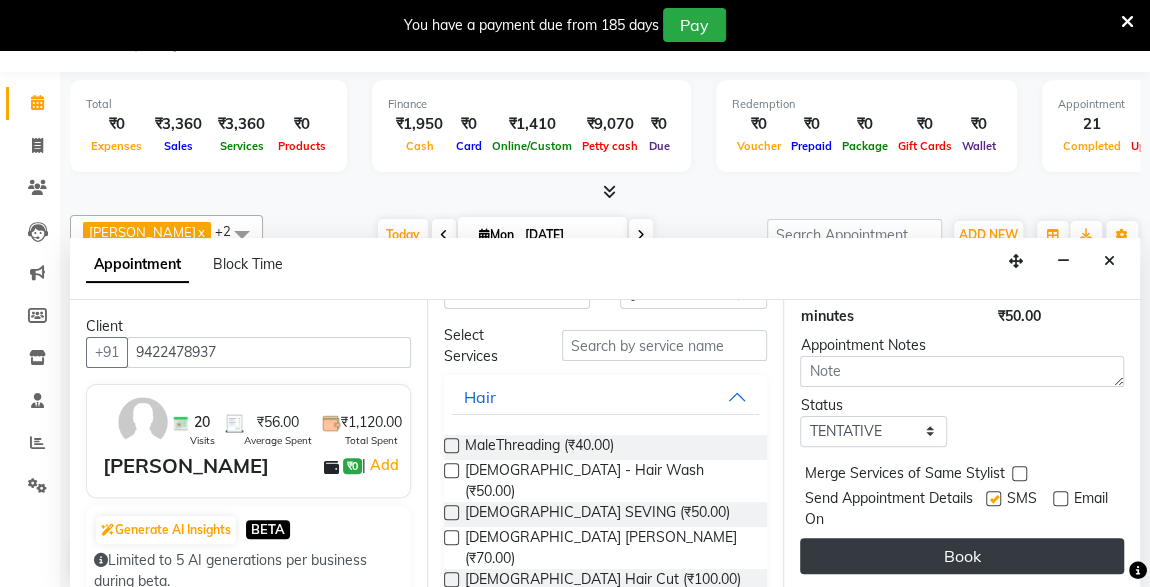 click on "Book" at bounding box center (962, 556) 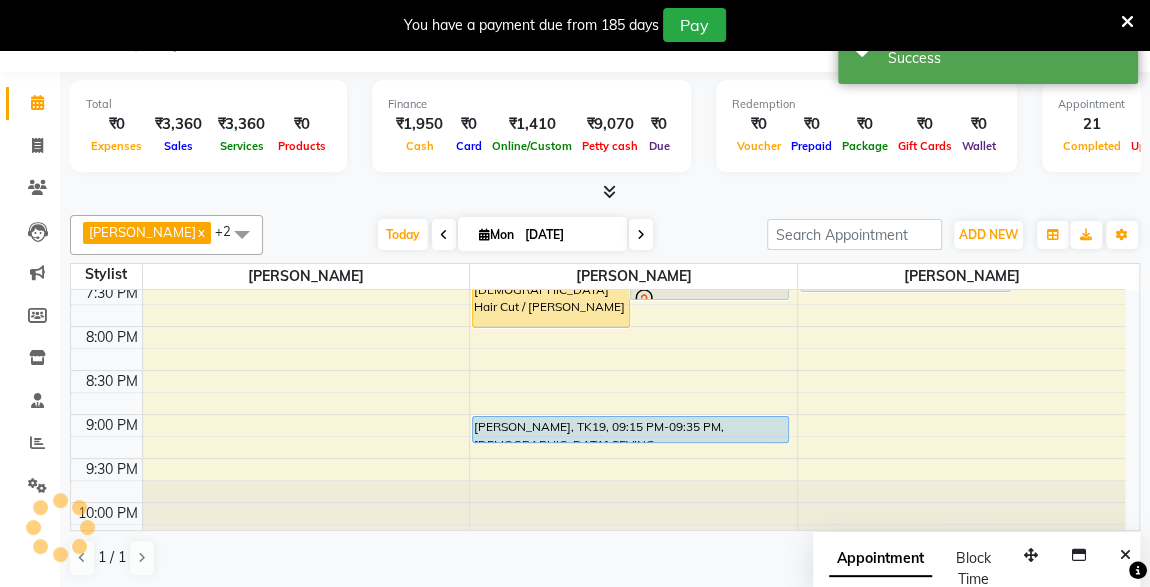 scroll, scrollTop: 0, scrollLeft: 0, axis: both 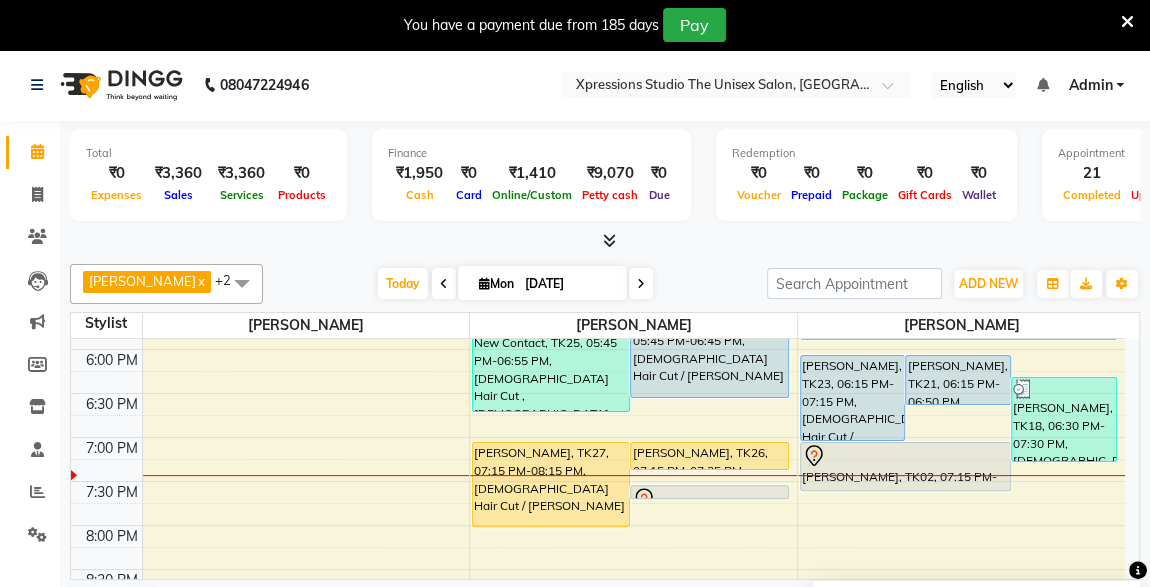 click at bounding box center [905, 456] 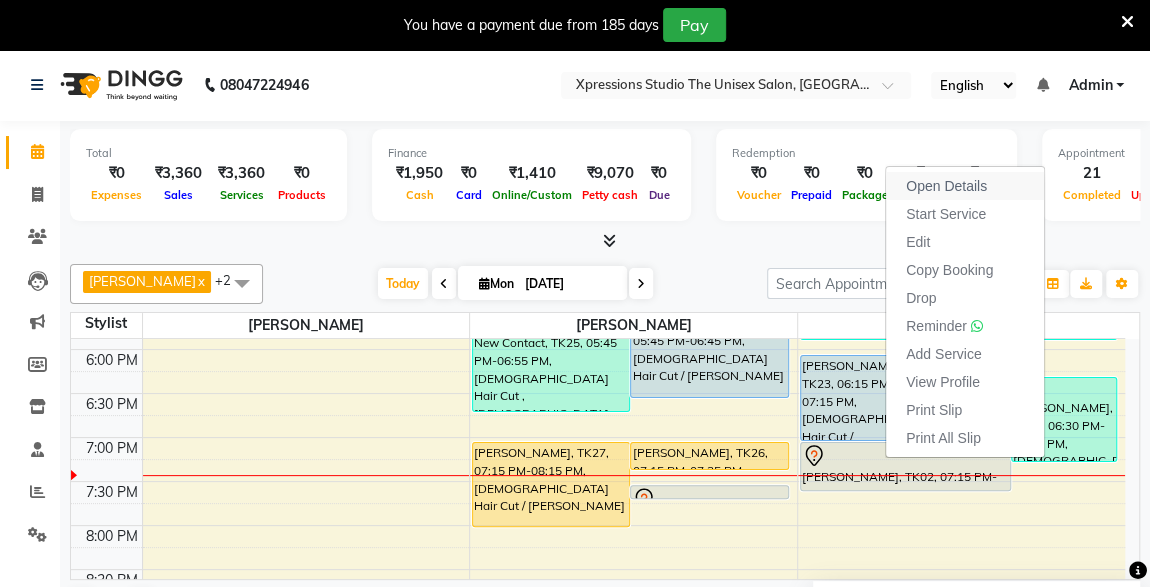 click on "Open Details" at bounding box center (946, 186) 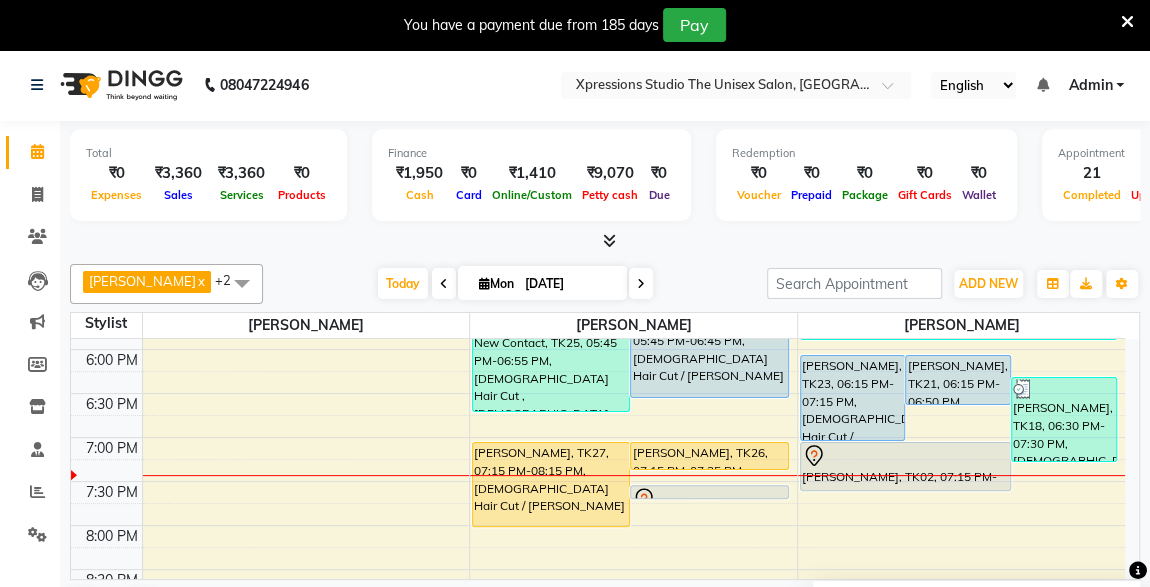 click at bounding box center [905, 456] 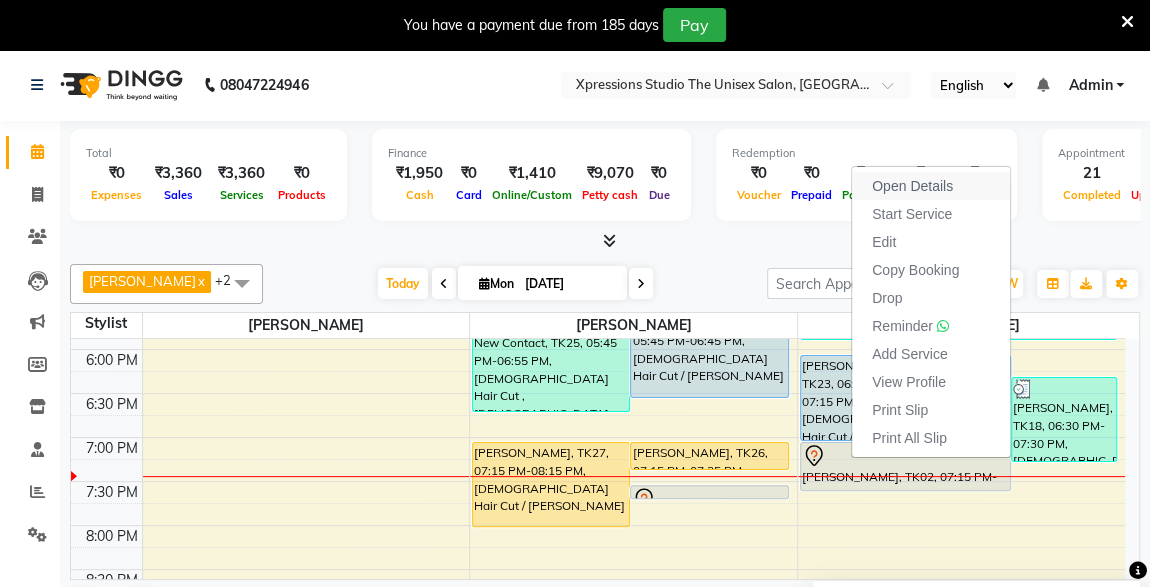click on "Open Details" at bounding box center [912, 186] 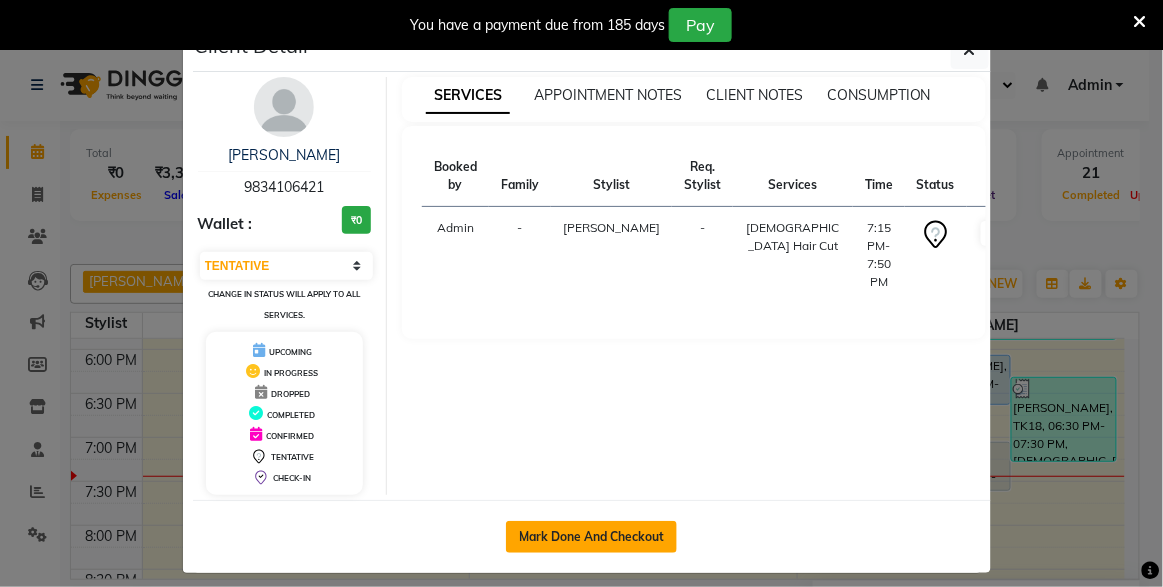 click on "Mark Done And Checkout" 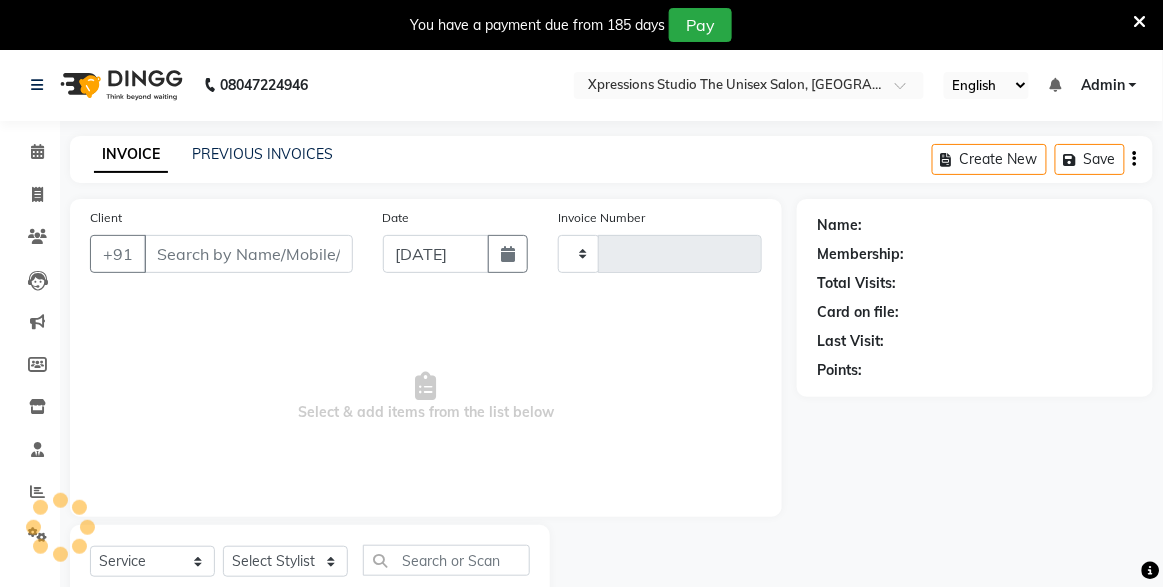type on "3197" 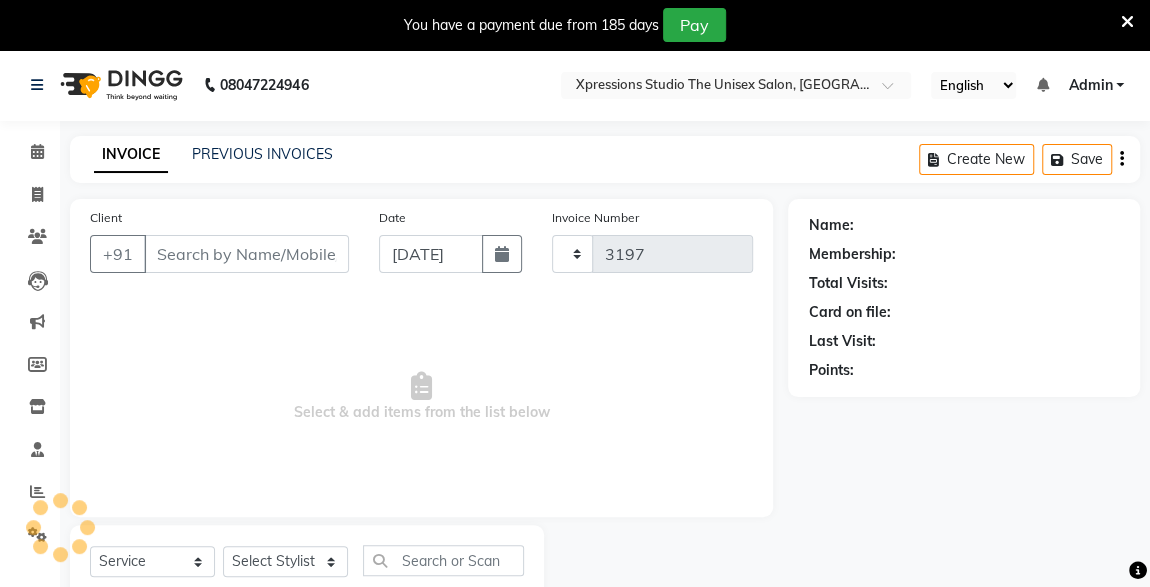select on "7003" 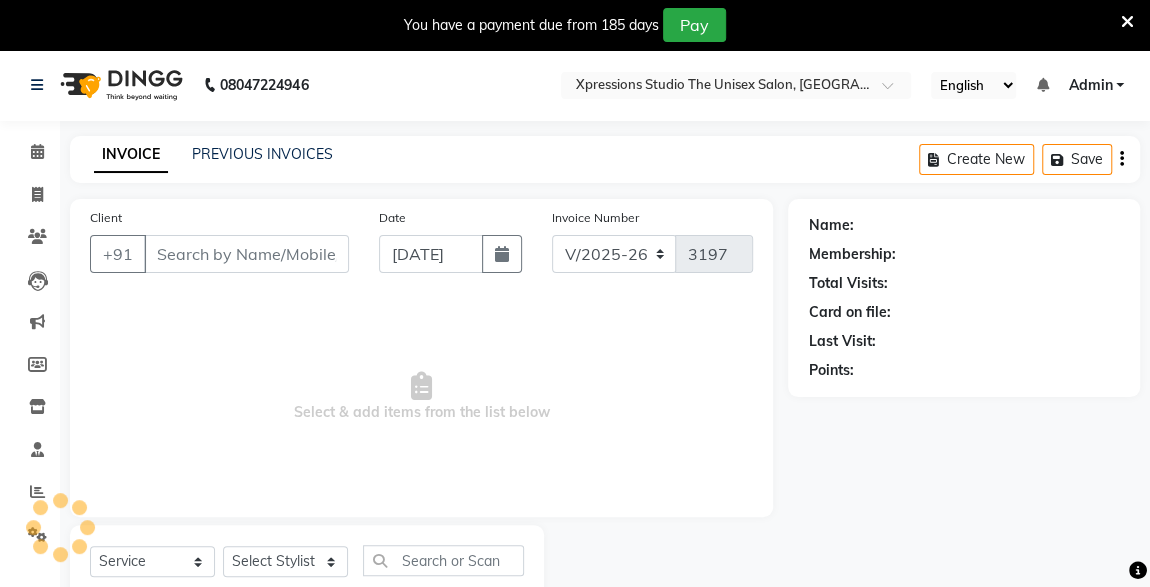 type on "9834106421" 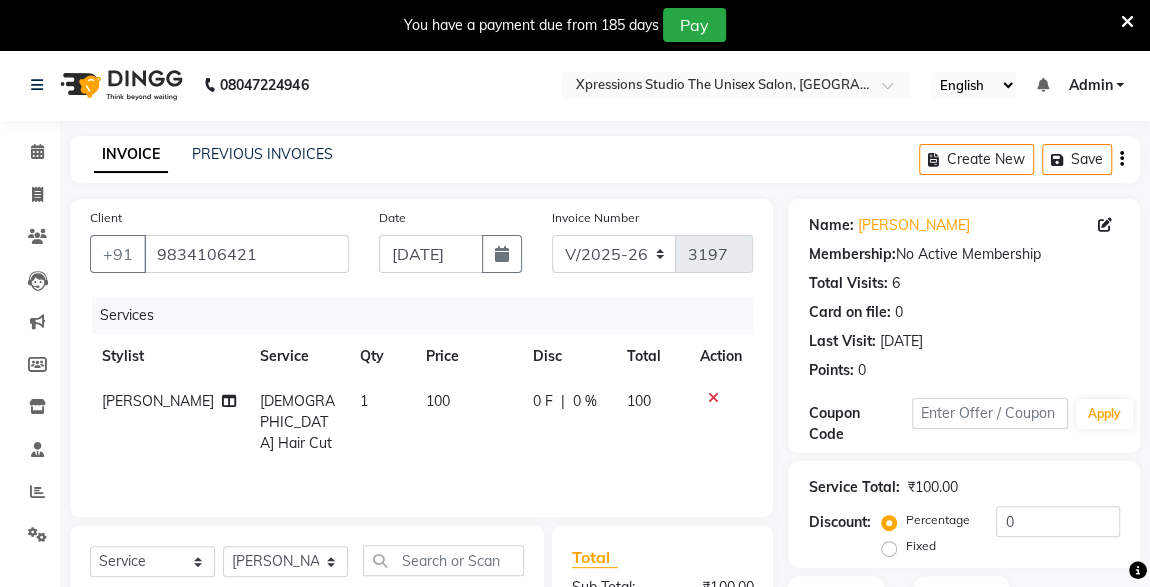 scroll, scrollTop: 261, scrollLeft: 0, axis: vertical 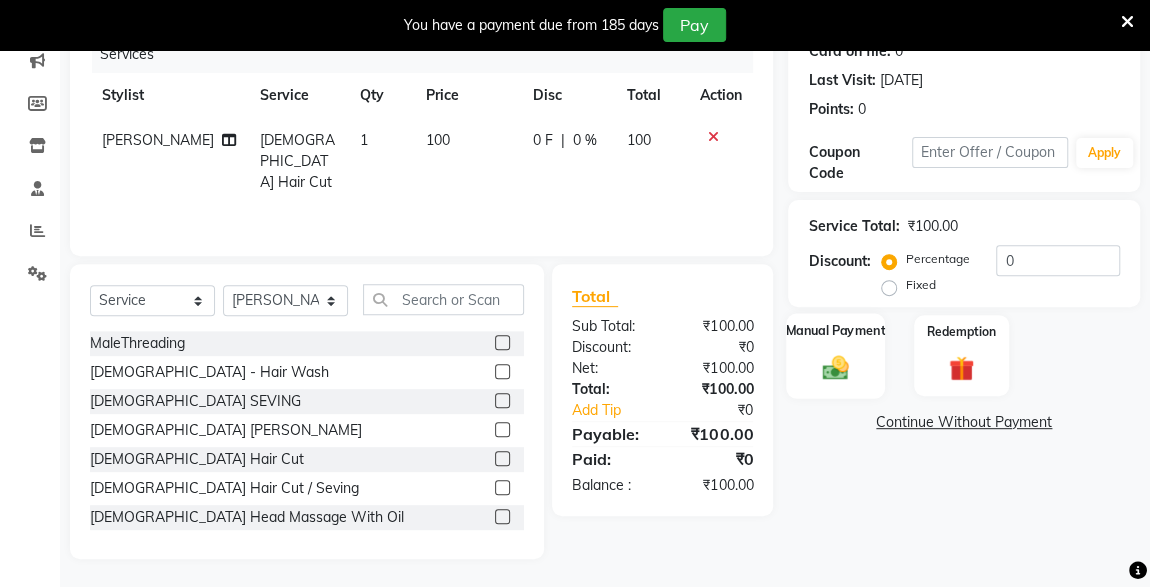 click on "Manual Payment" 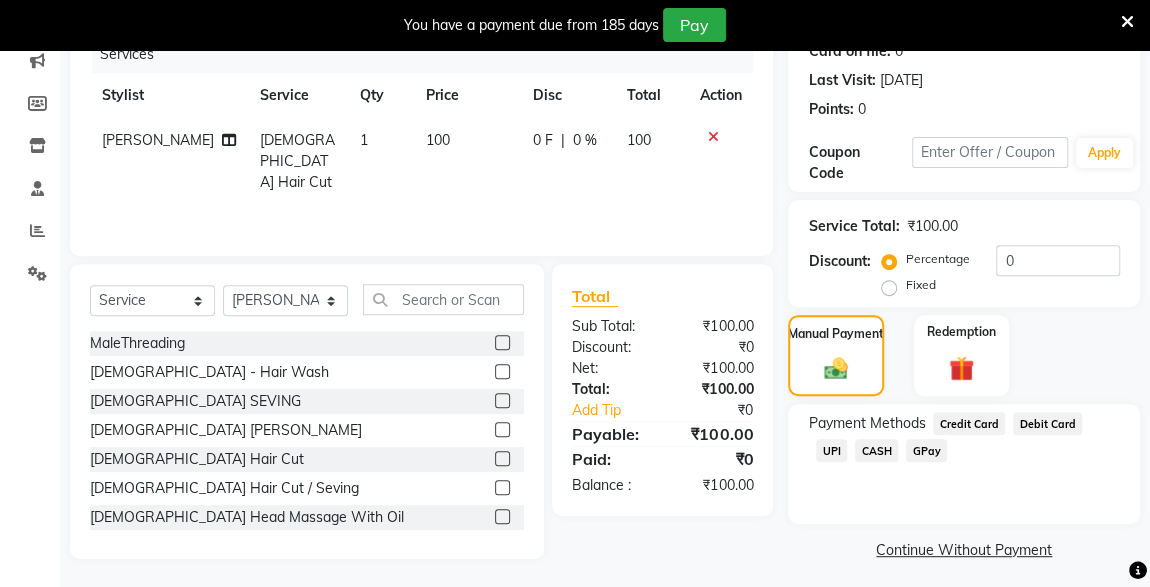 click on "UPI" 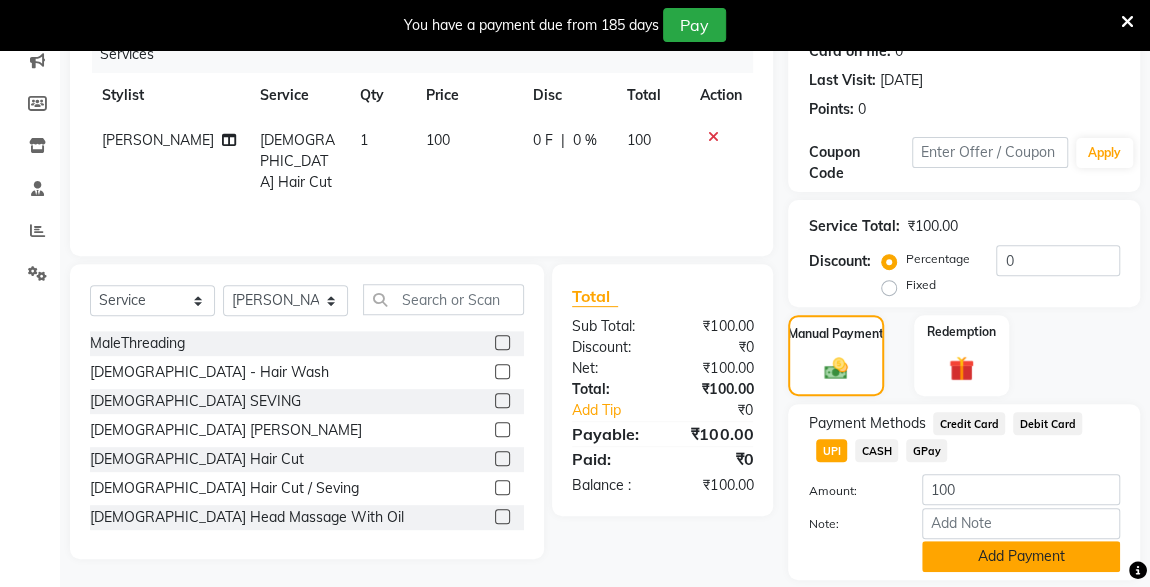 click on "Add Payment" 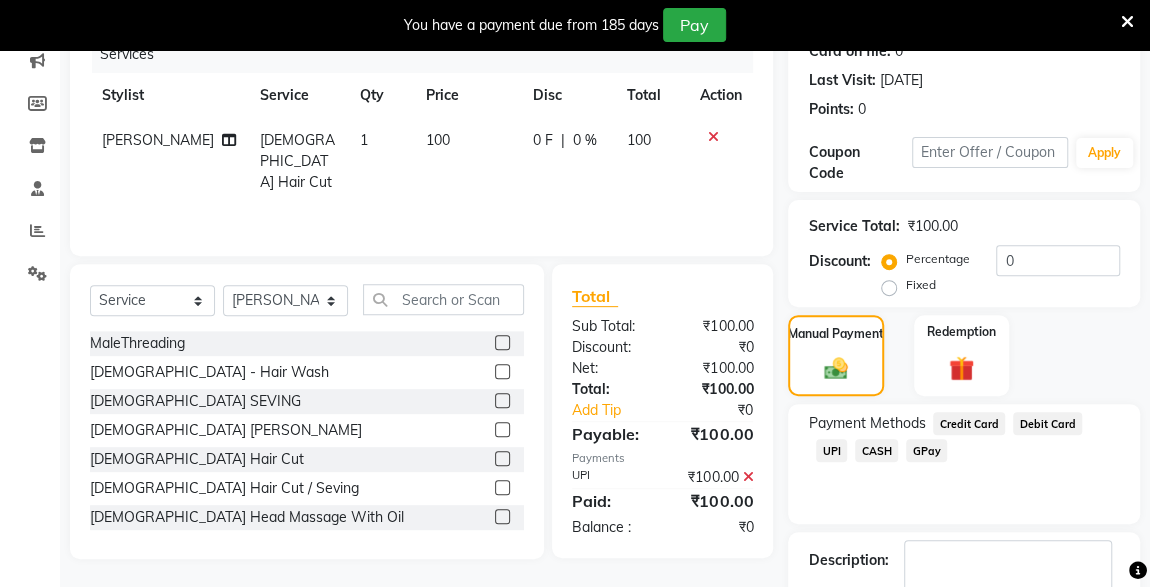 scroll, scrollTop: 357, scrollLeft: 0, axis: vertical 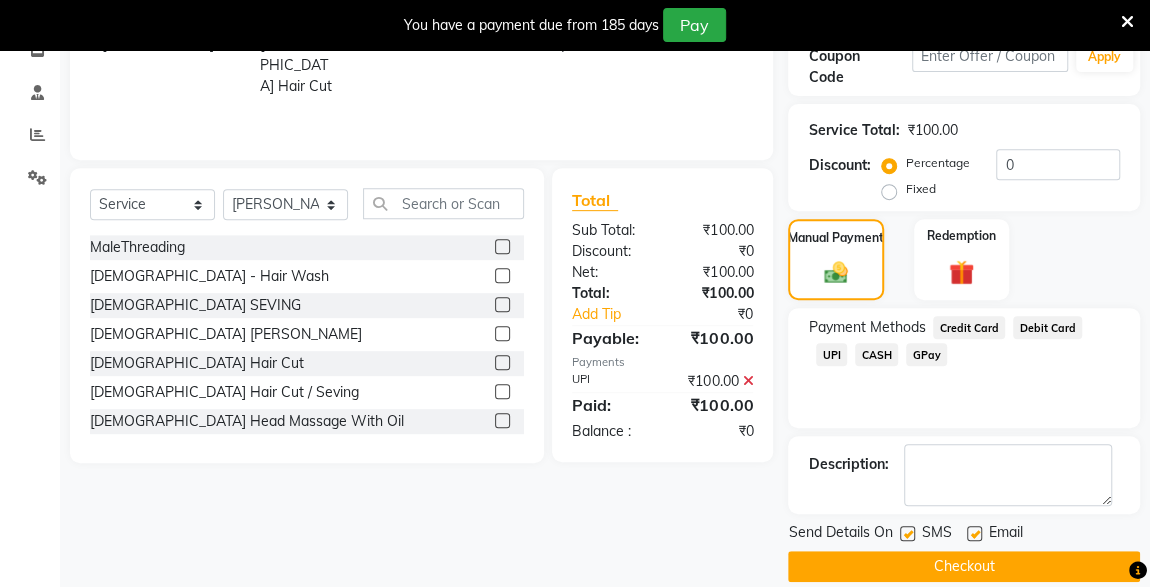 click 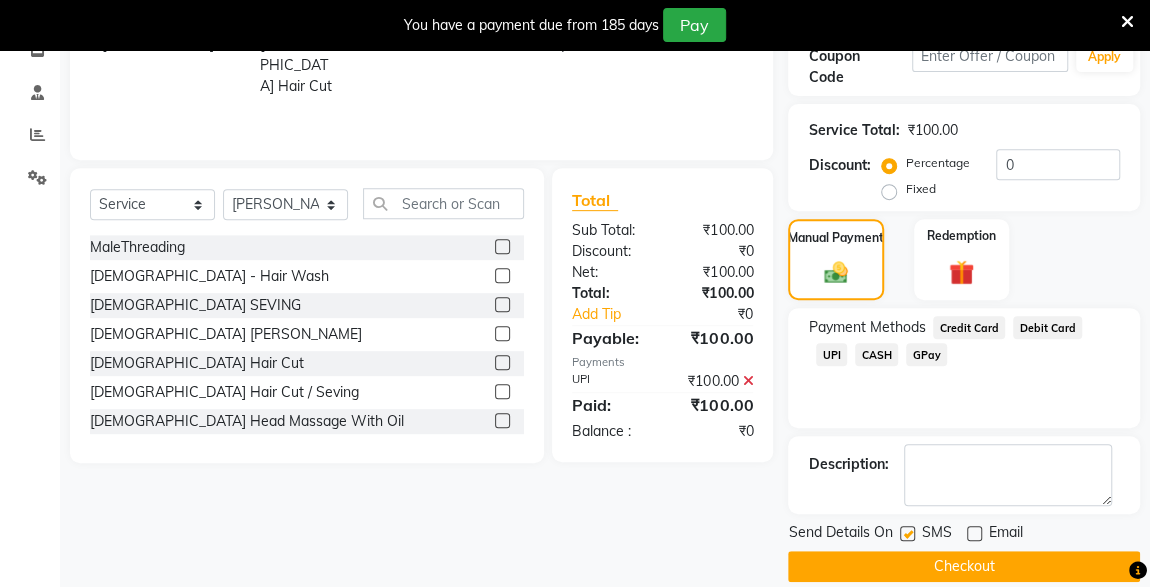 click 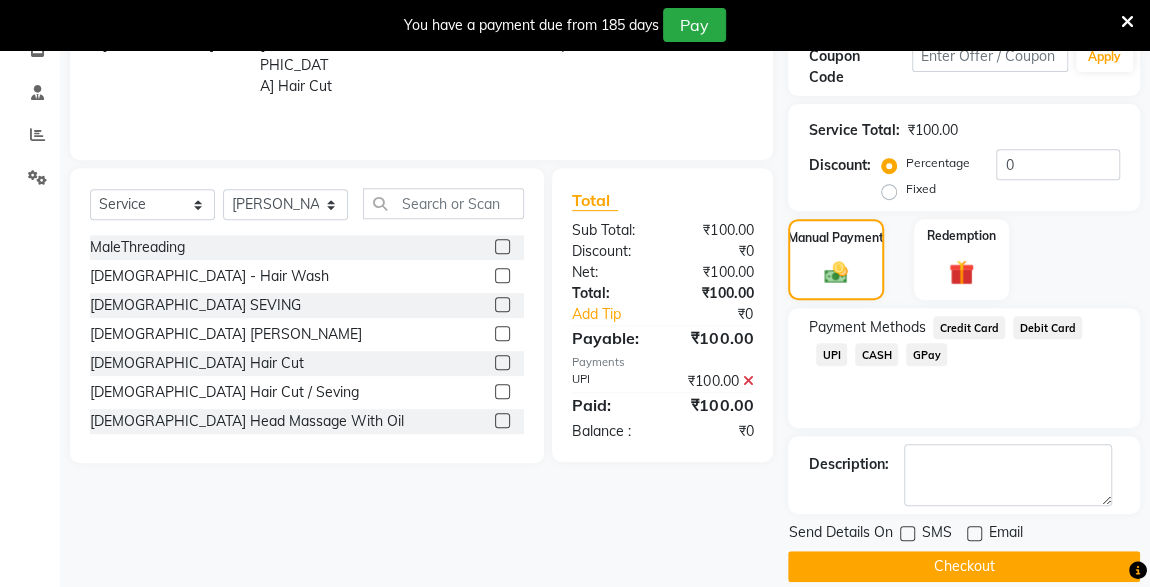 click on "Checkout" 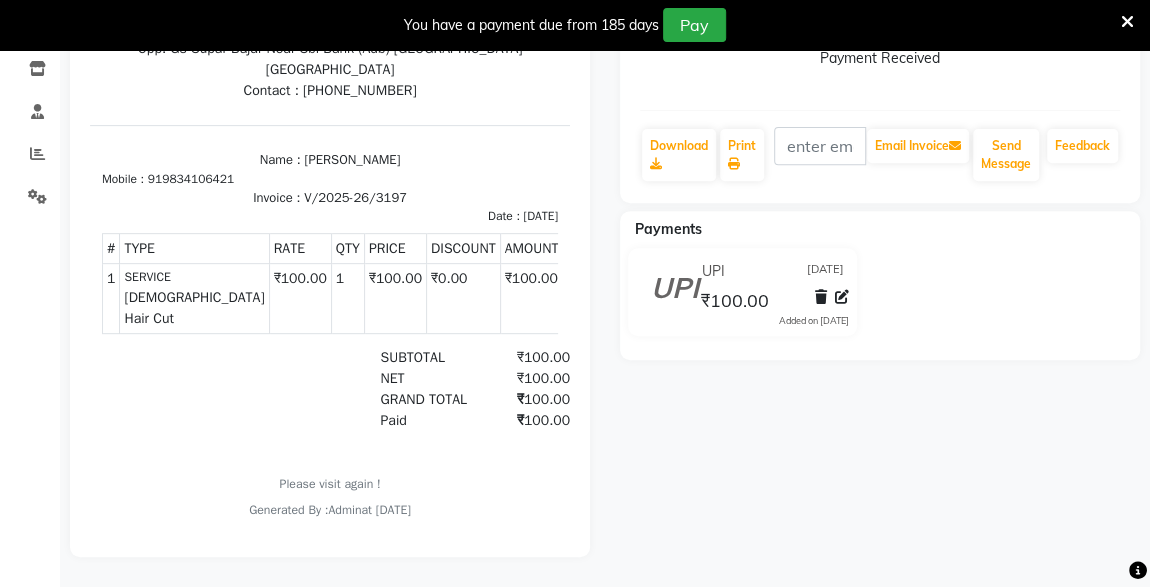 scroll, scrollTop: 0, scrollLeft: 0, axis: both 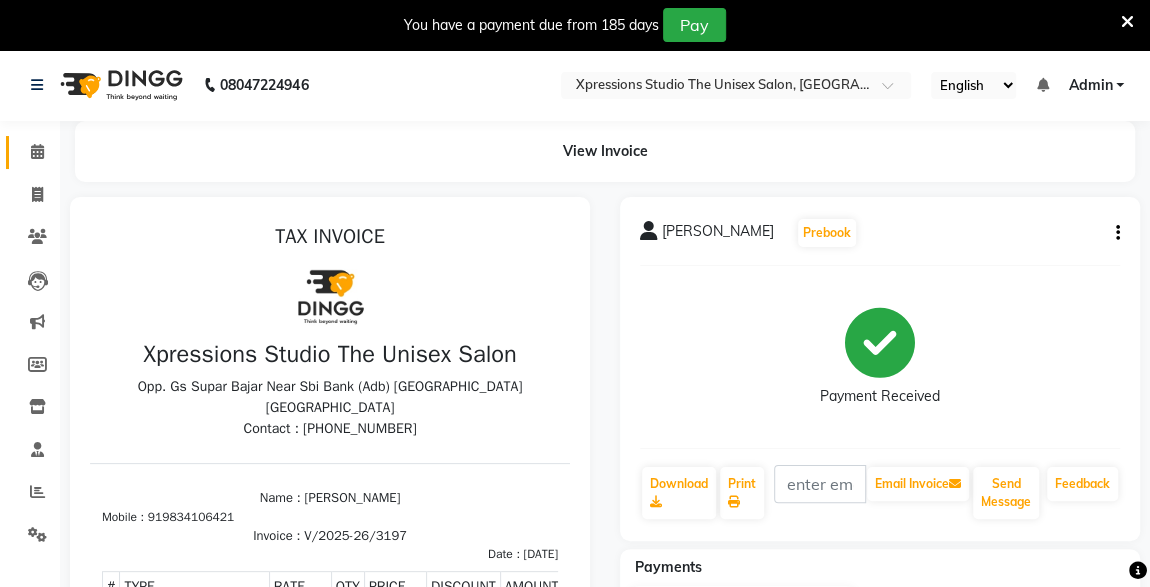 click 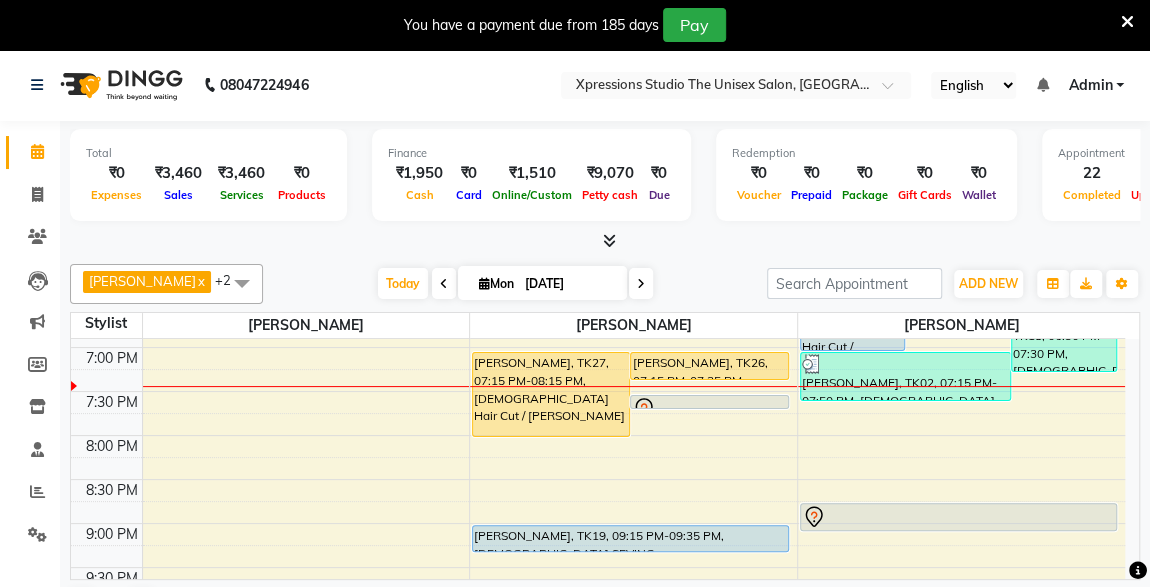 scroll, scrollTop: 1053, scrollLeft: 0, axis: vertical 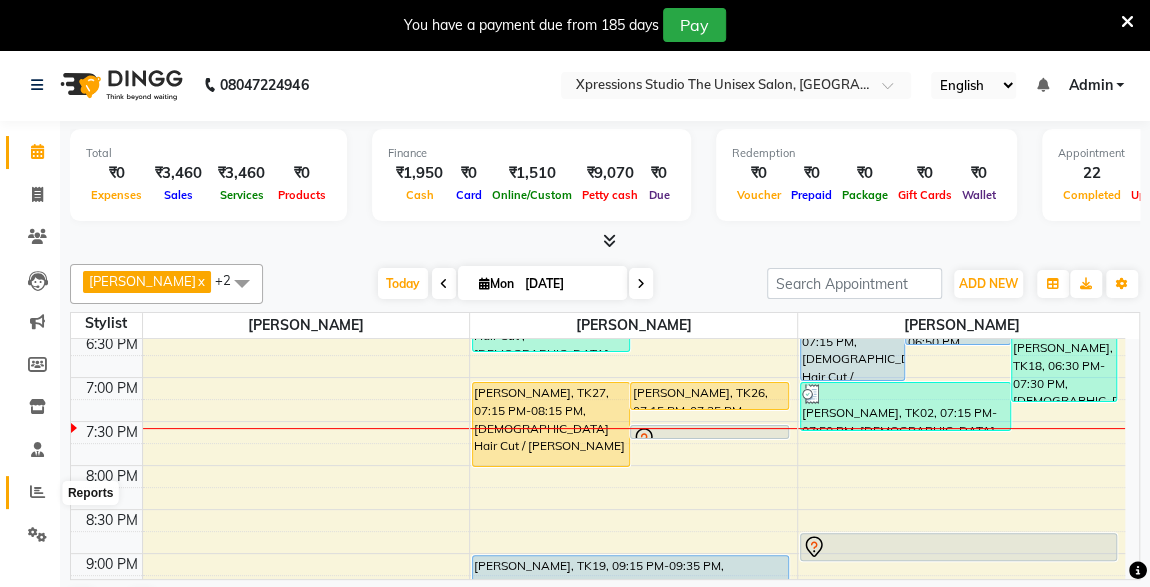 click 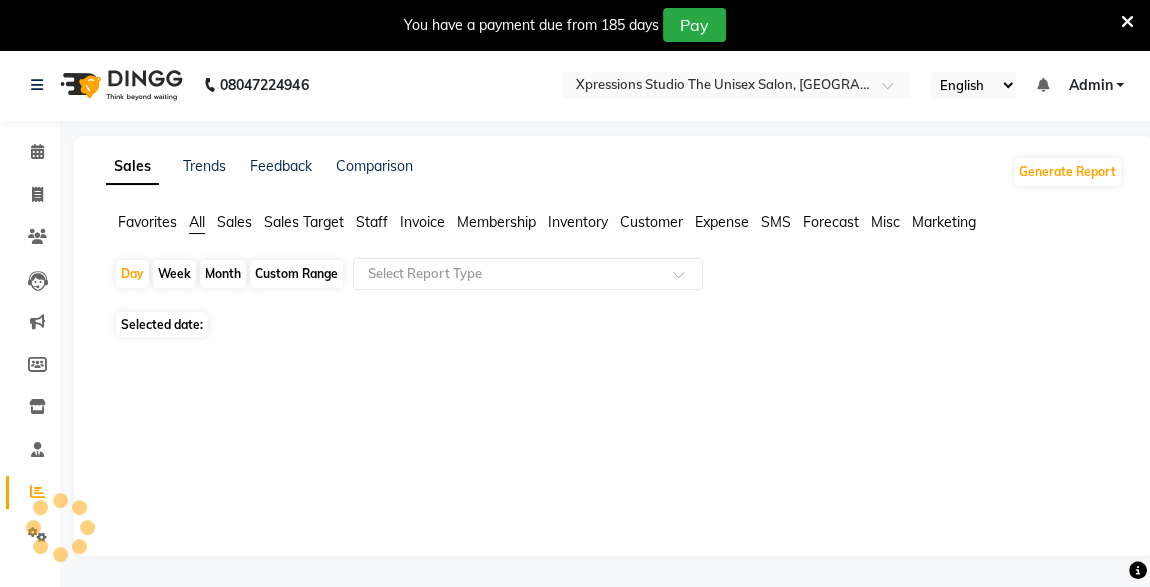 click 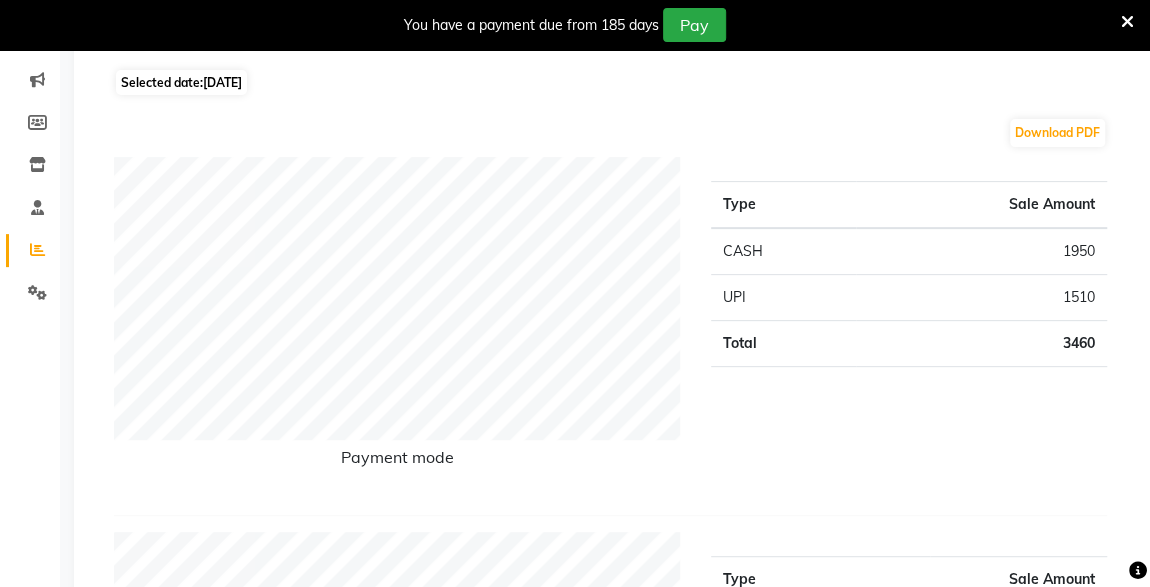 scroll, scrollTop: 0, scrollLeft: 0, axis: both 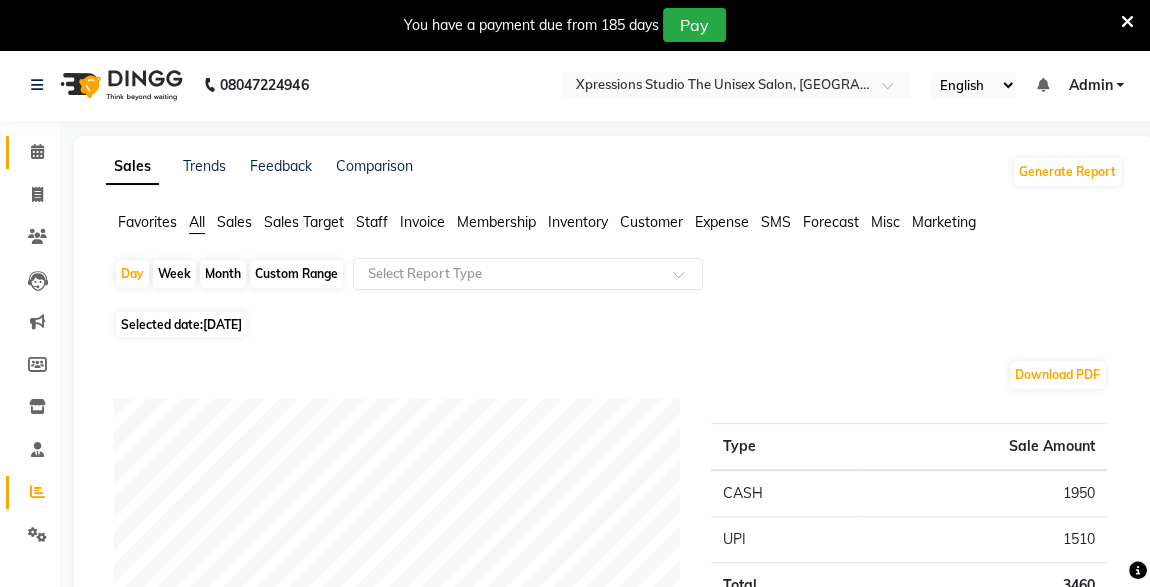 click on "Calendar" 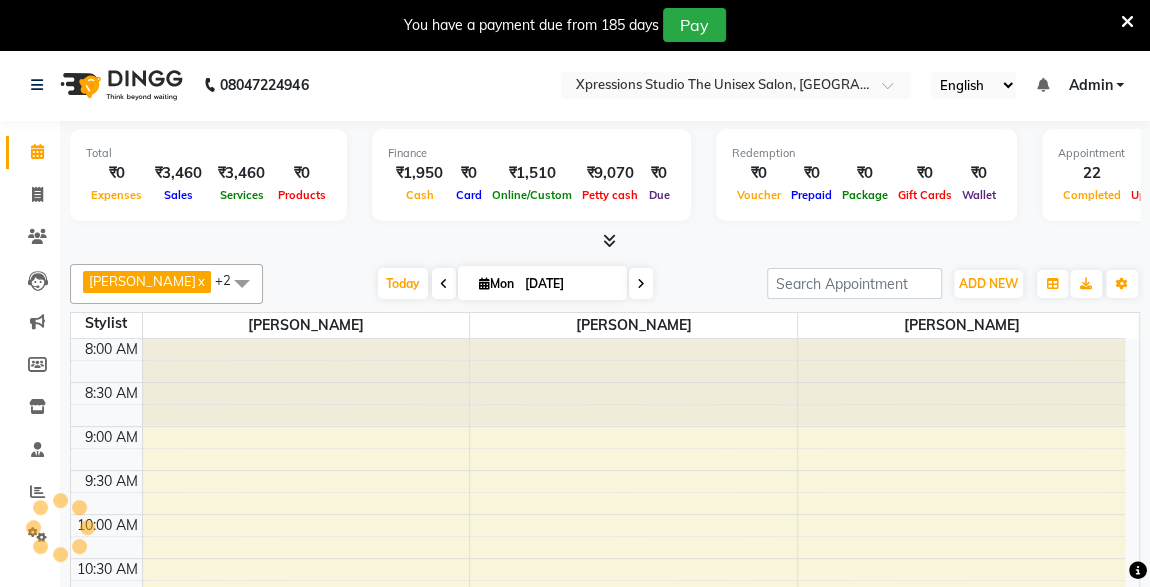 scroll, scrollTop: 0, scrollLeft: 0, axis: both 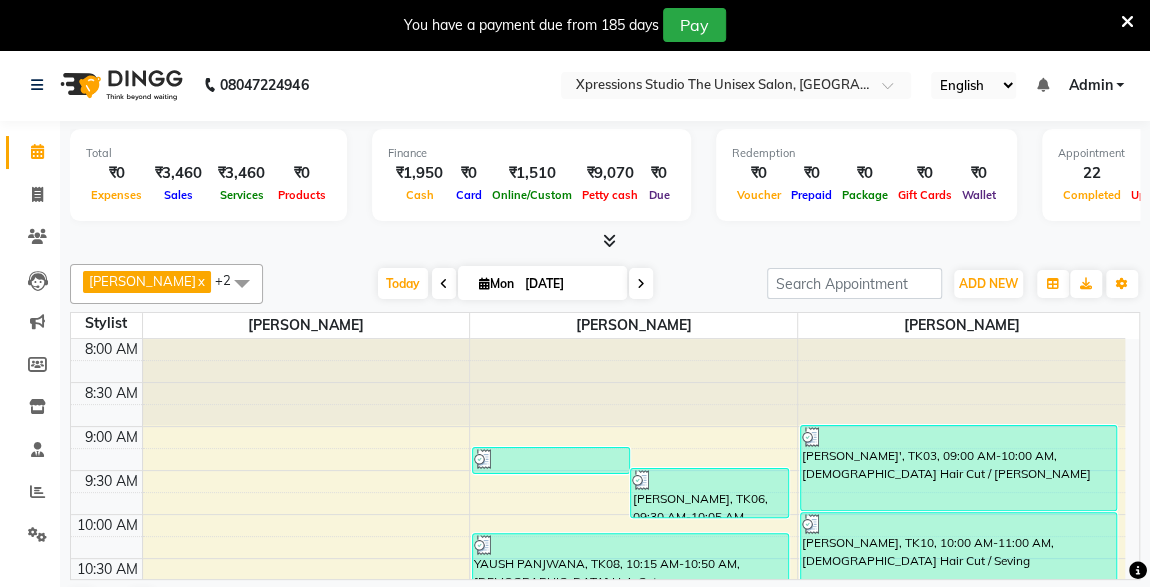 click on "Total  ₹0  Expenses ₹3,460  Sales ₹3,460  Services ₹0  Products Finance  ₹1,950  Cash ₹0  Card ₹1,510  Online/Custom ₹9,070 Petty cash ₹0 Due  Redemption  ₹0 Voucher ₹0 Prepaid ₹0 Package ₹0  Gift Cards ₹0  Wallet  Appointment  22 Completed 6 Upcoming 2 Ongoing 0 No show  Other sales  ₹0  Packages ₹0  Memberships ₹0  Vouchers ₹0  Prepaids ₹0  Gift Cards ROSHAN TANDULKAR  x ROHAN BABHULKAR  x ADESH RAUT  x +2 UnSelect All ADESH RAUT ROHAN BABHULKAR ROSHAN TANDULKAR Today  Mon 14-07-2025 Toggle Dropdown Add Appointment Add Invoice Add Expense Add Attendance Add Client Add Transaction Toggle Dropdown Add Appointment Add Invoice Add Expense Add Attendance Add Client ADD NEW Toggle Dropdown Add Appointment Add Invoice Add Expense Add Attendance Add Client Add Transaction ROSHAN TANDULKAR  x ROHAN BABHULKAR  x ADESH RAUT  x +2 UnSelect All ADESH RAUT ROHAN BABHULKAR ROSHAN TANDULKAR Group By  Staff View   Room View  View as Vertical  Vertical - Week View  Horizontal  Zoom" 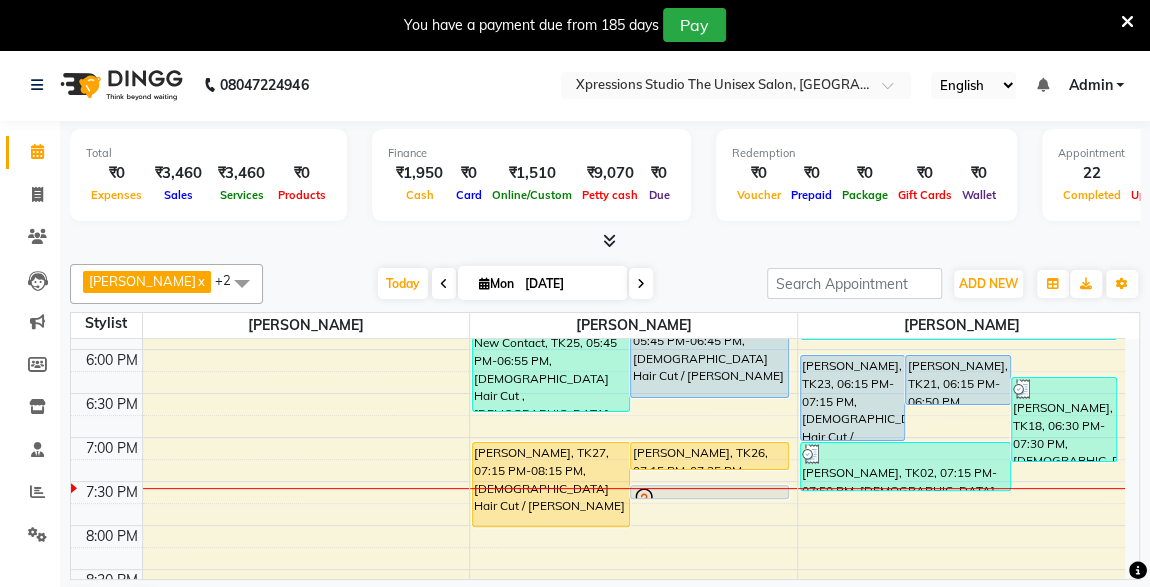 scroll, scrollTop: 876, scrollLeft: 0, axis: vertical 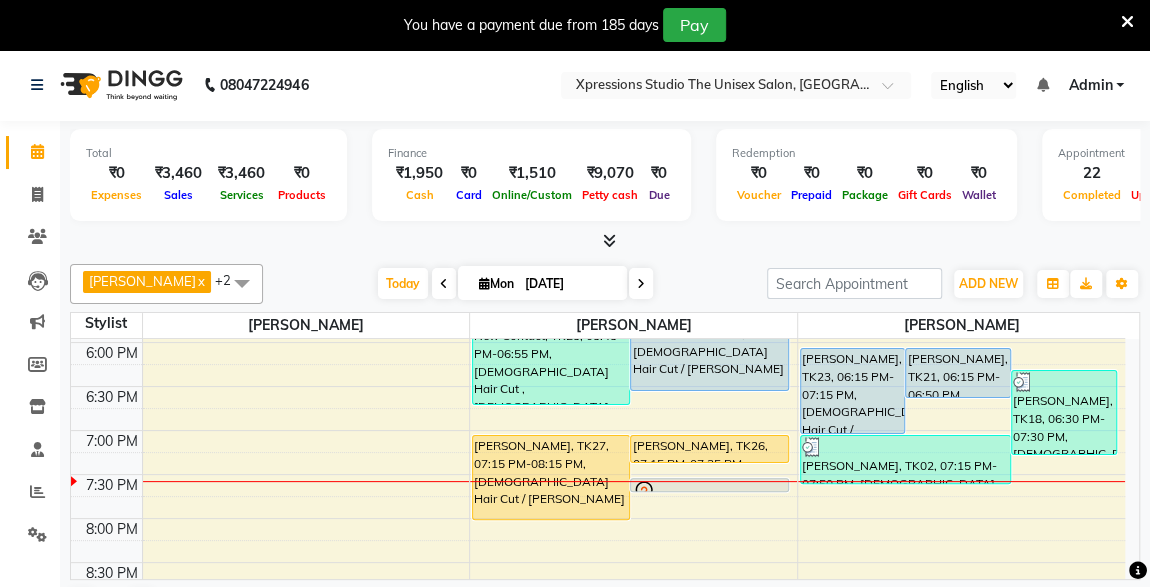 click on "You have a payment due from 185 days   Pay" at bounding box center (575, 25) 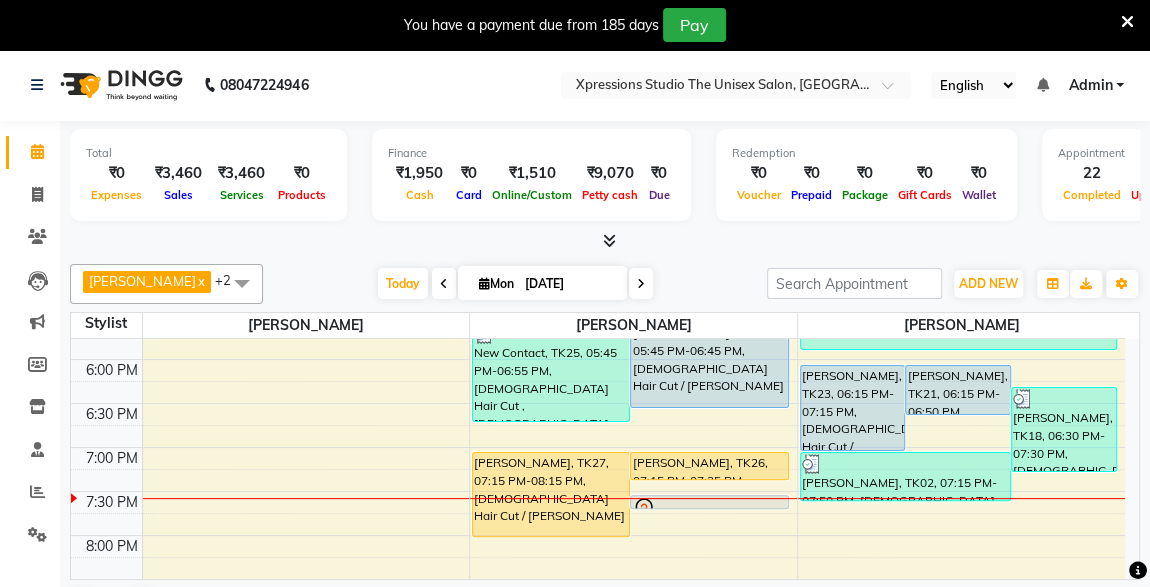 scroll, scrollTop: 843, scrollLeft: 0, axis: vertical 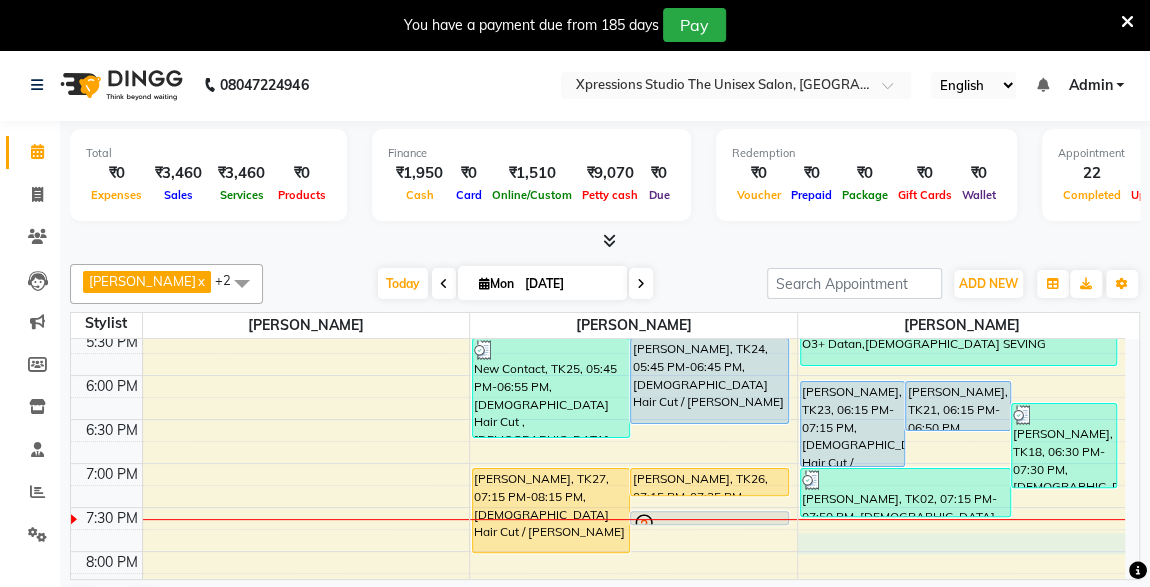 click on "8:00 AM 8:30 AM 9:00 AM 9:30 AM 10:00 AM 10:30 AM 11:00 AM 11:30 AM 12:00 PM 12:30 PM 1:00 PM 1:30 PM 2:00 PM 2:30 PM 3:00 PM 3:30 PM 4:00 PM 4:30 PM 5:00 PM 5:30 PM 6:00 PM 6:30 PM 7:00 PM 7:30 PM 8:00 PM 8:30 PM 9:00 PM 9:30 PM 10:00 PM 10:30 PM     Ajaysing w, TK04, 09:15 AM-09:35 AM, Male SEVING      OM SHIRSAT, TK06, 09:30 AM-10:05 AM, Male Hair Cut      PIYUSH SARAF, TK01, 01:15 PM-02:35 PM, Male Hair Cut / Beard ,Male Head Massage With Oil     AASHISH INGALE, TK13, 02:15 PM-03:15 PM, Male Hair Cut / Seving     AASUTOHS PATIL, TK14, 04:15 PM-04:55 PM, BMIINE PROFESSIONL HAIR COLOUR     AASUTOHS PATIL, TK20, 04:15 PM-04:40 PM, Massage - Charcole Massage     New Contact, TK25, 05:45 PM-06:55 PM, Male Hair Cut ,Male Hair Cut  (₹100)    PRANAV GAYAKWAD, TK24, 05:45 PM-06:45 PM, Male Hair Cut / Beard     NIKHIL SAPKAL, TK27, 07:15 PM-08:15 PM, Male Hair Cut / Beard     KAMAL NAINANI, TK26, 07:15 PM-07:35 PM, Male SEVING              KAMAL NAINANI, TK26, 07:45 PM-07:55 PM, VLCC Clensing" at bounding box center (598, 155) 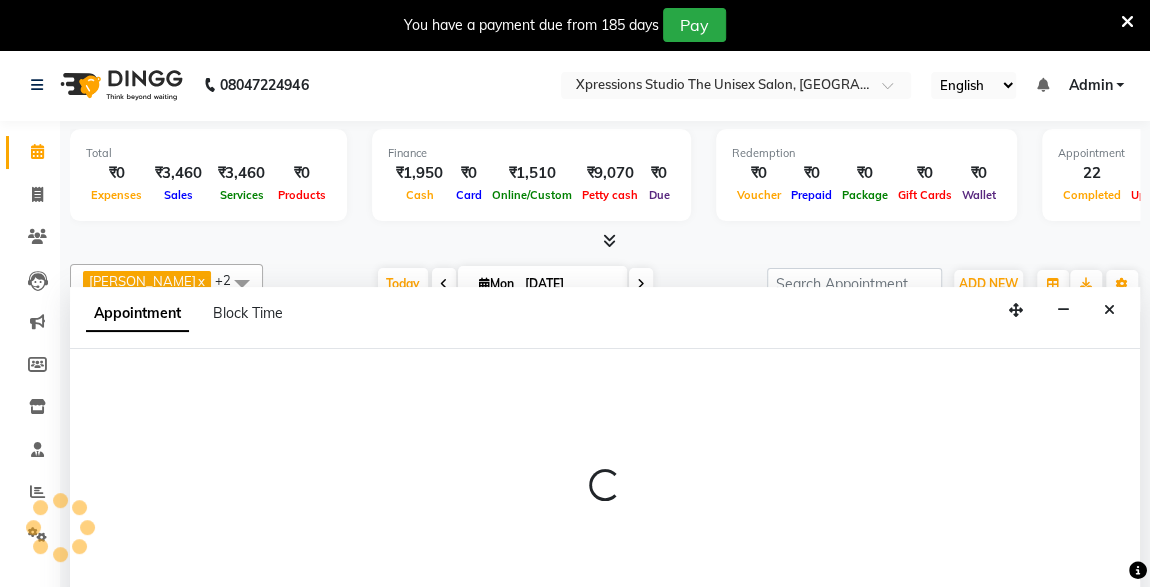 scroll, scrollTop: 49, scrollLeft: 0, axis: vertical 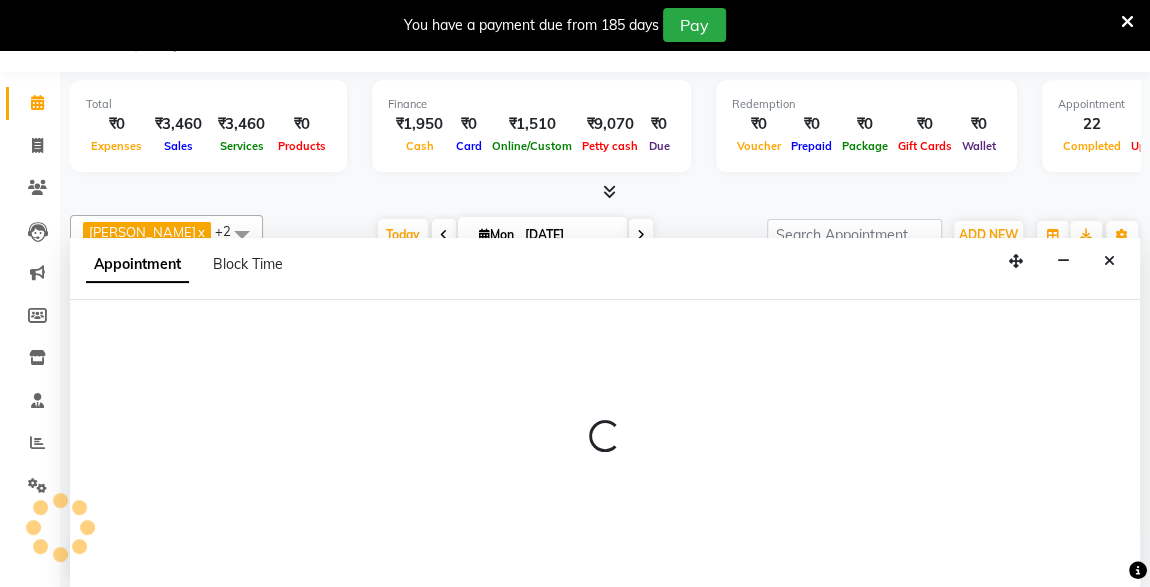 select on "57589" 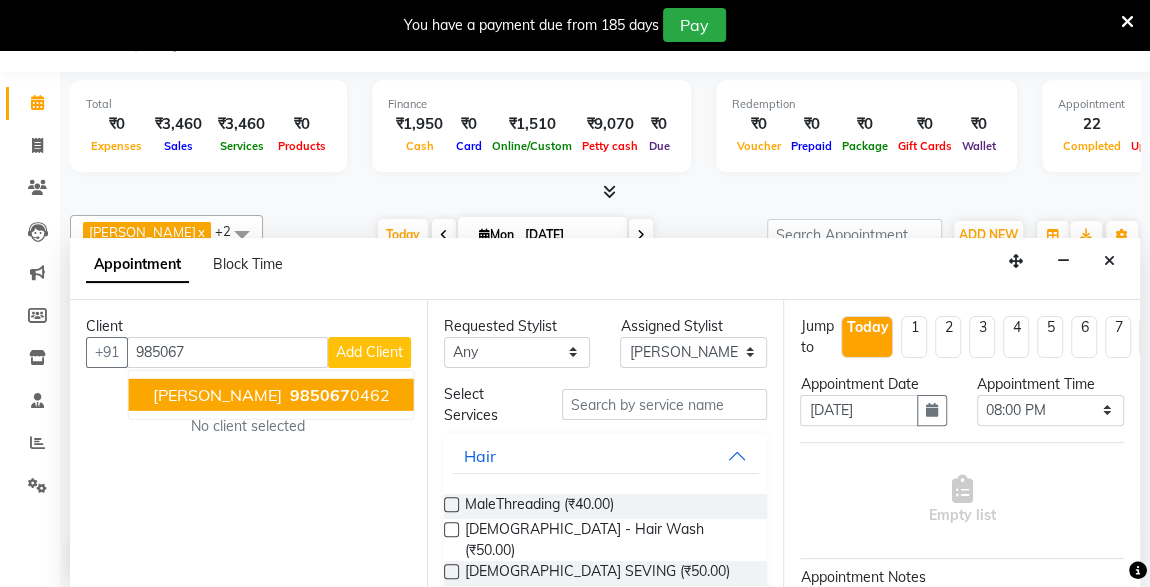 click on "aaditya nitone   985067 0462" at bounding box center (271, 394) 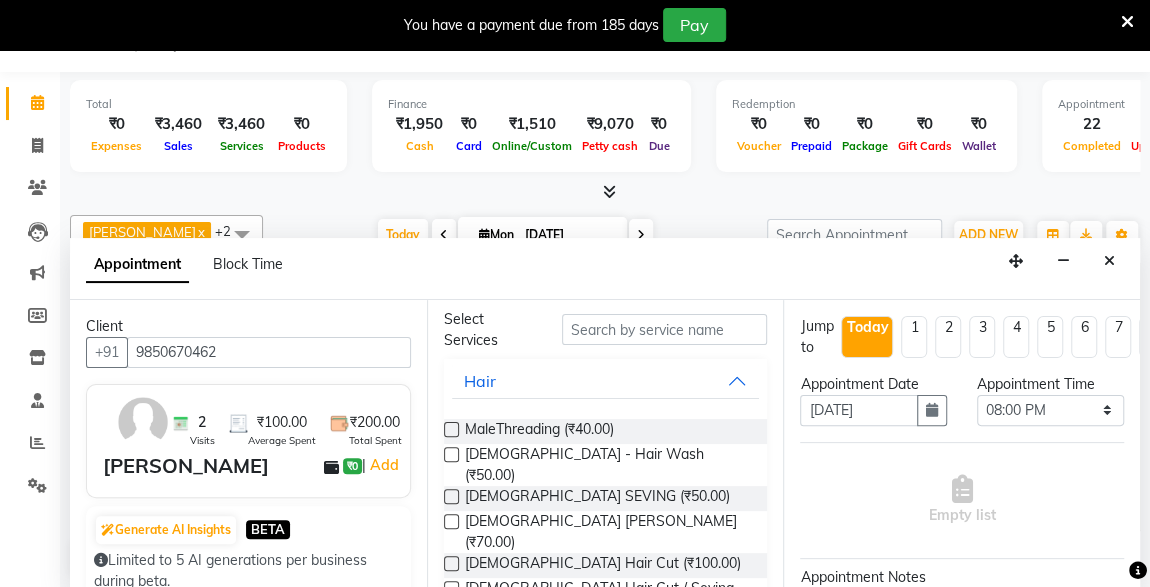 scroll, scrollTop: 101, scrollLeft: 0, axis: vertical 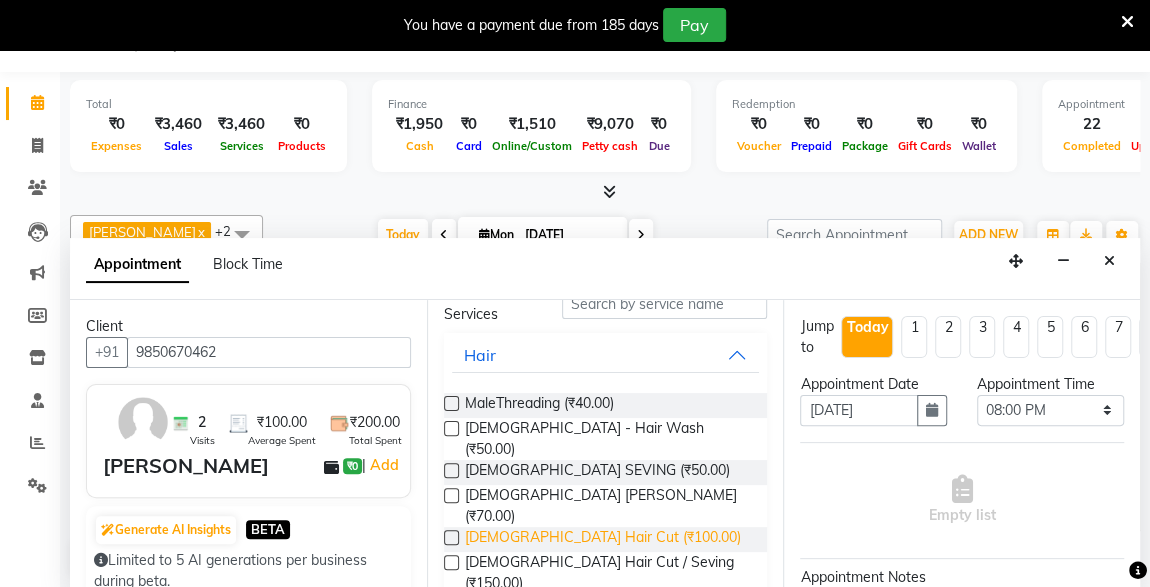 type on "9850670462" 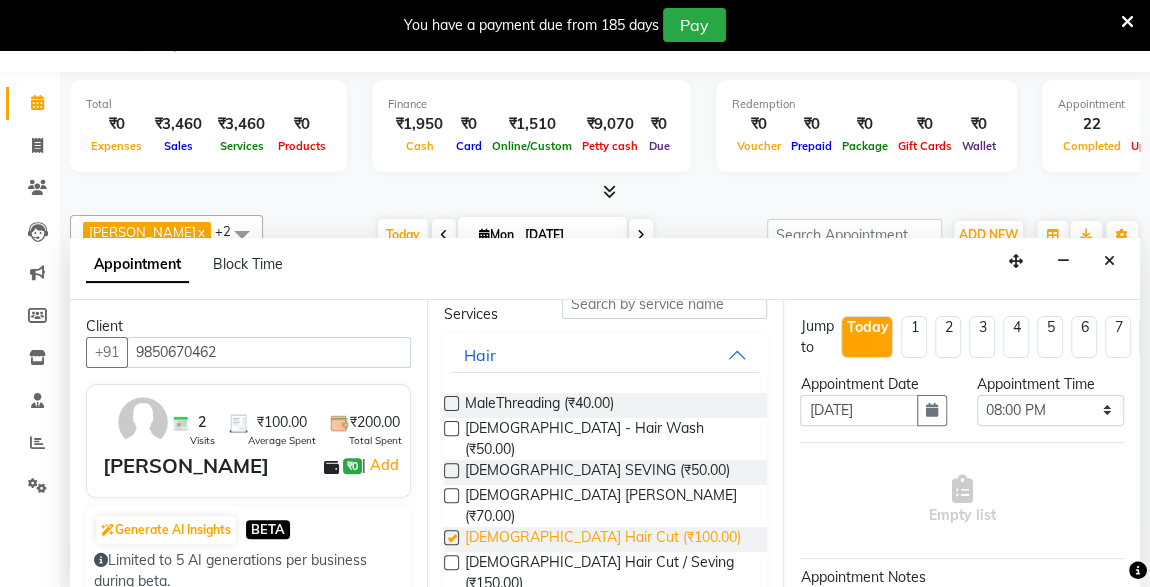 checkbox on "false" 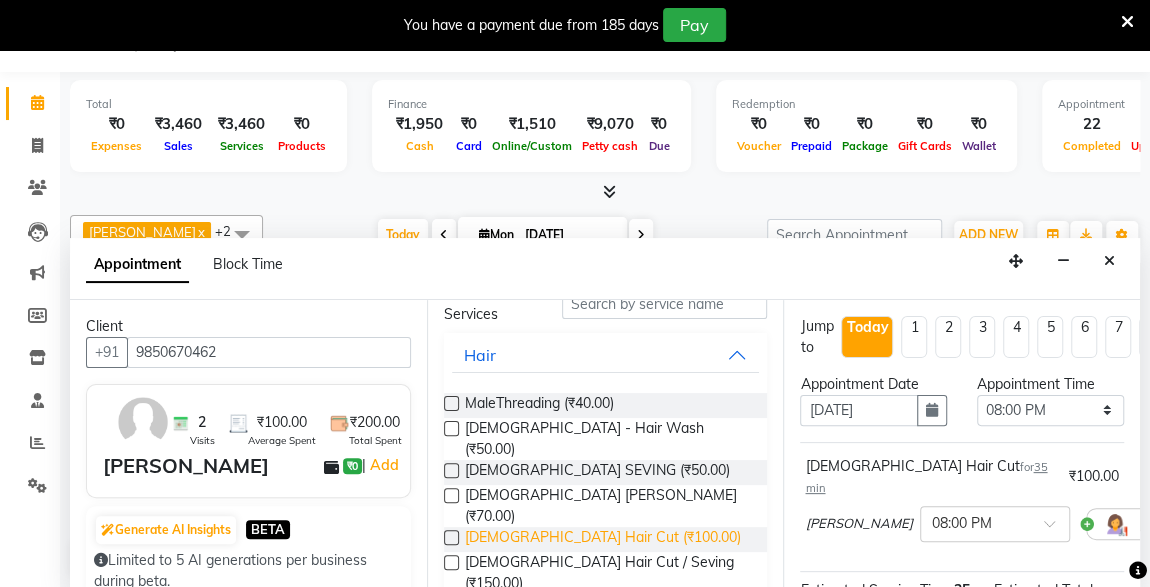 scroll, scrollTop: 289, scrollLeft: 0, axis: vertical 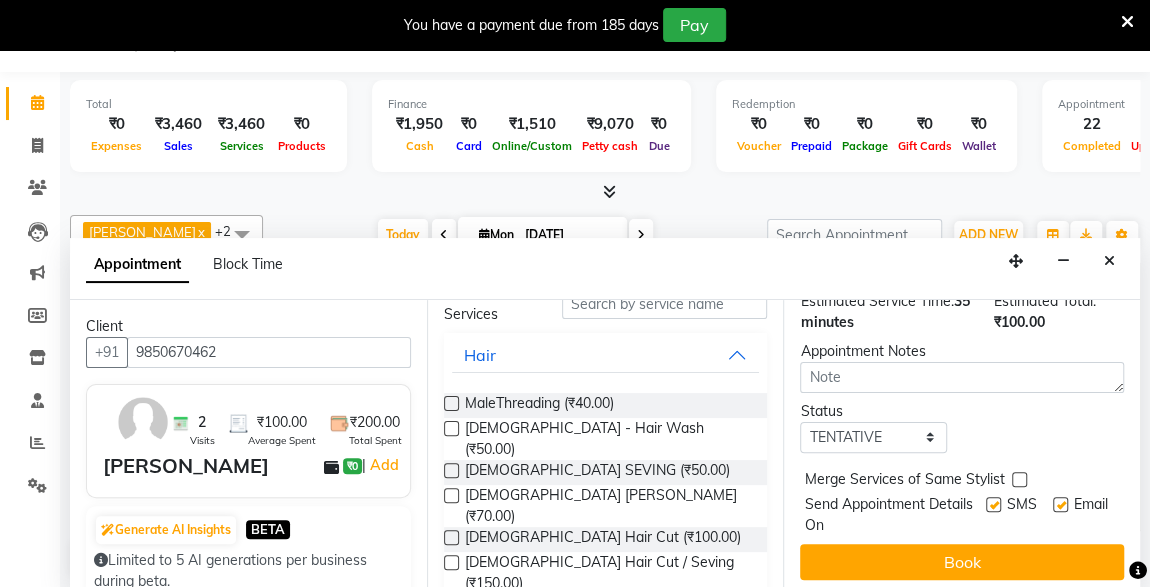 click at bounding box center [1060, 504] 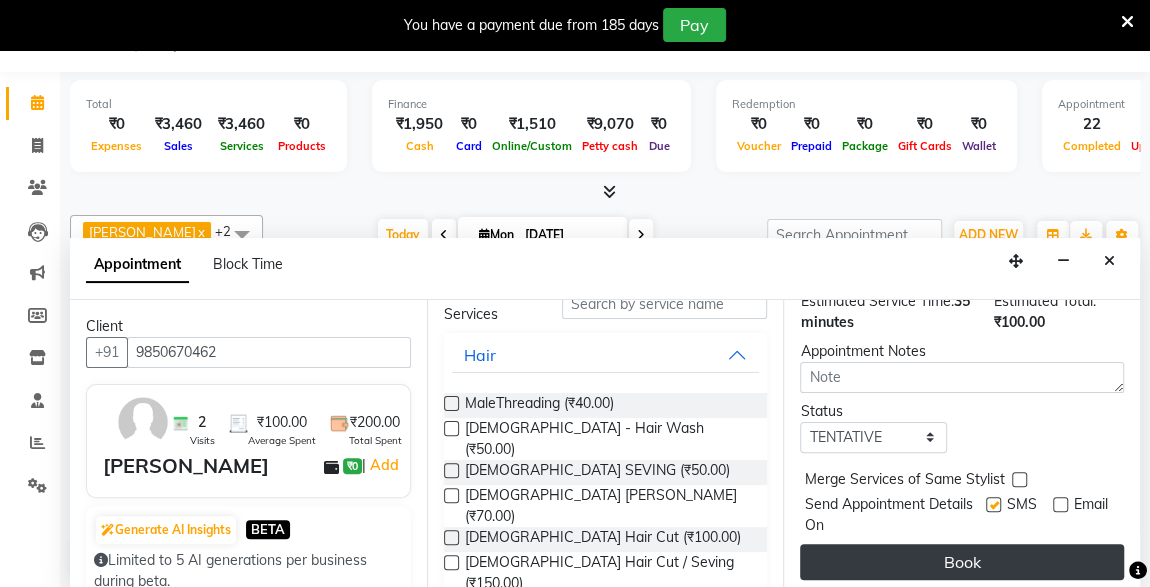 click on "Book" at bounding box center (962, 562) 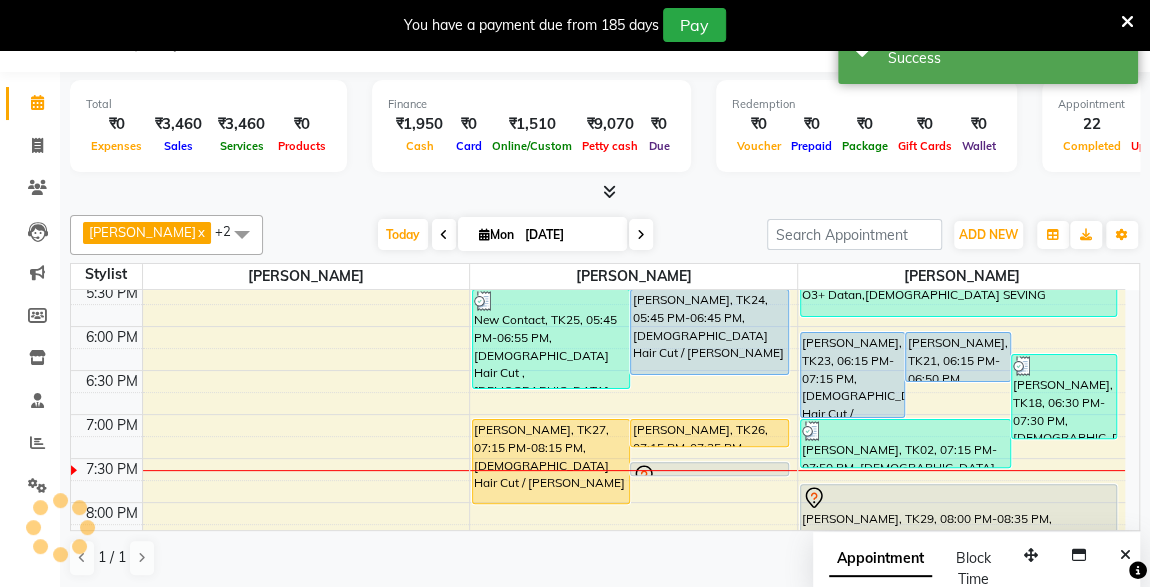 scroll, scrollTop: 0, scrollLeft: 0, axis: both 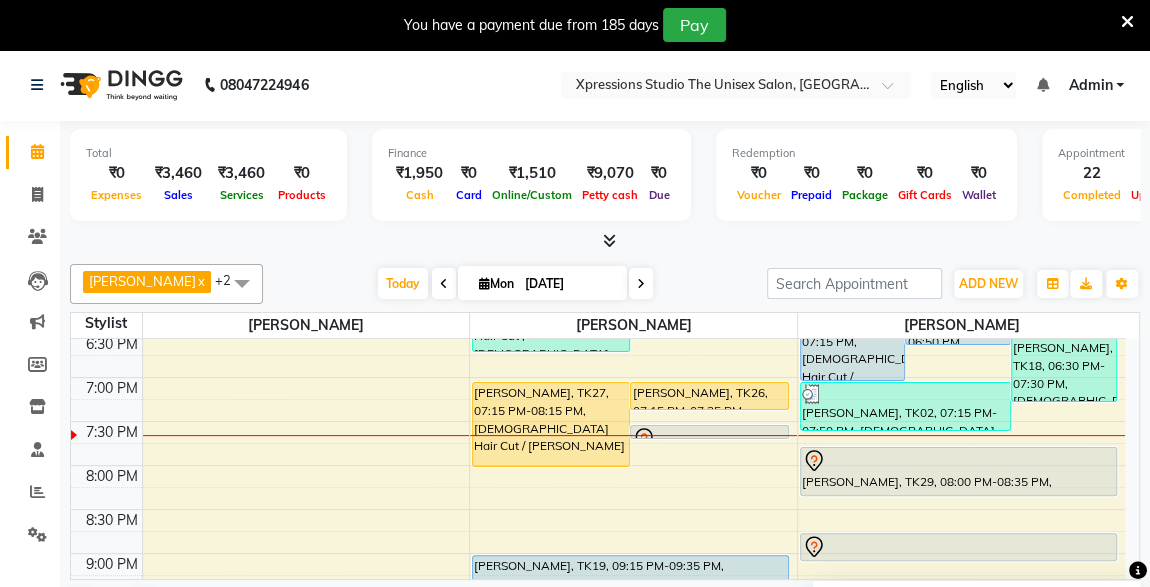 click on "8:00 AM 8:30 AM 9:00 AM 9:30 AM 10:00 AM 10:30 AM 11:00 AM 11:30 AM 12:00 PM 12:30 PM 1:00 PM 1:30 PM 2:00 PM 2:30 PM 3:00 PM 3:30 PM 4:00 PM 4:30 PM 5:00 PM 5:30 PM 6:00 PM 6:30 PM 7:00 PM 7:30 PM 8:00 PM 8:30 PM 9:00 PM 9:30 PM 10:00 PM 10:30 PM     Ajaysing w, TK04, 09:15 AM-09:35 AM, Male SEVING      OM SHIRSAT, TK06, 09:30 AM-10:05 AM, Male Hair Cut      PIYUSH SARAF, TK01, 01:15 PM-02:35 PM, Male Hair Cut / Beard ,Male Head Massage With Oil     AASHISH INGALE, TK13, 02:15 PM-03:15 PM, Male Hair Cut / Seving     AASUTOHS PATIL, TK14, 04:15 PM-04:55 PM, BMIINE PROFESSIONL HAIR COLOUR     AASUTOHS PATIL, TK20, 04:15 PM-04:40 PM, Massage - Charcole Massage     New Contact, TK25, 05:45 PM-06:55 PM, Male Hair Cut ,Male Hair Cut  (₹100)    PRANAV GAYAKWAD, TK24, 05:45 PM-06:45 PM, Male Hair Cut / Beard     NIKHIL SAPKAL, TK27, 07:15 PM-08:15 PM, Male Hair Cut / Beard     KAMAL NAINANI, TK26, 07:15 PM-07:35 PM, Male SEVING              KAMAL NAINANI, TK26, 07:45 PM-07:55 PM, VLCC Clensing" at bounding box center (598, 69) 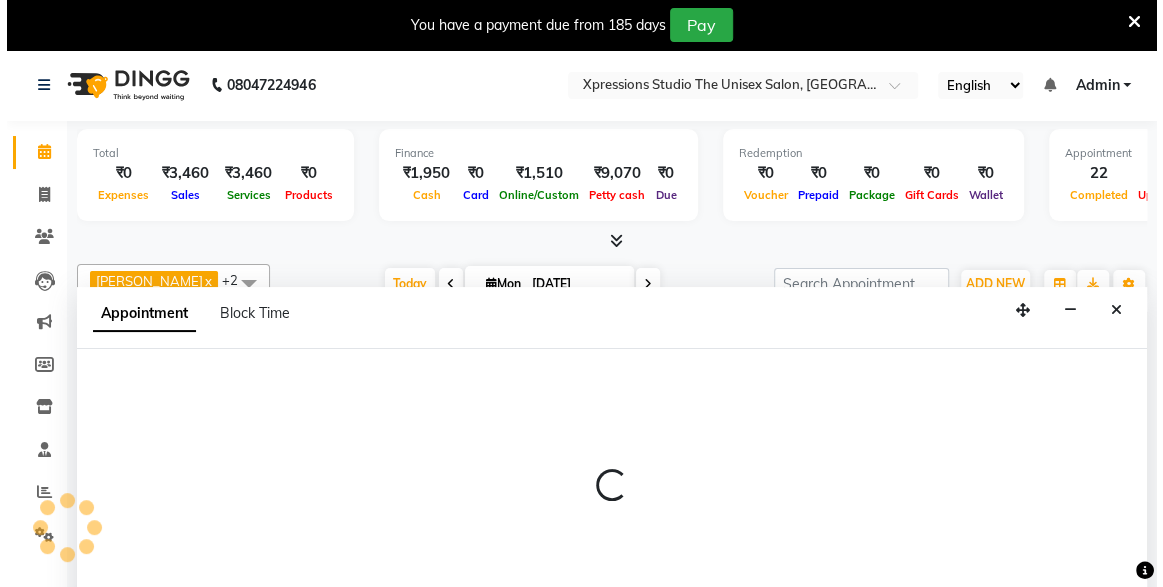 scroll, scrollTop: 49, scrollLeft: 0, axis: vertical 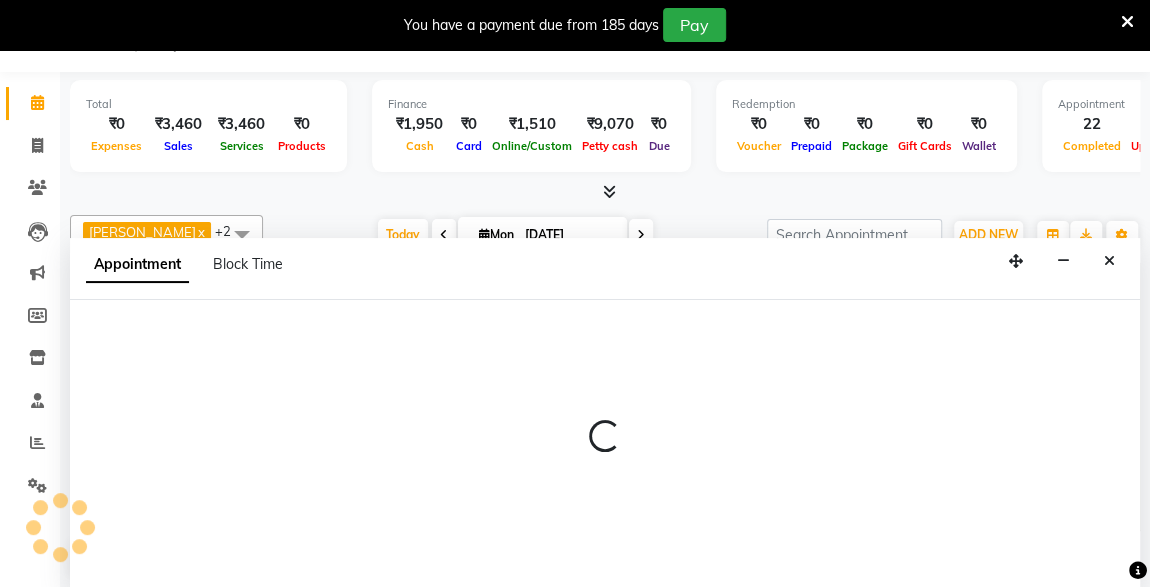 select on "57588" 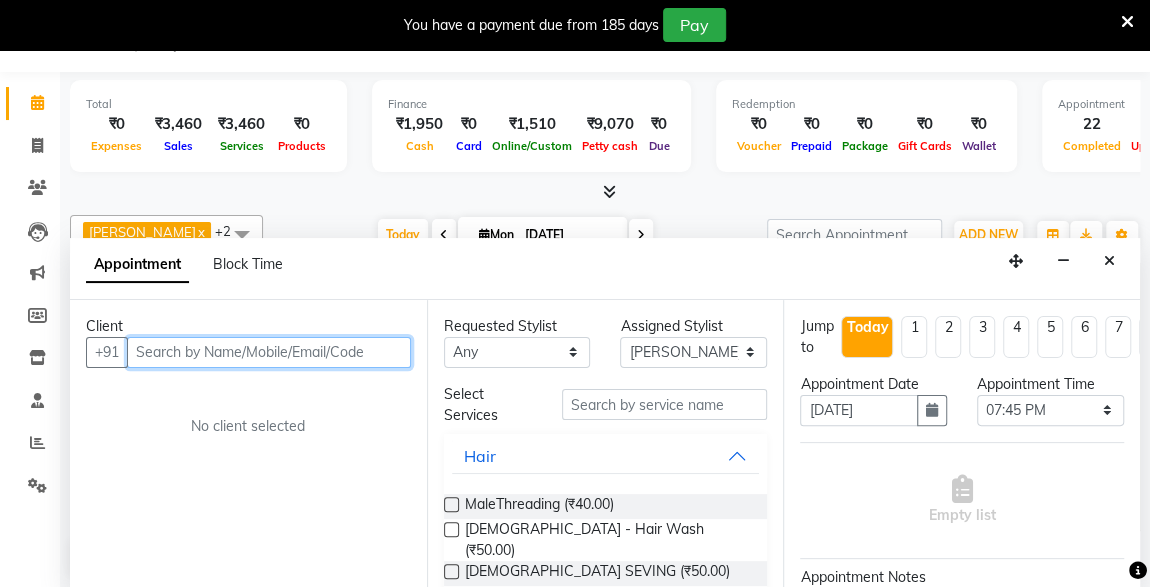 click at bounding box center [269, 352] 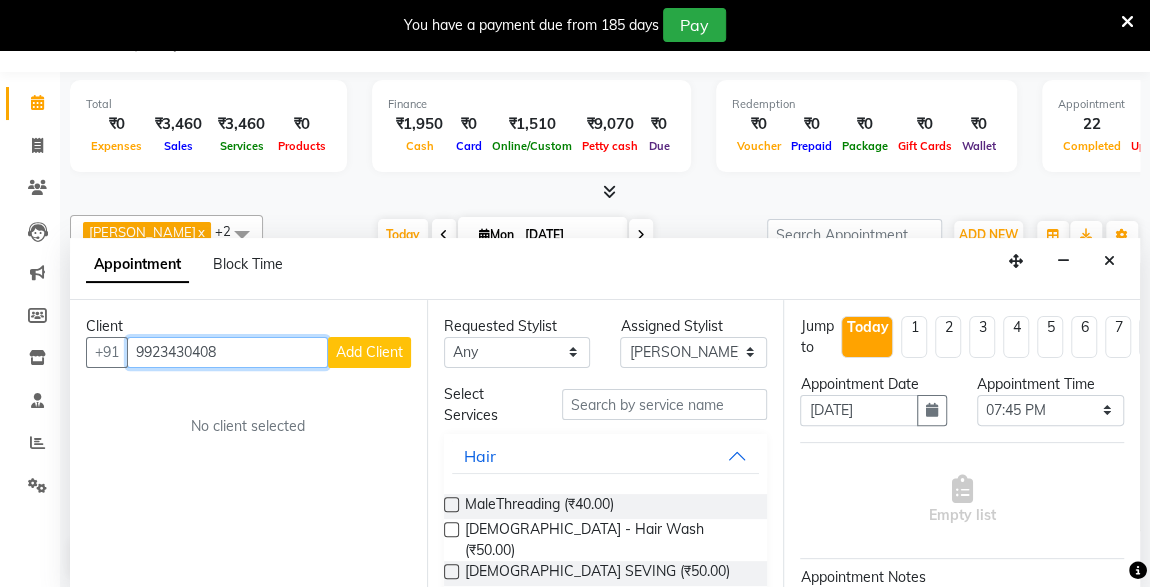 type on "9923430408" 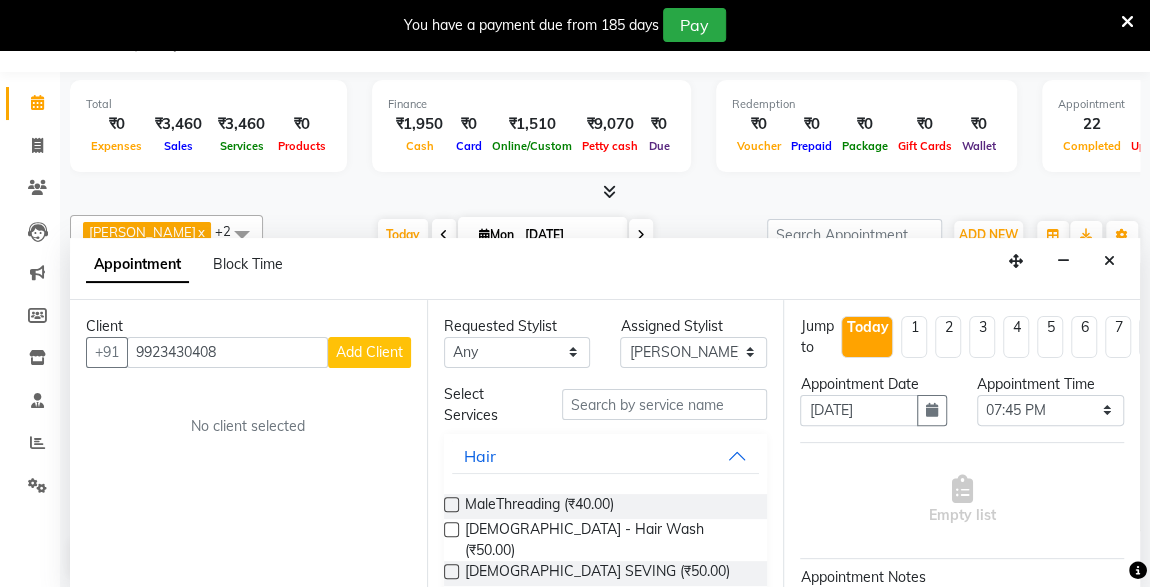 click on "Add Client" at bounding box center (369, 352) 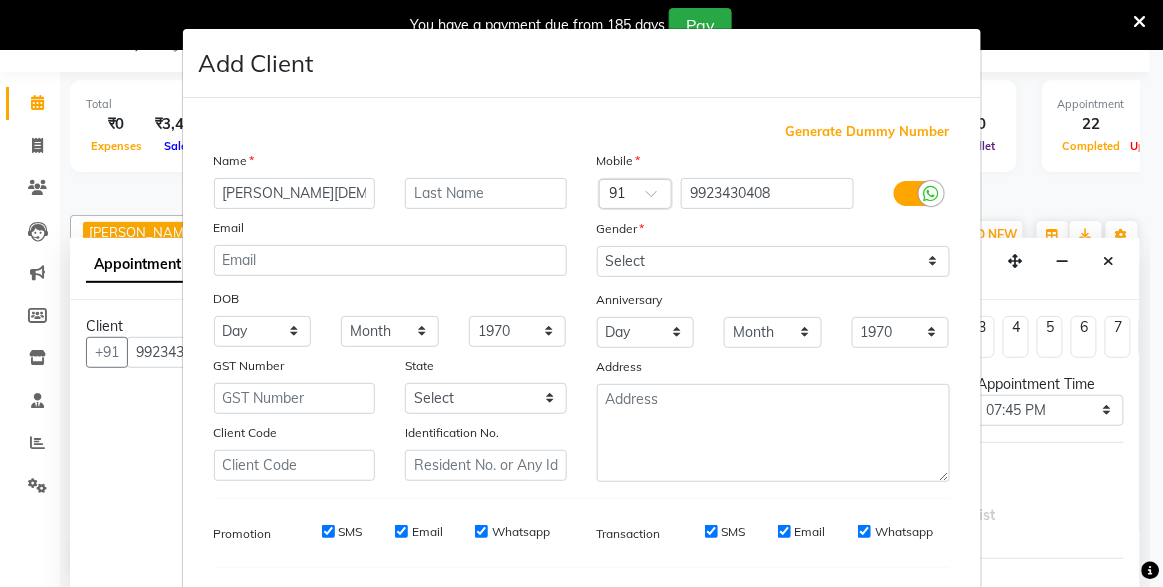 type on "[PERSON_NAME][DEMOGRAPHIC_DATA]" 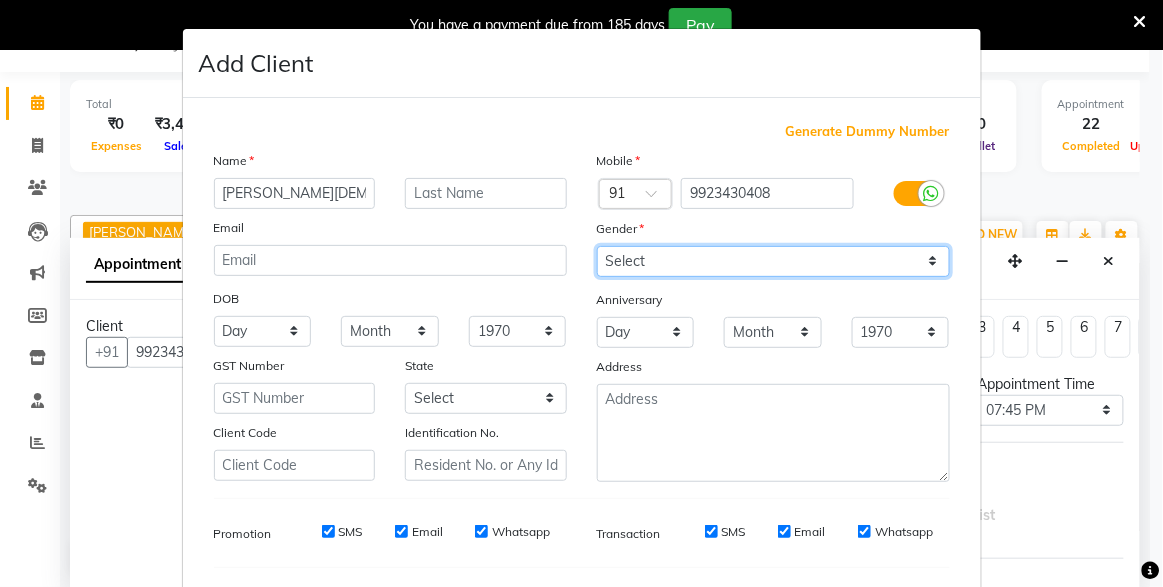 click on "Select Male Female Other Prefer Not To Say" at bounding box center (773, 261) 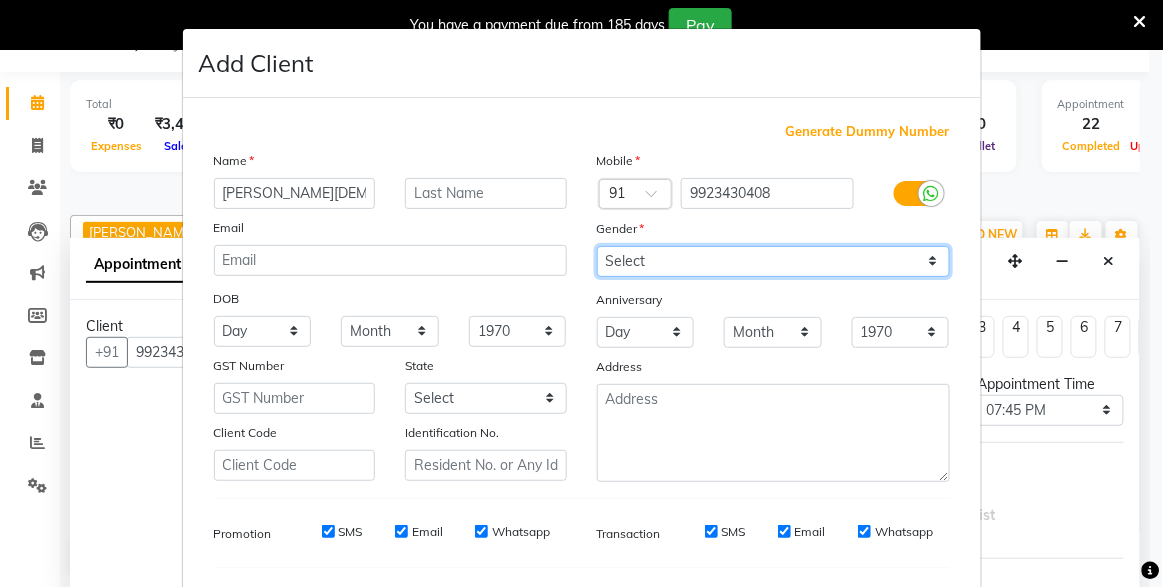 click on "Select Male Female Other Prefer Not To Say" at bounding box center [773, 261] 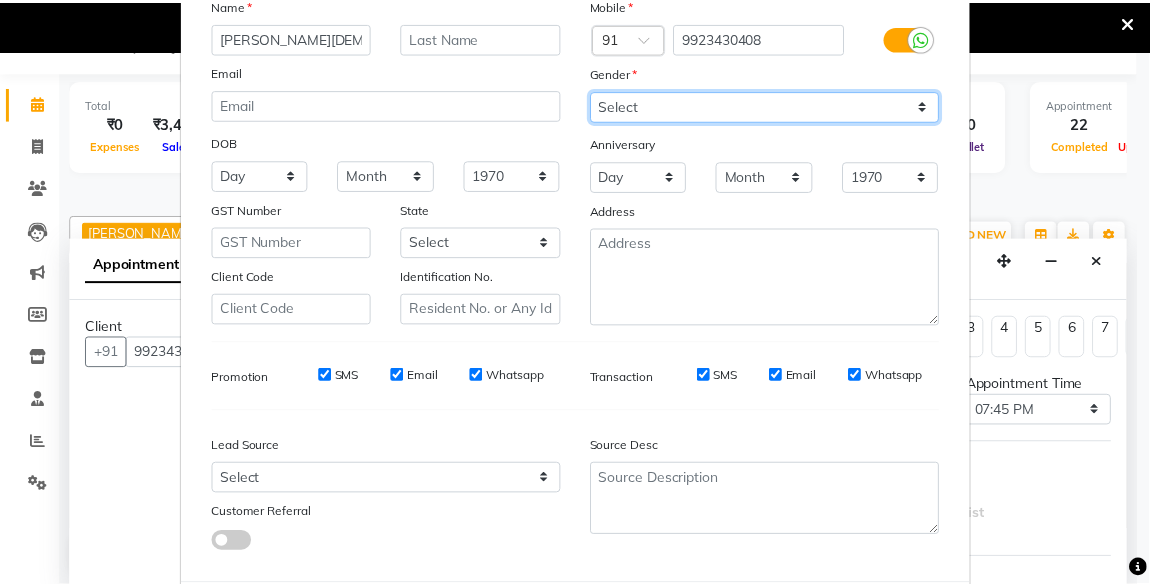 scroll, scrollTop: 255, scrollLeft: 0, axis: vertical 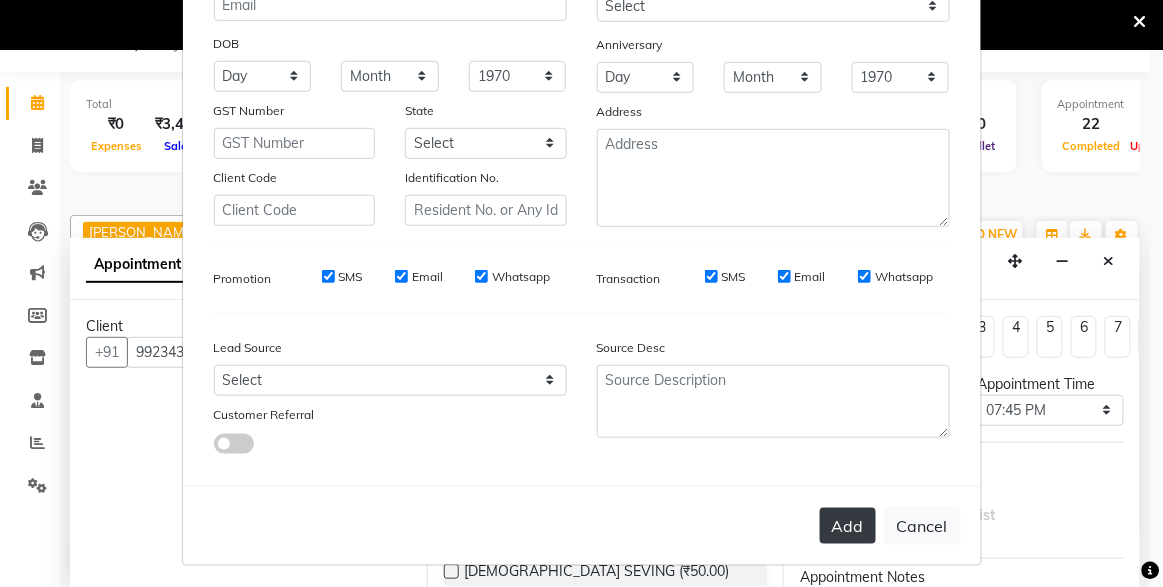 click on "Add" at bounding box center [848, 526] 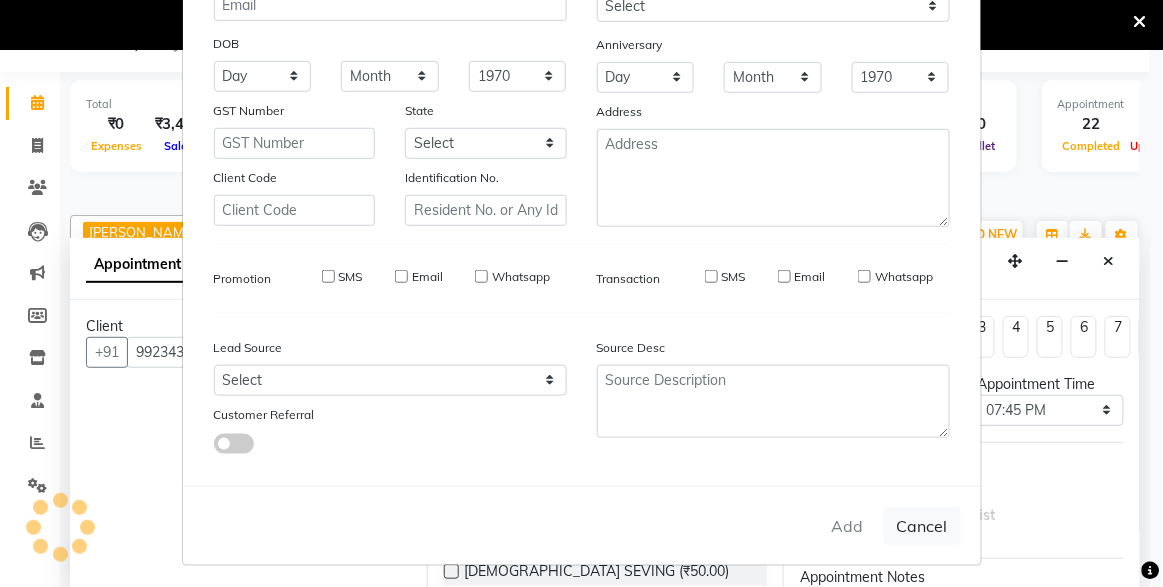 type 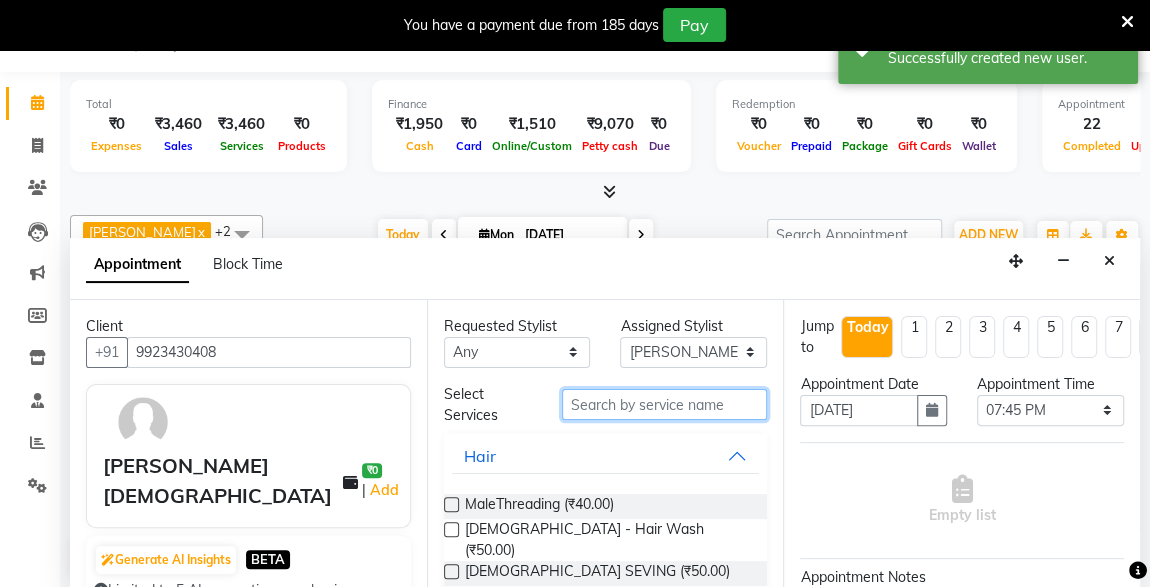 click at bounding box center (665, 404) 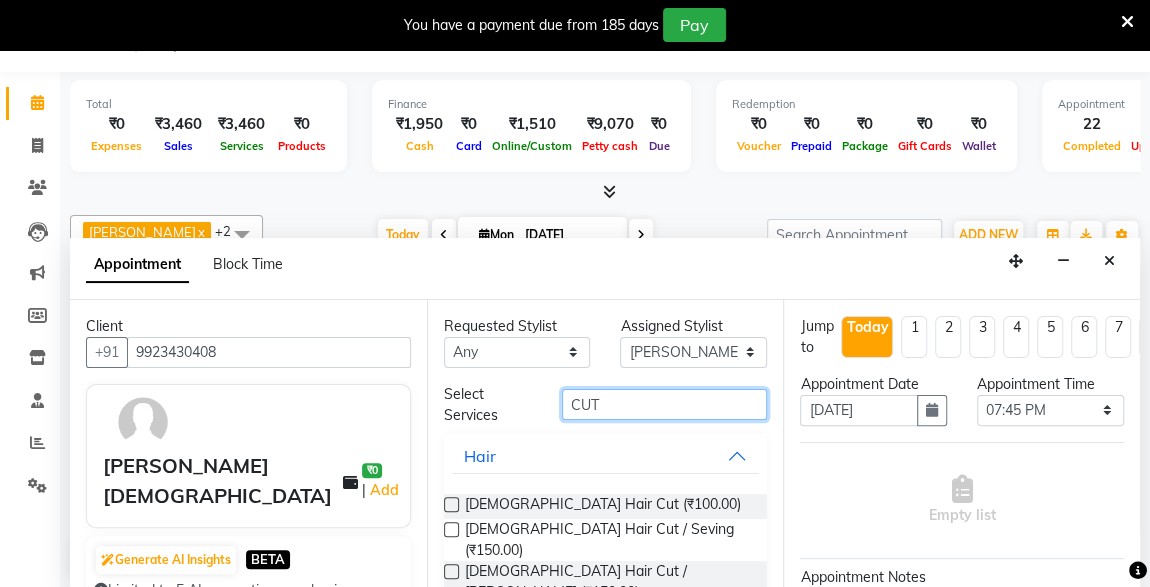 type on "CUT" 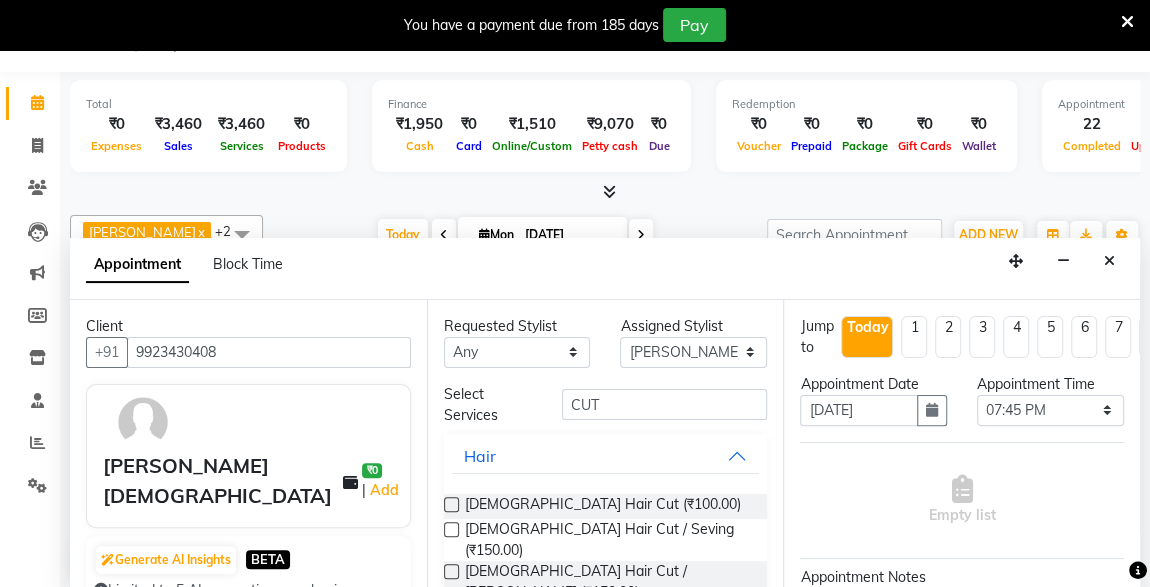 click at bounding box center (451, 504) 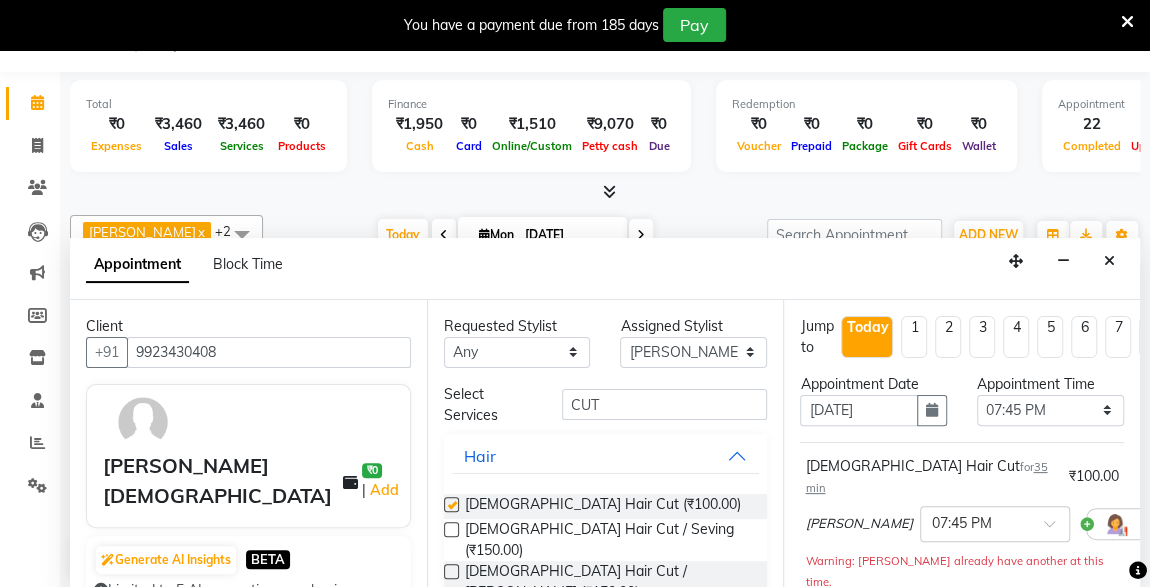 checkbox on "false" 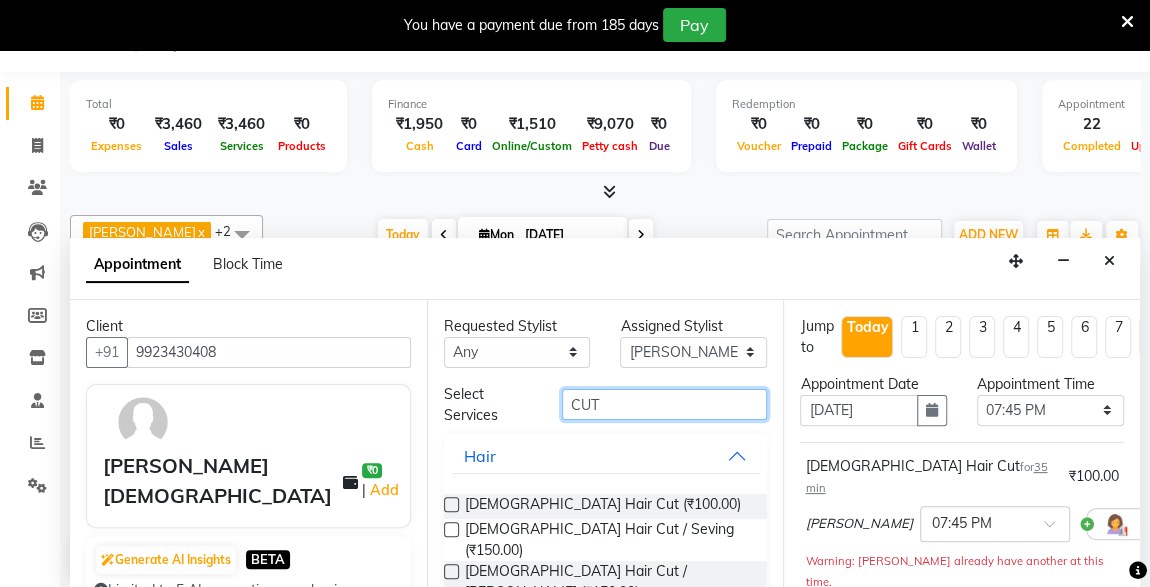 click on "CUT" at bounding box center (665, 404) 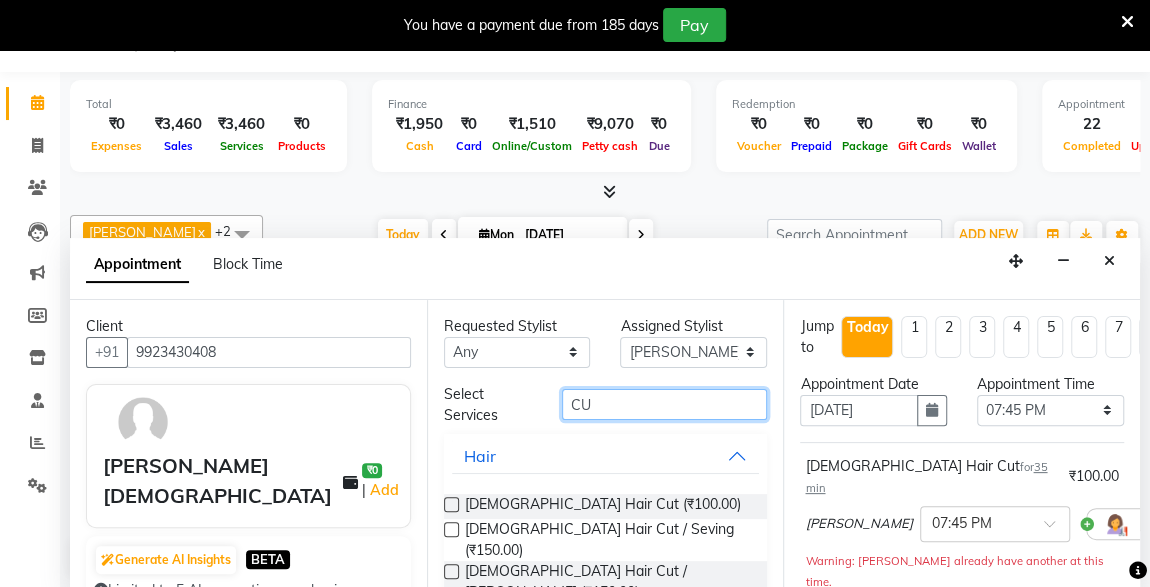type on "C" 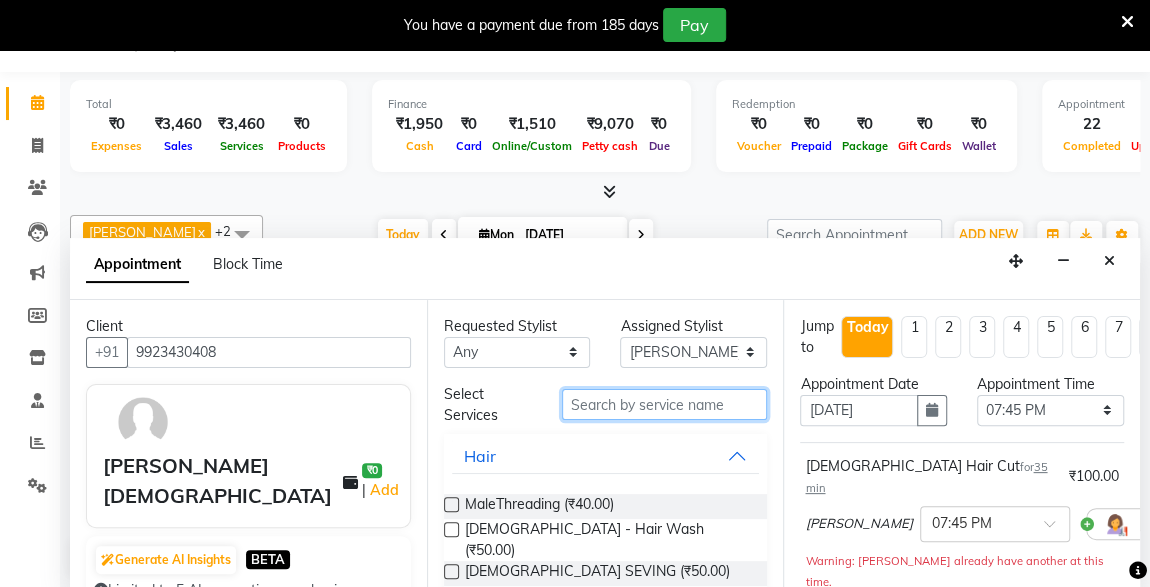 type 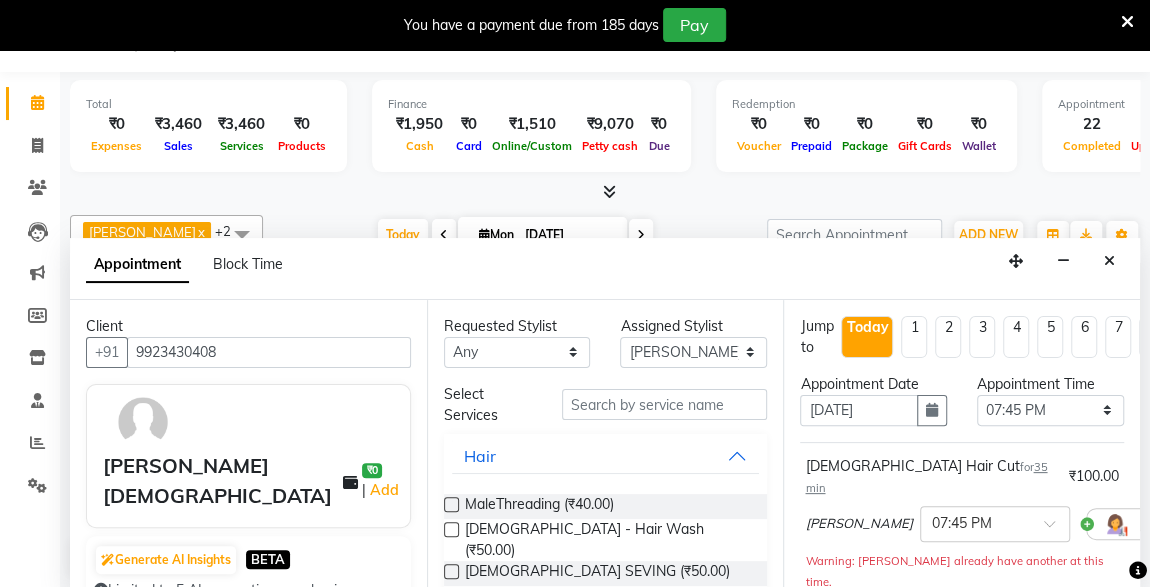 click at bounding box center [451, 571] 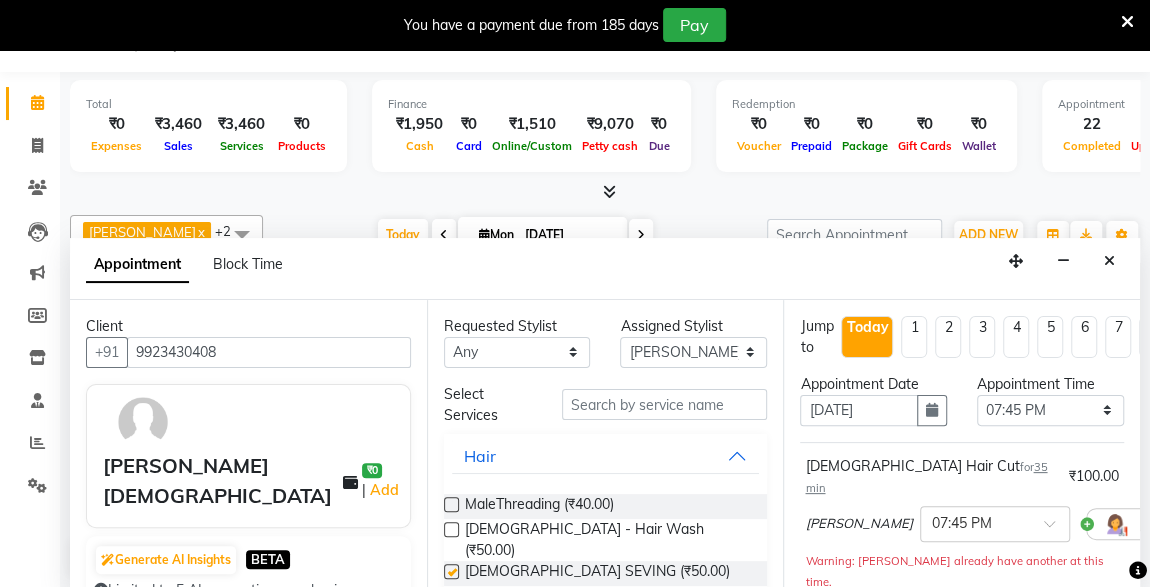 checkbox on "false" 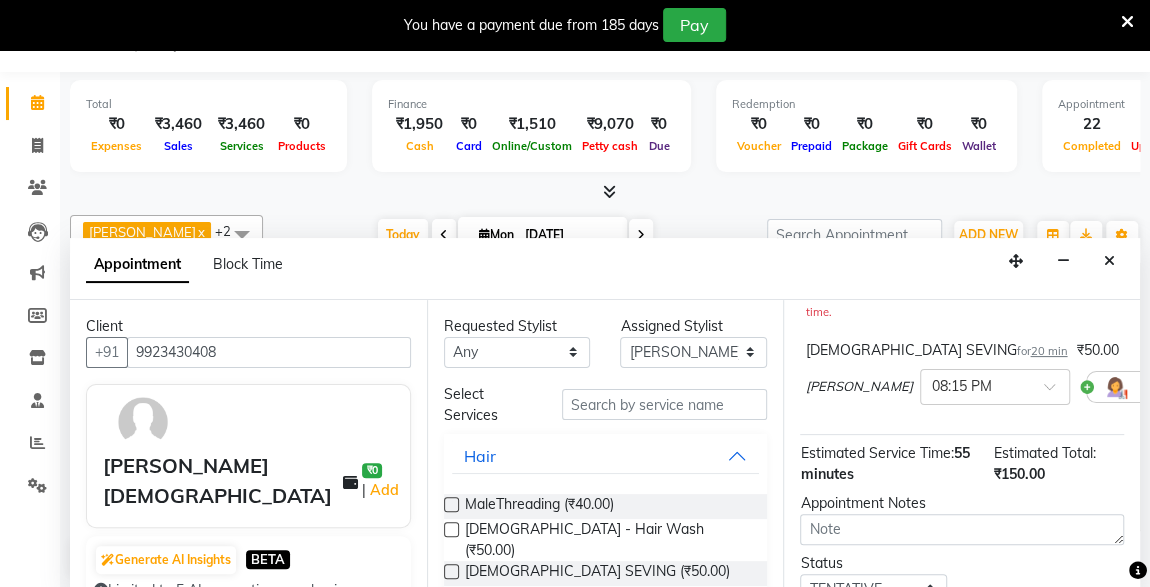 scroll, scrollTop: 404, scrollLeft: 0, axis: vertical 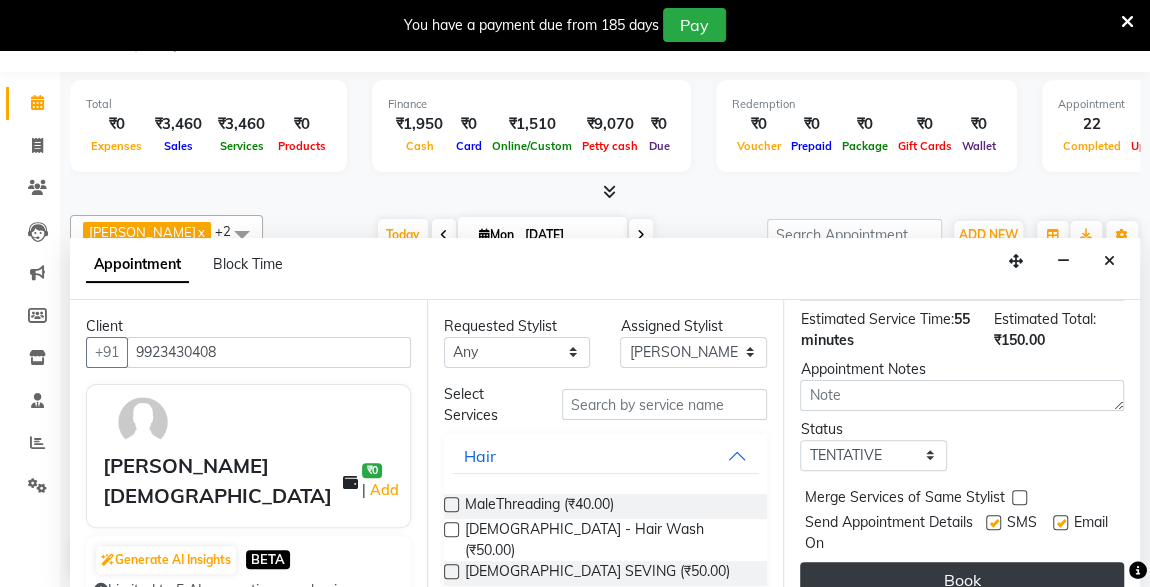 click on "Book" at bounding box center [962, 580] 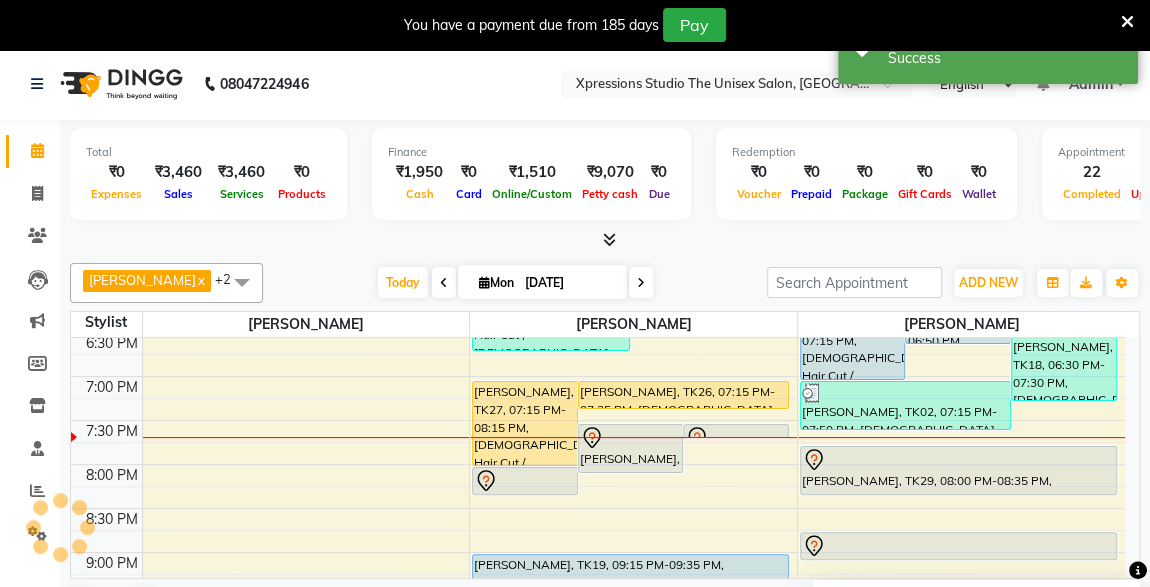 scroll, scrollTop: 0, scrollLeft: 0, axis: both 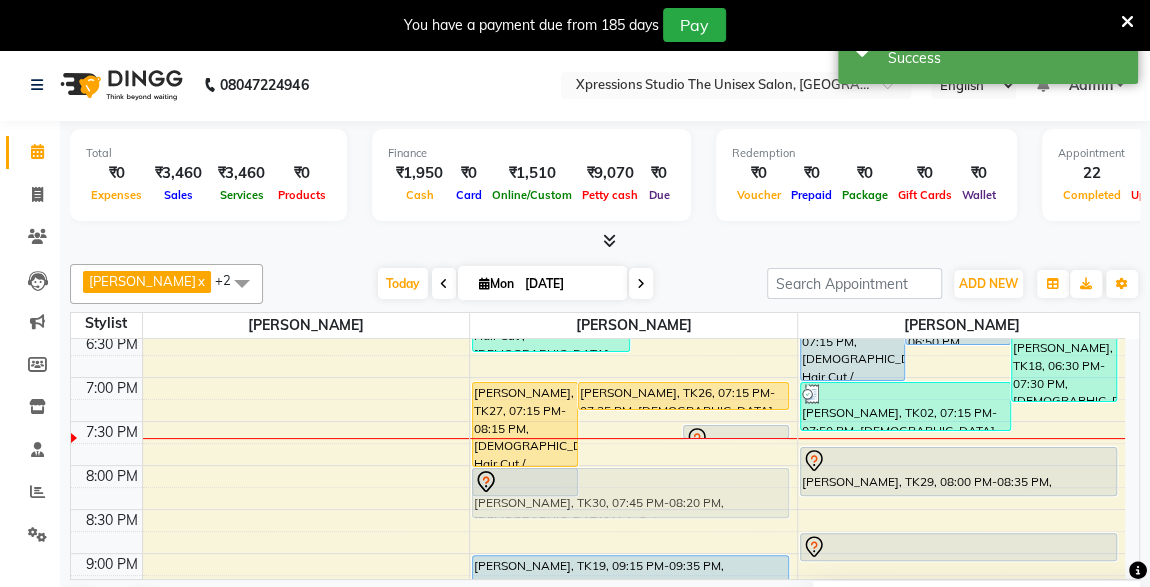 drag, startPoint x: 621, startPoint y: 454, endPoint x: 633, endPoint y: 494, distance: 41.761227 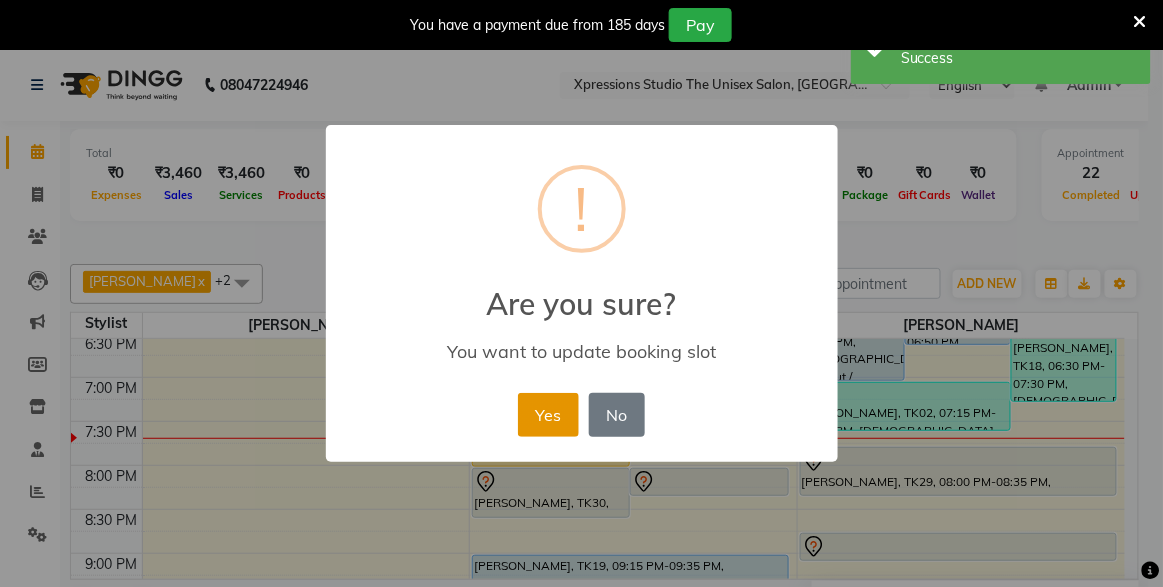 click on "Yes" at bounding box center [548, 415] 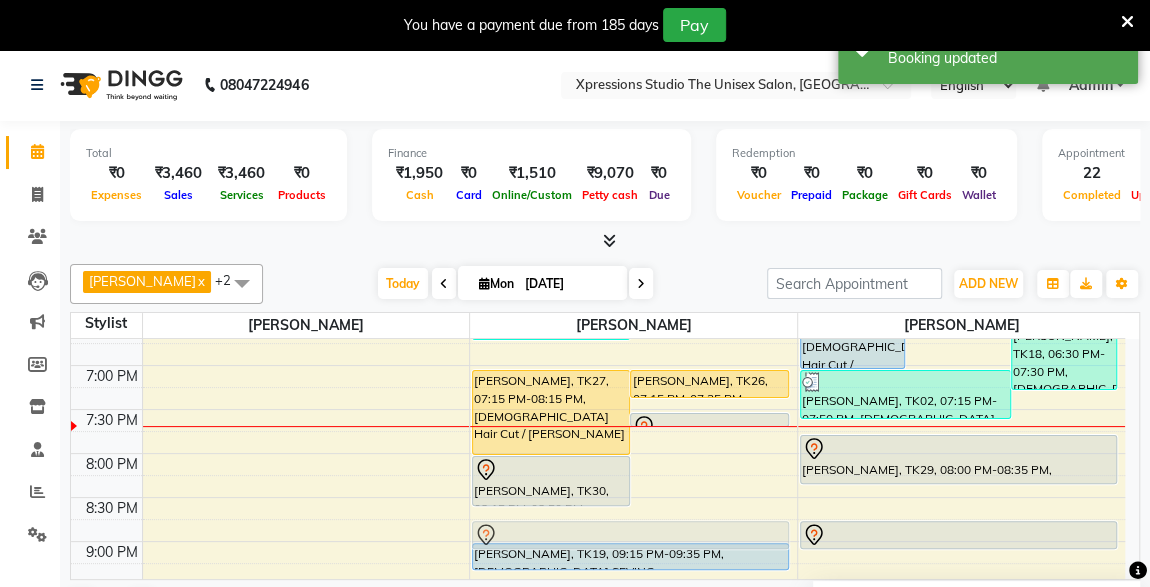 scroll, scrollTop: 941, scrollLeft: 0, axis: vertical 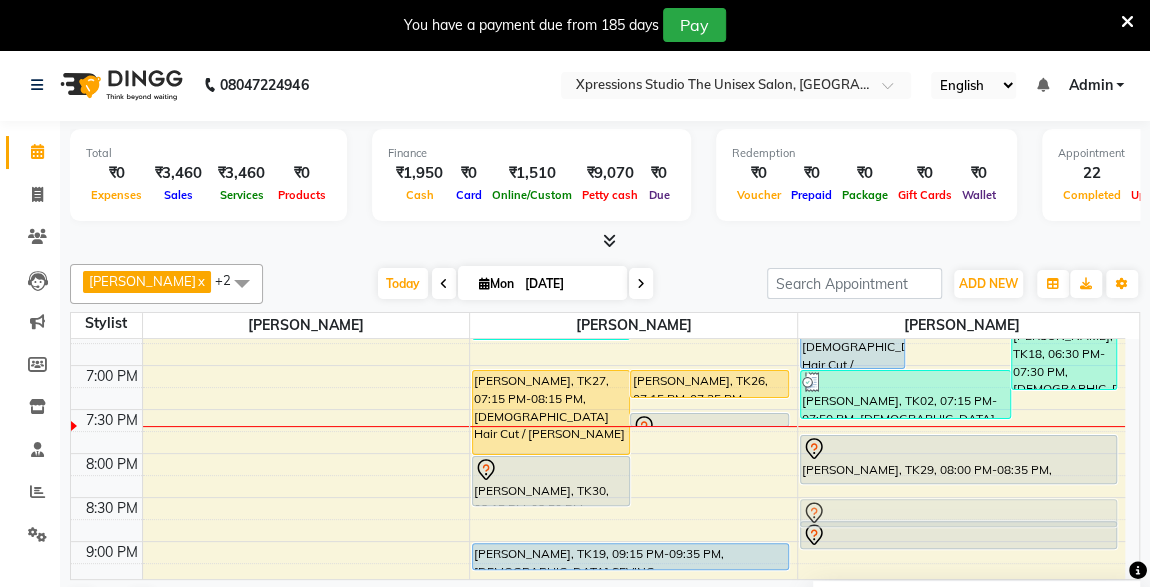 drag, startPoint x: 685, startPoint y: 483, endPoint x: 1049, endPoint y: 504, distance: 364.60526 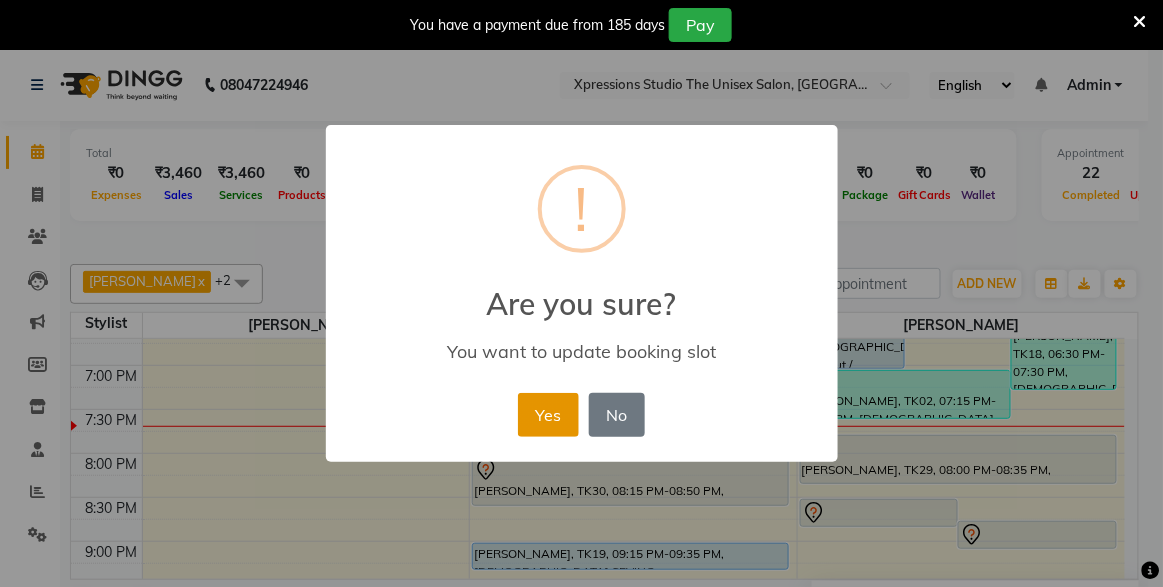 click on "Yes" at bounding box center [548, 415] 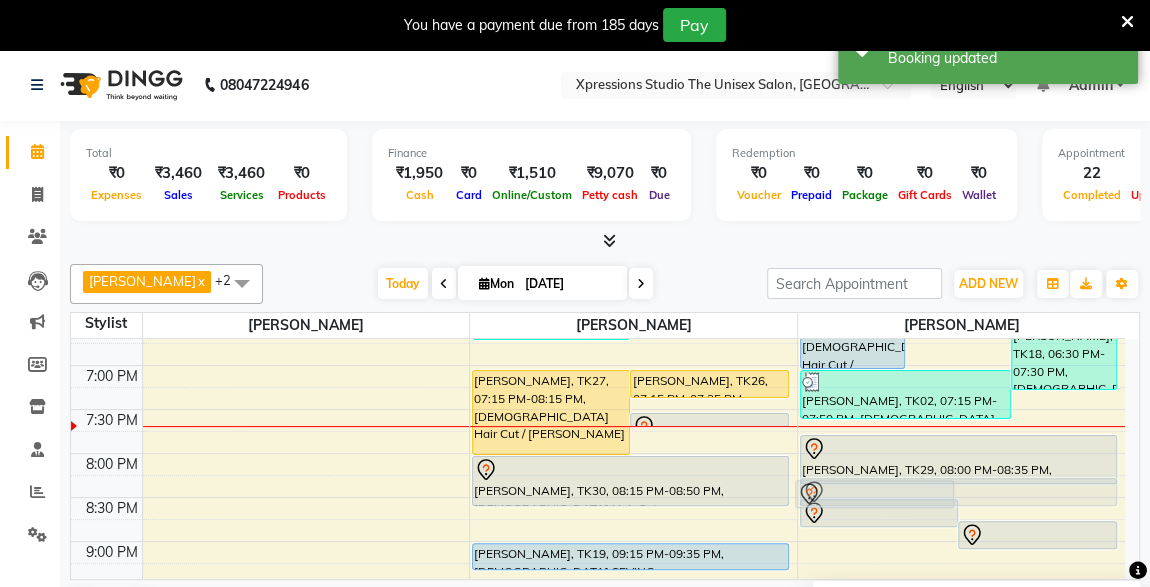 drag, startPoint x: 903, startPoint y: 501, endPoint x: 899, endPoint y: 486, distance: 15.524175 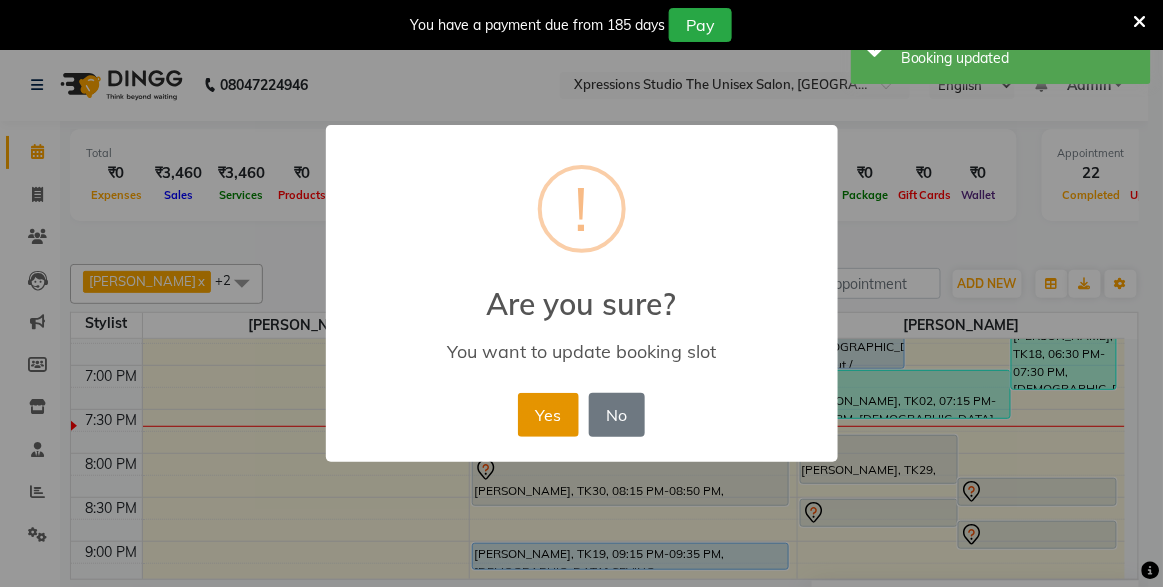 click on "Yes" at bounding box center [548, 415] 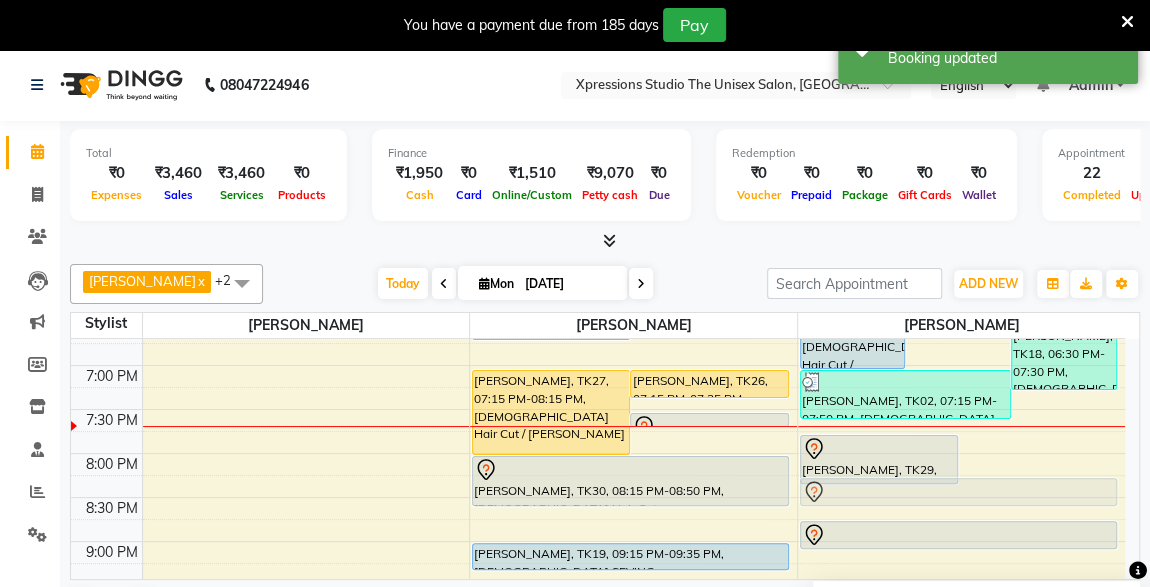 drag, startPoint x: 995, startPoint y: 446, endPoint x: 1000, endPoint y: 493, distance: 47.26521 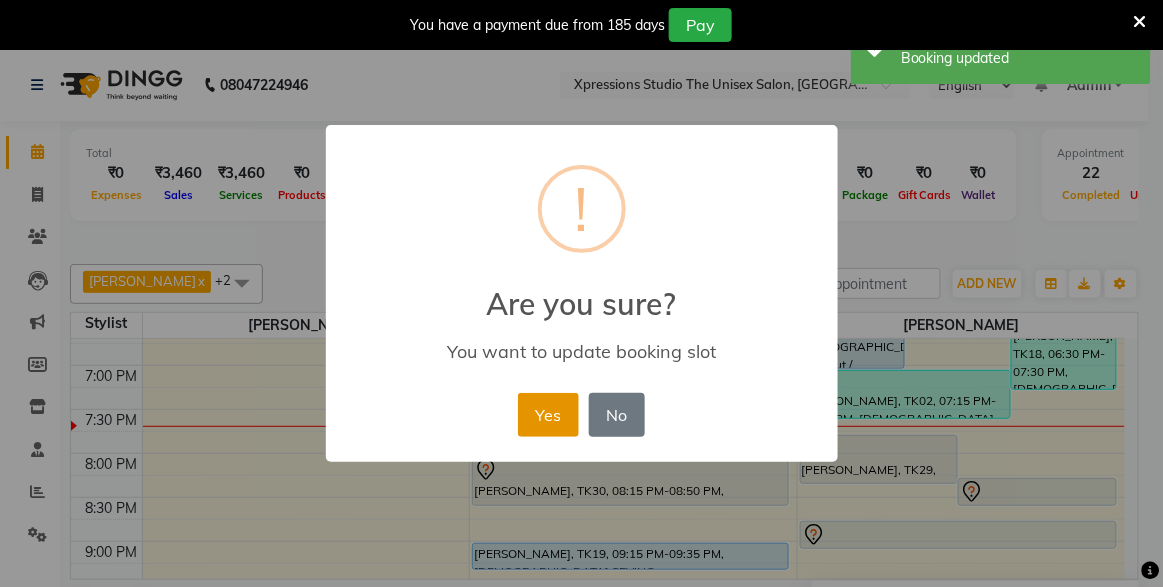 click on "Yes" at bounding box center (548, 415) 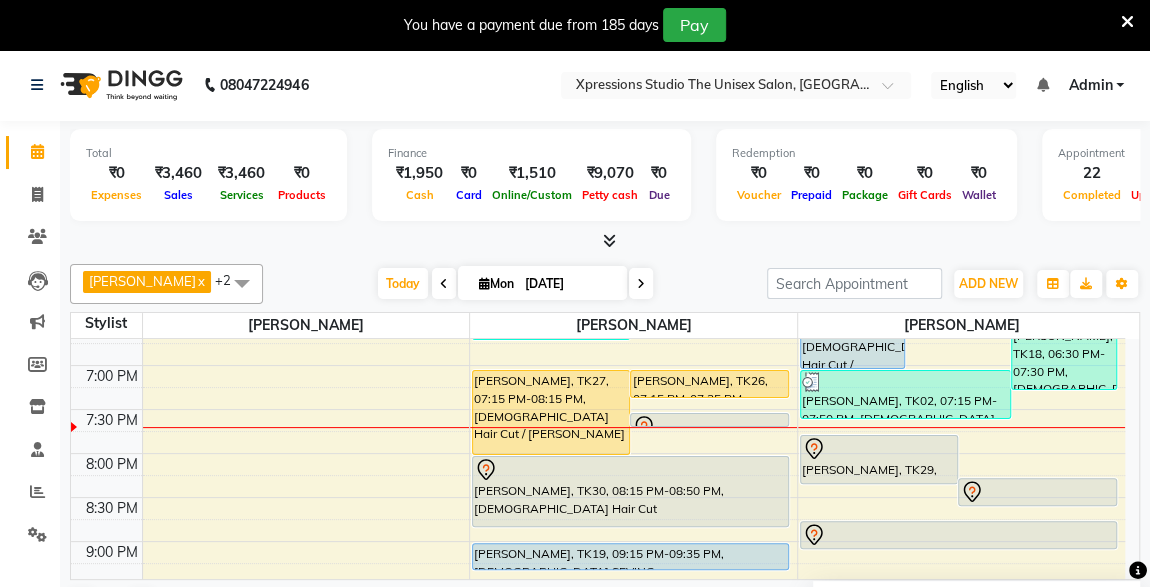 drag, startPoint x: 769, startPoint y: 499, endPoint x: 769, endPoint y: 512, distance: 13 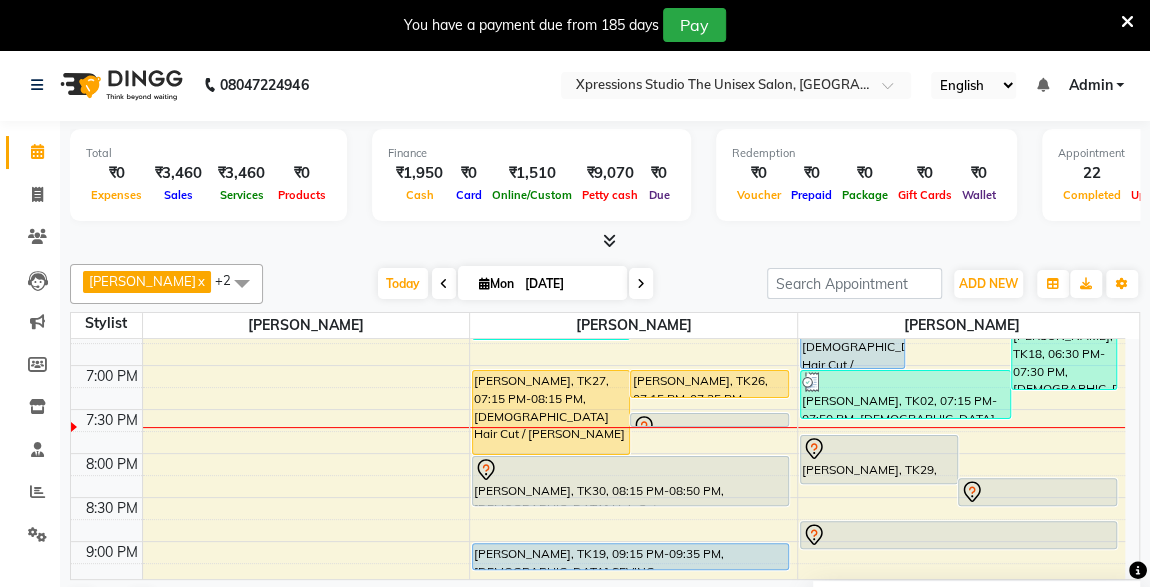 click at bounding box center [1037, 492] 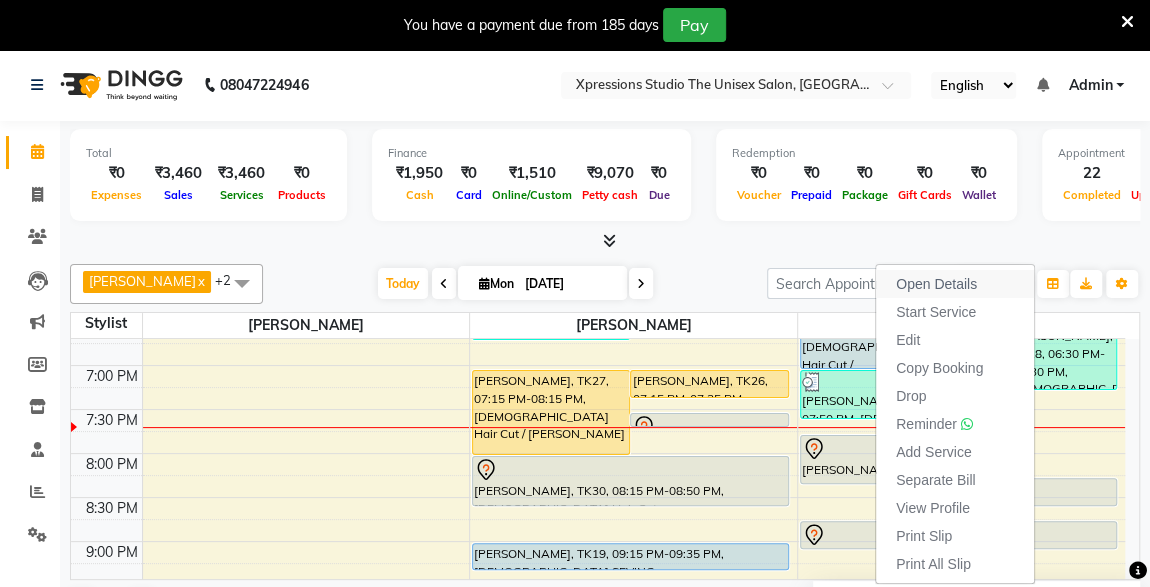 click on "Open Details" at bounding box center (936, 284) 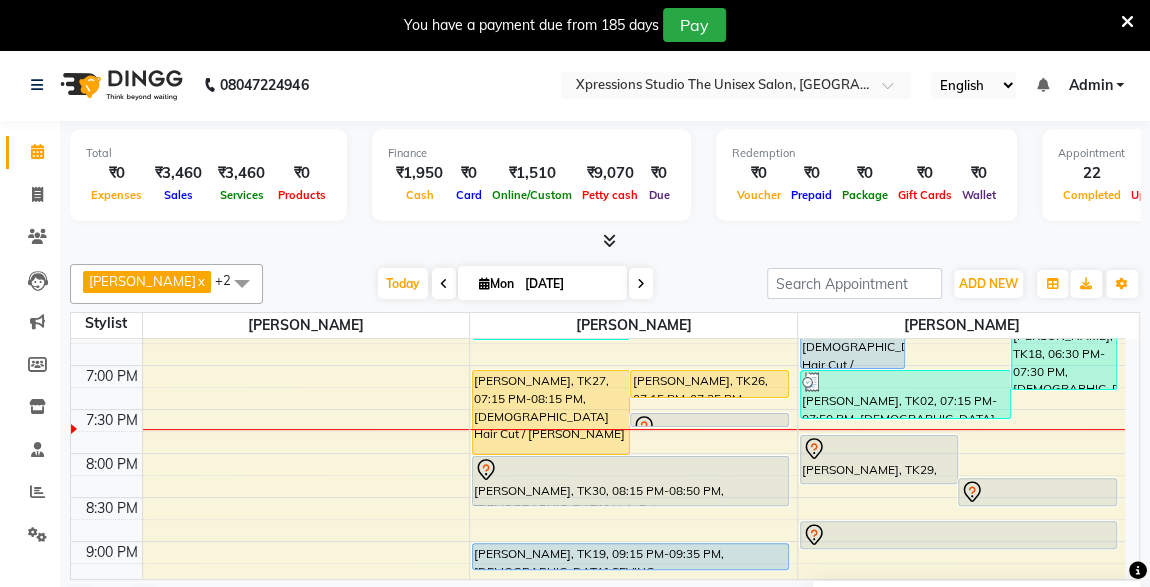 click at bounding box center (1037, 492) 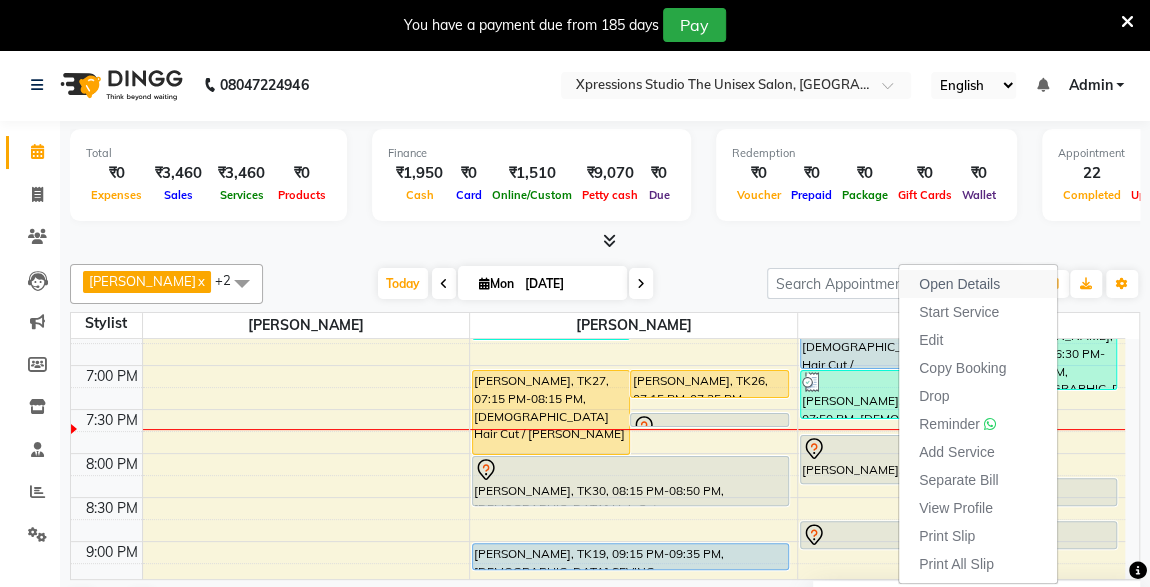 click on "Open Details" at bounding box center (959, 284) 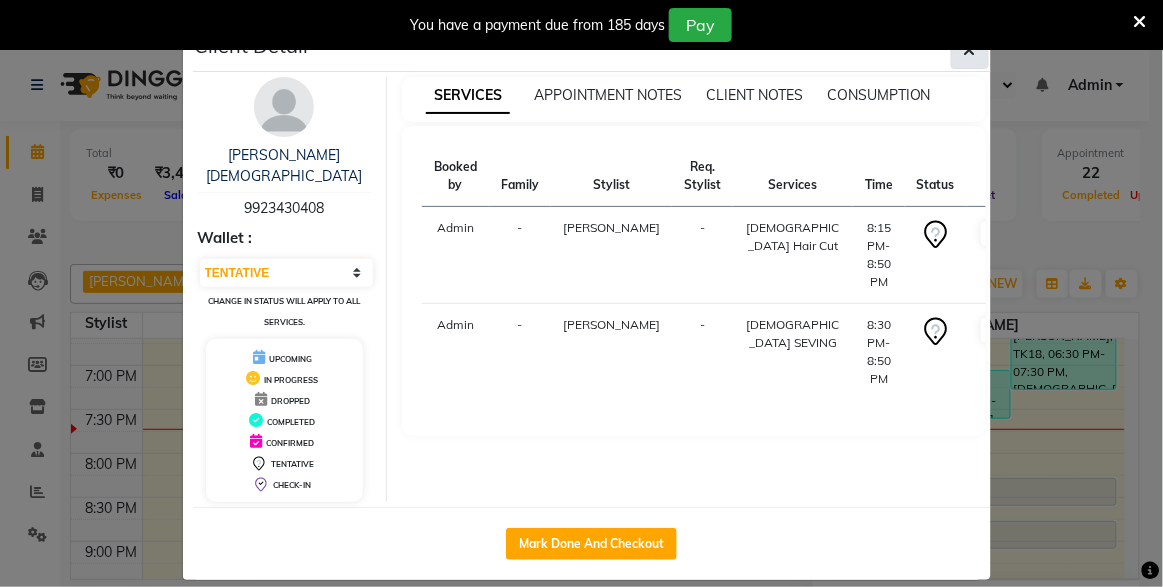 click 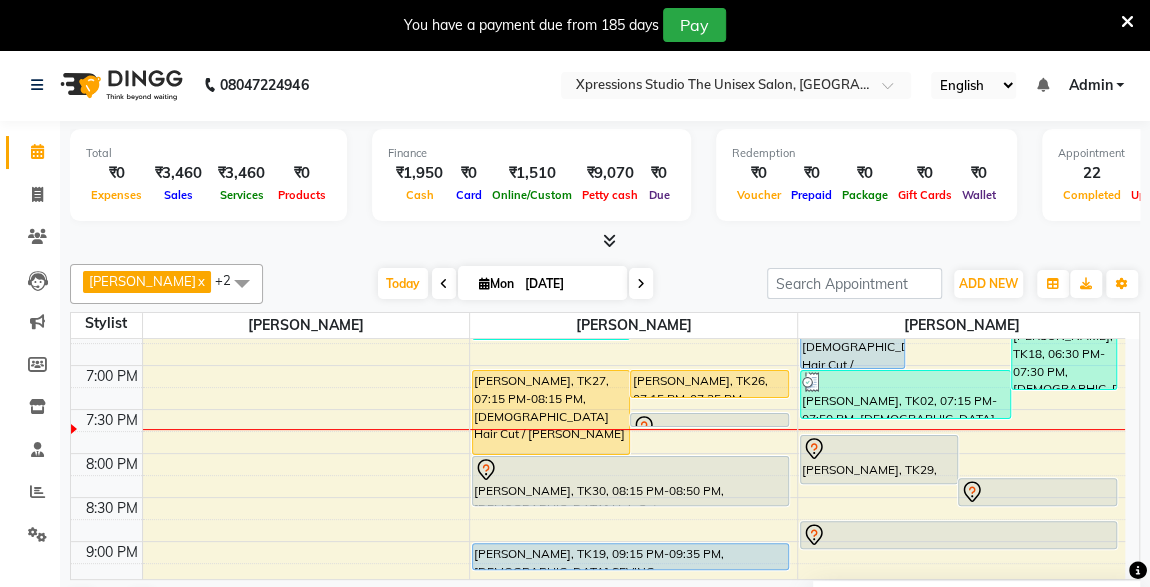 click at bounding box center (958, 535) 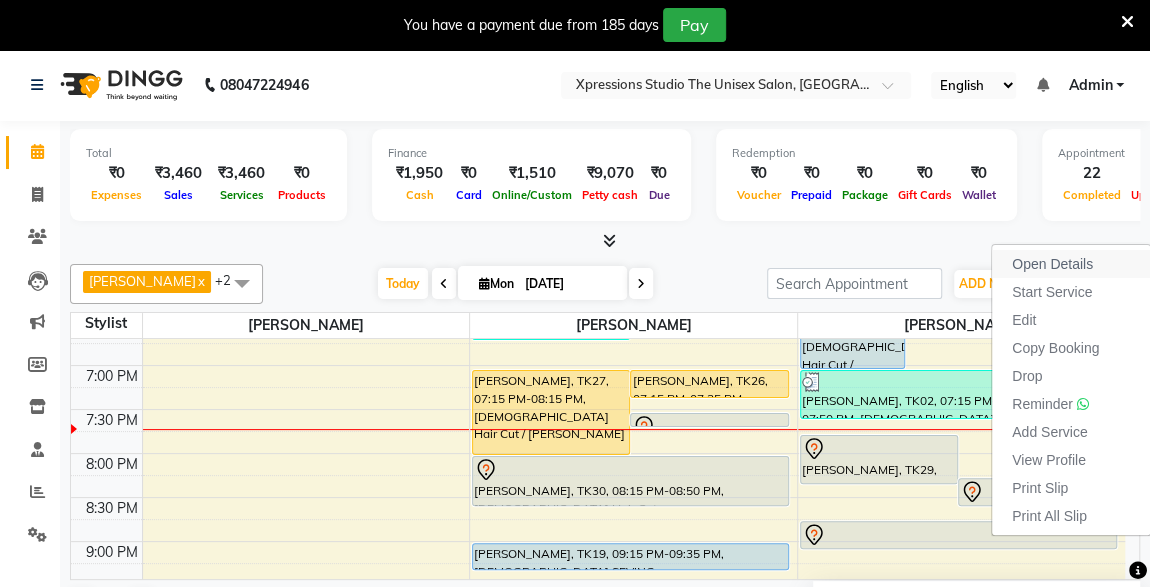 click on "Open Details" at bounding box center (1052, 264) 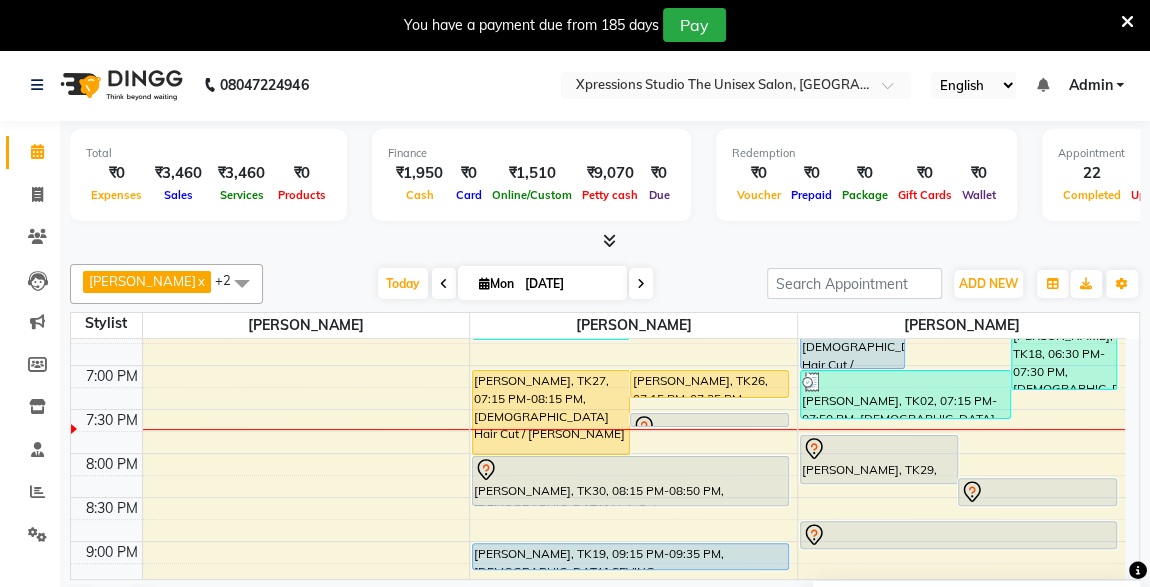 click at bounding box center (1037, 492) 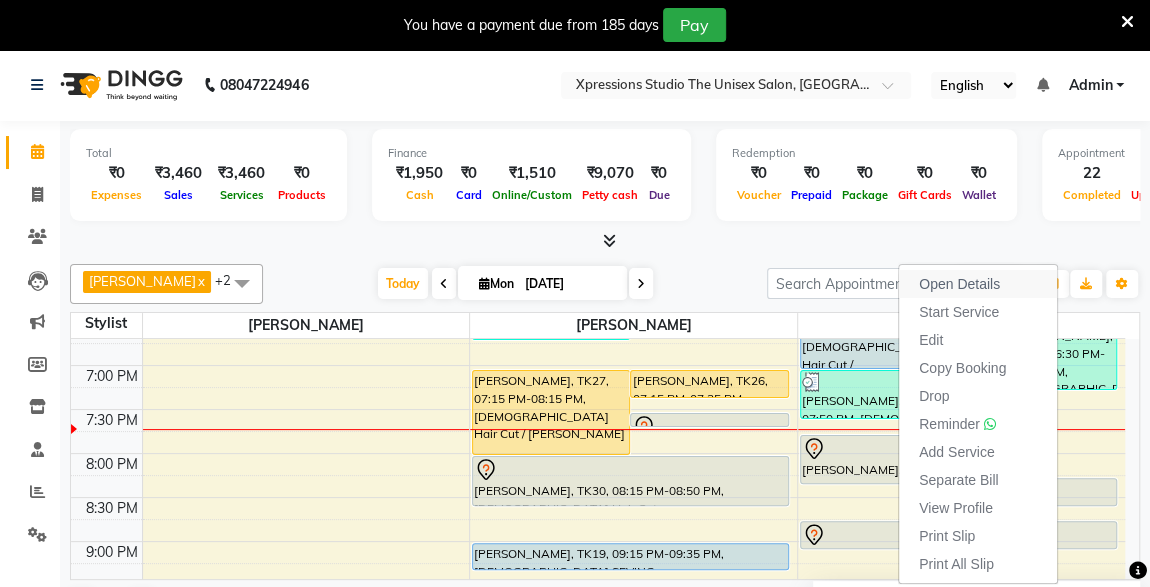 click on "Open Details" at bounding box center [959, 284] 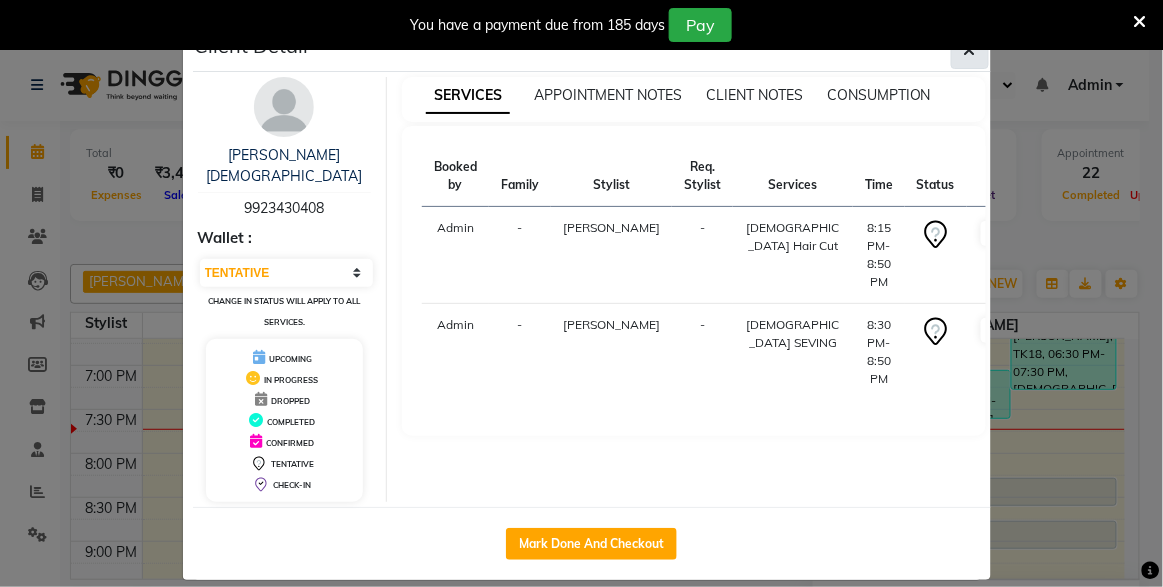 click 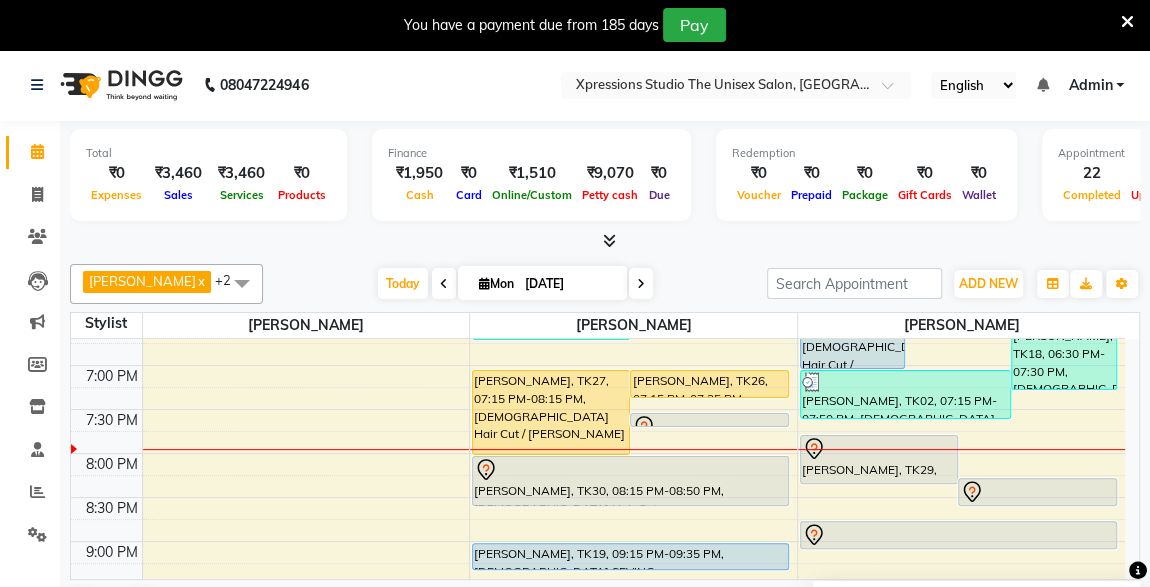 click on "[PERSON_NAME], TK27, 07:15 PM-08:15 PM, [DEMOGRAPHIC_DATA] Hair Cut / [PERSON_NAME]" at bounding box center [551, 412] 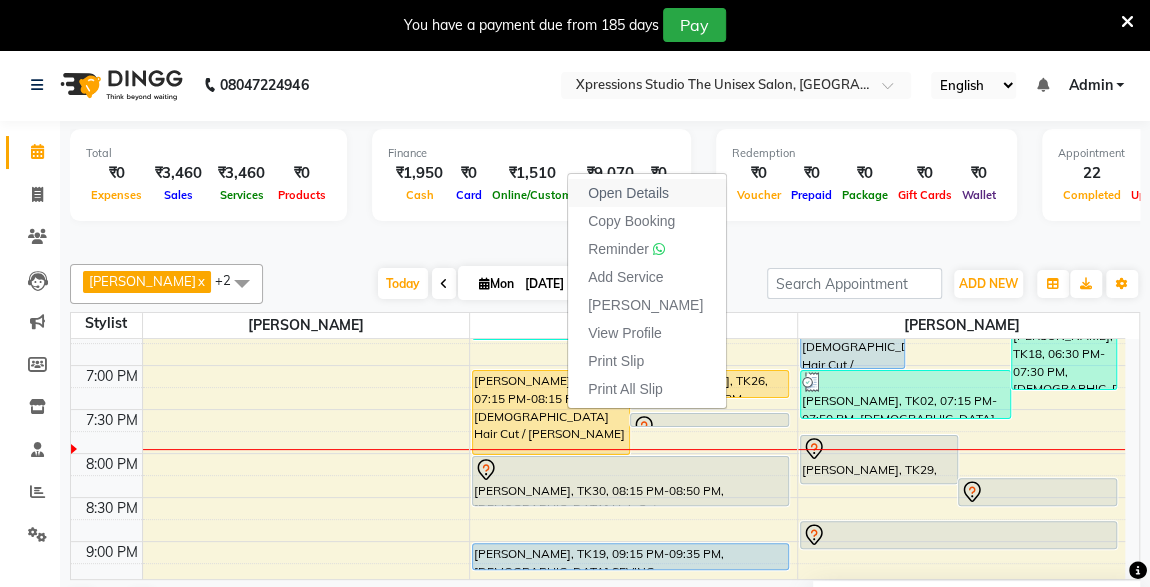 click on "Open Details" at bounding box center (628, 193) 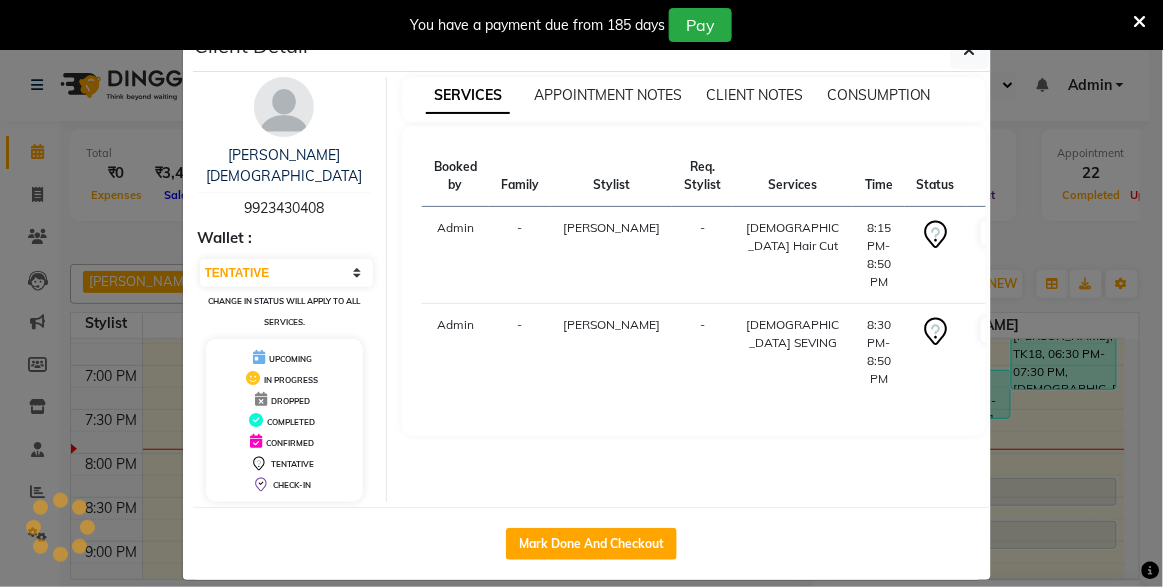 select on "1" 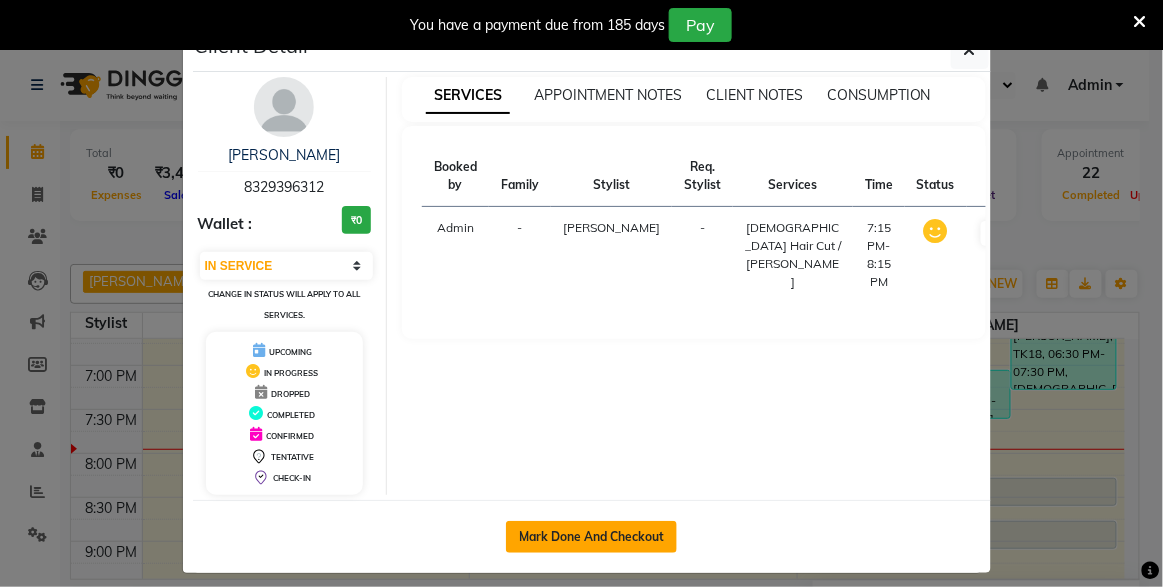 click on "Mark Done And Checkout" 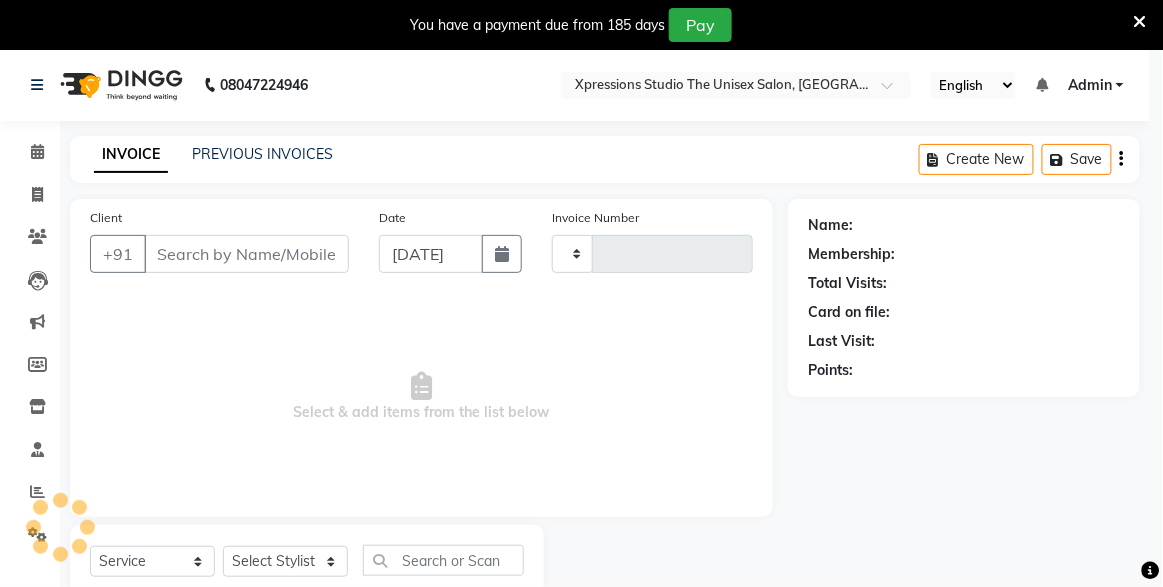 type on "3198" 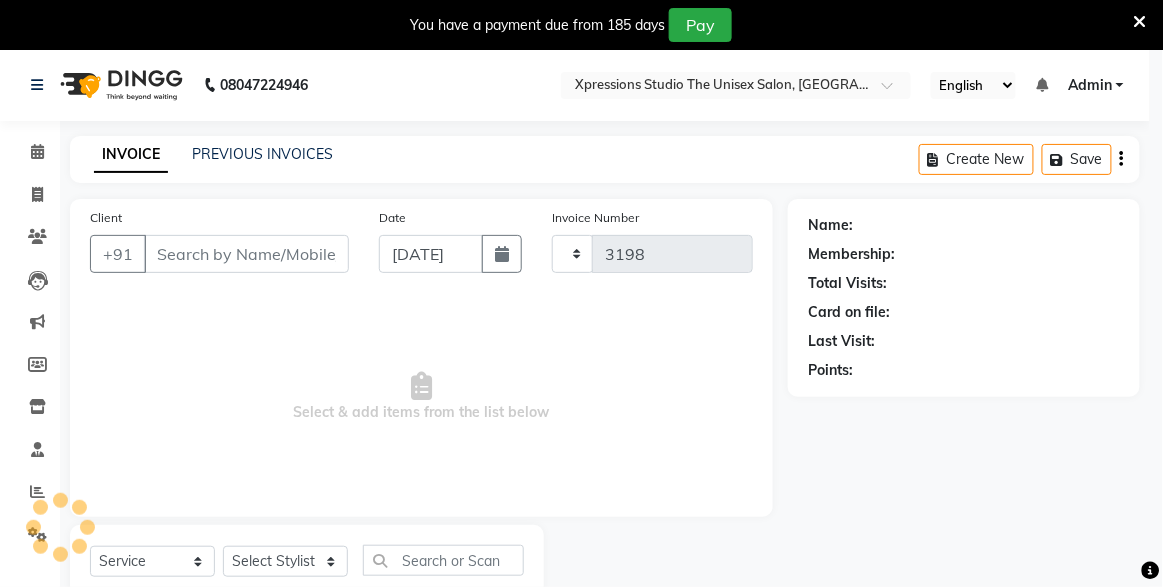 select on "7003" 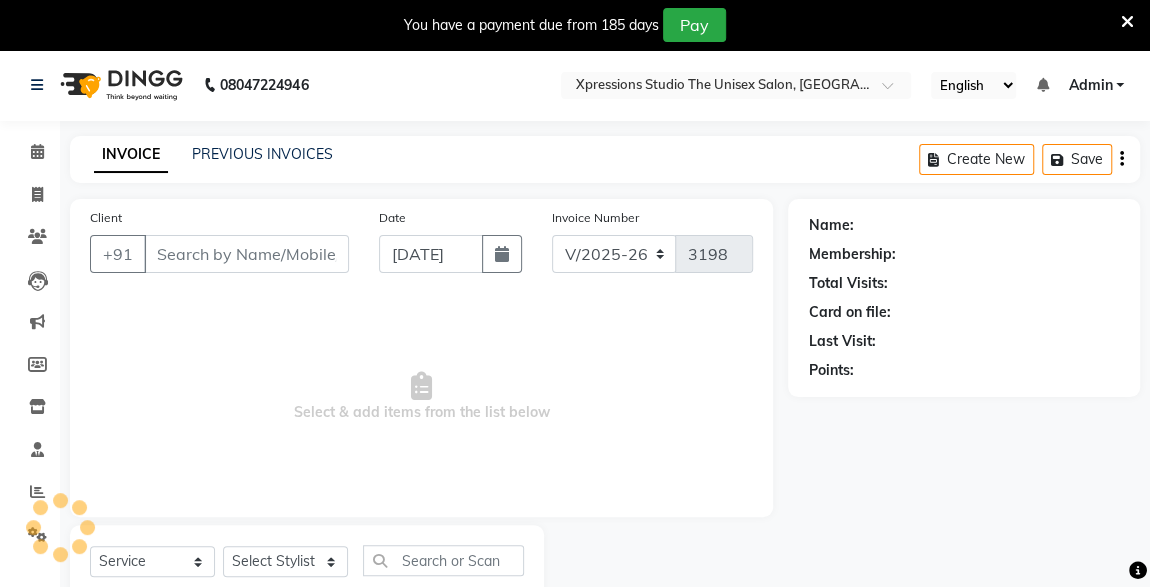 type on "8329396312" 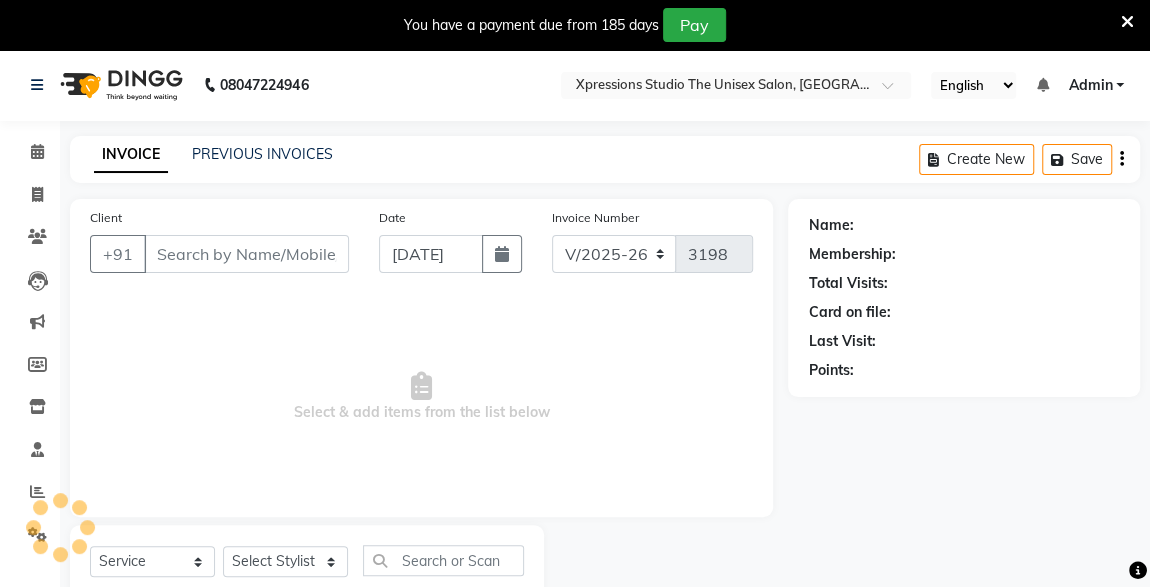 select on "57588" 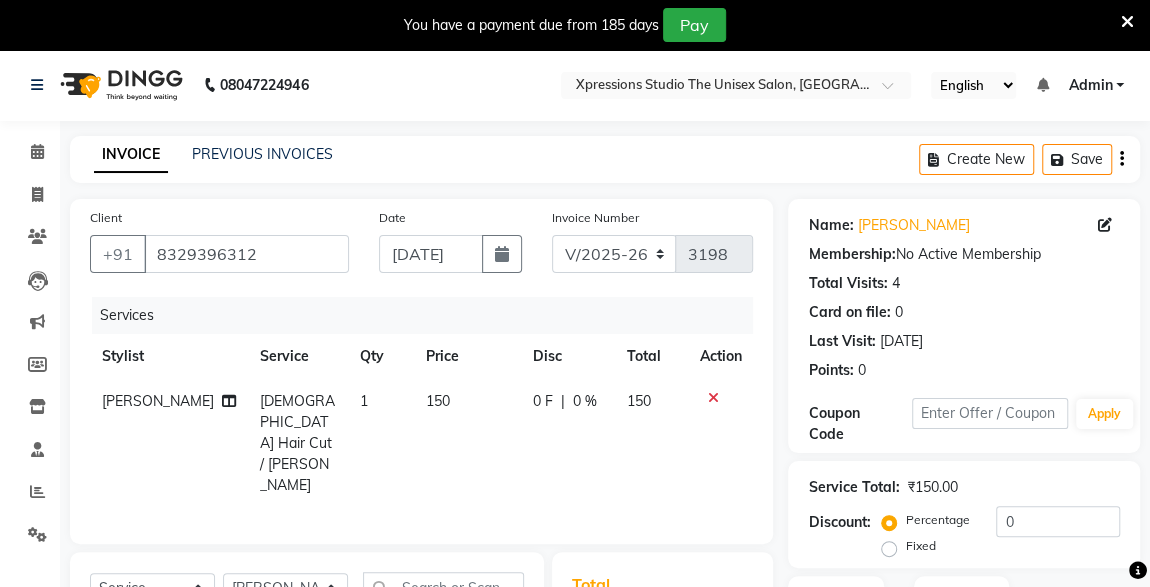 scroll, scrollTop: 261, scrollLeft: 0, axis: vertical 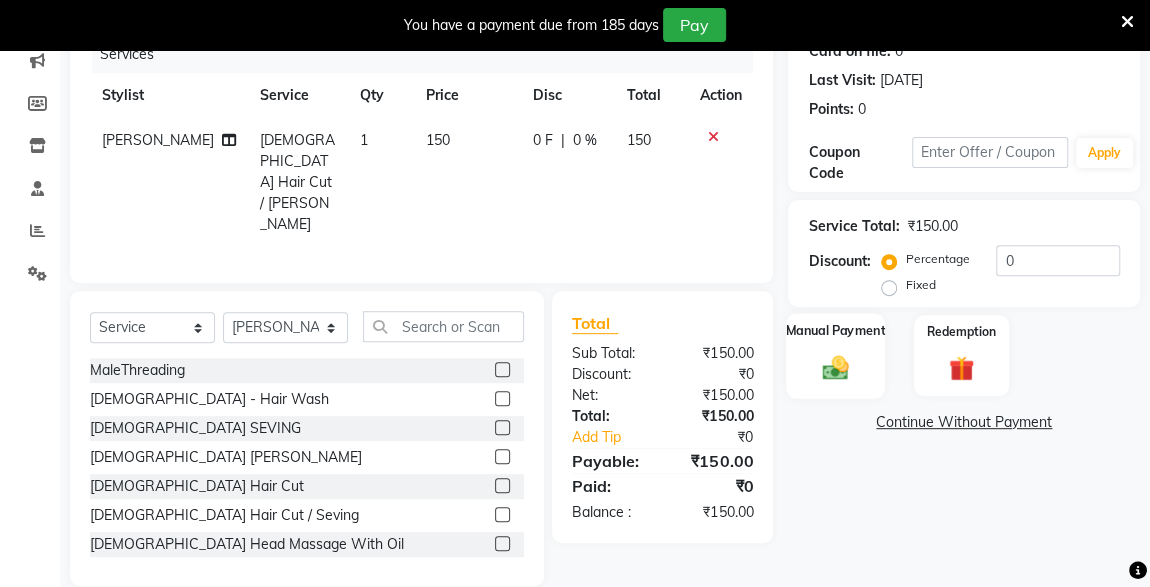 click on "Manual Payment" 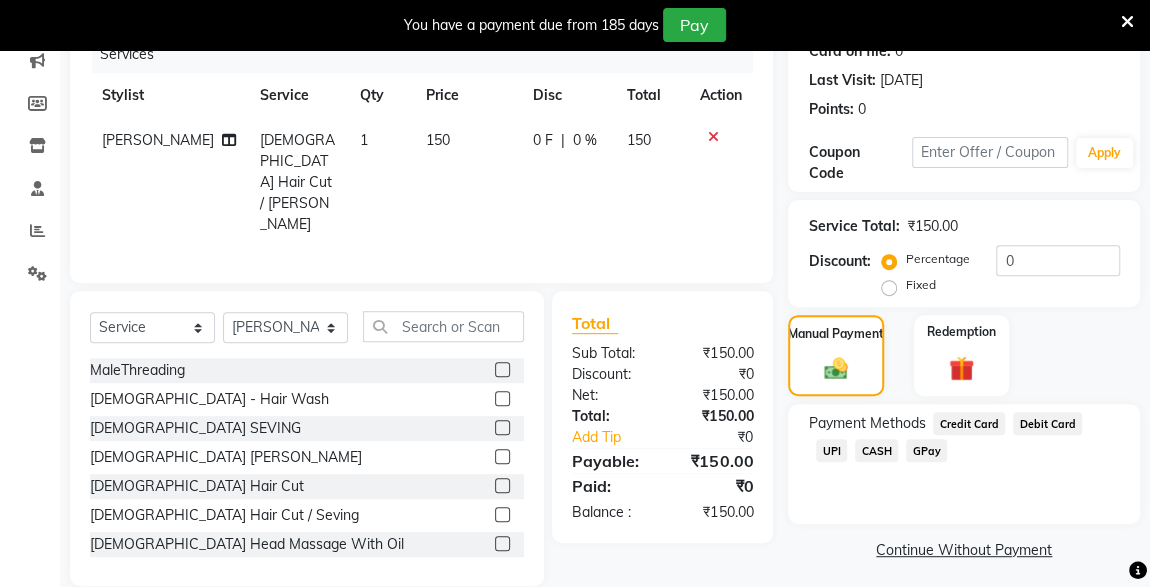 click on "UPI" 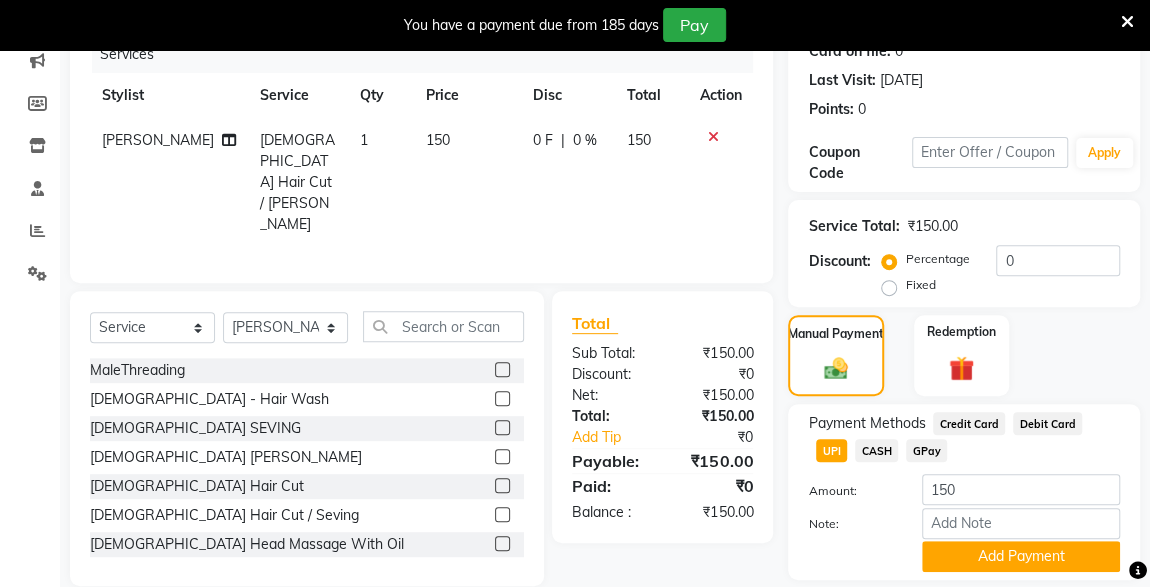 click on "CASH" 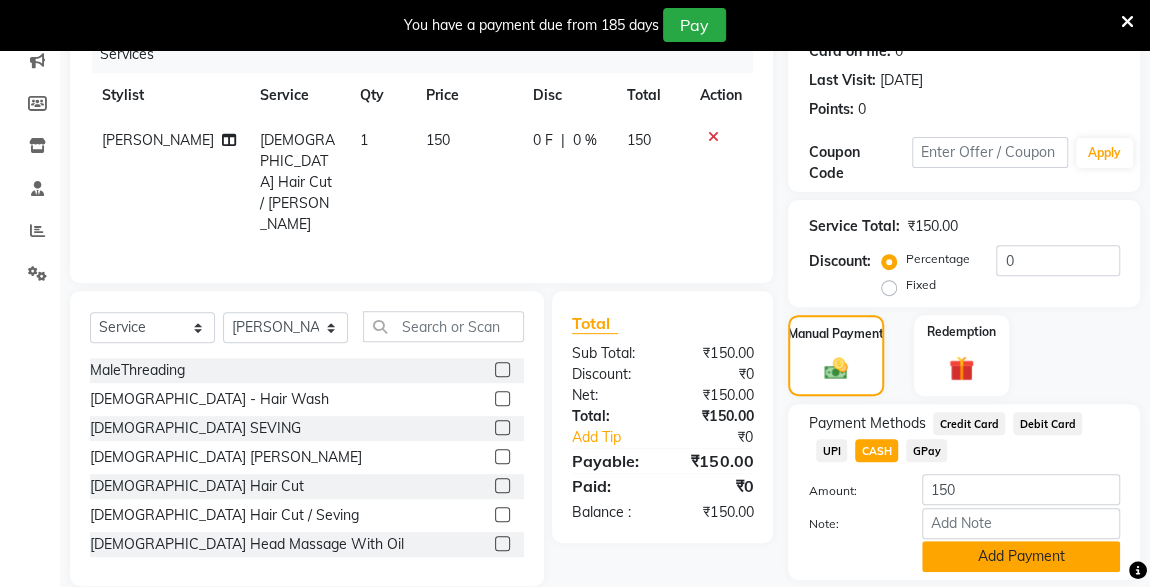click on "Add Payment" 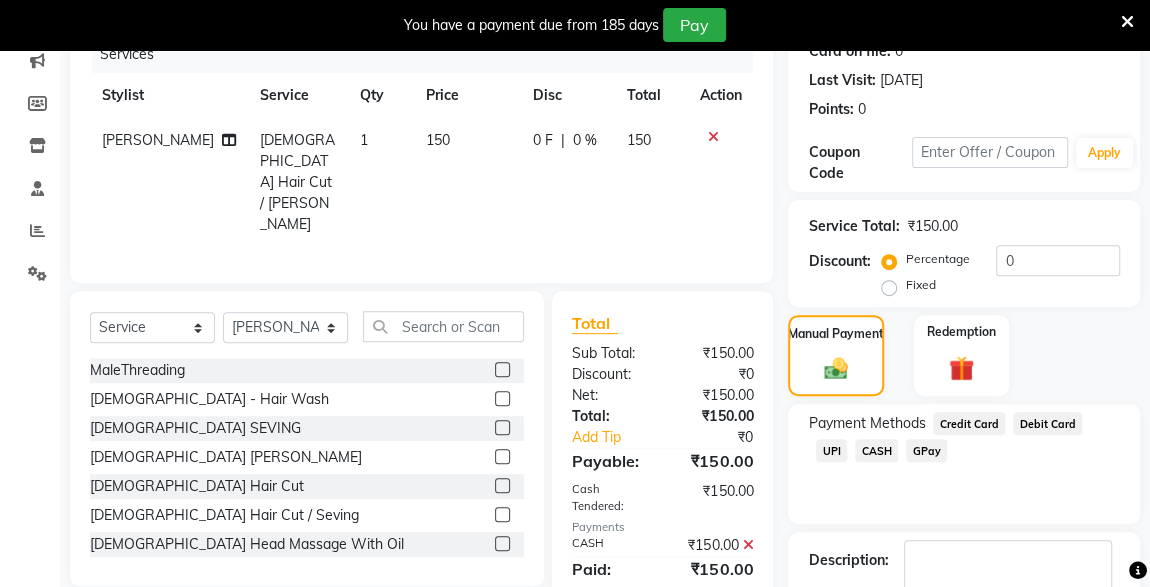 scroll, scrollTop: 379, scrollLeft: 0, axis: vertical 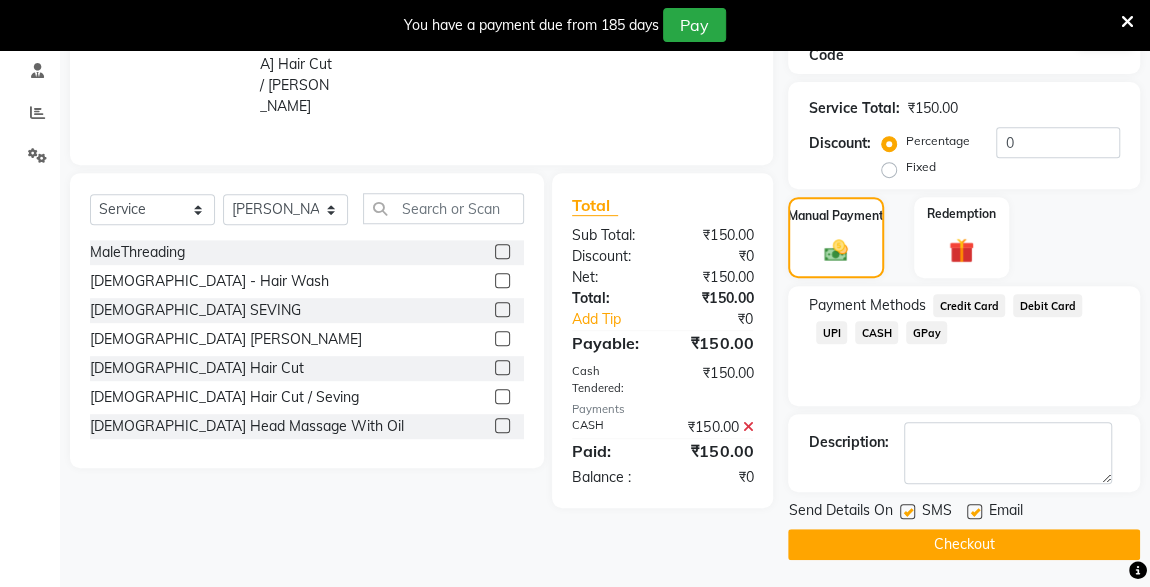 click 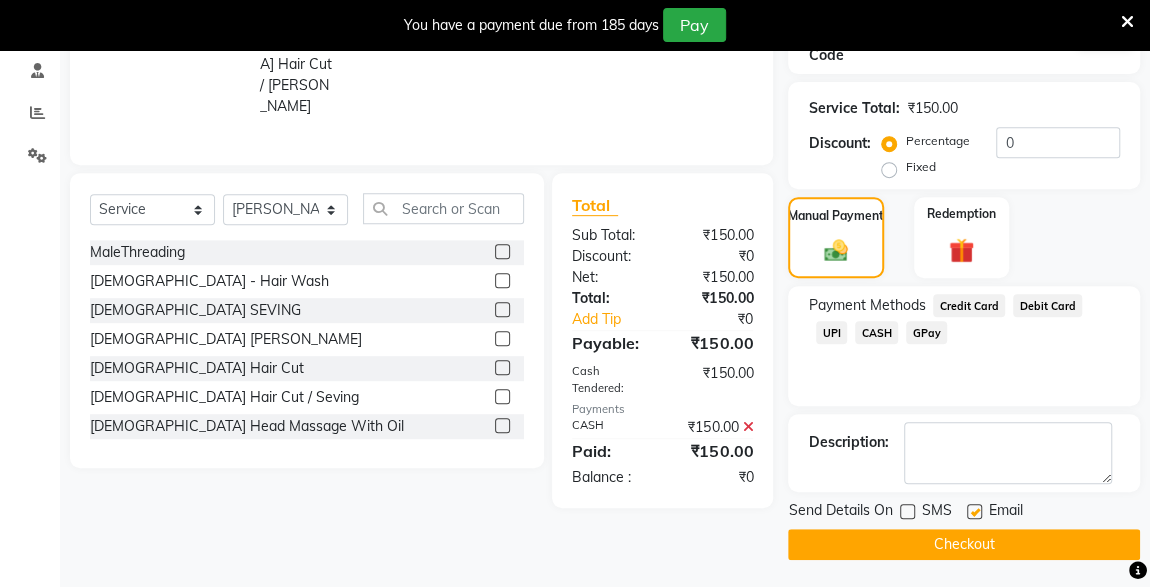 click on "Checkout" 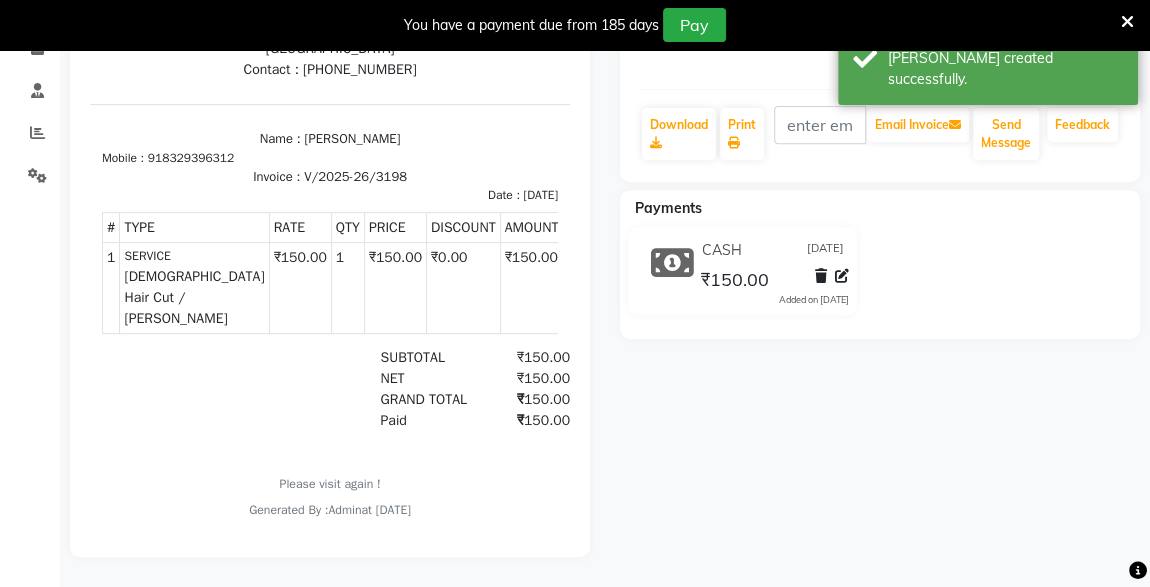 scroll, scrollTop: 0, scrollLeft: 0, axis: both 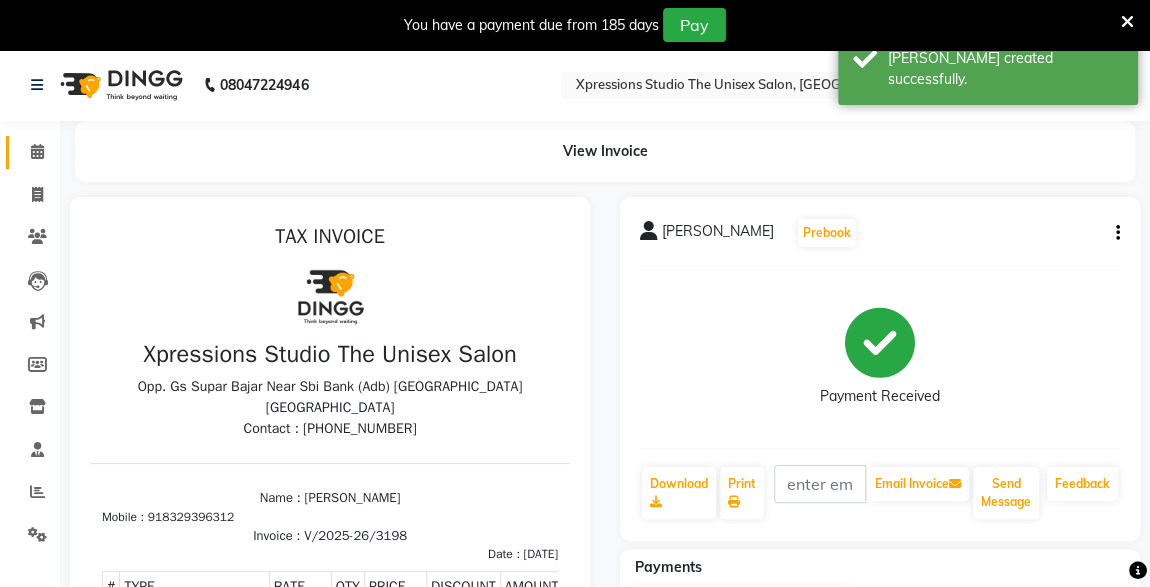 click 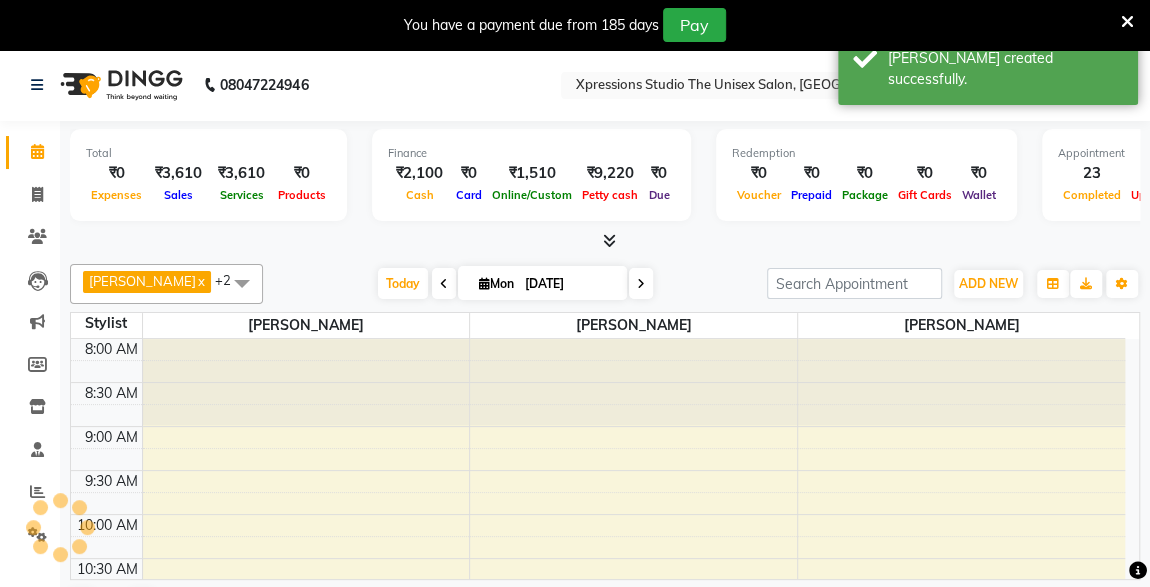 scroll, scrollTop: 0, scrollLeft: 0, axis: both 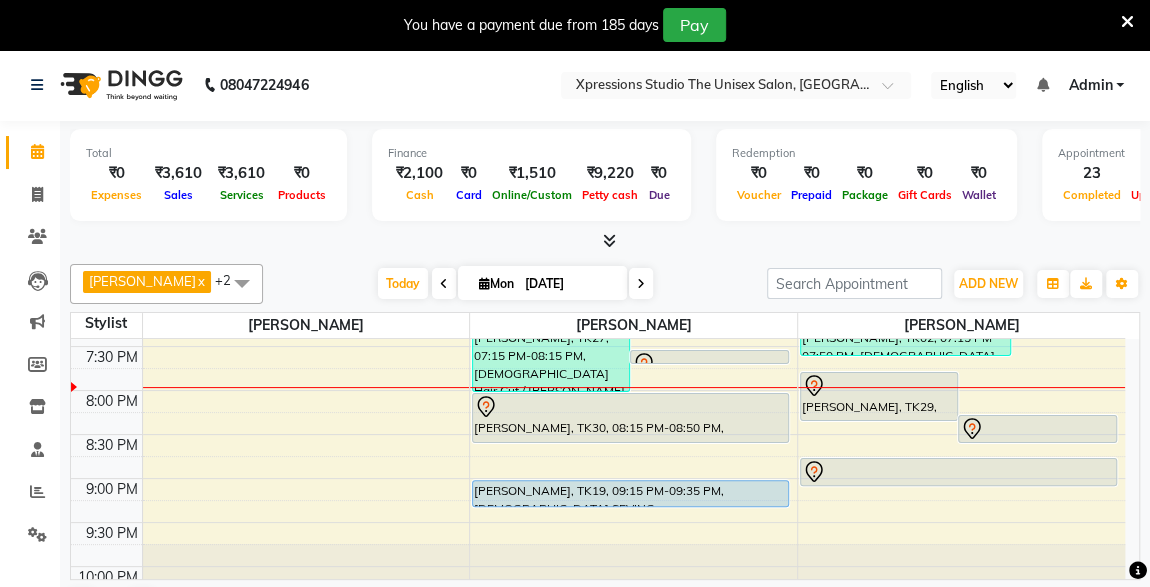 click on "[PERSON_NAME], TK30, 08:15 PM-08:50 PM, [DEMOGRAPHIC_DATA] Hair Cut" at bounding box center [630, 418] 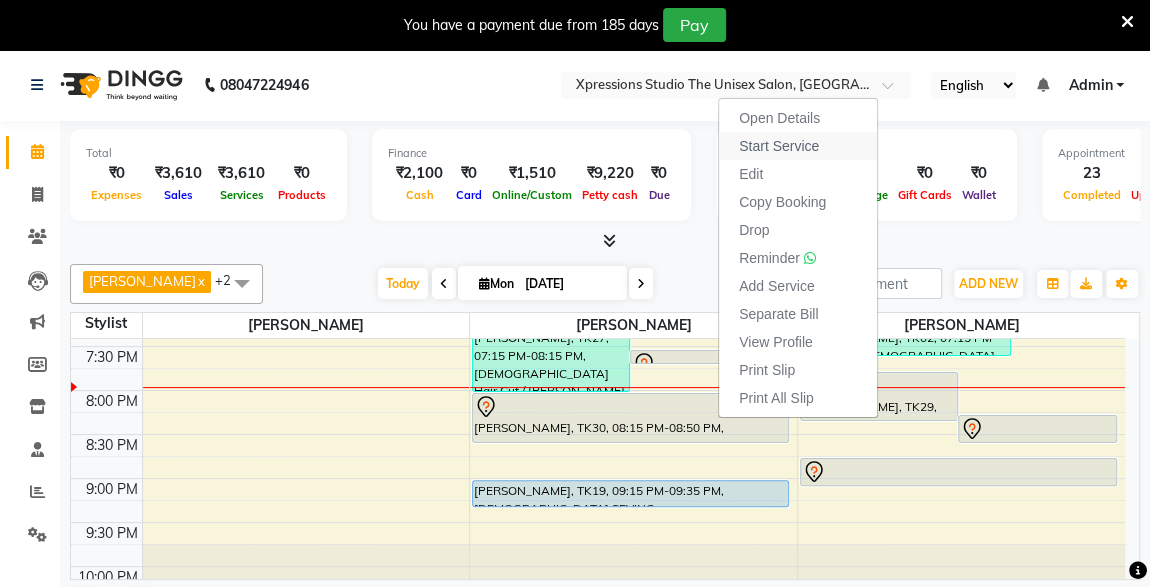 click on "Start Service" at bounding box center [779, 146] 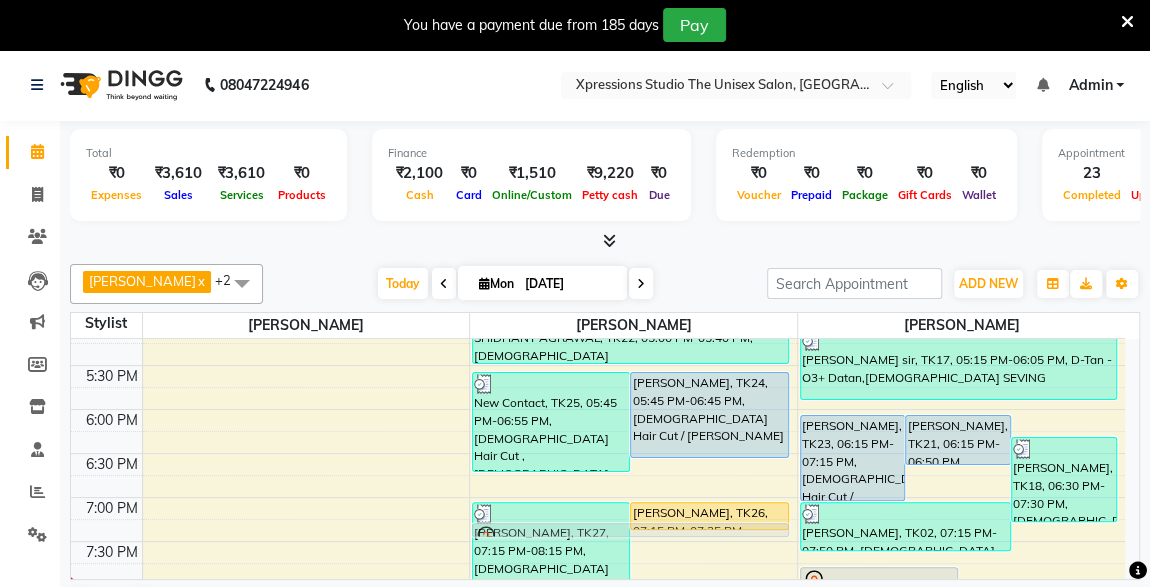 scroll, scrollTop: 811, scrollLeft: 0, axis: vertical 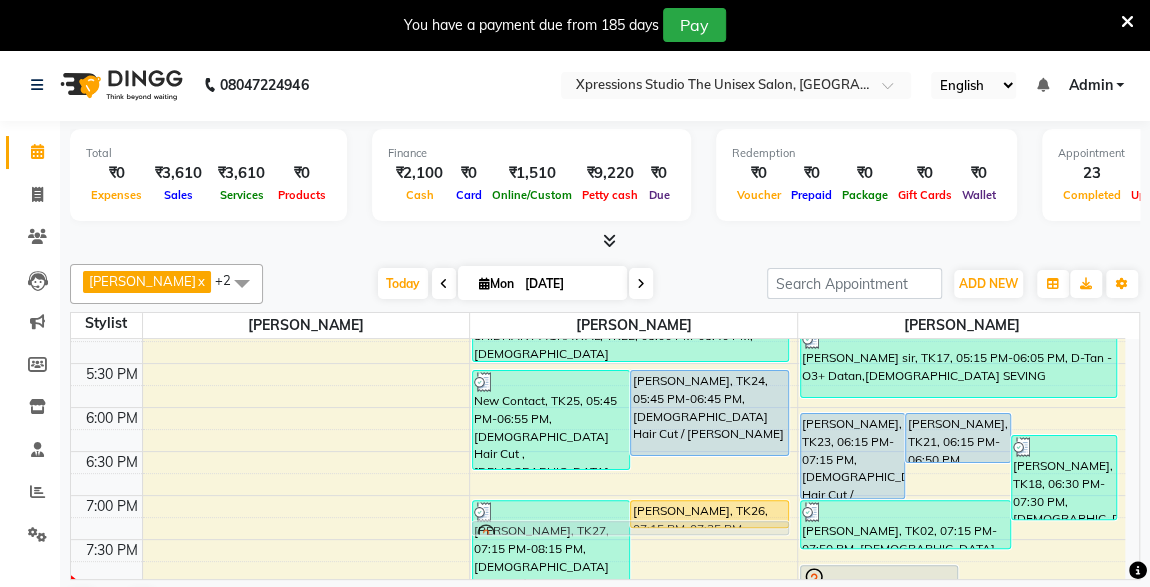 drag, startPoint x: 761, startPoint y: 551, endPoint x: 758, endPoint y: 539, distance: 12.369317 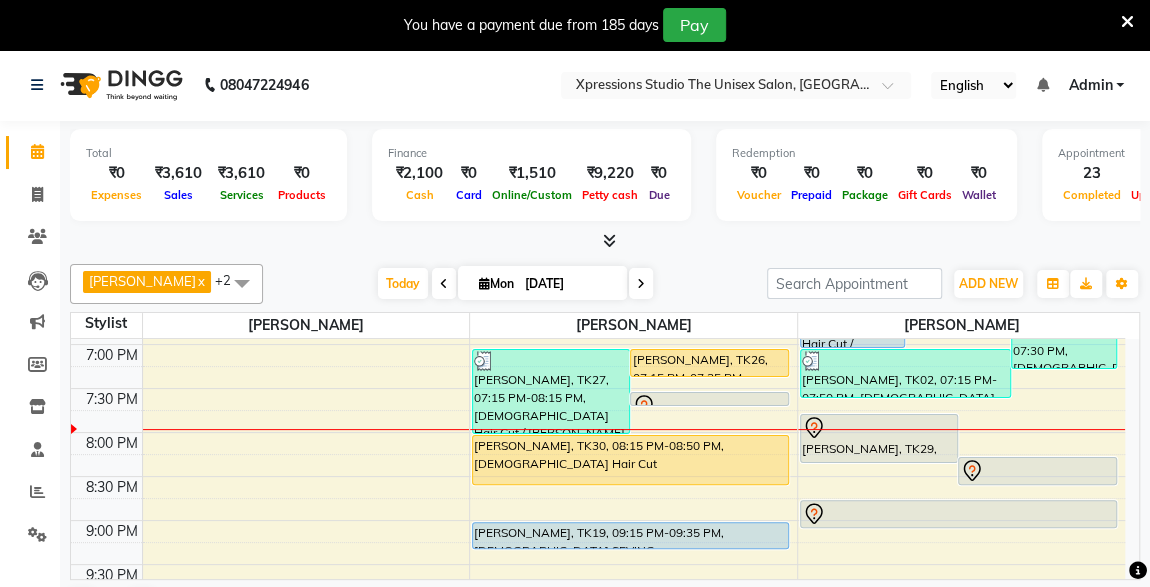 scroll, scrollTop: 943, scrollLeft: 0, axis: vertical 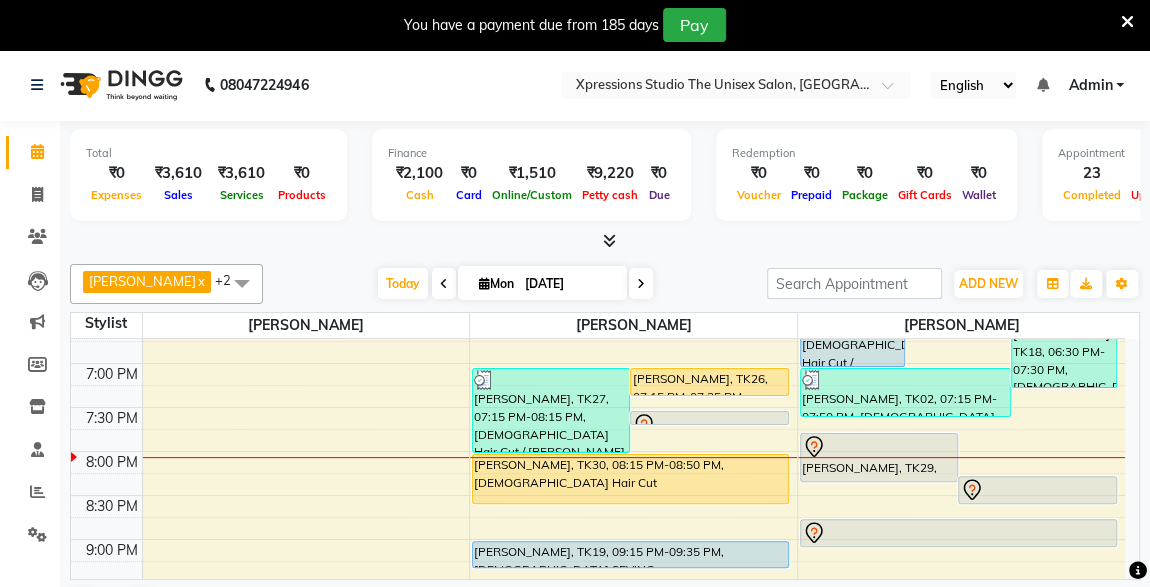click on "[PERSON_NAME], TK29, 08:00 PM-08:35 PM, [DEMOGRAPHIC_DATA] Hair Cut" at bounding box center (879, 457) 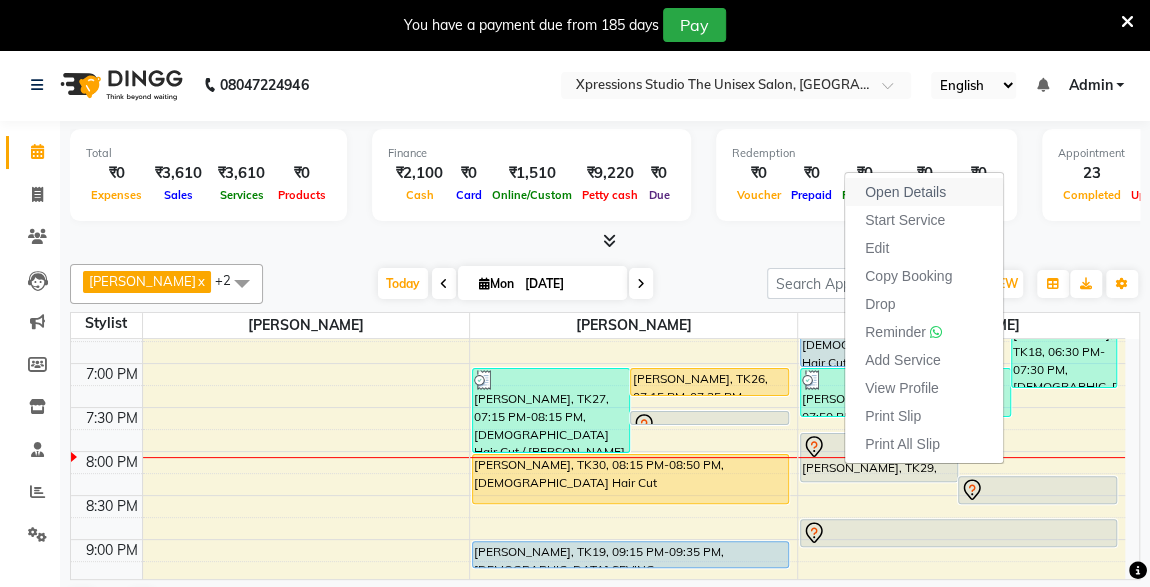 click on "Open Details" at bounding box center (905, 192) 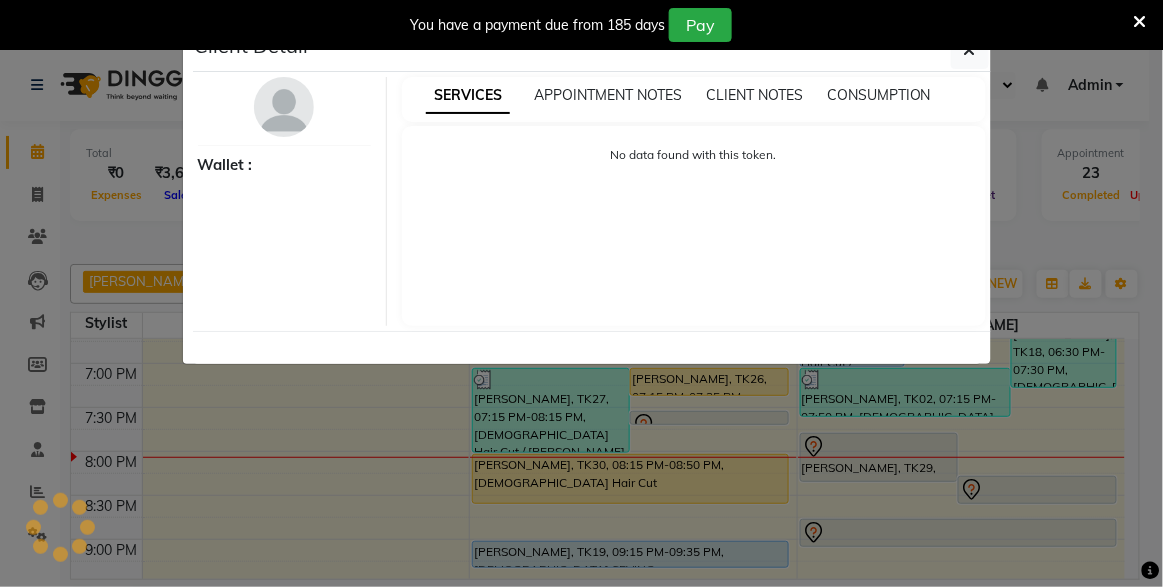 select on "7" 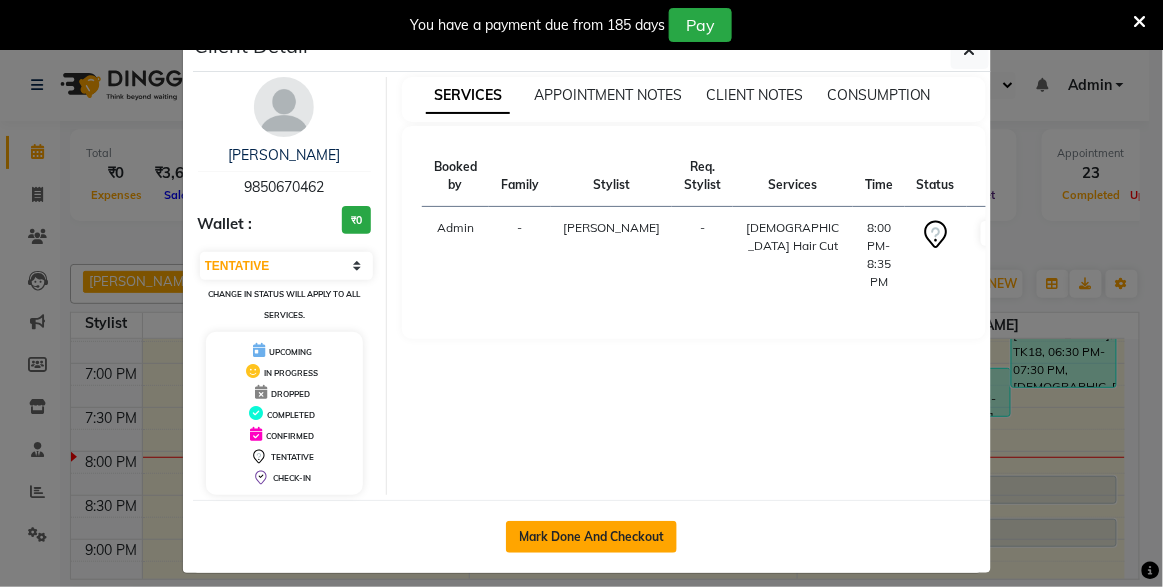 click on "Mark Done And Checkout" 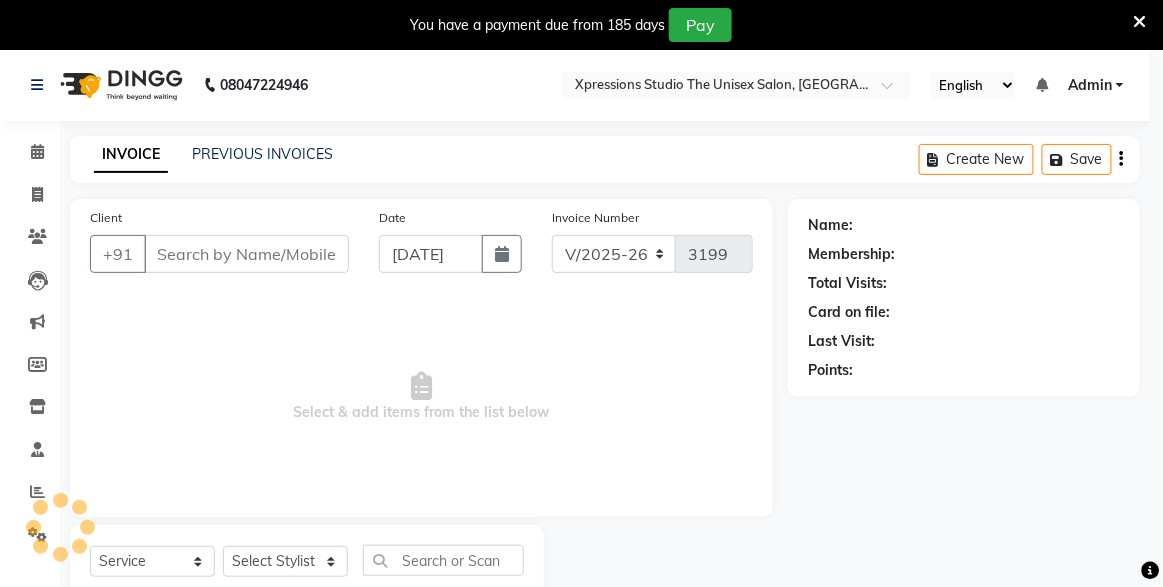 select on "3" 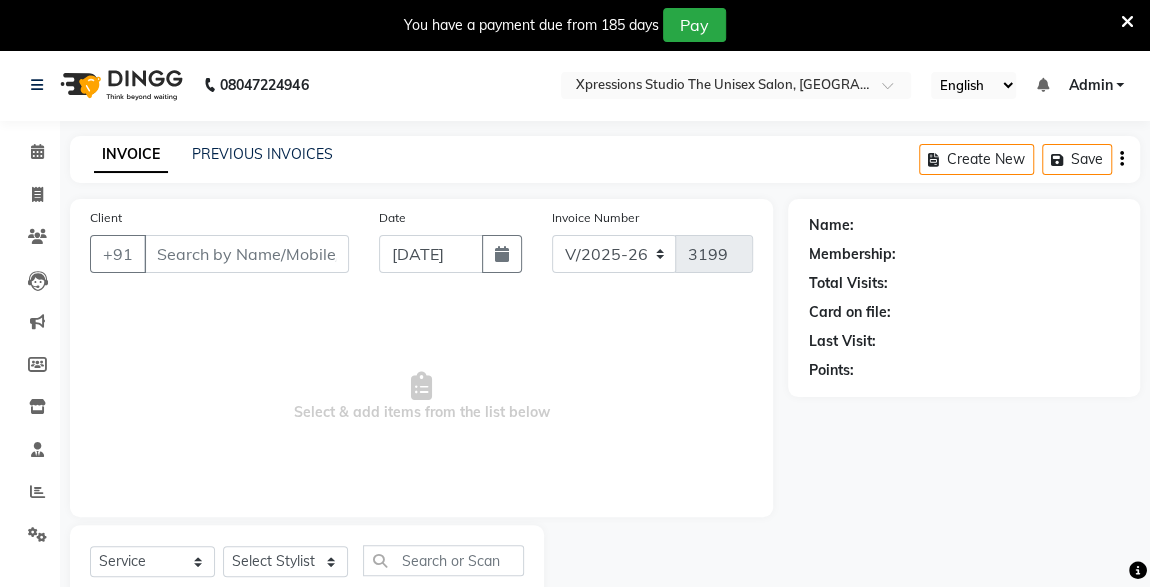 type on "9850670462" 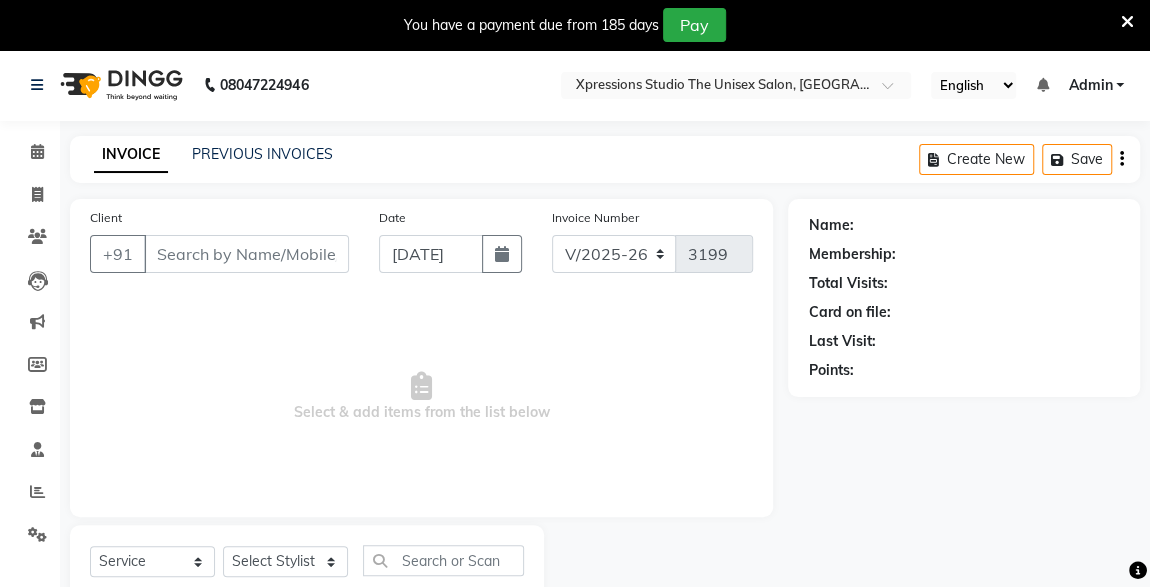 select on "57589" 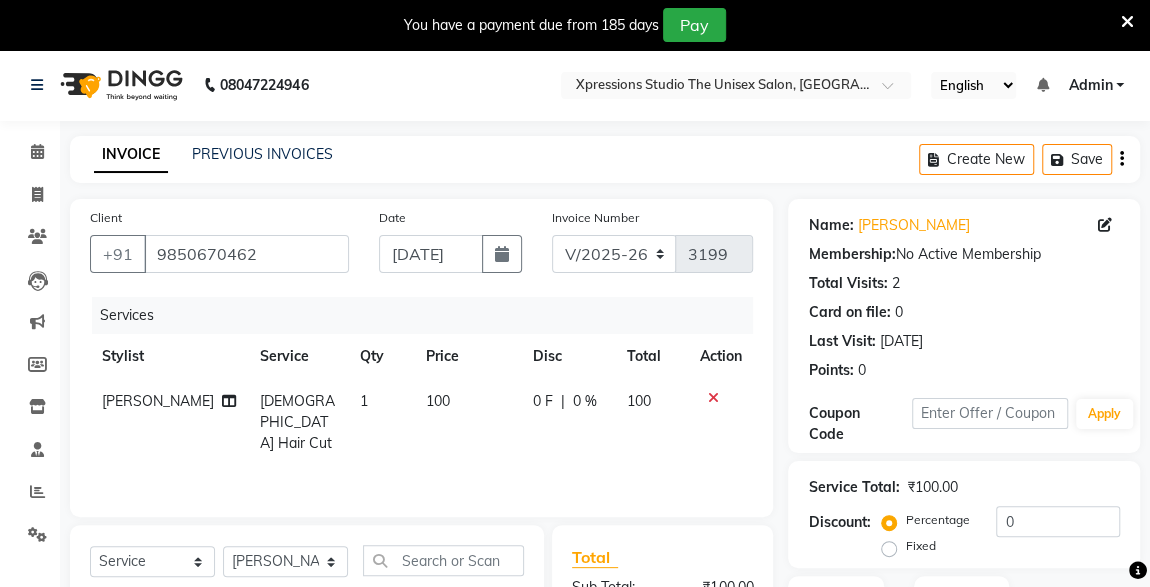 scroll, scrollTop: 261, scrollLeft: 0, axis: vertical 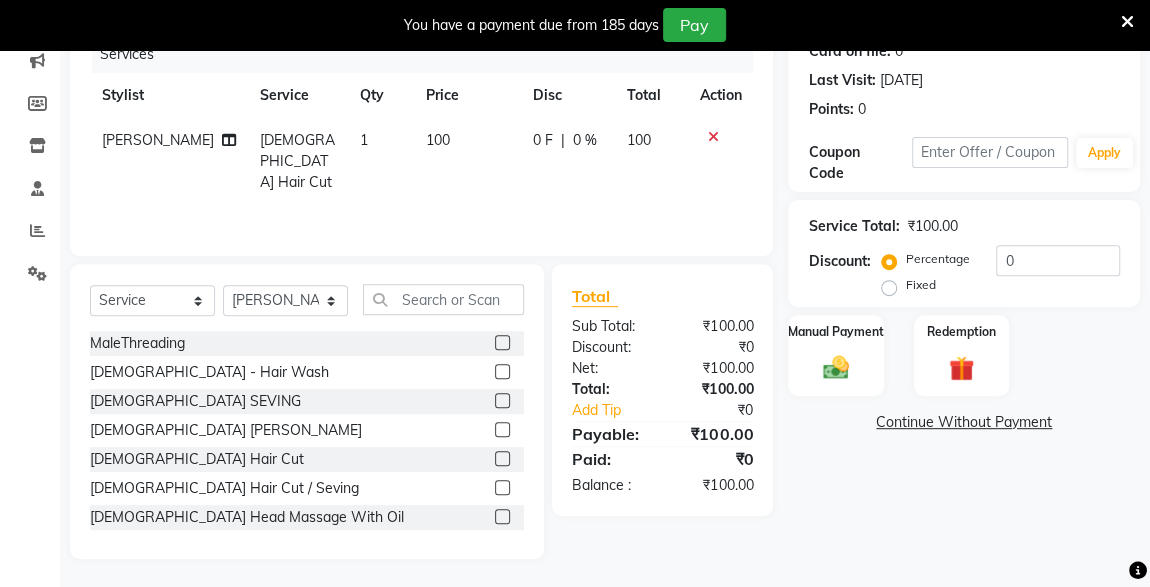 click 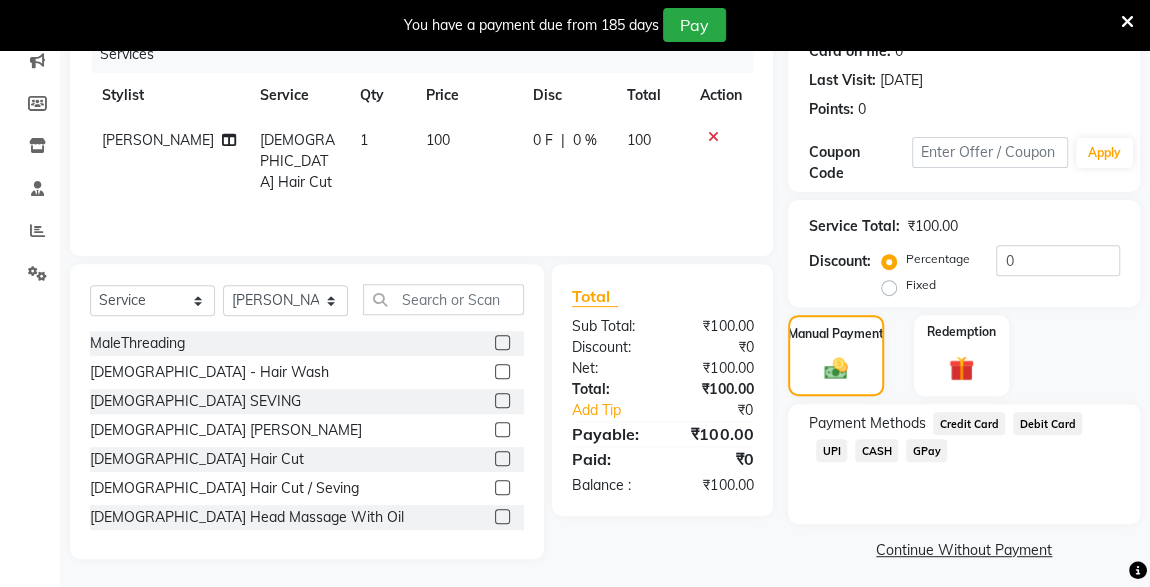 click on "CASH" 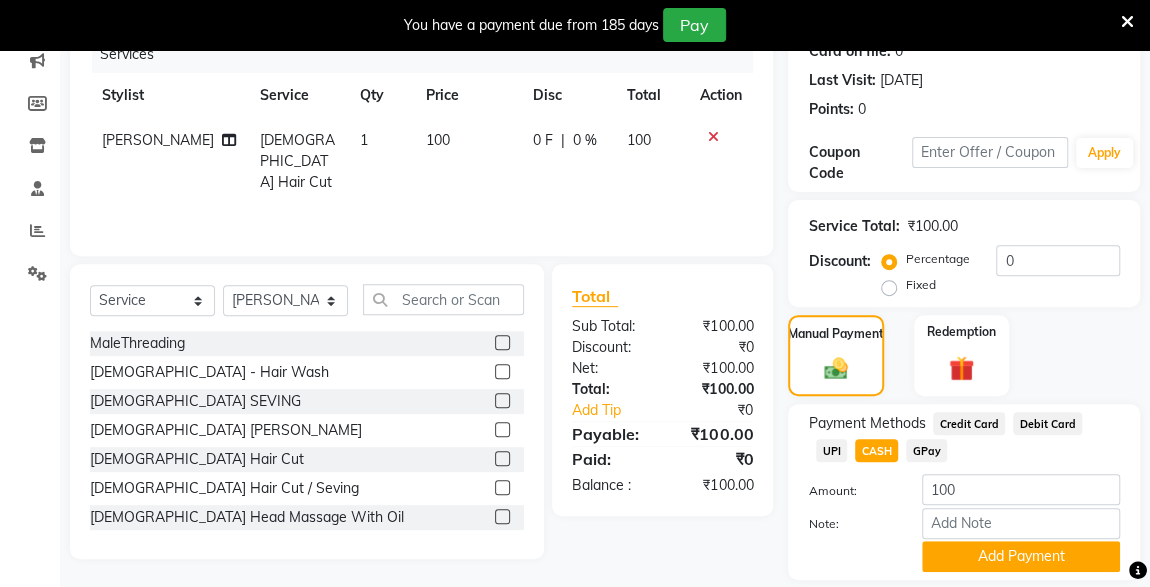 click on "Add Payment" 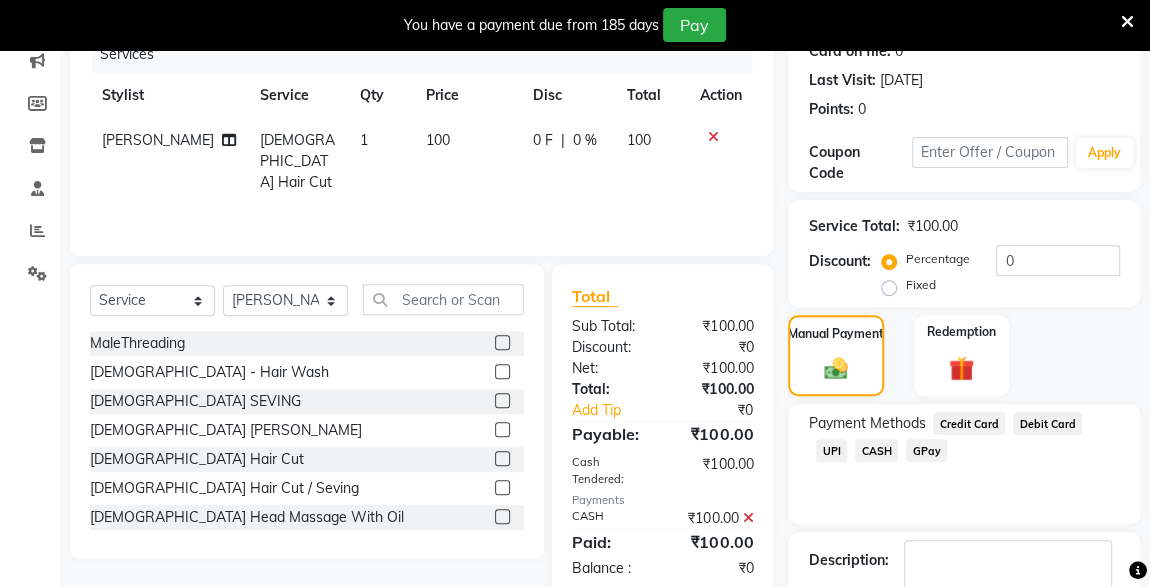 scroll, scrollTop: 379, scrollLeft: 0, axis: vertical 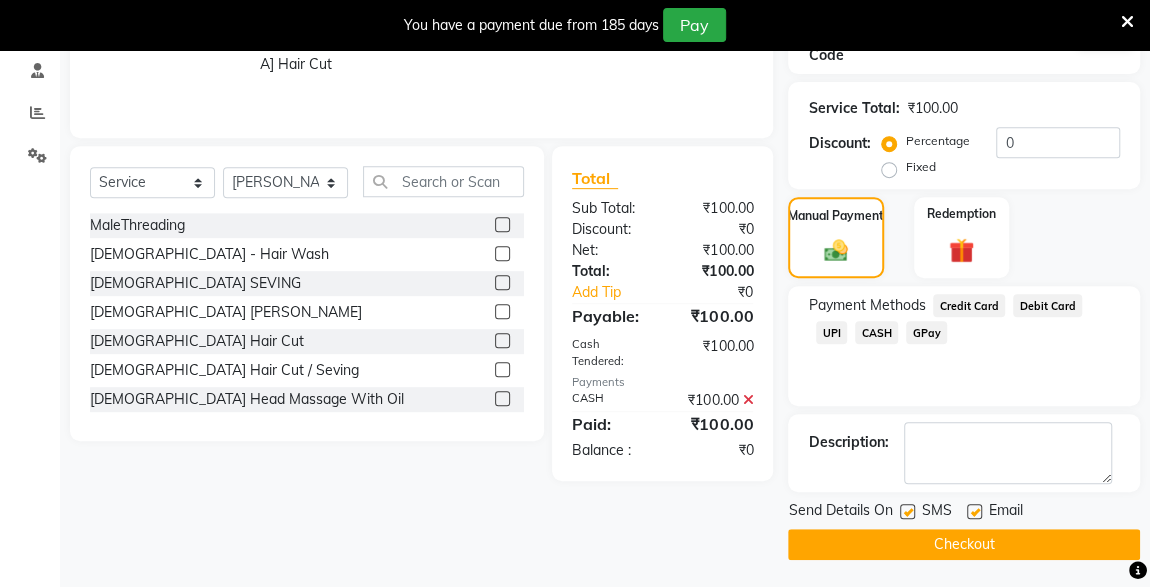 click on "Email" 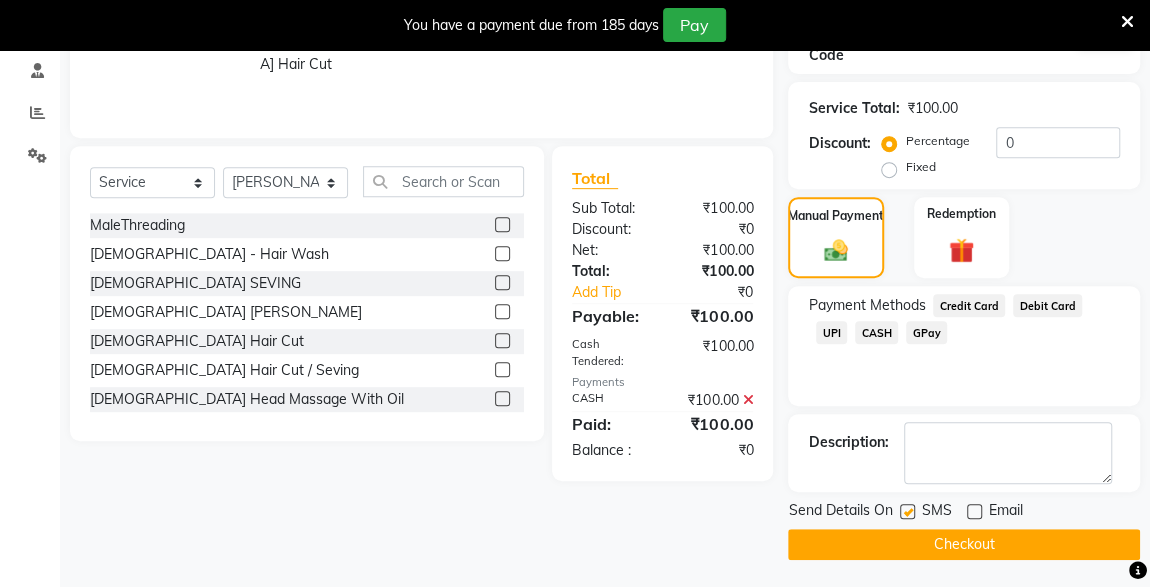 click 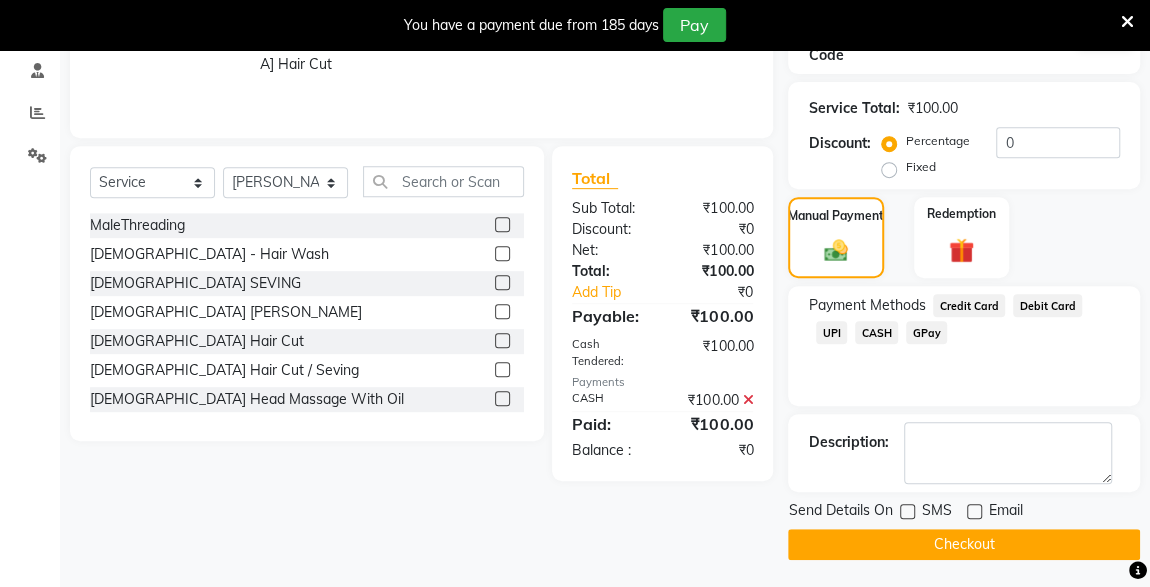 click on "Checkout" 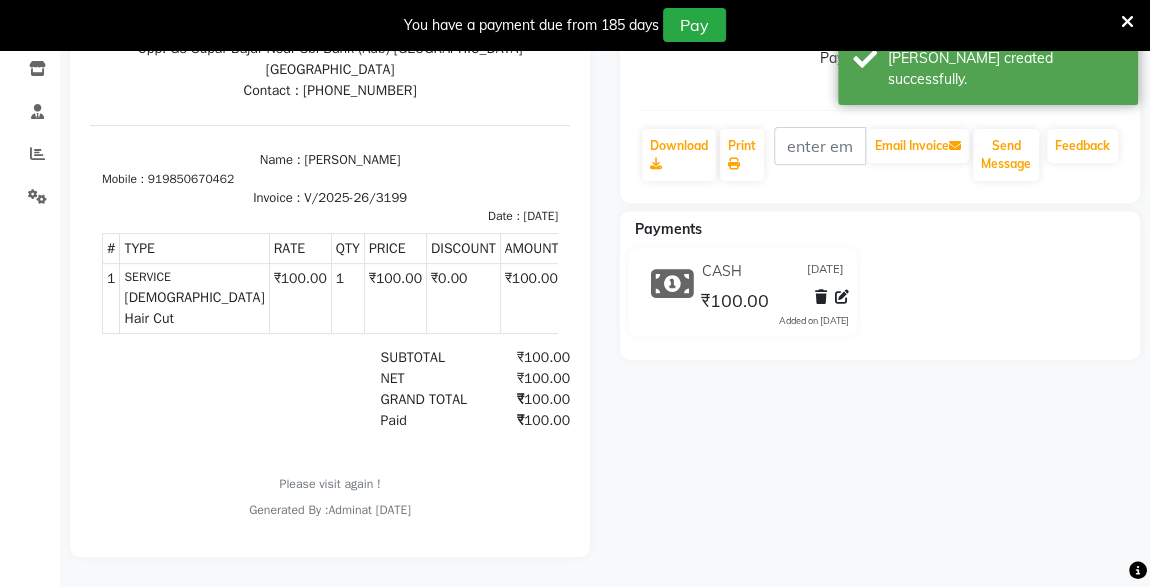 scroll, scrollTop: 0, scrollLeft: 0, axis: both 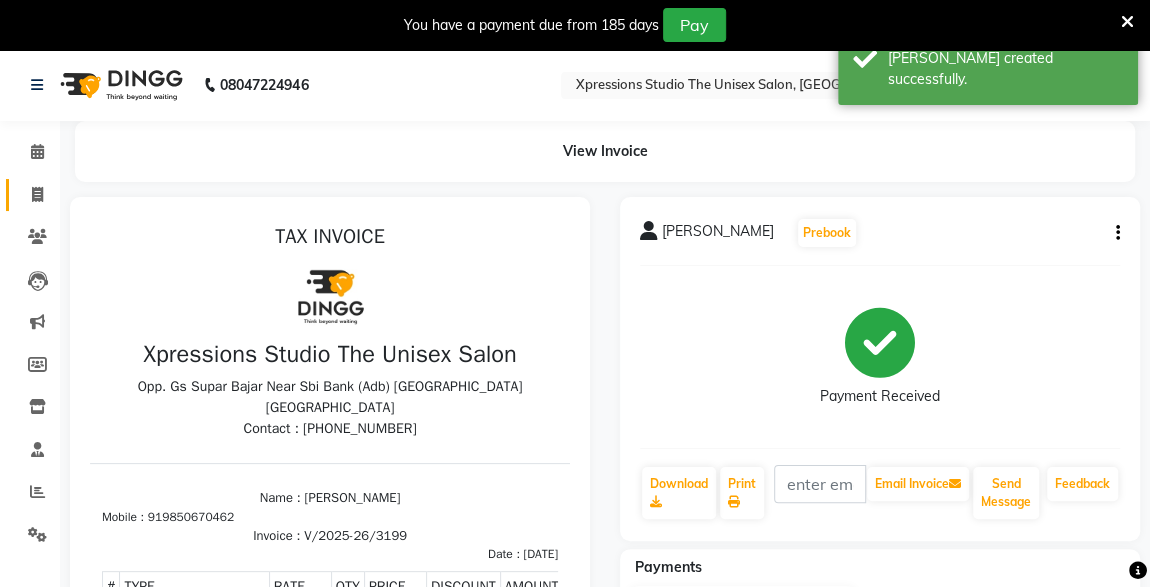 click on "Invoice" 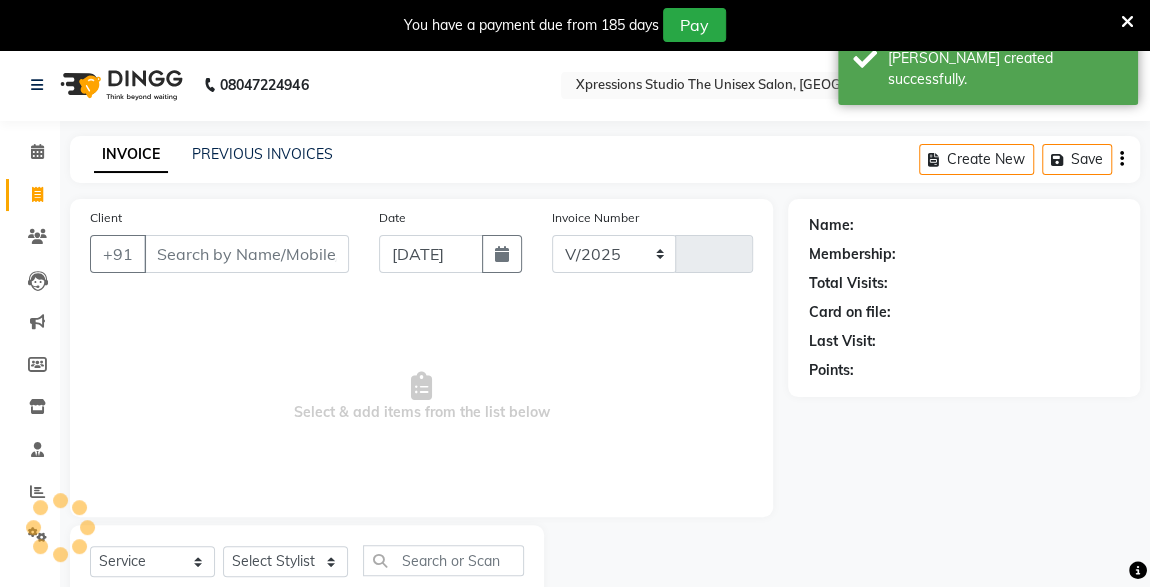 select on "7003" 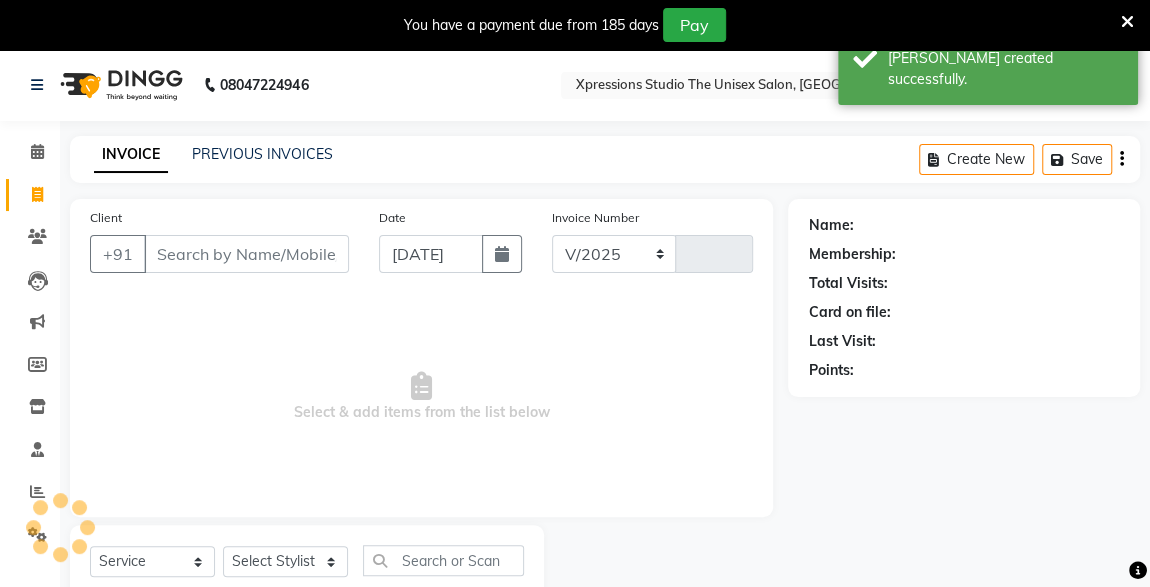 type on "3200" 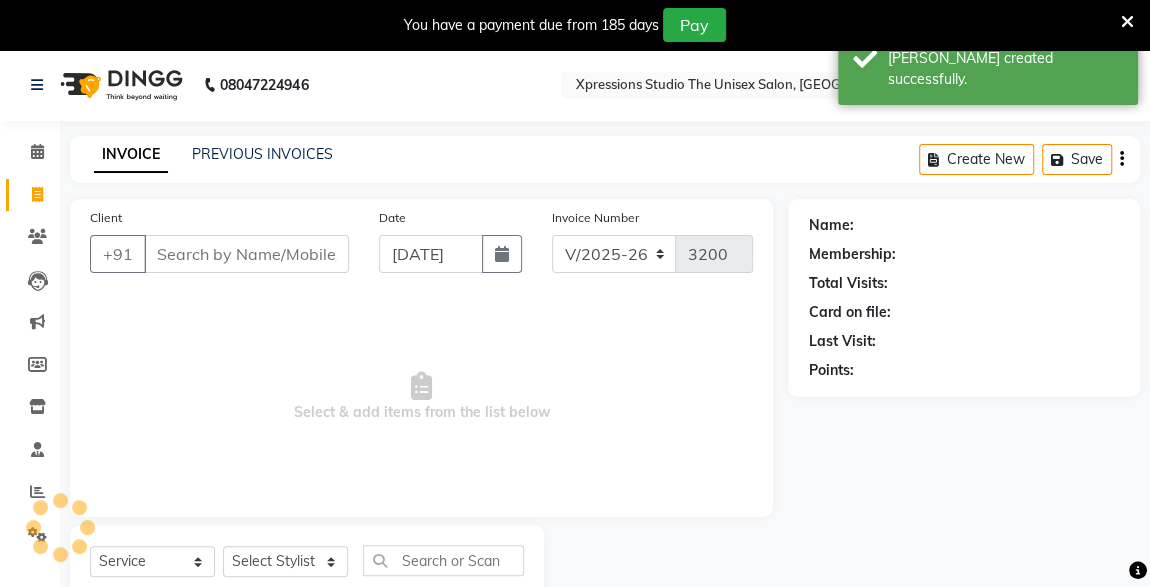 scroll, scrollTop: 61, scrollLeft: 0, axis: vertical 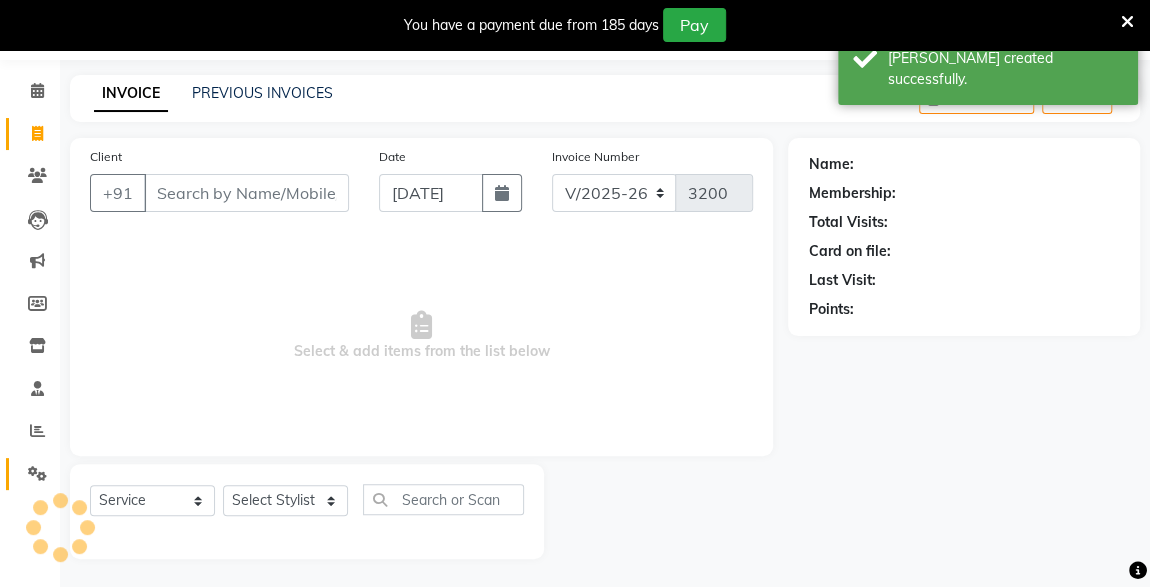 click on "Settings" 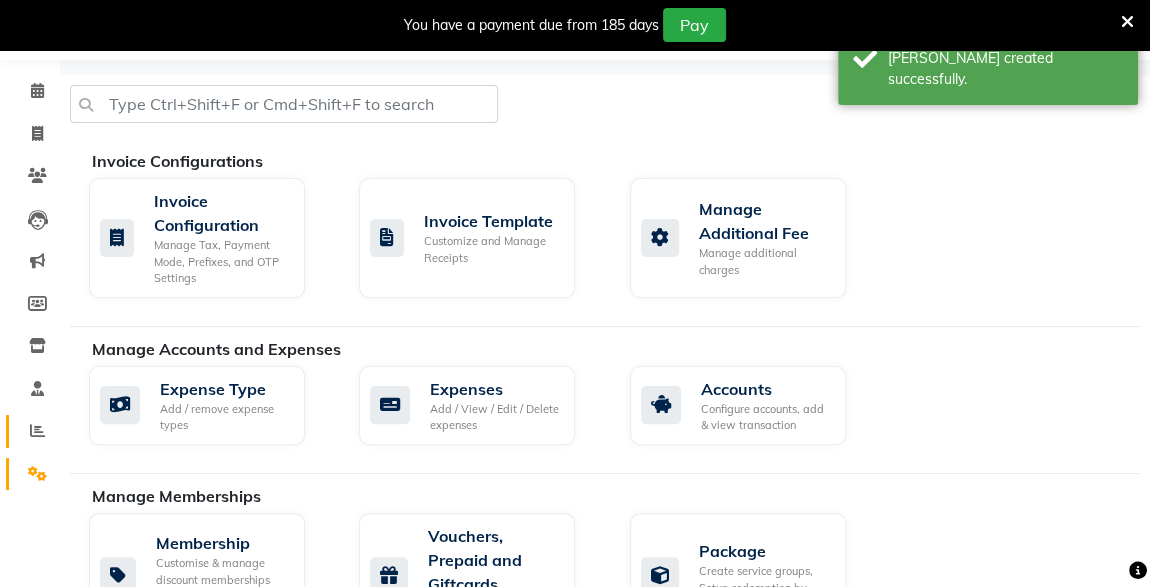 click 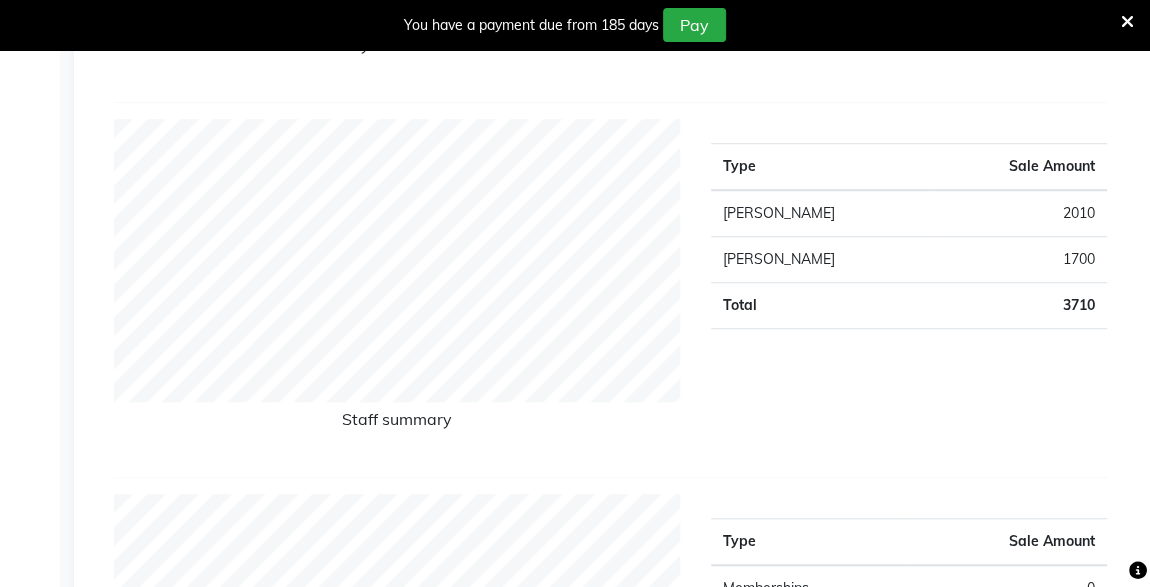 scroll, scrollTop: 0, scrollLeft: 0, axis: both 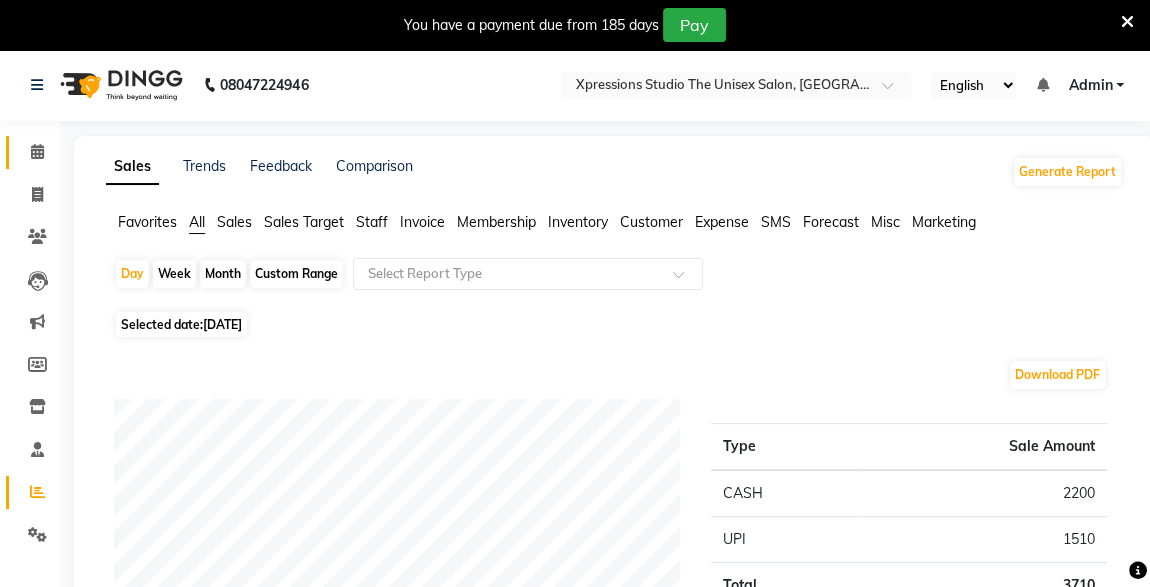 click 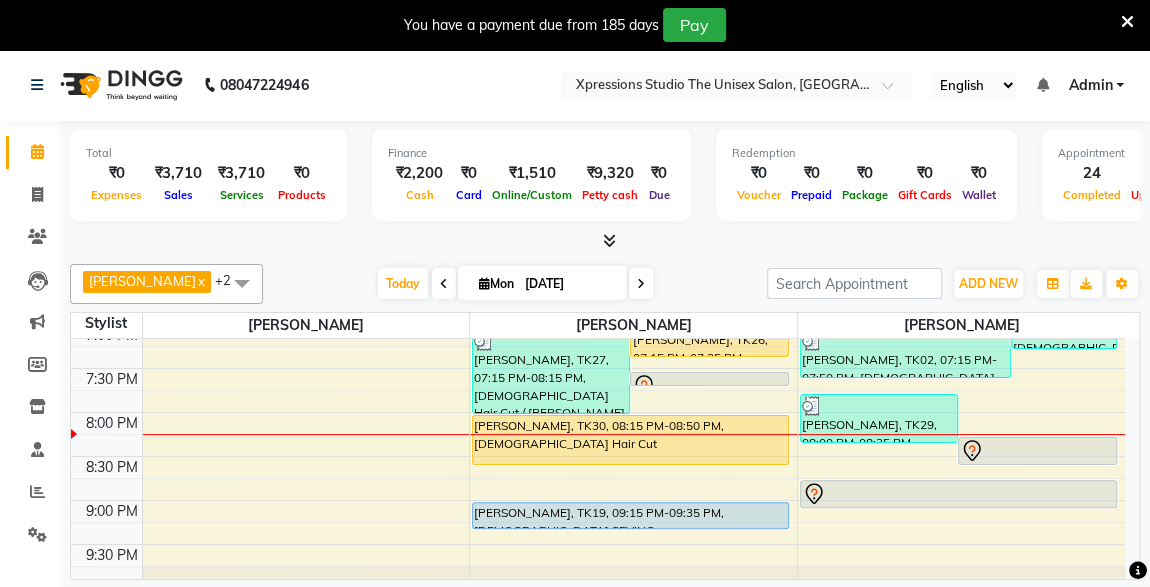 scroll, scrollTop: 990, scrollLeft: 0, axis: vertical 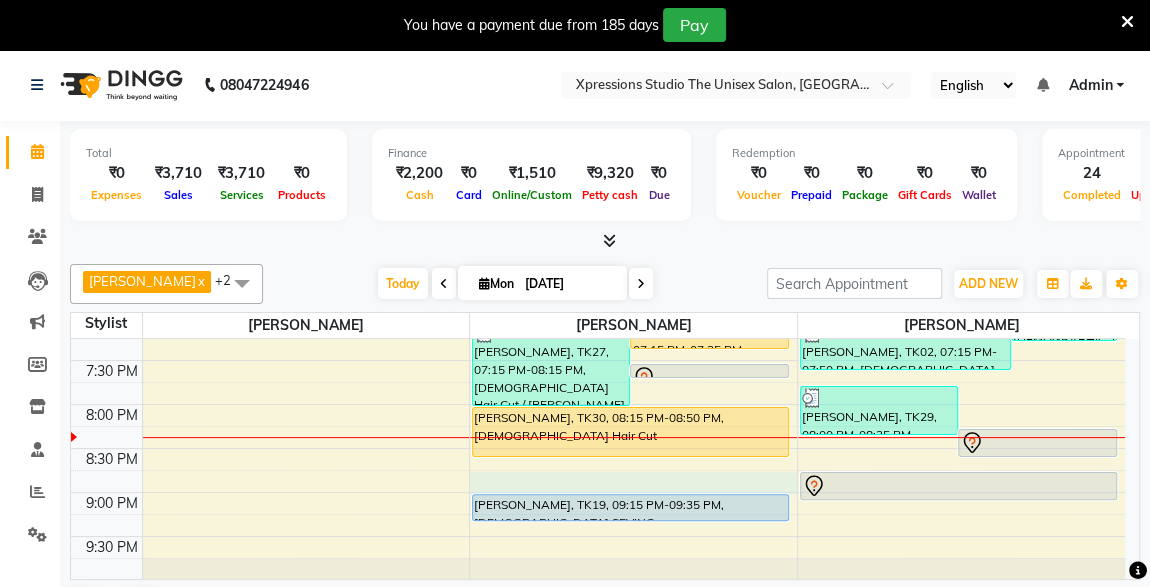 click on "8:00 AM 8:30 AM 9:00 AM 9:30 AM 10:00 AM 10:30 AM 11:00 AM 11:30 AM 12:00 PM 12:30 PM 1:00 PM 1:30 PM 2:00 PM 2:30 PM 3:00 PM 3:30 PM 4:00 PM 4:30 PM 5:00 PM 5:30 PM 6:00 PM 6:30 PM 7:00 PM 7:30 PM 8:00 PM 8:30 PM 9:00 PM 9:30 PM 10:00 PM 10:30 PM     Ajaysing w, TK04, 09:15 AM-09:35 AM, [DEMOGRAPHIC_DATA] SEVING      [PERSON_NAME], TK06, 09:30 AM-10:05 AM, [DEMOGRAPHIC_DATA] Hair Cut      [PERSON_NAME], TK01, 01:15 PM-02:35 PM, [DEMOGRAPHIC_DATA] Hair Cut / [PERSON_NAME] ,[DEMOGRAPHIC_DATA] Head Massage With Oil     [PERSON_NAME], TK13, 02:15 PM-03:15 PM, [DEMOGRAPHIC_DATA] Hair Cut / Seving     AASUTOHS PATIL, TK14, 04:15 PM-04:55 PM, BMIINE PROFESSIONL HAIR COLOUR     AASUTOHS PATIL, TK20, 04:15 PM-04:40 PM, Massage - Charcole Massage     New Contact, TK25, 05:45 PM-06:55 PM, [DEMOGRAPHIC_DATA] Hair Cut ,[DEMOGRAPHIC_DATA] Hair Cut  (₹100)    [PERSON_NAME], TK24, 05:45 PM-06:45 PM, [DEMOGRAPHIC_DATA] Hair Cut / [PERSON_NAME]      [PERSON_NAME], TK27, 07:15 PM-08:15 PM, [DEMOGRAPHIC_DATA] Hair Cut / [PERSON_NAME]     [PERSON_NAME], TK26, 07:15 PM-07:35 PM, [DEMOGRAPHIC_DATA] SEVING              [PERSON_NAME], TK26, 07:45 PM-07:55 PM, VLCC Clensing" at bounding box center (598, 8) 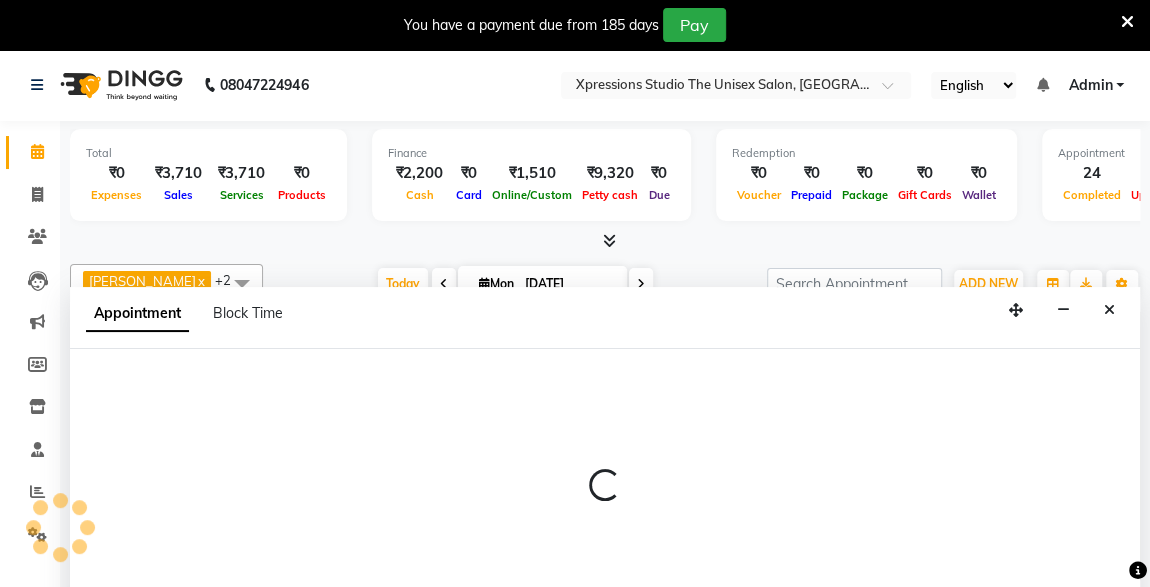 scroll, scrollTop: 49, scrollLeft: 0, axis: vertical 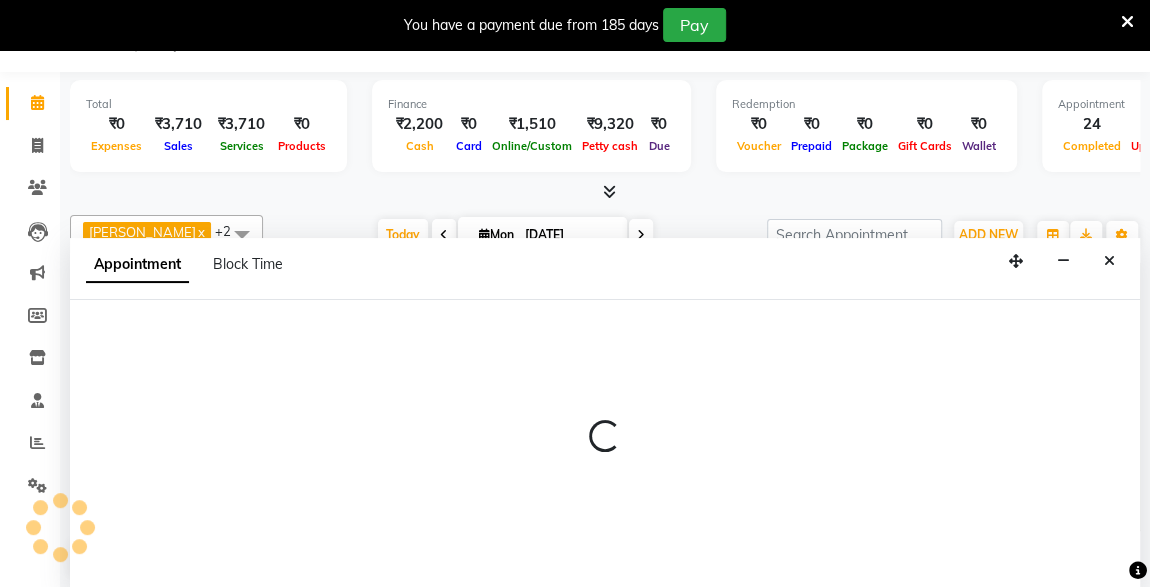 select on "57588" 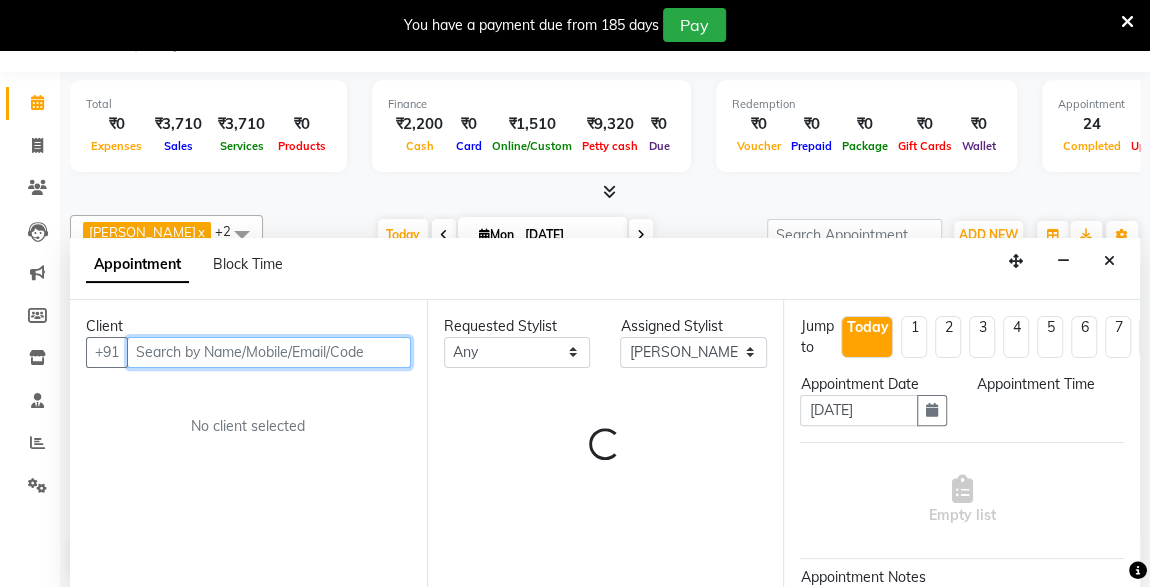 select on "1260" 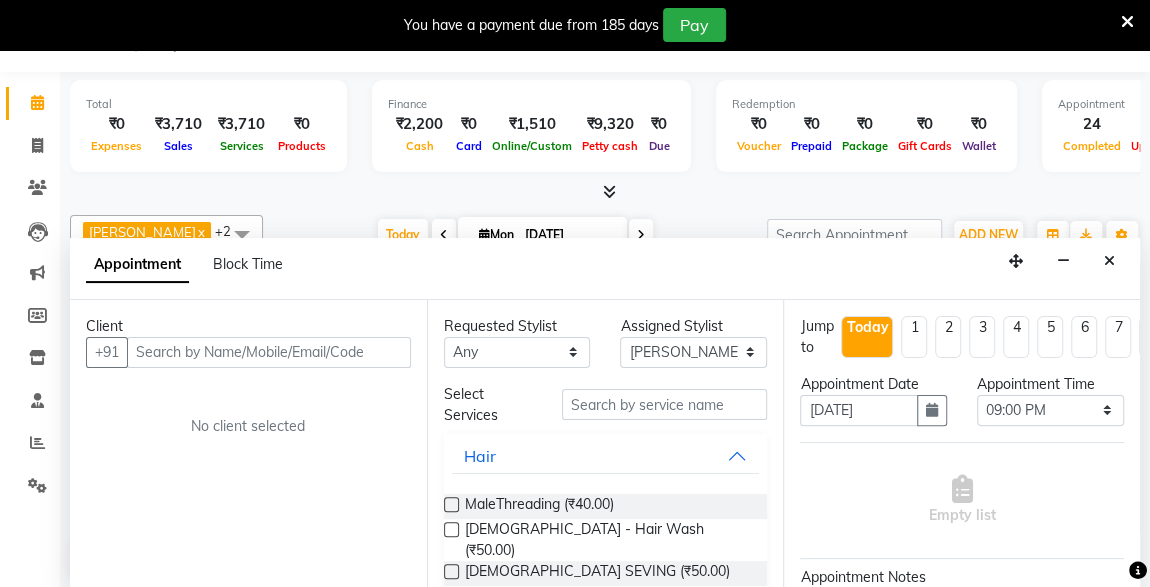 click on "No client selected" at bounding box center [248, 426] 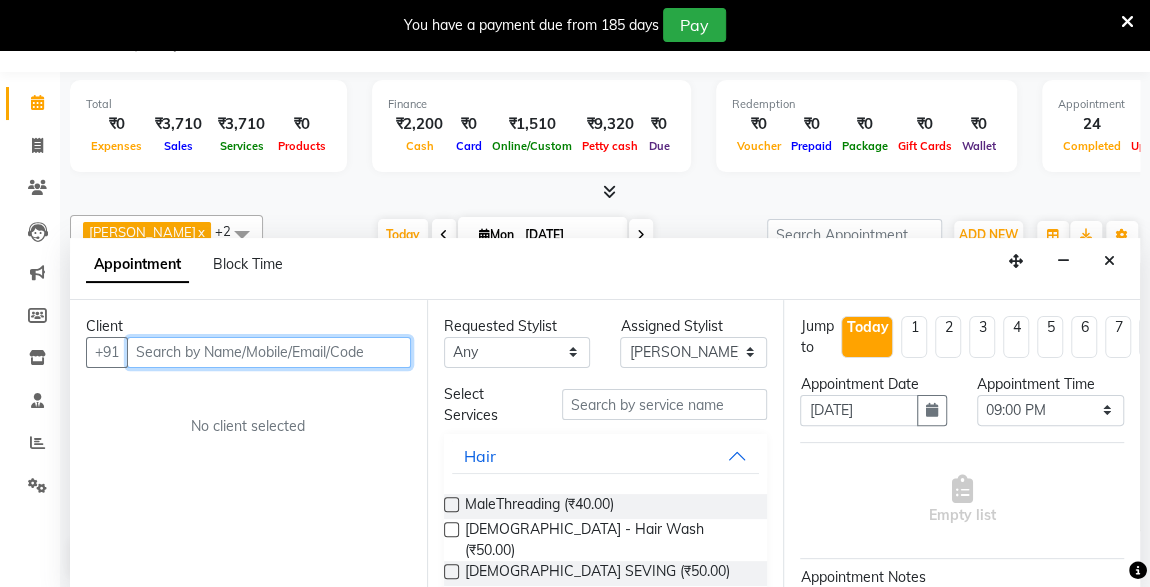 click at bounding box center (269, 352) 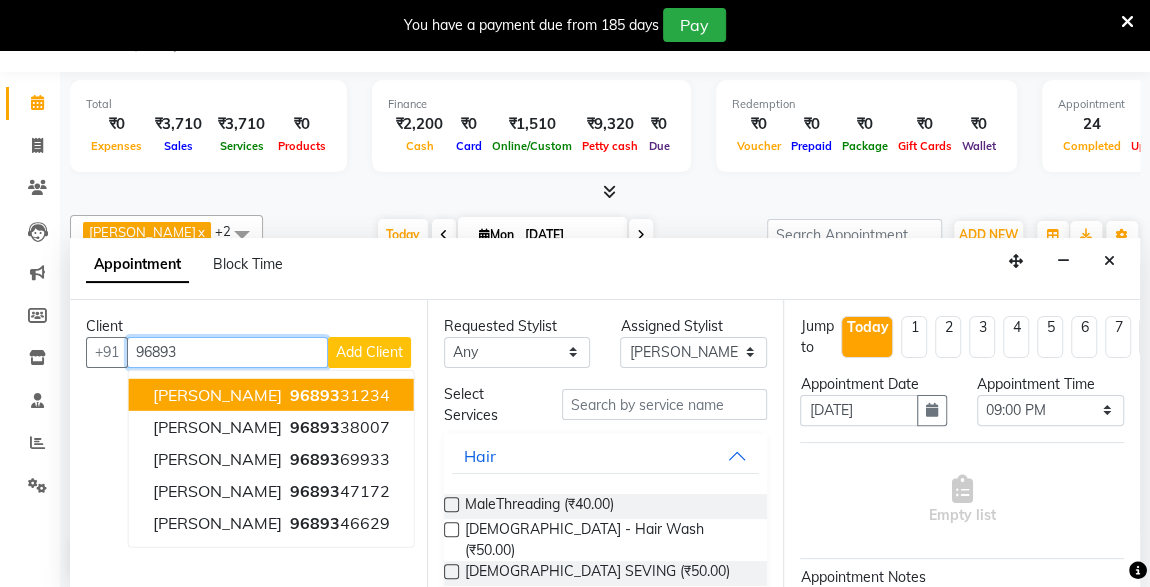 click on "[PERSON_NAME]" at bounding box center (217, 394) 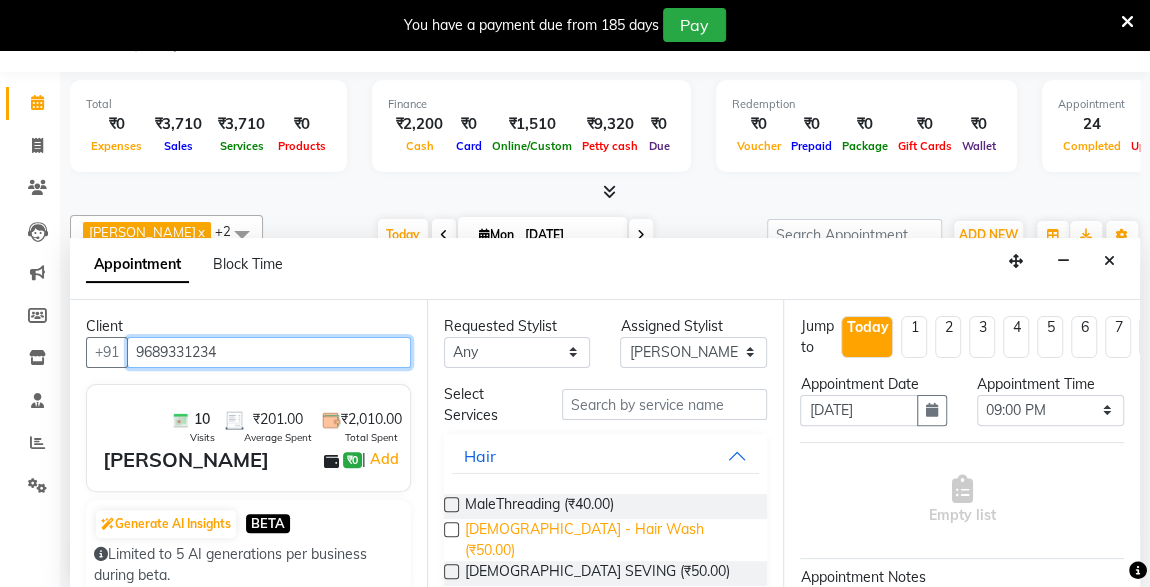 type on "9689331234" 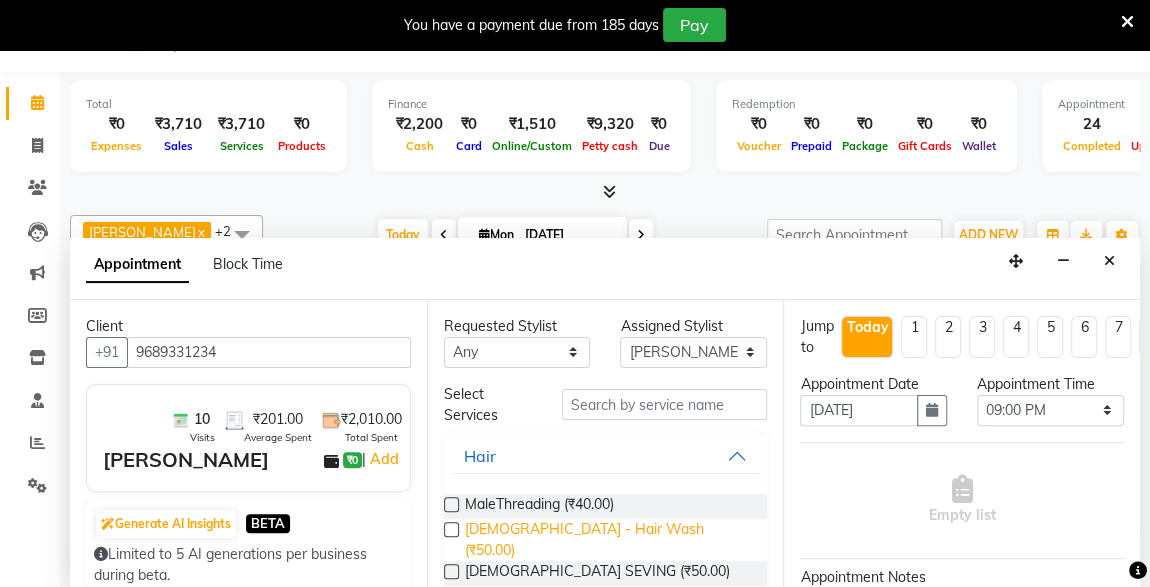 click on "[DEMOGRAPHIC_DATA]  - Hair Wash (₹50.00)" at bounding box center [608, 540] 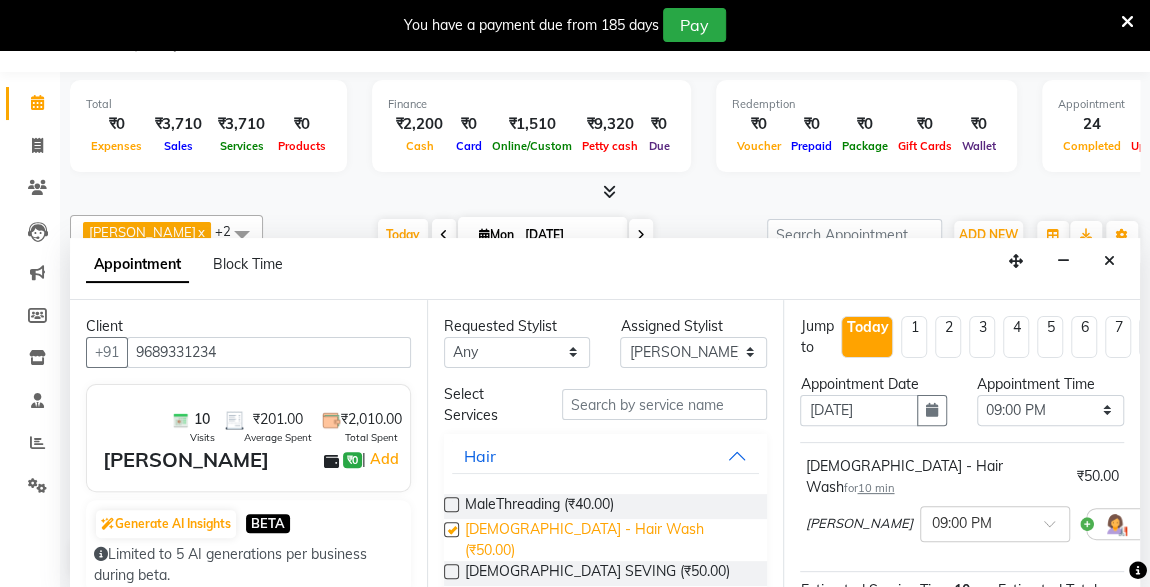 scroll, scrollTop: 43, scrollLeft: 0, axis: vertical 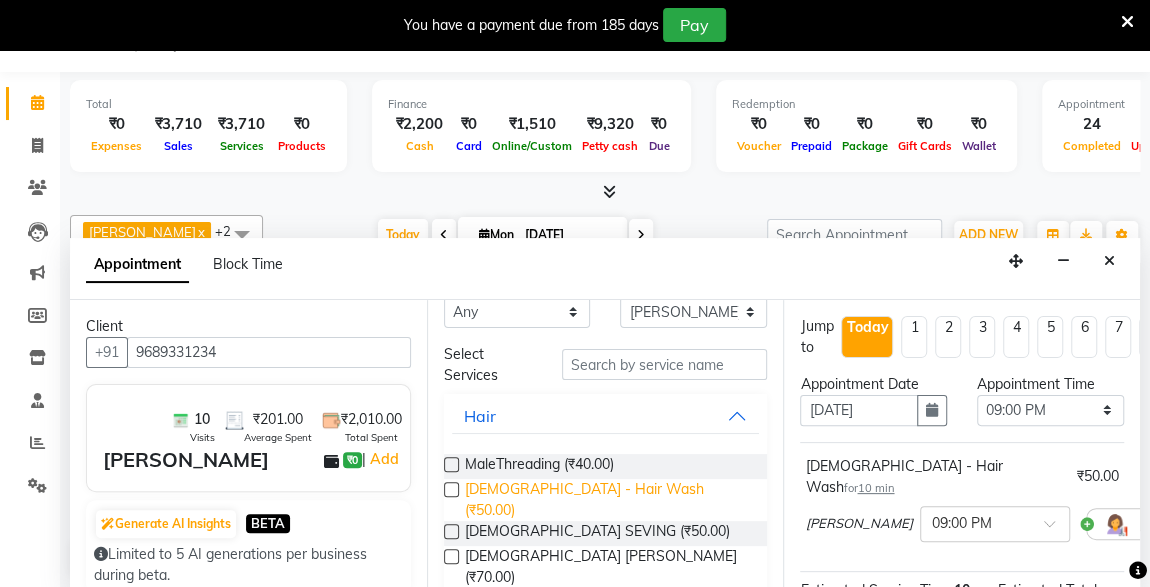 checkbox on "false" 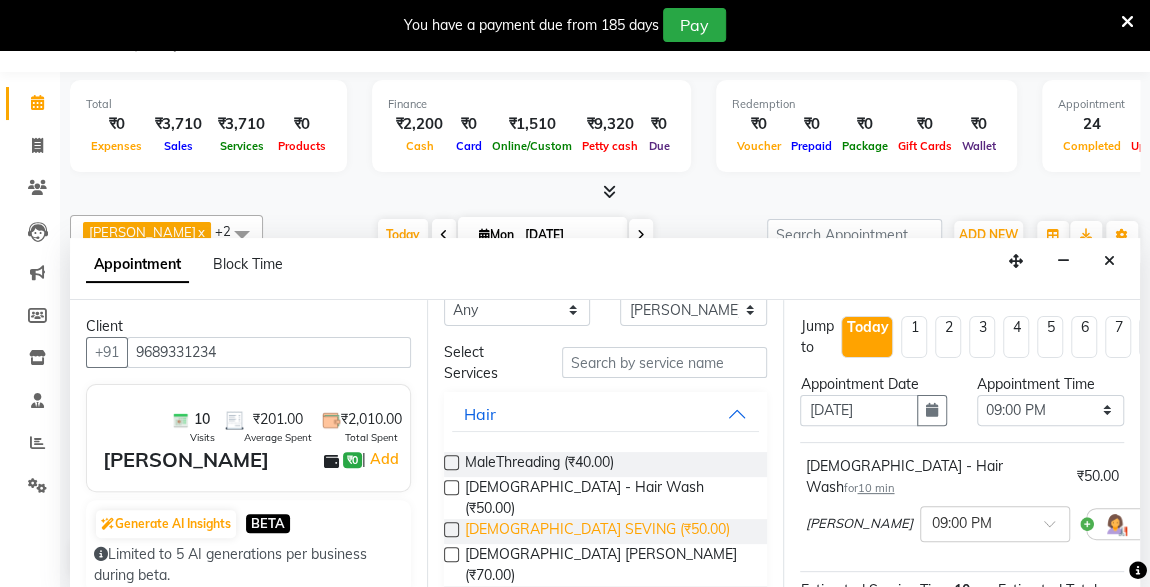 click on "You have a payment due from 185 days   Pay" at bounding box center (565, 25) 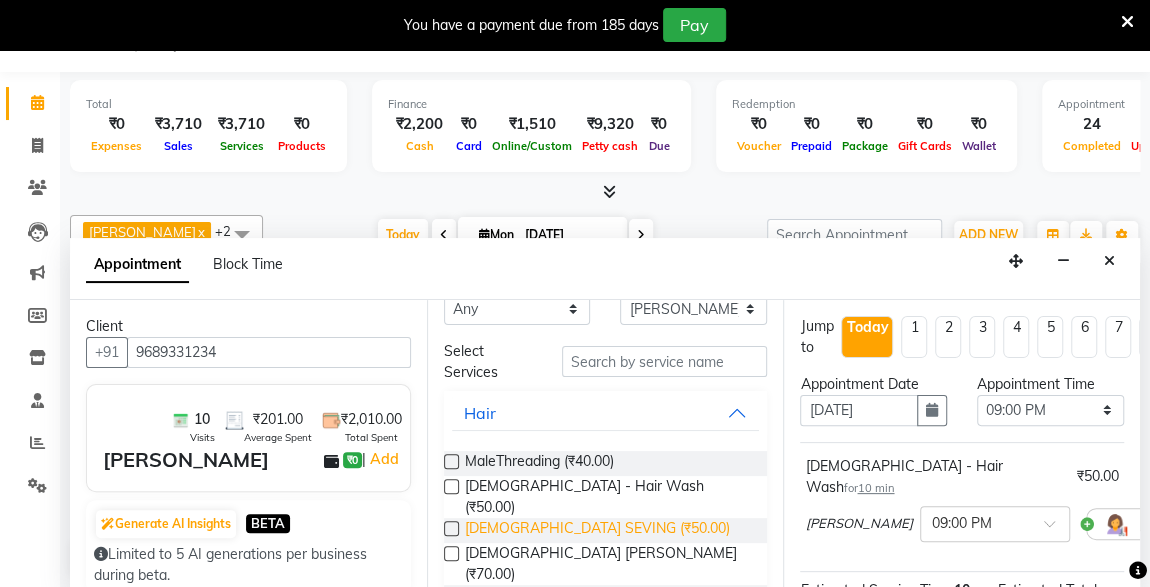 click on "[DEMOGRAPHIC_DATA] SEVING  (₹50.00)" at bounding box center [597, 530] 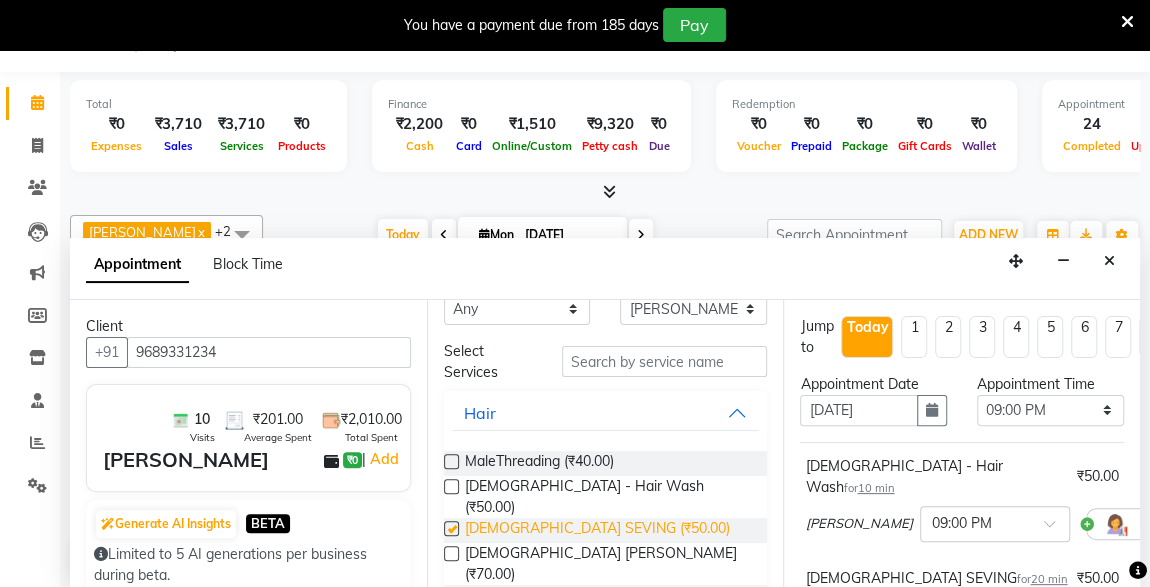 checkbox on "false" 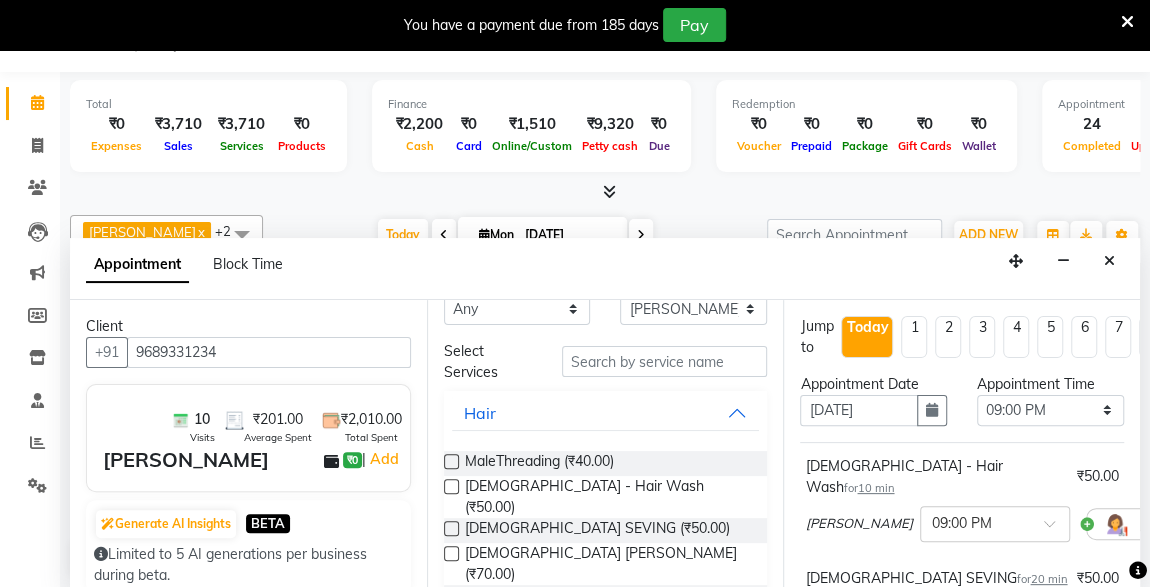 click on "Total  ₹0  Expenses ₹3,710  Sales ₹3,710  Services ₹0  Products Finance  ₹2,200  Cash ₹0  Card ₹1,510  Online/Custom ₹9,320 Petty cash ₹0 Due  Redemption  ₹0 Voucher ₹0 Prepaid ₹0 Package ₹0  Gift Cards ₹0  Wallet  Appointment  24 Completed 7 Upcoming 2 Ongoing 0 No show  Other sales  ₹0  Packages ₹0  Memberships ₹0  Vouchers ₹0  Prepaids ₹0  Gift Cards" at bounding box center [605, 129] 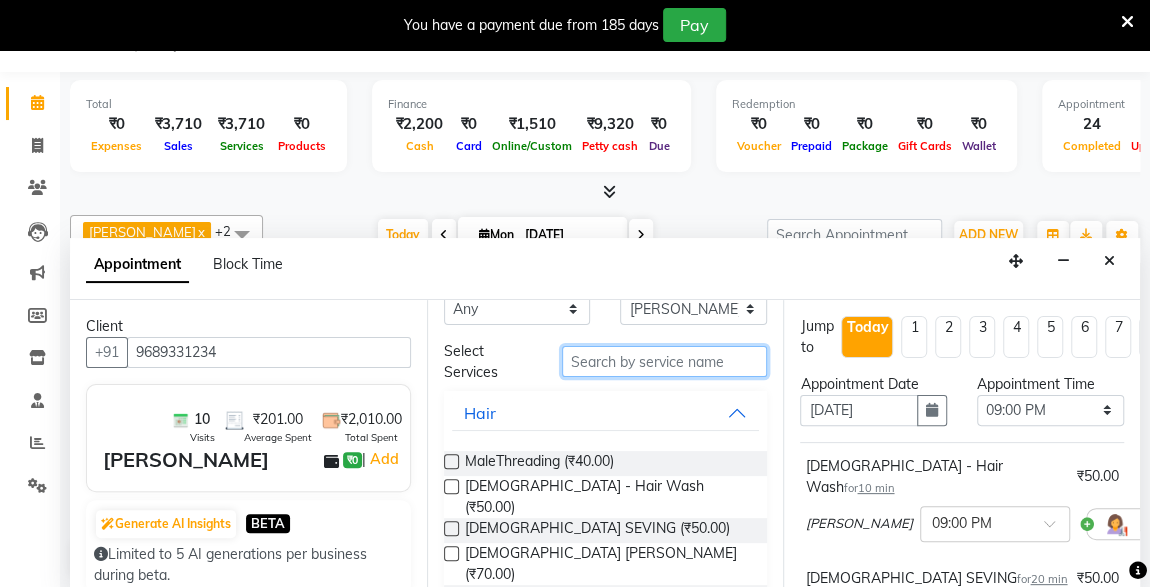 click at bounding box center [665, 361] 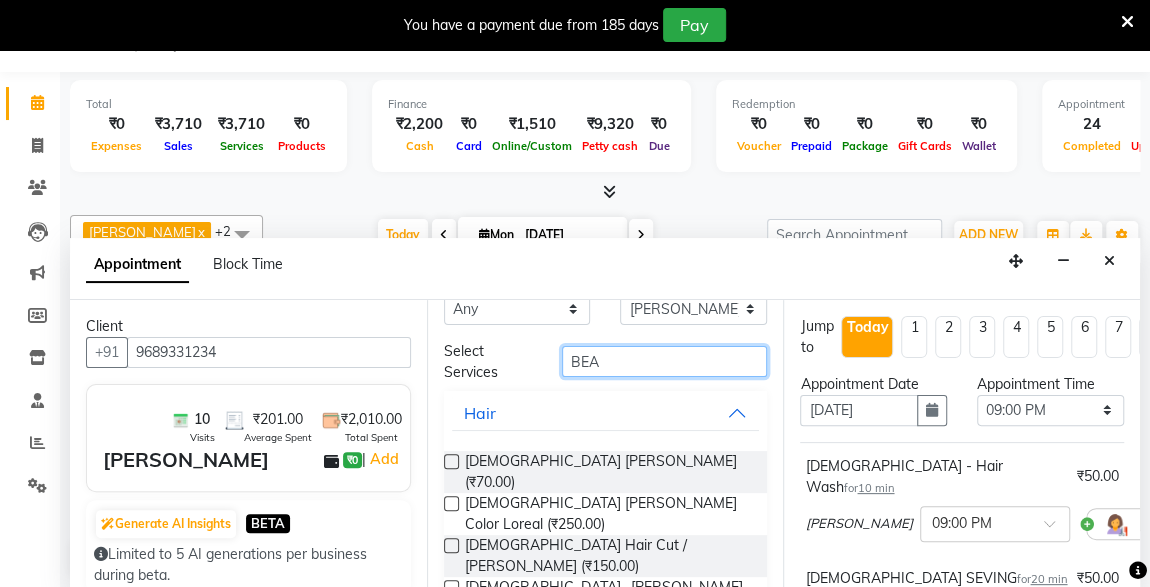 type on "BEA" 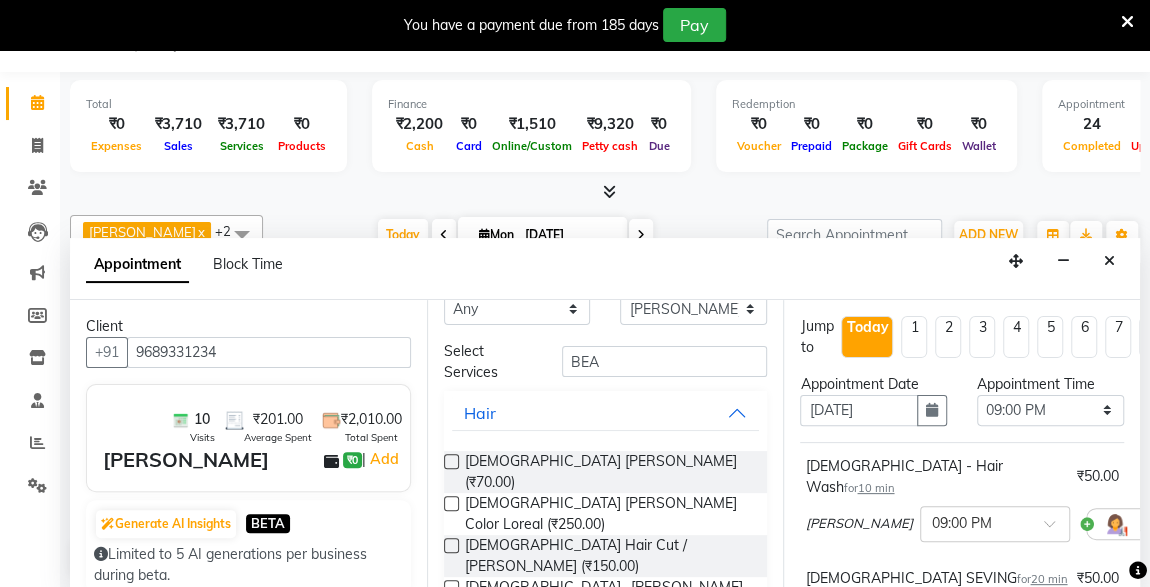 click at bounding box center (451, 461) 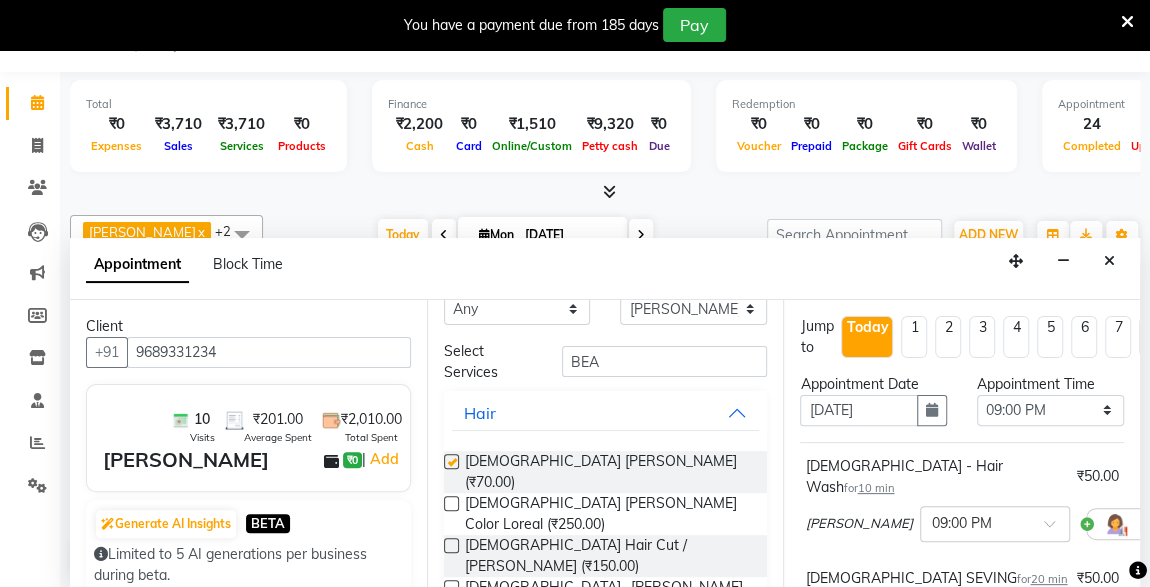 checkbox on "false" 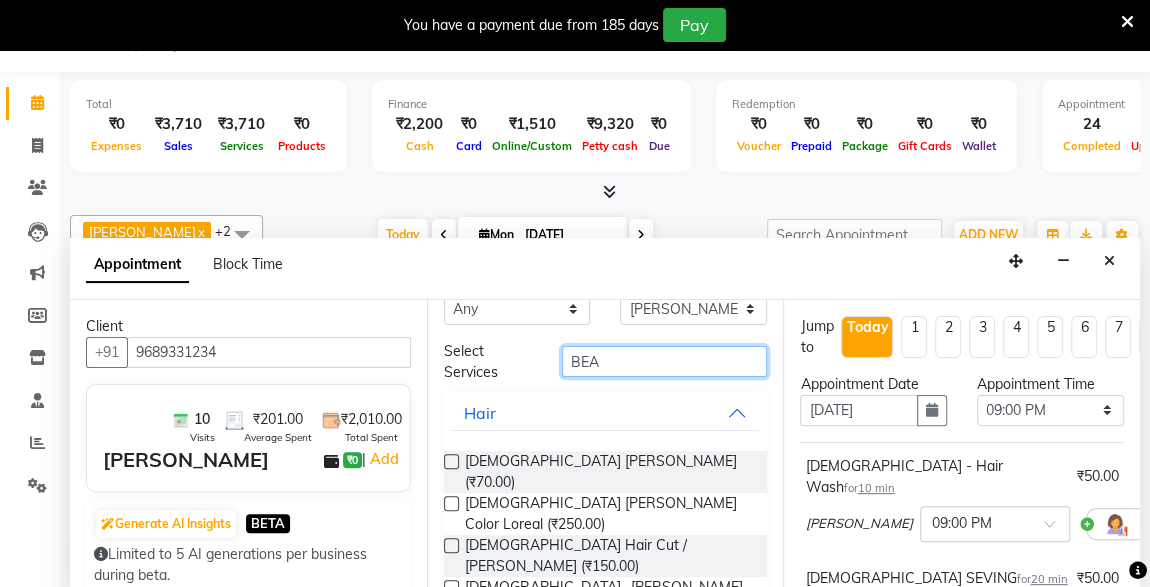 click on "BEA" at bounding box center [665, 361] 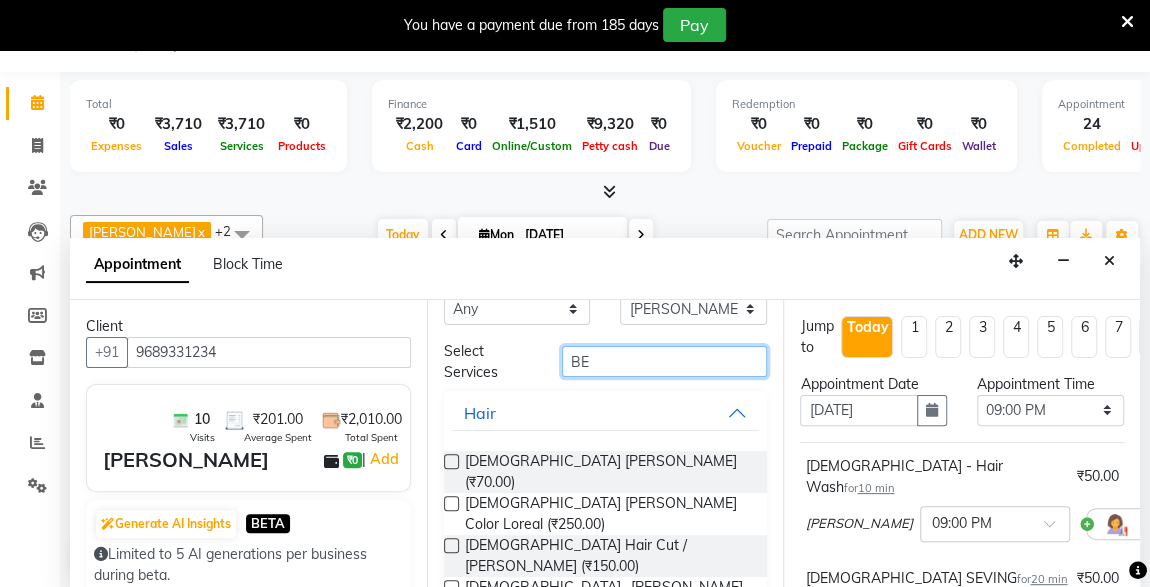 type on "B" 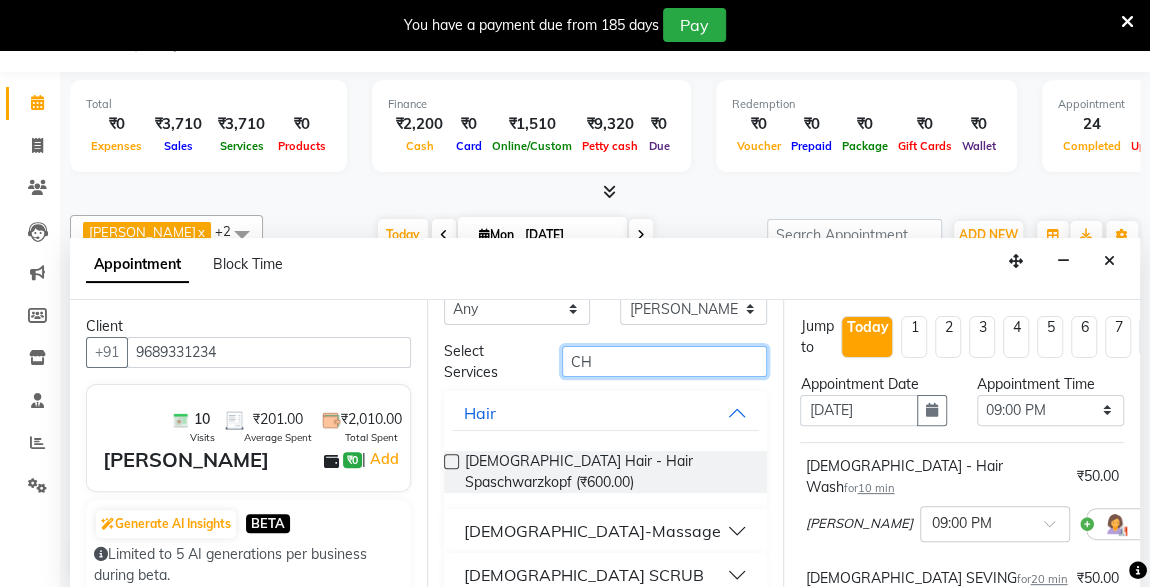 type on "C" 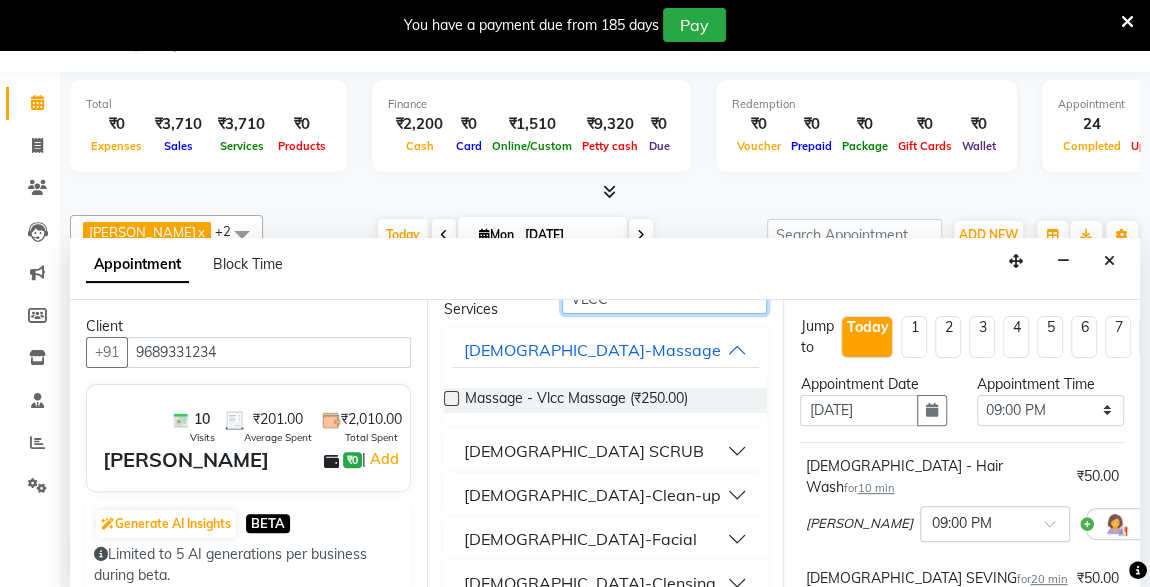 scroll, scrollTop: 135, scrollLeft: 0, axis: vertical 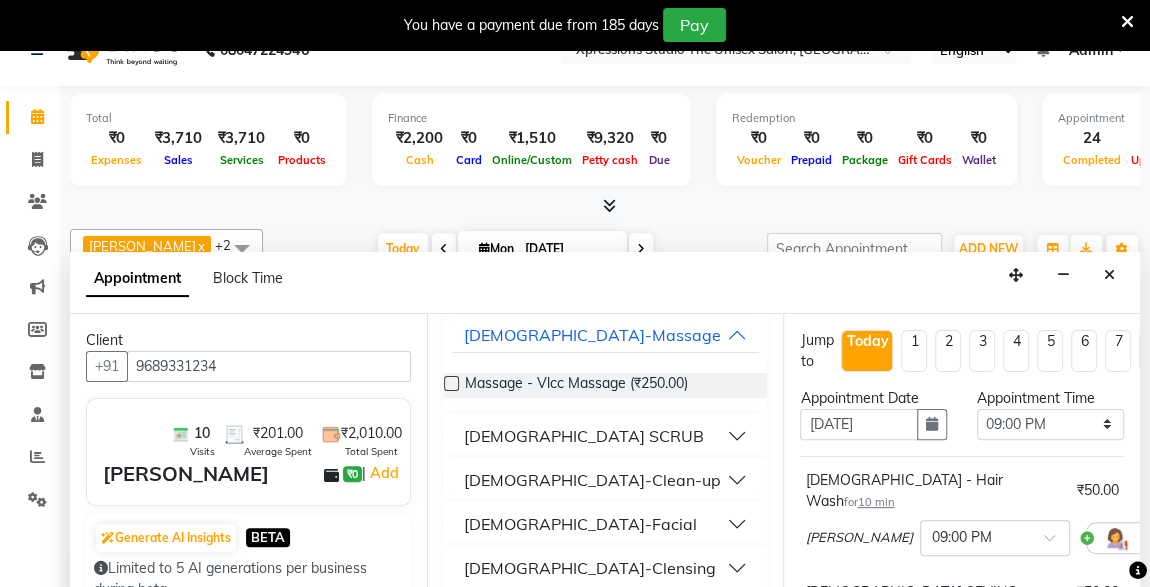 type on "VLCC" 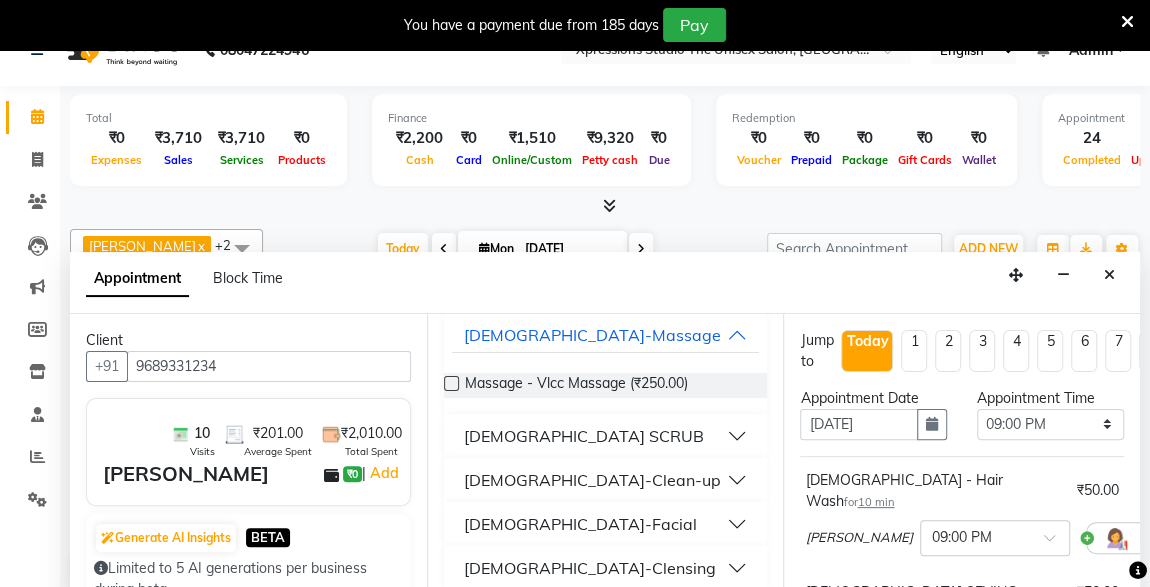 click on "[DEMOGRAPHIC_DATA] SCRUB" at bounding box center (606, 436) 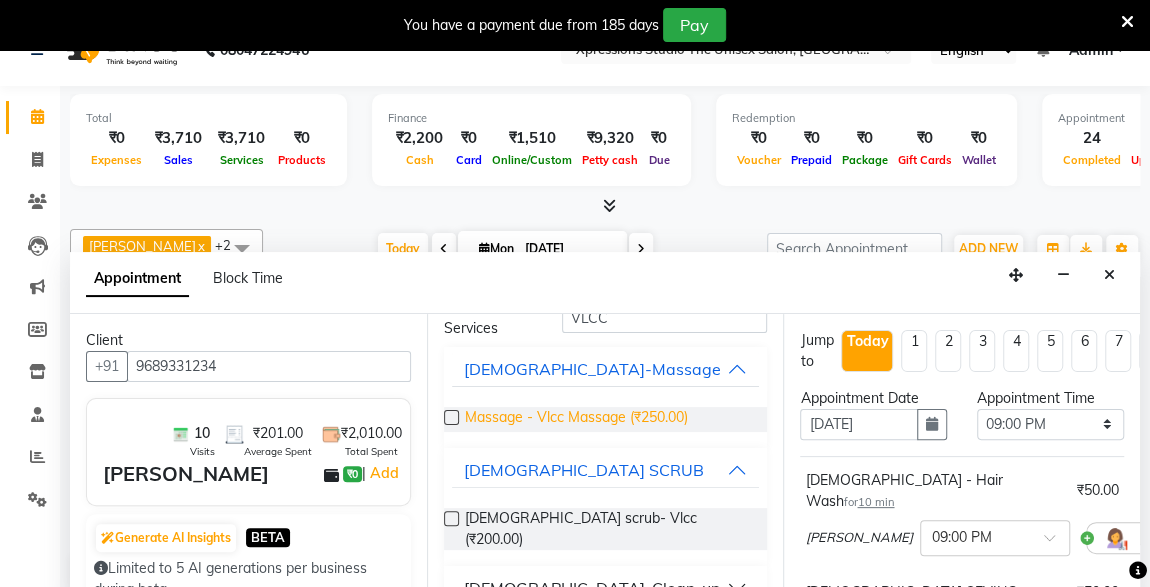 click on "Massage - Vlcc Massage (₹250.00)" at bounding box center [576, 419] 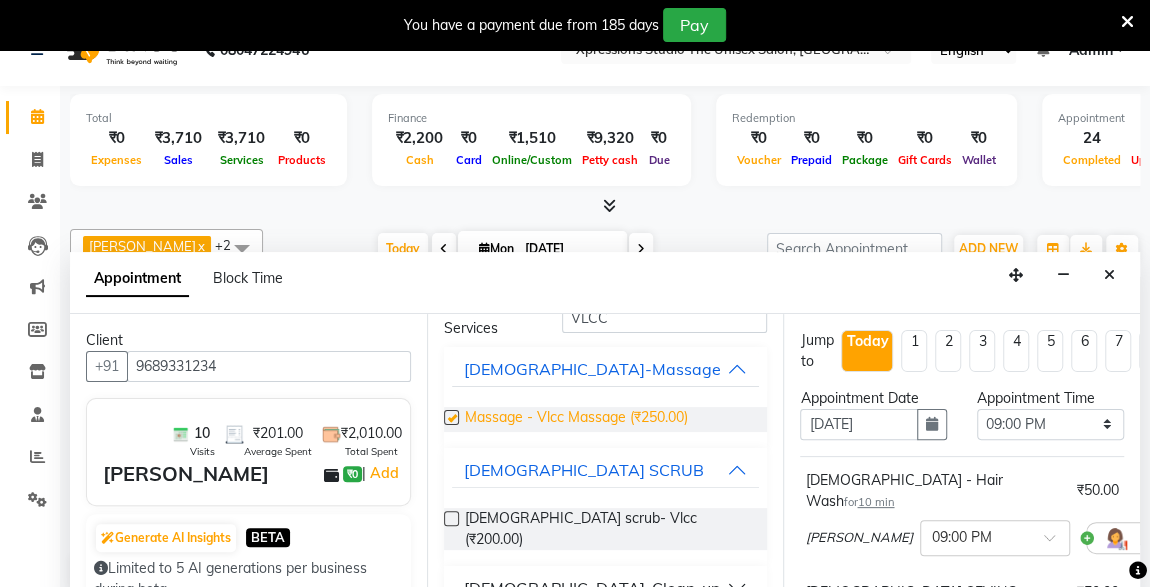 checkbox on "false" 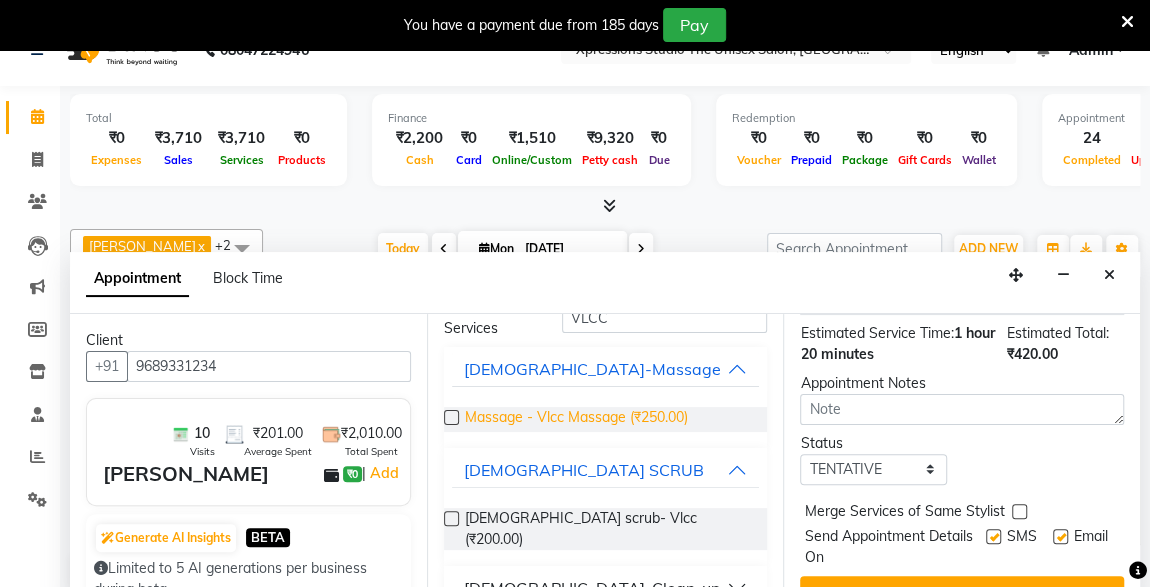 scroll, scrollTop: 570, scrollLeft: 0, axis: vertical 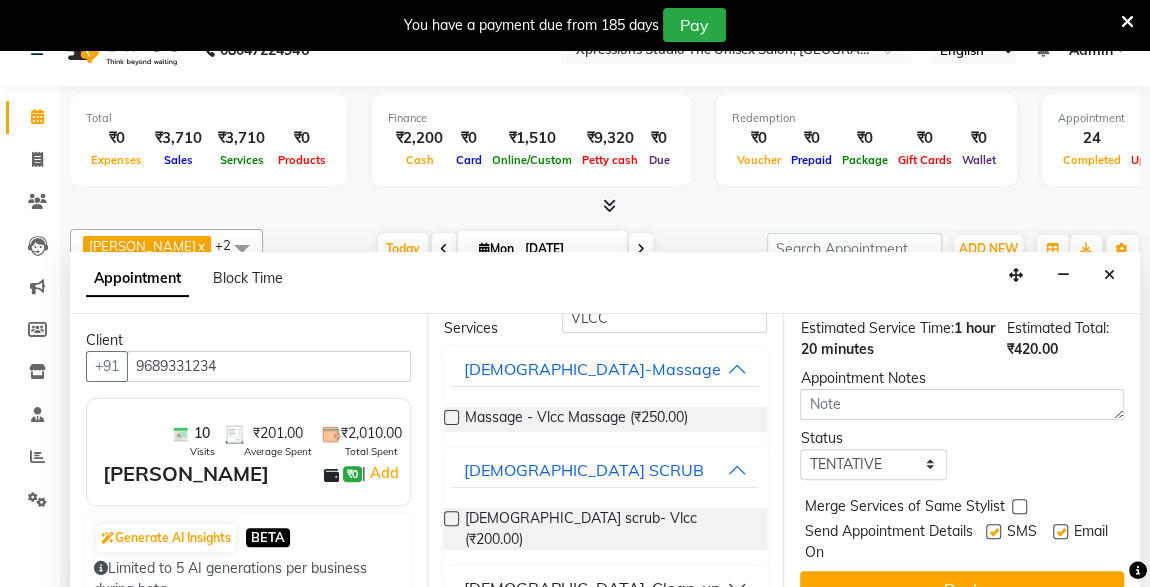 click on "Book" at bounding box center [962, 589] 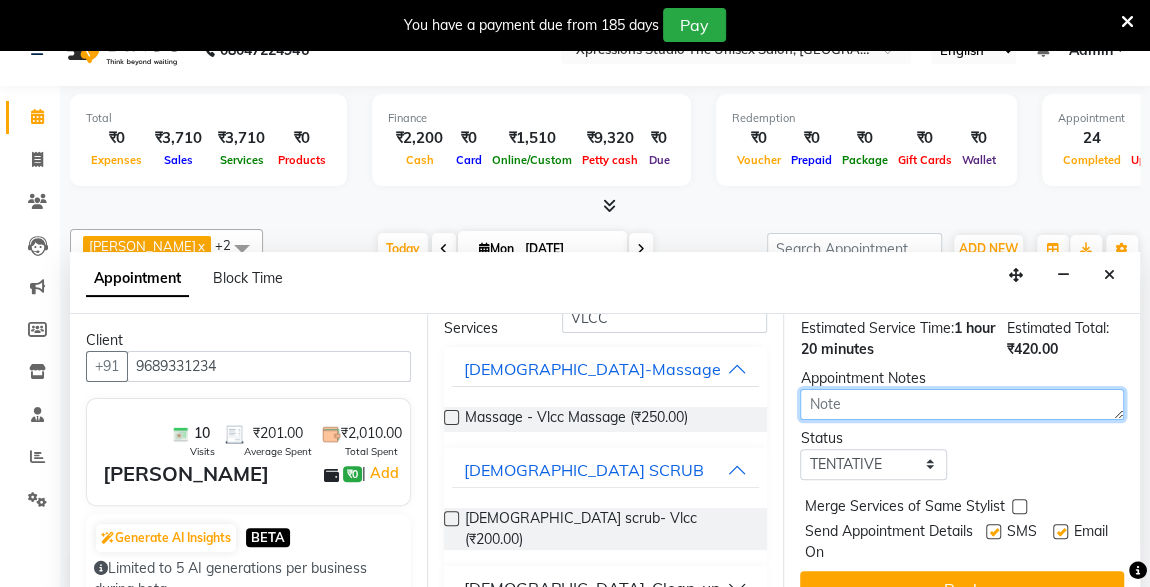 click at bounding box center [962, 404] 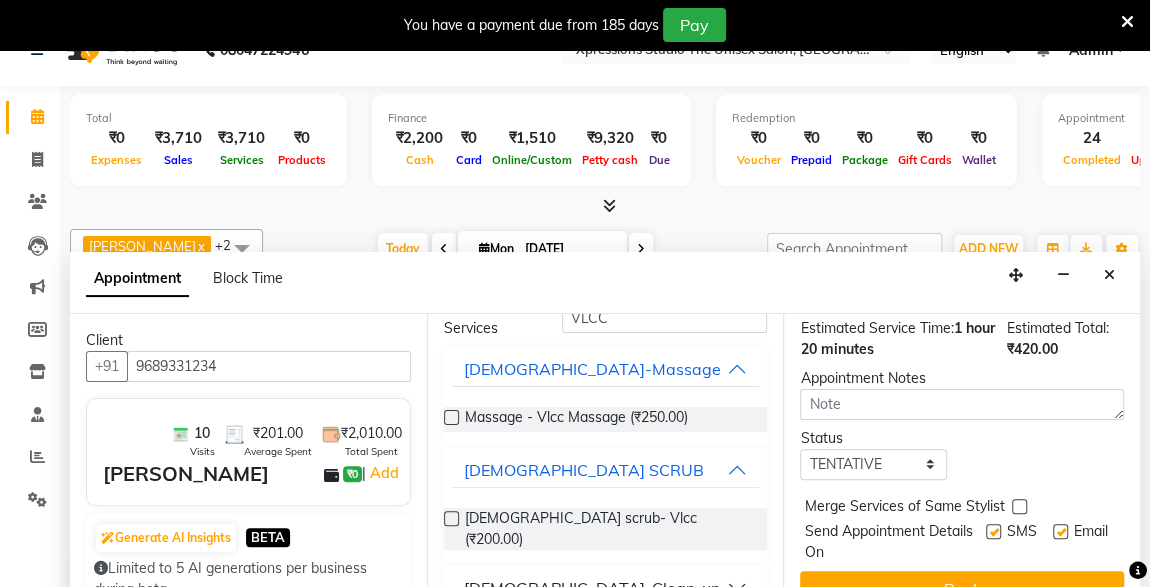 click on "Book" at bounding box center (962, 589) 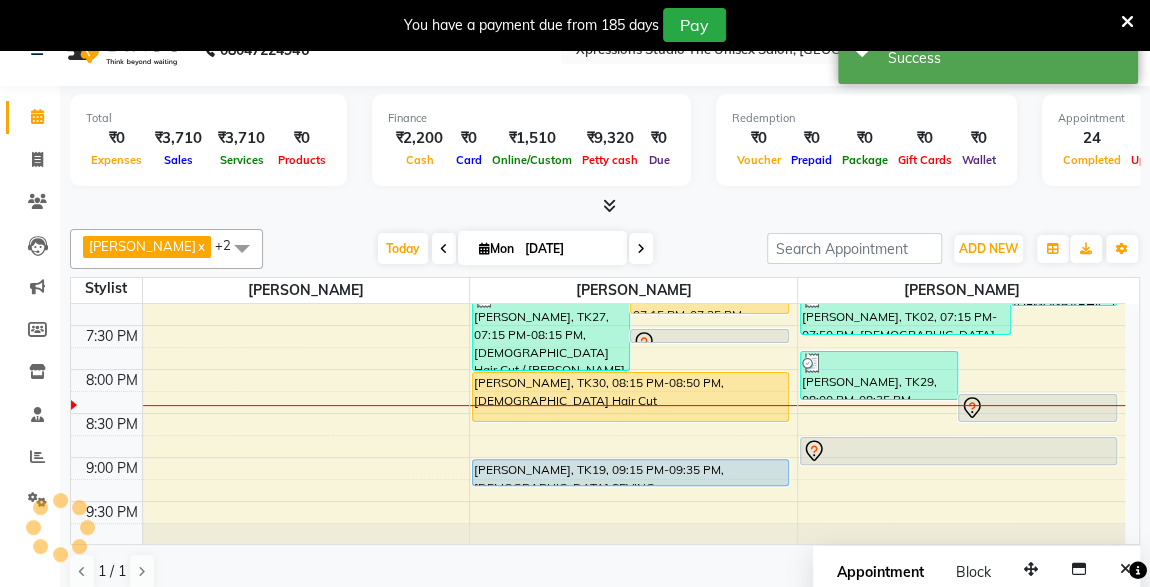 scroll, scrollTop: 0, scrollLeft: 0, axis: both 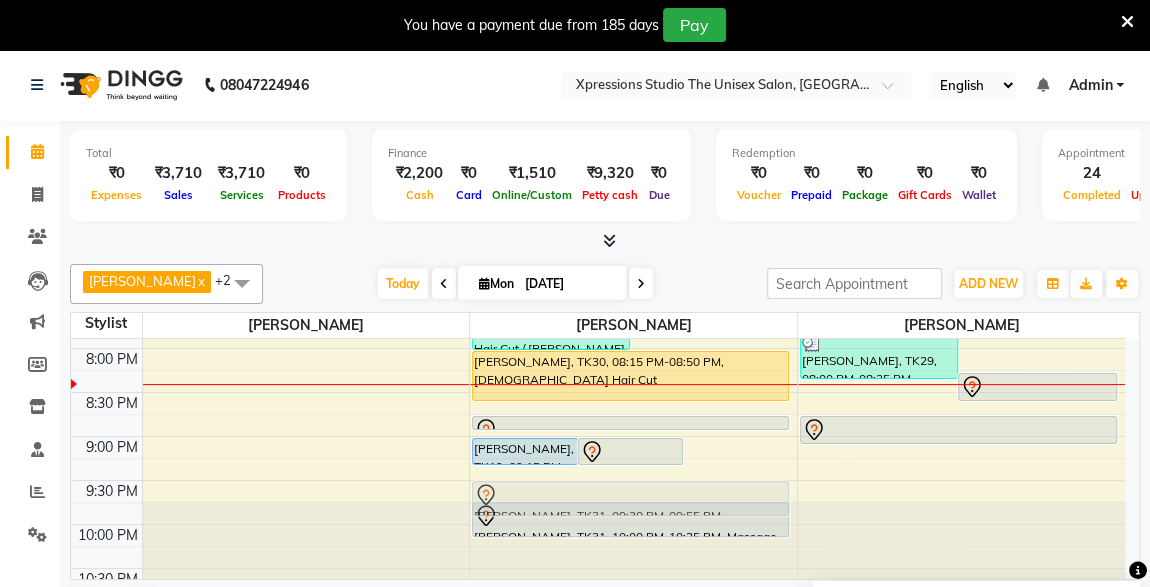 drag, startPoint x: 752, startPoint y: 475, endPoint x: 755, endPoint y: 486, distance: 11.401754 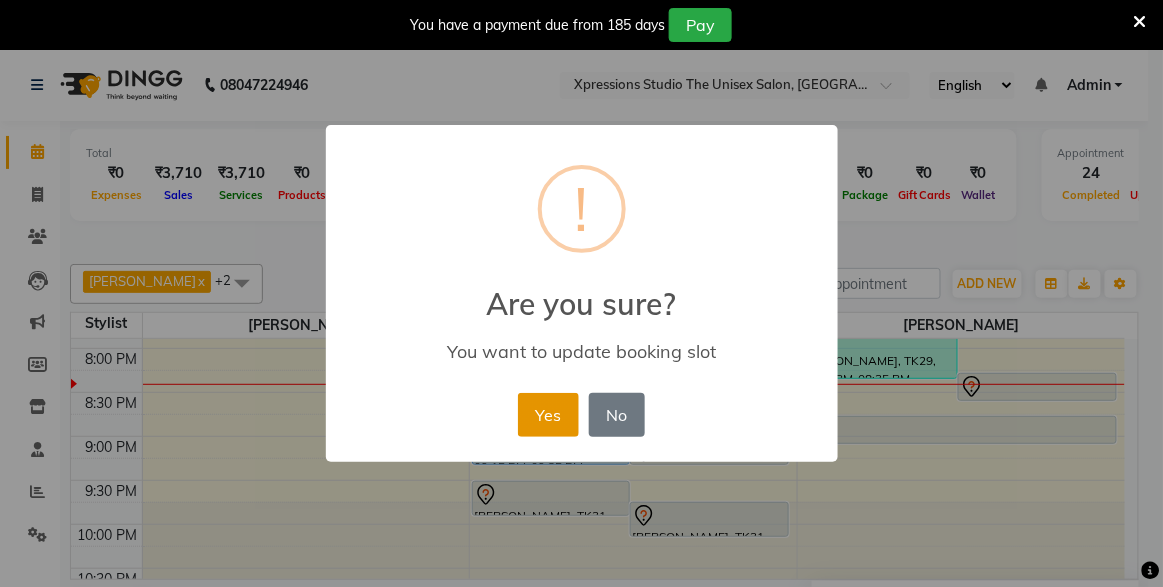 click on "Yes" at bounding box center (548, 415) 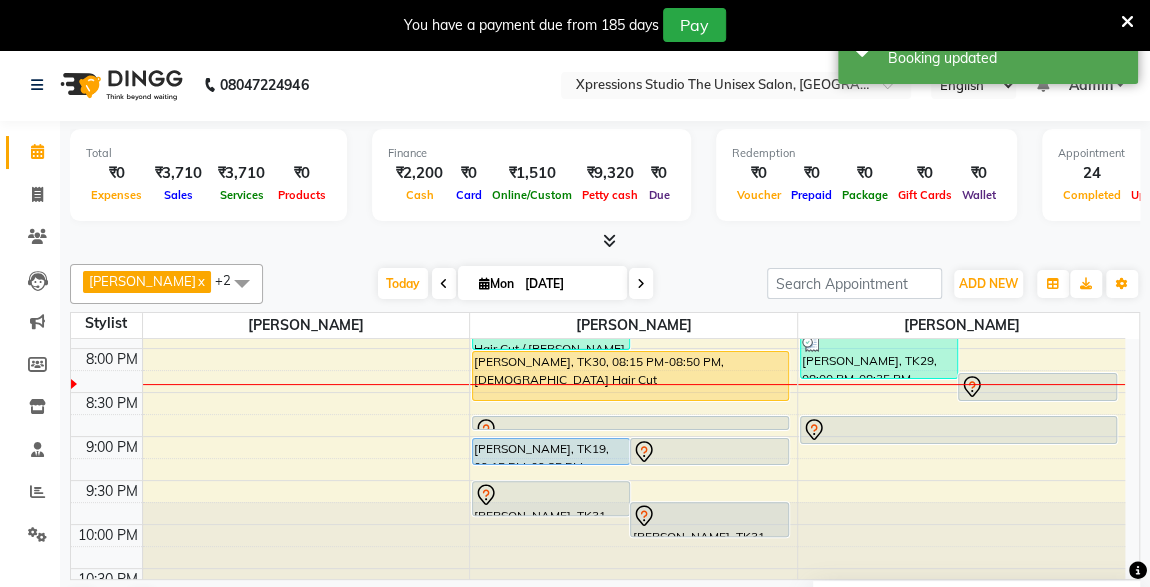 click at bounding box center (709, 452) 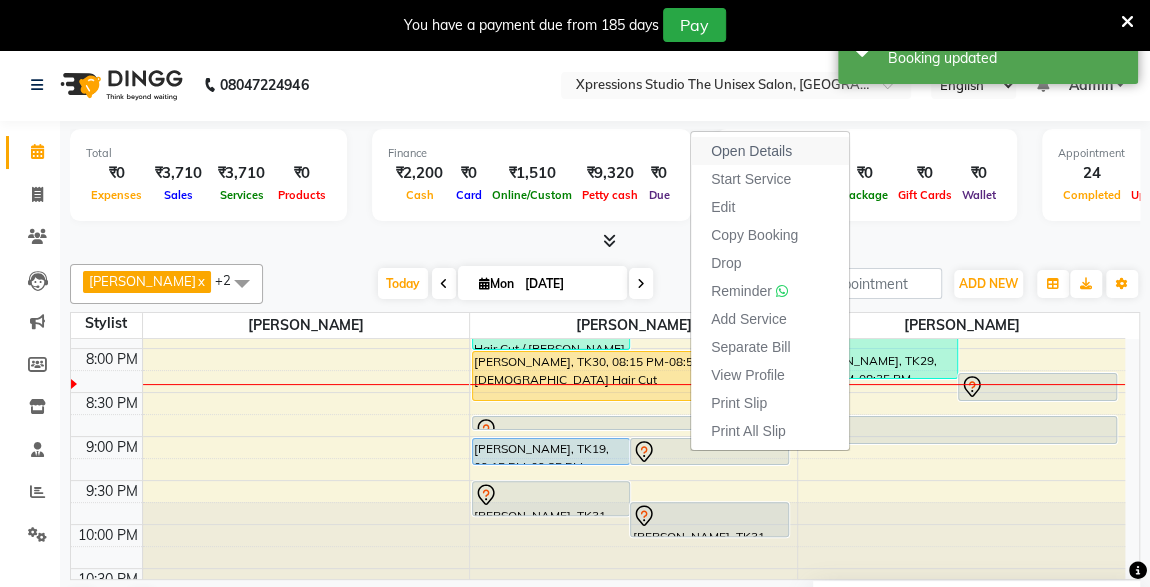 click on "Open Details" at bounding box center [770, 151] 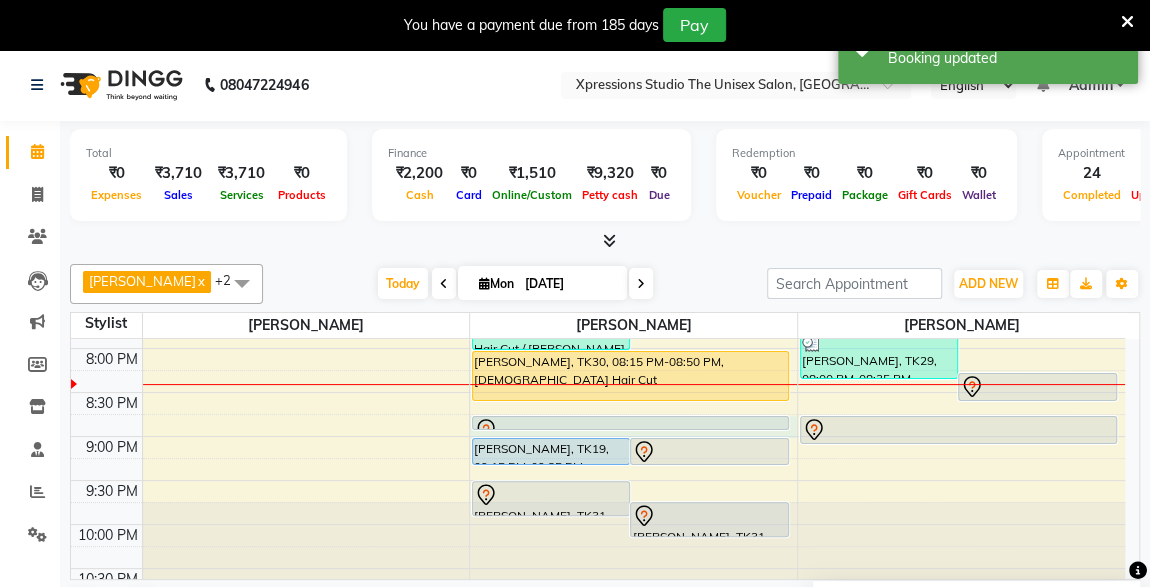 click on "8:00 AM 8:30 AM 9:00 AM 9:30 AM 10:00 AM 10:30 AM 11:00 AM 11:30 AM 12:00 PM 12:30 PM 1:00 PM 1:30 PM 2:00 PM 2:30 PM 3:00 PM 3:30 PM 4:00 PM 4:30 PM 5:00 PM 5:30 PM 6:00 PM 6:30 PM 7:00 PM 7:30 PM 8:00 PM 8:30 PM 9:00 PM 9:30 PM 10:00 PM 10:30 PM     Ajaysing w, TK04, 09:15 AM-09:35 AM, [DEMOGRAPHIC_DATA] SEVING      [PERSON_NAME], TK06, 09:30 AM-10:05 AM, [DEMOGRAPHIC_DATA] Hair Cut      [PERSON_NAME], TK01, 01:15 PM-02:35 PM, [DEMOGRAPHIC_DATA] Hair Cut / [PERSON_NAME] ,[DEMOGRAPHIC_DATA] Head Massage With Oil     [PERSON_NAME], TK13, 02:15 PM-03:15 PM, [DEMOGRAPHIC_DATA] Hair Cut / Seving     AASUTOHS PATIL, TK14, 04:15 PM-04:55 PM, BMIINE PROFESSIONL HAIR COLOUR     AASUTOHS PATIL, TK20, 04:15 PM-04:40 PM, Massage - Charcole Massage     New Contact, TK25, 05:45 PM-06:55 PM, [DEMOGRAPHIC_DATA] Hair Cut ,[DEMOGRAPHIC_DATA] Hair Cut  (₹100)    [PERSON_NAME], TK24, 05:45 PM-06:45 PM, [DEMOGRAPHIC_DATA] Hair Cut / [PERSON_NAME]      [PERSON_NAME], TK27, 07:15 PM-08:15 PM, [DEMOGRAPHIC_DATA] Hair Cut / [PERSON_NAME]     [PERSON_NAME], TK26, 07:15 PM-07:35 PM, [DEMOGRAPHIC_DATA] SEVING              [PERSON_NAME], TK26, 07:45 PM-07:55 PM, VLCC Clensing" at bounding box center (598, -48) 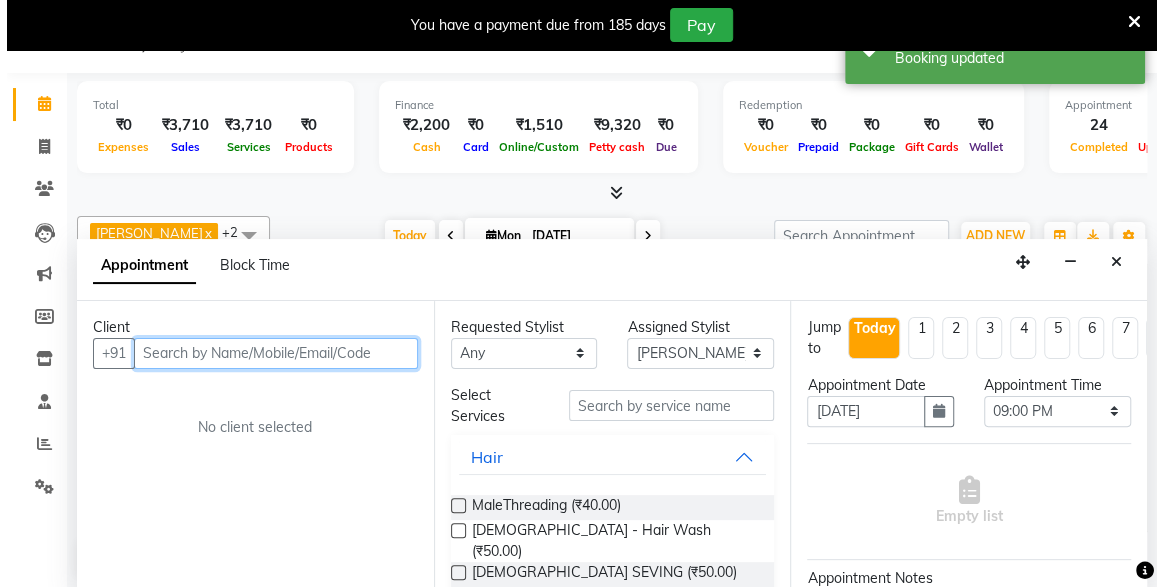 scroll, scrollTop: 49, scrollLeft: 0, axis: vertical 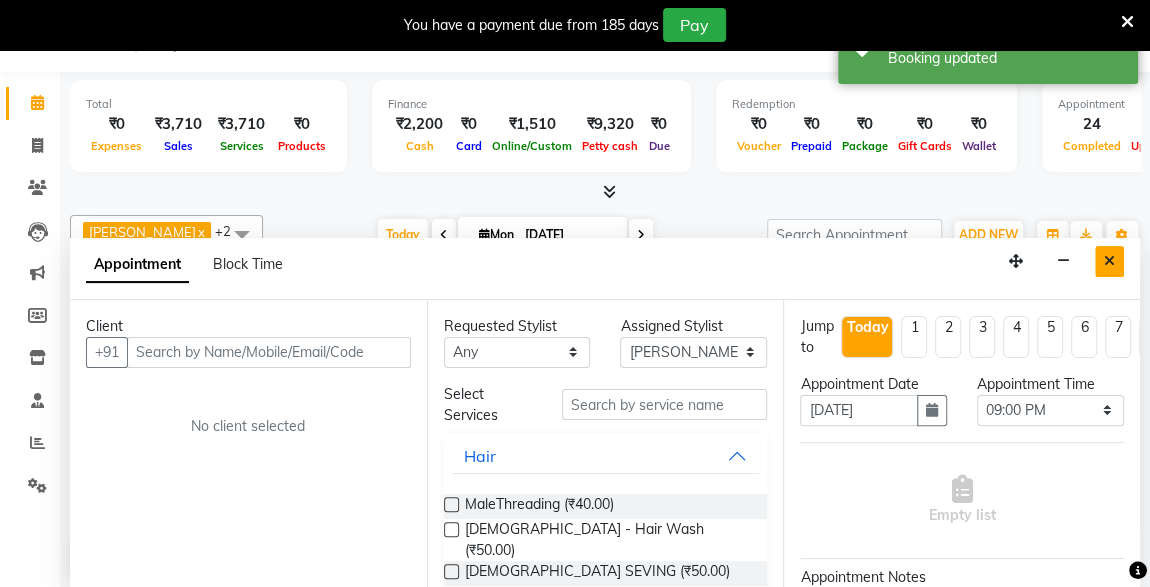 click at bounding box center (1109, 261) 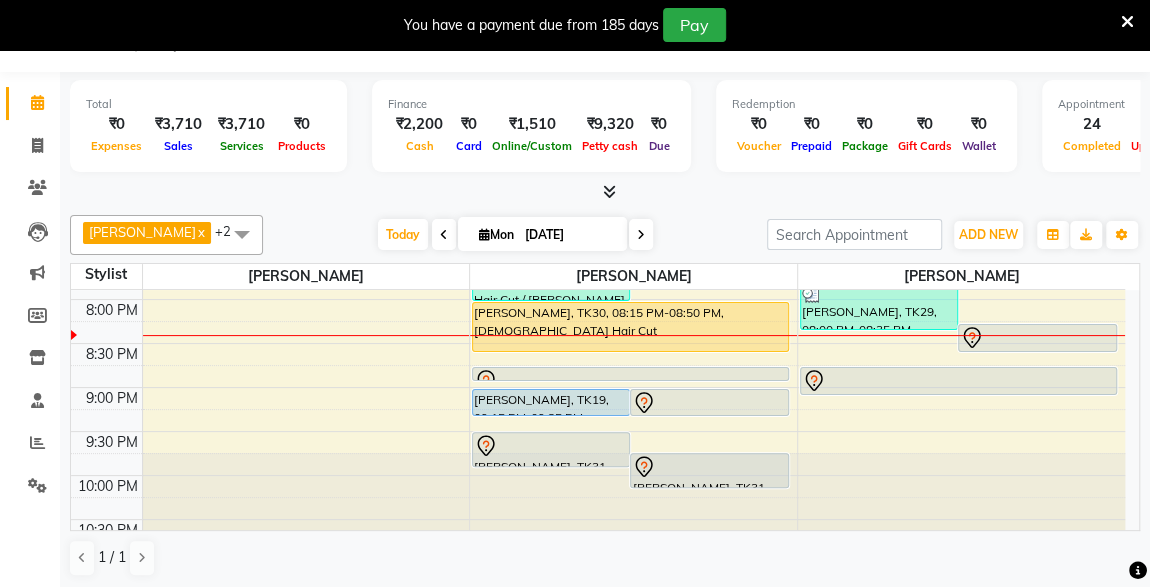 click at bounding box center (709, 403) 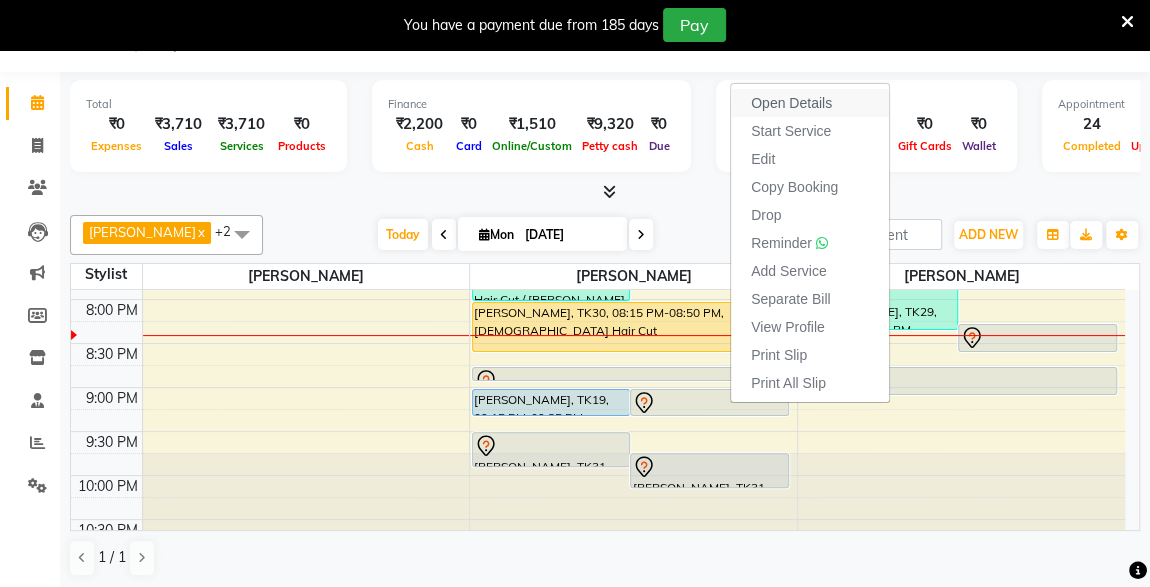 click on "Open Details" at bounding box center [791, 103] 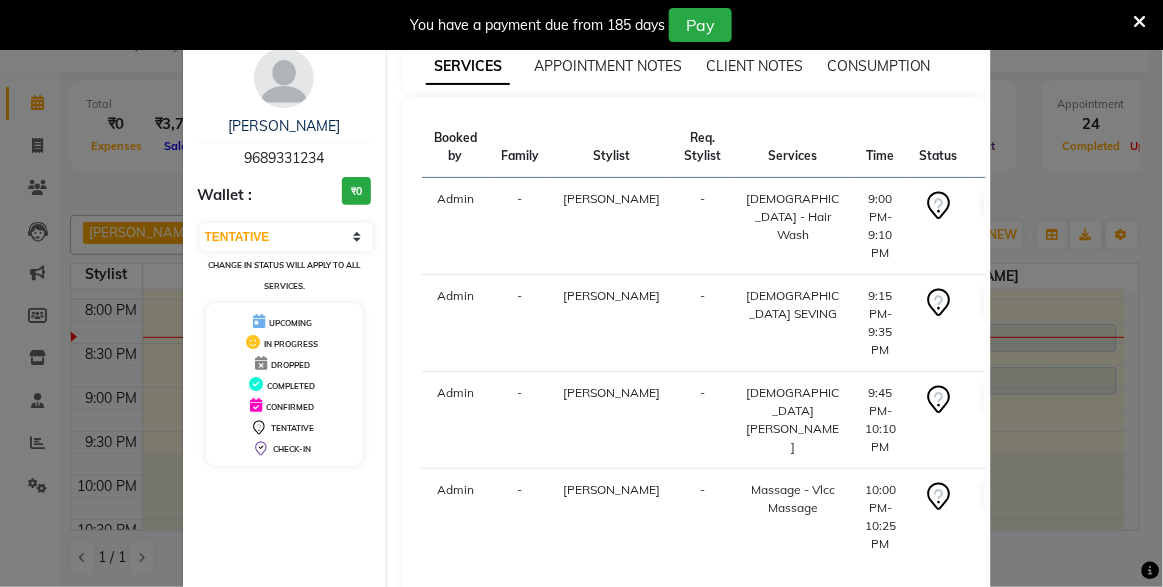 scroll, scrollTop: 0, scrollLeft: 0, axis: both 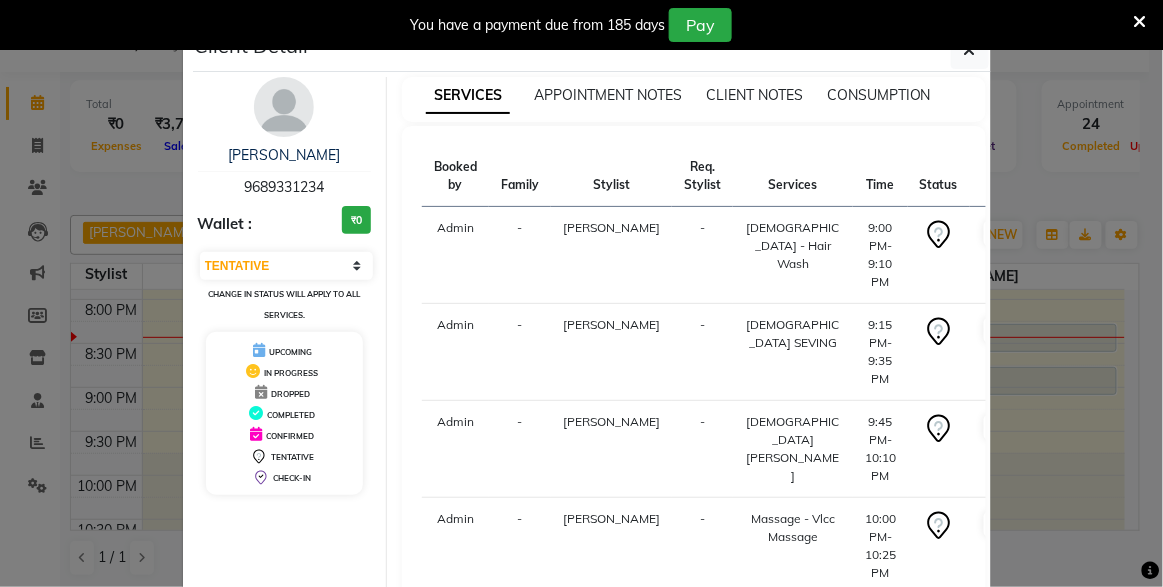 click at bounding box center [1140, 21] 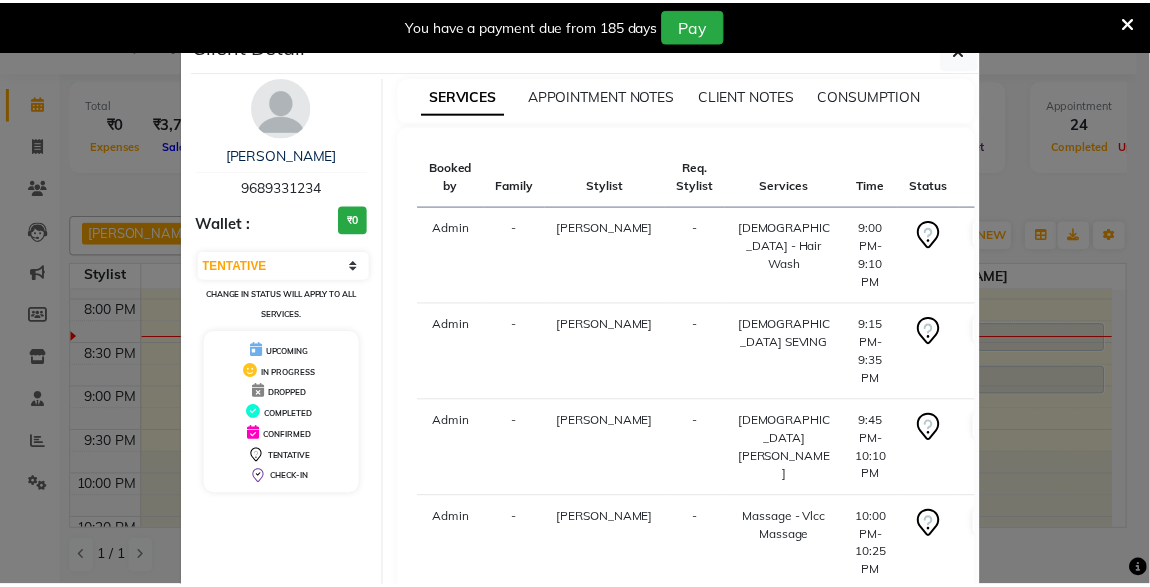 scroll, scrollTop: 0, scrollLeft: 0, axis: both 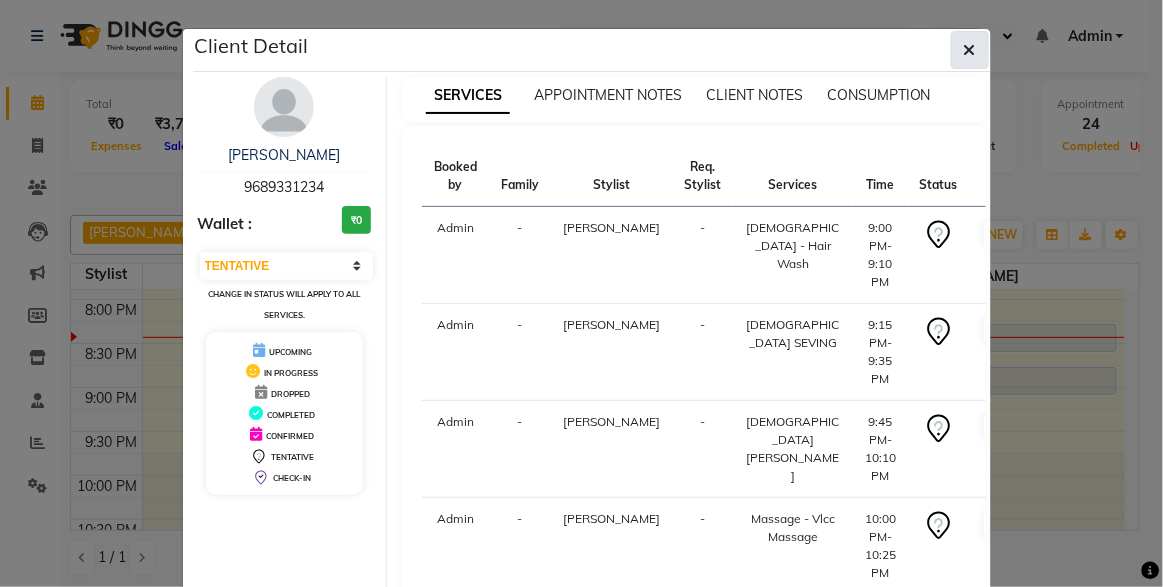 click 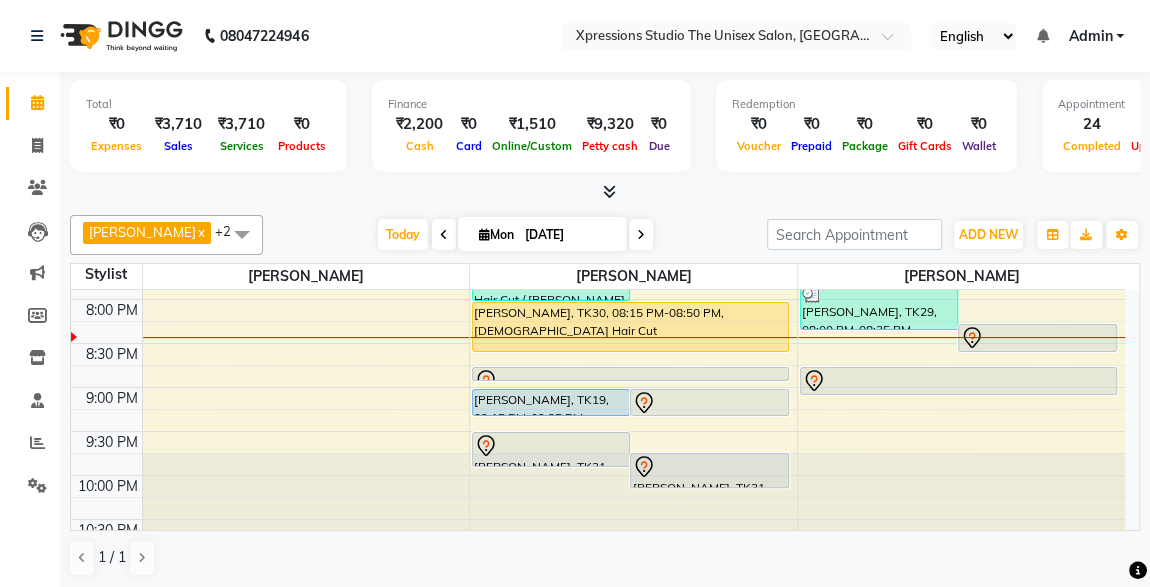 click at bounding box center [709, 403] 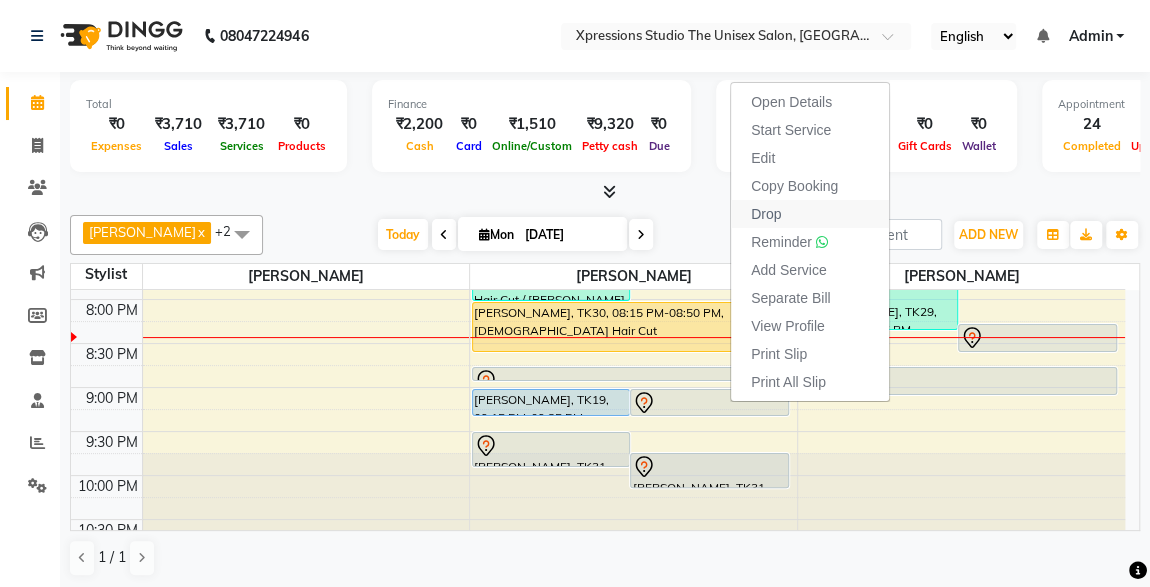 click on "Drop" at bounding box center [766, 214] 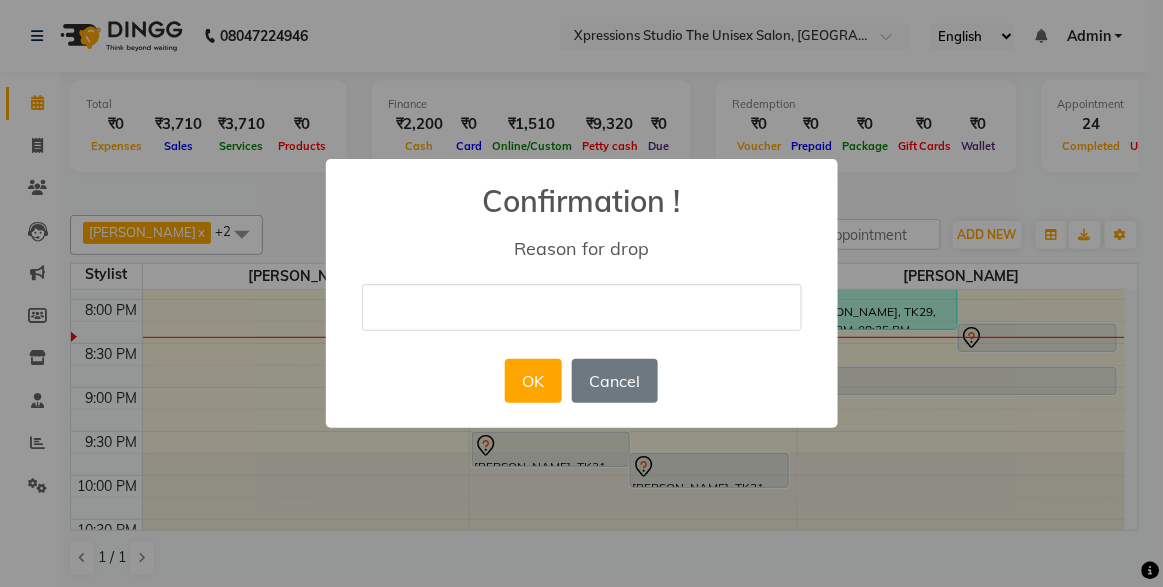 click at bounding box center (582, 307) 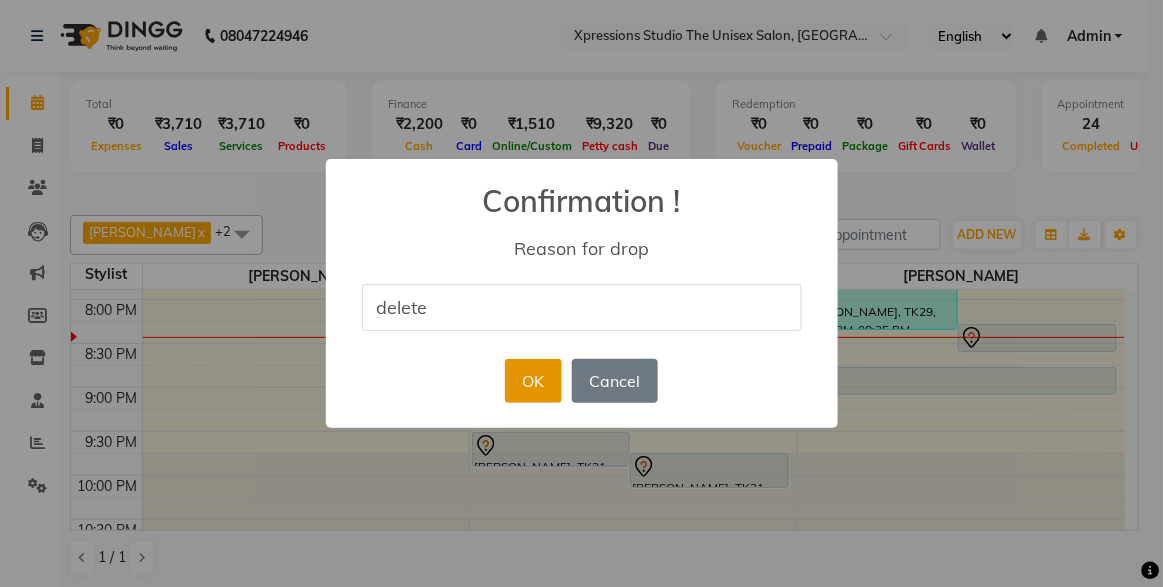 click on "OK" at bounding box center (533, 381) 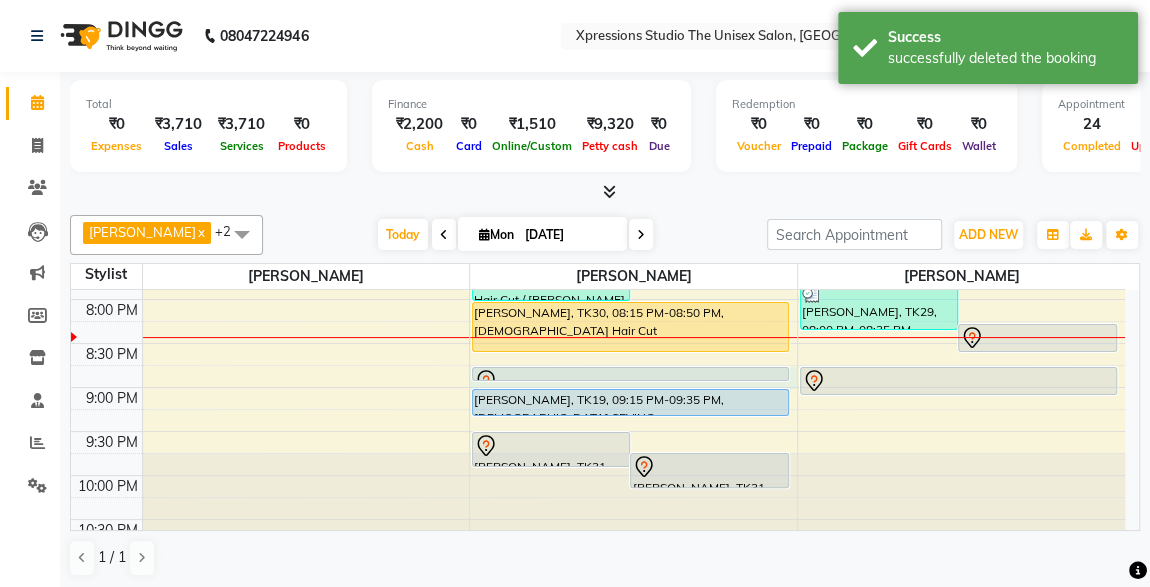 click on "Siddhesh Jain, TK31, 09:00 PM-09:10 PM, Male  - Hair Wash" at bounding box center (630, 374) 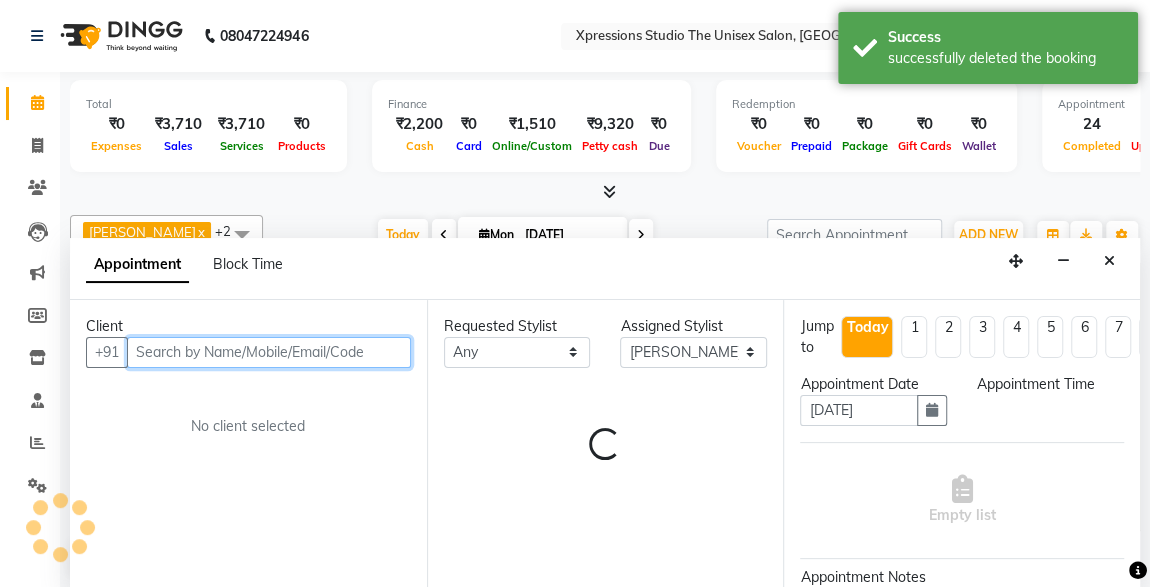 select on "1260" 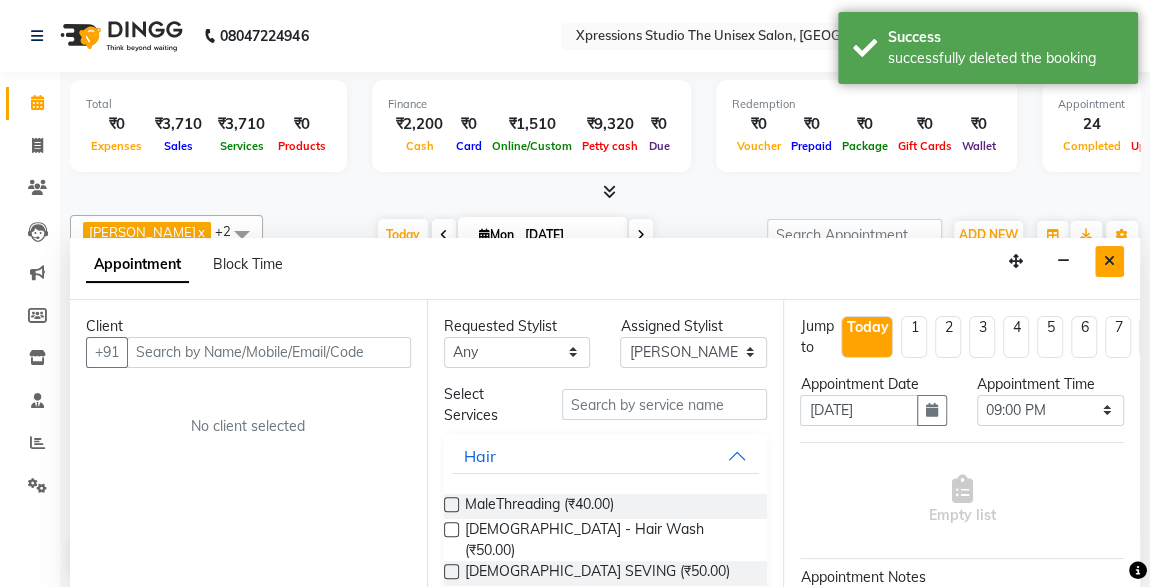 click at bounding box center (1109, 261) 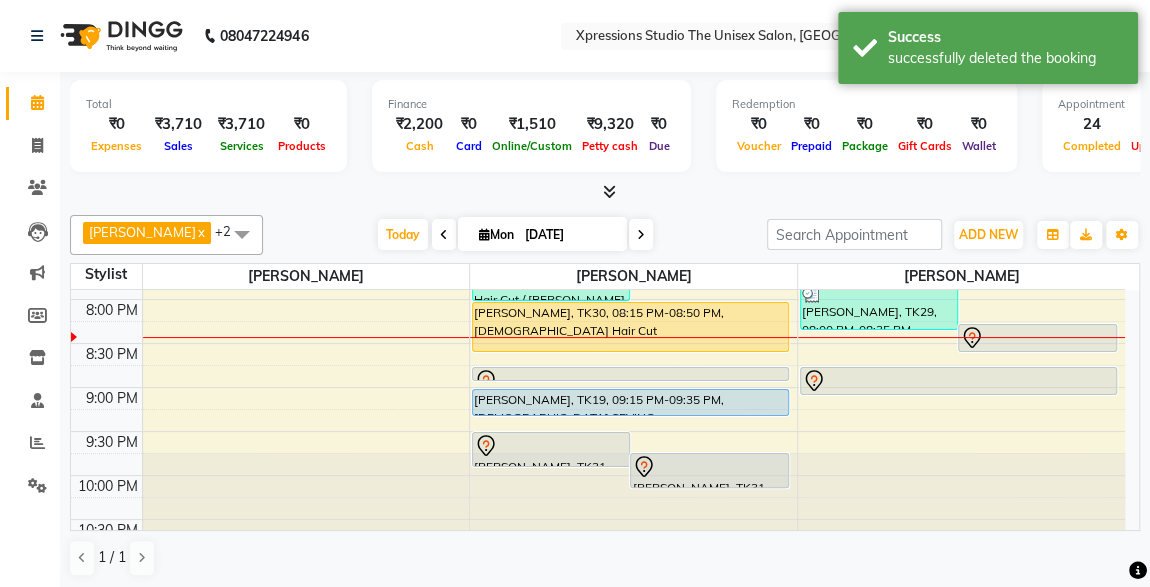 click at bounding box center [630, 381] 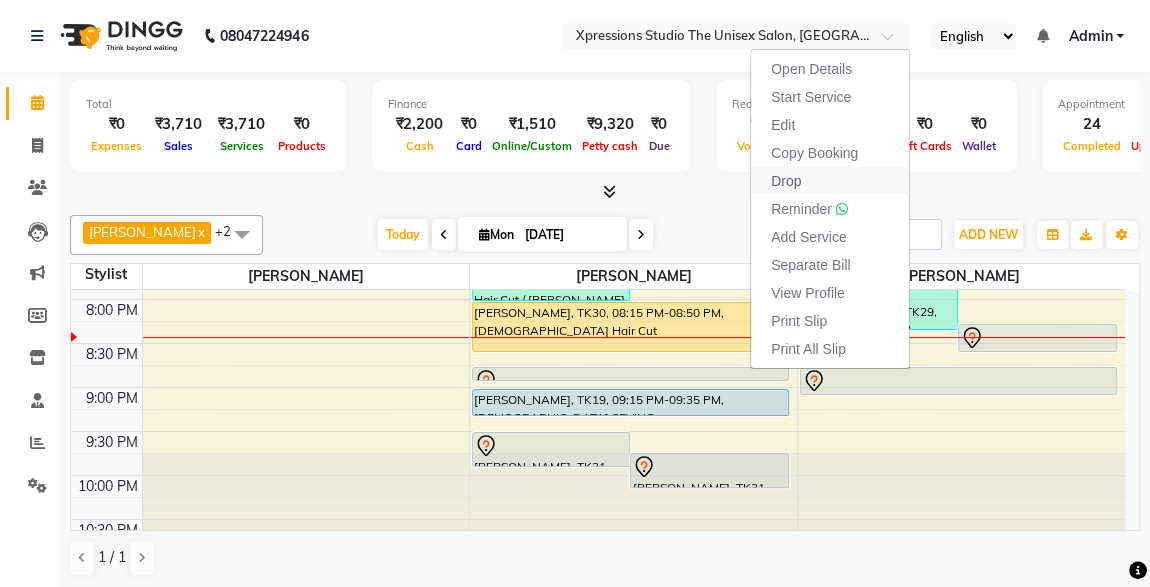 click on "Drop" at bounding box center (786, 181) 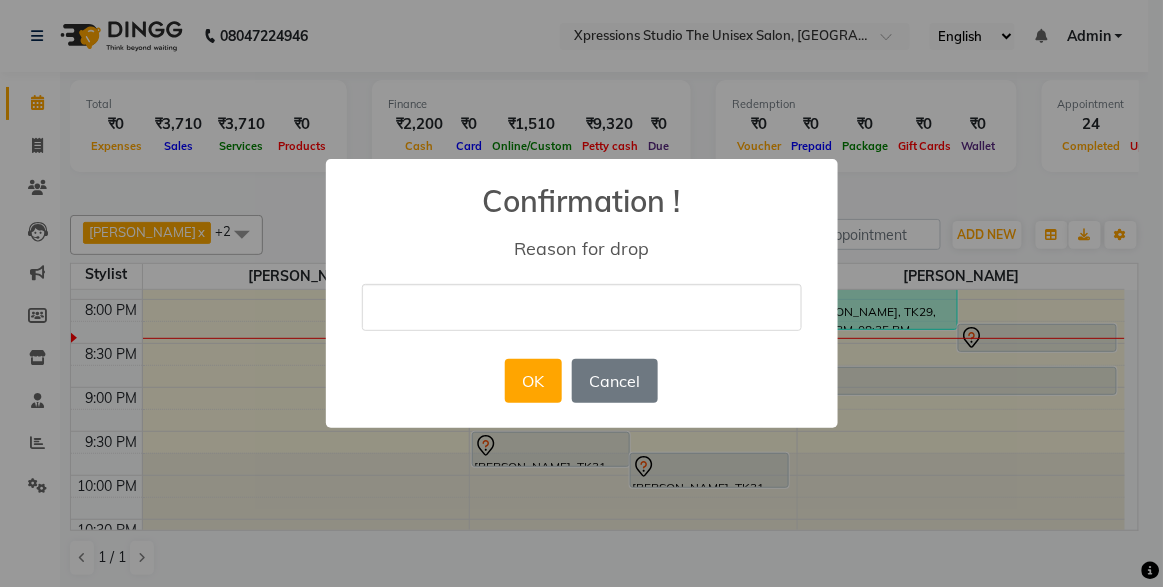 click at bounding box center (582, 307) 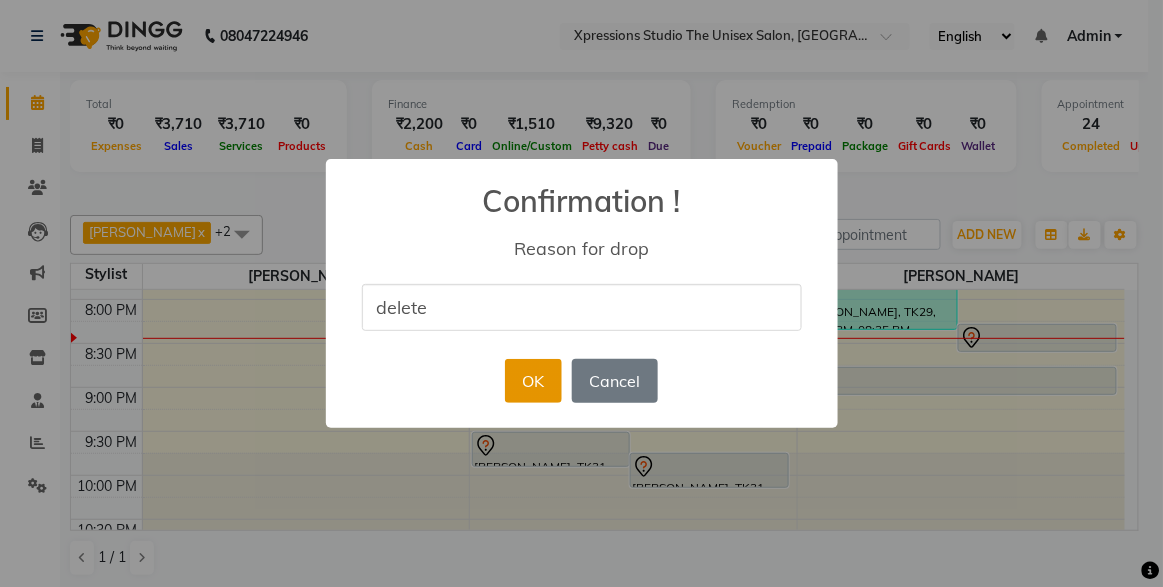 click on "OK" at bounding box center (533, 381) 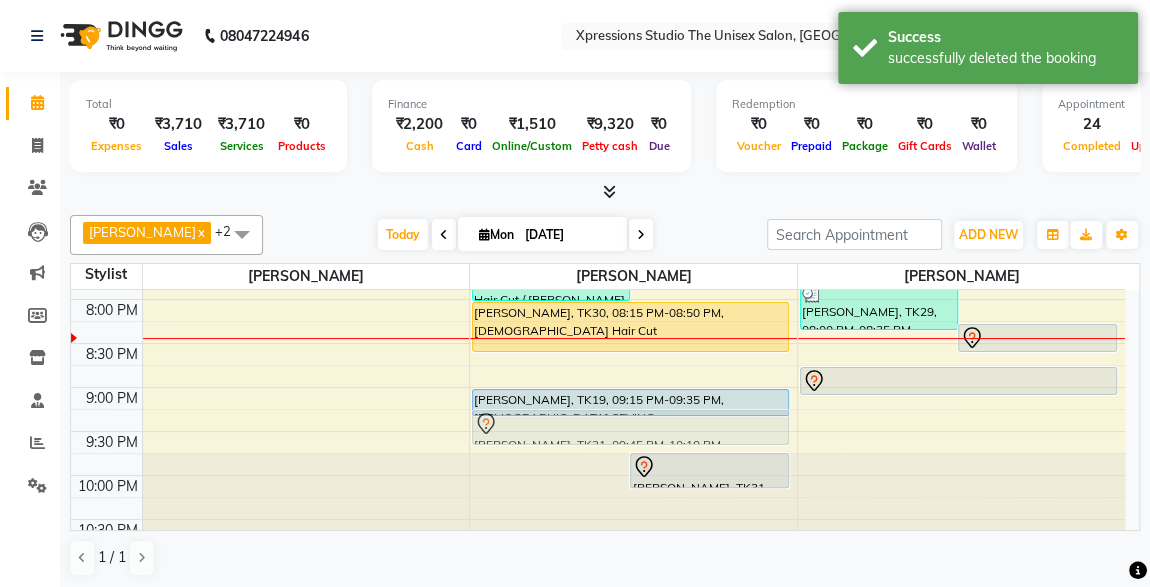 drag, startPoint x: 575, startPoint y: 436, endPoint x: 573, endPoint y: 419, distance: 17.117243 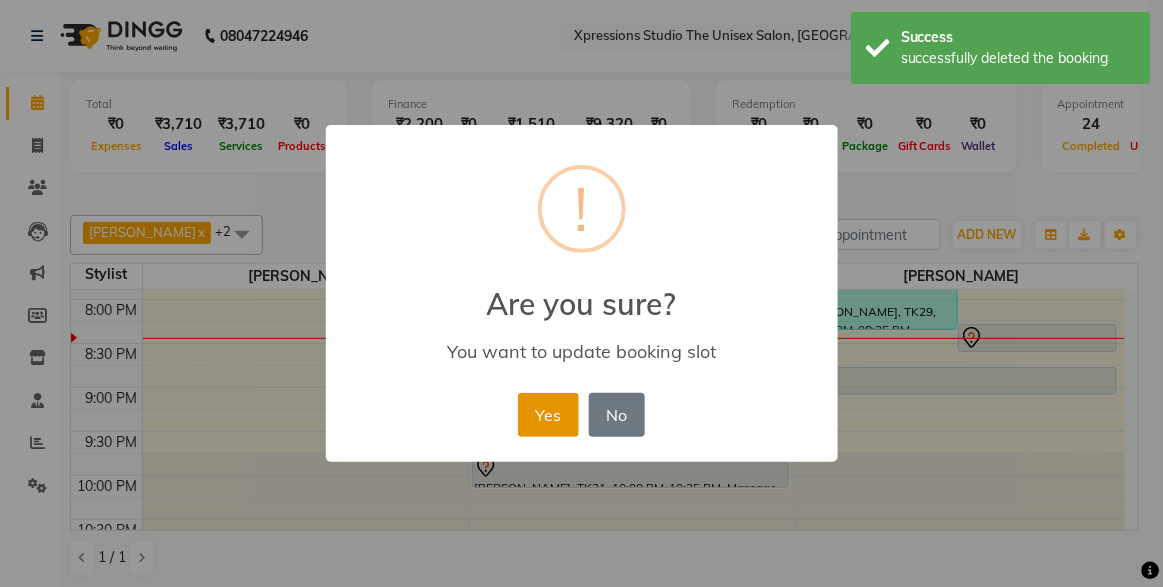 click on "Yes" at bounding box center [548, 415] 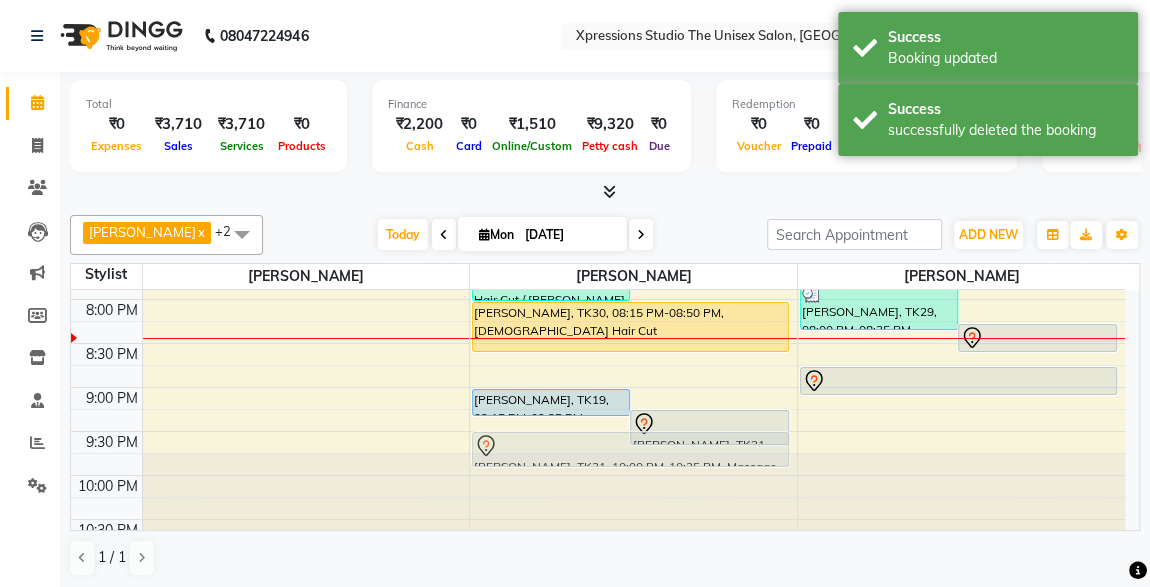 drag, startPoint x: 676, startPoint y: 454, endPoint x: 673, endPoint y: 444, distance: 10.440307 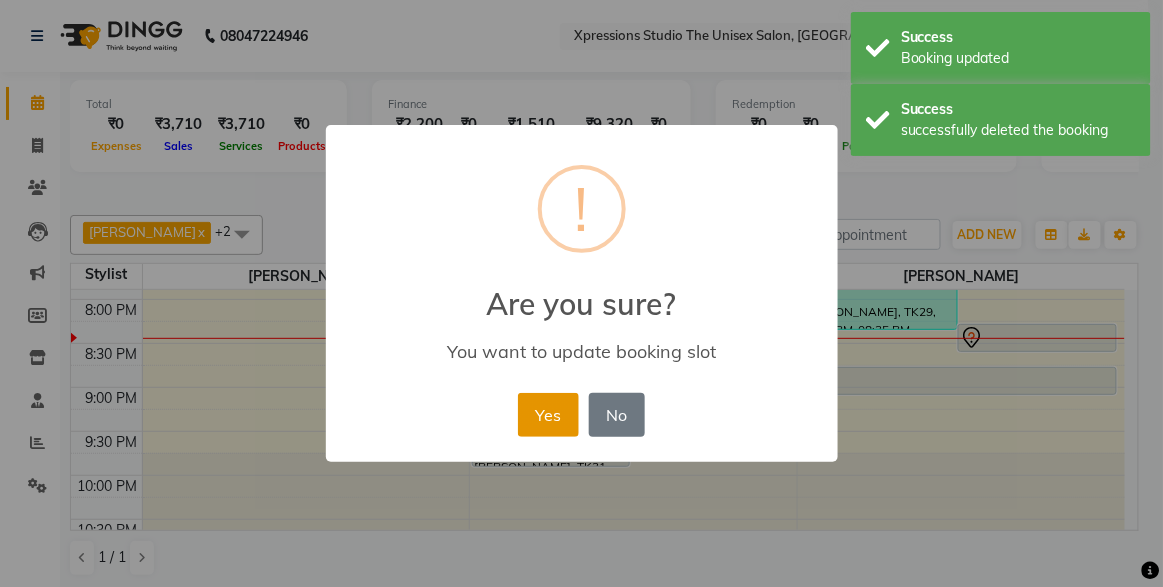 click on "Yes" at bounding box center (548, 415) 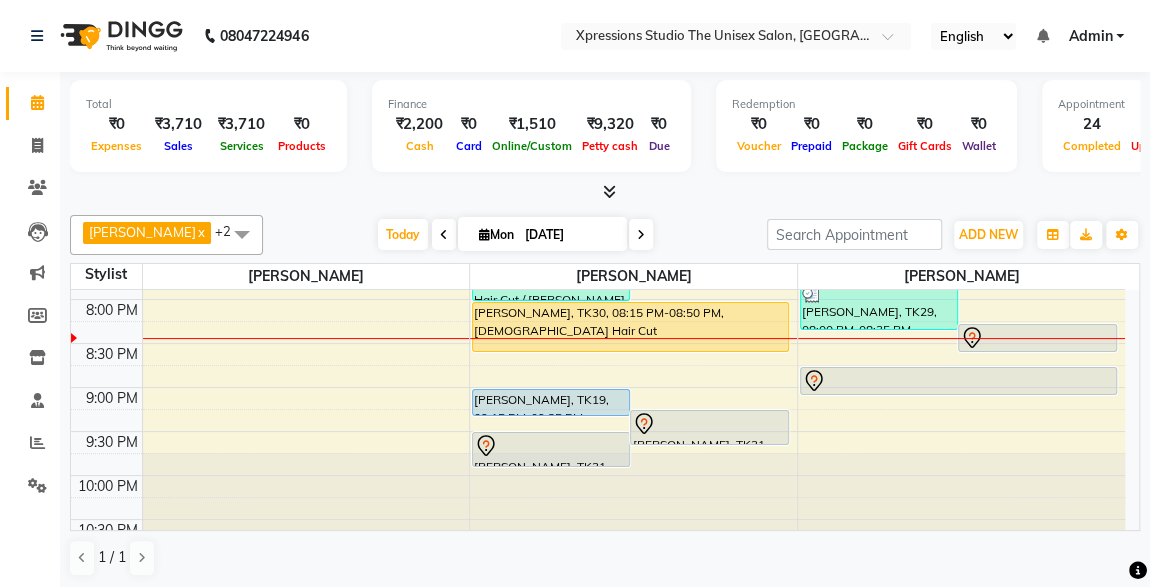 scroll, scrollTop: 1047, scrollLeft: 0, axis: vertical 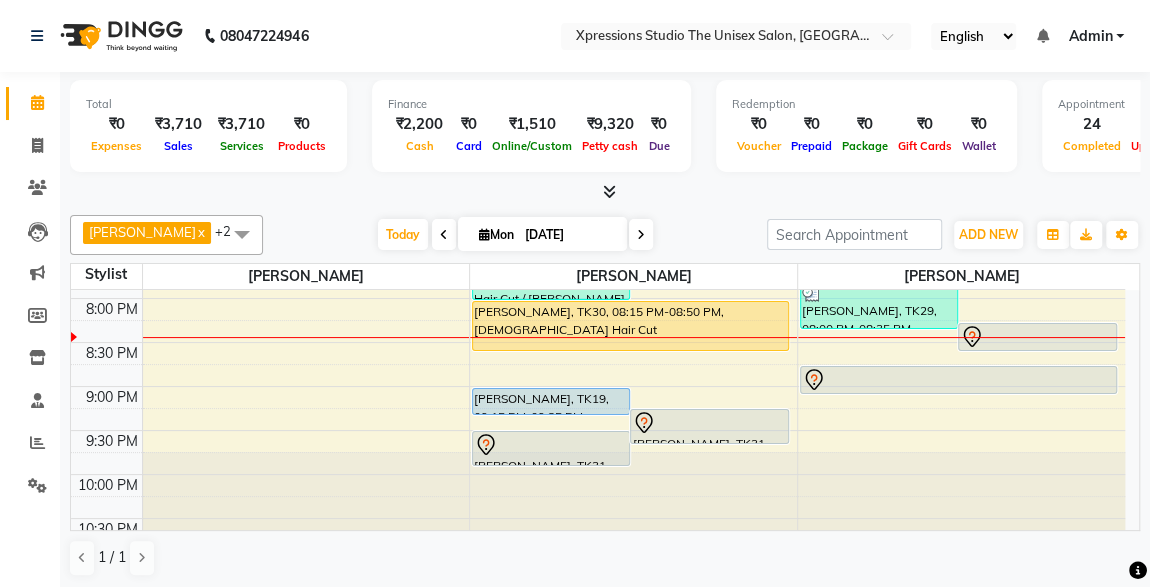drag, startPoint x: 553, startPoint y: 418, endPoint x: 1163, endPoint y: 493, distance: 614.5934 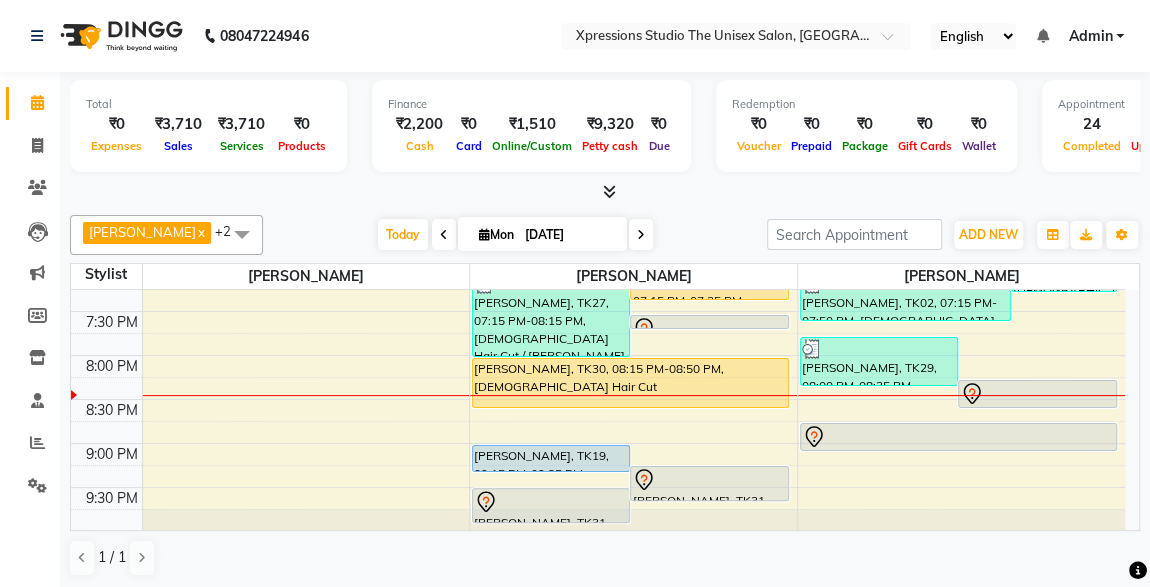 scroll, scrollTop: 1053, scrollLeft: 0, axis: vertical 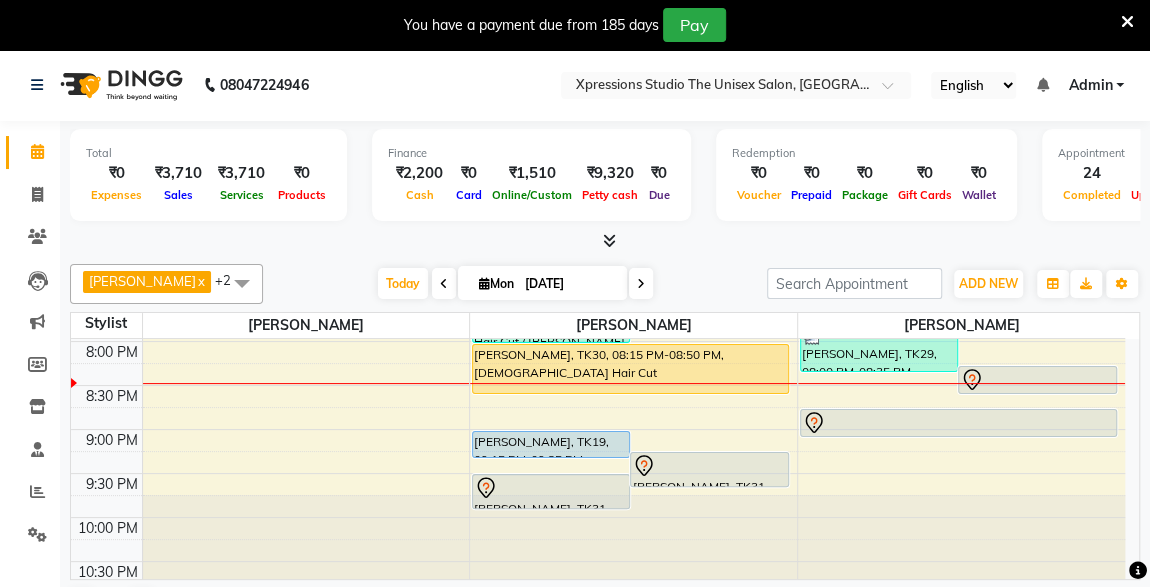 click at bounding box center (709, 466) 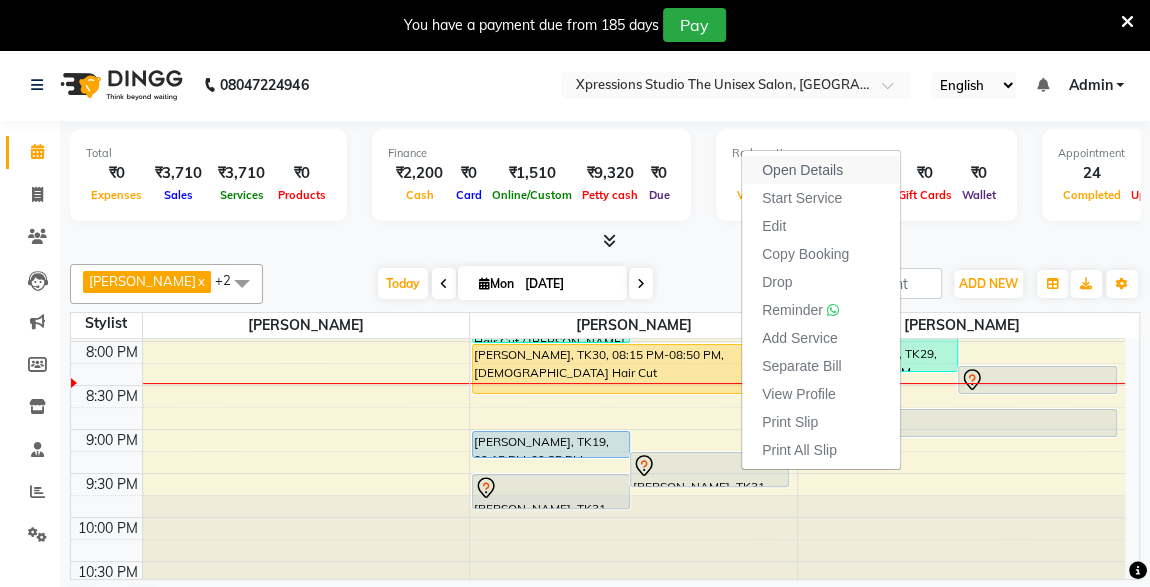 click on "Open Details" at bounding box center (821, 170) 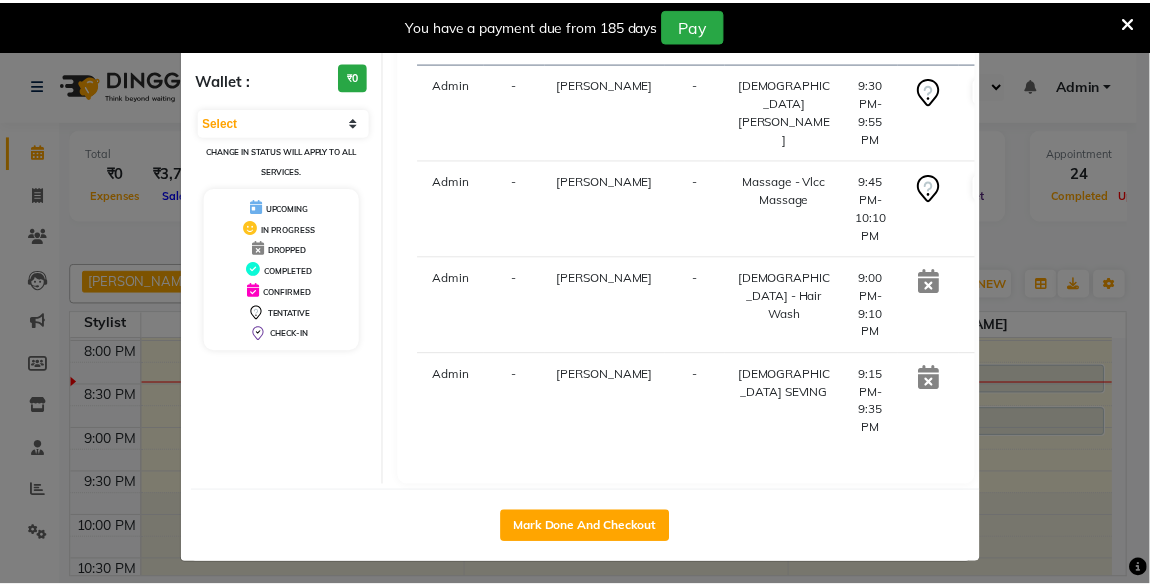 scroll, scrollTop: 0, scrollLeft: 0, axis: both 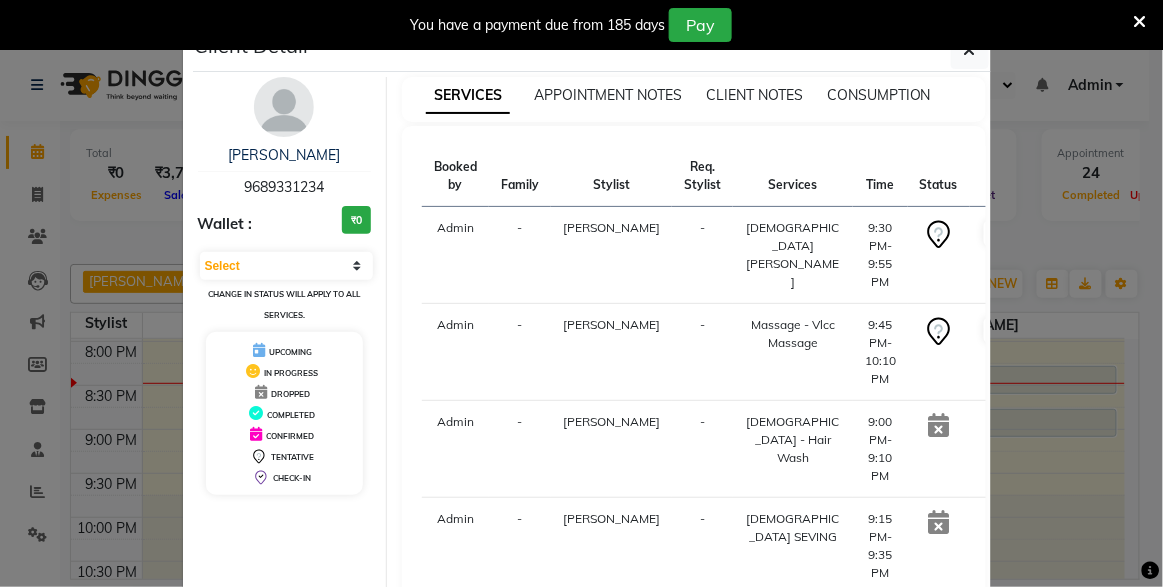 click at bounding box center [1140, 21] 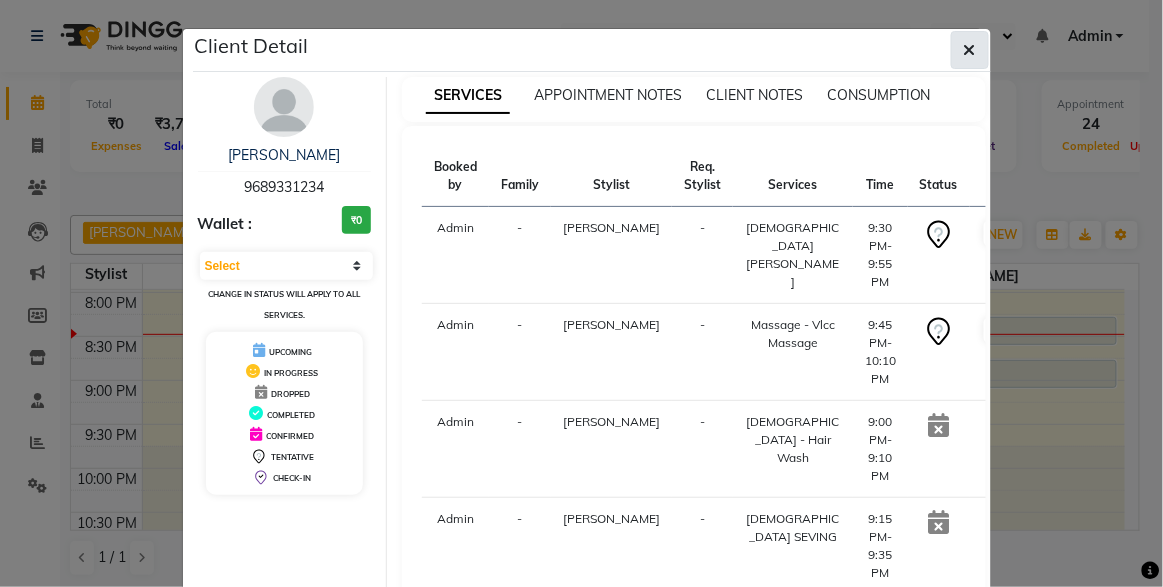 click 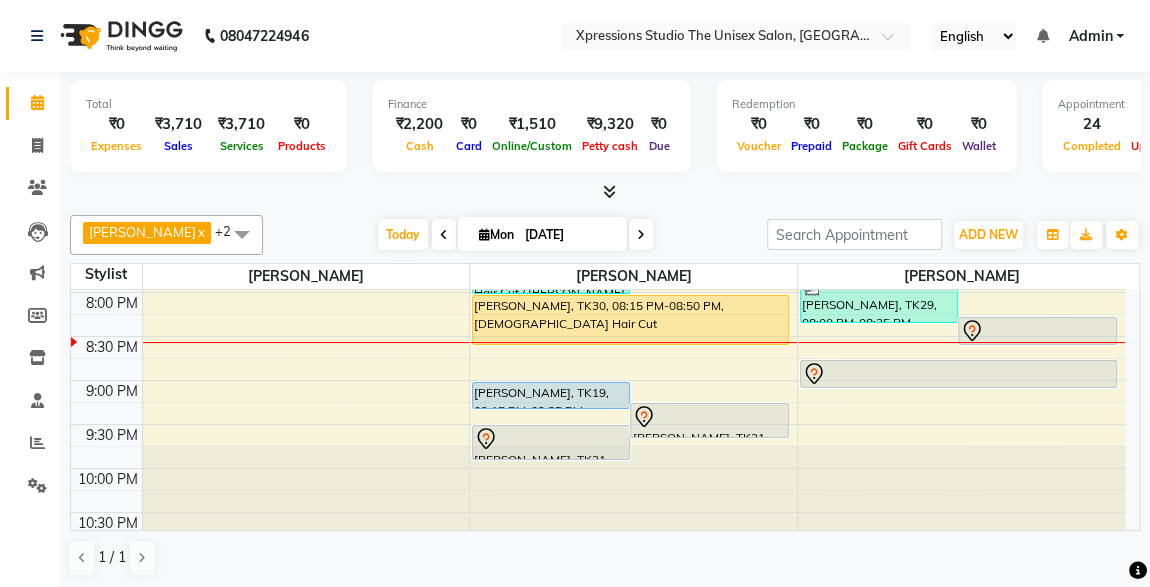 click at bounding box center (958, 374) 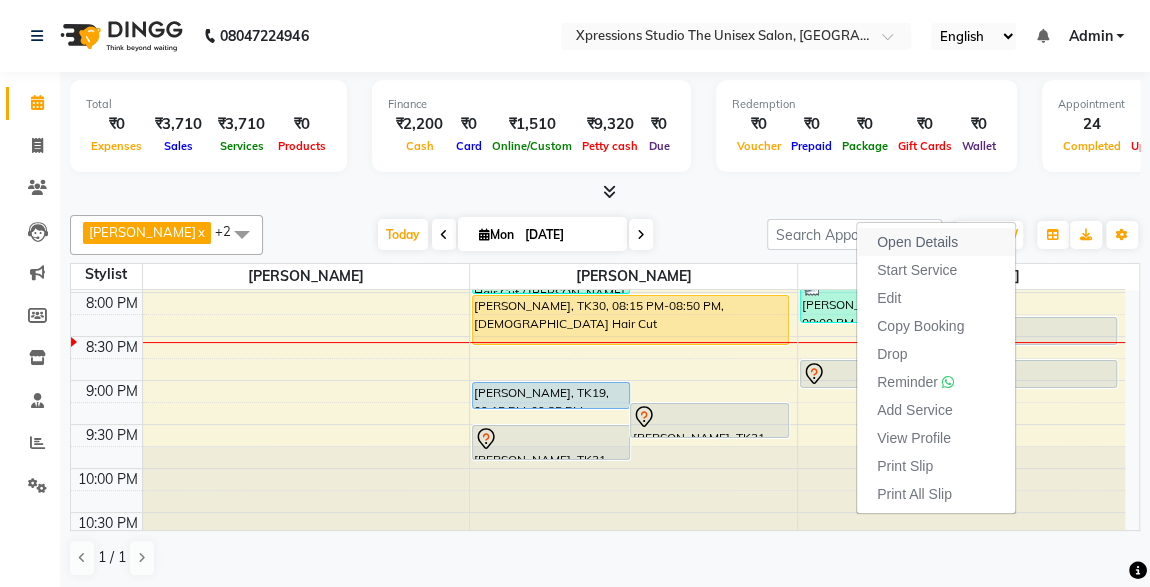 click on "Open Details" at bounding box center [917, 242] 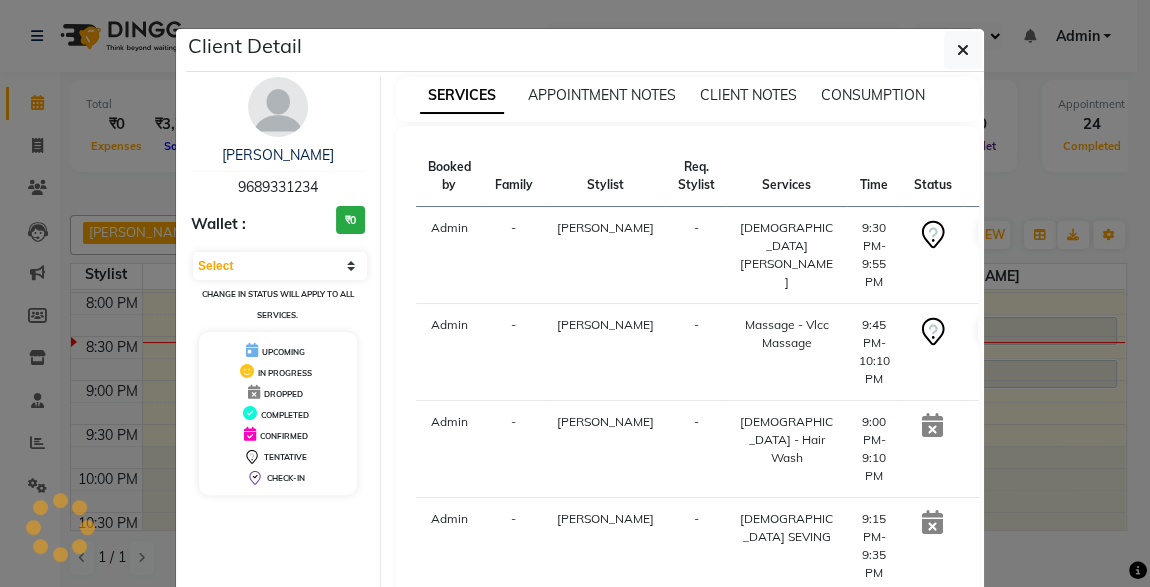 select on "7" 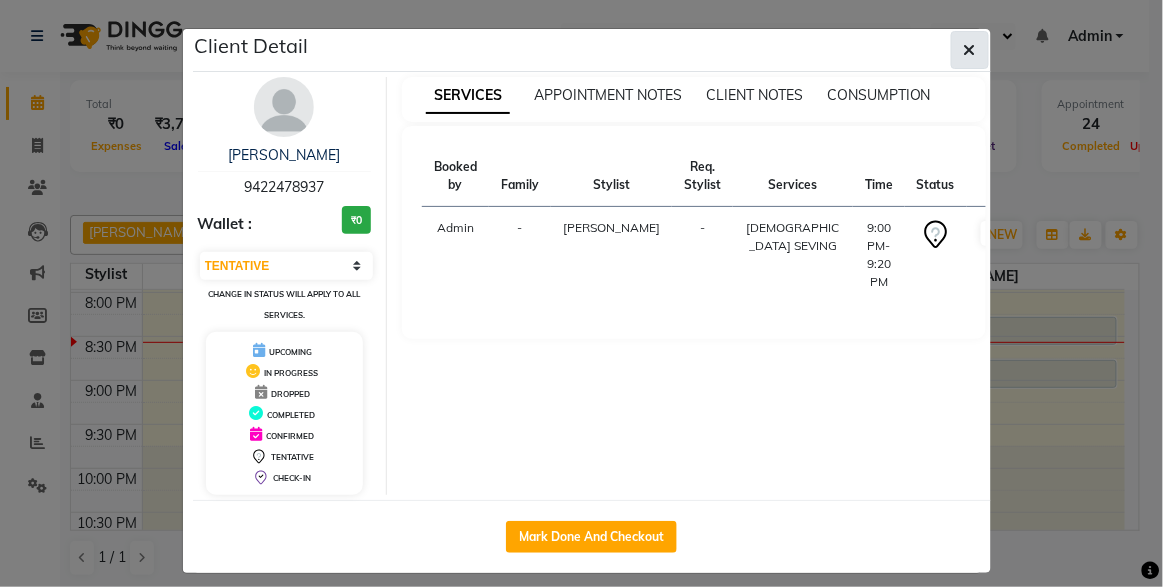 click 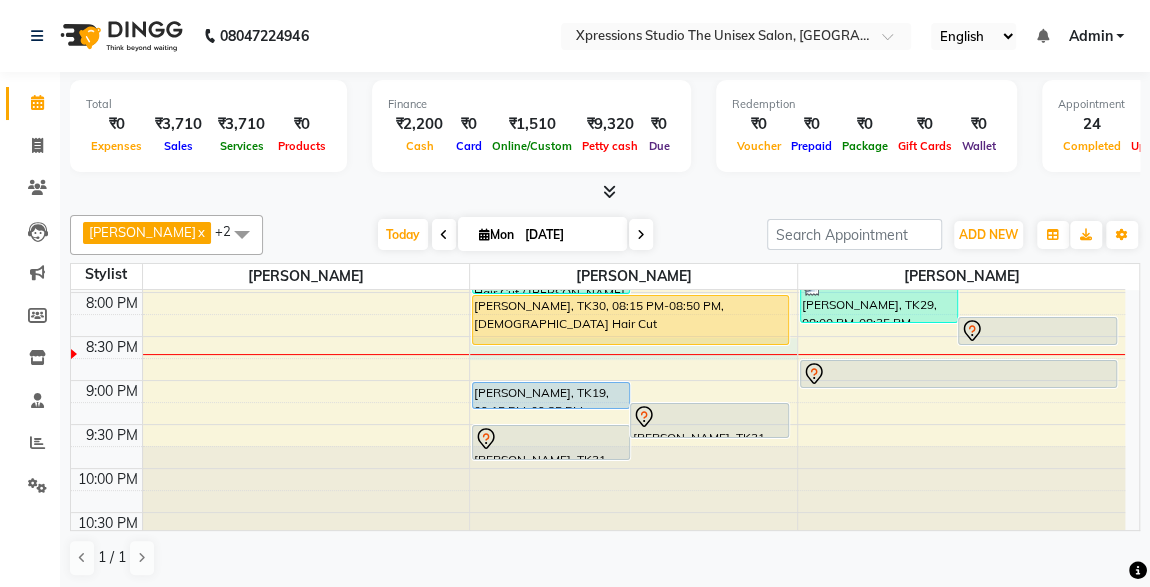 click on "8:00 AM 8:30 AM 9:00 AM 9:30 AM 10:00 AM 10:30 AM 11:00 AM 11:30 AM 12:00 PM 12:30 PM 1:00 PM 1:30 PM 2:00 PM 2:30 PM 3:00 PM 3:30 PM 4:00 PM 4:30 PM 5:00 PM 5:30 PM 6:00 PM 6:30 PM 7:00 PM 7:30 PM 8:00 PM 8:30 PM 9:00 PM 9:30 PM 10:00 PM 10:30 PM     Ajaysing w, TK04, 09:15 AM-09:35 AM, [DEMOGRAPHIC_DATA] SEVING      [PERSON_NAME], TK06, 09:30 AM-10:05 AM, [DEMOGRAPHIC_DATA] Hair Cut      [PERSON_NAME], TK01, 01:15 PM-02:35 PM, [DEMOGRAPHIC_DATA] Hair Cut / [PERSON_NAME] ,[DEMOGRAPHIC_DATA] Head Massage With Oil     [PERSON_NAME], TK13, 02:15 PM-03:15 PM, [DEMOGRAPHIC_DATA] Hair Cut / Seving     AASUTOHS PATIL, TK14, 04:15 PM-04:55 PM, BMIINE PROFESSIONL HAIR COLOUR     AASUTOHS PATIL, TK20, 04:15 PM-04:40 PM, Massage - Charcole Massage     New Contact, TK25, 05:45 PM-06:55 PM, [DEMOGRAPHIC_DATA] Hair Cut ,[DEMOGRAPHIC_DATA] Hair Cut  (₹100)    [PERSON_NAME], TK24, 05:45 PM-06:45 PM, [DEMOGRAPHIC_DATA] Hair Cut / [PERSON_NAME]      [PERSON_NAME], TK27, 07:15 PM-08:15 PM, [DEMOGRAPHIC_DATA] Hair Cut / [PERSON_NAME]     [PERSON_NAME], TK26, 07:15 PM-07:35 PM, [DEMOGRAPHIC_DATA] SEVING              [PERSON_NAME], TK26, 07:45 PM-07:55 PM, VLCC Clensing" at bounding box center (598, -104) 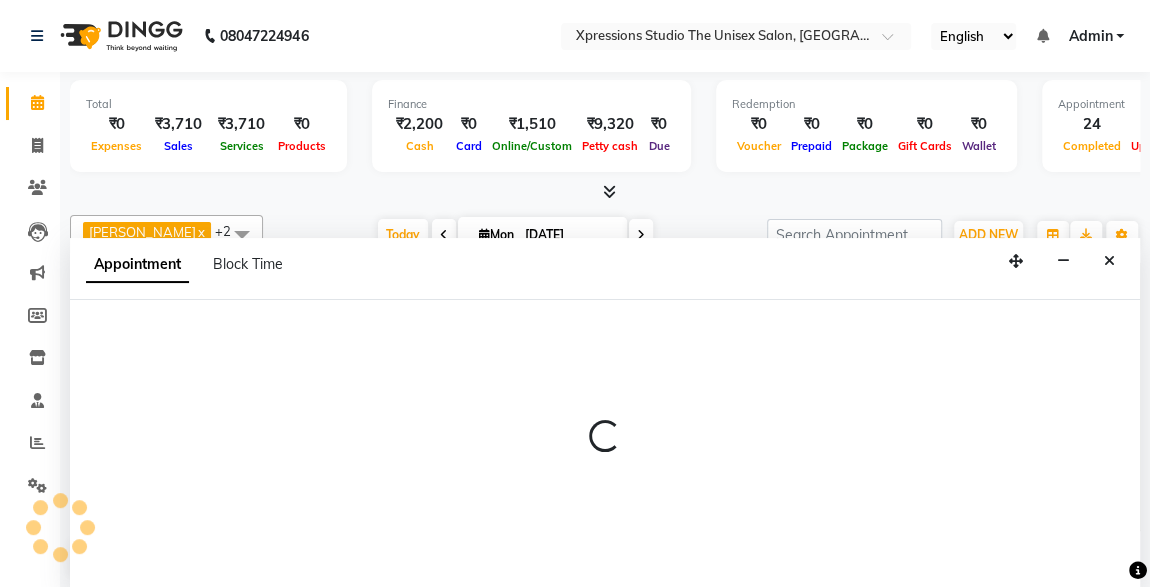 scroll, scrollTop: 0, scrollLeft: 0, axis: both 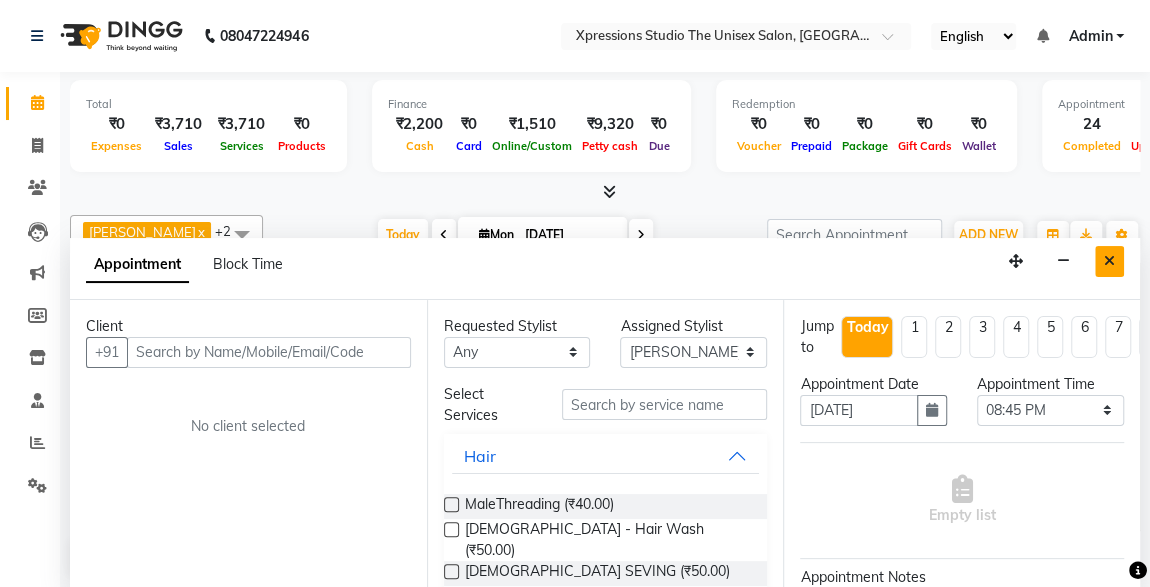 click at bounding box center [1109, 261] 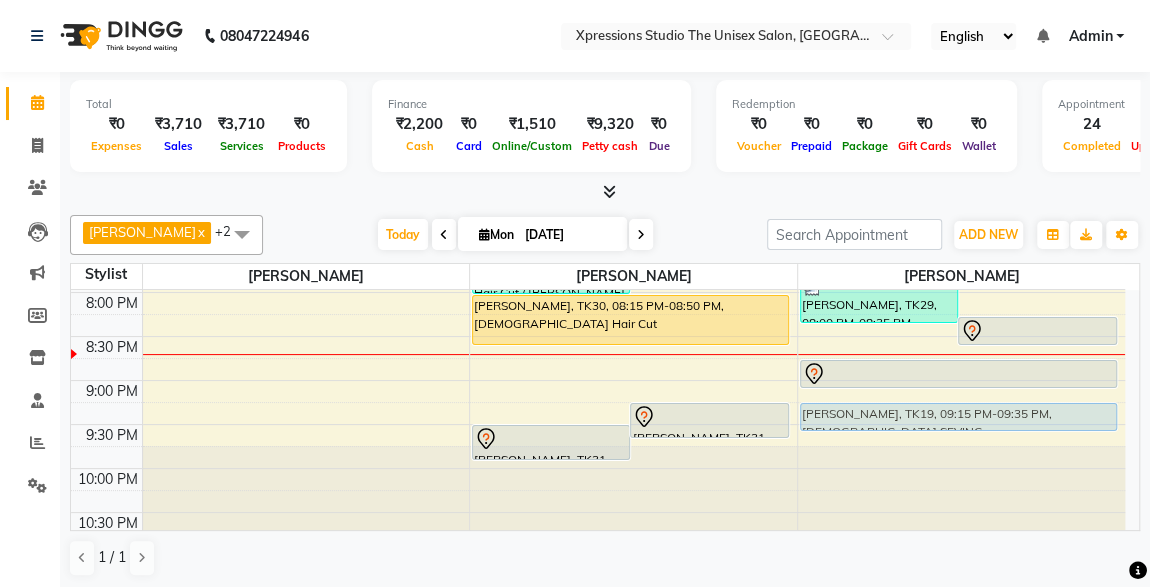 drag, startPoint x: 576, startPoint y: 390, endPoint x: 968, endPoint y: 421, distance: 393.22385 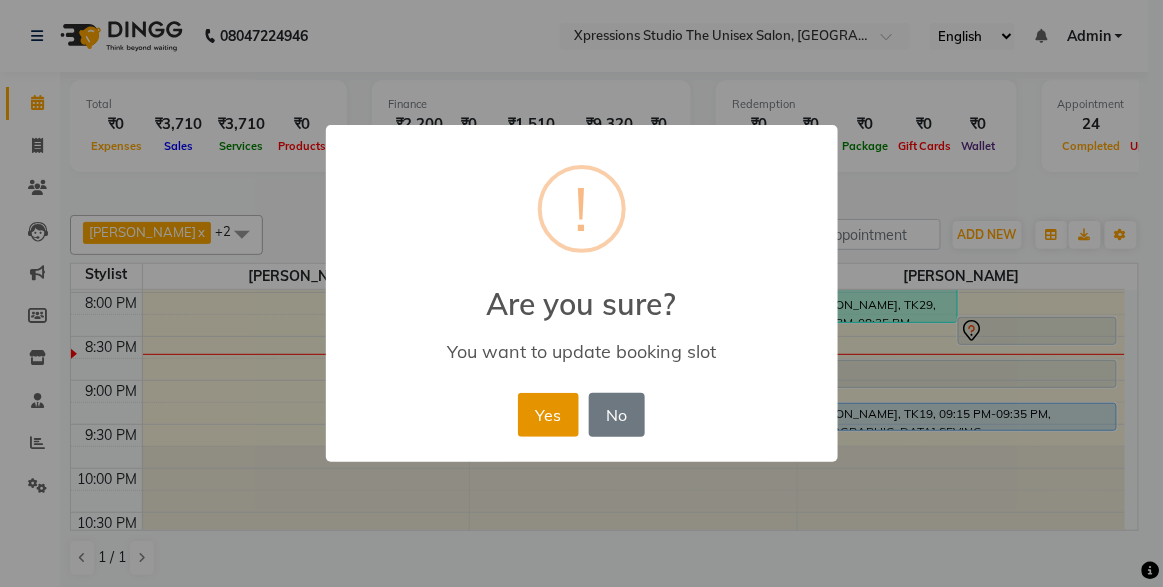 click on "Yes" at bounding box center (548, 415) 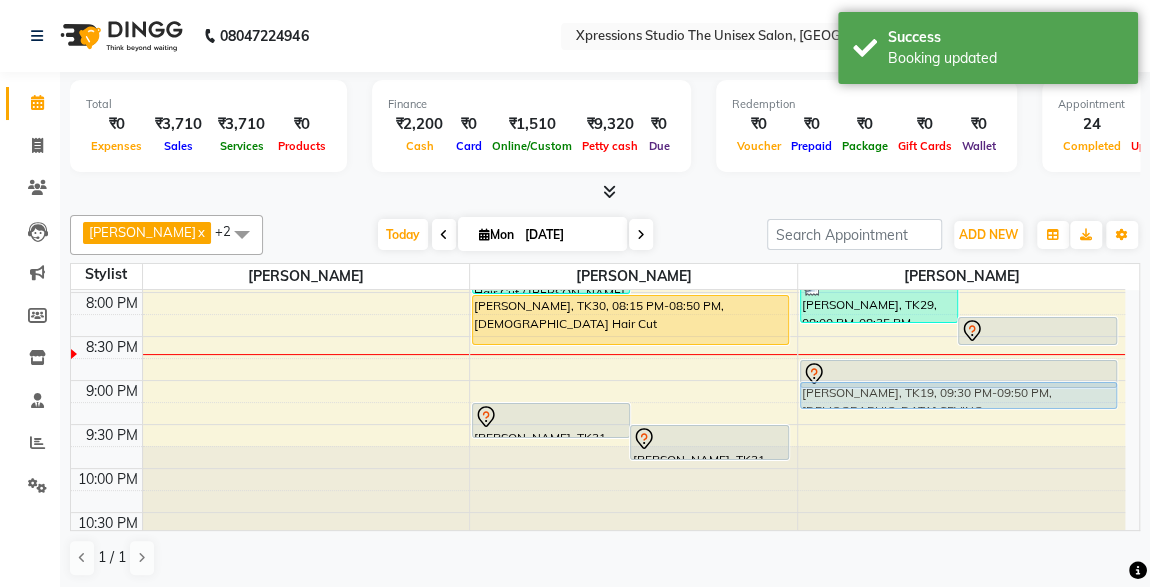 drag, startPoint x: 976, startPoint y: 412, endPoint x: 980, endPoint y: 398, distance: 14.56022 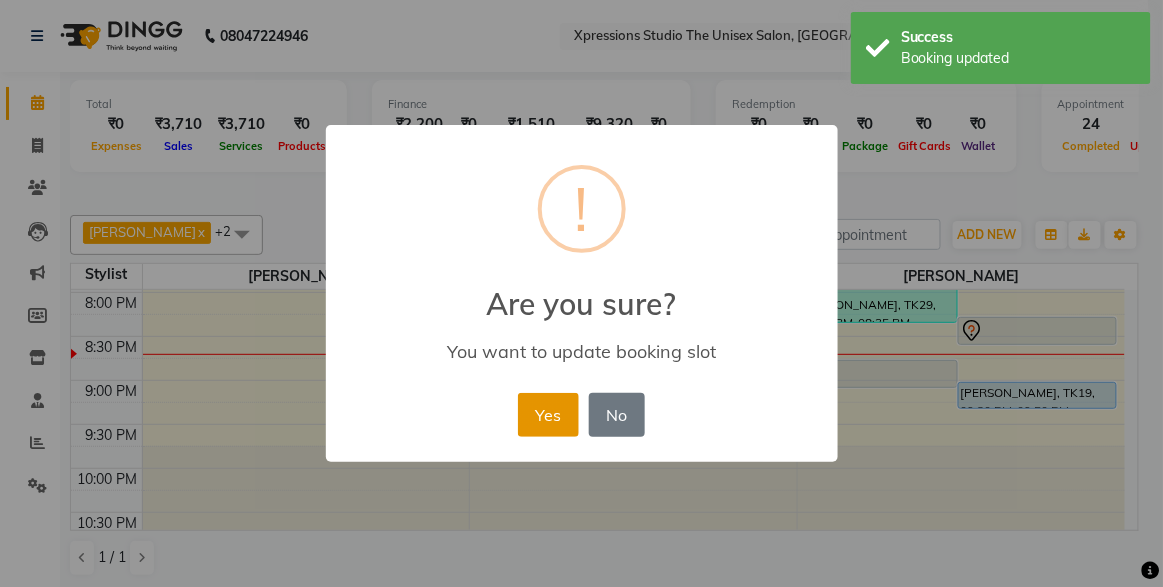 click on "Yes" at bounding box center (548, 415) 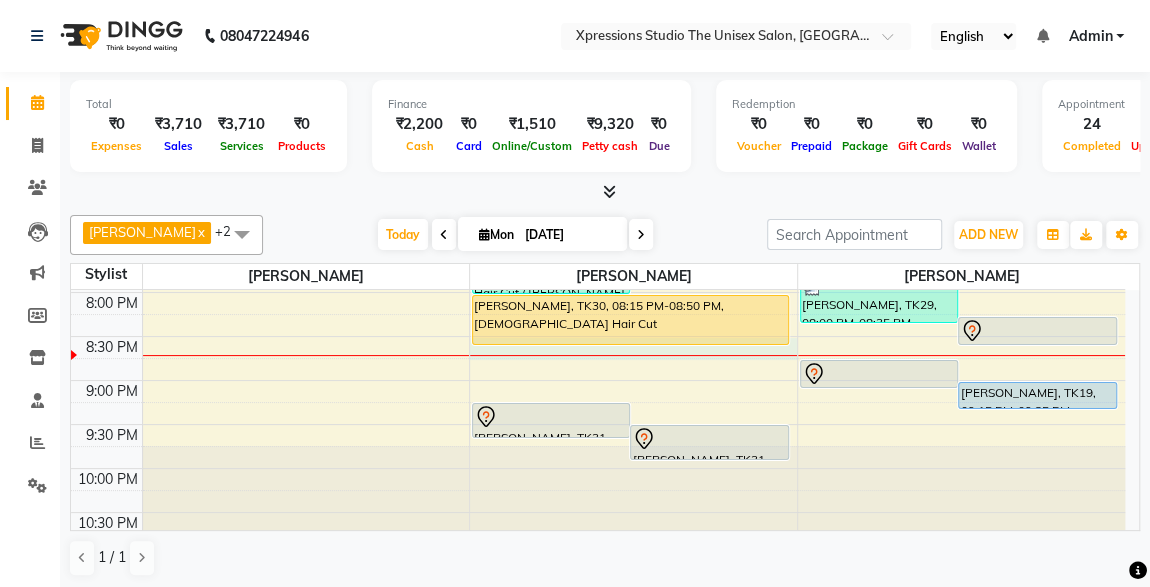 click on "8:00 AM 8:30 AM 9:00 AM 9:30 AM 10:00 AM 10:30 AM 11:00 AM 11:30 AM 12:00 PM 12:30 PM 1:00 PM 1:30 PM 2:00 PM 2:30 PM 3:00 PM 3:30 PM 4:00 PM 4:30 PM 5:00 PM 5:30 PM 6:00 PM 6:30 PM 7:00 PM 7:30 PM 8:00 PM 8:30 PM 9:00 PM 9:30 PM 10:00 PM 10:30 PM     Ajaysing w, TK04, 09:15 AM-09:35 AM, [DEMOGRAPHIC_DATA] SEVING      [PERSON_NAME], TK06, 09:30 AM-10:05 AM, [DEMOGRAPHIC_DATA] Hair Cut      [PERSON_NAME], TK01, 01:15 PM-02:35 PM, [DEMOGRAPHIC_DATA] Hair Cut / [PERSON_NAME] ,[DEMOGRAPHIC_DATA] Head Massage With Oil     [PERSON_NAME], TK13, 02:15 PM-03:15 PM, [DEMOGRAPHIC_DATA] Hair Cut / Seving     AASUTOHS PATIL, TK14, 04:15 PM-04:55 PM, BMIINE PROFESSIONL HAIR COLOUR     AASUTOHS PATIL, TK20, 04:15 PM-04:40 PM, Massage - Charcole Massage     New Contact, TK25, 05:45 PM-06:55 PM, [DEMOGRAPHIC_DATA] Hair Cut ,[DEMOGRAPHIC_DATA] Hair Cut  (₹100)    [PERSON_NAME], TK24, 05:45 PM-06:45 PM, [DEMOGRAPHIC_DATA] Hair Cut / [PERSON_NAME]      [PERSON_NAME], TK27, 07:15 PM-08:15 PM, [DEMOGRAPHIC_DATA] Hair Cut / [PERSON_NAME]     [PERSON_NAME], TK26, 07:15 PM-07:35 PM, [DEMOGRAPHIC_DATA] SEVING              [PERSON_NAME], TK26, 07:45 PM-07:55 PM, VLCC Clensing" at bounding box center (598, -104) 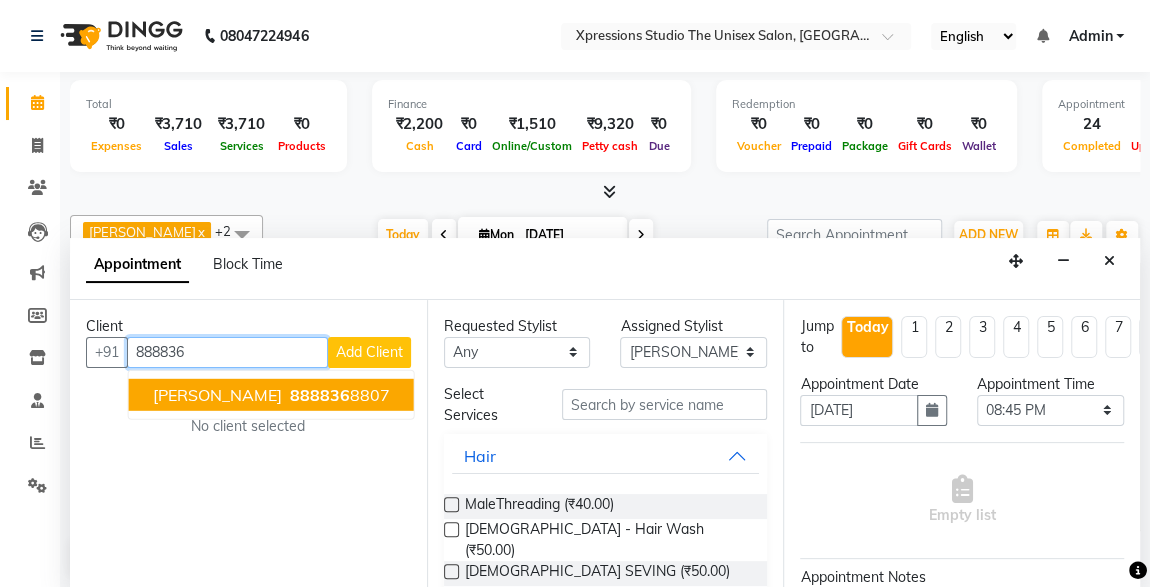 click on "[PERSON_NAME]" at bounding box center [217, 394] 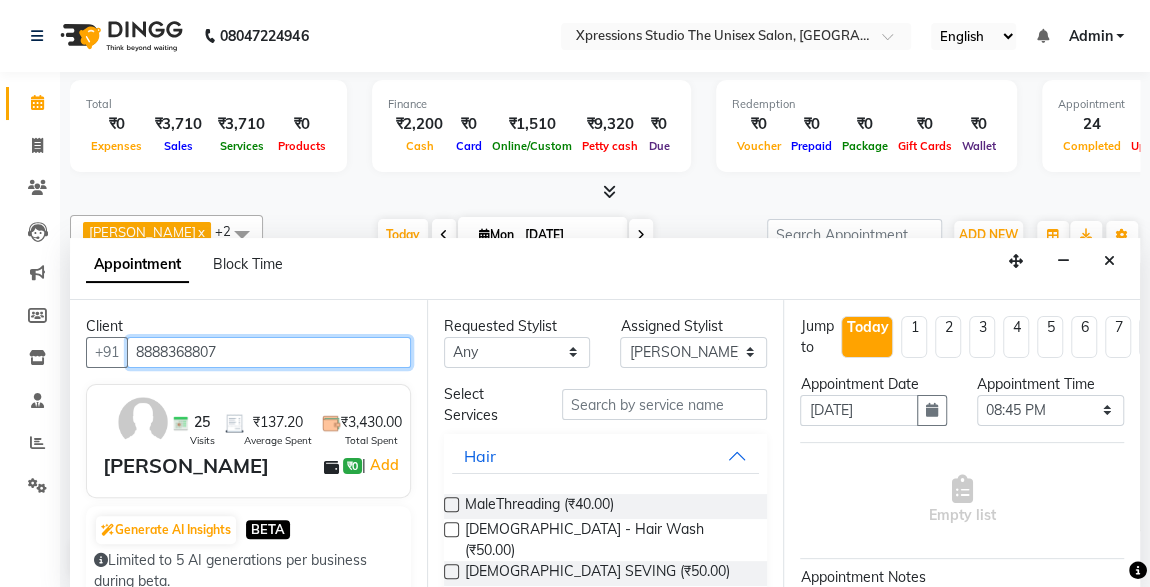 type on "8888368807" 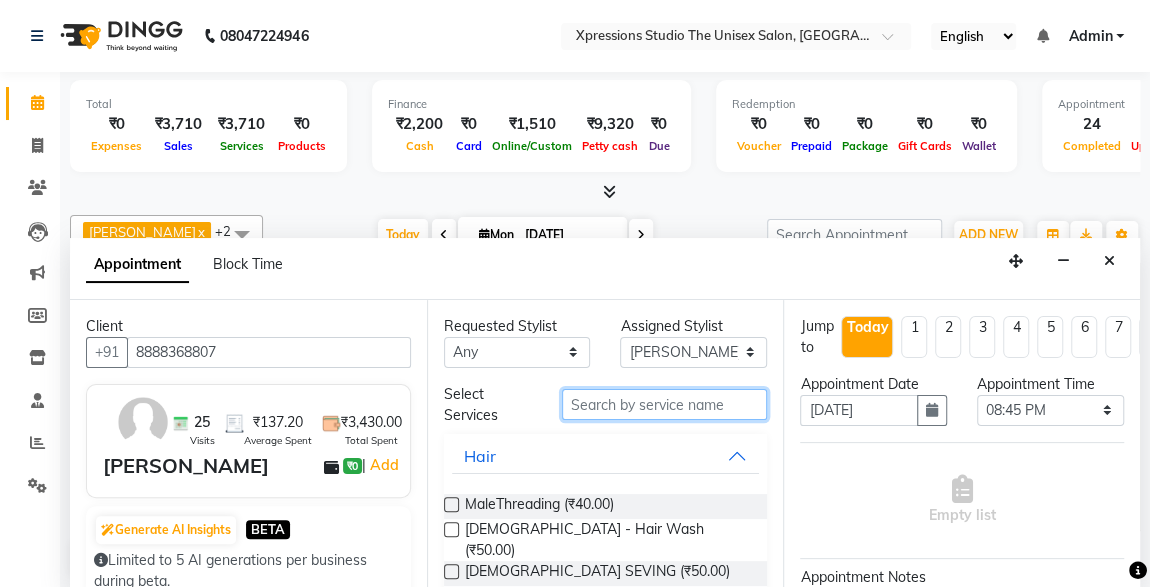 click at bounding box center (665, 404) 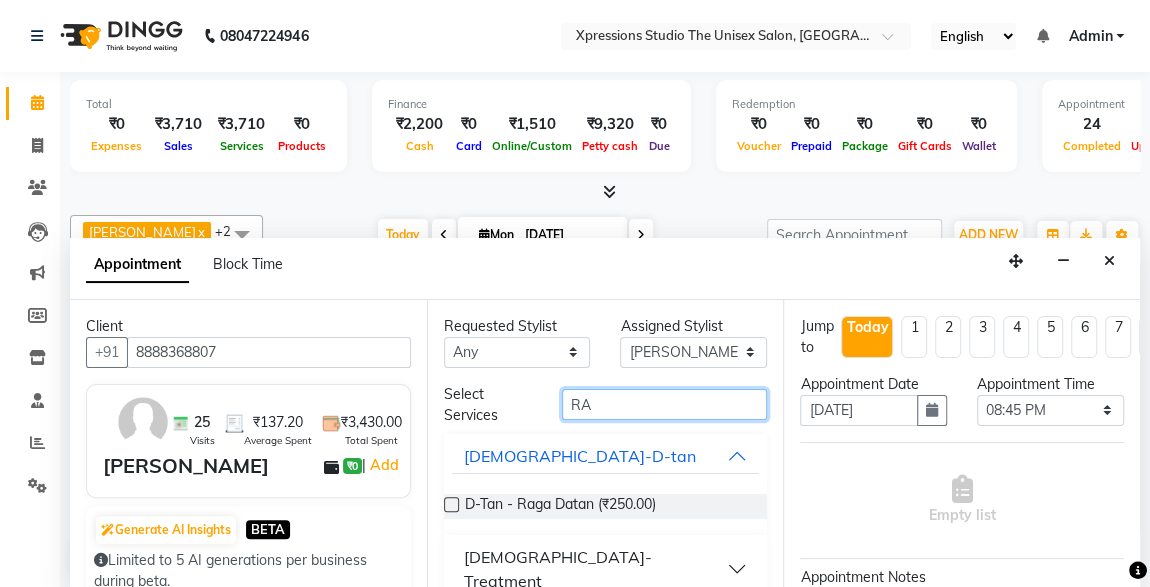 type on "RA" 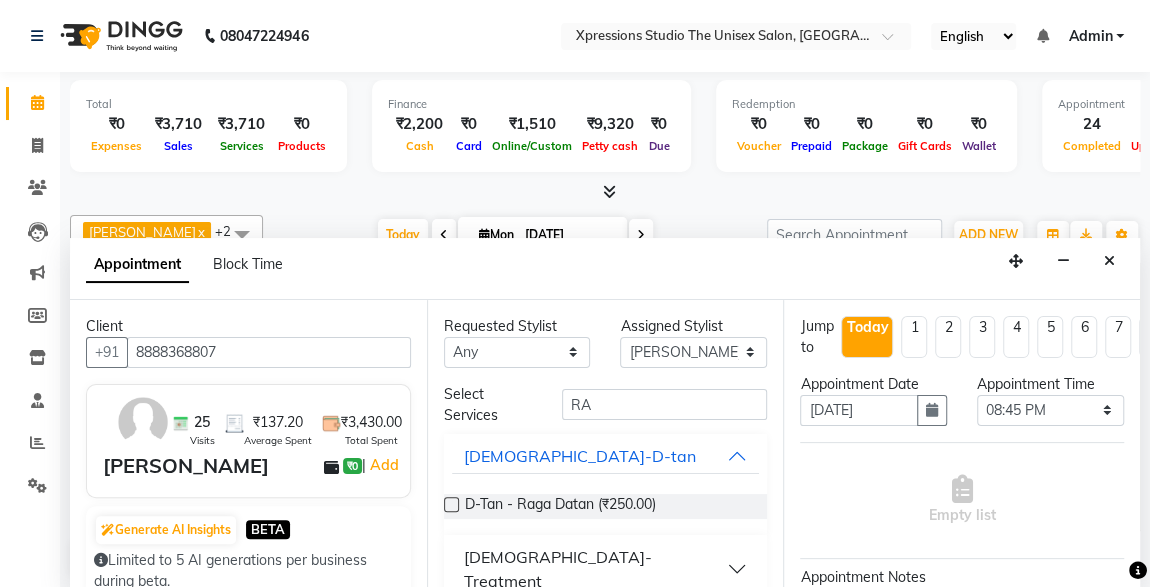 click at bounding box center (451, 504) 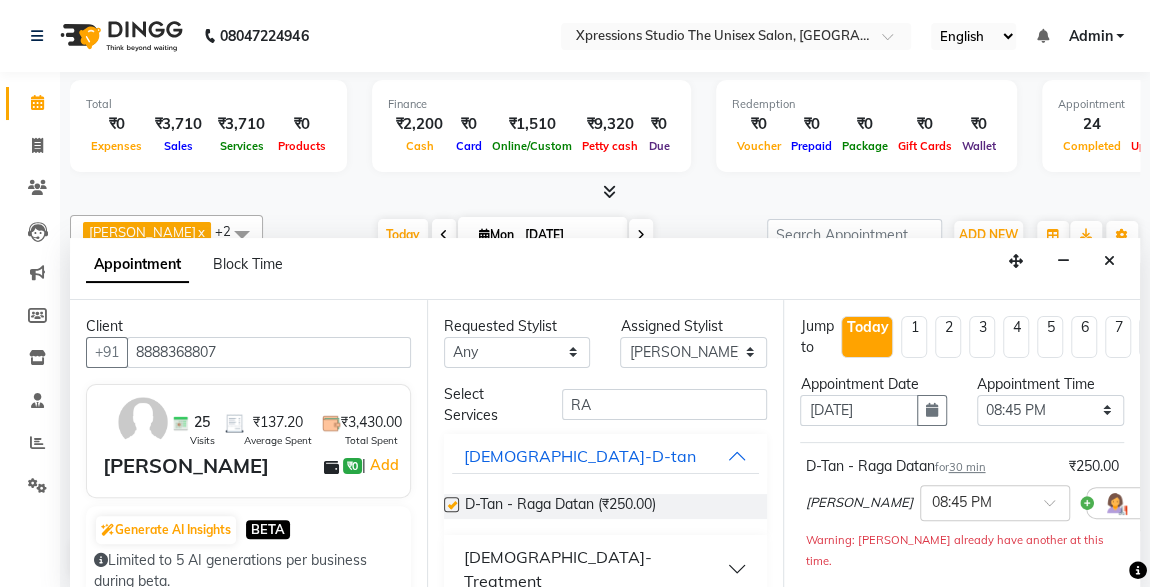 checkbox on "false" 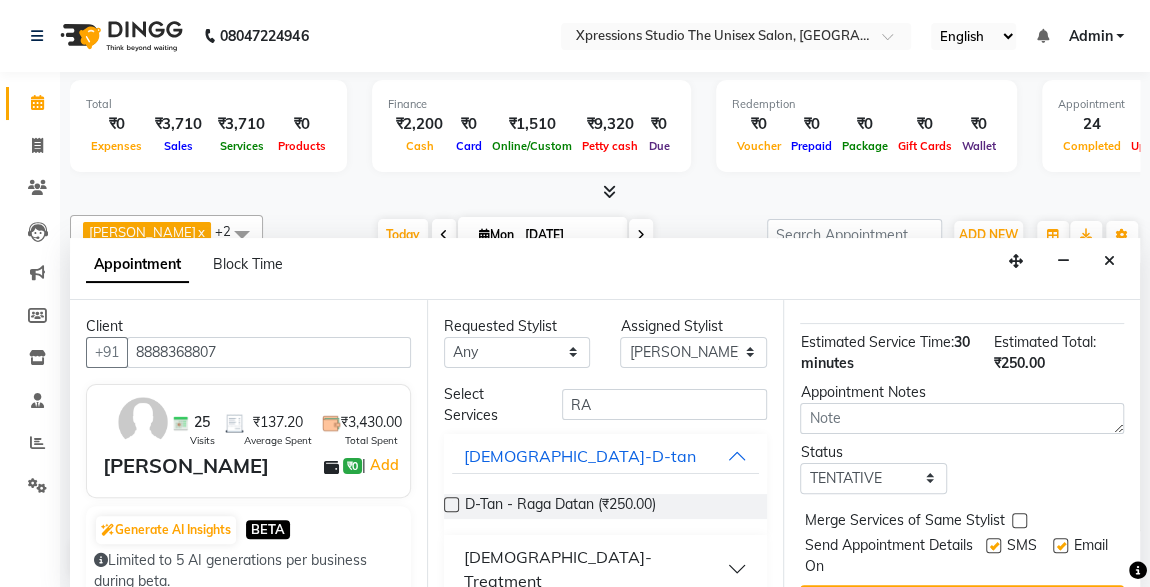 scroll, scrollTop: 310, scrollLeft: 0, axis: vertical 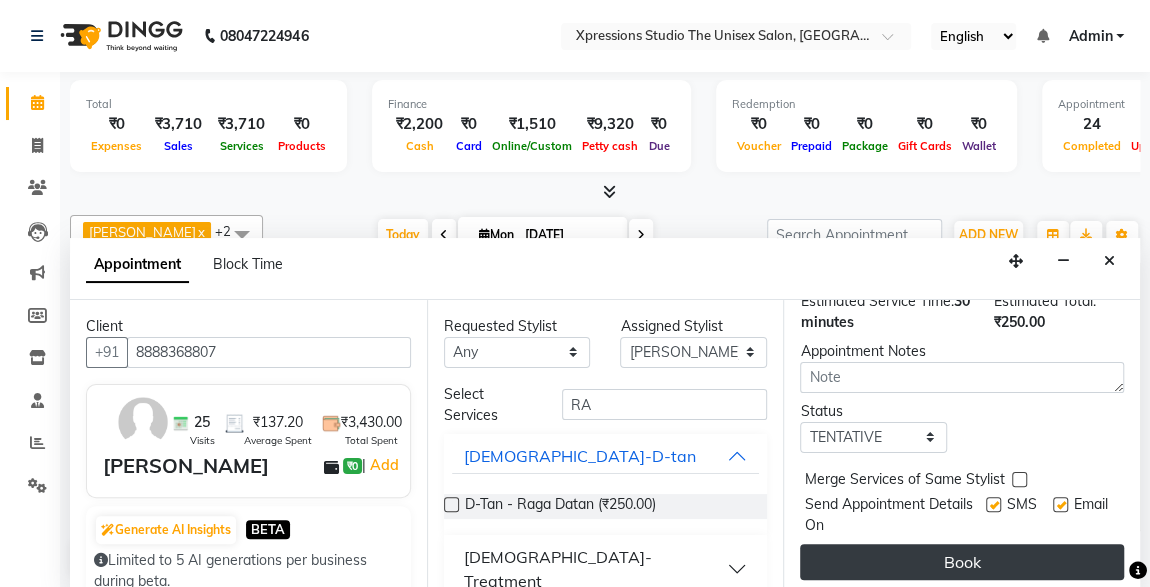 click on "Book" at bounding box center (962, 562) 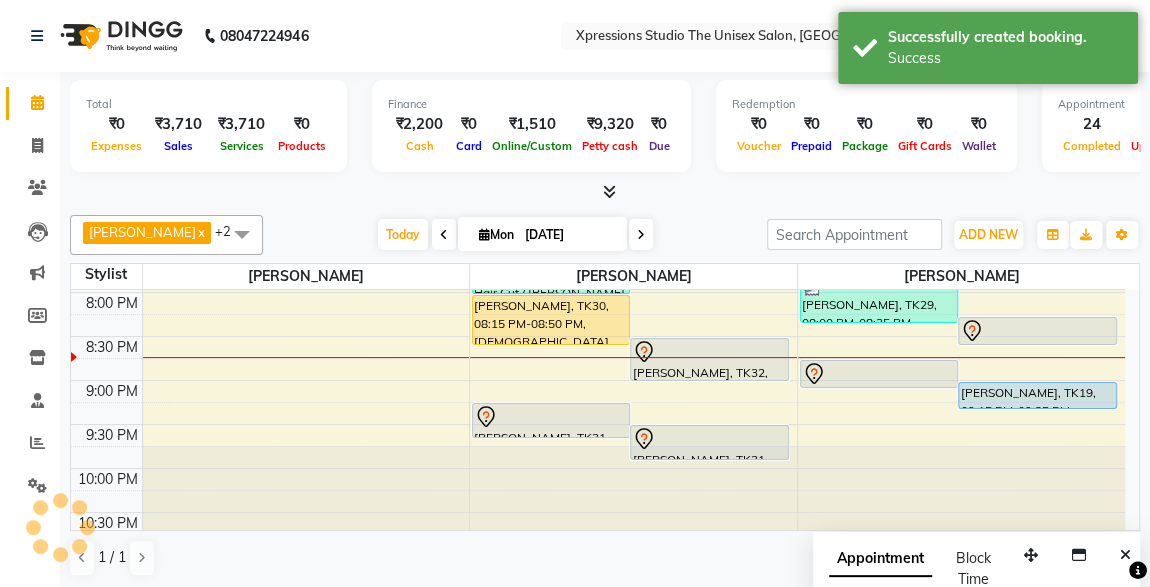 scroll, scrollTop: 0, scrollLeft: 0, axis: both 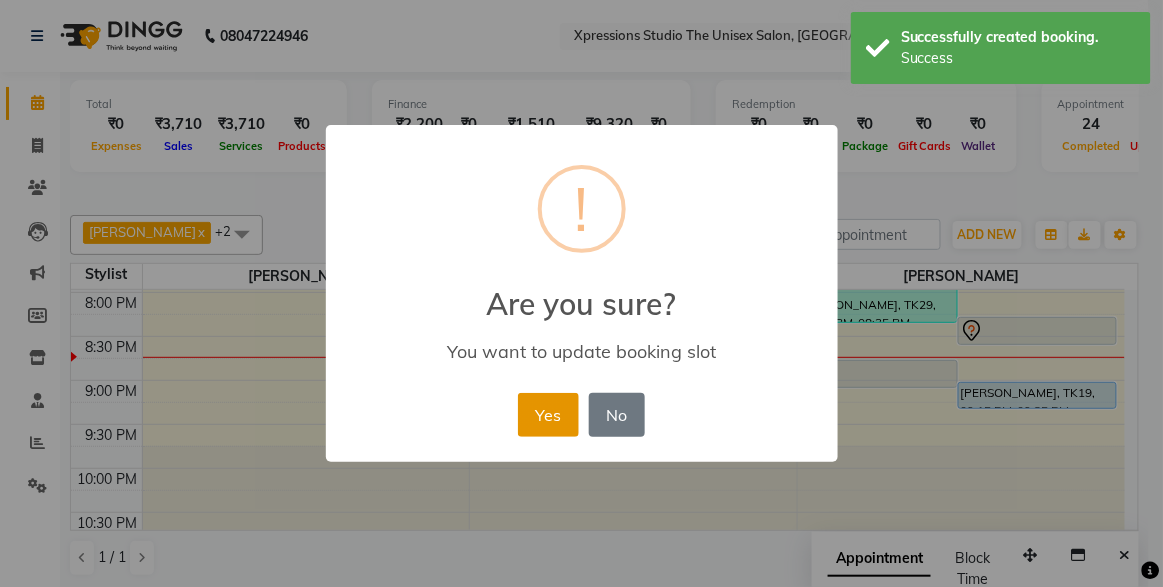 click on "Yes" at bounding box center [548, 415] 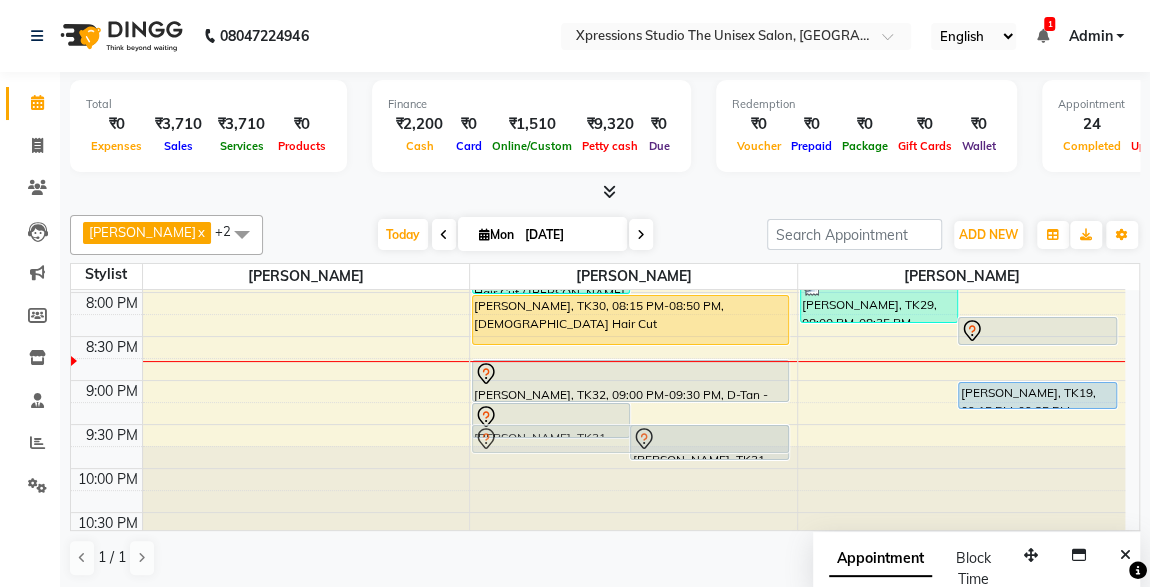 click on "[PERSON_NAME], TK23, 06:15 PM-07:15 PM, [DEMOGRAPHIC_DATA] Hair Cut / [PERSON_NAME]     SHOYEP SHEK, TK21, 06:15 PM-06:50 PM, [DEMOGRAPHIC_DATA] Hair Cut      [PERSON_NAME], TK18, 06:30 PM-07:30 PM, [DEMOGRAPHIC_DATA]  [PERSON_NAME],[DEMOGRAPHIC_DATA] Hair Cut  (₹100)     [PERSON_NAME], TK11, 11:25 AM-11:45 AM, [DEMOGRAPHIC_DATA] SEVING      [PERSON_NAME], TK05, 11:30 AM-12:30 PM, [DEMOGRAPHIC_DATA] Hair Cut / Seving     [PERSON_NAME], TK02, 07:15 PM-07:50 PM, [DEMOGRAPHIC_DATA] Hair Cut      [PERSON_NAME], TK29, 08:00 PM-08:35 PM, [DEMOGRAPHIC_DATA] Hair Cut              SAMTI JAIN, TK30, 08:30 PM-08:50 PM, [DEMOGRAPHIC_DATA] SEVING              [PERSON_NAME], TK28, 09:00 PM-09:20 PM, [DEMOGRAPHIC_DATA] SEVING     [PERSON_NAME], TK19, 09:15 PM-09:35 PM, [DEMOGRAPHIC_DATA] SEVING      [PERSON_NAME]', TK03, 09:00 AM-10:00 AM, [DEMOGRAPHIC_DATA] Hair Cut / [PERSON_NAME]      [PERSON_NAME], TK10, 10:00 AM-11:00 AM, [DEMOGRAPHIC_DATA] Hair Cut / Seving     [PERSON_NAME], TK12, 01:30 PM-02:30 PM, [DEMOGRAPHIC_DATA] Hair Cut / [PERSON_NAME]      [PERSON_NAME], TK12, 02:30 PM-02:40 PM, Shahanz Clensing     [PERSON_NAME], TK16, 03:10 PM-04:10 PM, [DEMOGRAPHIC_DATA] Hair Cut / Seving     [PERSON_NAME], TK15, 04:30 PM-05:05 PM, [DEMOGRAPHIC_DATA] Hair Cut" at bounding box center (961, -104) 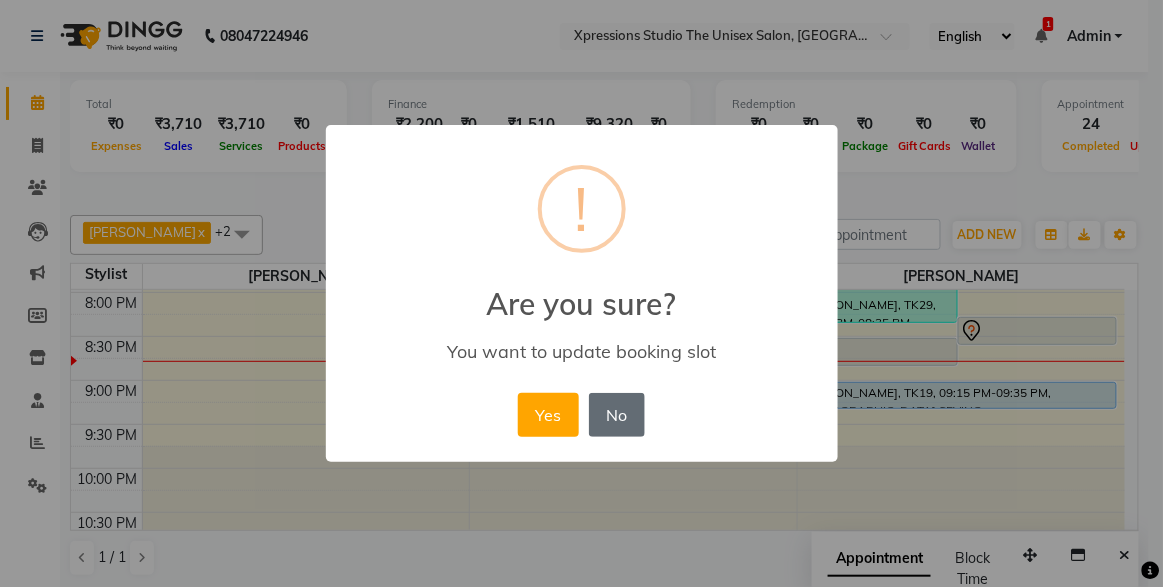 click on "No" at bounding box center [617, 415] 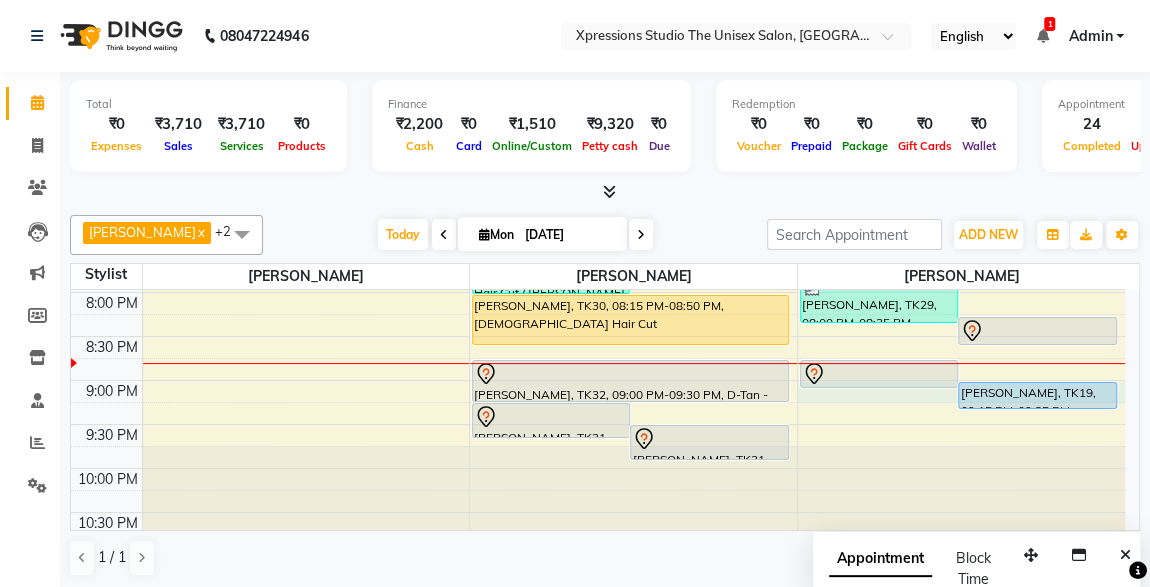 click on "8:00 AM 8:30 AM 9:00 AM 9:30 AM 10:00 AM 10:30 AM 11:00 AM 11:30 AM 12:00 PM 12:30 PM 1:00 PM 1:30 PM 2:00 PM 2:30 PM 3:00 PM 3:30 PM 4:00 PM 4:30 PM 5:00 PM 5:30 PM 6:00 PM 6:30 PM 7:00 PM 7:30 PM 8:00 PM 8:30 PM 9:00 PM 9:30 PM 10:00 PM 10:30 PM     Ajaysing w, TK04, 09:15 AM-09:35 AM, [DEMOGRAPHIC_DATA] SEVING      [PERSON_NAME], TK06, 09:30 AM-10:05 AM, [DEMOGRAPHIC_DATA] Hair Cut      [PERSON_NAME], TK01, 01:15 PM-02:35 PM, [DEMOGRAPHIC_DATA] Hair Cut / [PERSON_NAME] ,[DEMOGRAPHIC_DATA] Head Massage With Oil     [PERSON_NAME], TK13, 02:15 PM-03:15 PM, [DEMOGRAPHIC_DATA] Hair Cut / Seving     AASUTOHS PATIL, TK14, 04:15 PM-04:55 PM, BMIINE PROFESSIONL HAIR COLOUR     AASUTOHS PATIL, TK20, 04:15 PM-04:40 PM, Massage - Charcole Massage     New Contact, TK25, 05:45 PM-06:55 PM, [DEMOGRAPHIC_DATA] Hair Cut ,[DEMOGRAPHIC_DATA] Hair Cut  (₹100)    [PERSON_NAME], TK24, 05:45 PM-06:45 PM, [DEMOGRAPHIC_DATA] Hair Cut / [PERSON_NAME]      [PERSON_NAME], TK27, 07:15 PM-08:15 PM, [DEMOGRAPHIC_DATA] Hair Cut / [PERSON_NAME]     [PERSON_NAME], TK26, 07:15 PM-07:35 PM, [DEMOGRAPHIC_DATA] SEVING              [PERSON_NAME], TK26, 07:45 PM-07:55 PM, VLCC Clensing" at bounding box center [598, -104] 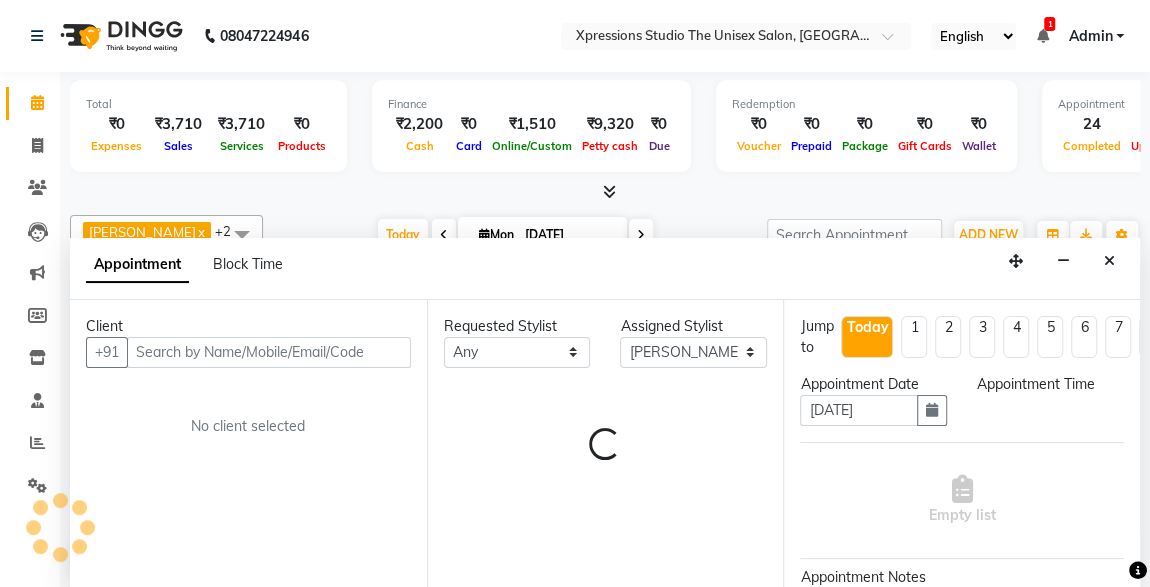 scroll, scrollTop: 0, scrollLeft: 0, axis: both 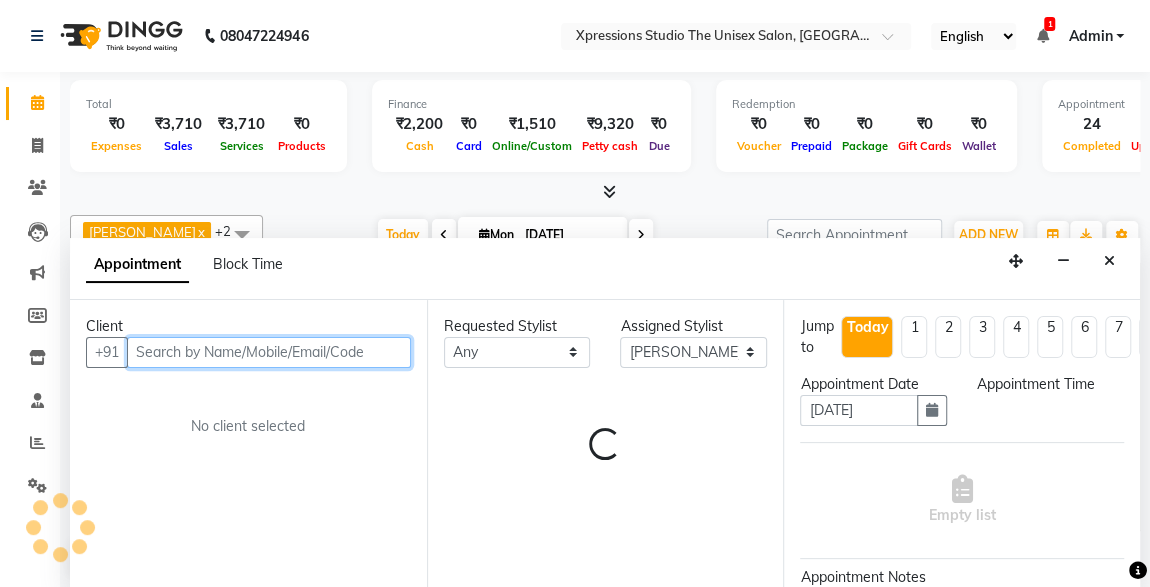 select on "1260" 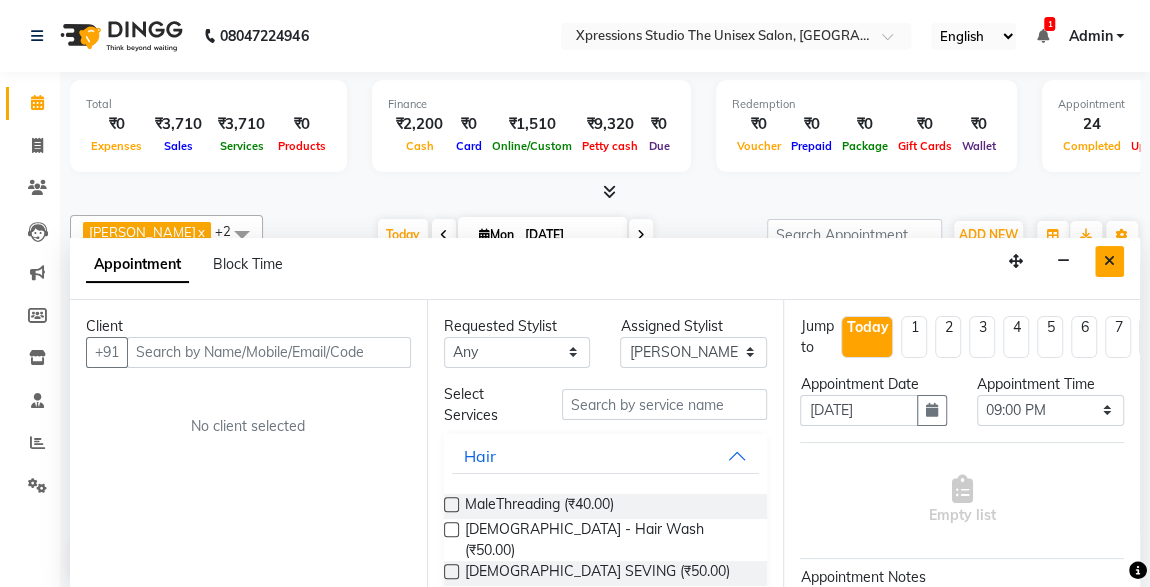 click at bounding box center [1109, 261] 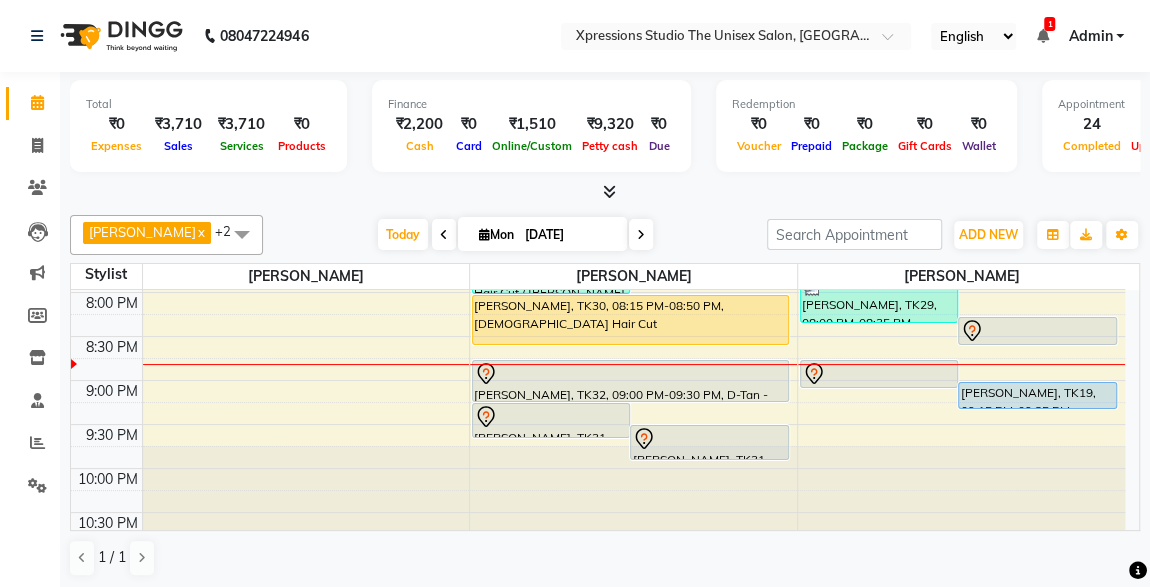 click at bounding box center [1037, 408] 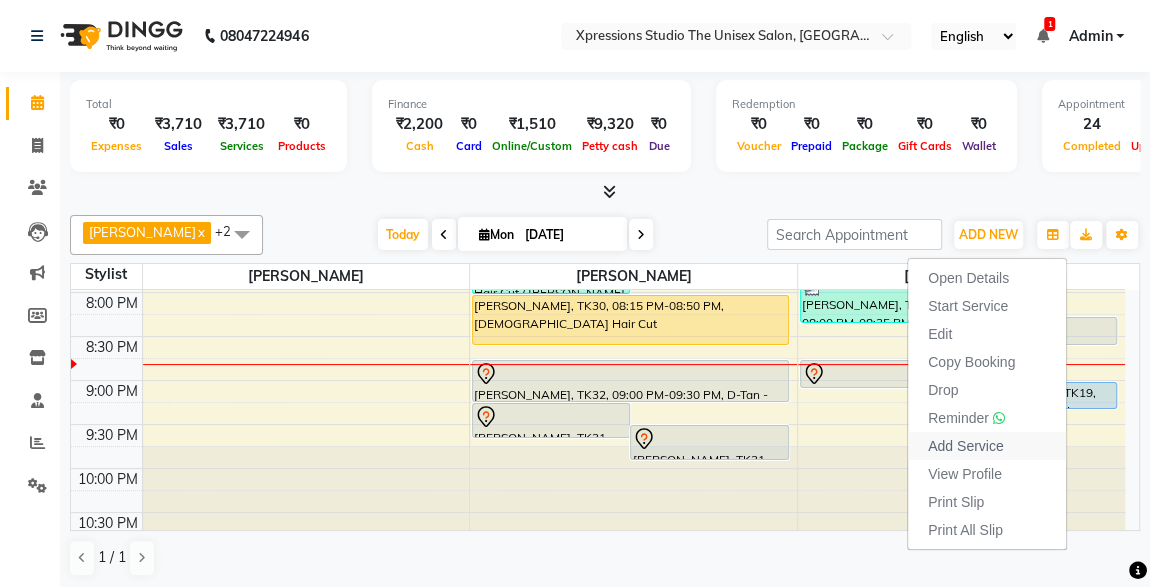 click on "Add Service" at bounding box center (965, 446) 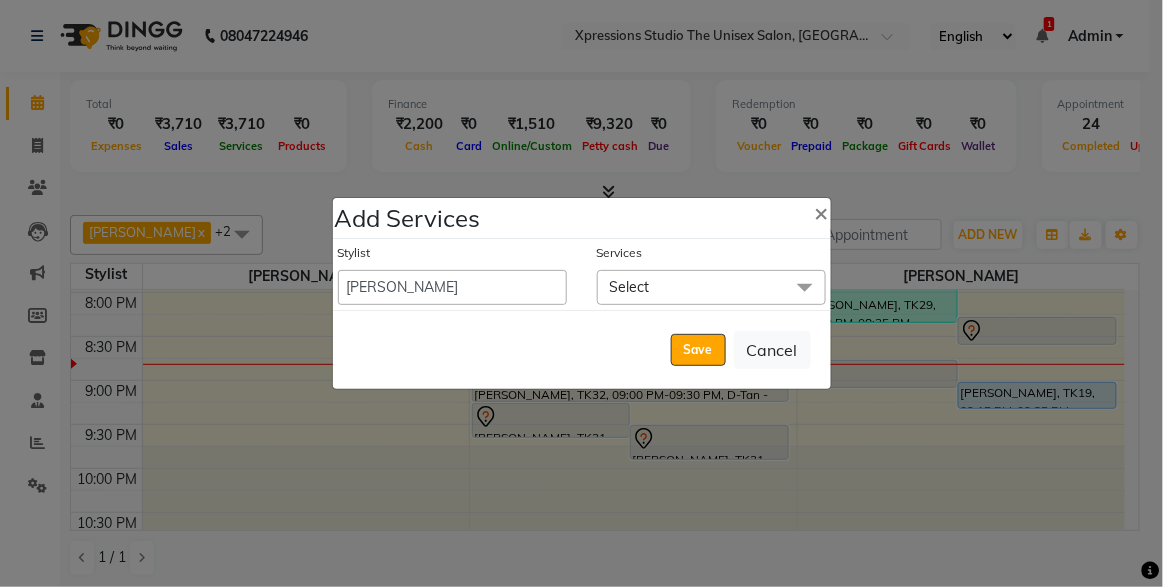 click 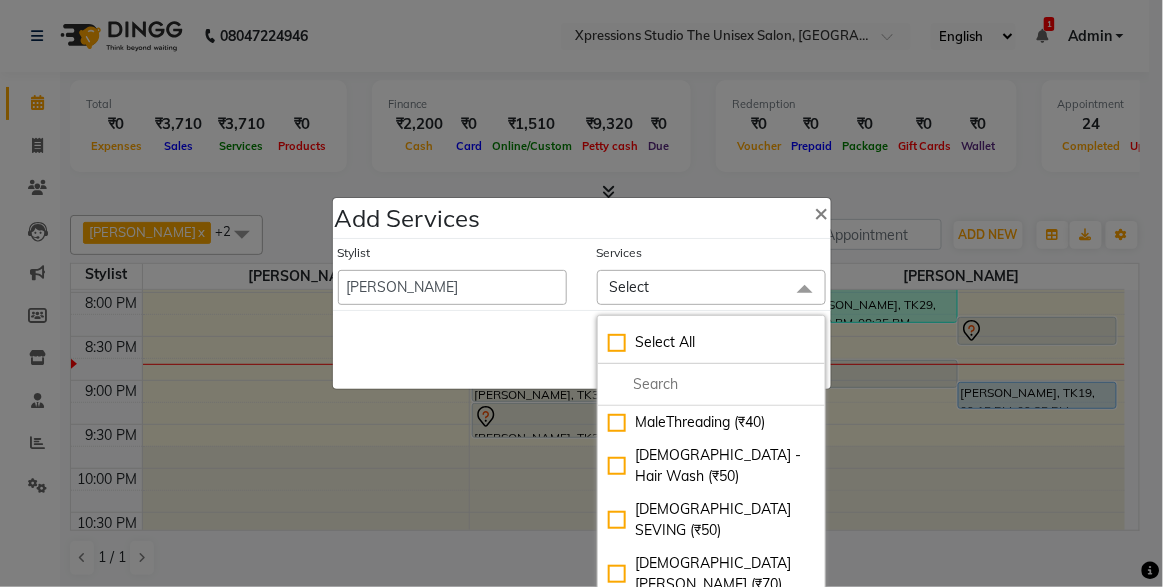 click on "[DEMOGRAPHIC_DATA] Hair Cut  (₹100)" 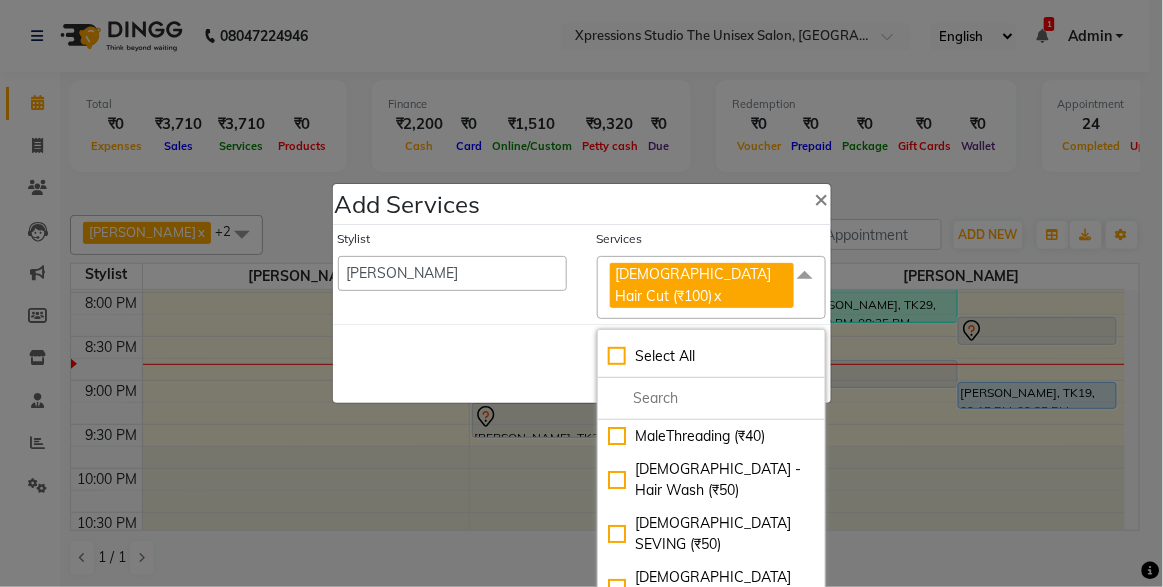 click 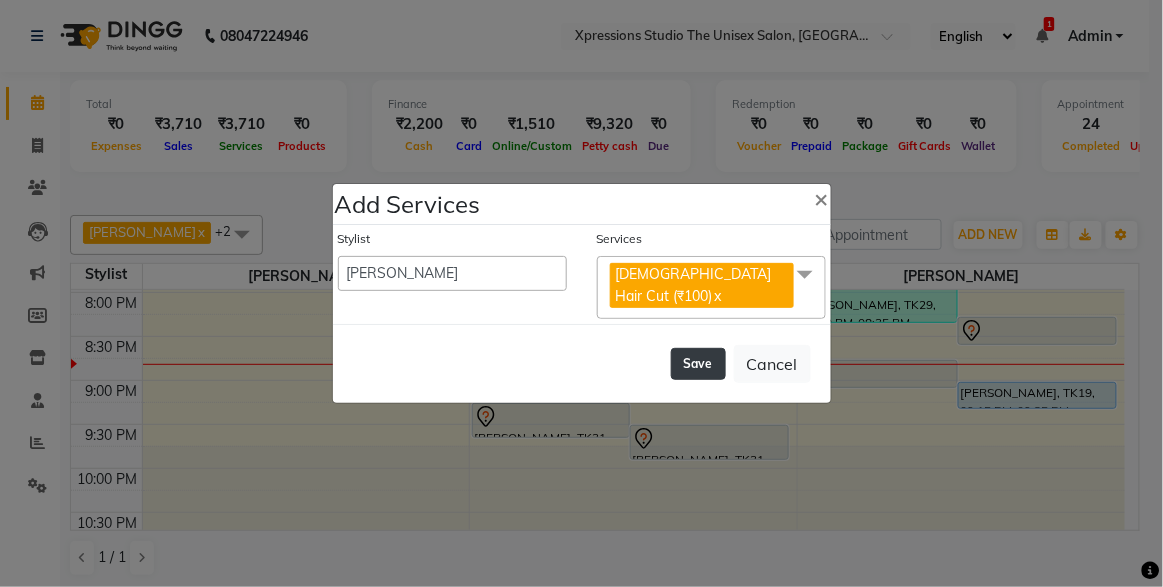 click on "Save" 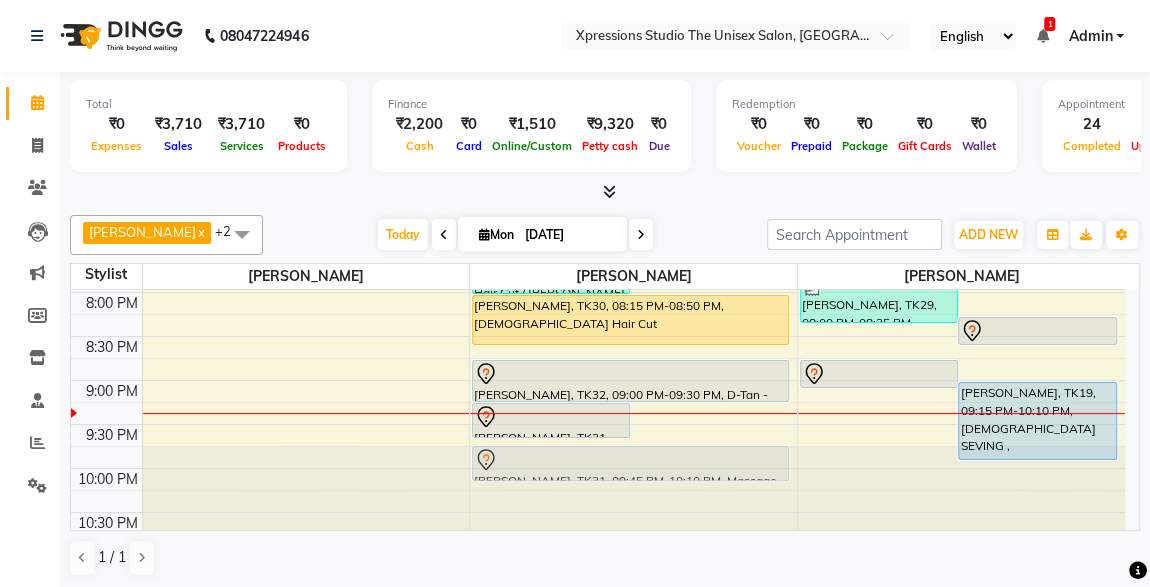 drag, startPoint x: 719, startPoint y: 436, endPoint x: 735, endPoint y: 458, distance: 27.202942 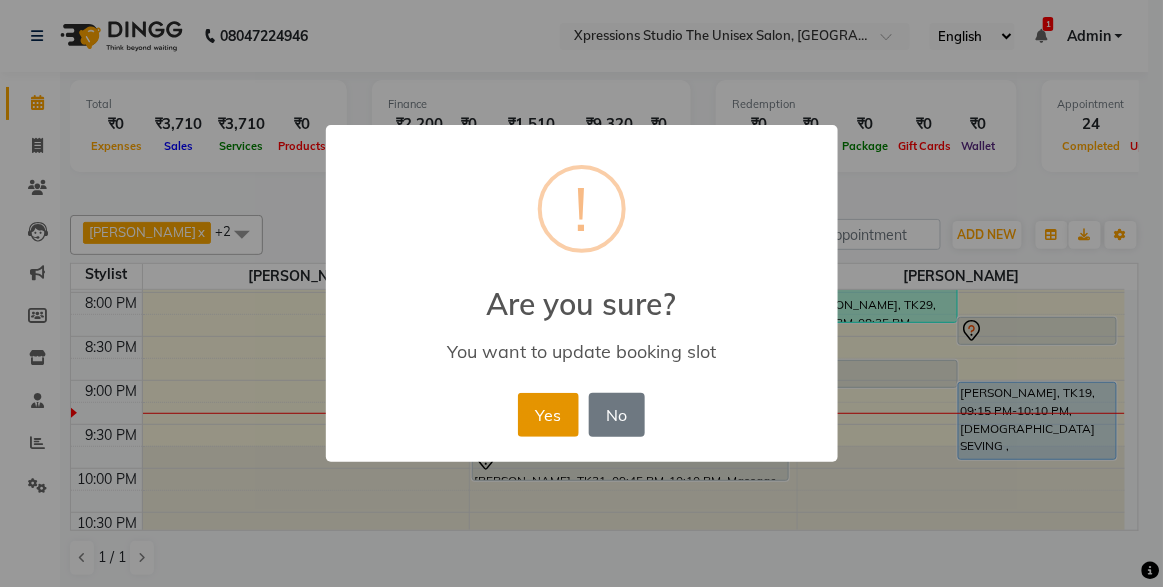 click on "Yes" at bounding box center (548, 415) 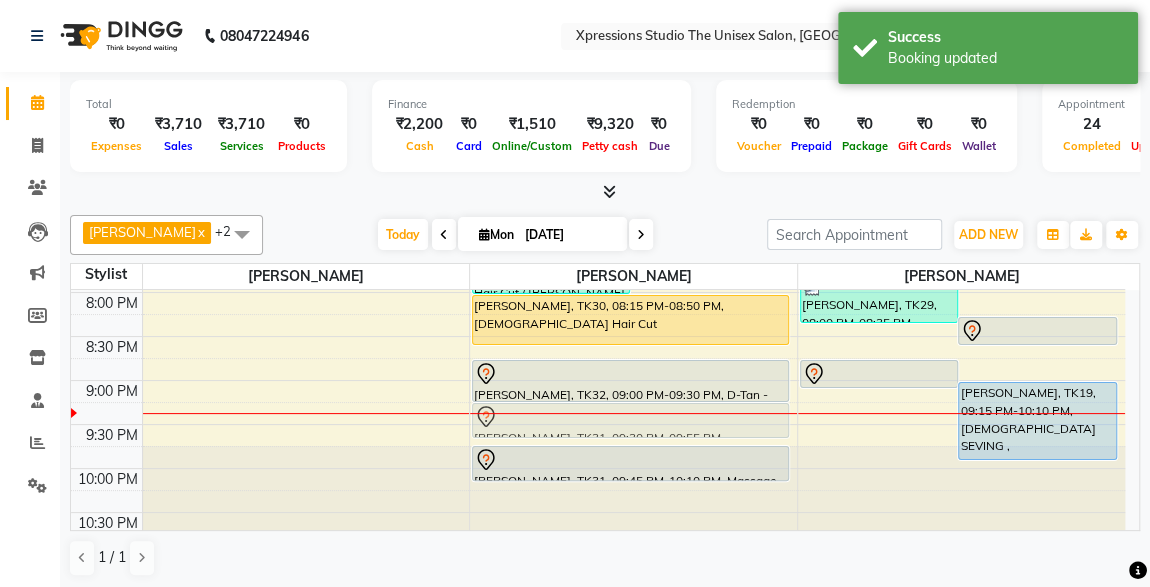 click on "Ajaysing w, TK04, 09:15 AM-09:35 AM, [DEMOGRAPHIC_DATA] SEVING      [PERSON_NAME], TK06, 09:30 AM-10:05 AM, [DEMOGRAPHIC_DATA] Hair Cut      [PERSON_NAME], TK01, 01:15 PM-02:35 PM, [DEMOGRAPHIC_DATA] Hair Cut / [PERSON_NAME] ,[DEMOGRAPHIC_DATA] Head Massage With Oil     [PERSON_NAME], TK13, 02:15 PM-03:15 PM, [DEMOGRAPHIC_DATA] Hair Cut / Seving     AASUTOHS PATIL, TK14, 04:15 PM-04:55 PM, BMIINE PROFESSIONL HAIR COLOUR     AASUTOHS PATIL, TK20, 04:15 PM-04:40 PM, Massage - Charcole Massage     New Contact, TK25, 05:45 PM-06:55 PM, [DEMOGRAPHIC_DATA] Hair Cut ,[DEMOGRAPHIC_DATA] Hair Cut  (₹100)    [PERSON_NAME], TK24, 05:45 PM-06:45 PM, [DEMOGRAPHIC_DATA] Hair Cut / [PERSON_NAME]      [PERSON_NAME], TK27, 07:15 PM-08:15 PM, [DEMOGRAPHIC_DATA] Hair Cut / [PERSON_NAME]     [PERSON_NAME], TK26, 07:15 PM-07:35 PM, [DEMOGRAPHIC_DATA] SEVING              [PERSON_NAME], TK26, 07:45 PM-07:55 PM, VLCC Clensing     YAUSH PANJWANA, TK08, 10:15 AM-10:50 AM, [DEMOGRAPHIC_DATA] Hair Cut      [PERSON_NAME] MUNJALA, TK09, 11:00 AM-12:25 PM, [DEMOGRAPHIC_DATA] Hair Cut / [PERSON_NAME] ,Massage - Vlcc Massage     AASUTOHS PATIL, TK14, 03:15 PM-04:15 PM, [DEMOGRAPHIC_DATA] Hair Cut / Seving" at bounding box center (633, -104) 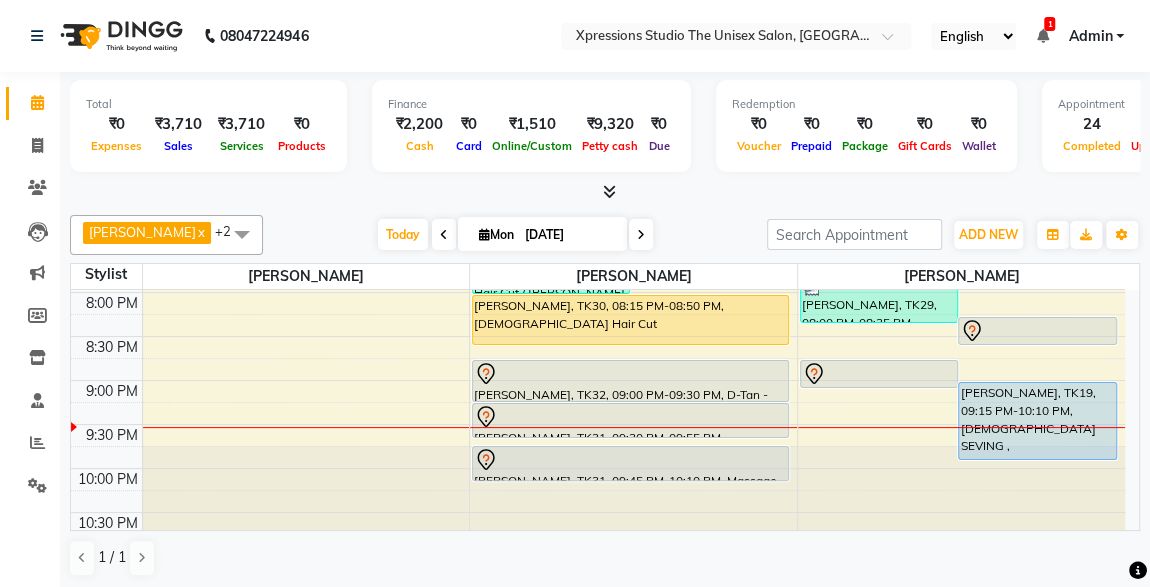 click on "[PERSON_NAME], TK19, 09:15 PM-10:10 PM, [DEMOGRAPHIC_DATA] SEVING ,[DEMOGRAPHIC_DATA] Hair Cut  (₹100)" at bounding box center (1037, 421) 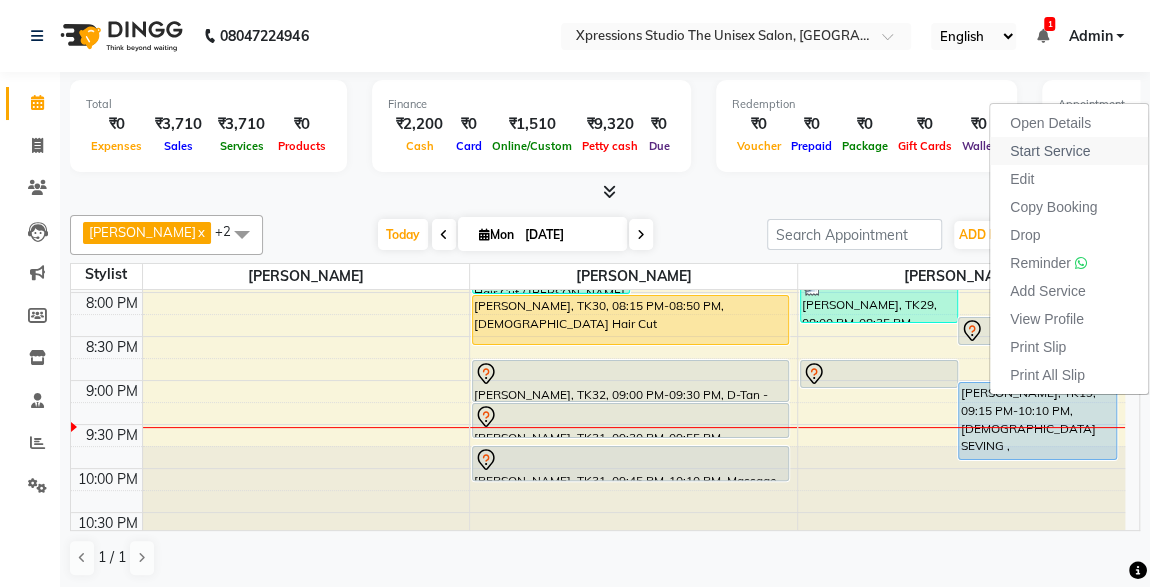 click on "Start Service" at bounding box center (1050, 151) 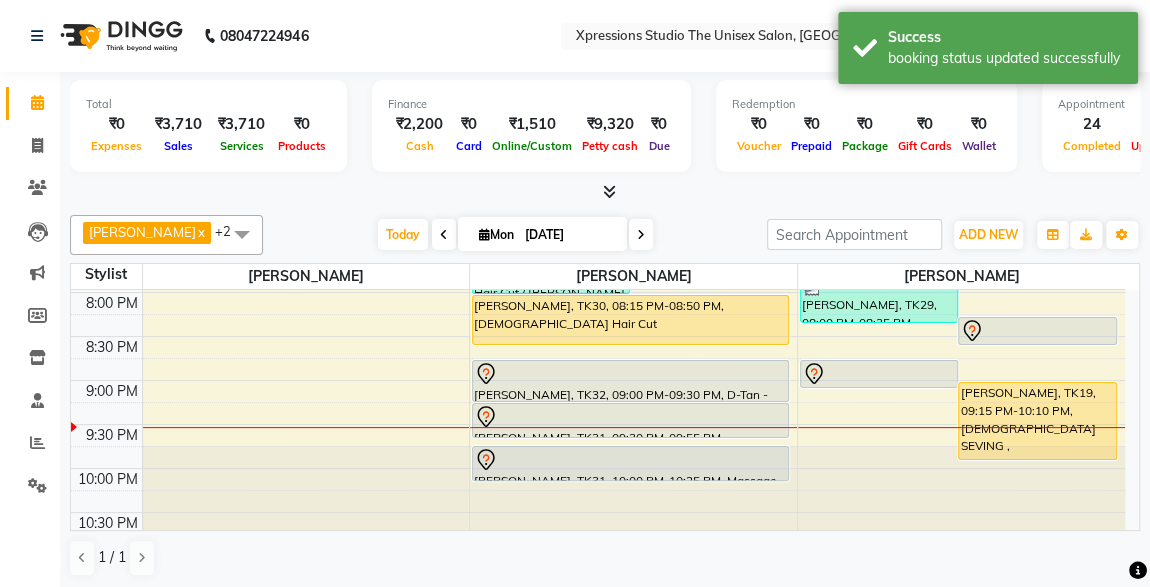 click at bounding box center (1037, 331) 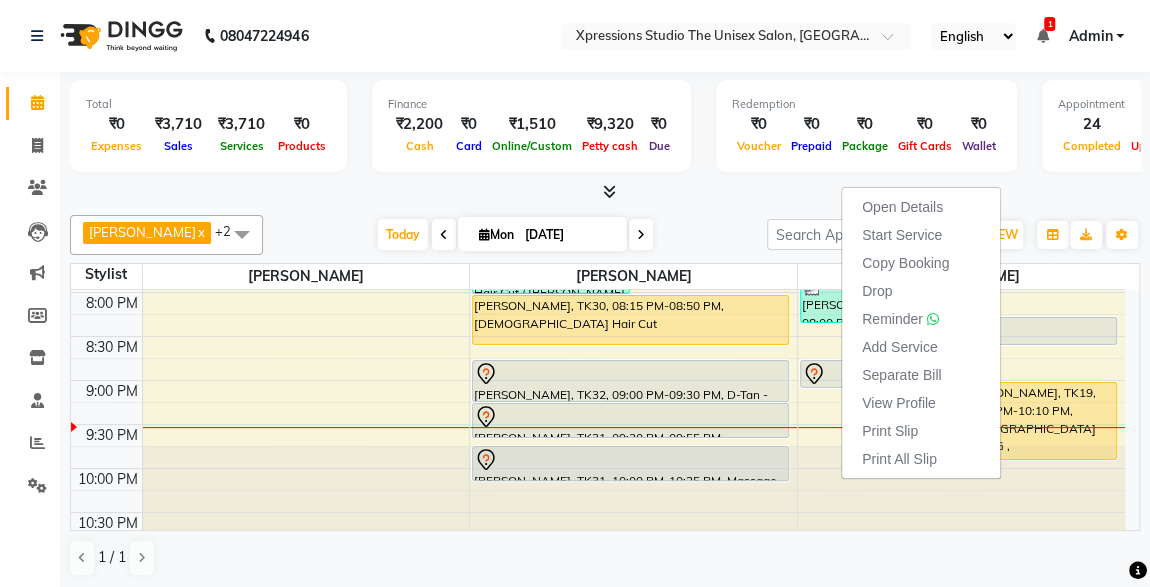 click on "[PERSON_NAME], TK30, 08:15 PM-08:50 PM, [DEMOGRAPHIC_DATA] Hair Cut" at bounding box center [630, 320] 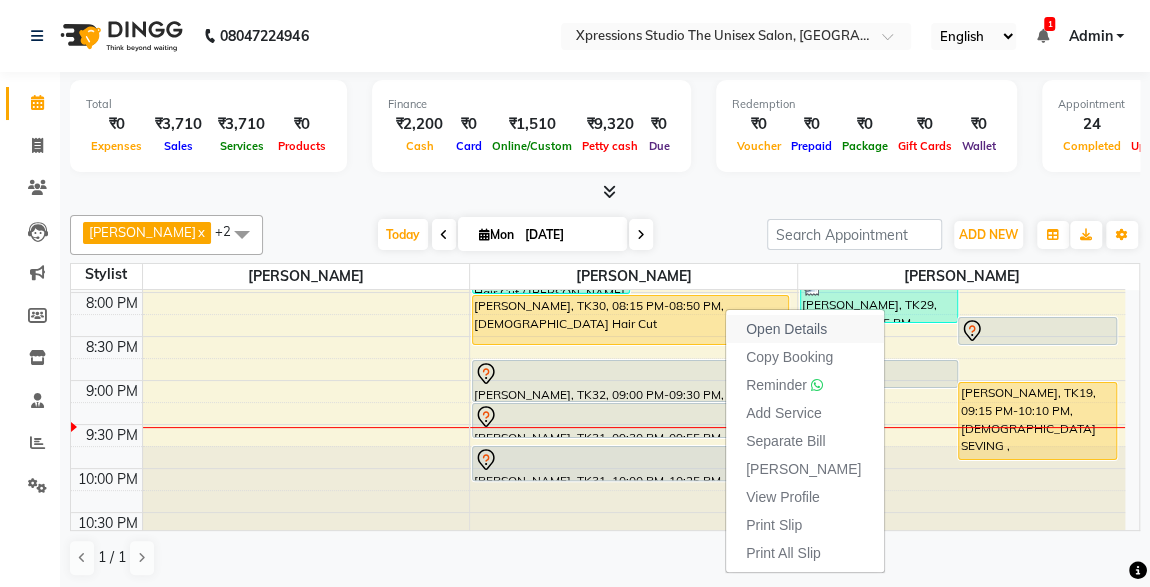 click on "Open Details" at bounding box center (786, 329) 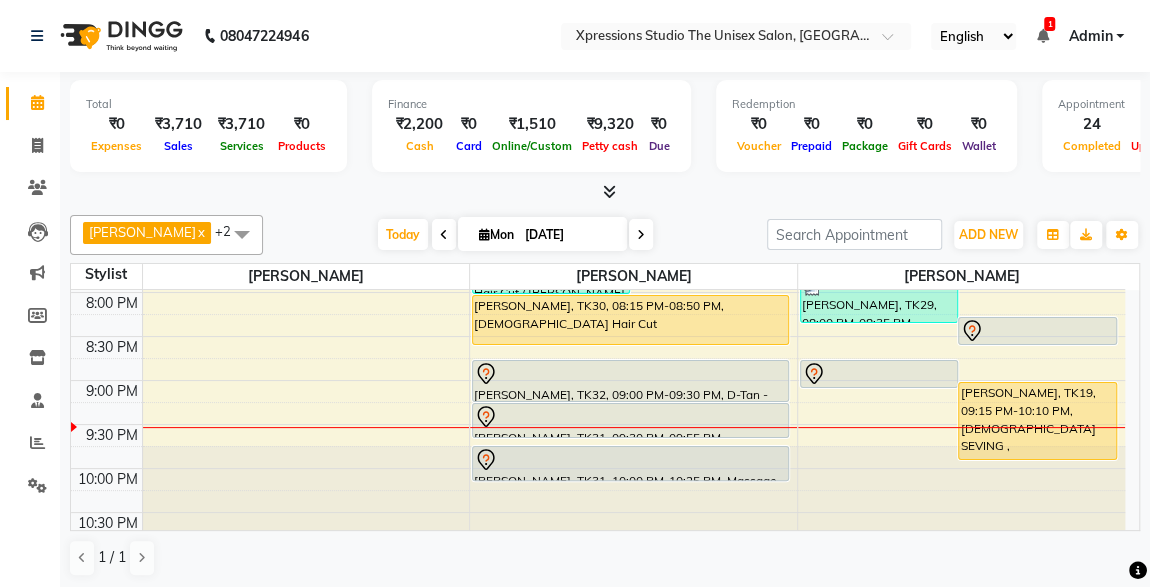 click on "[PERSON_NAME], TK30, 08:15 PM-08:50 PM, [DEMOGRAPHIC_DATA] Hair Cut" at bounding box center (630, 320) 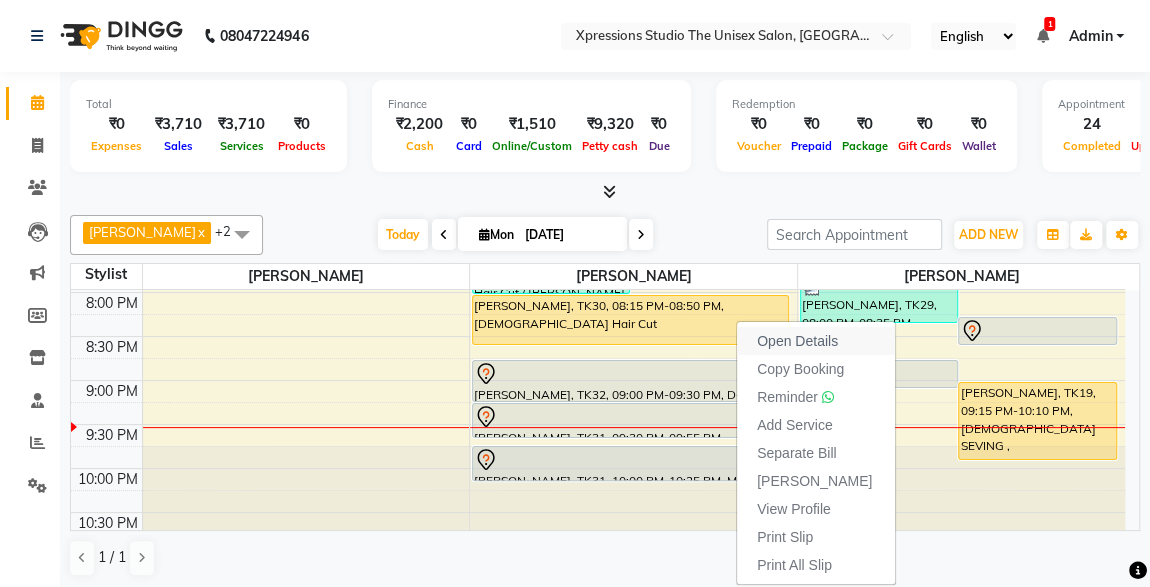 click on "Open Details" at bounding box center [797, 341] 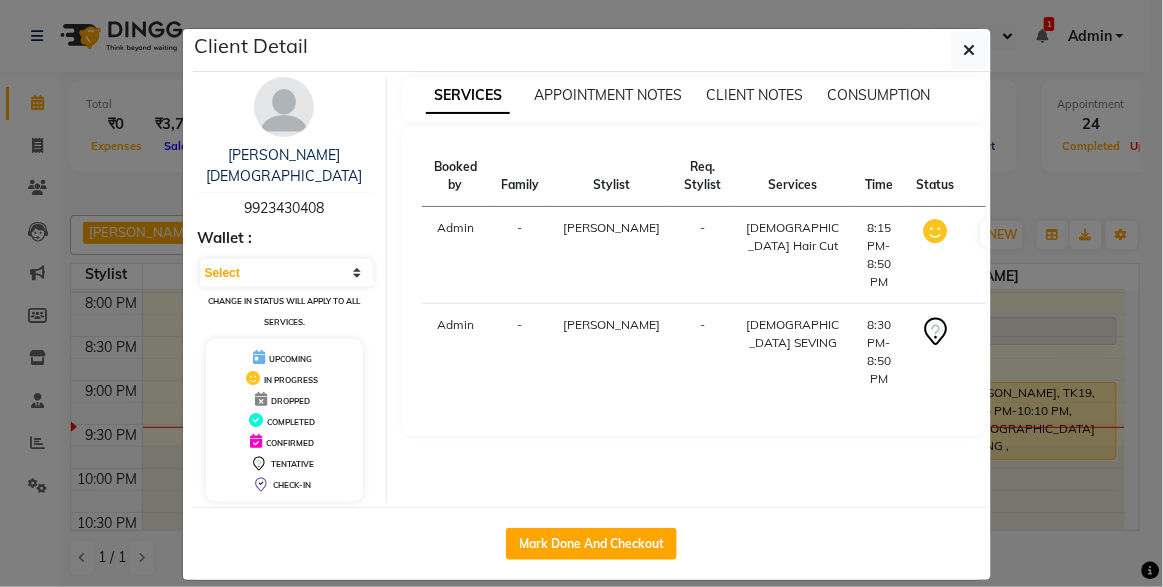 click on "Mark Done And Checkout" 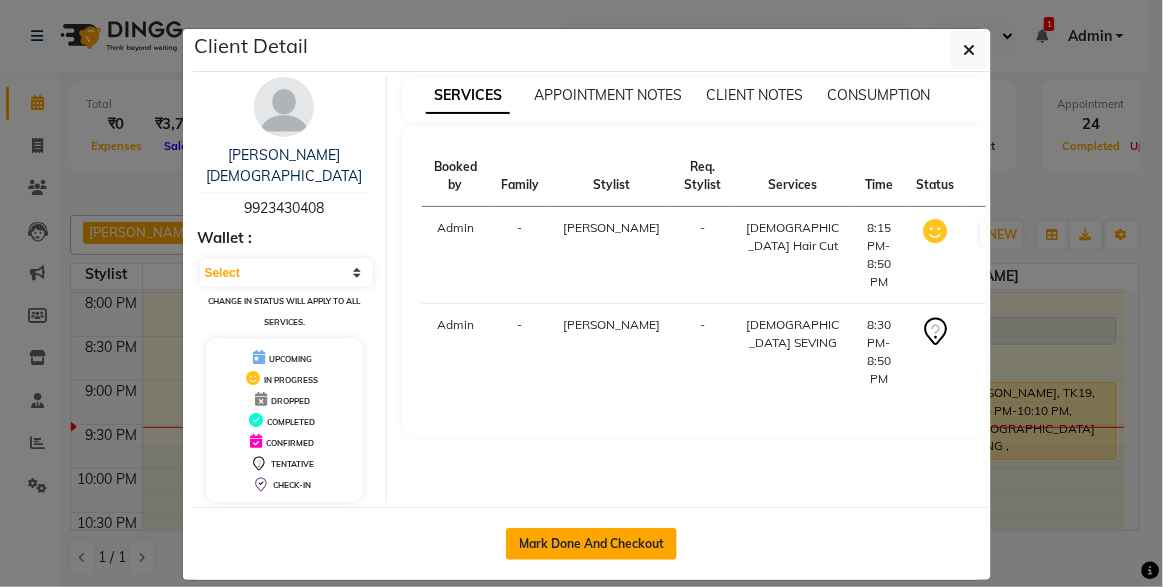click on "Mark Done And Checkout" 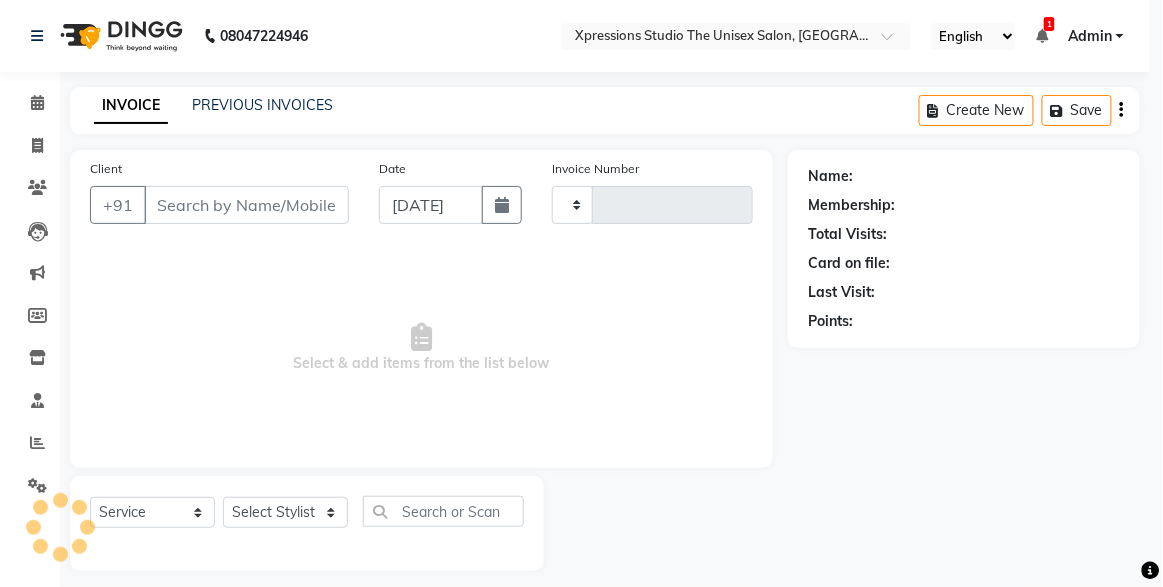 type on "3200" 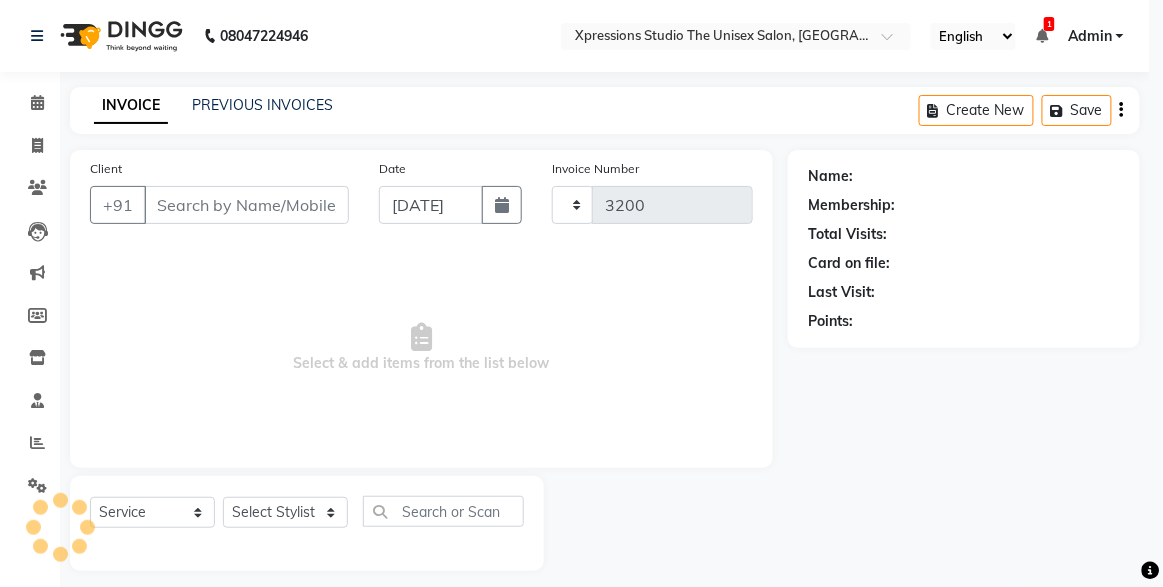 select on "7003" 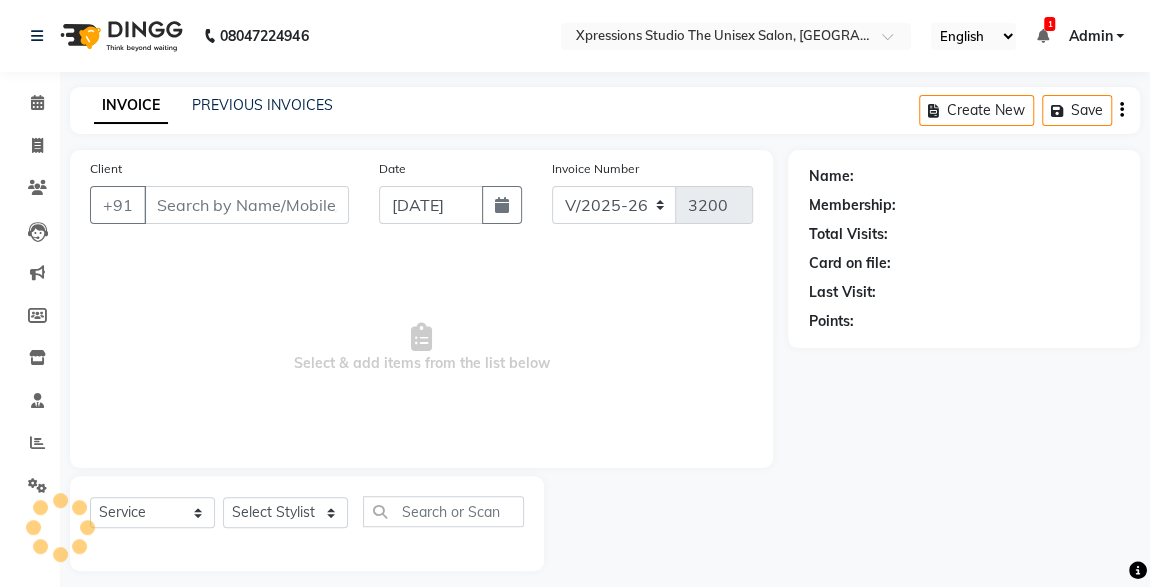 type on "9923430408" 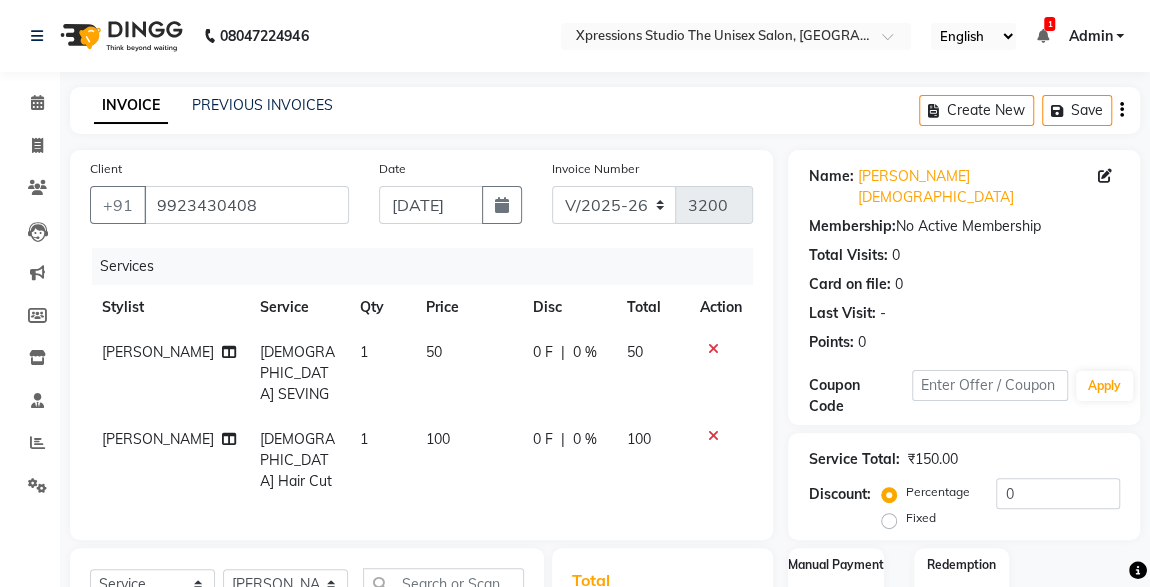 scroll, scrollTop: 256, scrollLeft: 0, axis: vertical 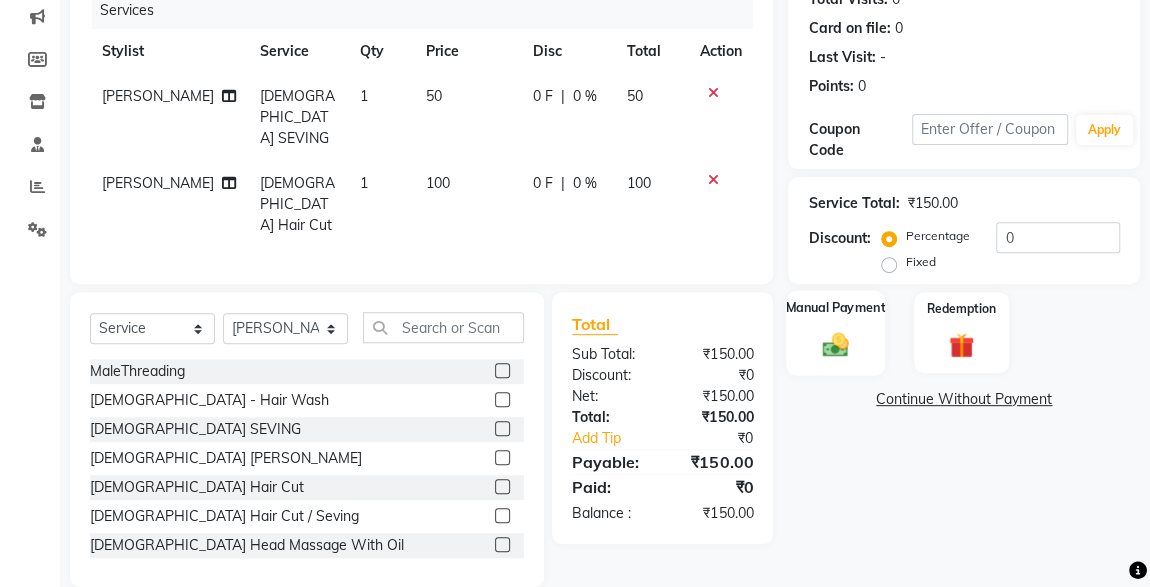 click on "Manual Payment" 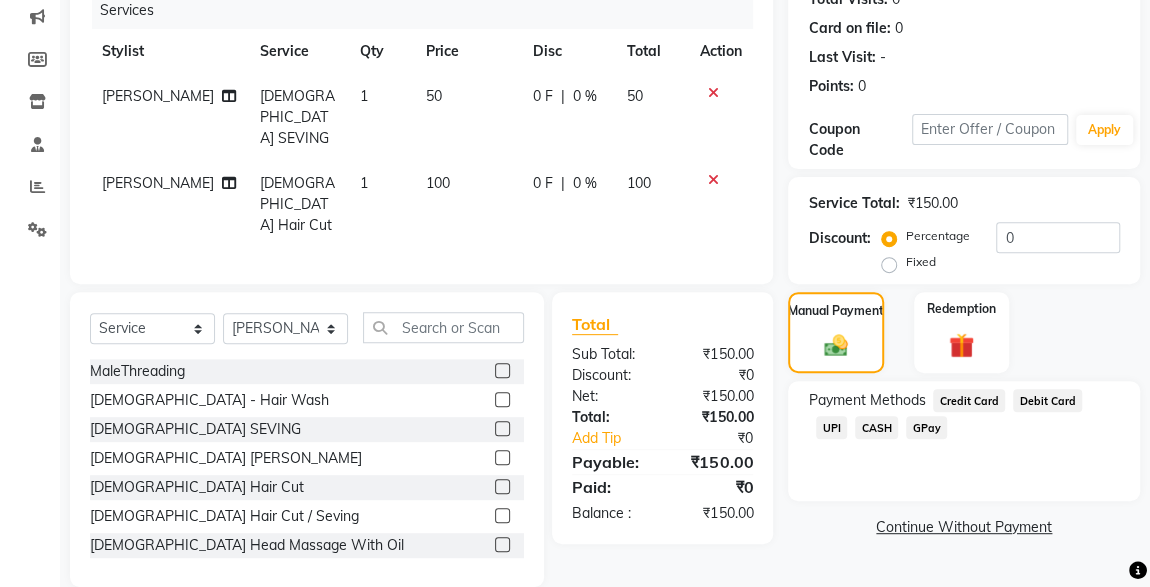 click on "UPI" 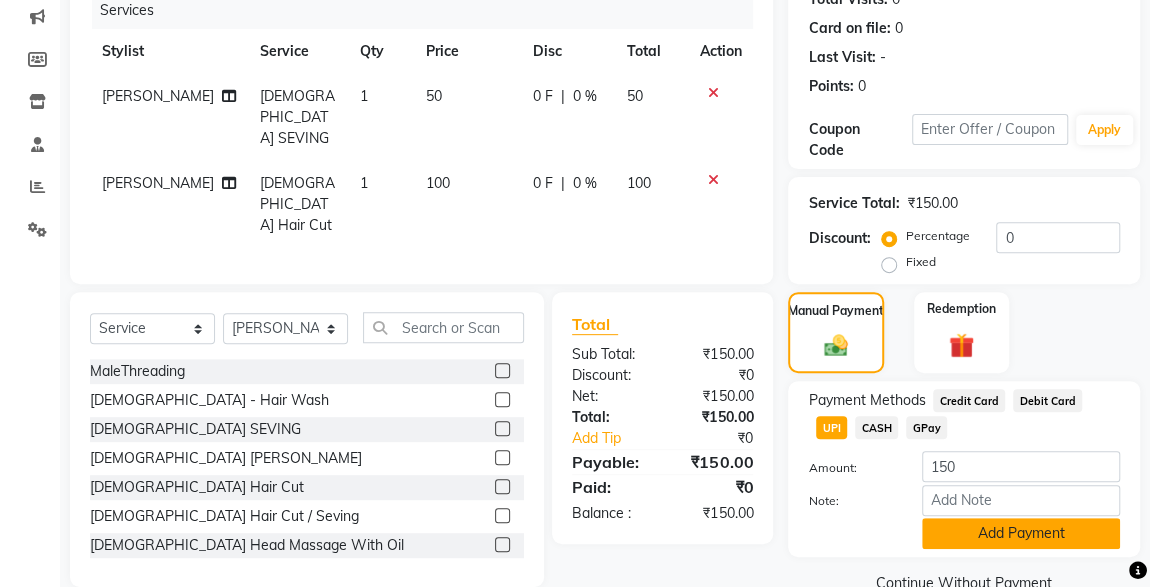click on "Add Payment" 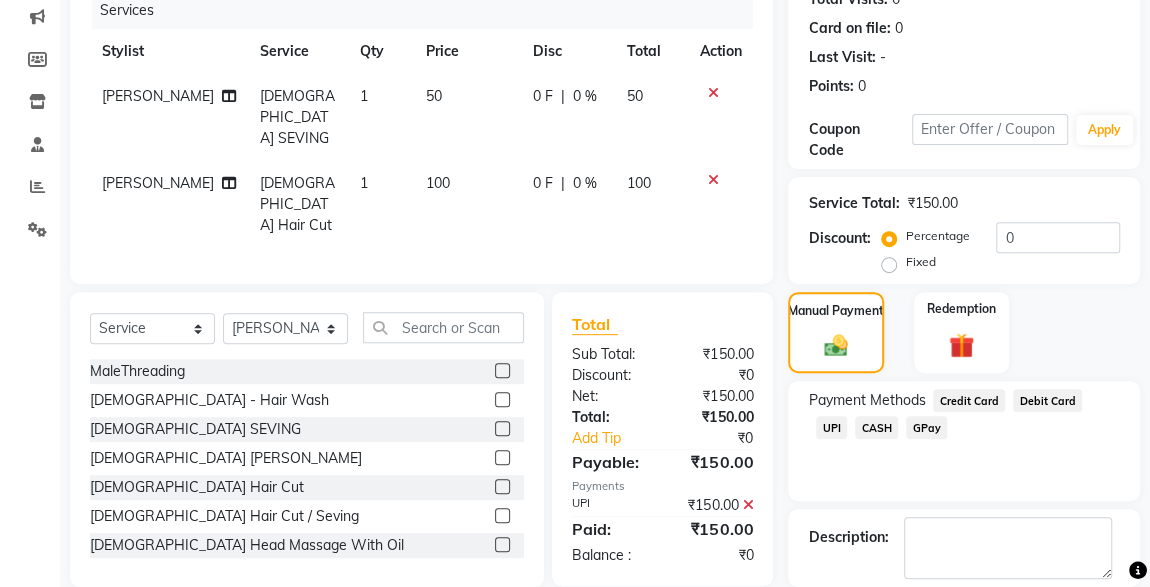scroll, scrollTop: 330, scrollLeft: 0, axis: vertical 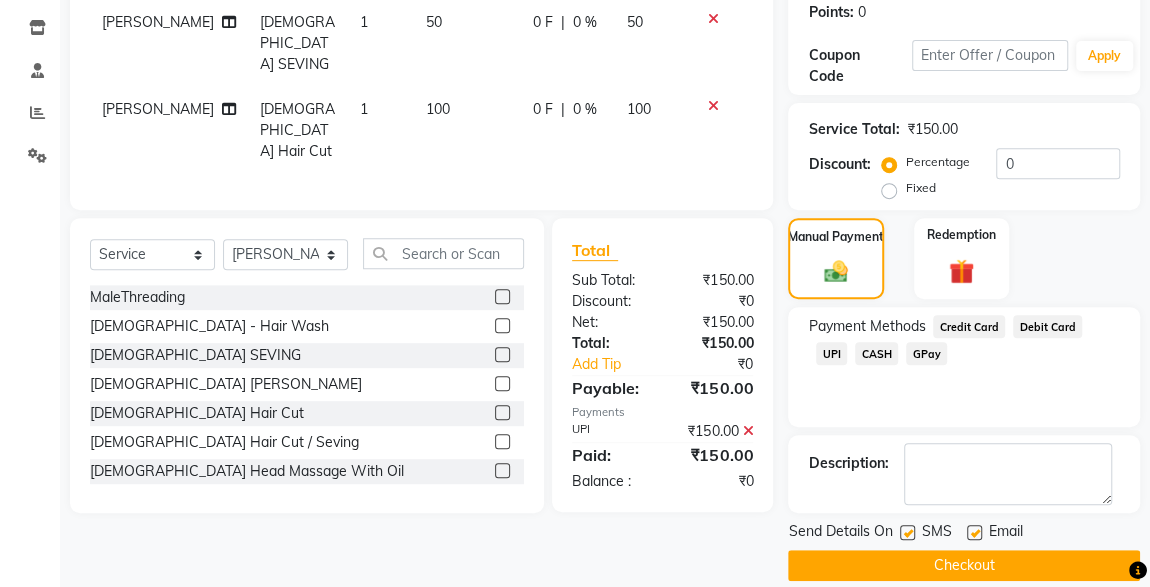 click 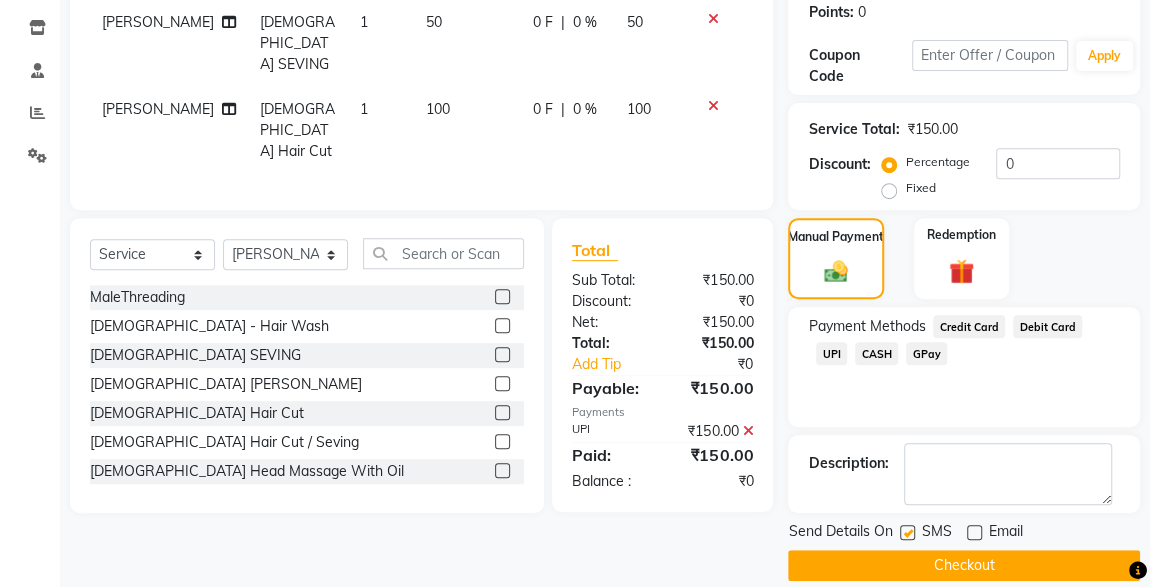 click on "Checkout" 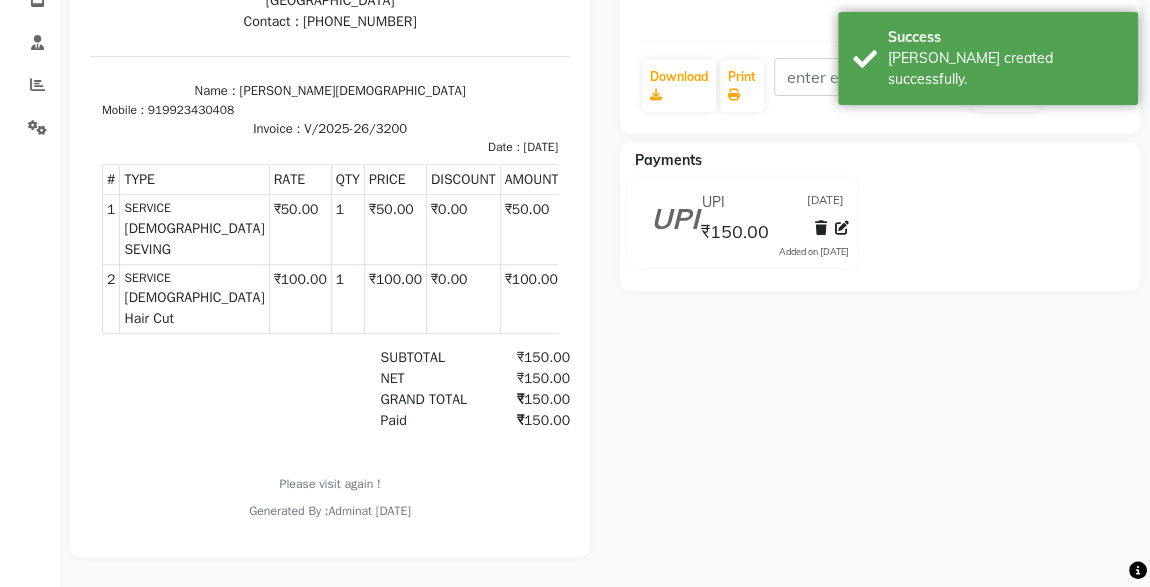 scroll, scrollTop: 0, scrollLeft: 0, axis: both 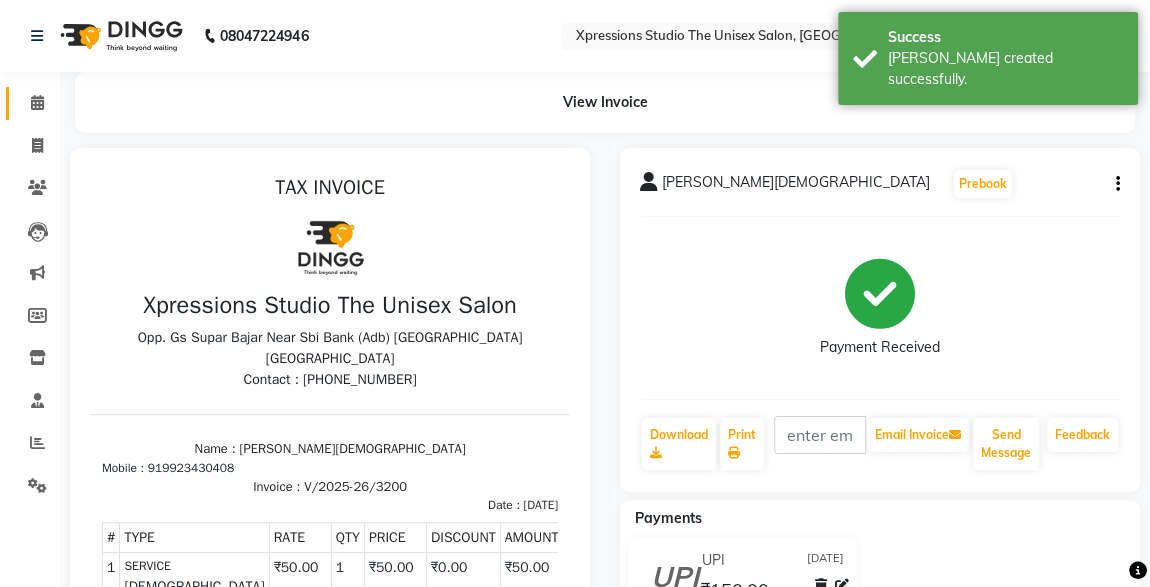 click on "Calendar" 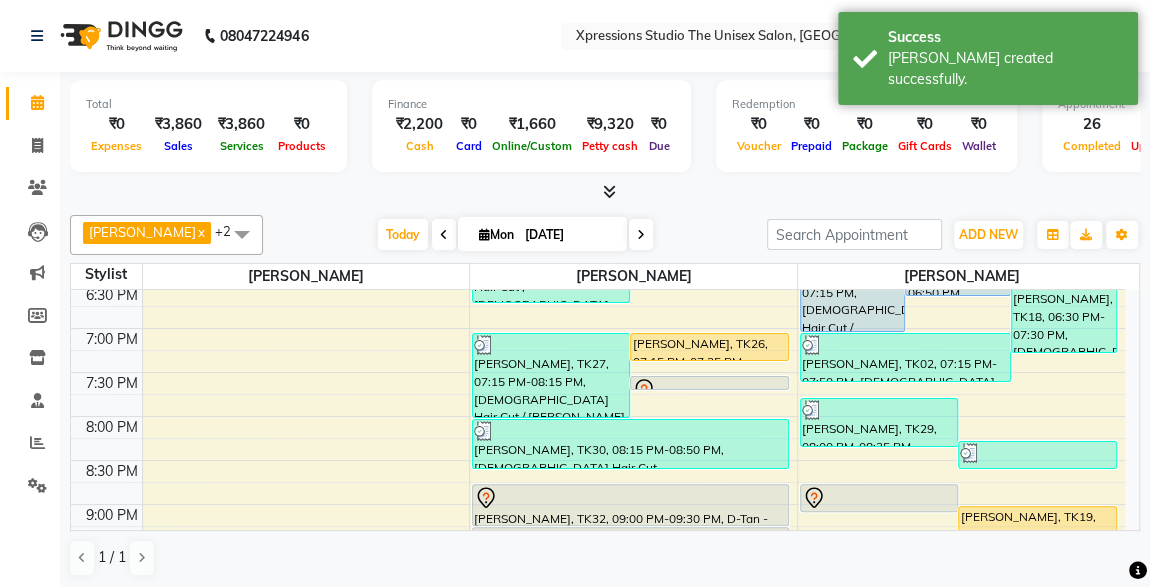 scroll, scrollTop: 955, scrollLeft: 0, axis: vertical 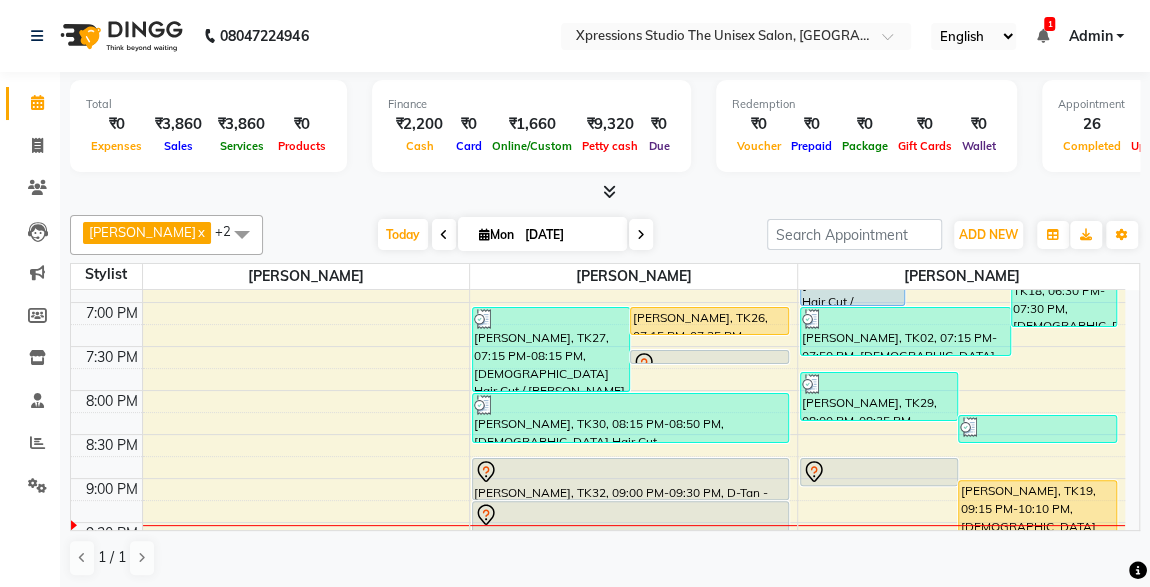 click at bounding box center (879, 472) 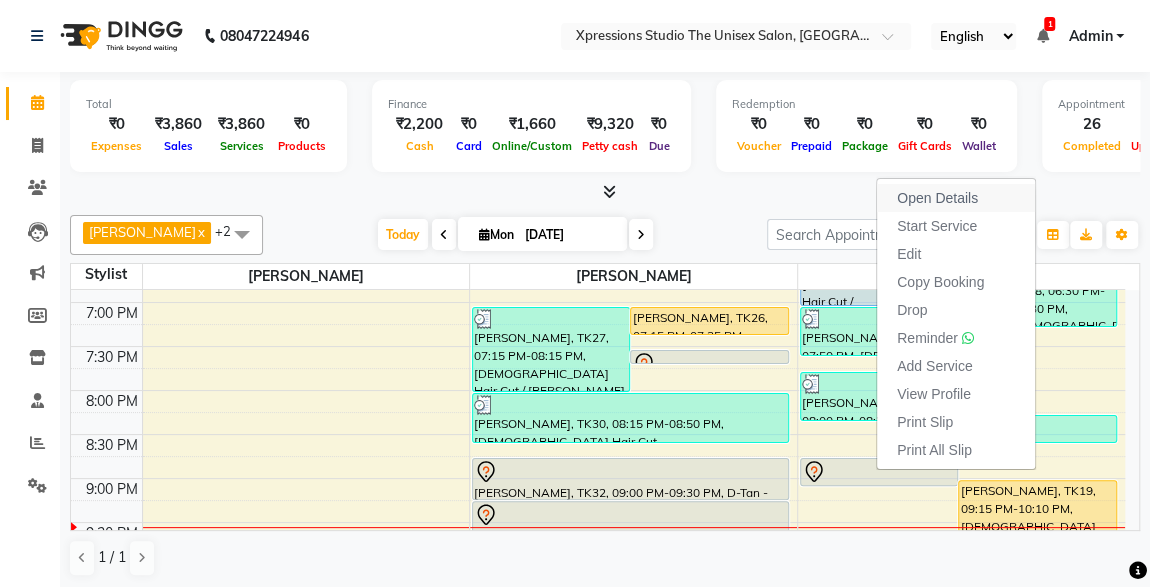 click on "Open Details" at bounding box center (956, 198) 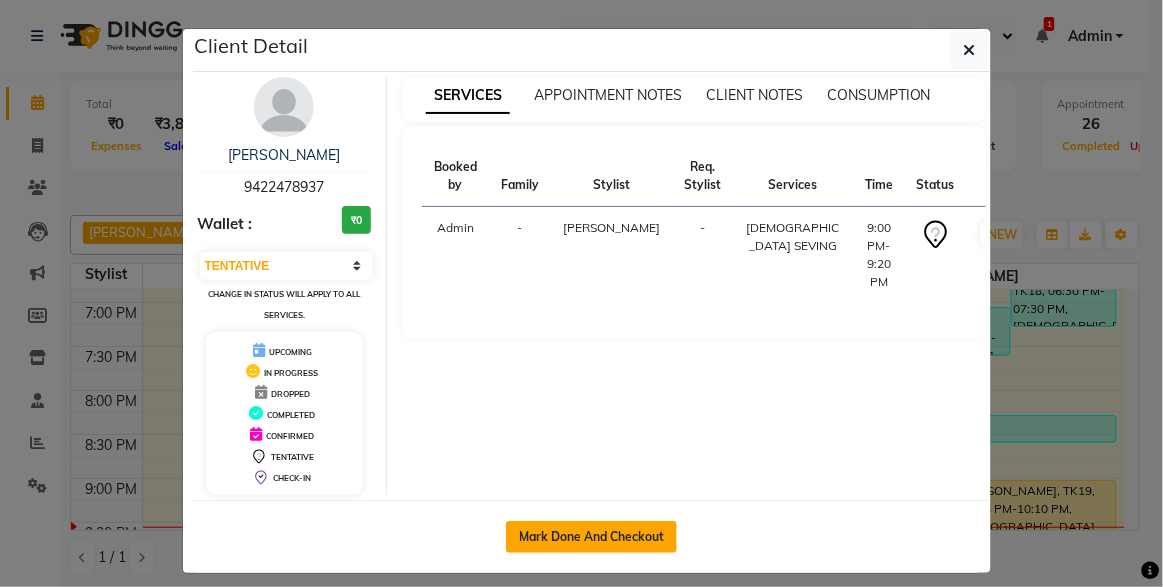 click on "Mark Done And Checkout" 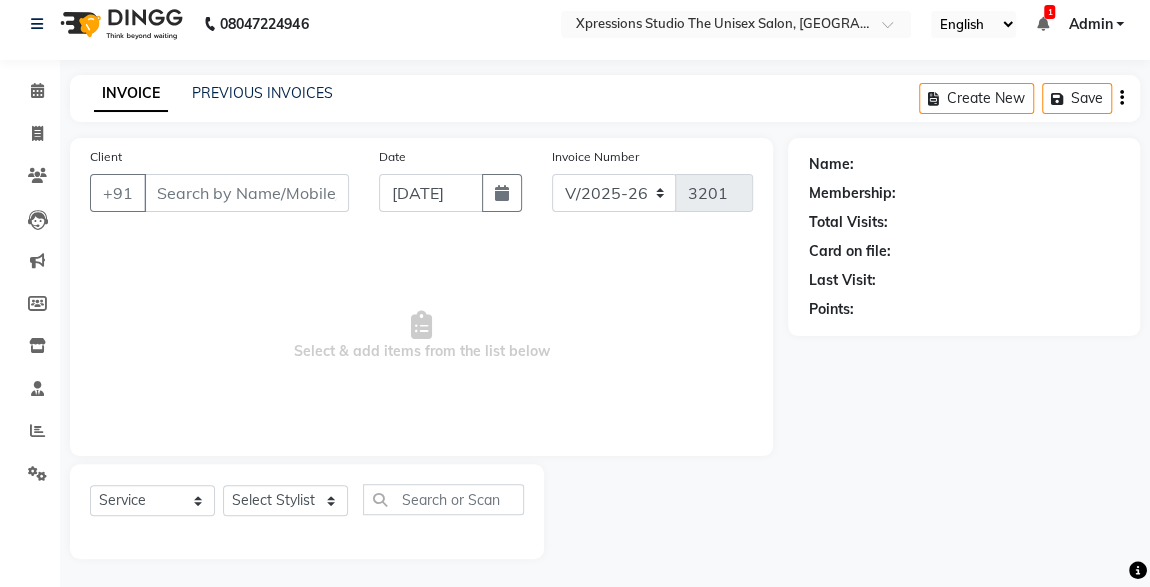 scroll, scrollTop: 0, scrollLeft: 0, axis: both 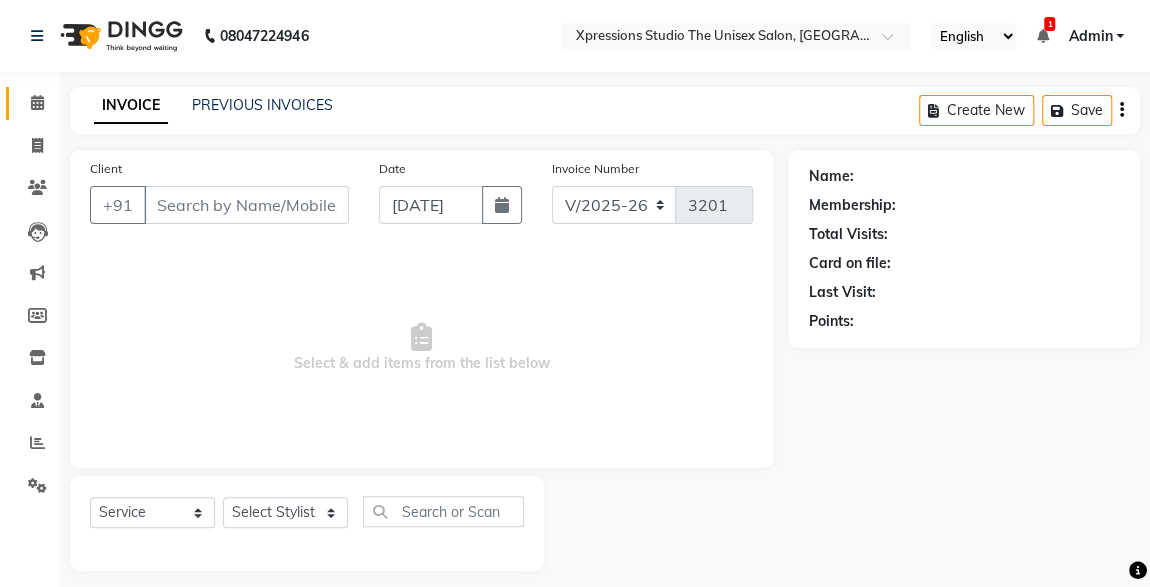 click 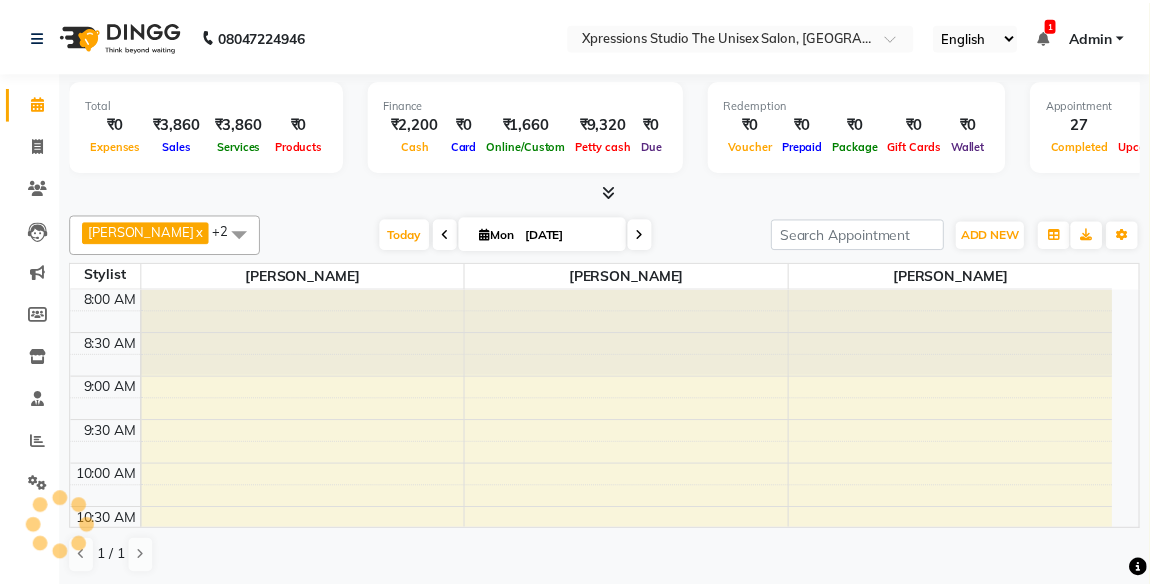 scroll, scrollTop: 1015, scrollLeft: 0, axis: vertical 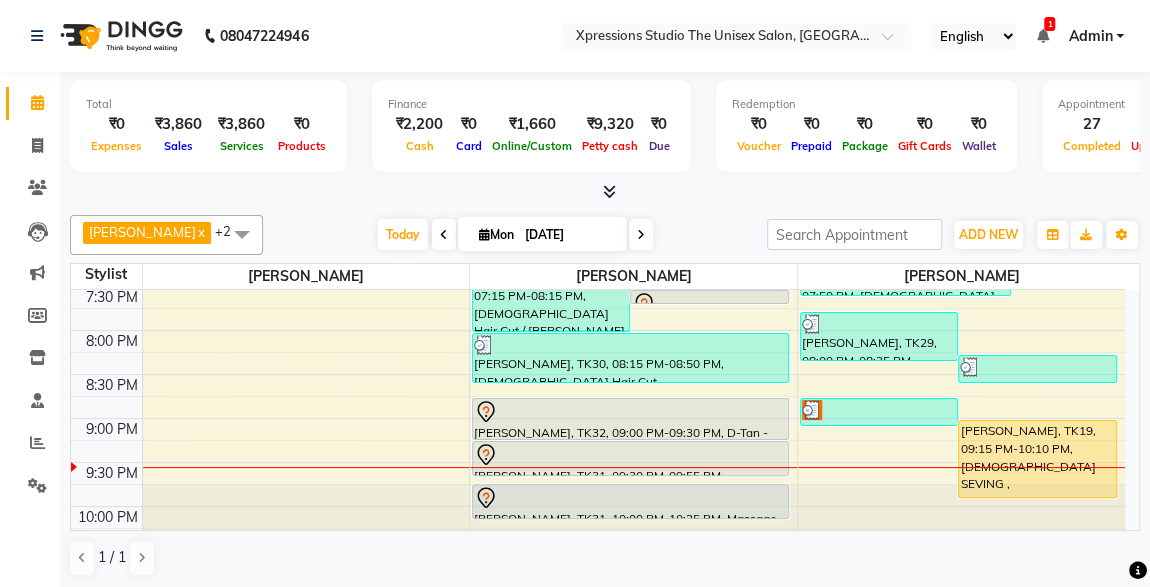 click at bounding box center [812, 410] 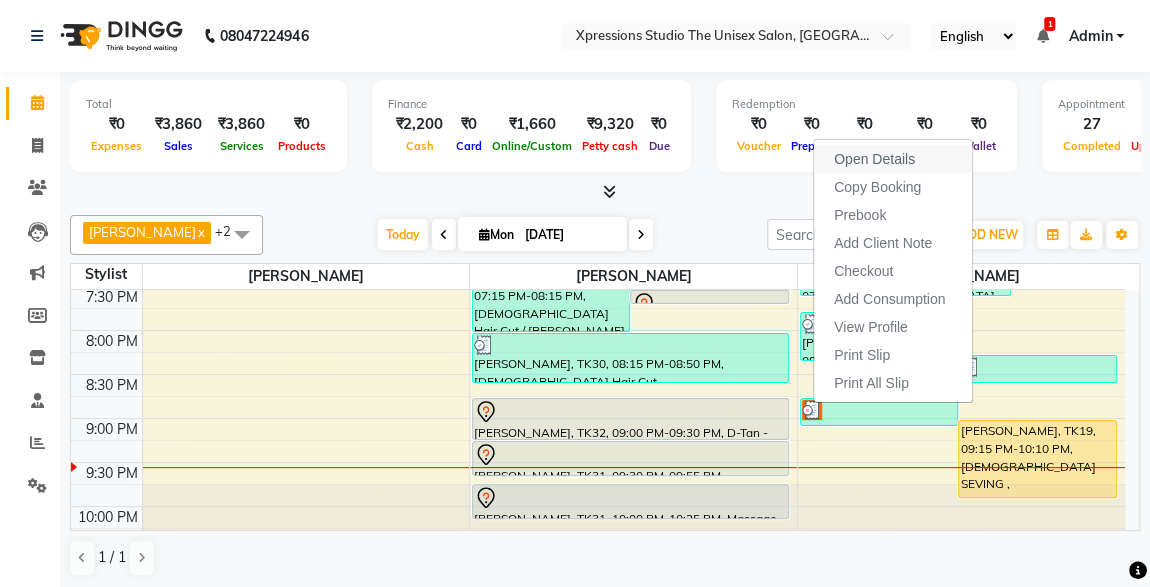 click on "Open Details" at bounding box center [874, 159] 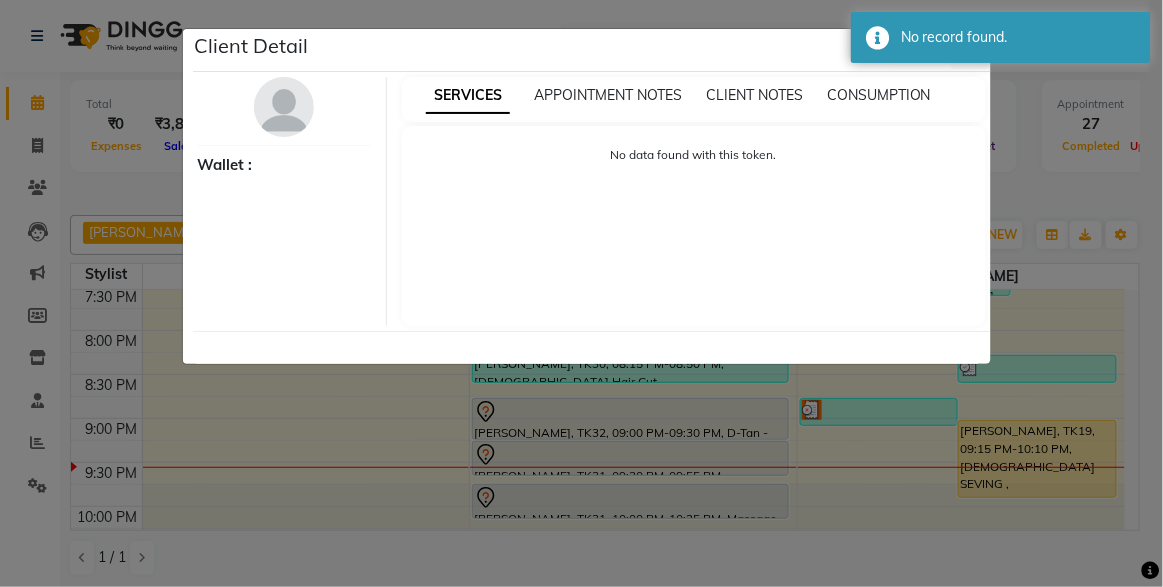 click on "No data found with this token." at bounding box center (694, 226) 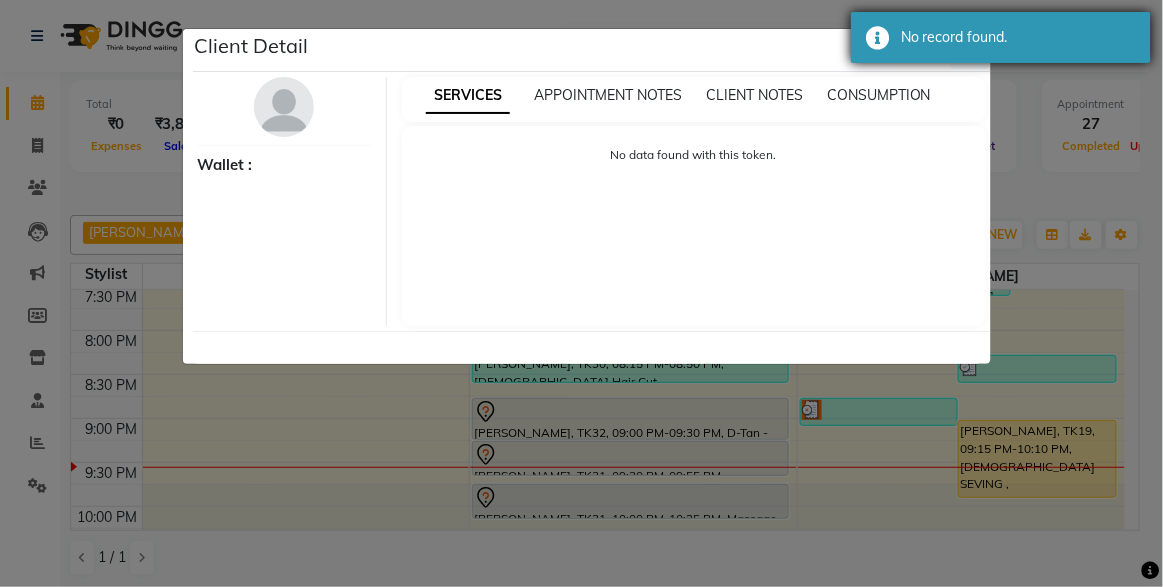 click on "No record found." at bounding box center [1001, 37] 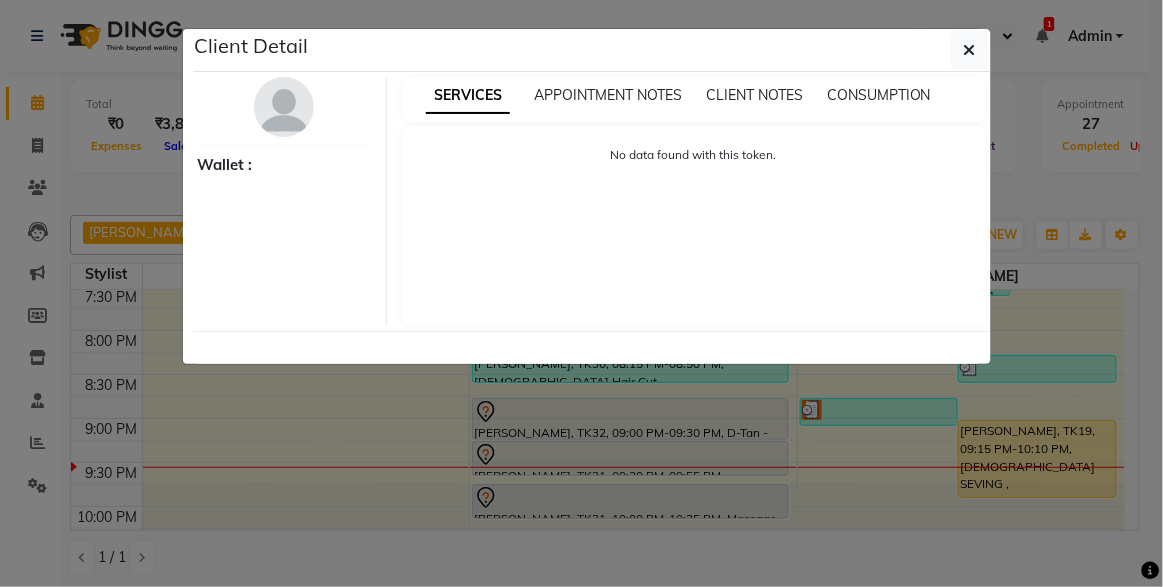 click on "No record found." at bounding box center (1001, 37) 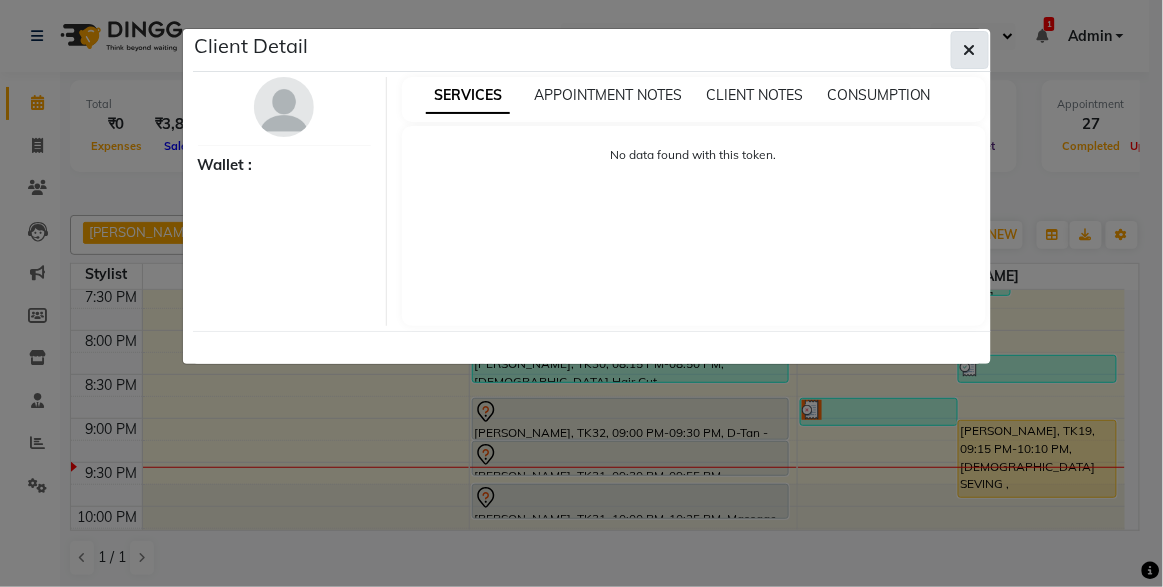 click 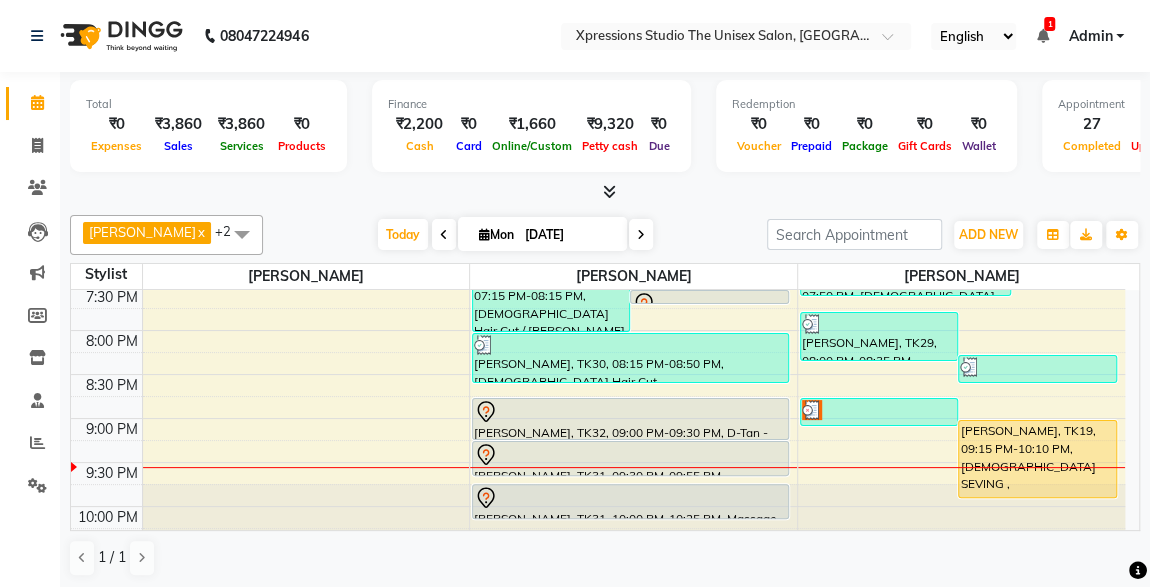 click at bounding box center (879, 410) 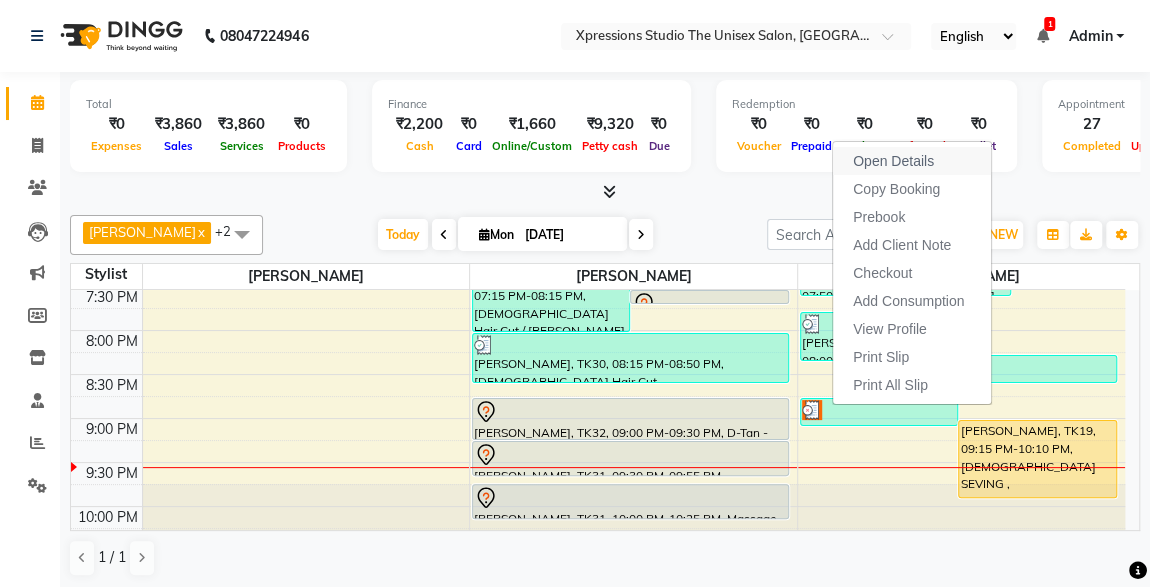 click on "Open Details" at bounding box center [893, 161] 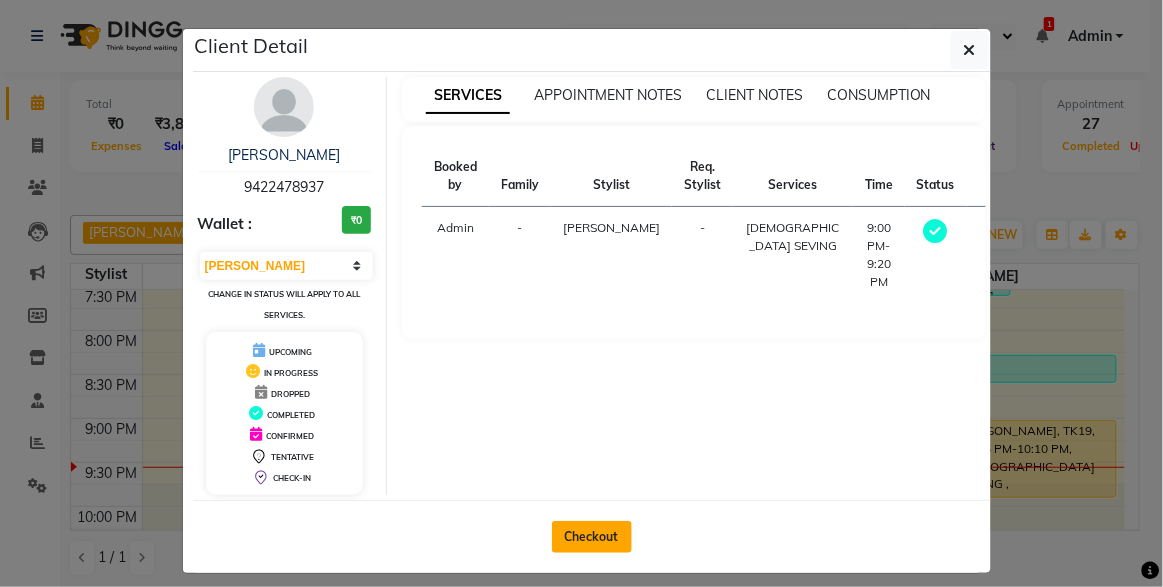 click on "Checkout" 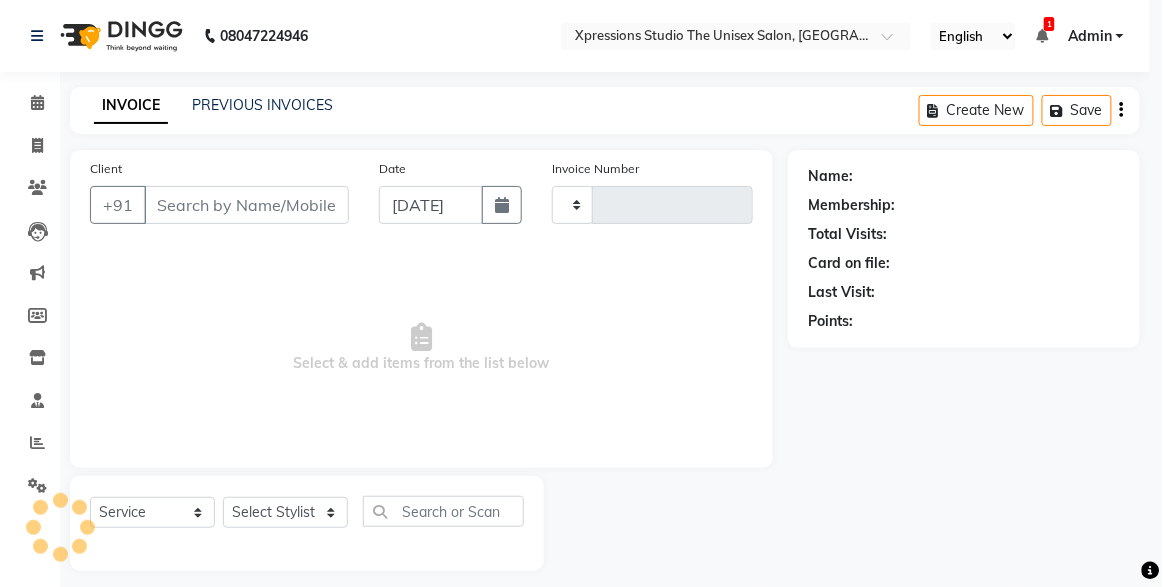 type on "3201" 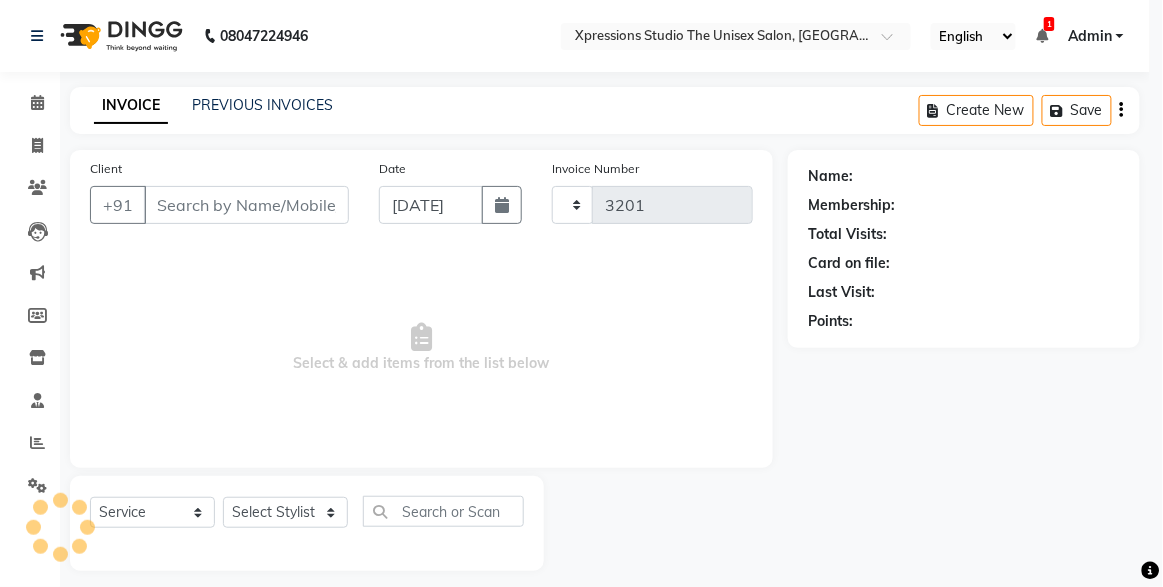 select on "7003" 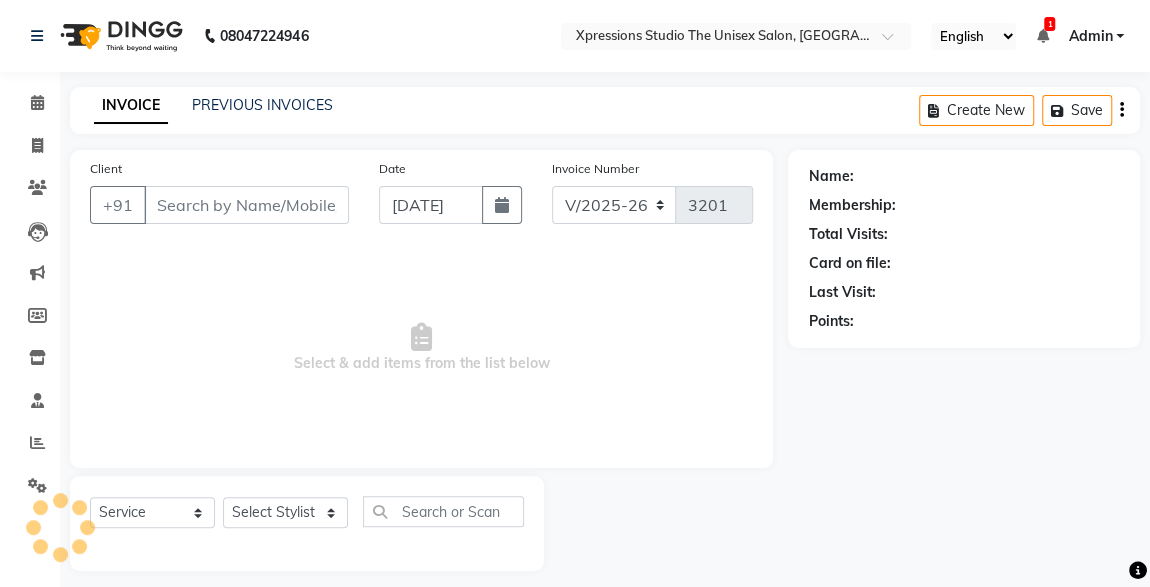 type on "9422478937" 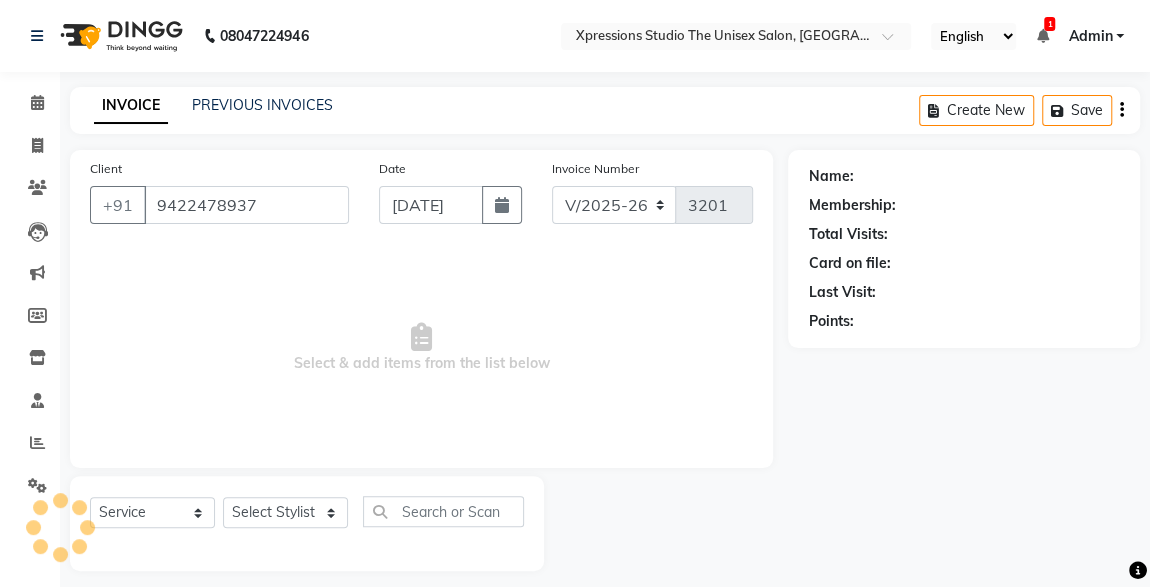 select on "57589" 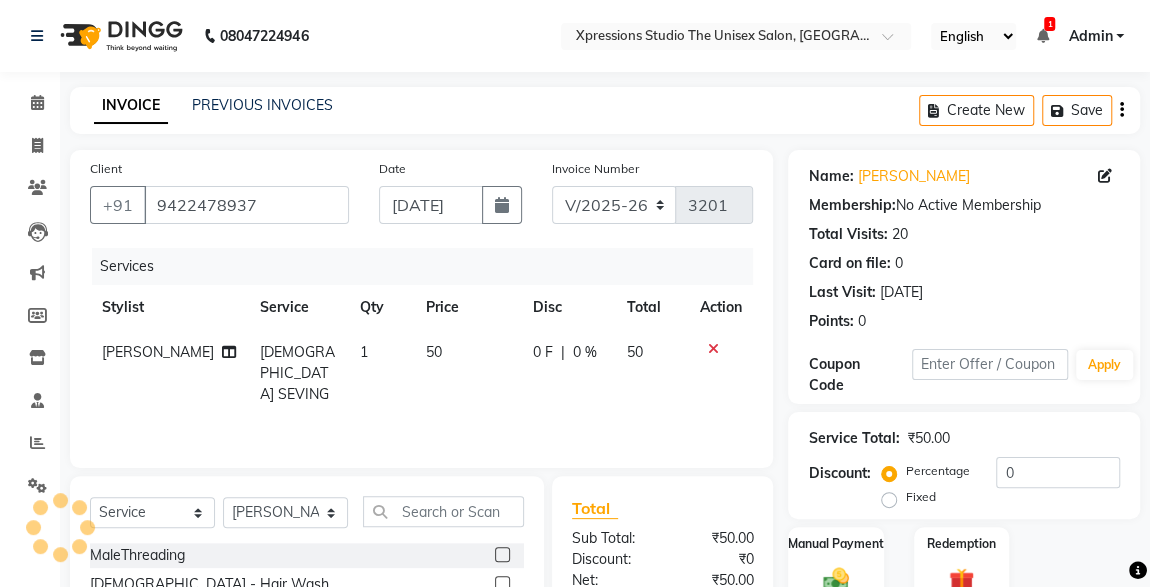 scroll, scrollTop: 212, scrollLeft: 0, axis: vertical 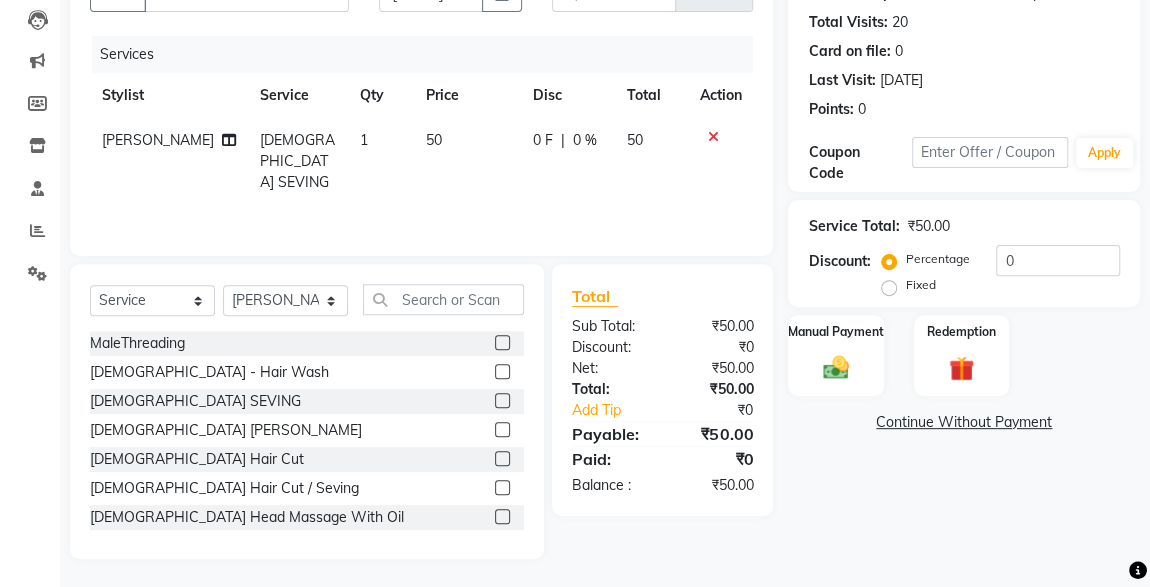 click 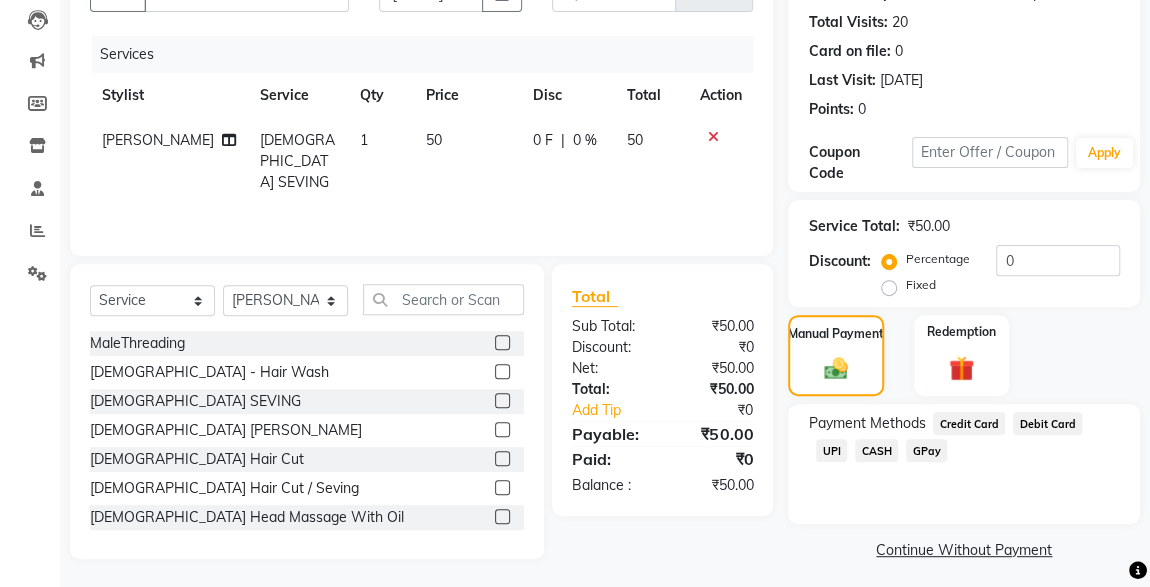 click on "CASH" 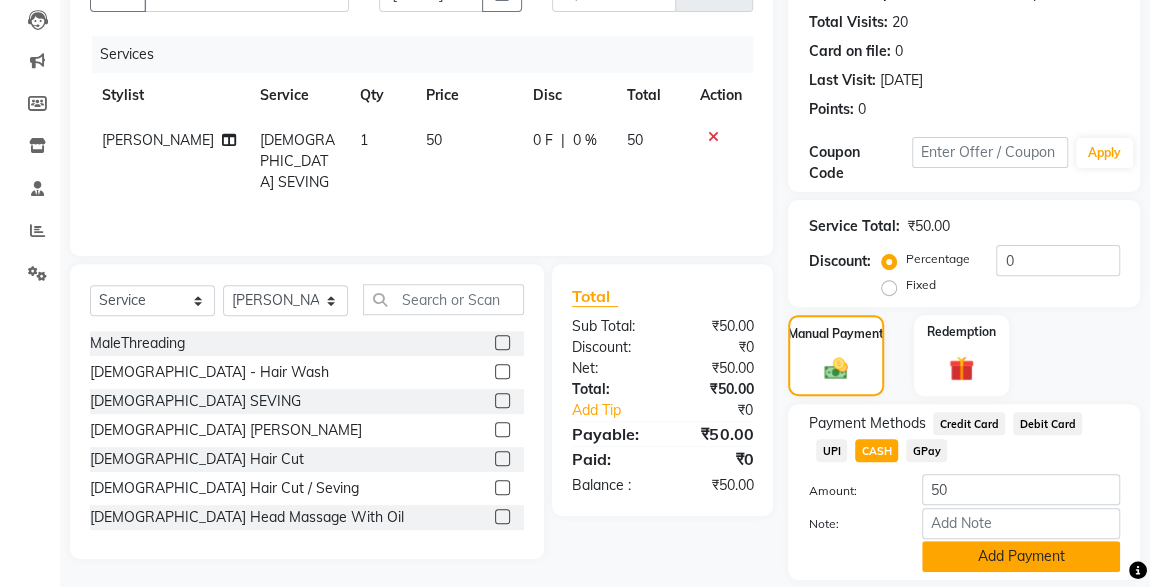 click on "Add Payment" 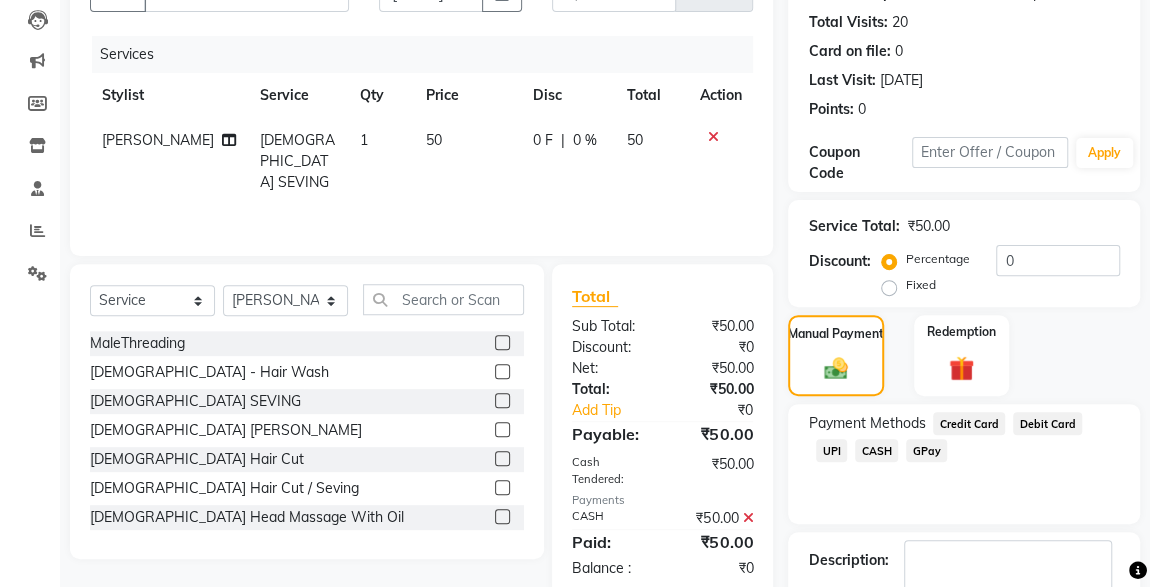 scroll, scrollTop: 330, scrollLeft: 0, axis: vertical 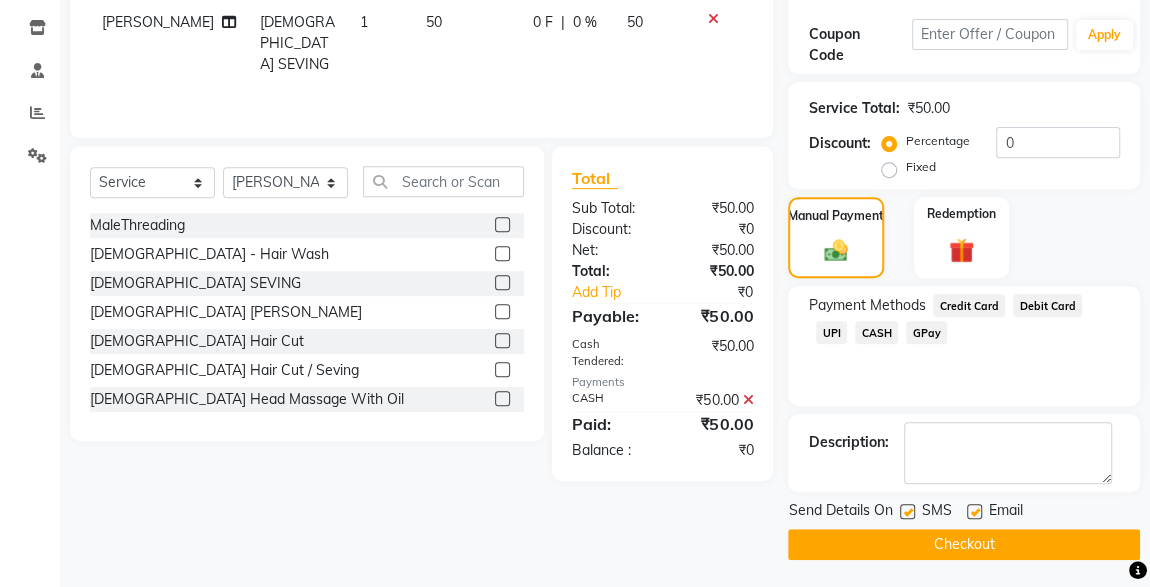 click on "Checkout" 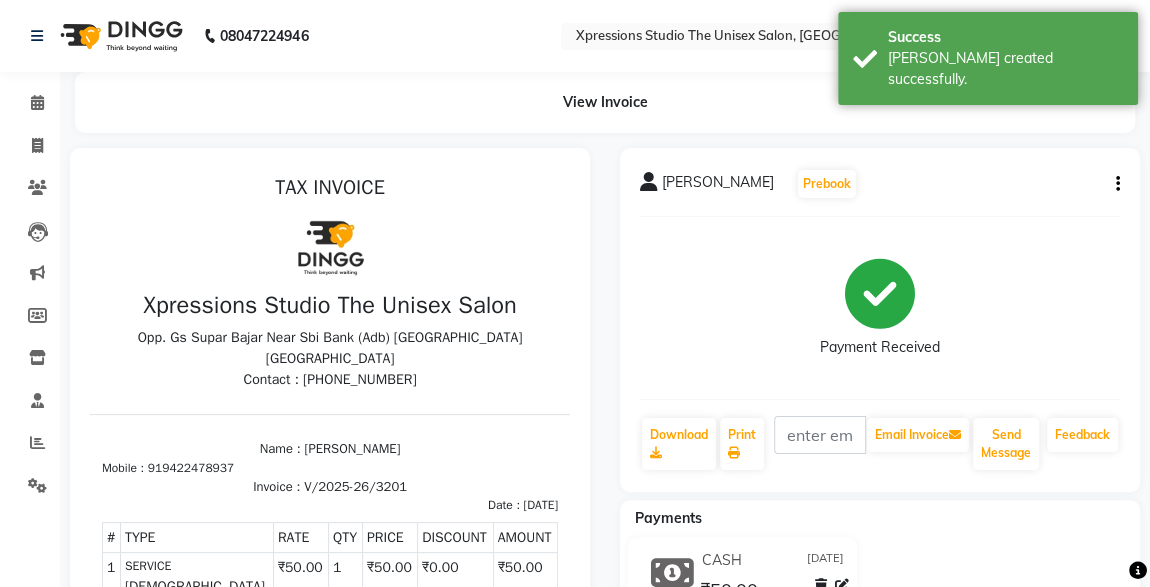 scroll, scrollTop: 0, scrollLeft: 0, axis: both 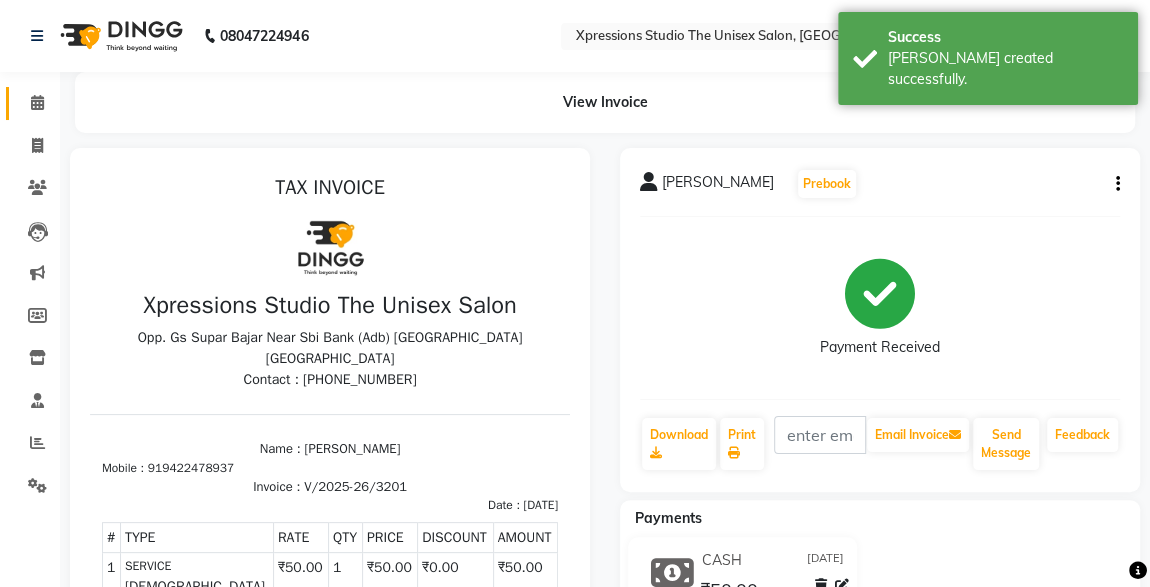 click on "Calendar" 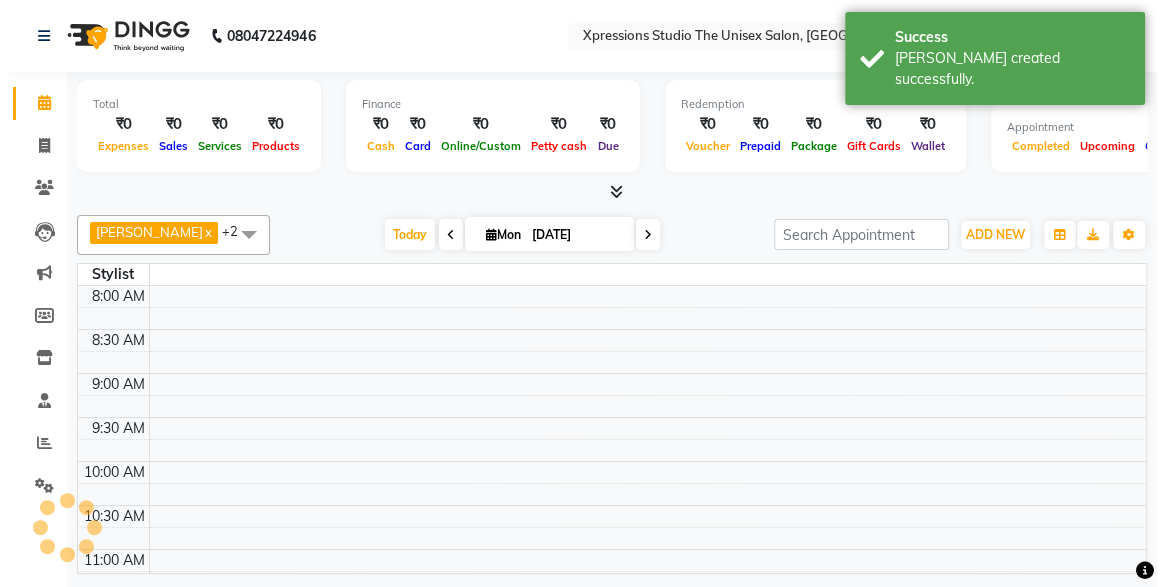 scroll, scrollTop: 1015, scrollLeft: 0, axis: vertical 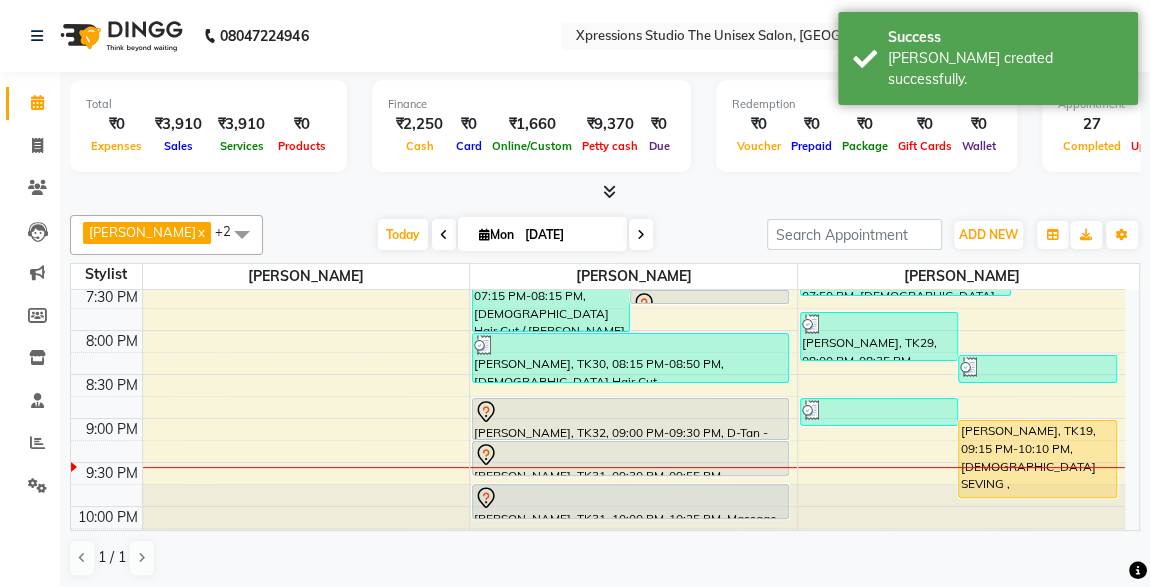 click at bounding box center (630, 455) 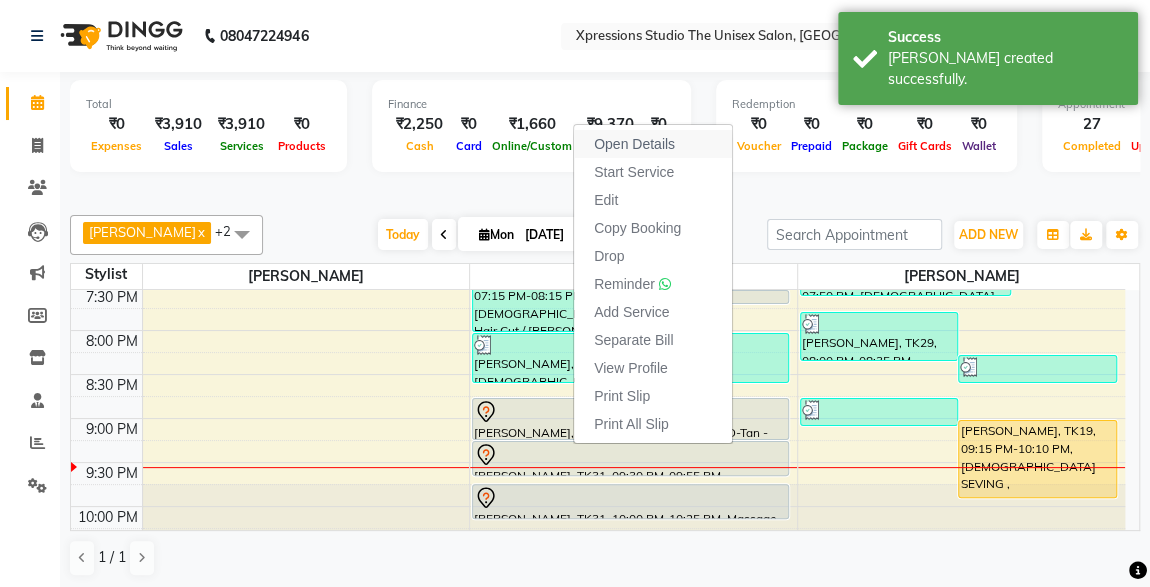 click on "Open Details" at bounding box center (634, 144) 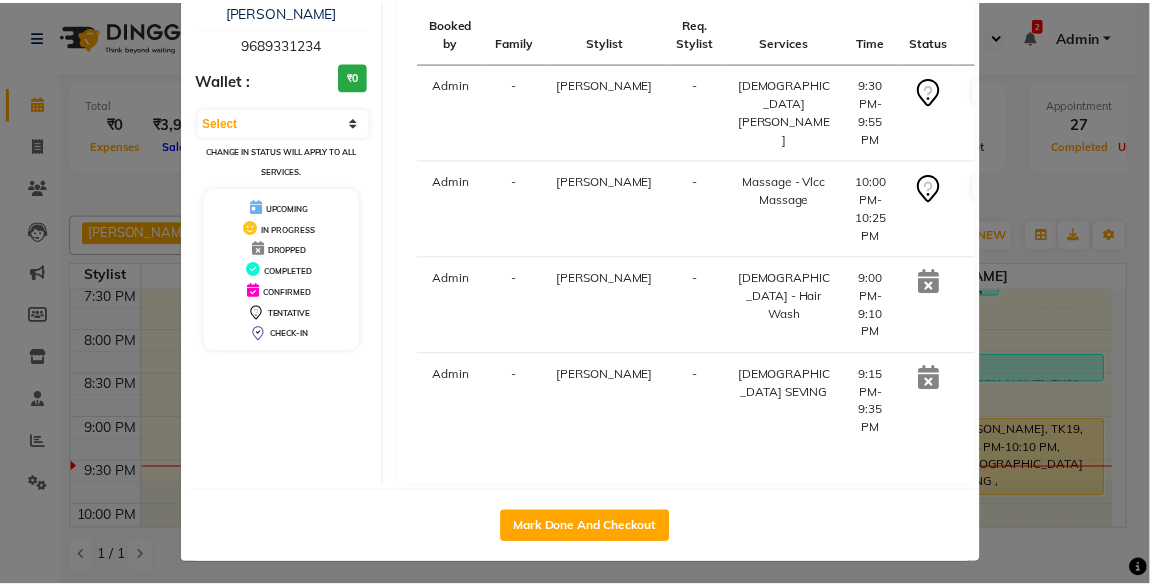 scroll, scrollTop: 0, scrollLeft: 0, axis: both 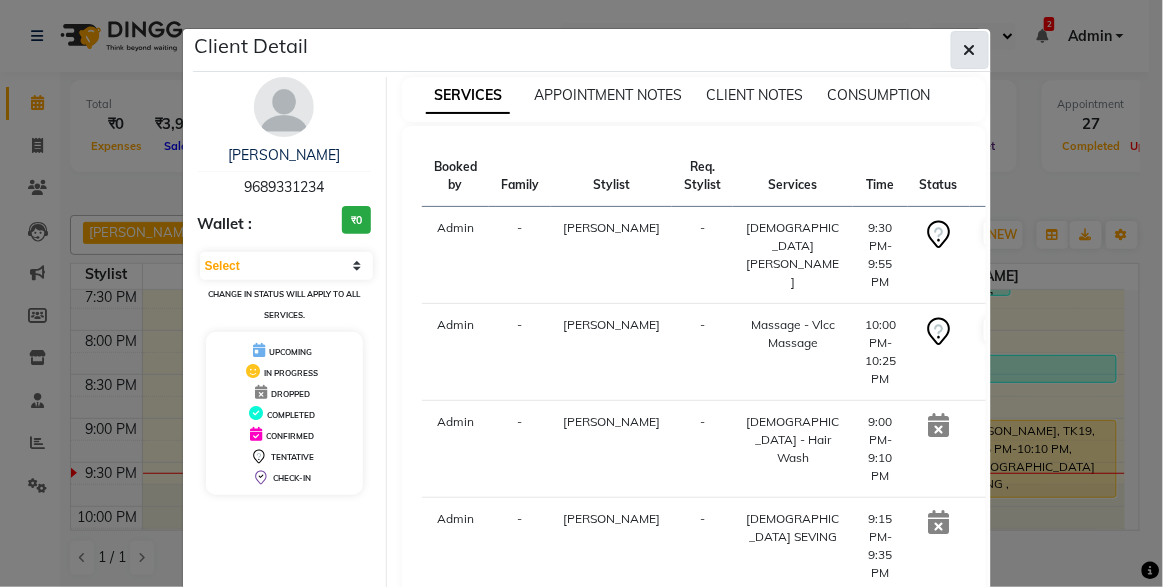 click 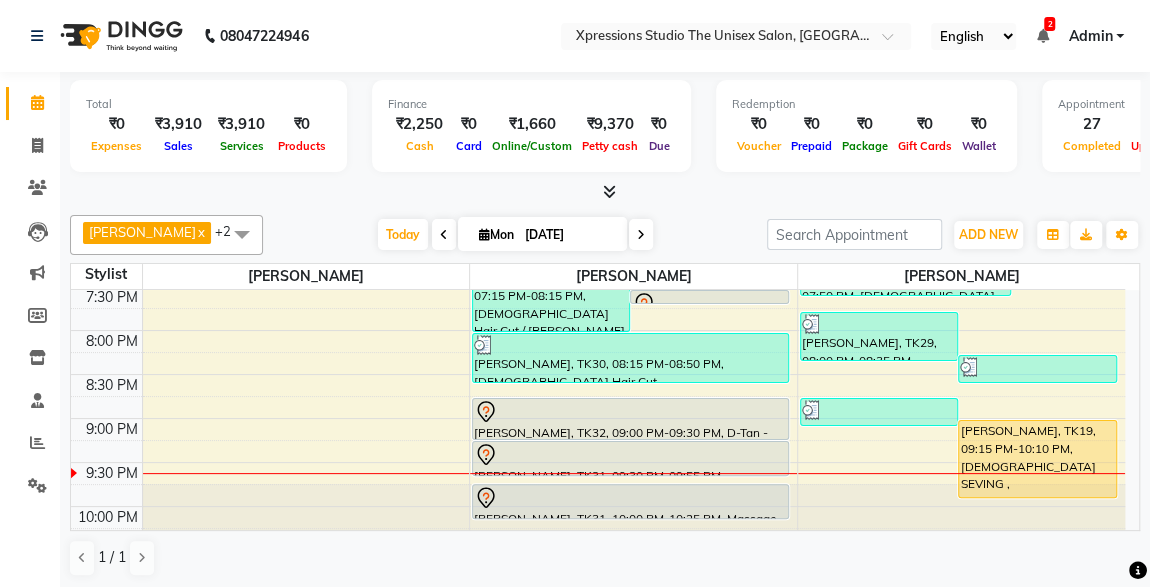 click at bounding box center [630, 455] 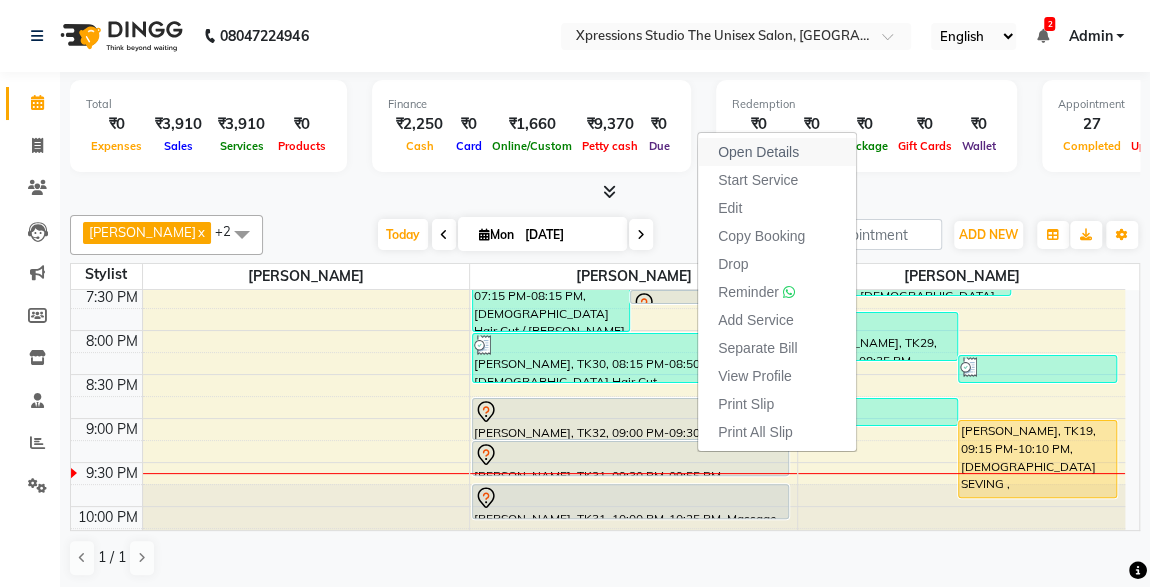 click on "Open Details" at bounding box center [777, 152] 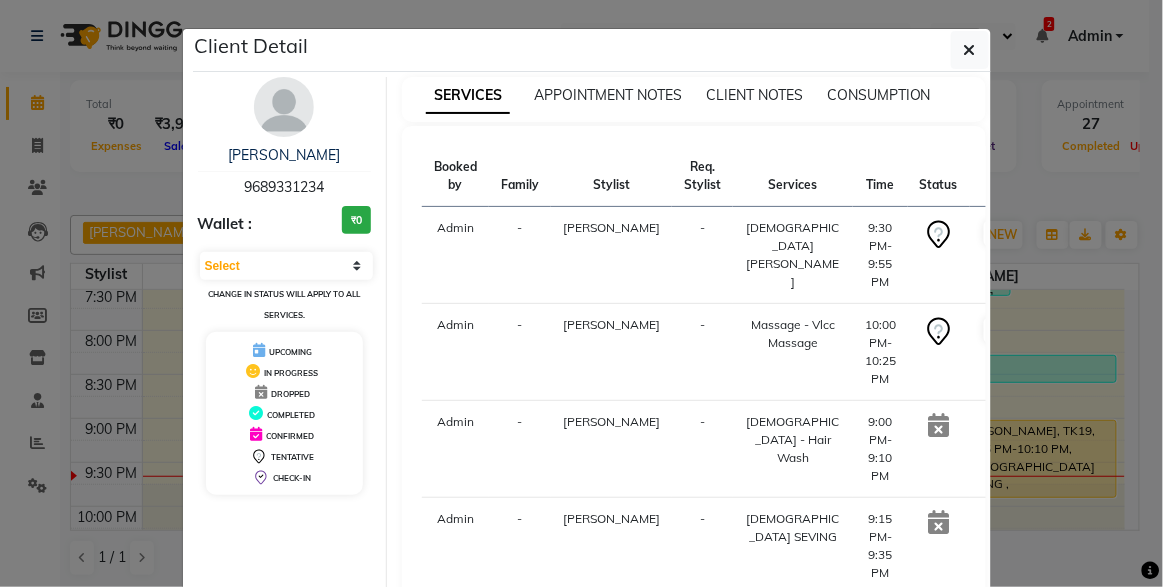 click on "Booked by Family Stylist Req. Stylist Services Time Status  Admin  - [PERSON_NAME] -  [DEMOGRAPHIC_DATA]  [PERSON_NAME]   9:30 PM-9:55 PM   START   Admin  - [PERSON_NAME] -  Massage - Vlcc Massage   10:00 PM-10:25 PM   START   Admin  - [PERSON_NAME] -  [DEMOGRAPHIC_DATA]  - Hair Wash   9:00 PM-9:10 PM   Admin  - [PERSON_NAME] -  [DEMOGRAPHIC_DATA] SEVING    9:15 PM-9:35 PM" at bounding box center [694, 378] 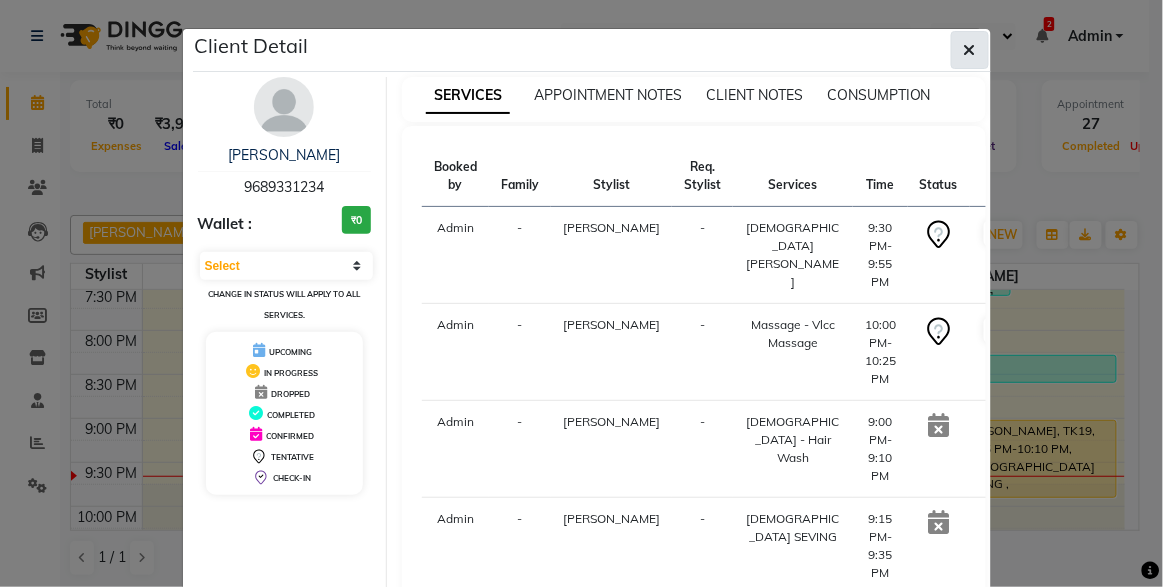 click 